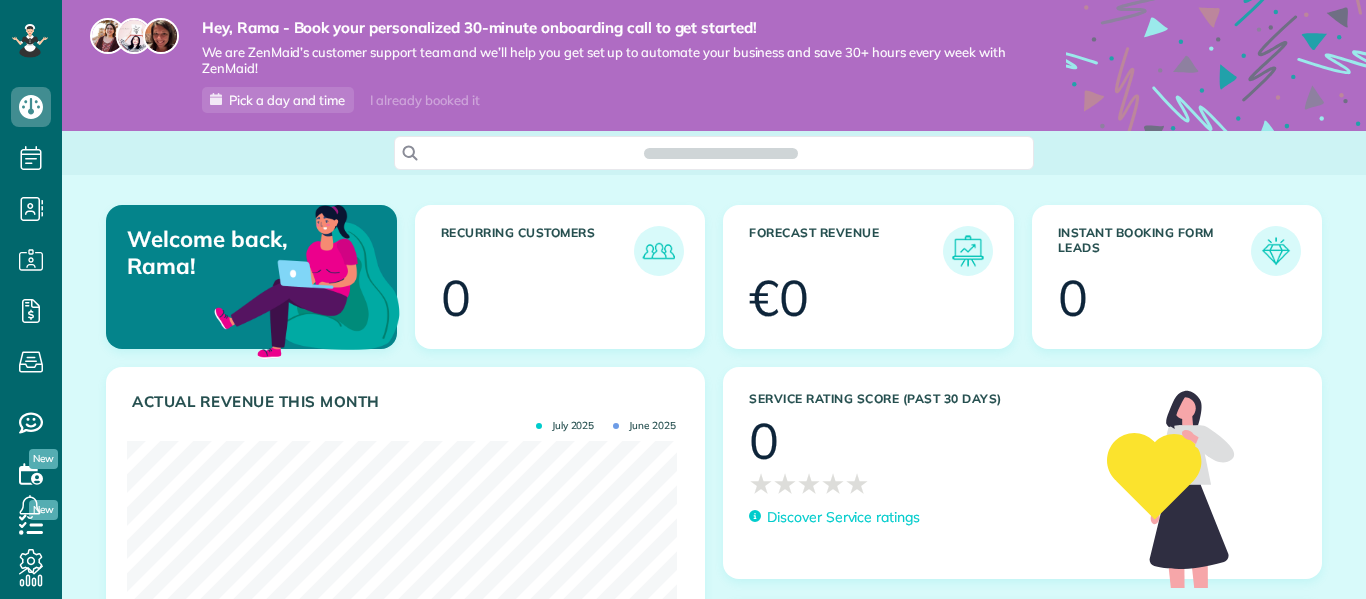 scroll, scrollTop: 0, scrollLeft: 0, axis: both 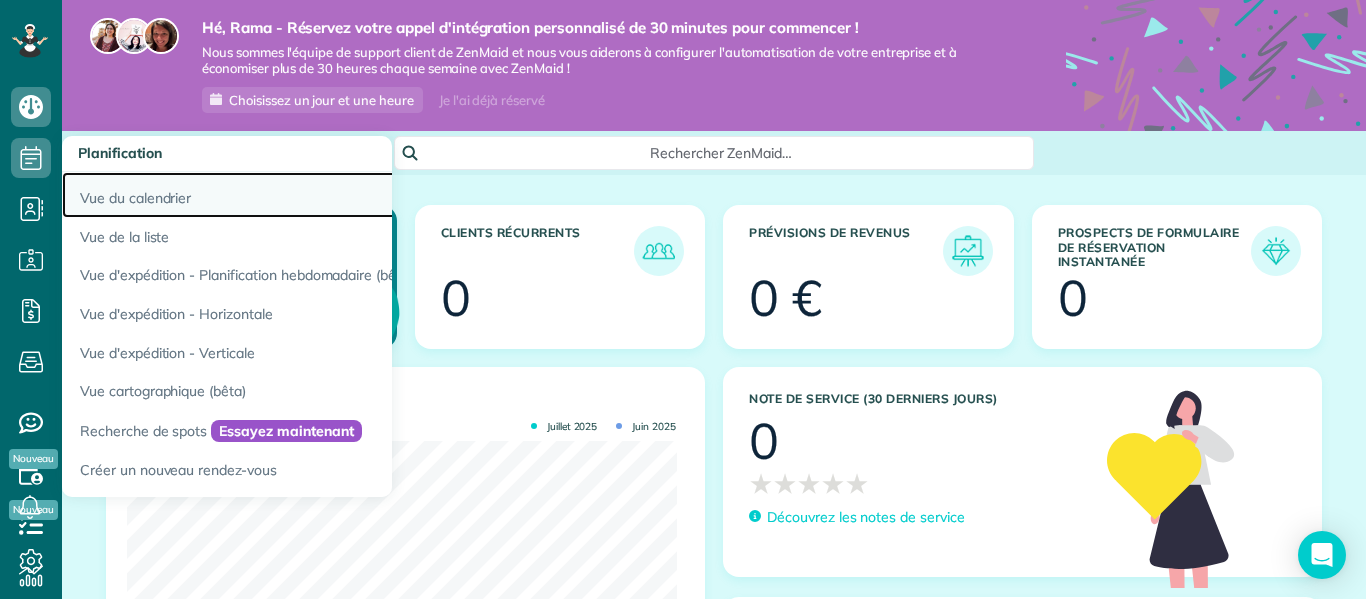 click on "Vue du calendrier" at bounding box center [135, 198] 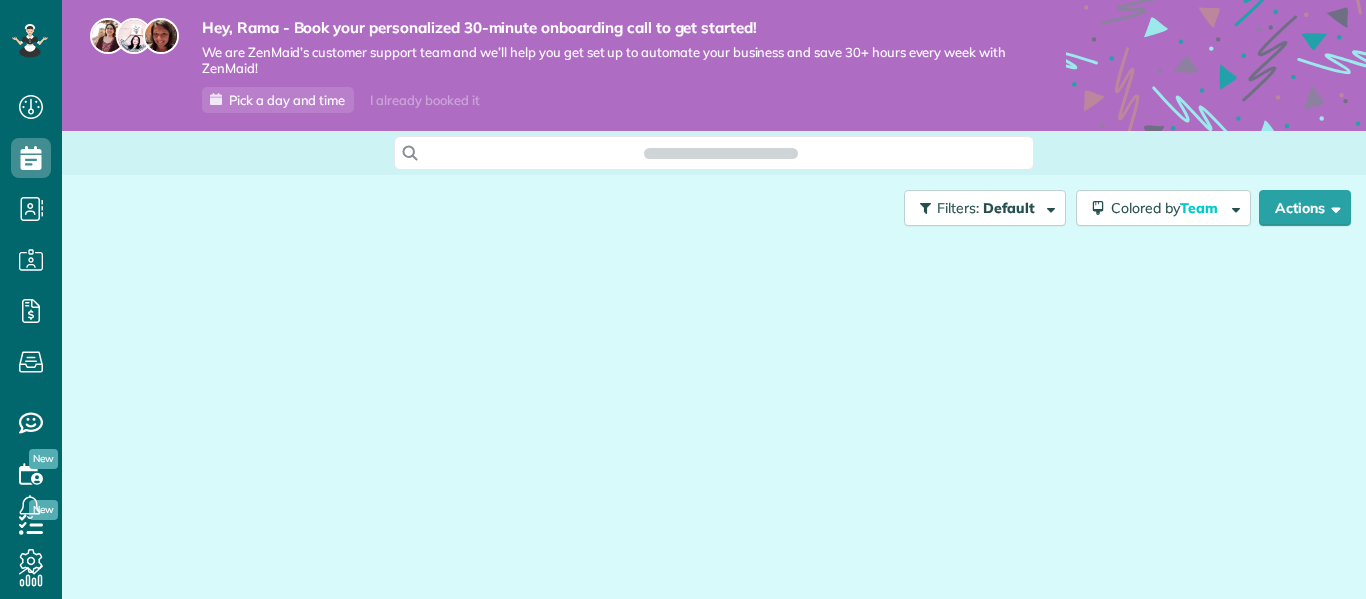 scroll, scrollTop: 0, scrollLeft: 0, axis: both 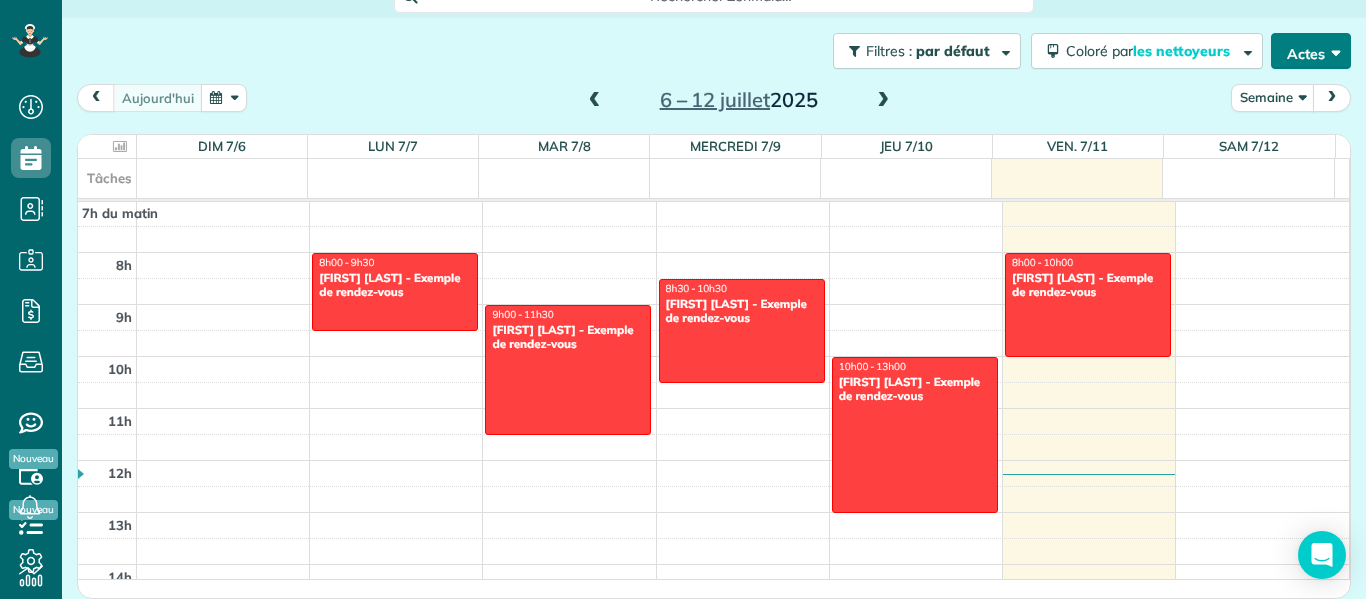 click on "Actes" at bounding box center [1306, 54] 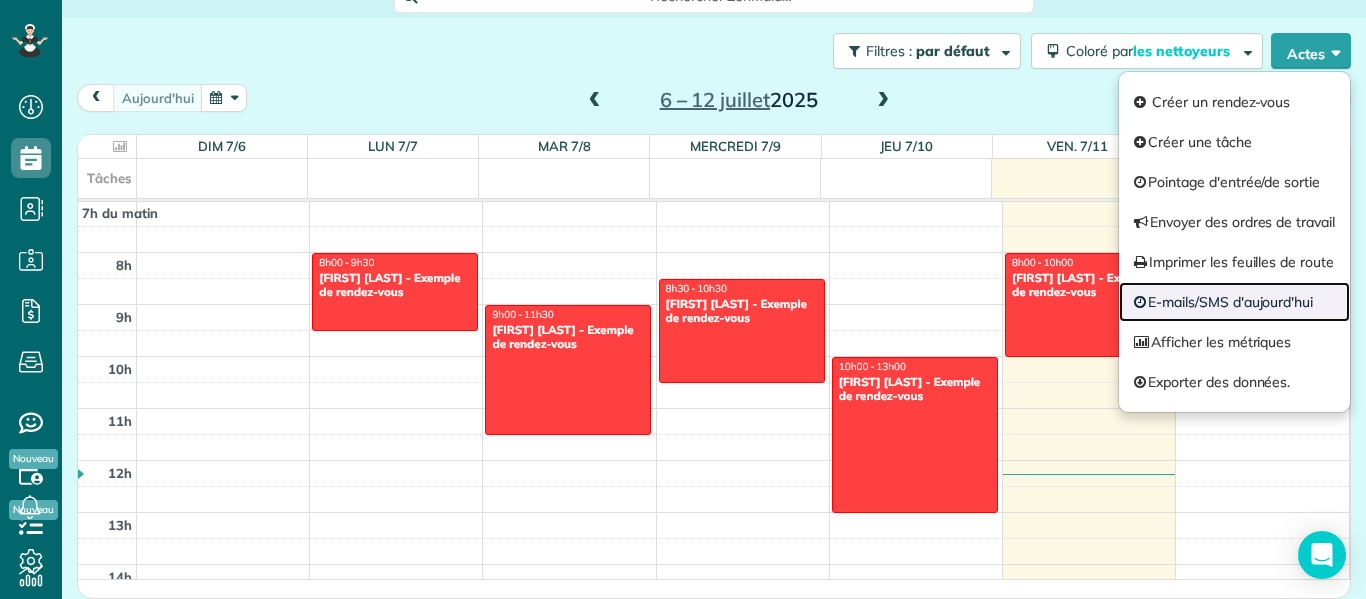 click on "E-mails/SMS d'aujourd'hui" at bounding box center [1230, 302] 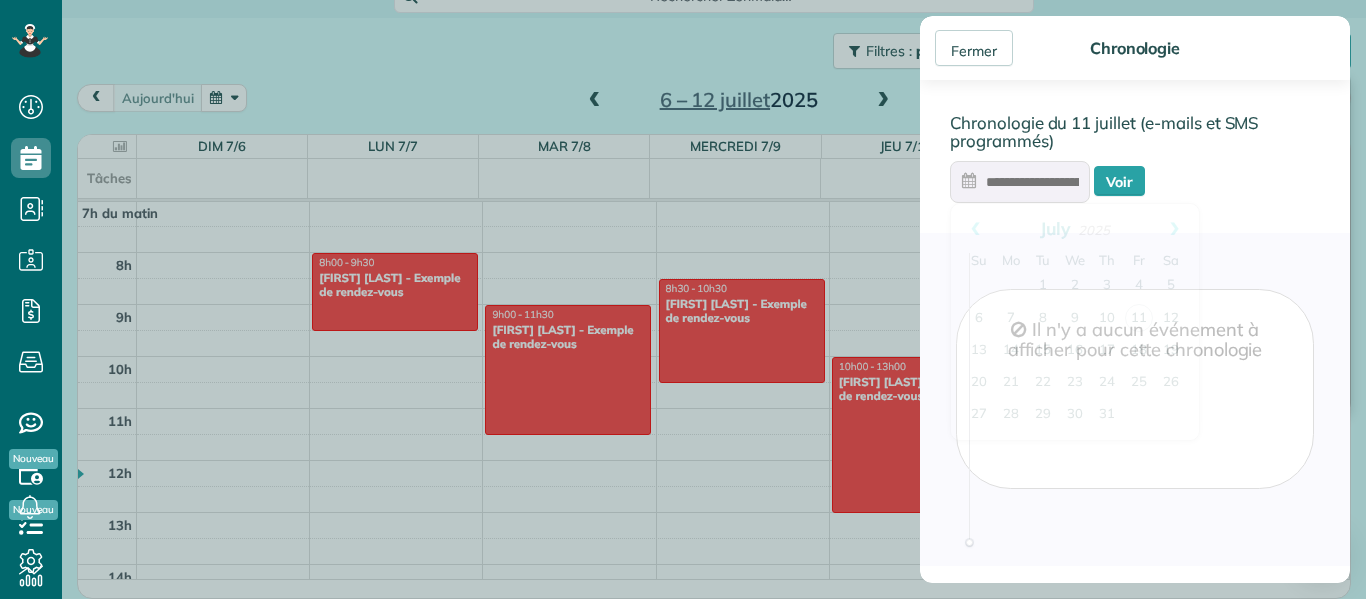 click at bounding box center (1020, 182) 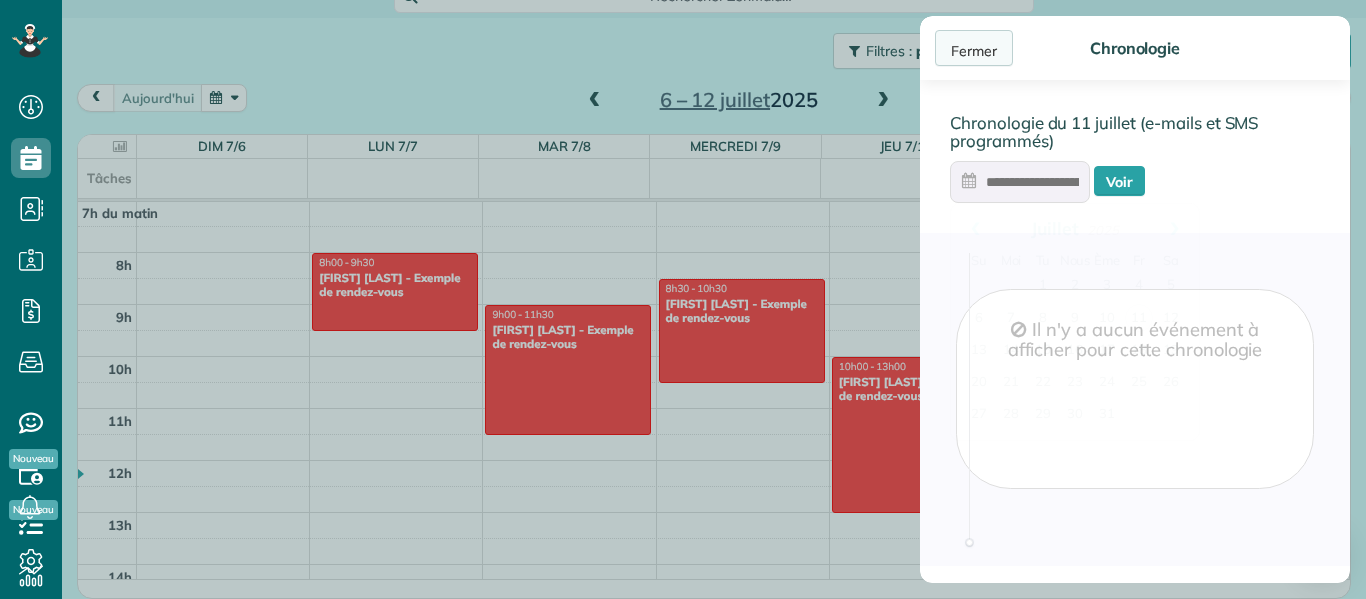 click on "Fermer" at bounding box center [974, 50] 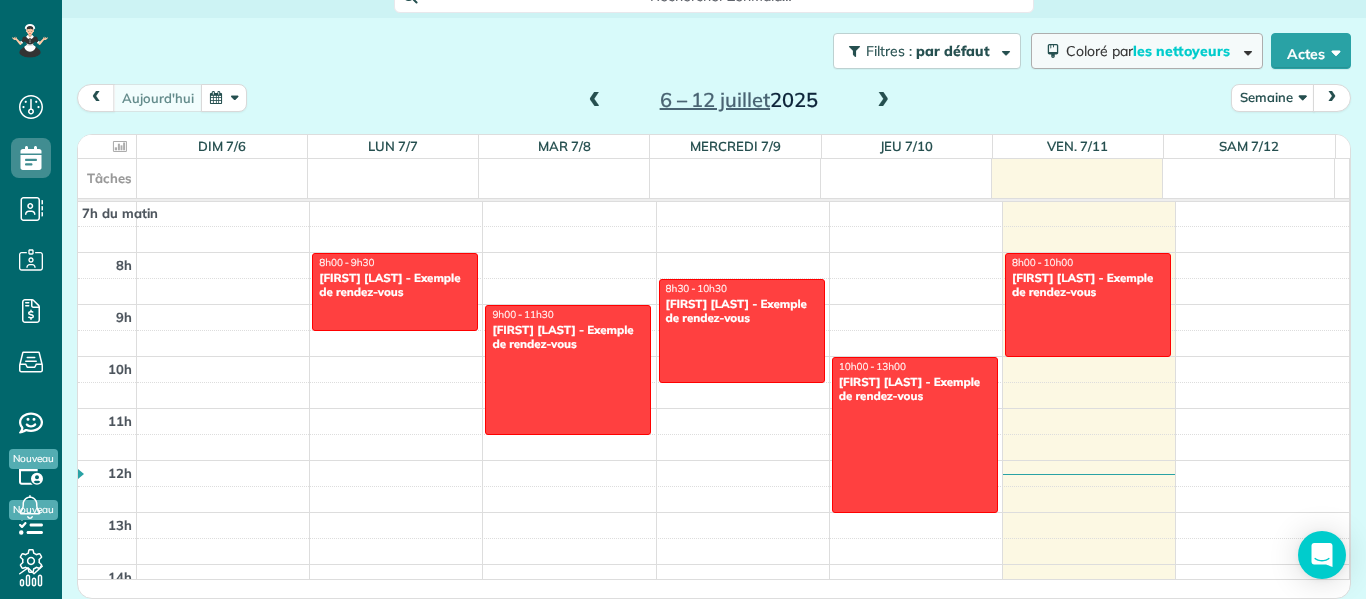 click on "les nettoyeurs" at bounding box center (1181, 51) 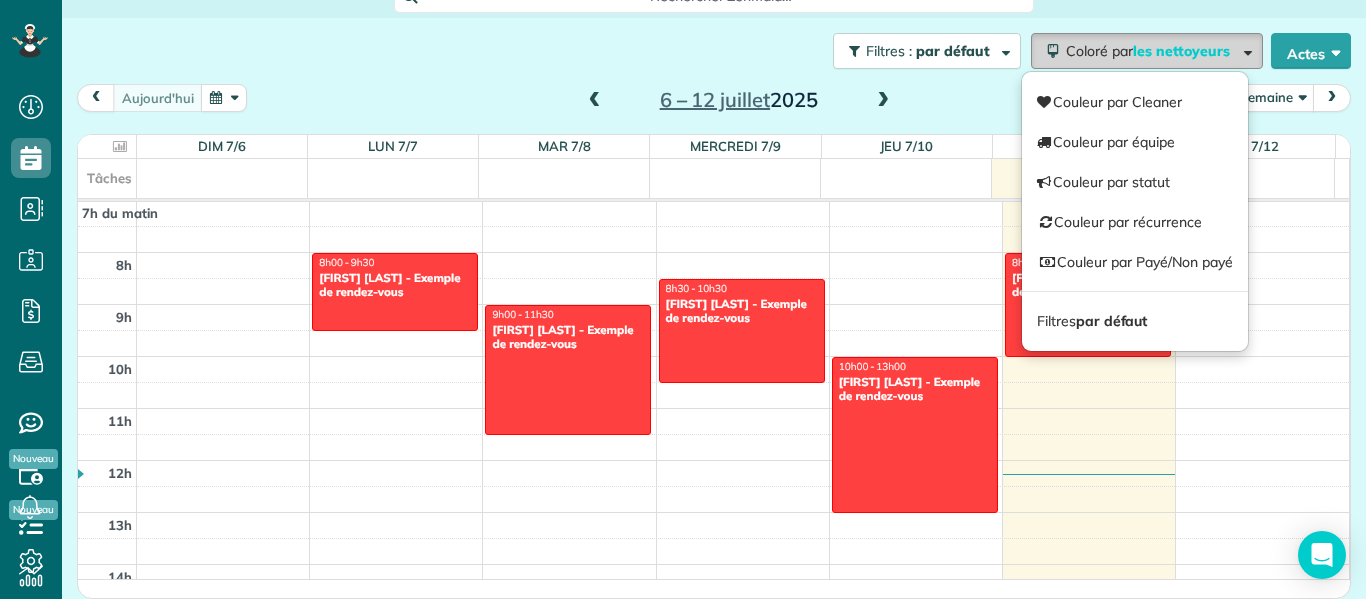 click on "les nettoyeurs" at bounding box center [1181, 51] 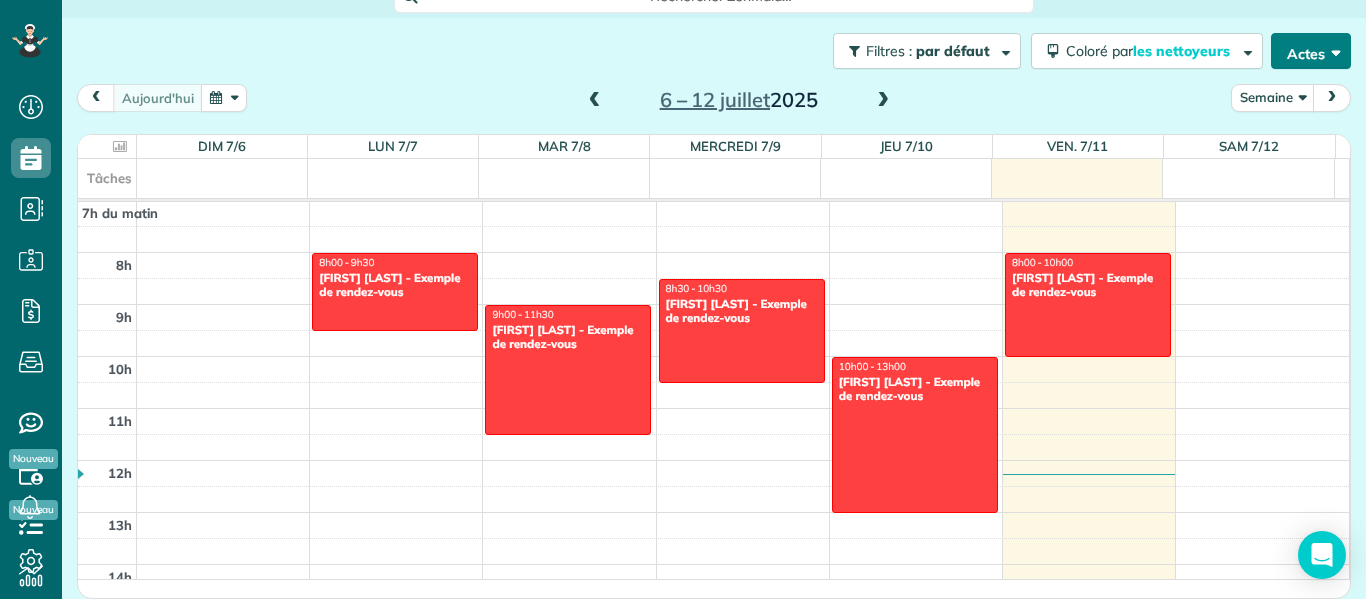 click on "Actes" at bounding box center [1306, 54] 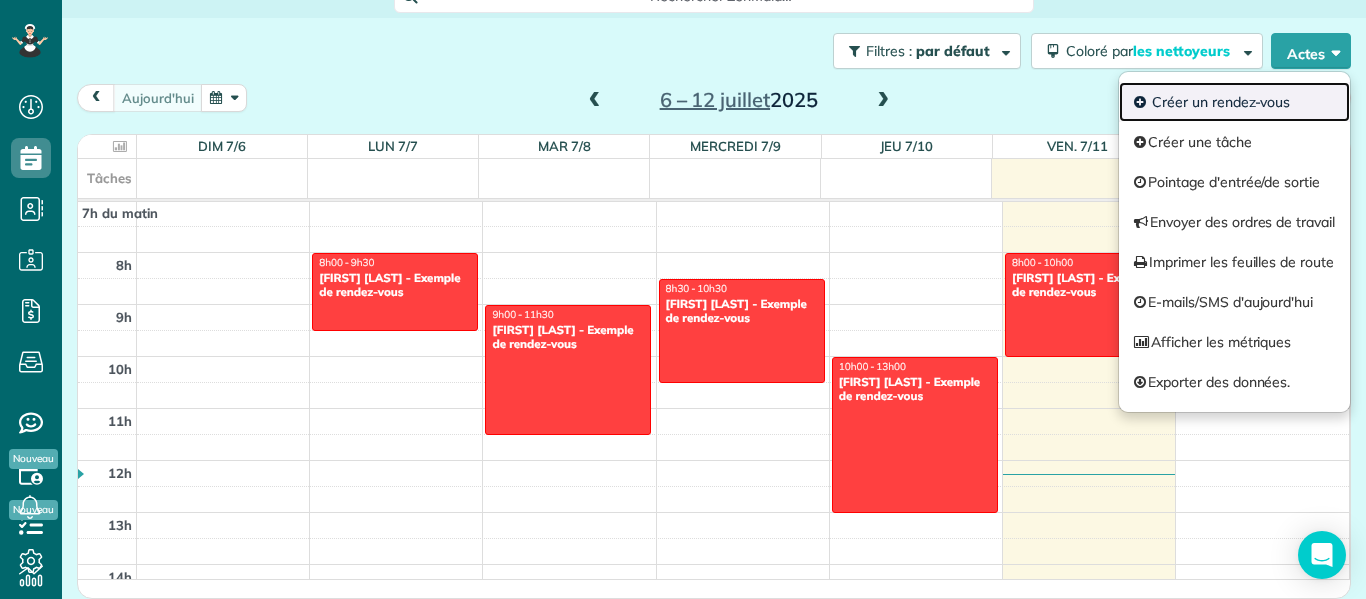 click on "Créer un rendez-vous" at bounding box center (1221, 102) 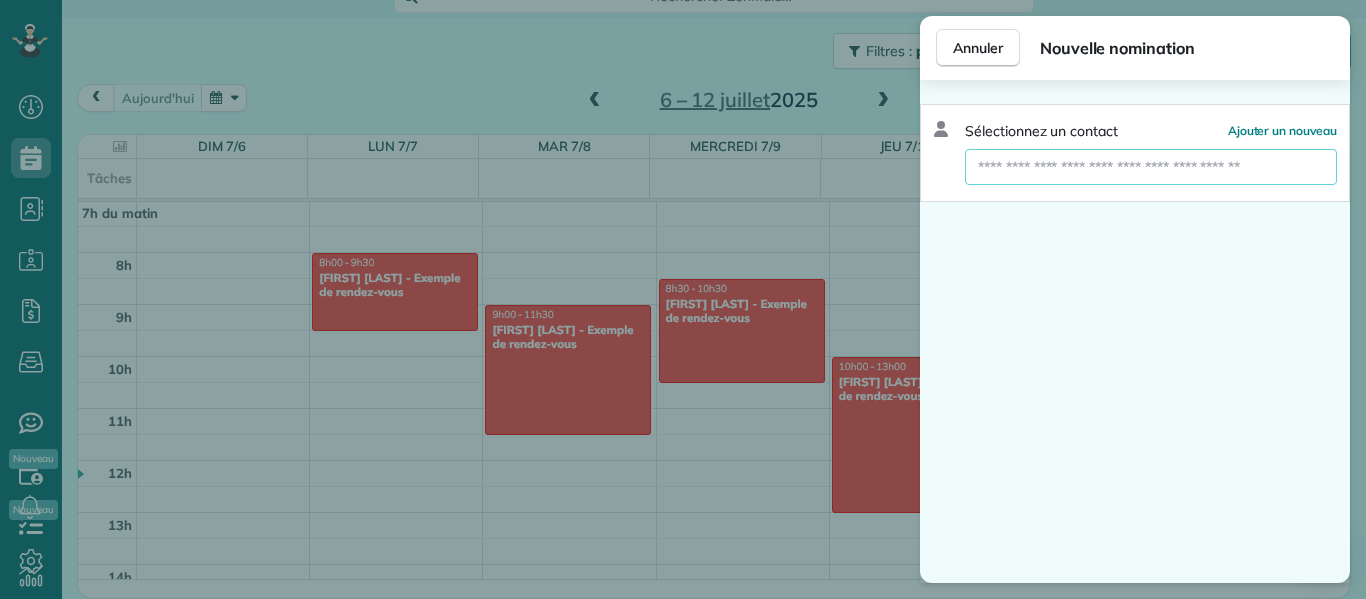 click at bounding box center (1151, 167) 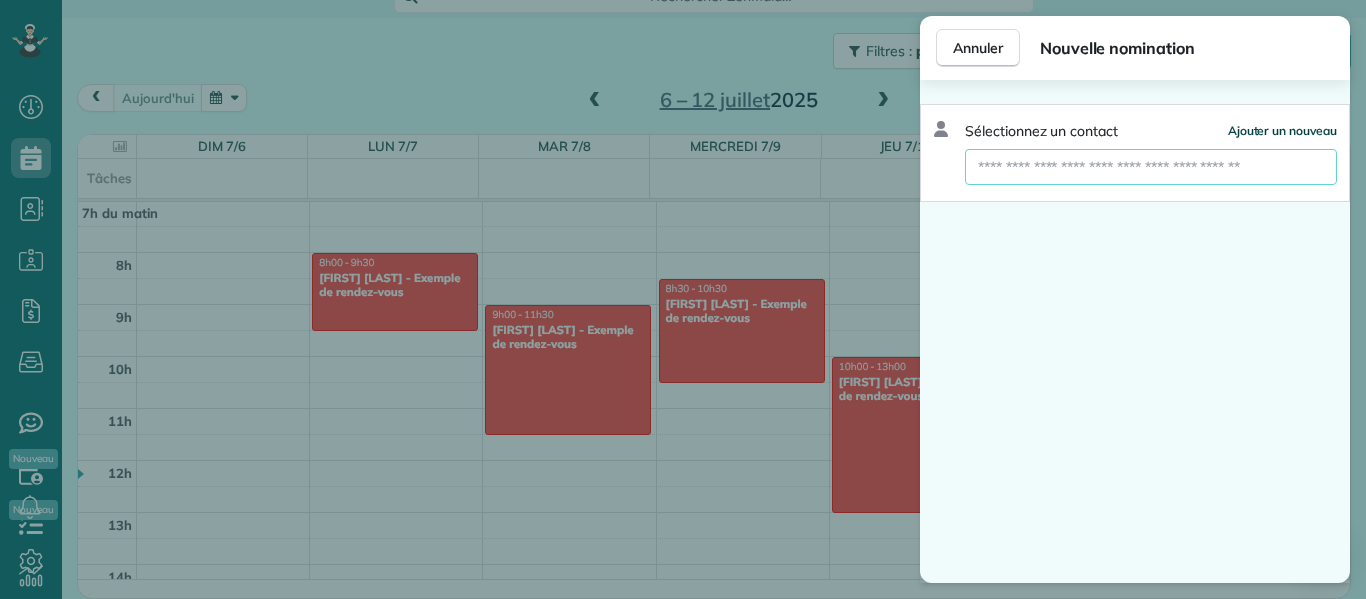 click on "Ajouter un nouveau" at bounding box center (1282, 130) 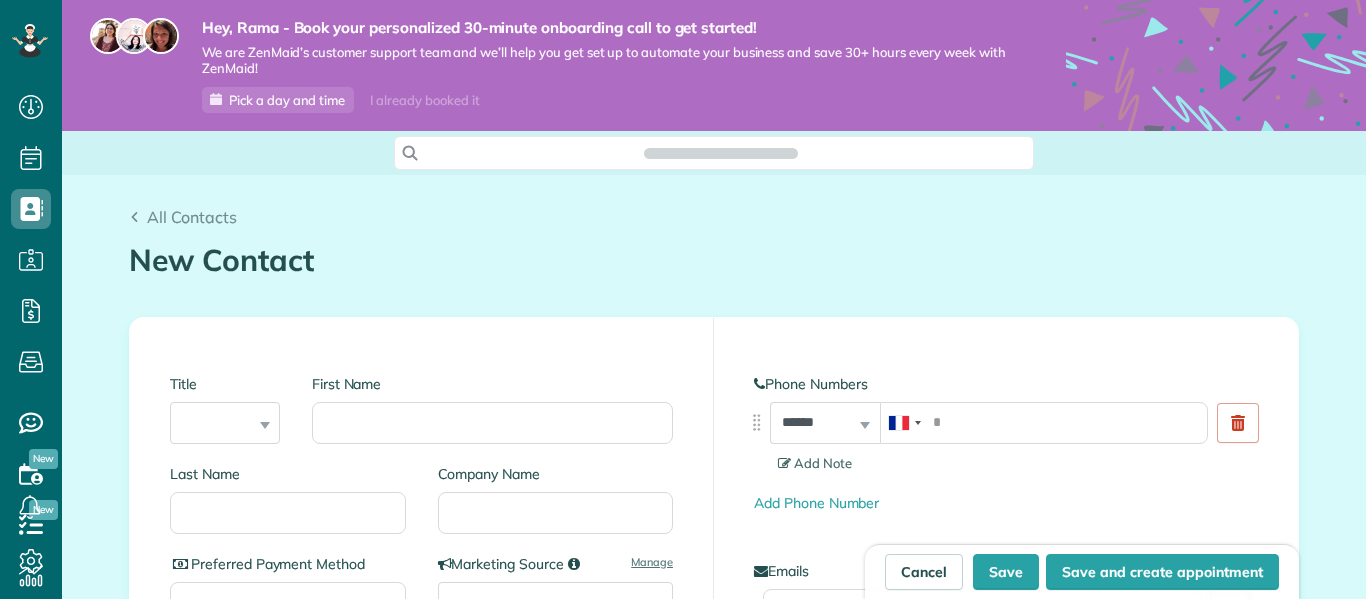scroll, scrollTop: 0, scrollLeft: 0, axis: both 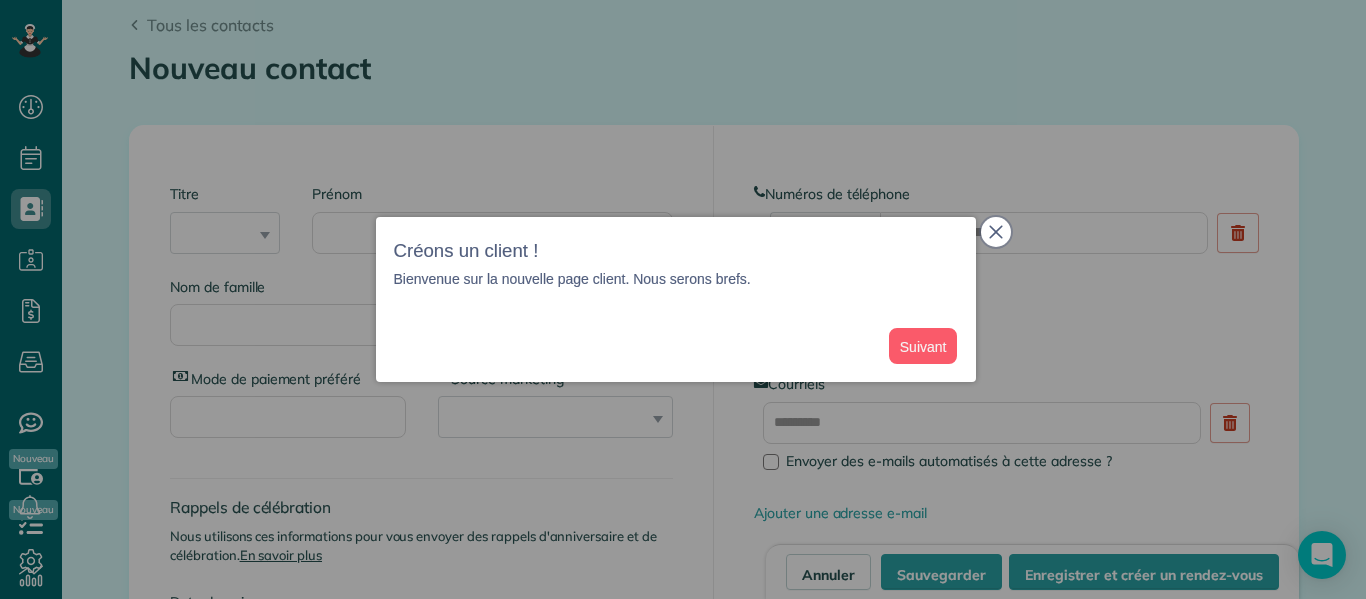 click at bounding box center (996, 232) 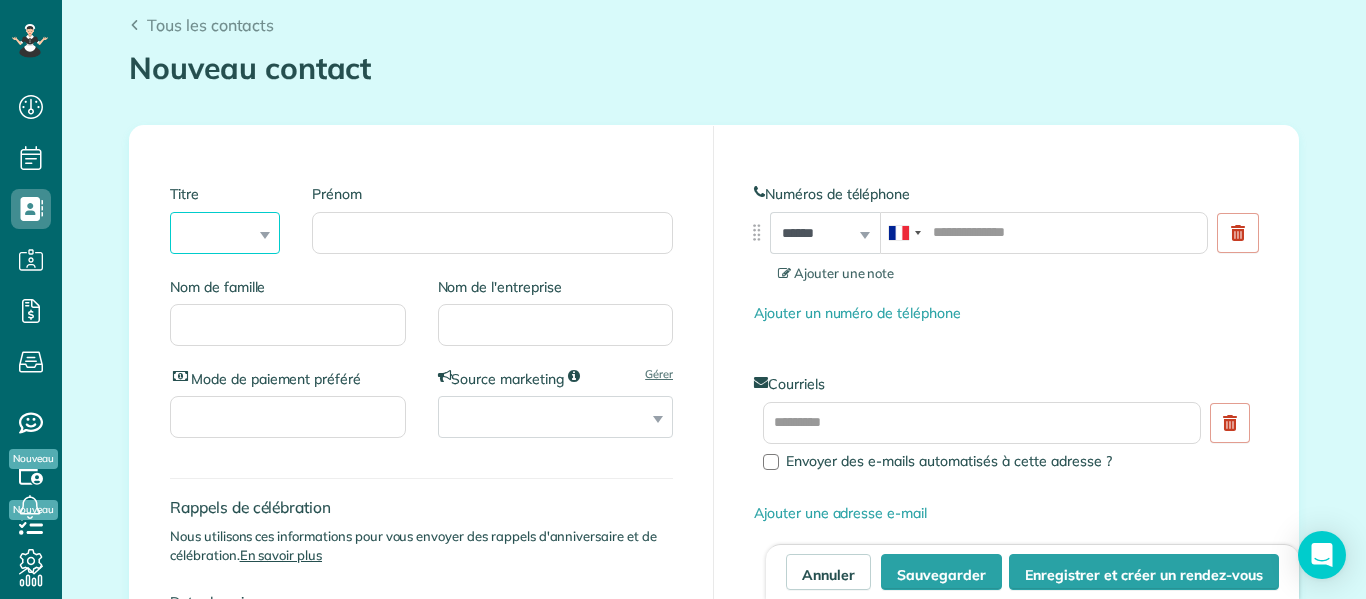 click on "**
****
***
***" at bounding box center [225, 233] 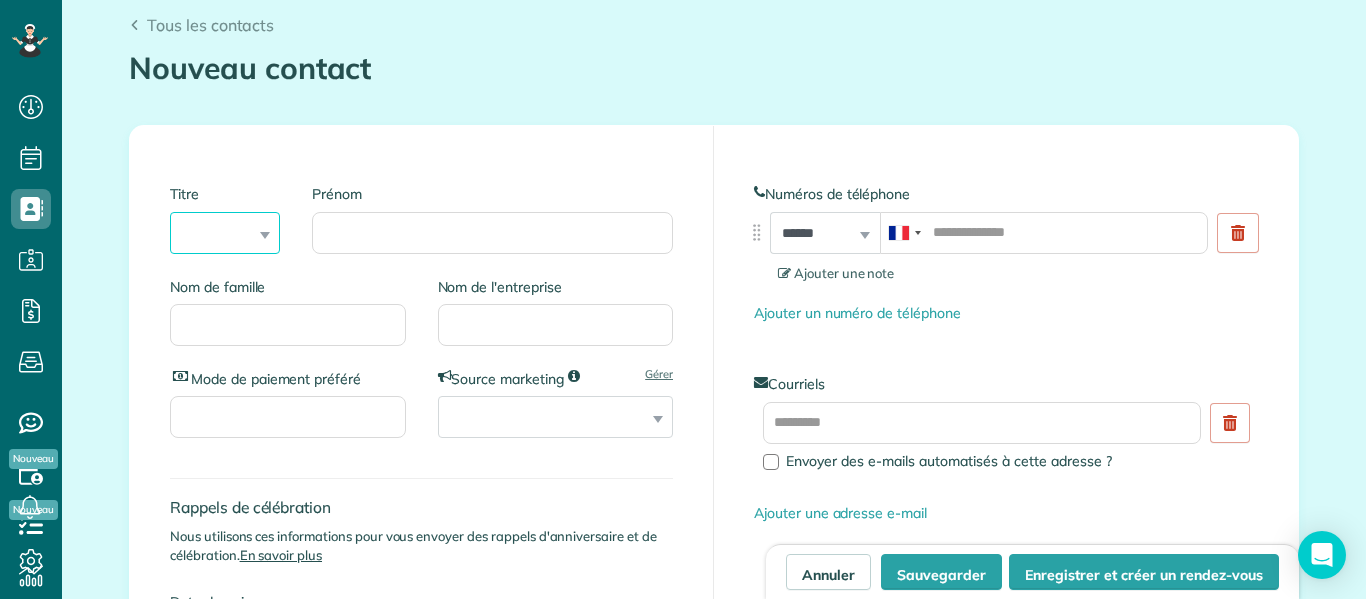select on "****" 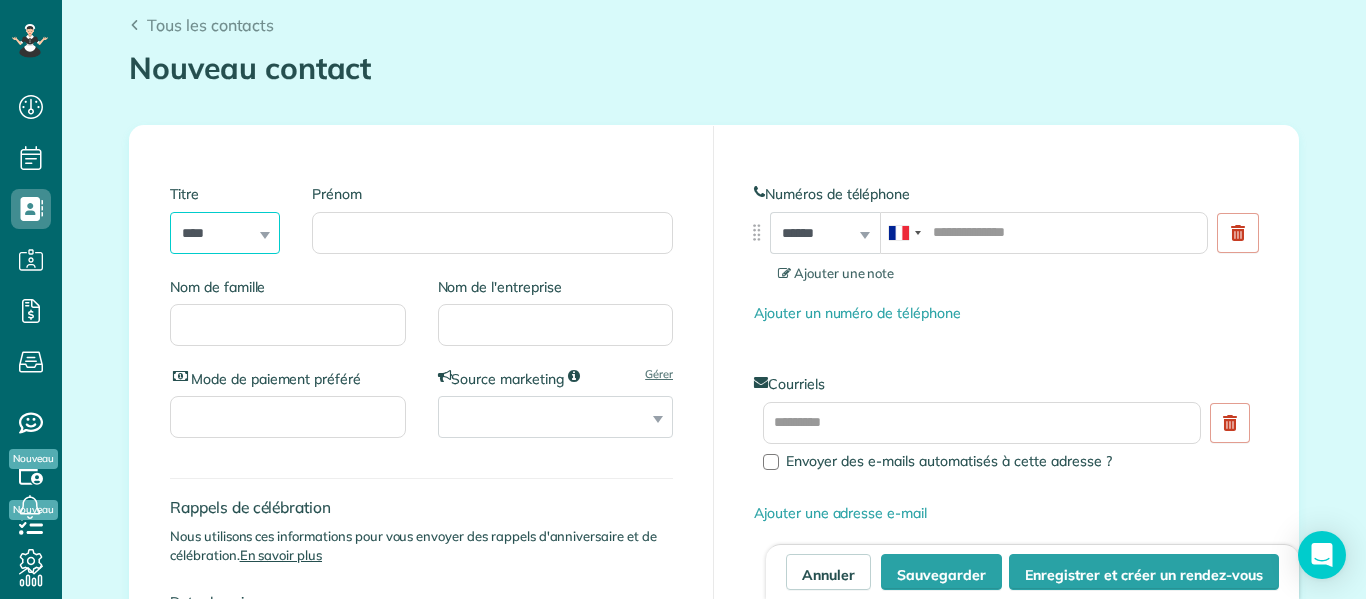 click on "**
****
***
***" at bounding box center [225, 233] 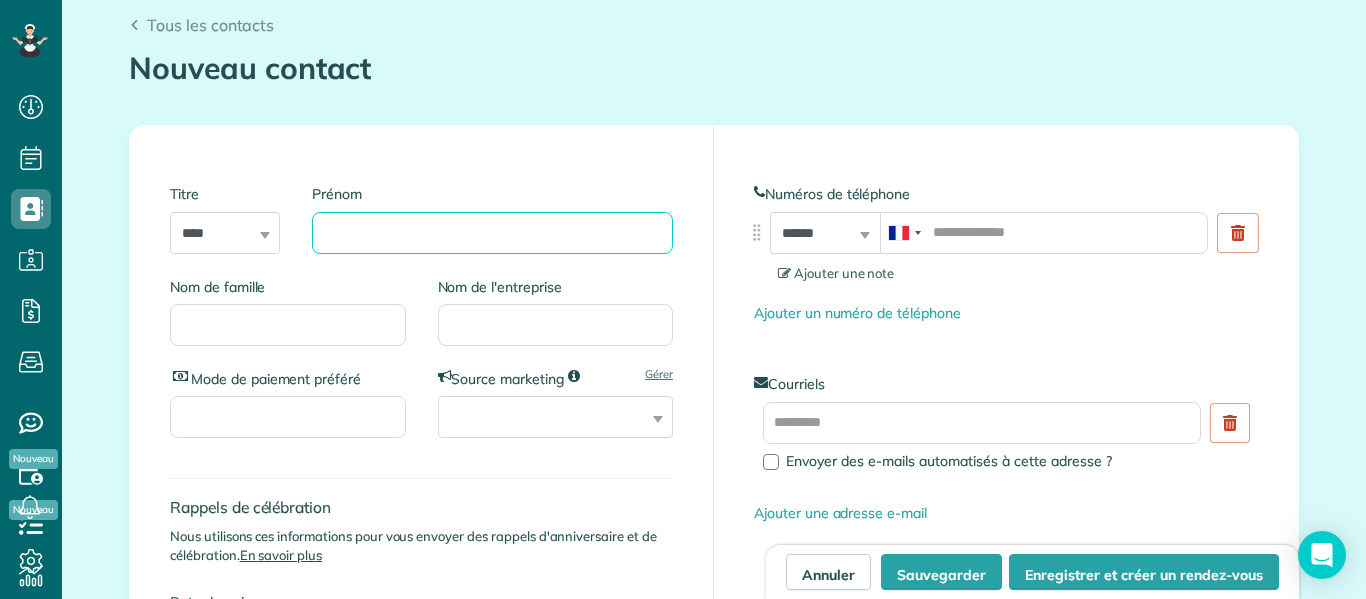 click on "Prénom" at bounding box center (492, 233) 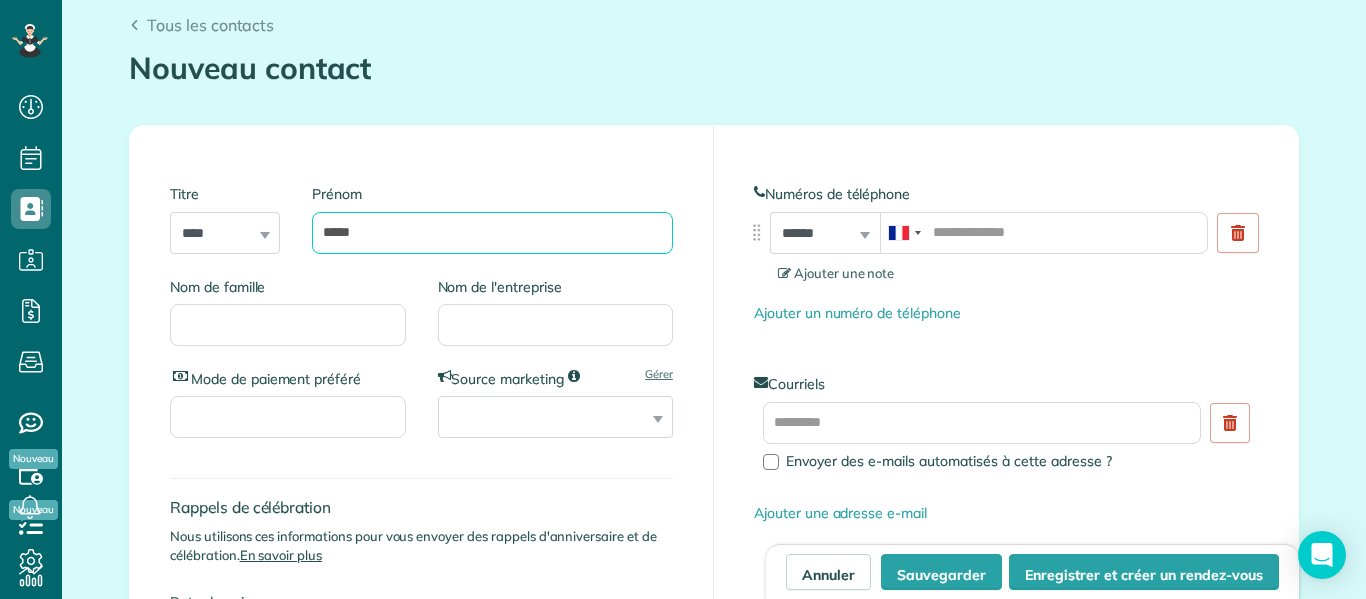 type on "*****" 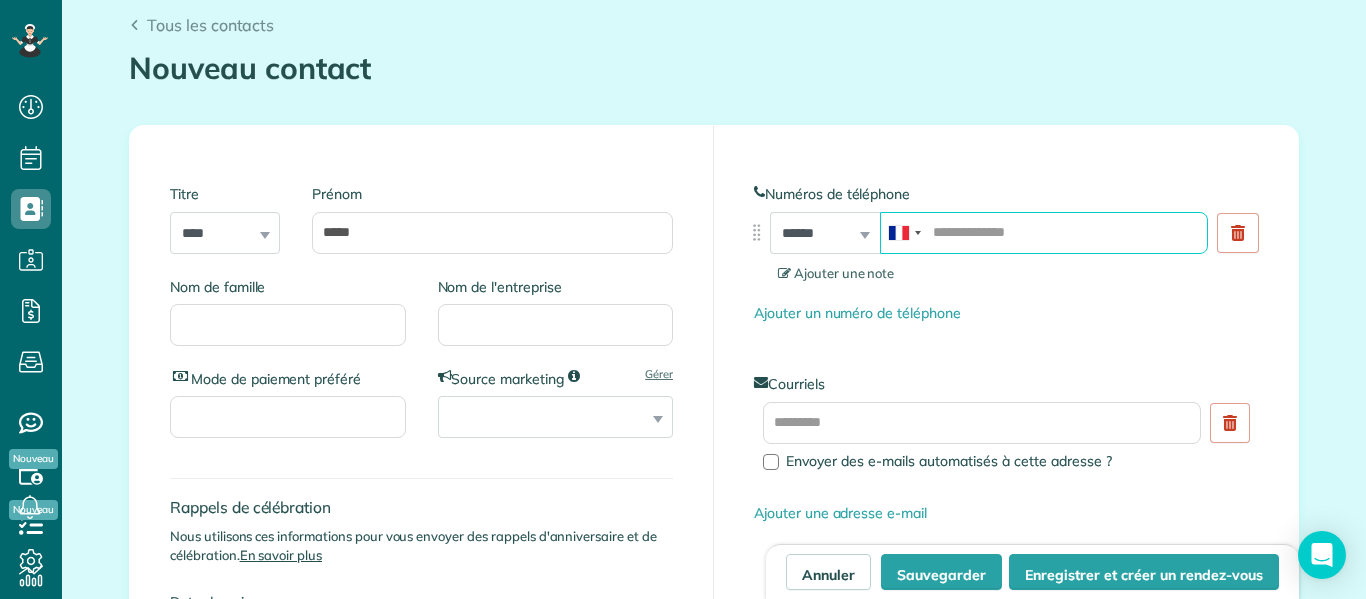 click at bounding box center (1044, 233) 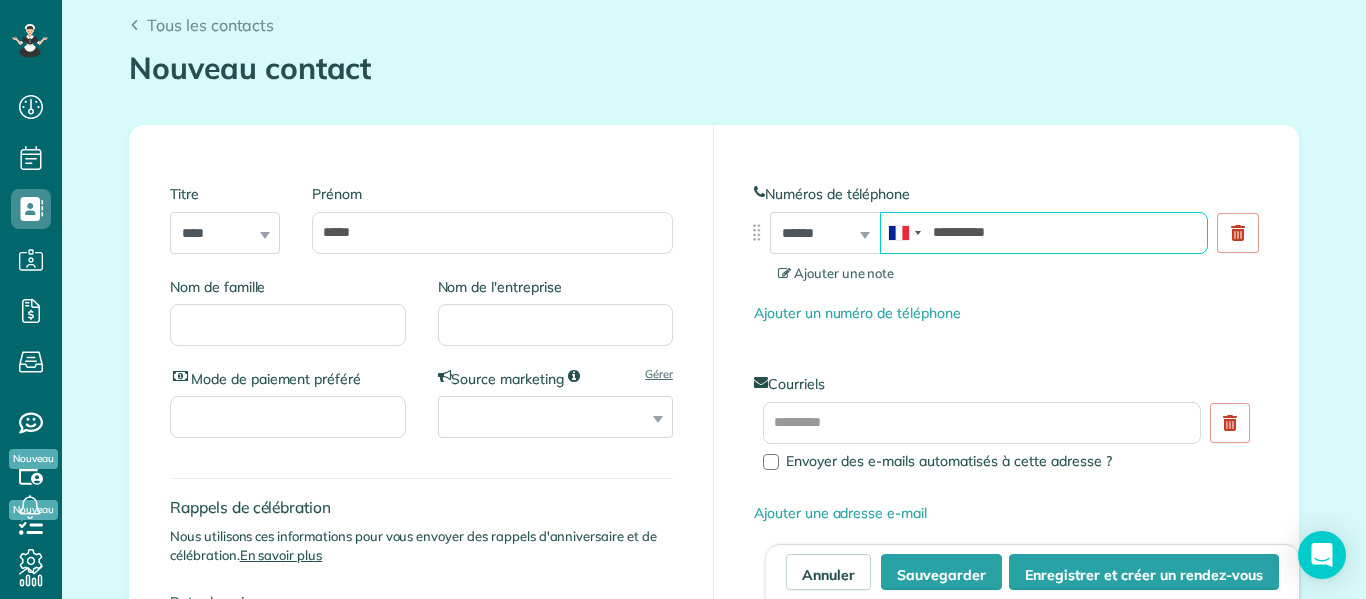 type on "**********" 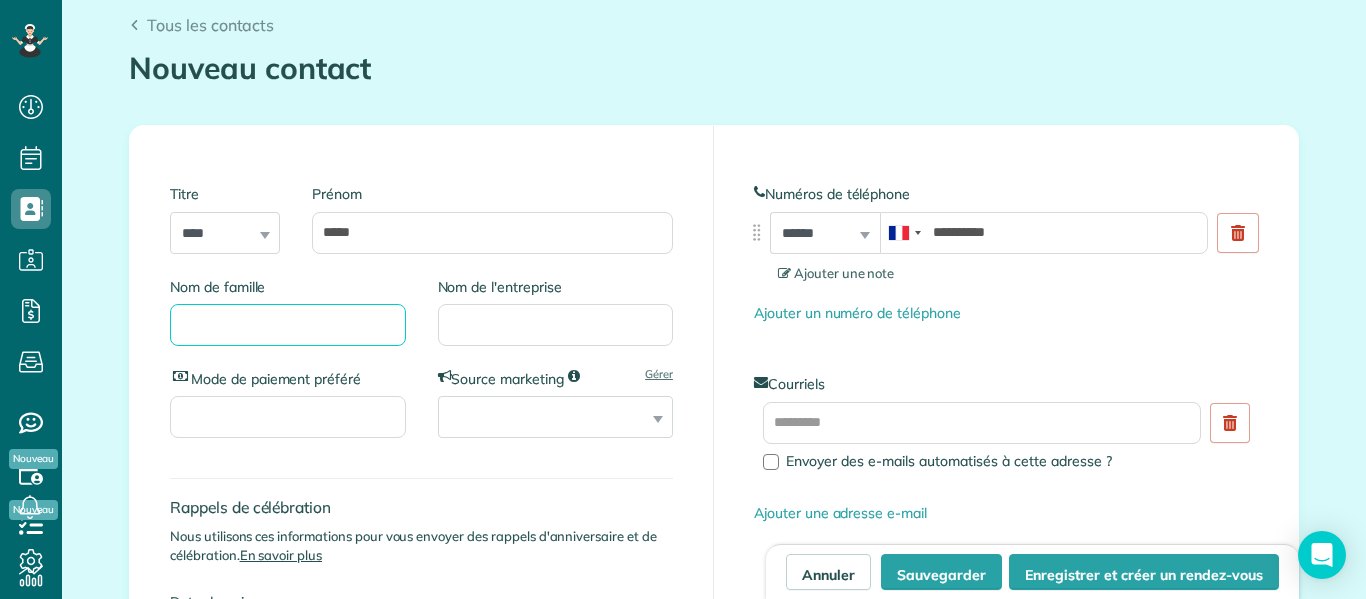 click on "Nom de famille" at bounding box center (288, 325) 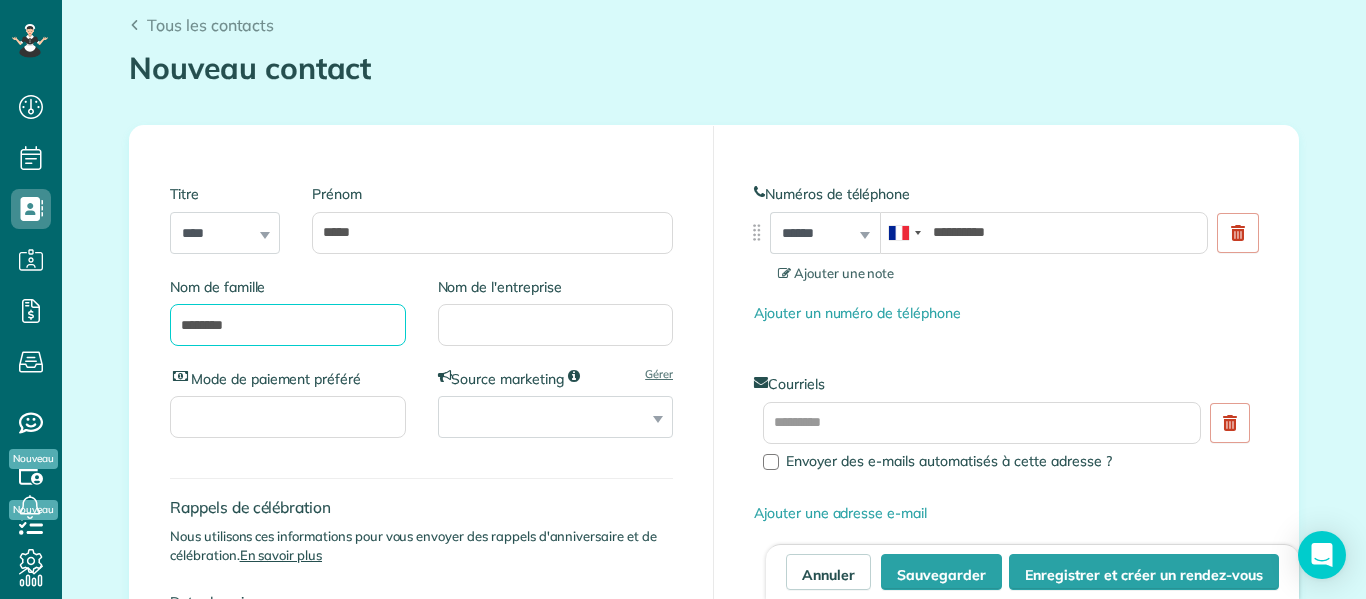 type on "********" 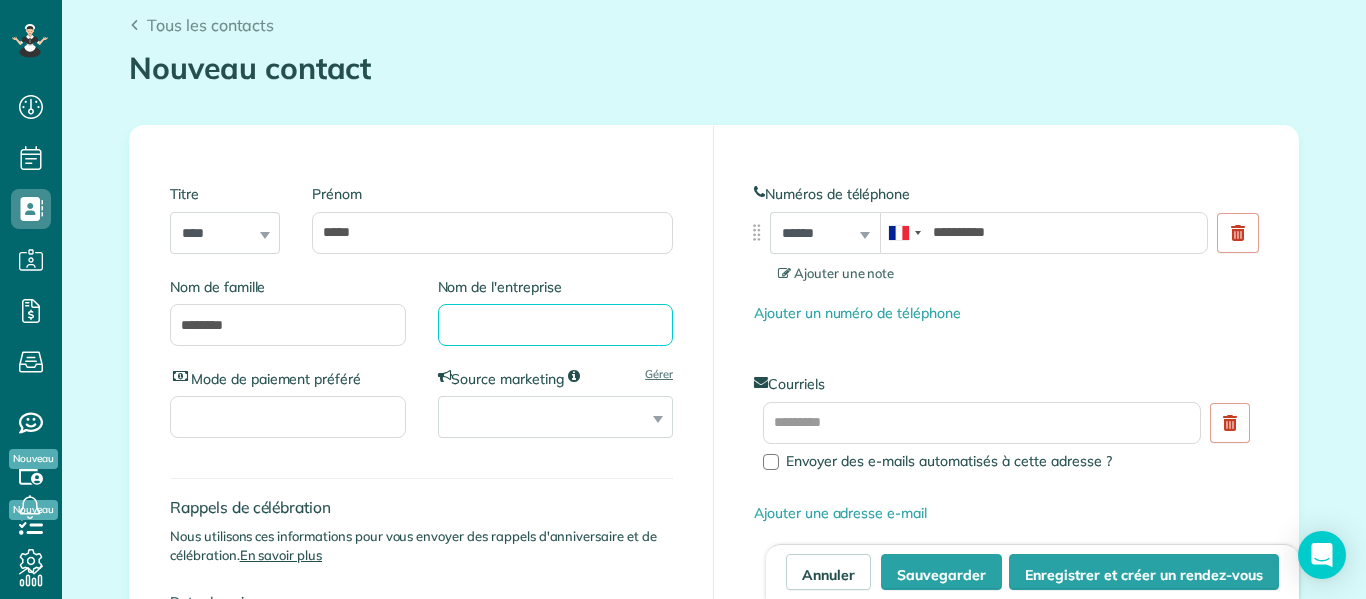 click on "Nom de l'entreprise" at bounding box center (556, 325) 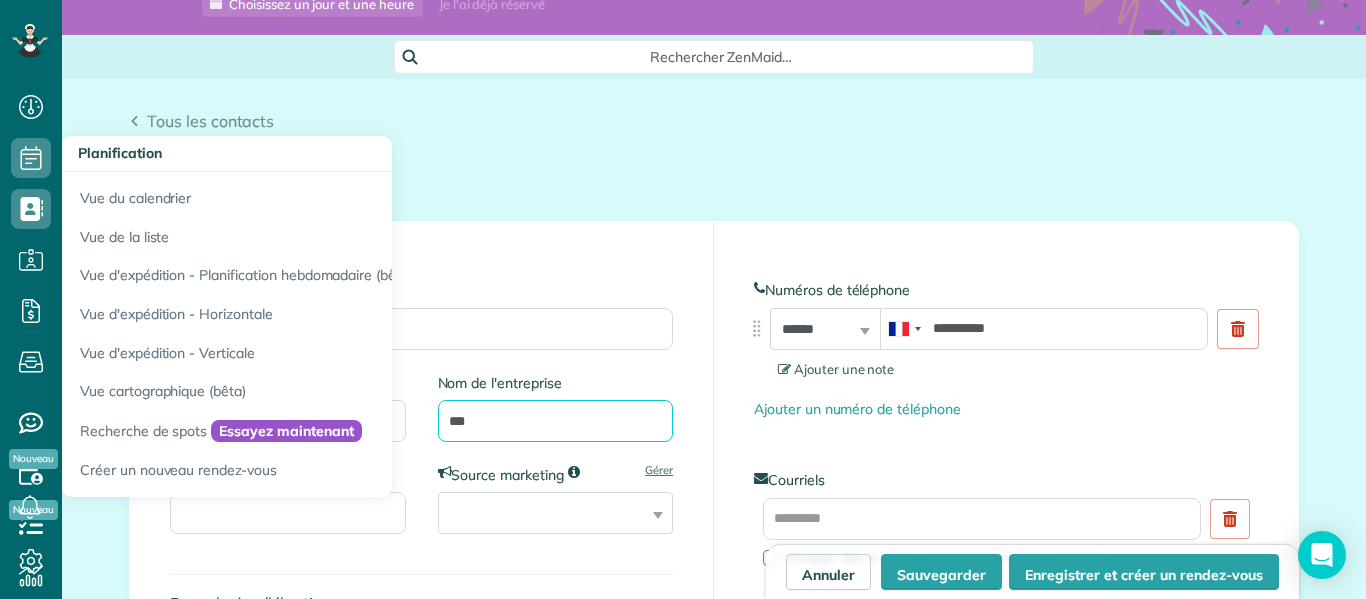 scroll, scrollTop: 0, scrollLeft: 0, axis: both 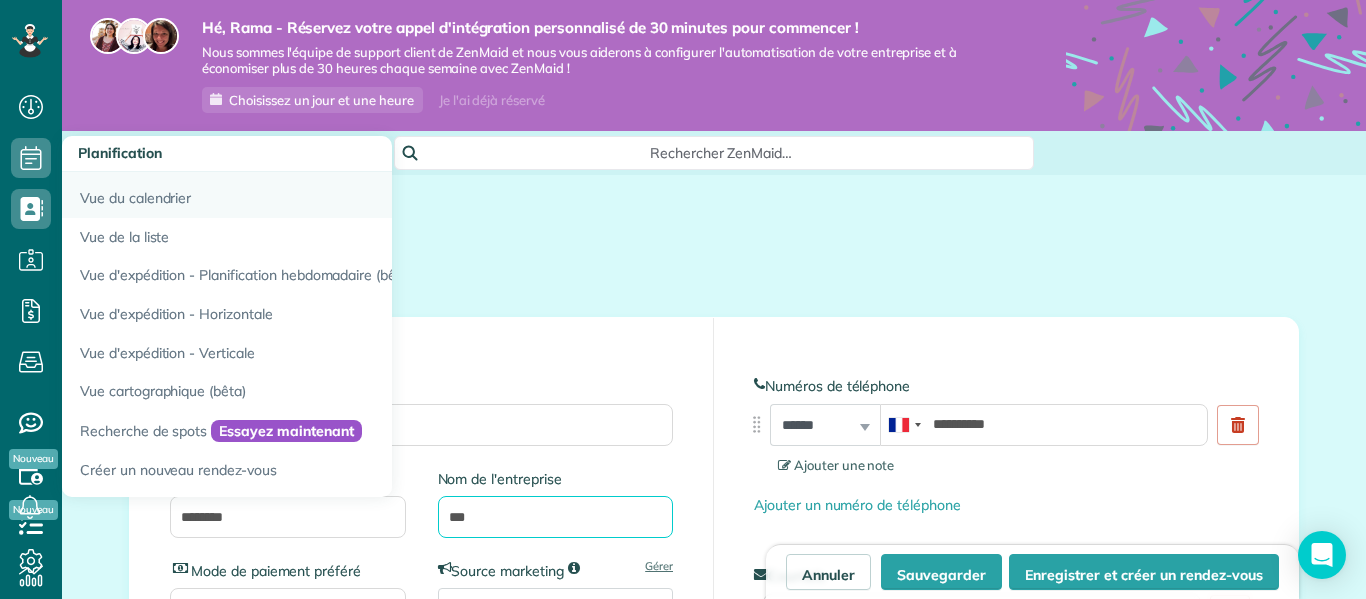 type on "***" 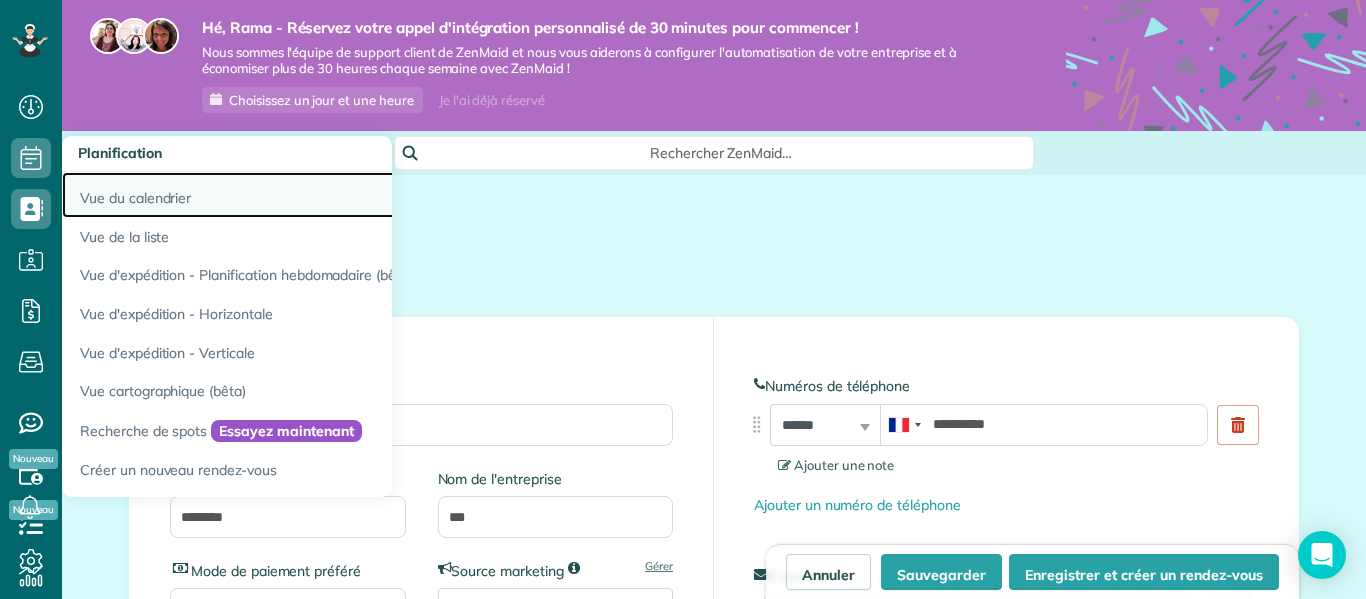 click on "Vue du calendrier" at bounding box center (312, 195) 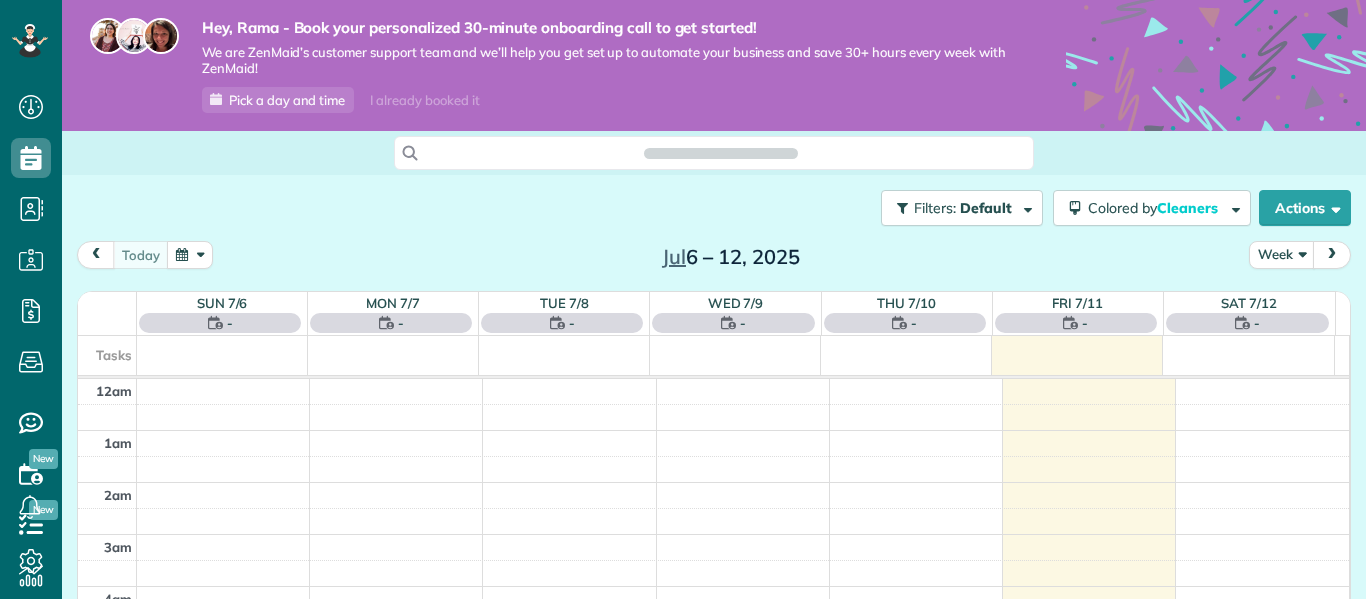 scroll, scrollTop: 0, scrollLeft: 0, axis: both 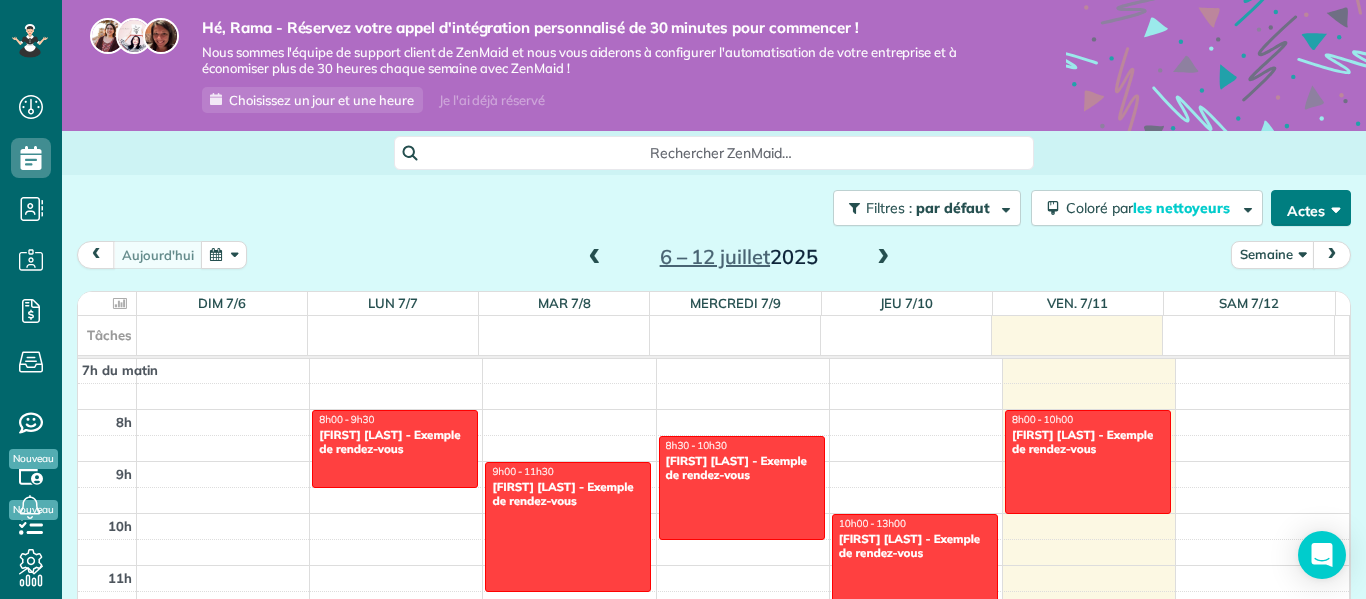 click on "Actes" at bounding box center [1306, 211] 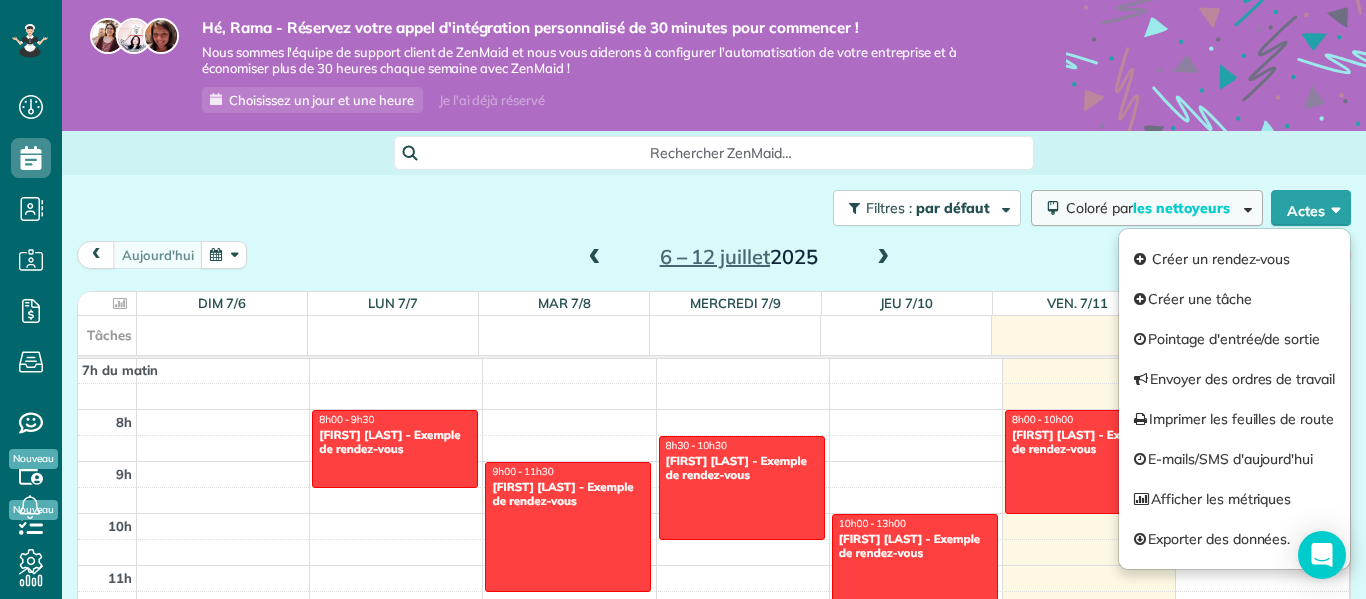 click on "les nettoyeurs" at bounding box center (1181, 208) 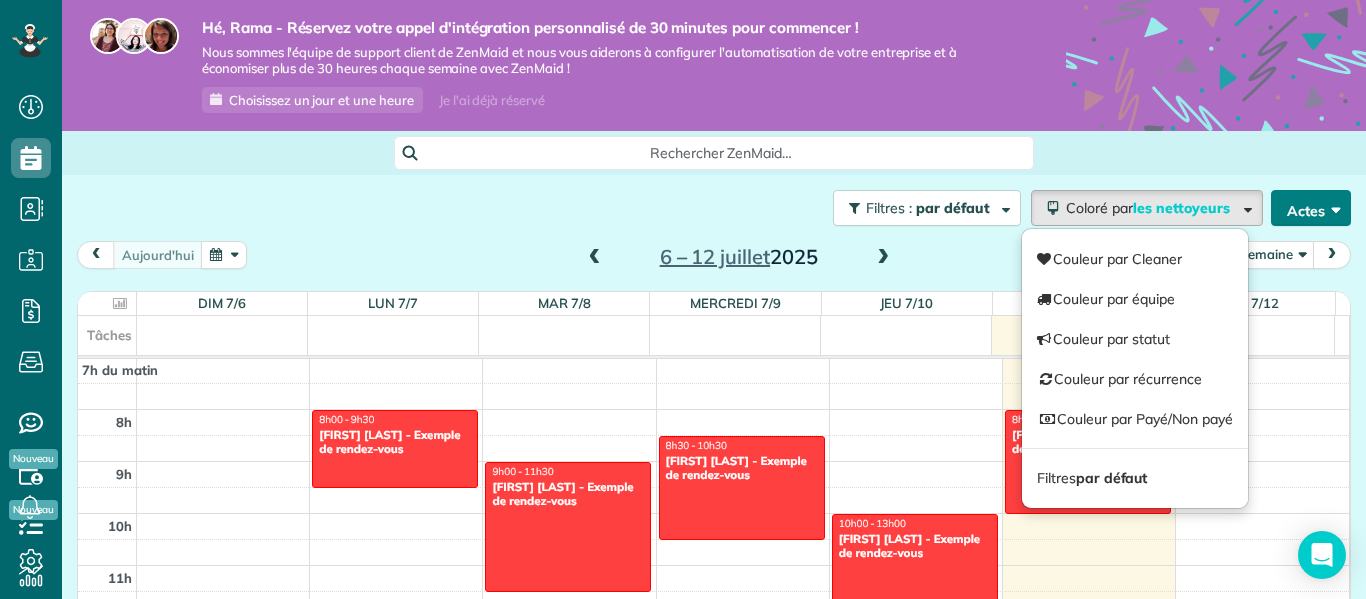click on "Actes" at bounding box center (1306, 211) 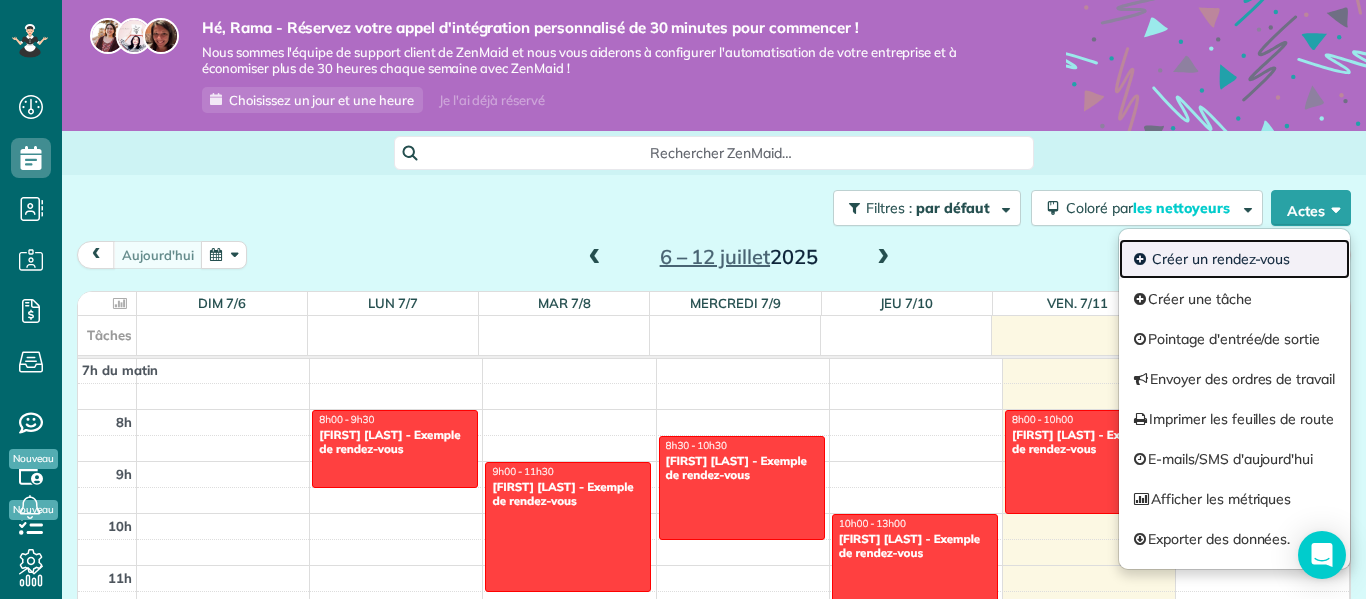 click on "Créer un rendez-vous" at bounding box center (1221, 259) 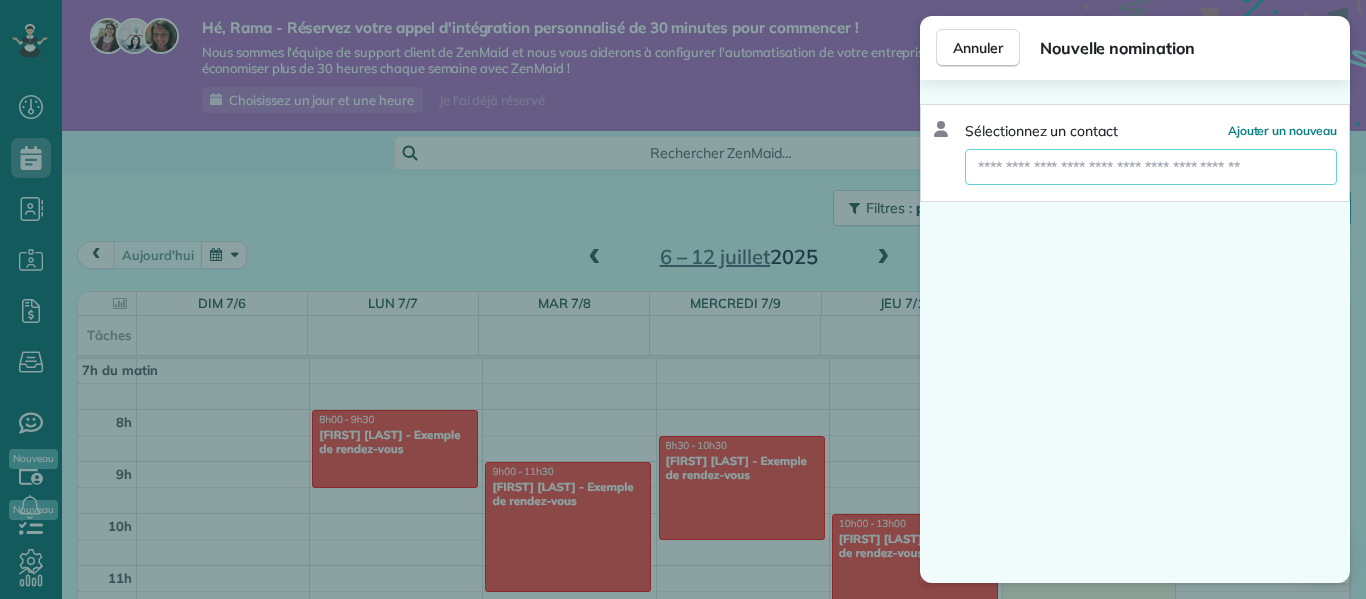 click at bounding box center (1151, 167) 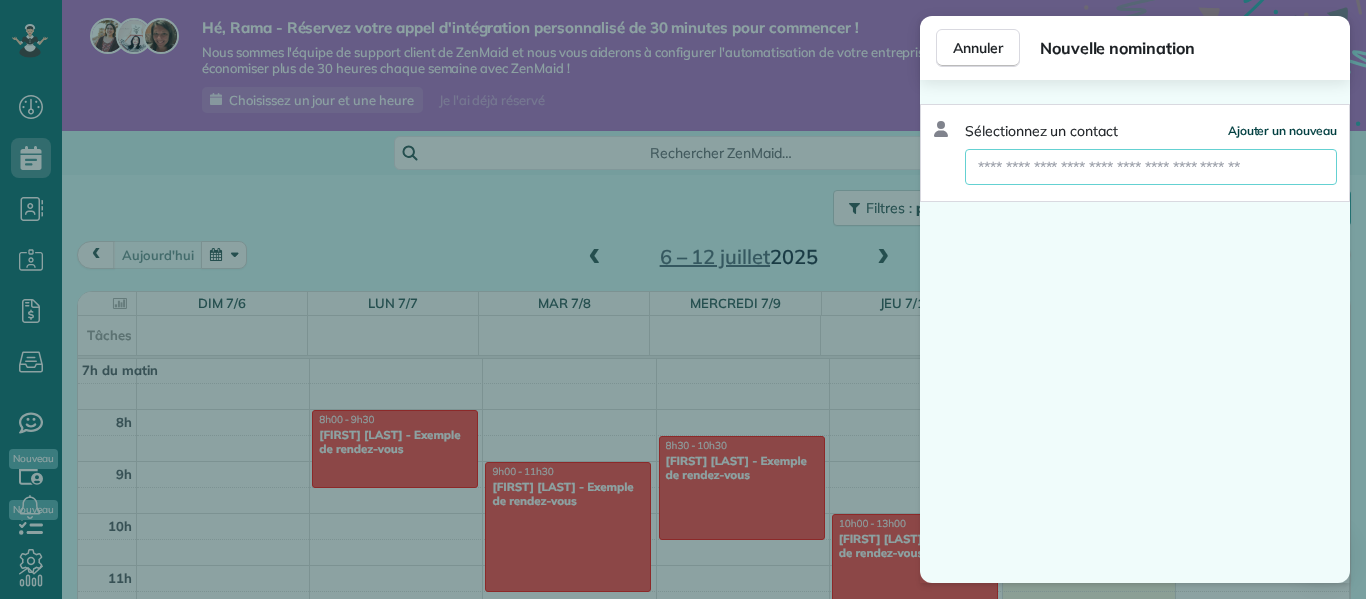 click on "Ajouter un nouveau" at bounding box center [1282, 130] 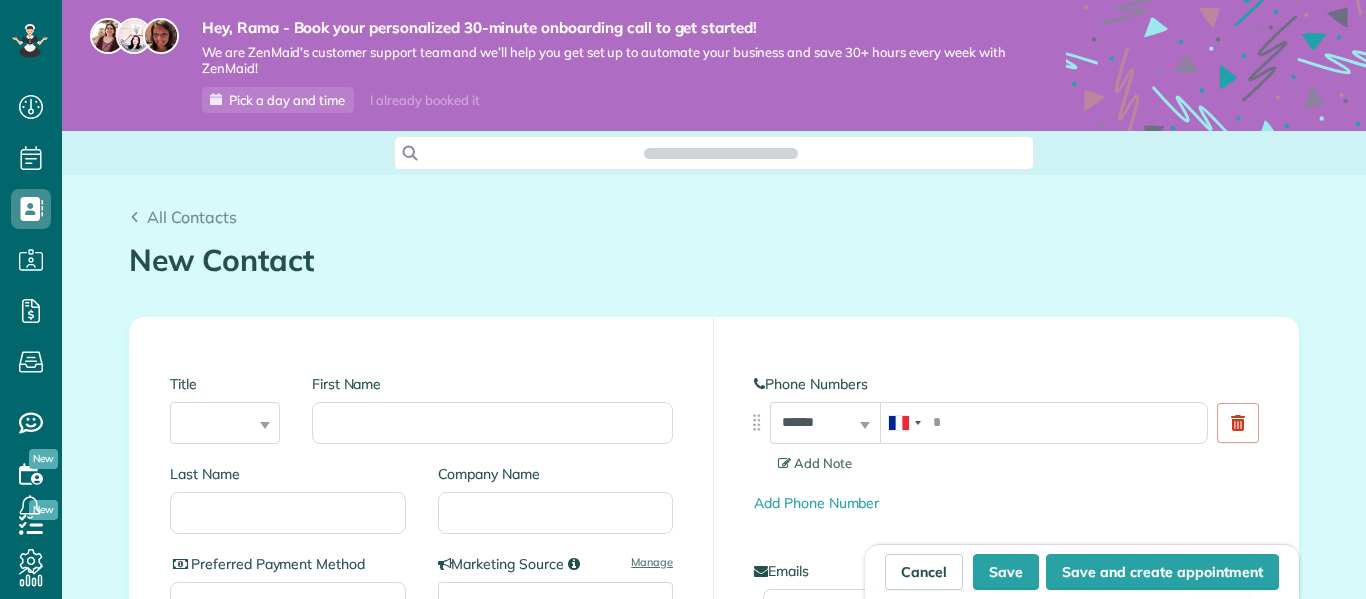 scroll, scrollTop: 0, scrollLeft: 0, axis: both 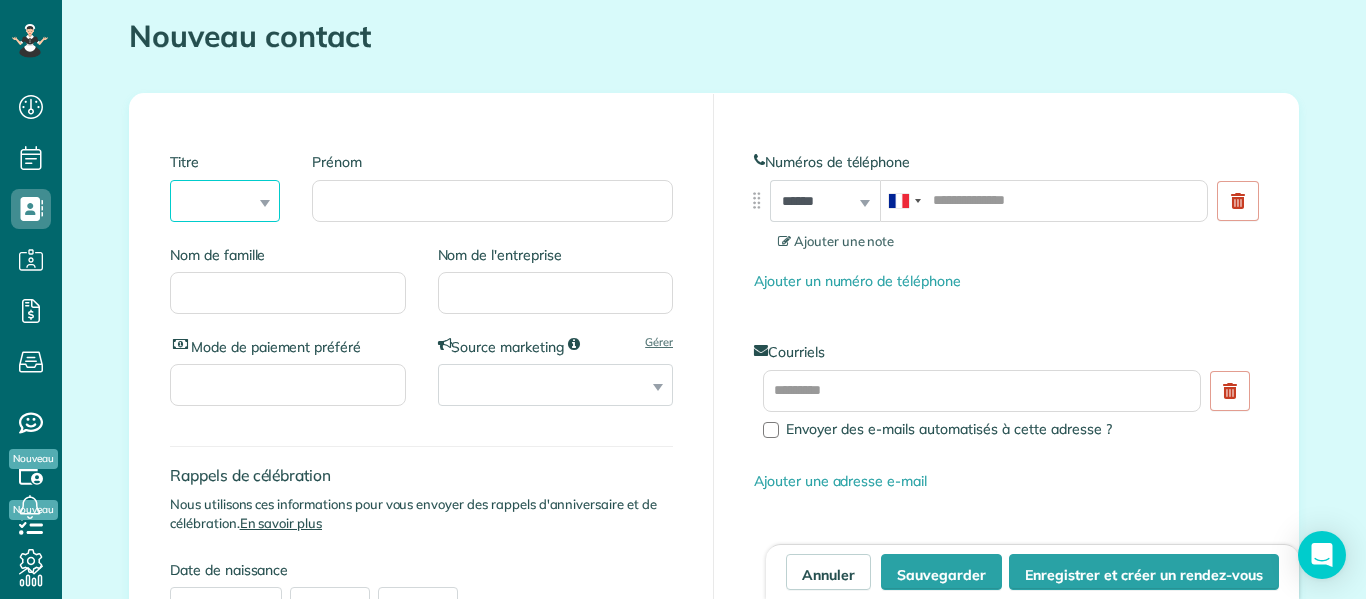 click on "**
****
***
***" at bounding box center [225, 201] 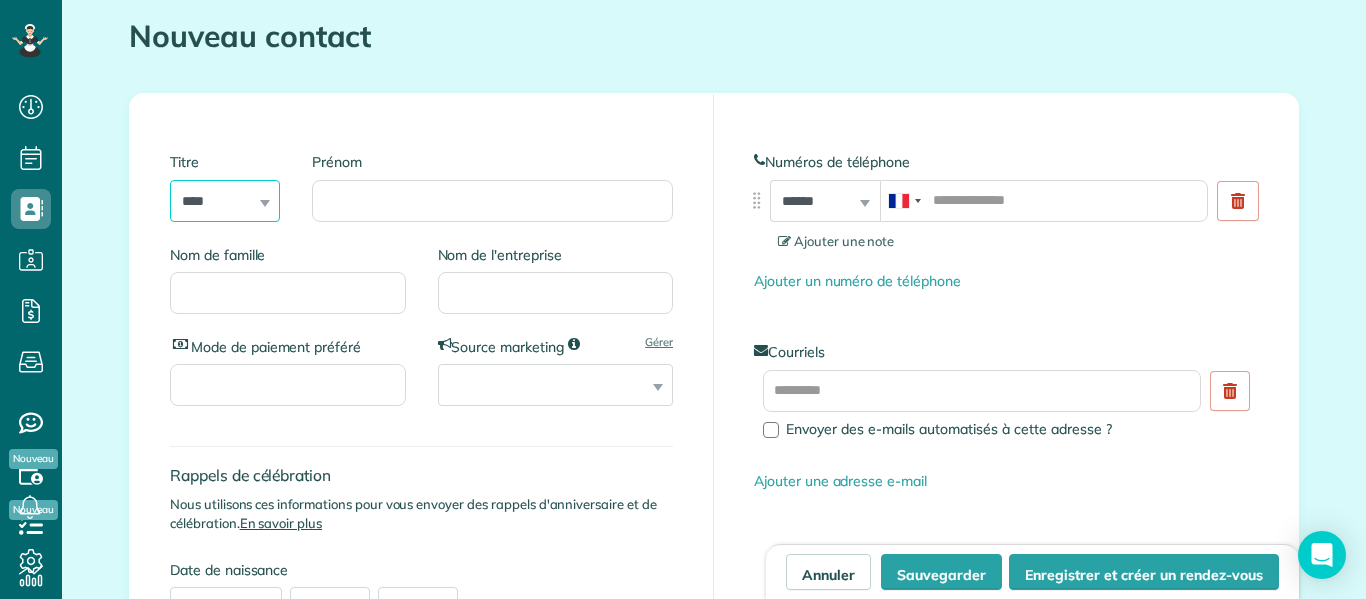 click on "**
****
***
***" at bounding box center (225, 201) 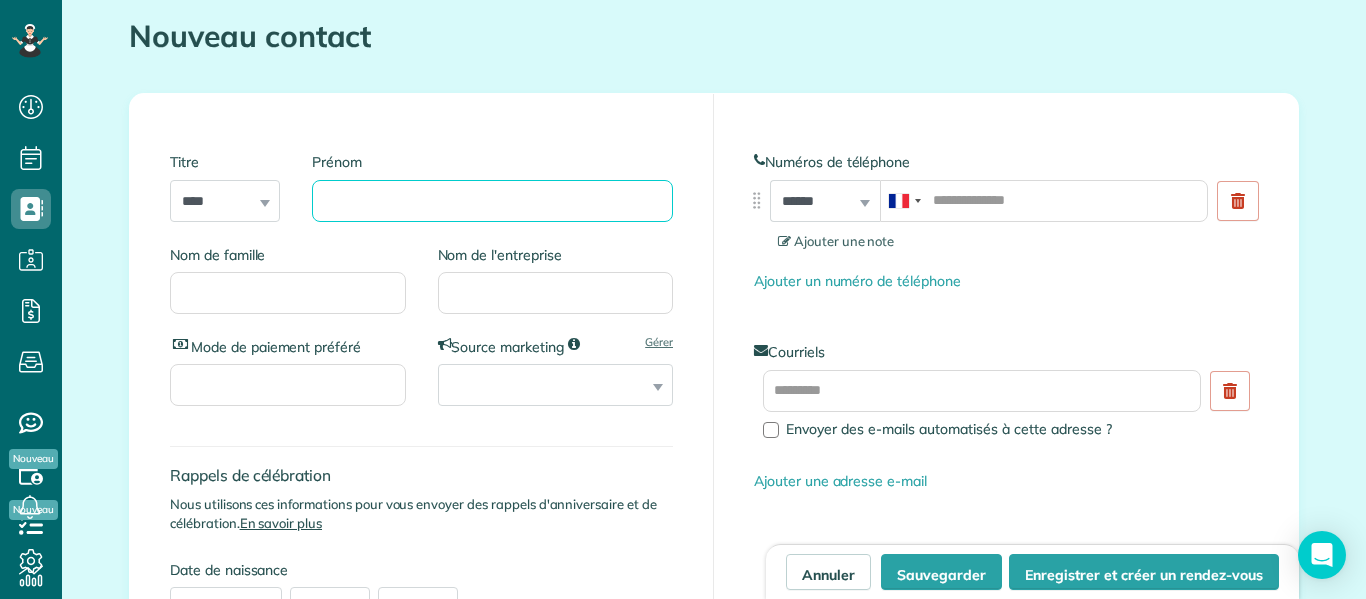 click on "Prénom" at bounding box center (492, 201) 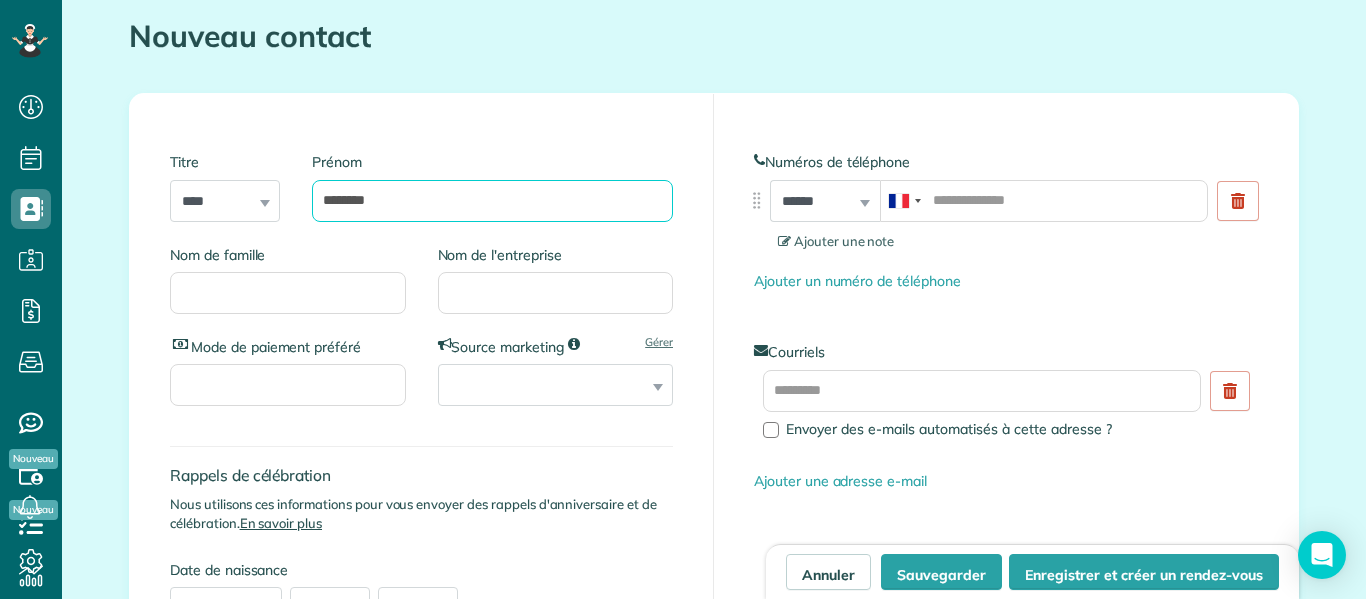 type on "********" 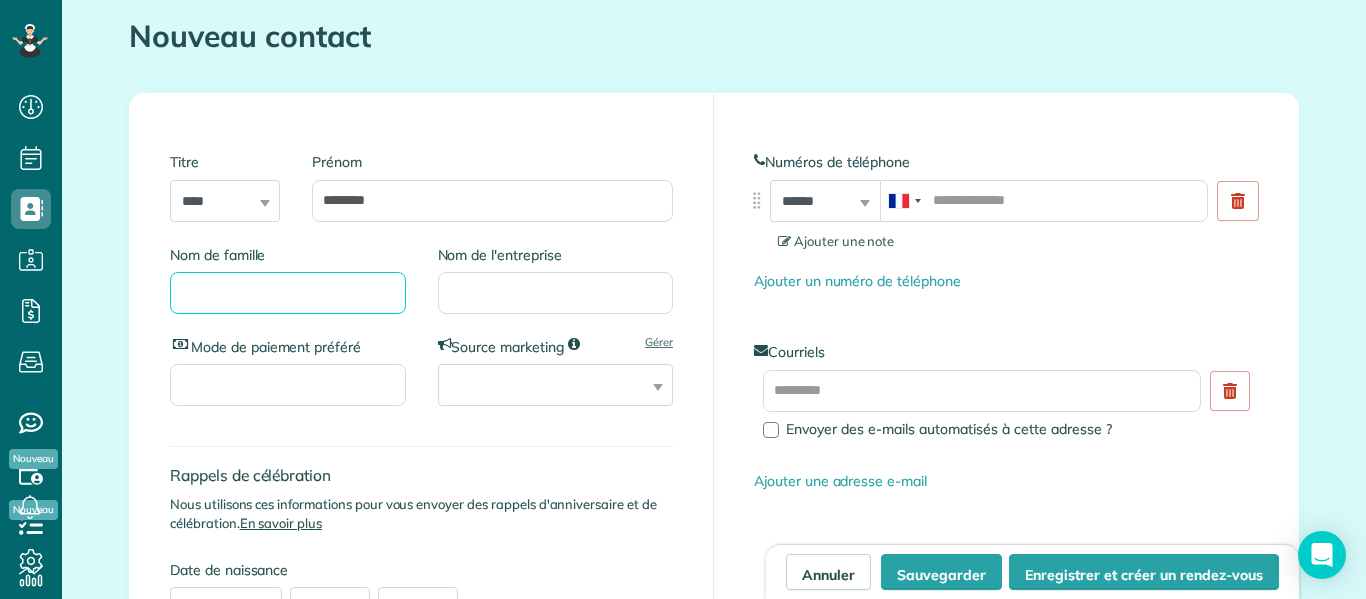click on "Nom de famille" at bounding box center (288, 293) 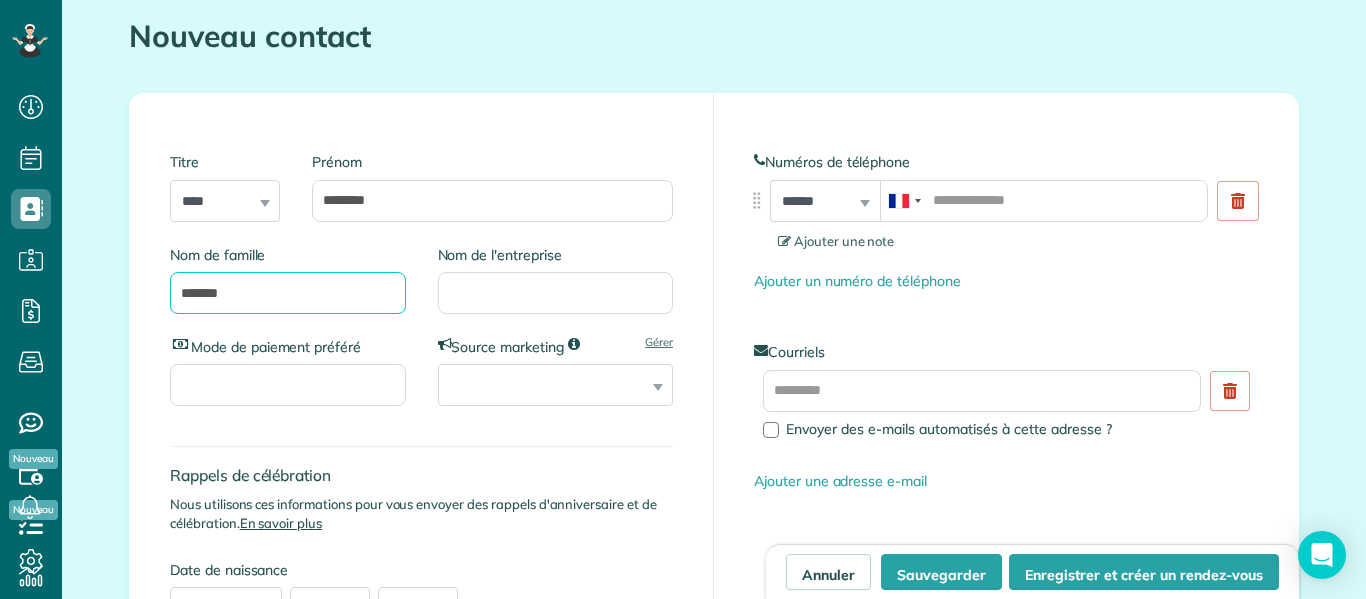 type on "*******" 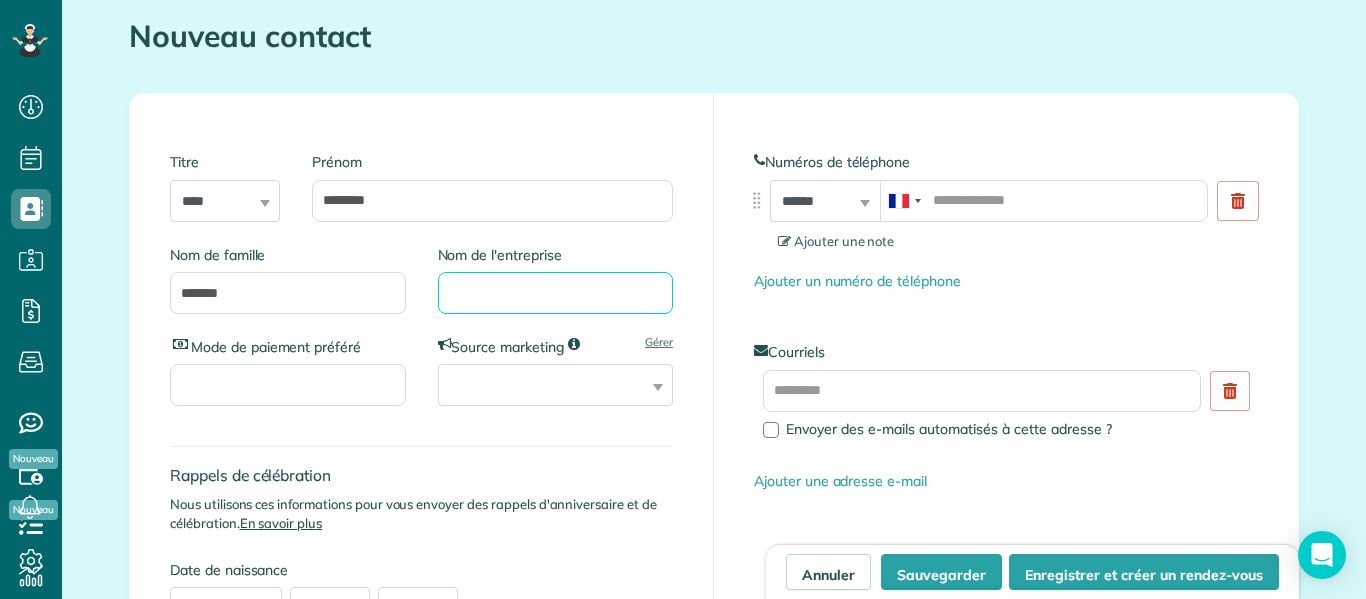 click on "Nom de l'entreprise" at bounding box center (556, 293) 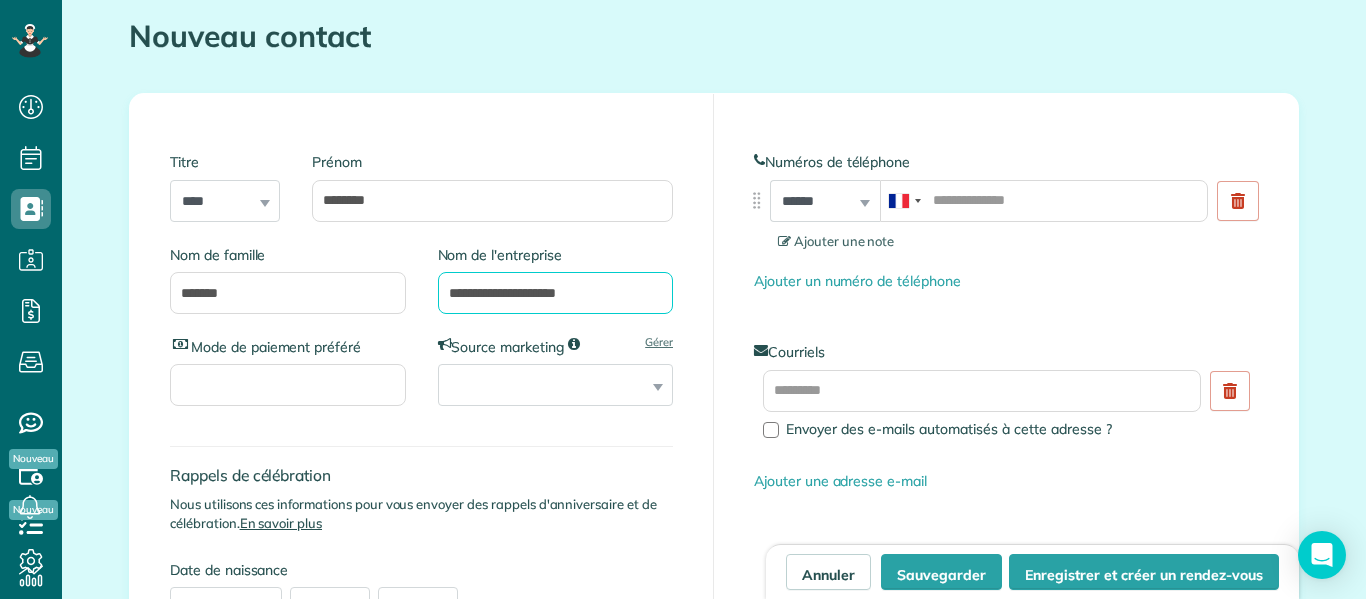 type on "**********" 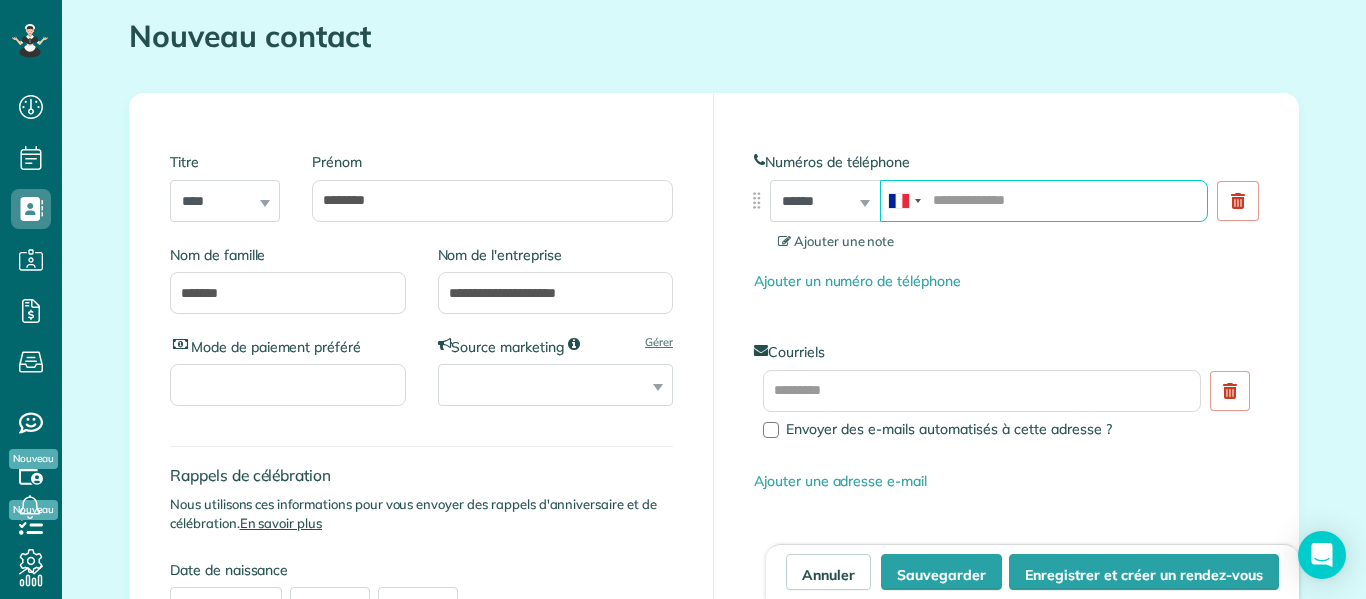 click at bounding box center (1044, 201) 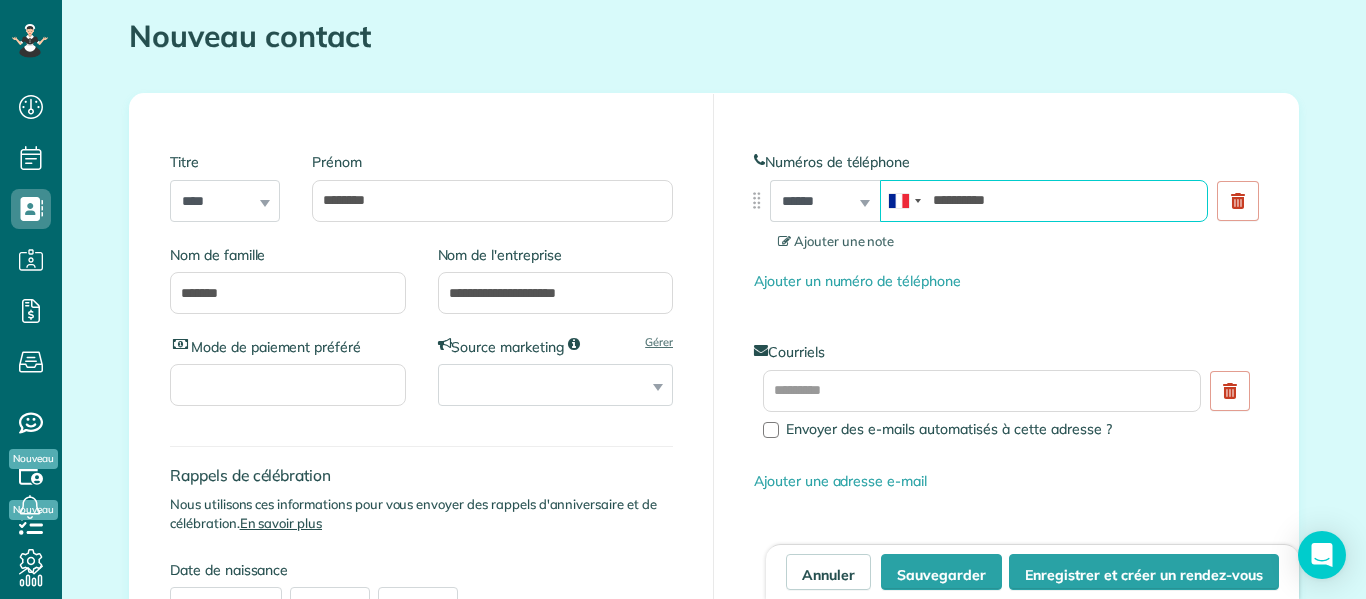 type on "**********" 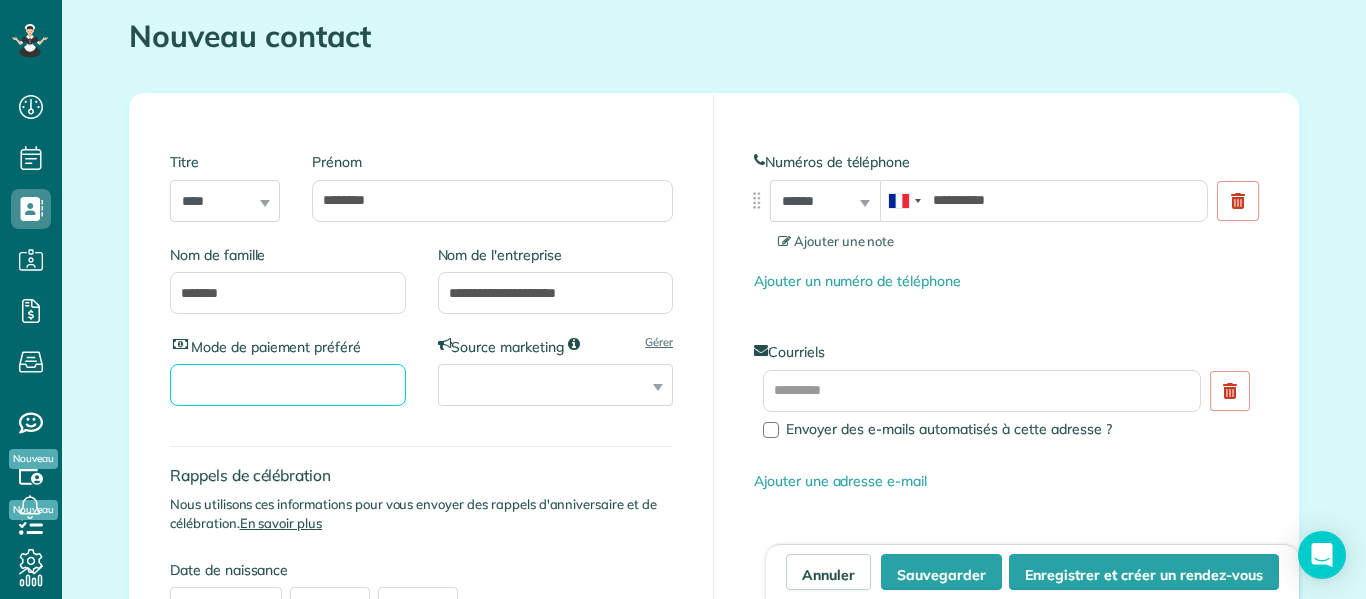 click on "Mode de paiement préféré" at bounding box center [288, 385] 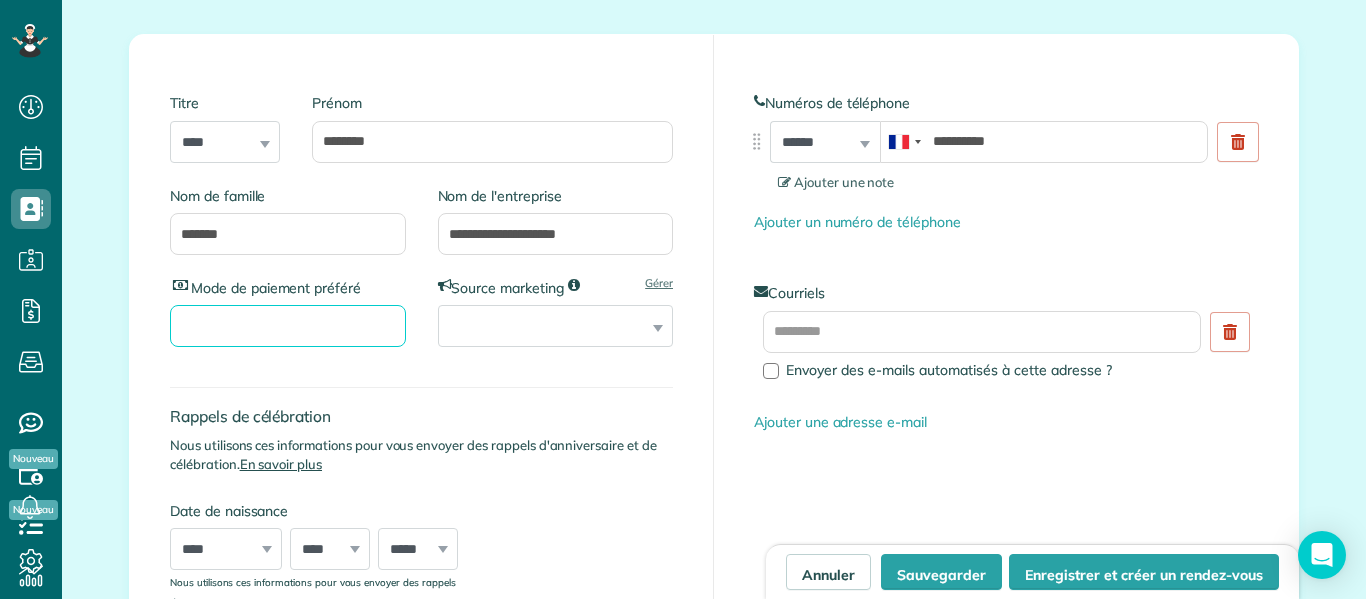 scroll, scrollTop: 285, scrollLeft: 0, axis: vertical 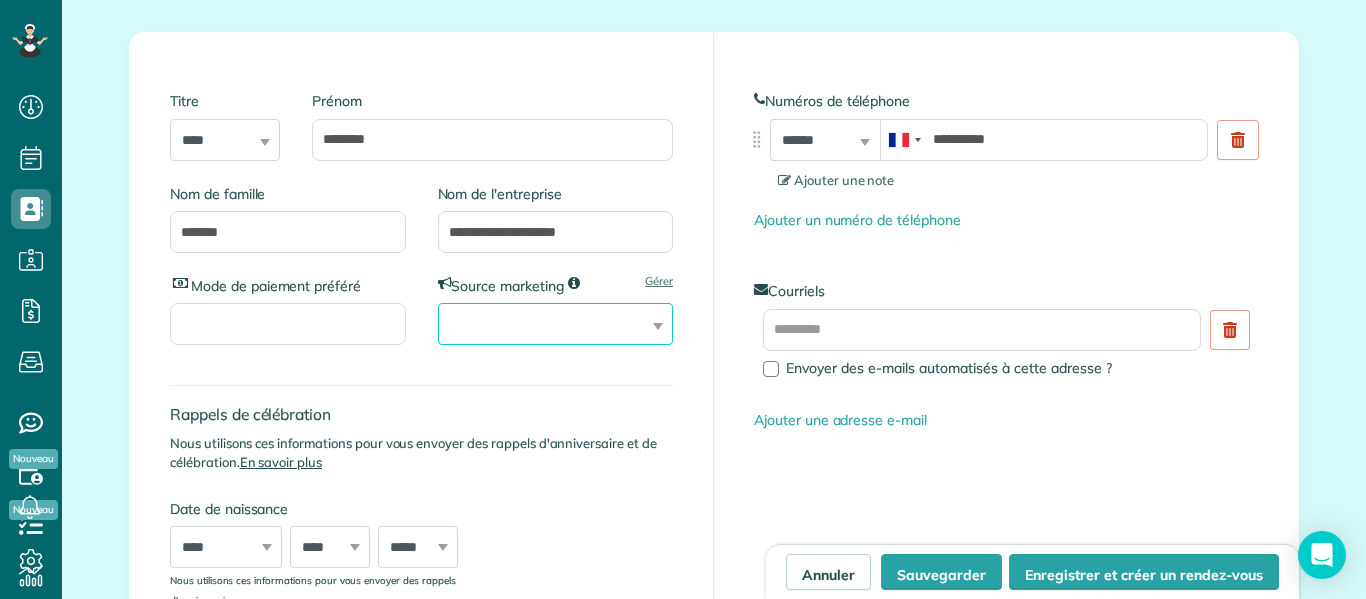click on "**********" at bounding box center [556, 324] 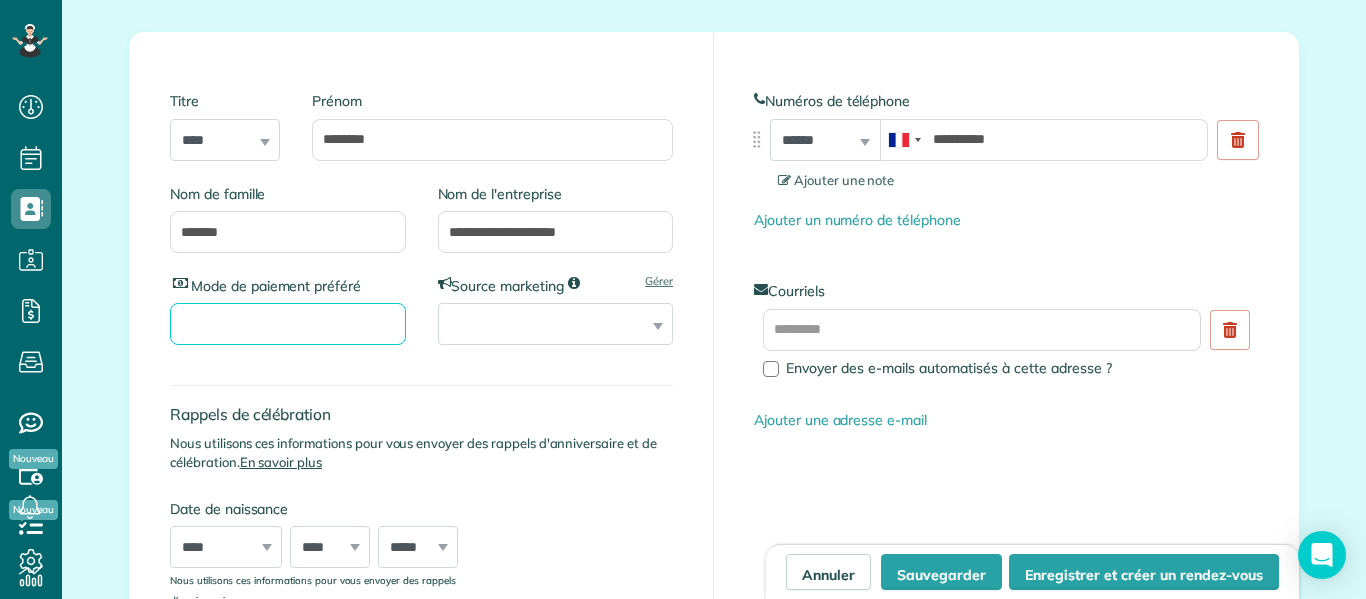 click on "Mode de paiement préféré" at bounding box center [288, 324] 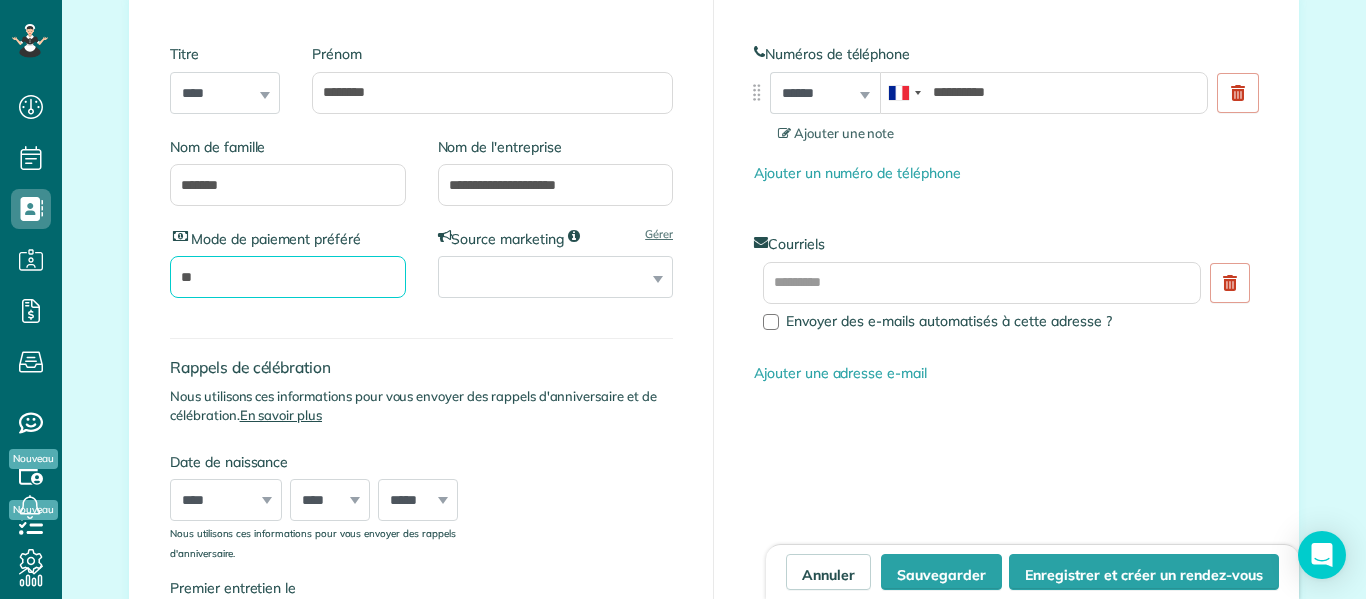 scroll, scrollTop: 338, scrollLeft: 0, axis: vertical 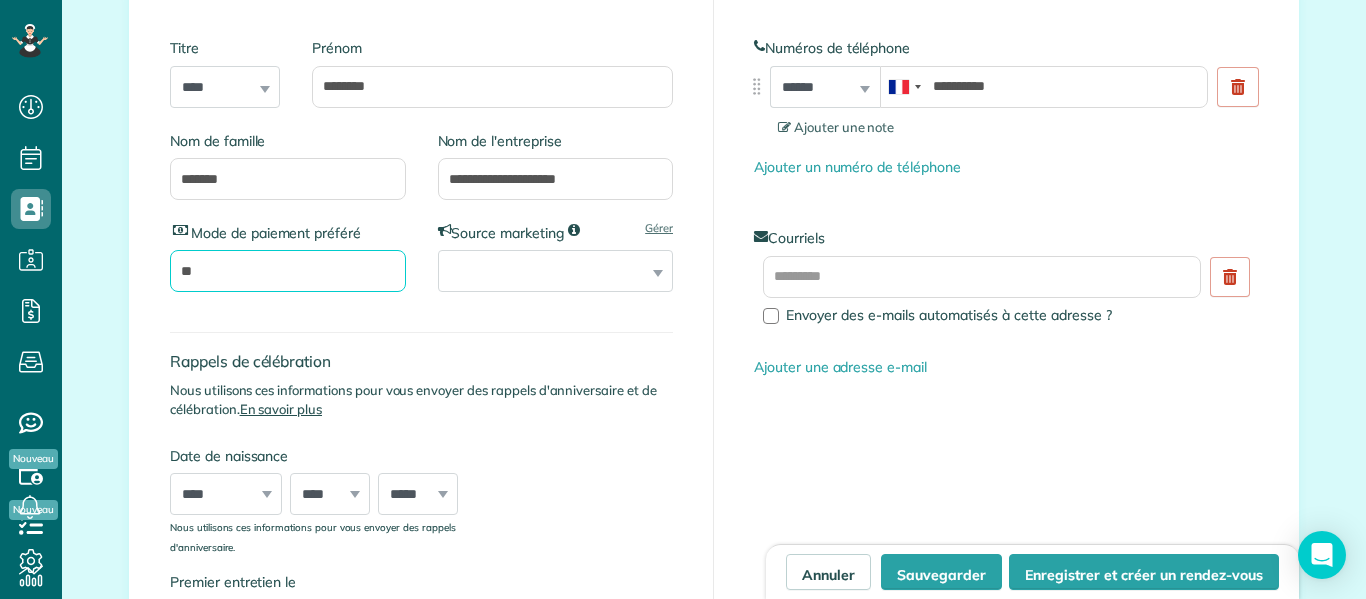 type on "**" 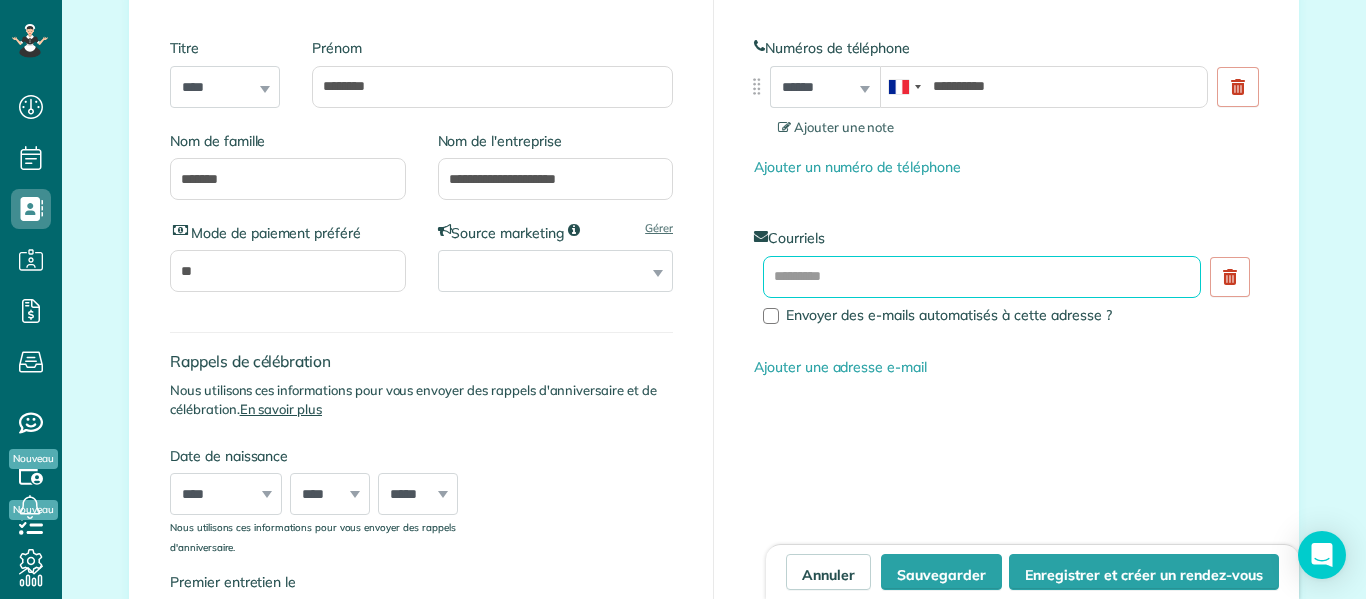 click at bounding box center [982, 277] 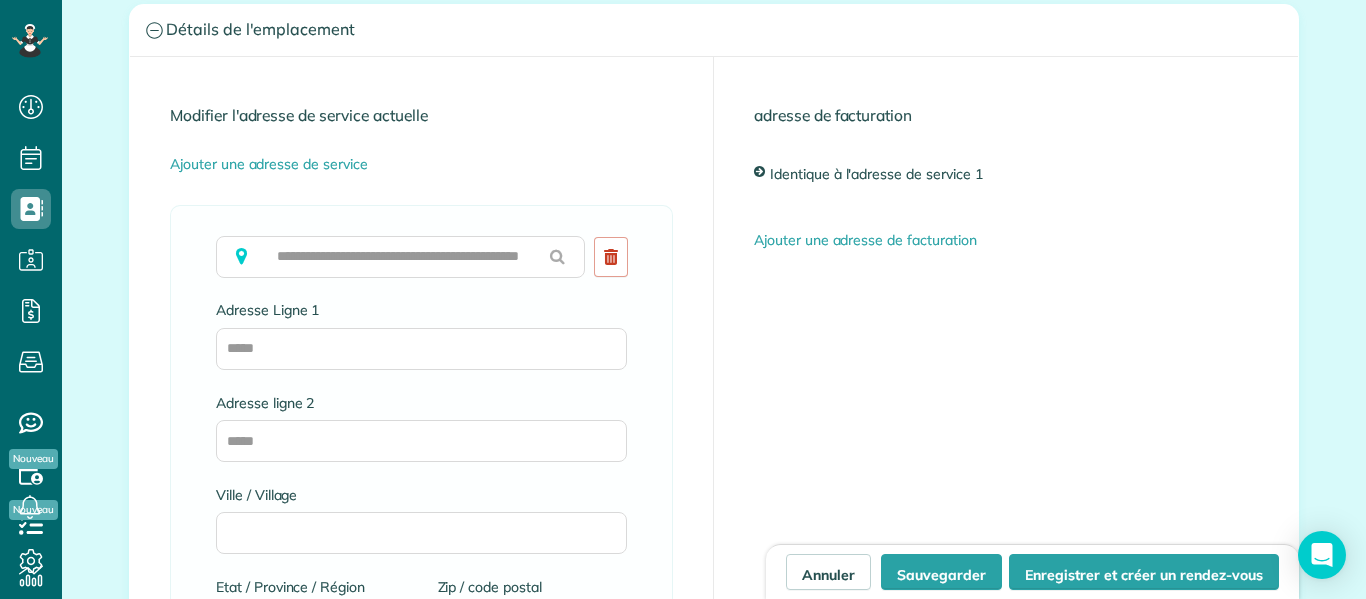 scroll, scrollTop: 1087, scrollLeft: 0, axis: vertical 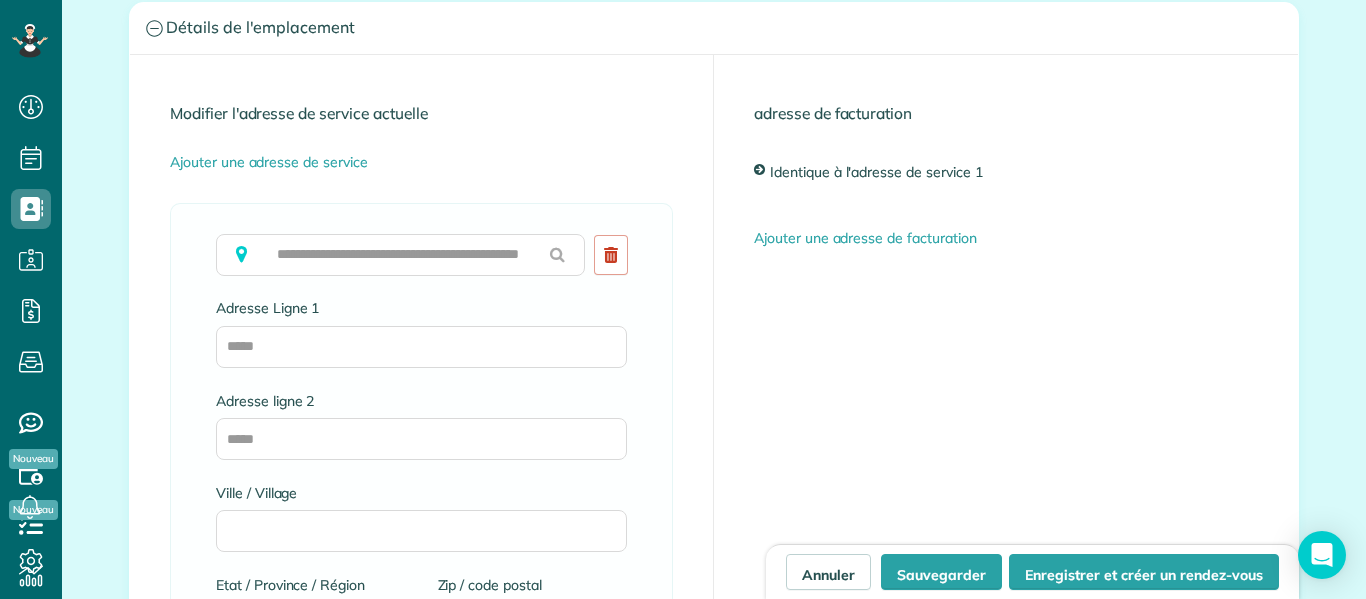 type on "**********" 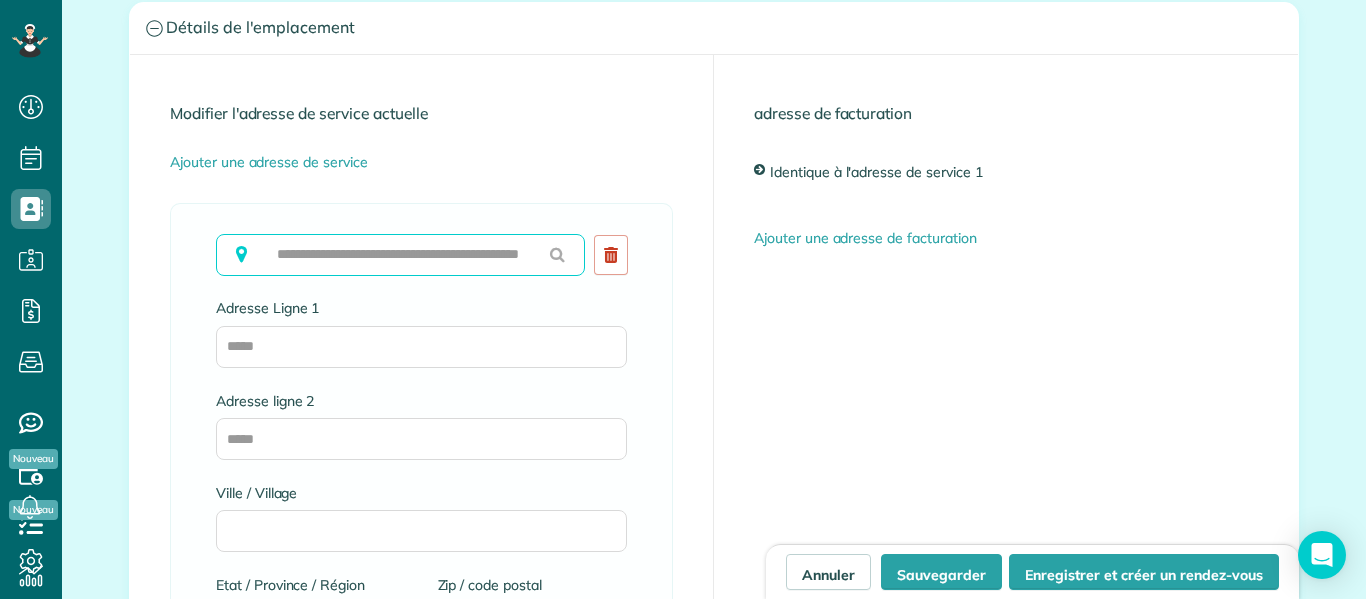 click at bounding box center [400, 255] 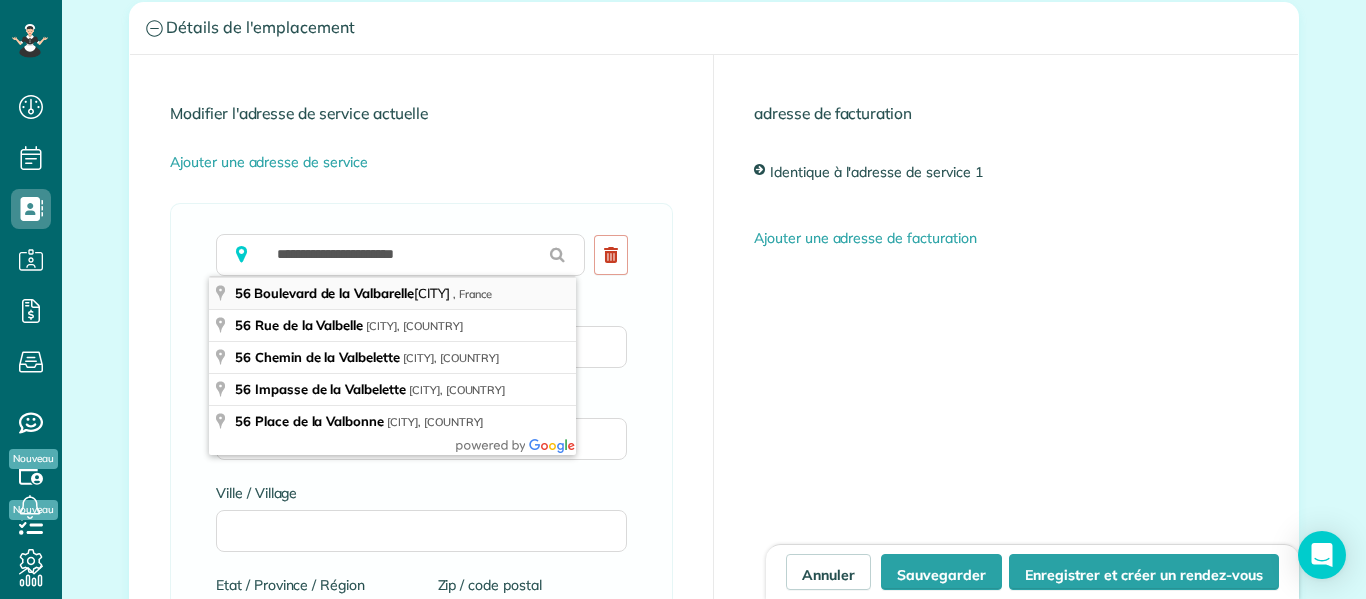 type on "**********" 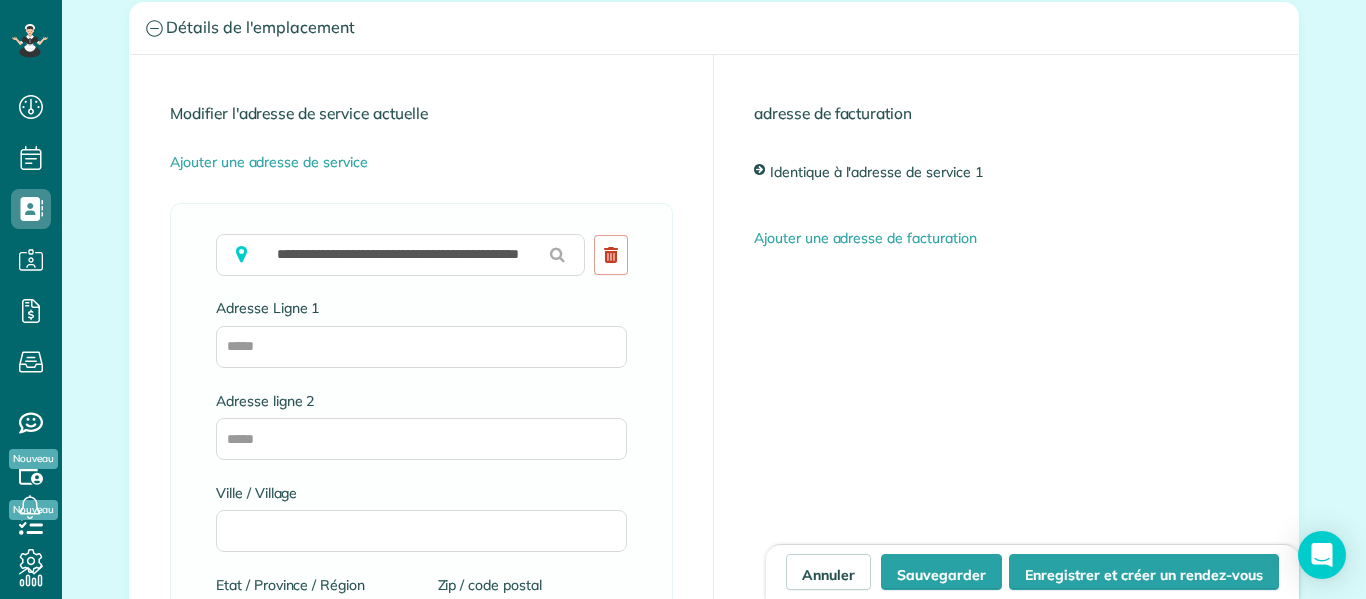 type on "**********" 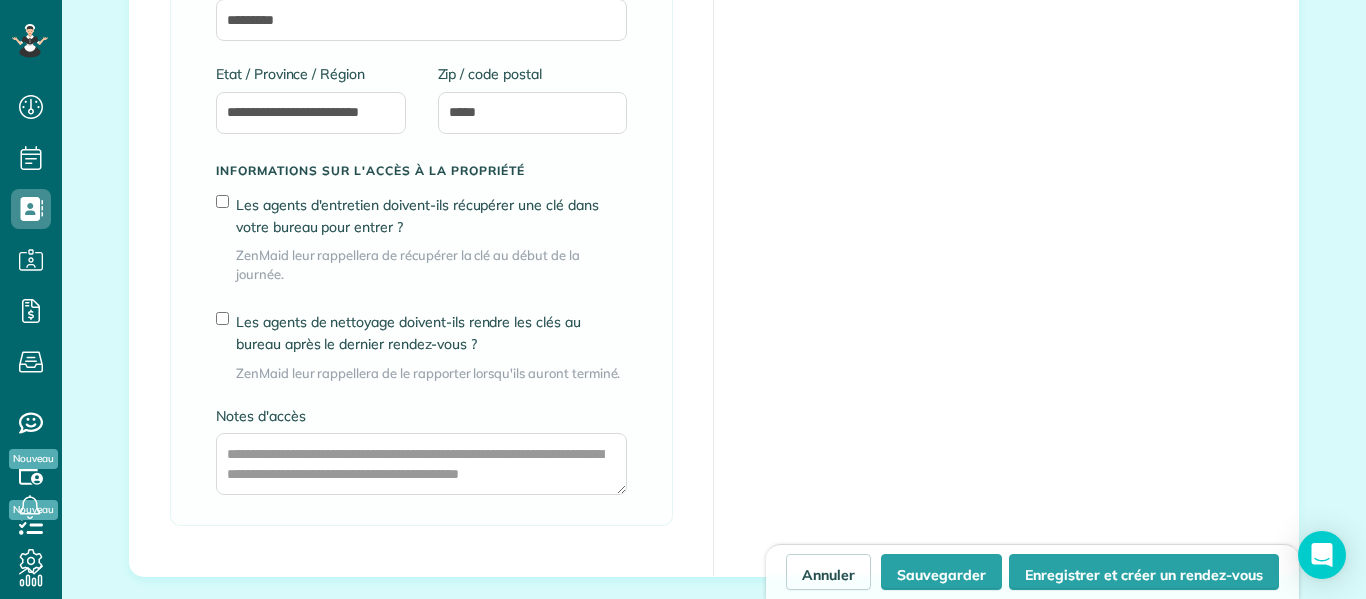 scroll, scrollTop: 1599, scrollLeft: 0, axis: vertical 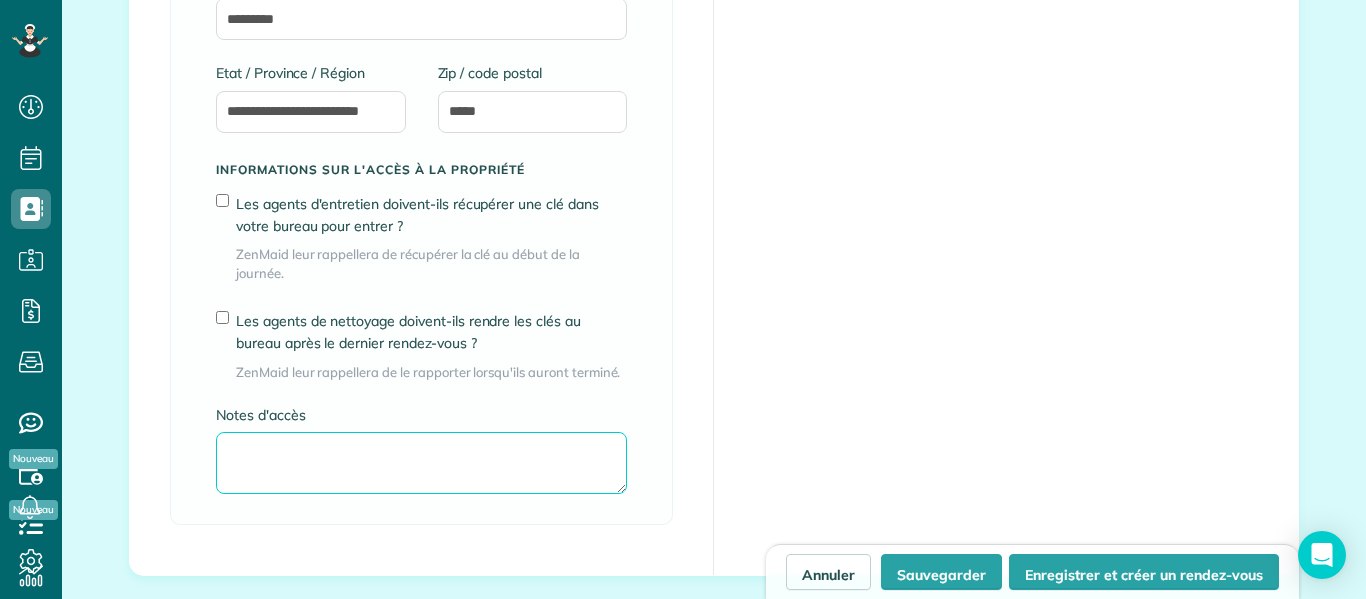 click on "Notes d'accès" at bounding box center [421, 463] 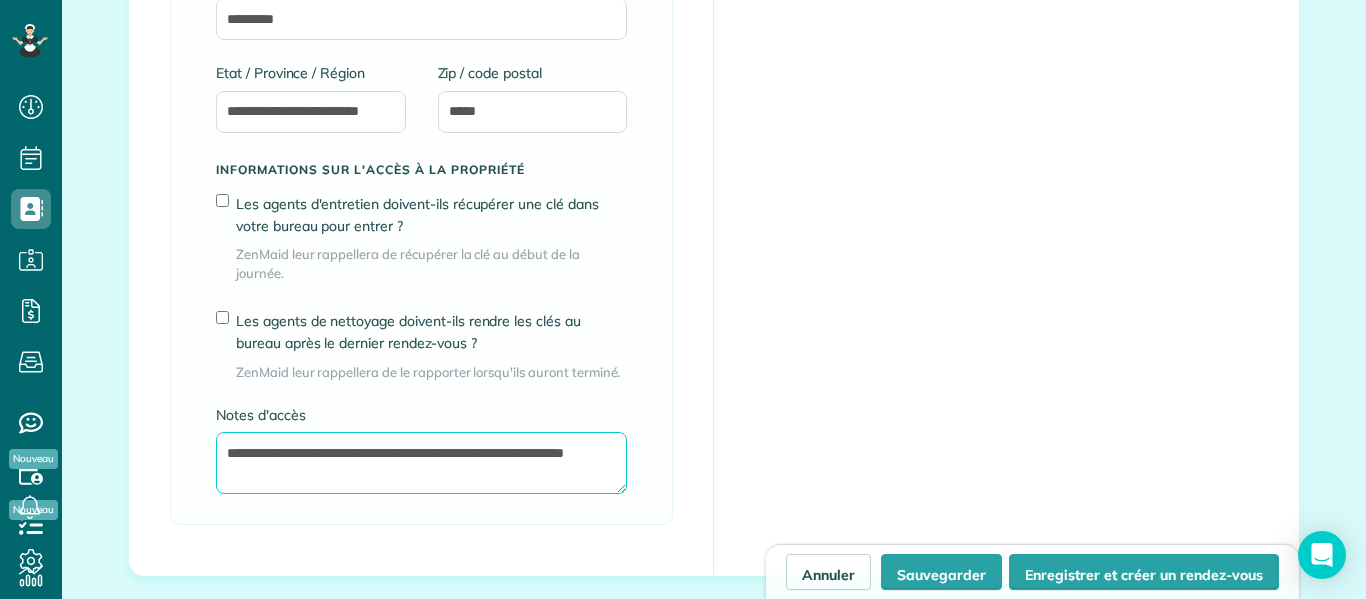 click on "**********" at bounding box center (421, 463) 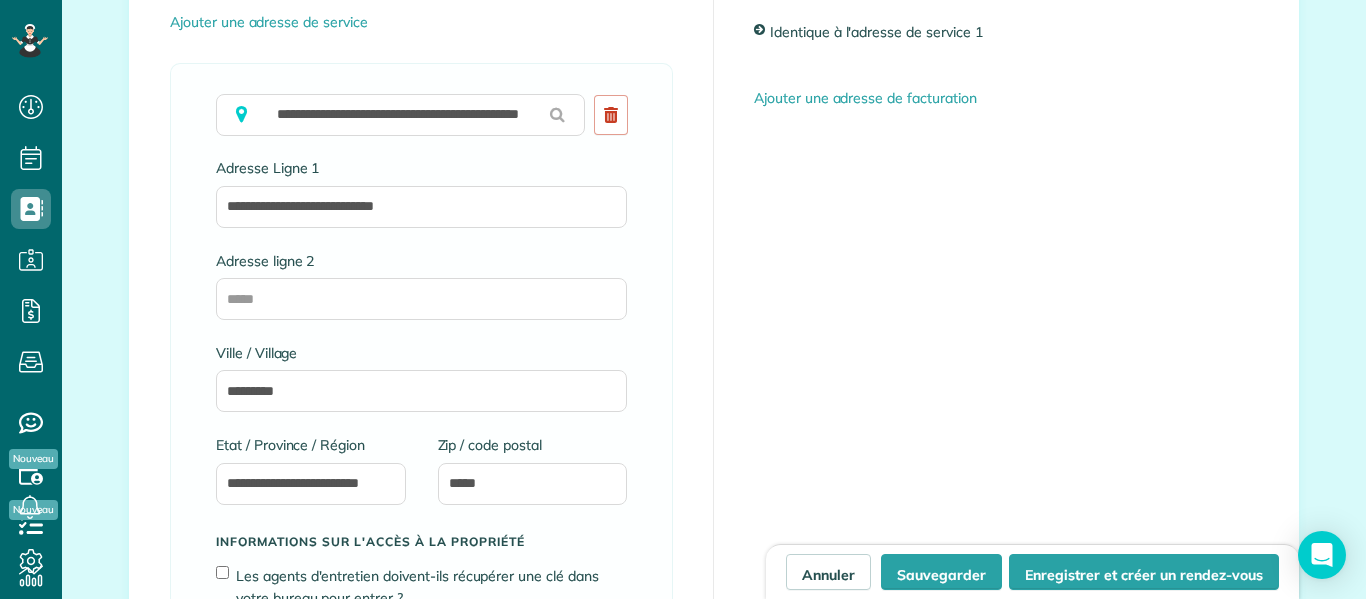 scroll, scrollTop: 1293, scrollLeft: 0, axis: vertical 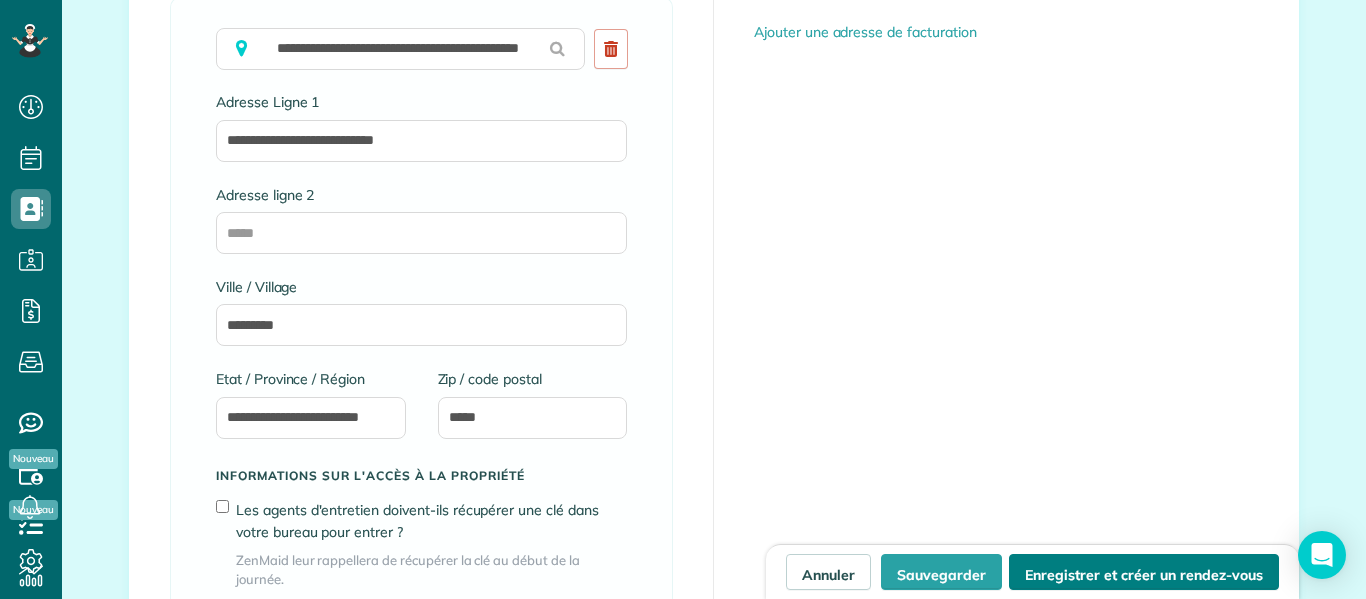 type on "**********" 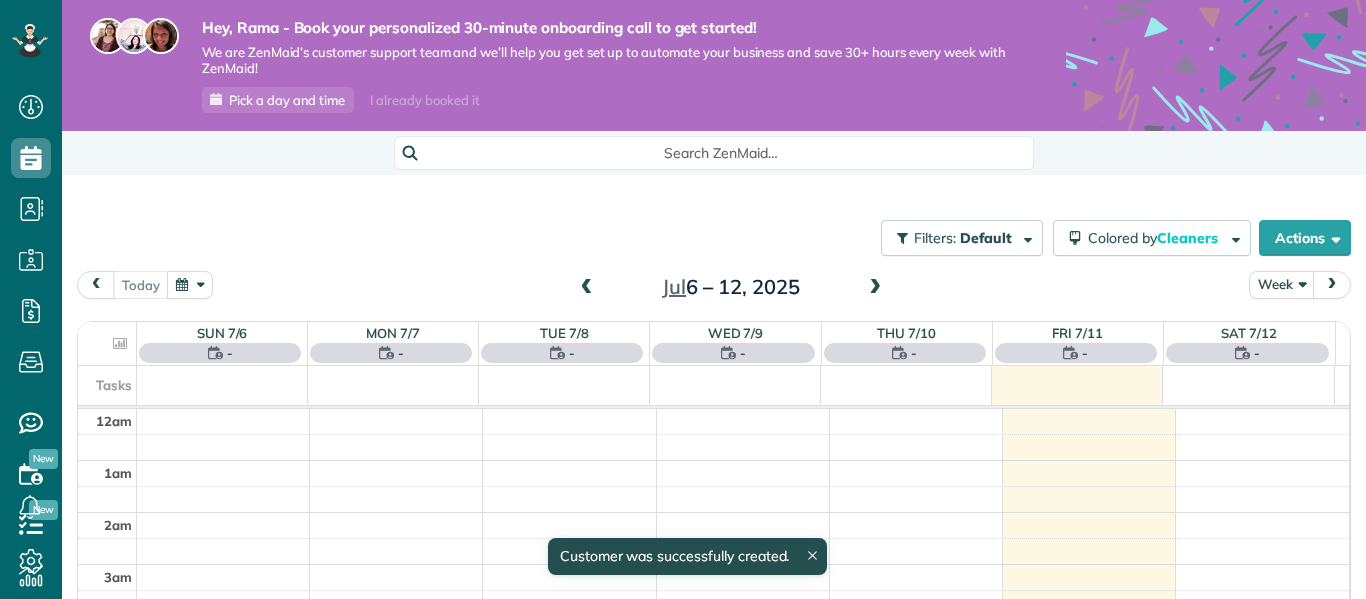 scroll, scrollTop: 0, scrollLeft: 0, axis: both 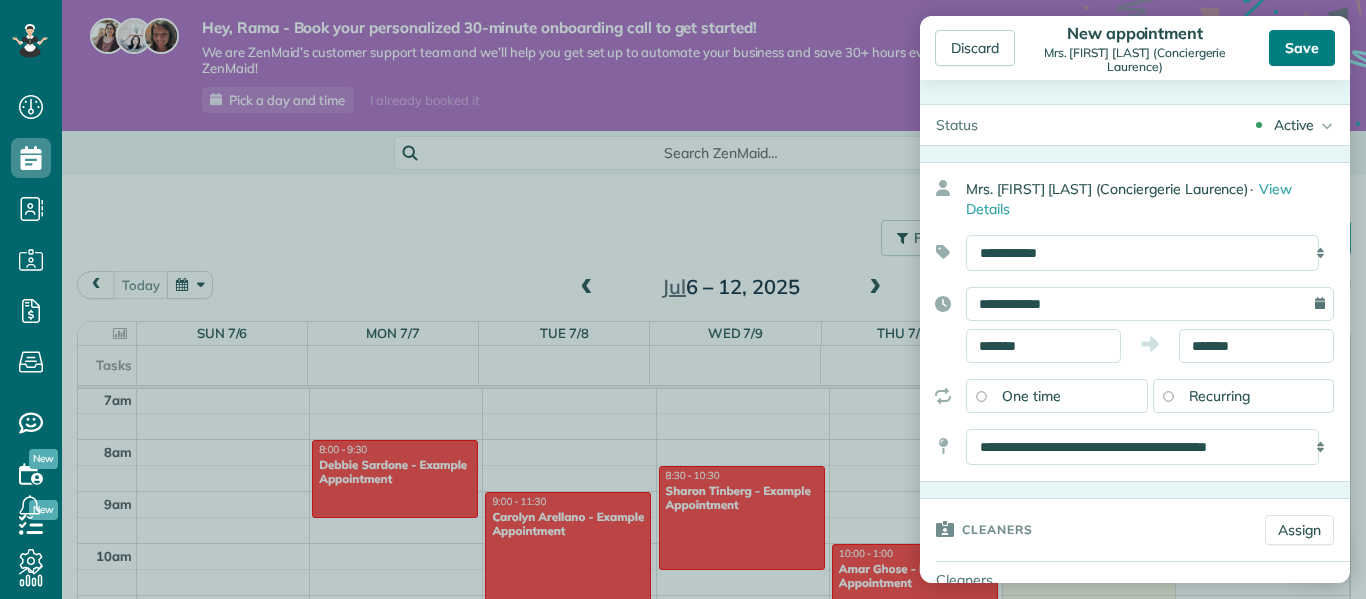 click on "Save" at bounding box center [1302, 48] 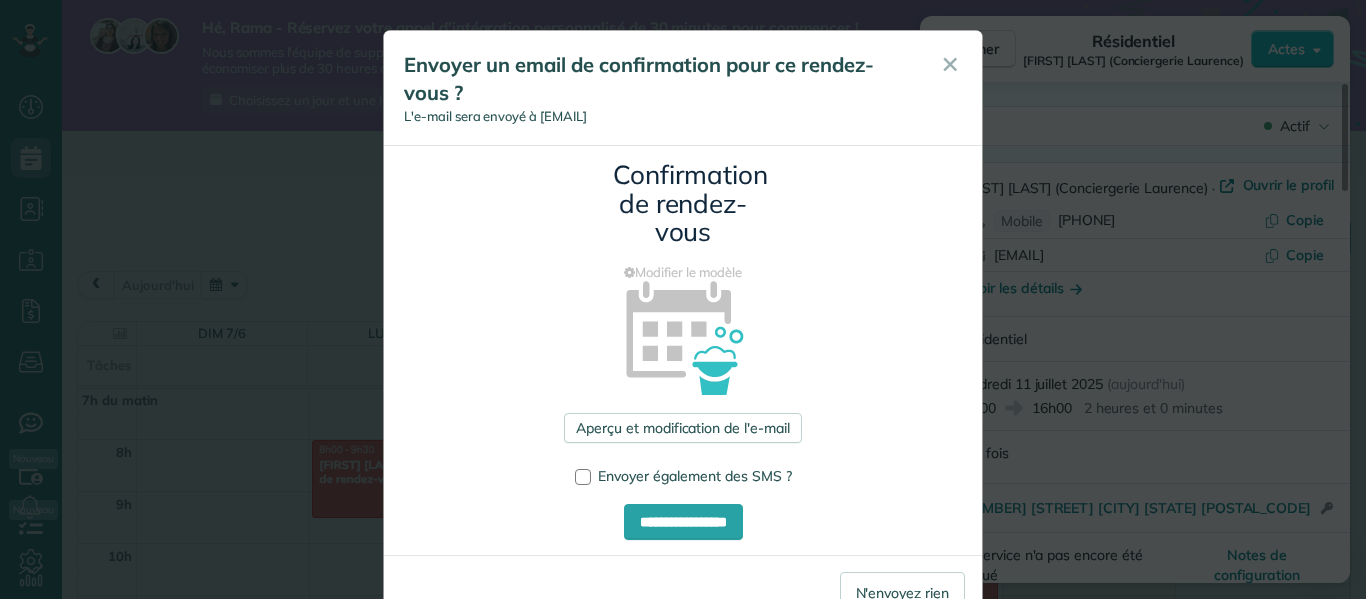 scroll, scrollTop: 97, scrollLeft: 0, axis: vertical 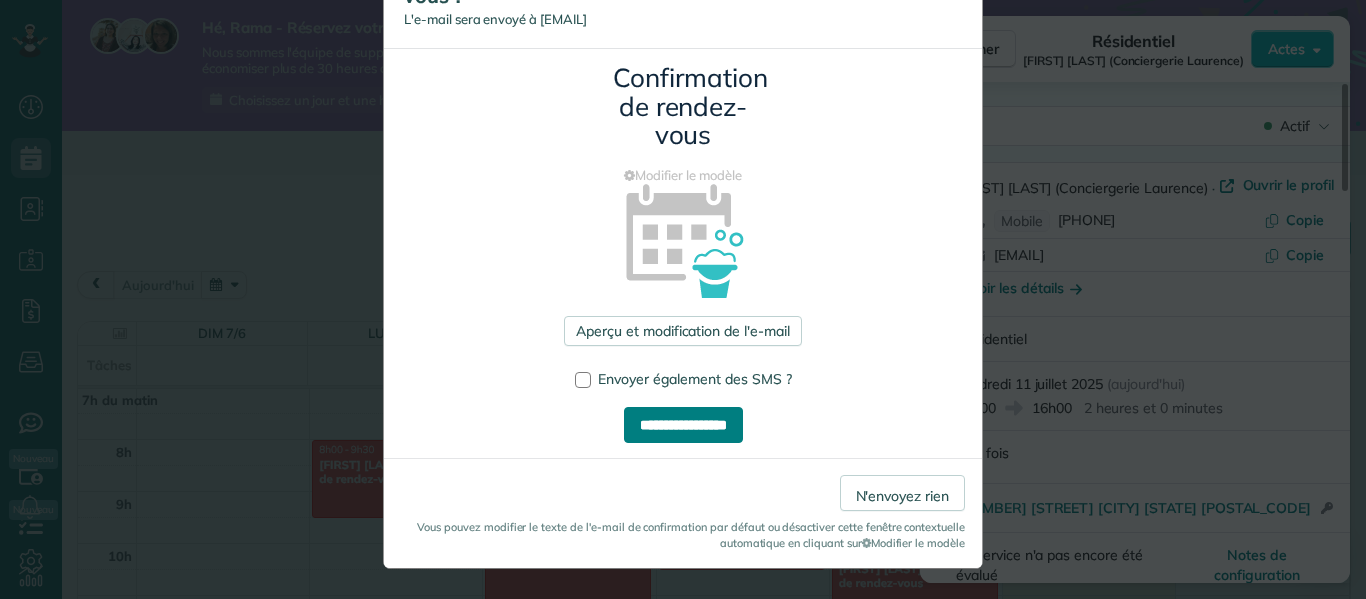 click on "**********" at bounding box center [683, 425] 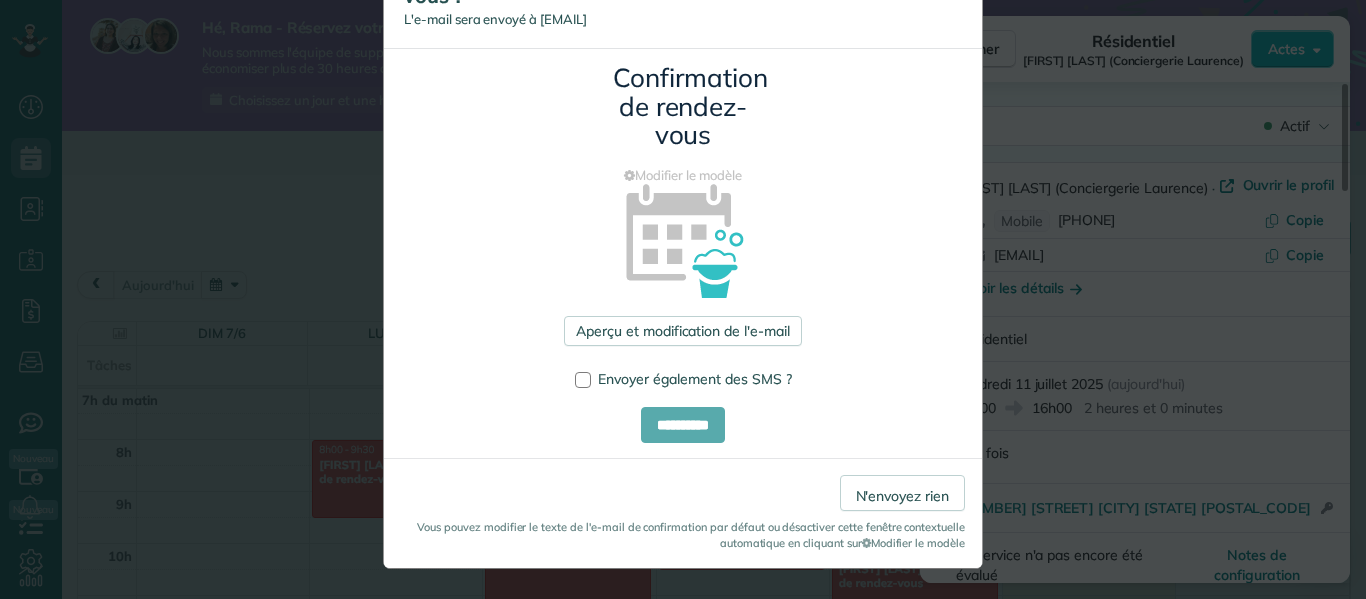 type on "**********" 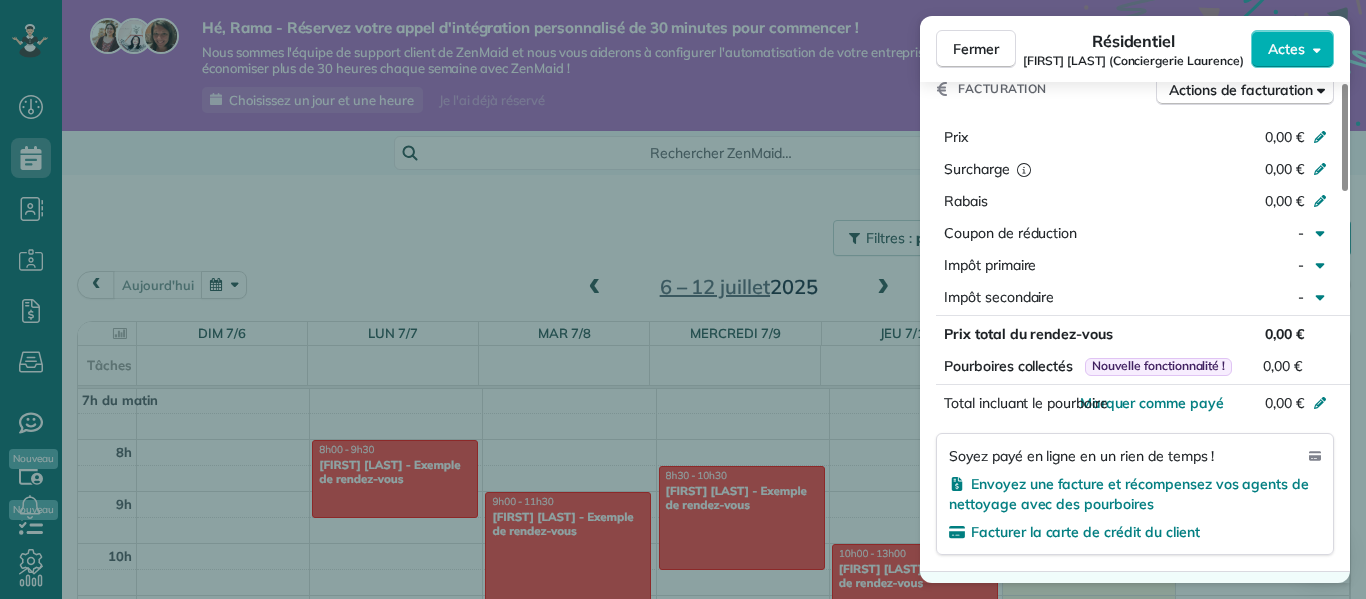 scroll, scrollTop: 0, scrollLeft: 0, axis: both 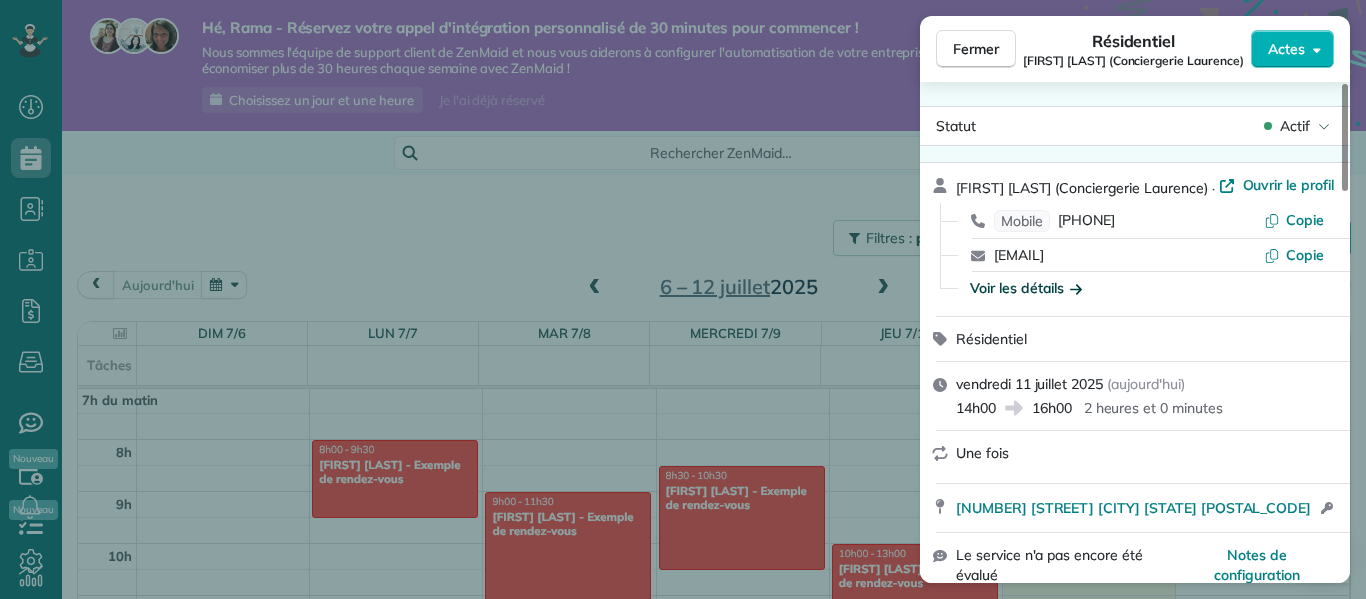 click on "Voir les détails" at bounding box center [1017, 288] 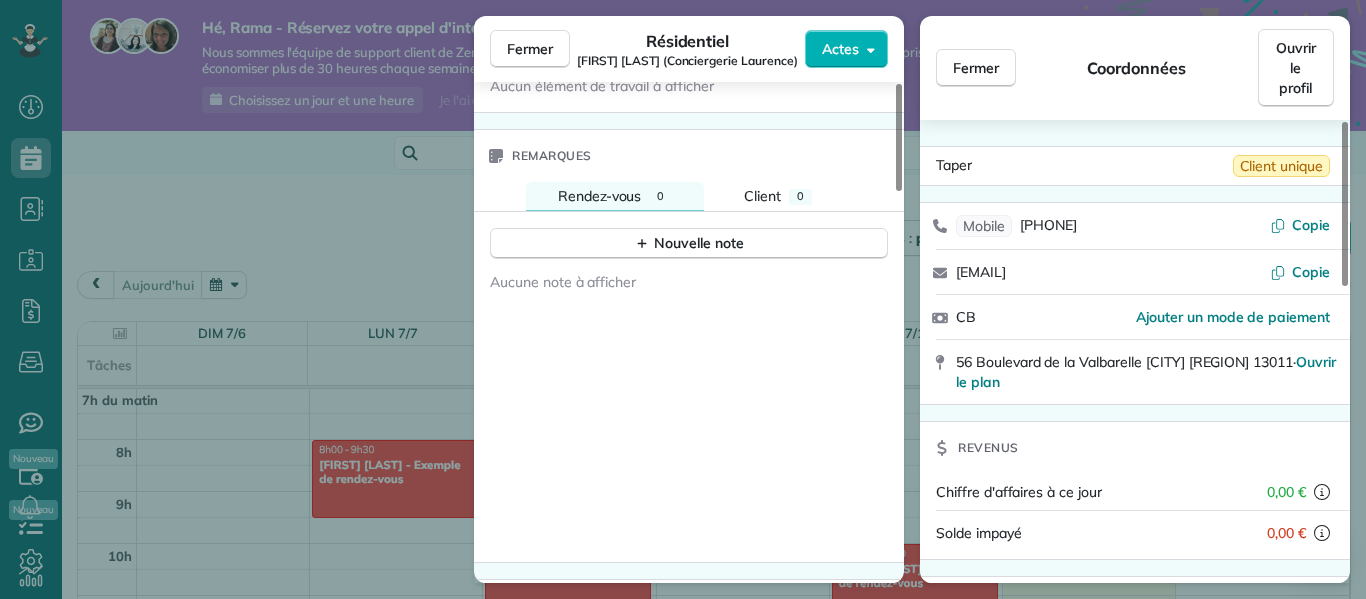 scroll, scrollTop: 1666, scrollLeft: 0, axis: vertical 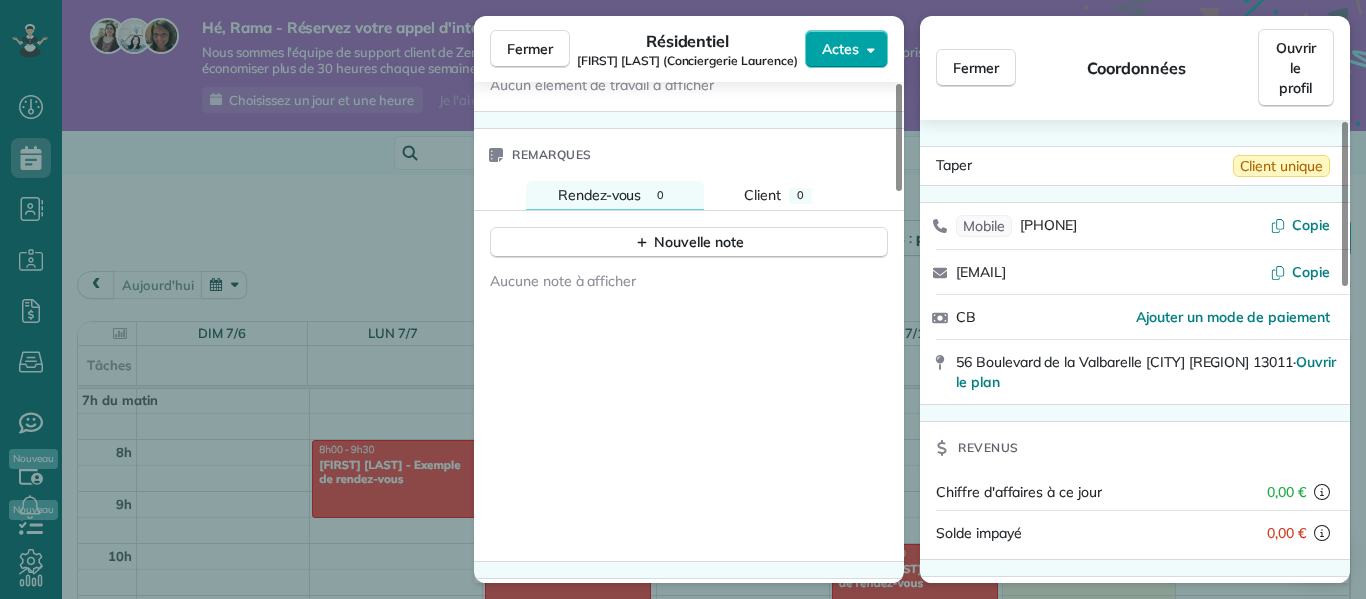 click on "Actes" at bounding box center (840, 49) 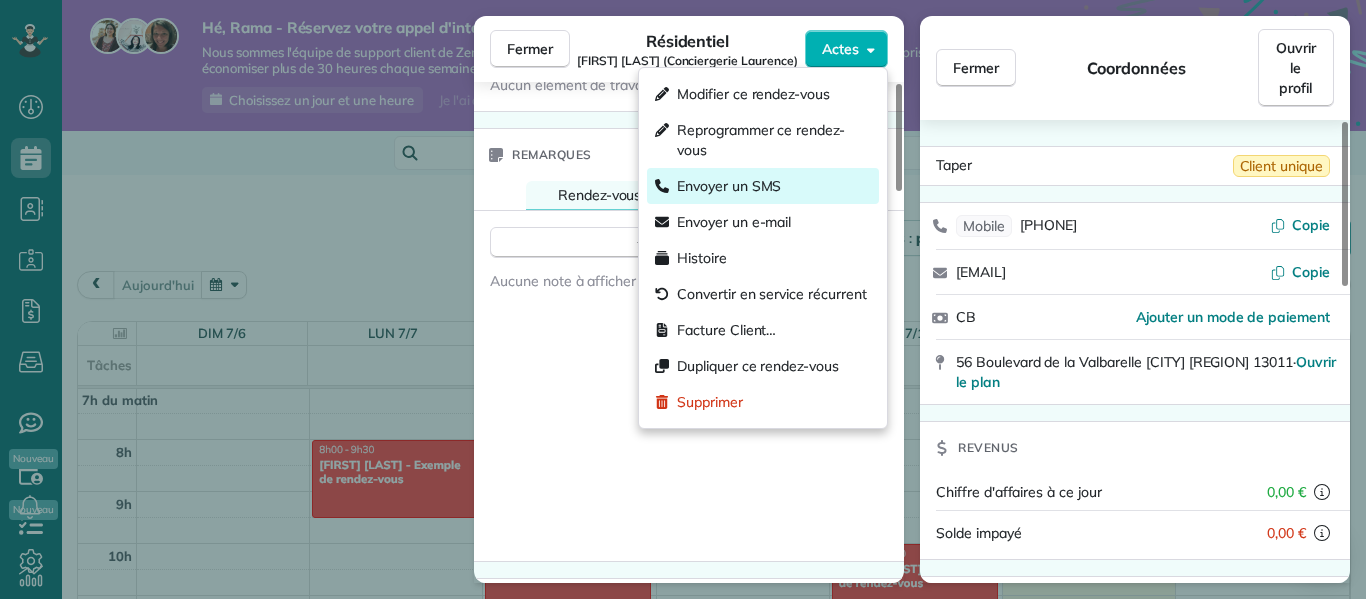 click on "Envoyer un SMS" at bounding box center [729, 186] 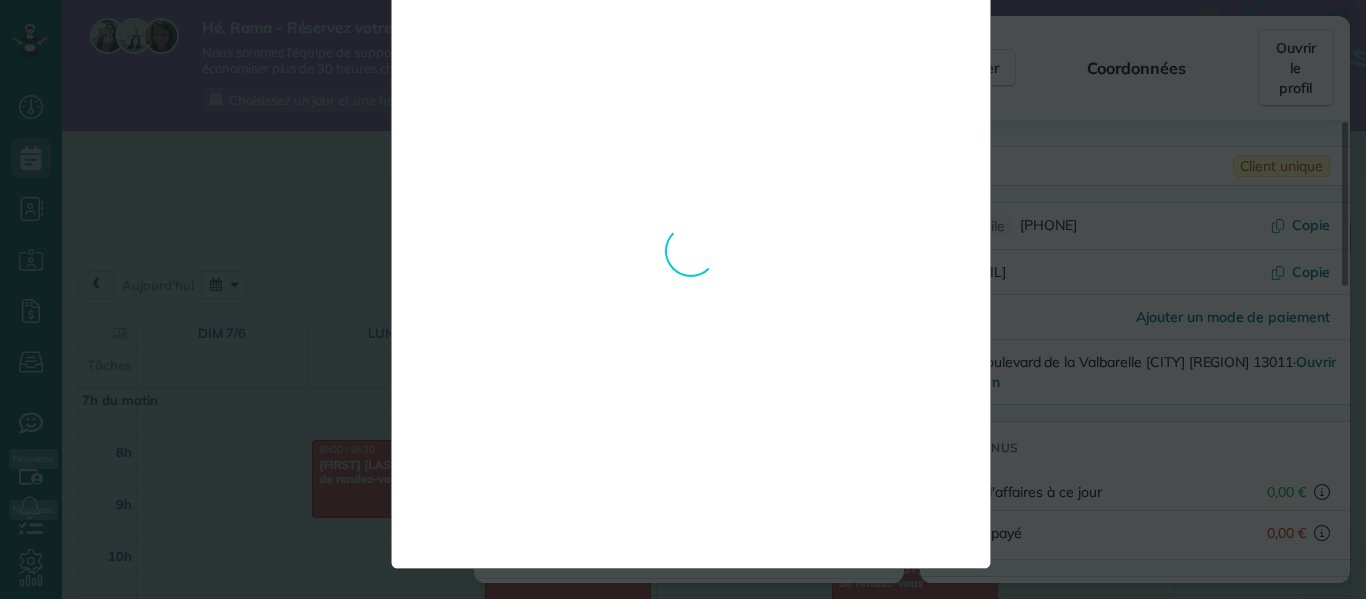 scroll, scrollTop: 0, scrollLeft: 0, axis: both 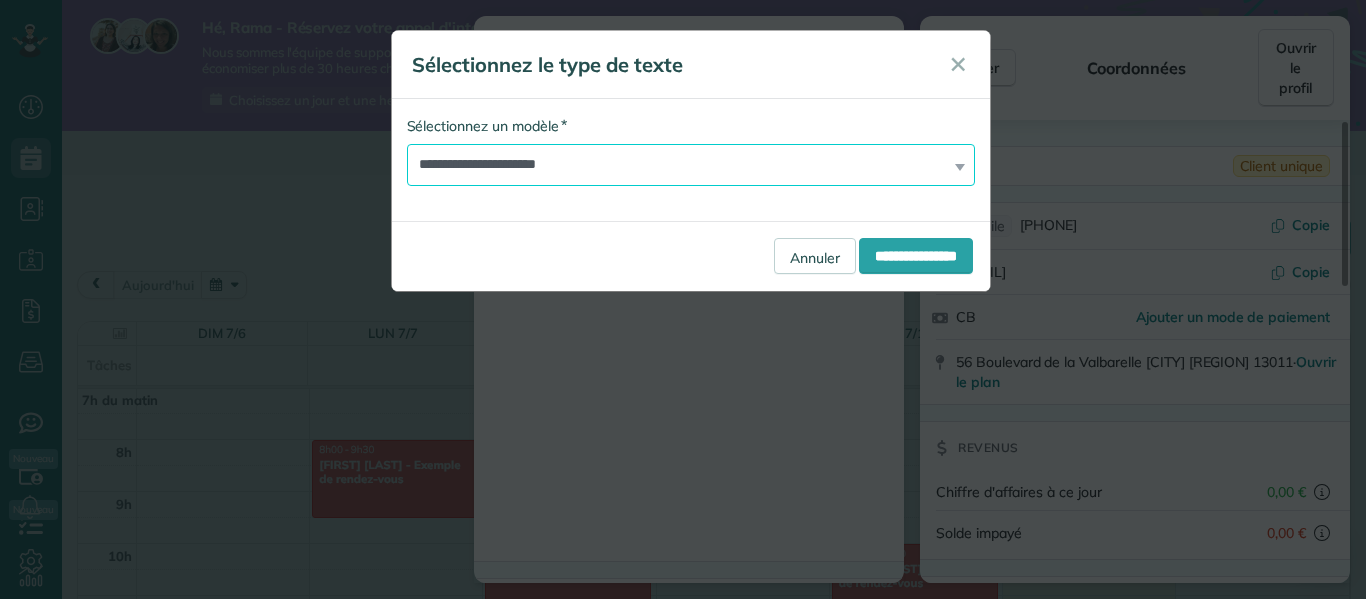 click on "**********" at bounding box center [691, 165] 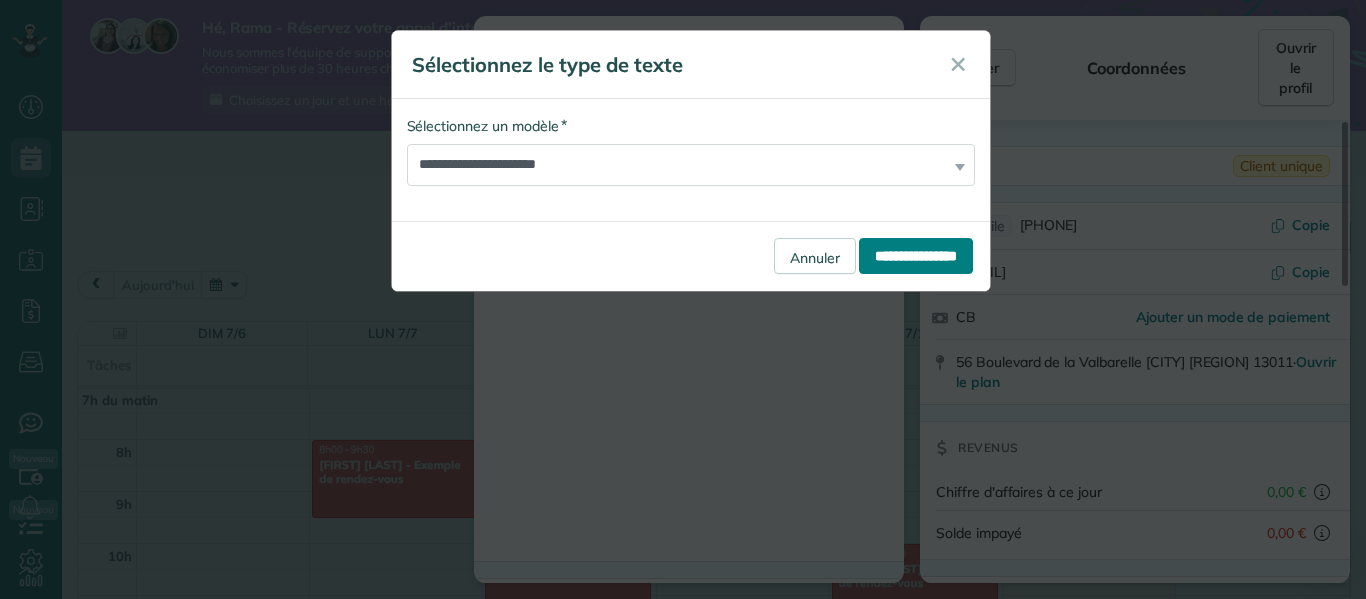 click on "**********" at bounding box center [916, 256] 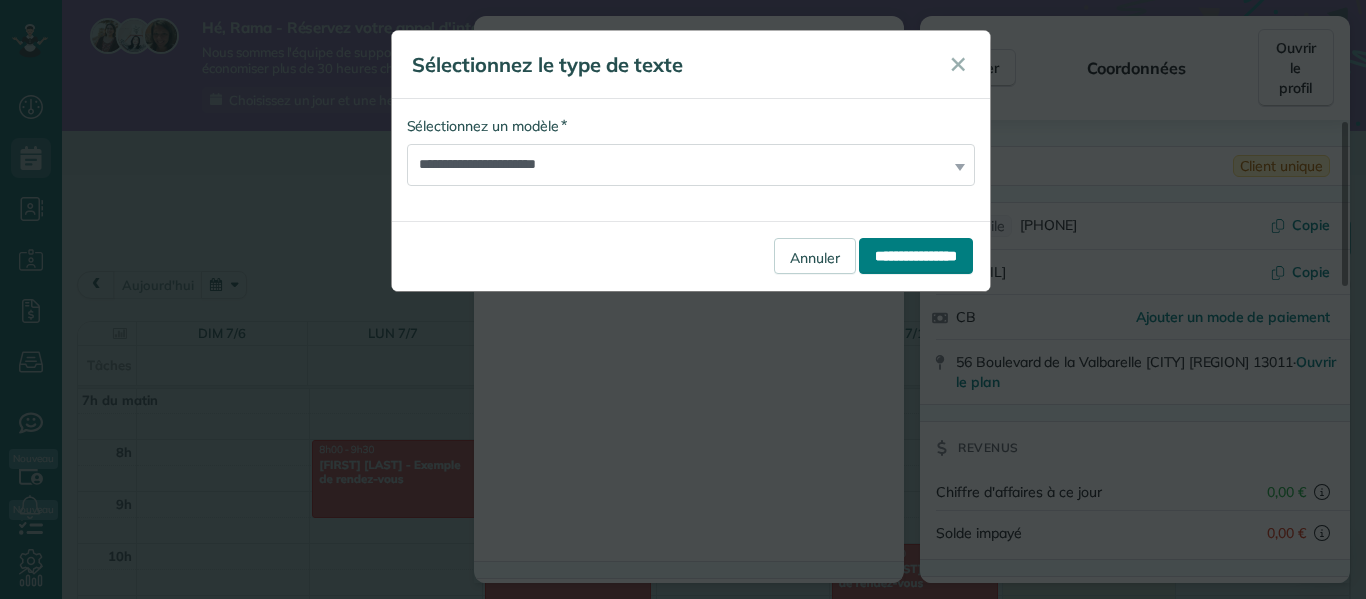 type on "**********" 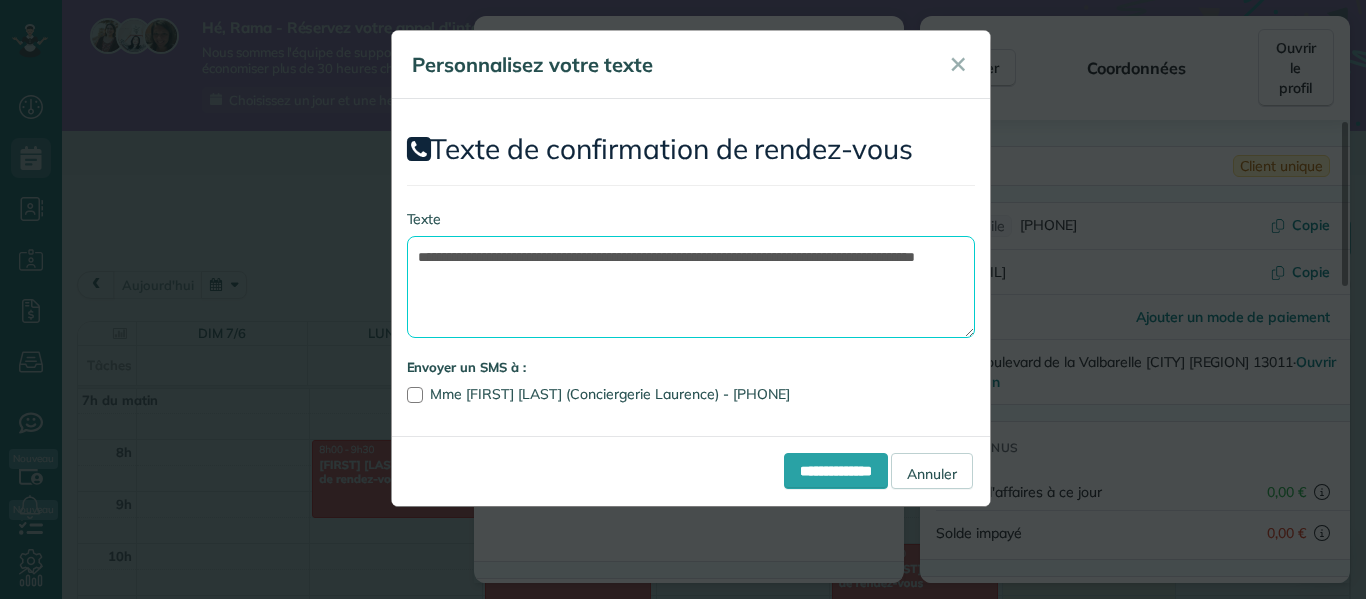 click on "**********" at bounding box center [691, 287] 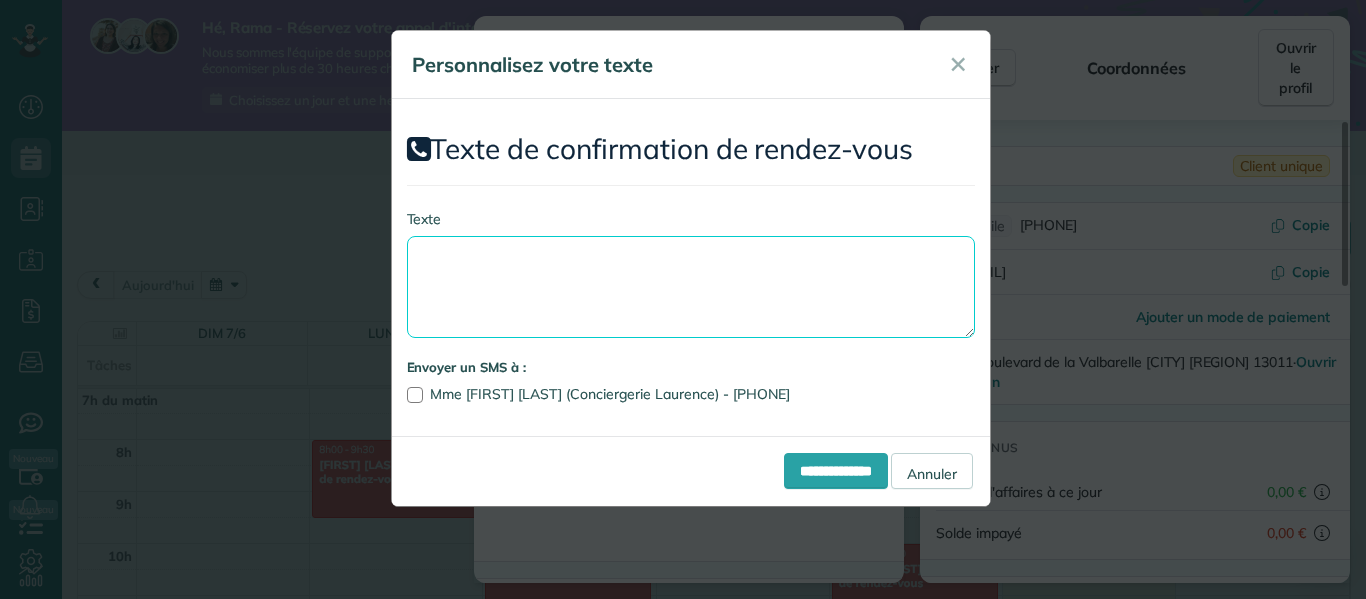 click on "**********" at bounding box center (691, 287) 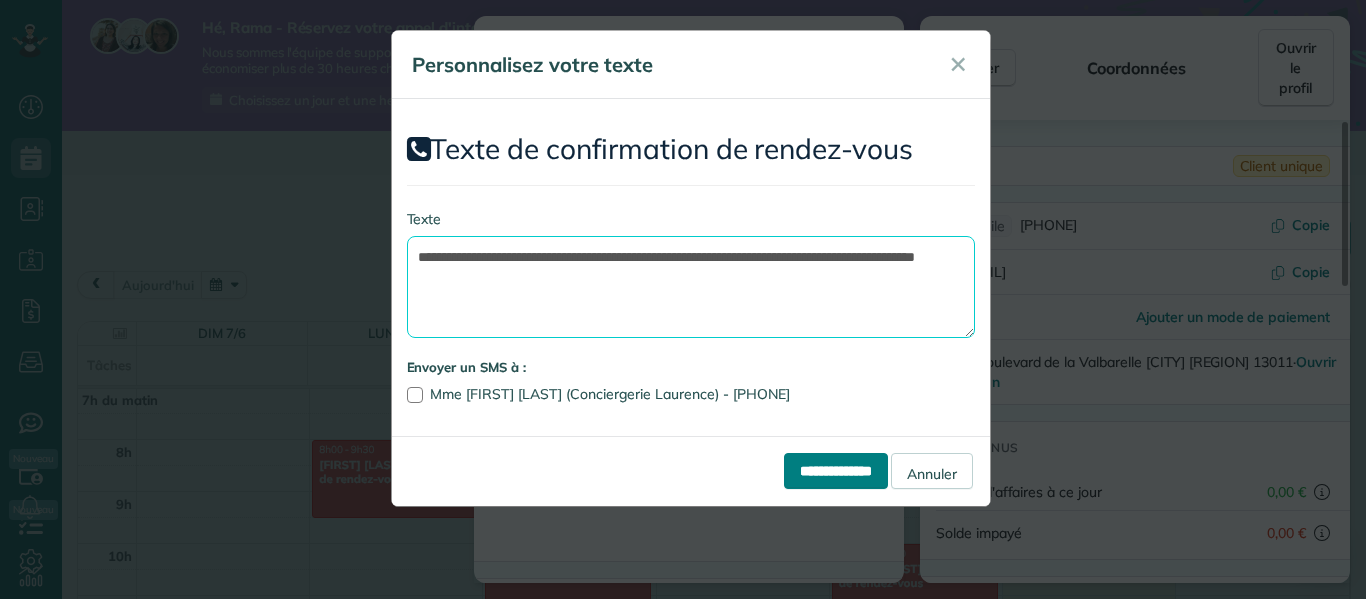 type on "**********" 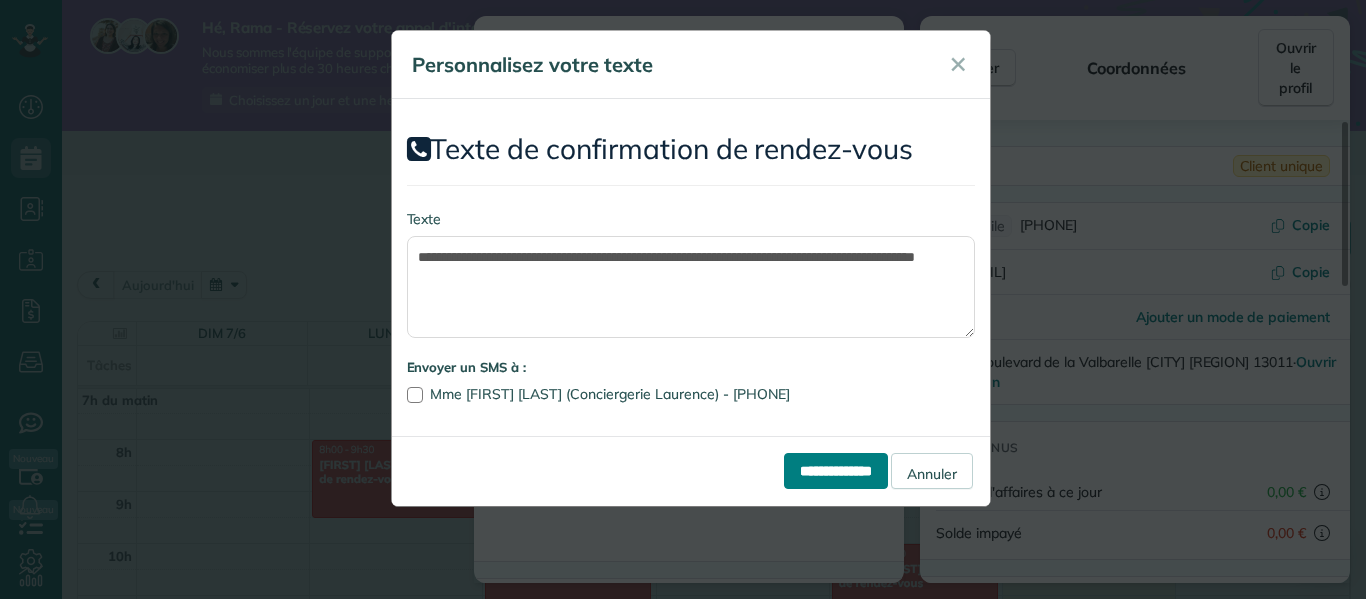click on "**********" at bounding box center [836, 471] 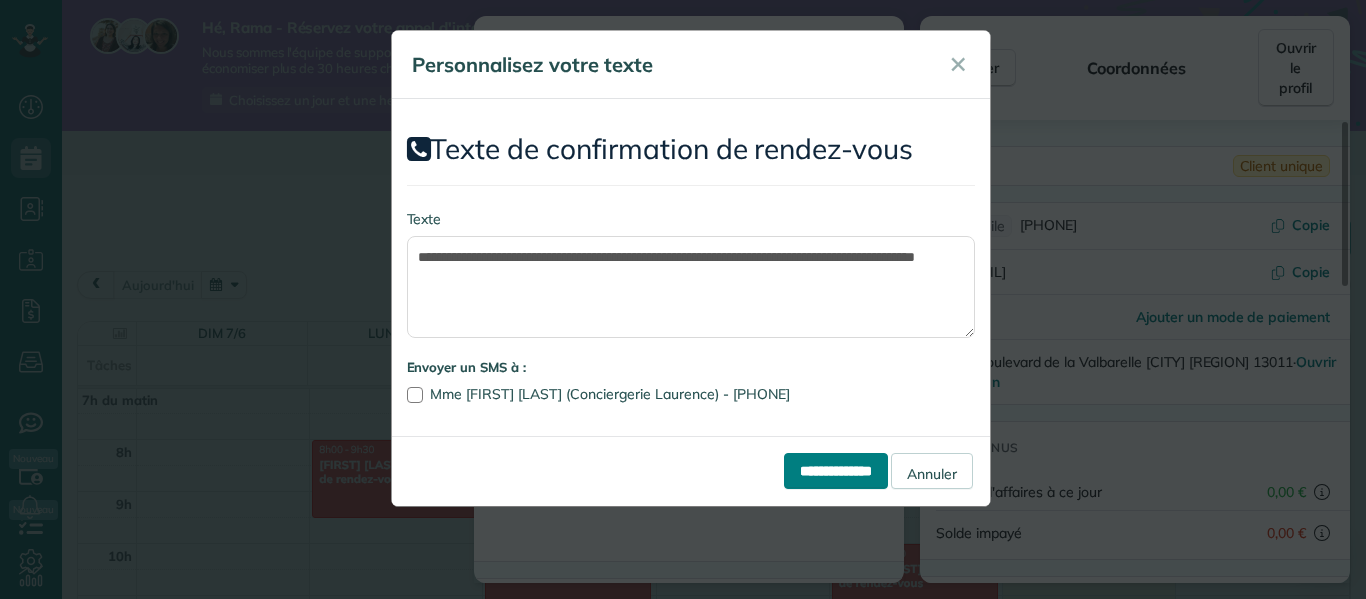 type on "*********" 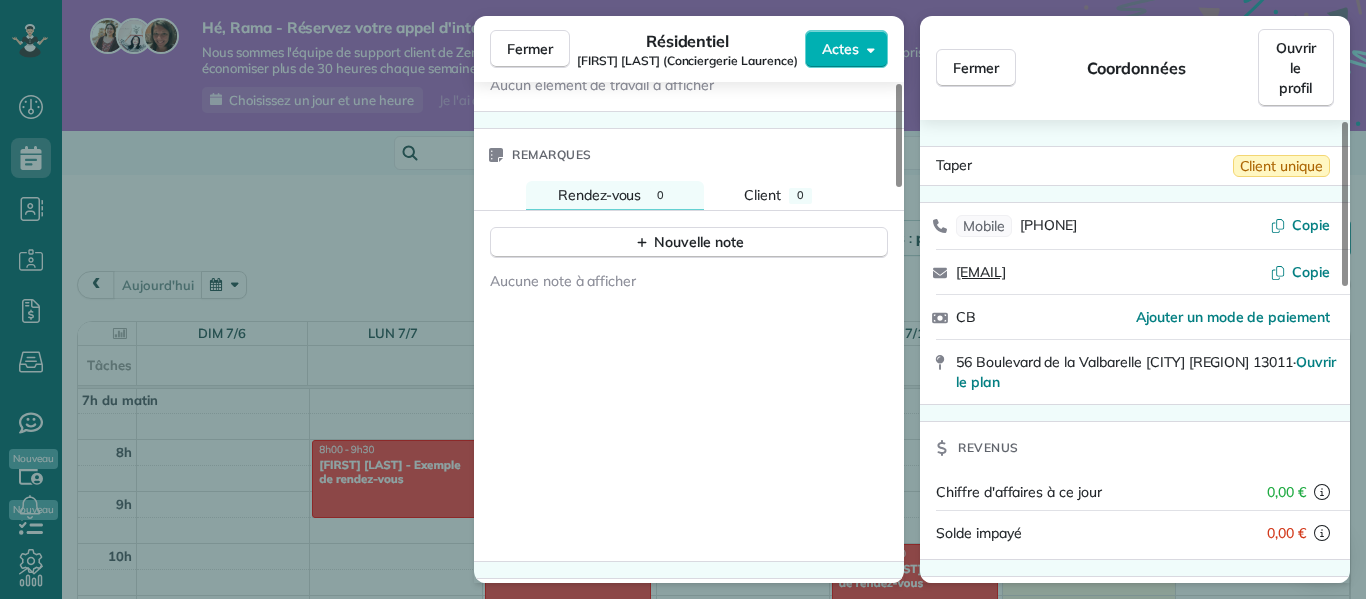 click on "immodigitalmarketing@gmail.com" at bounding box center (981, 272) 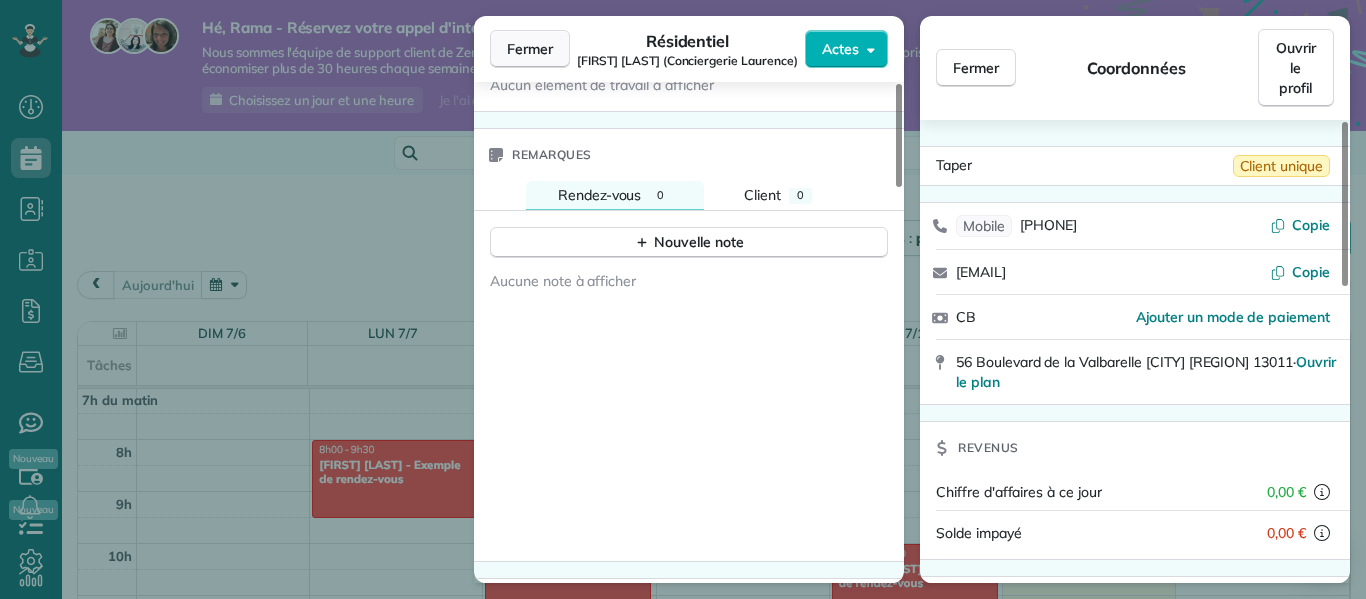 click on "Fermer" at bounding box center (530, 49) 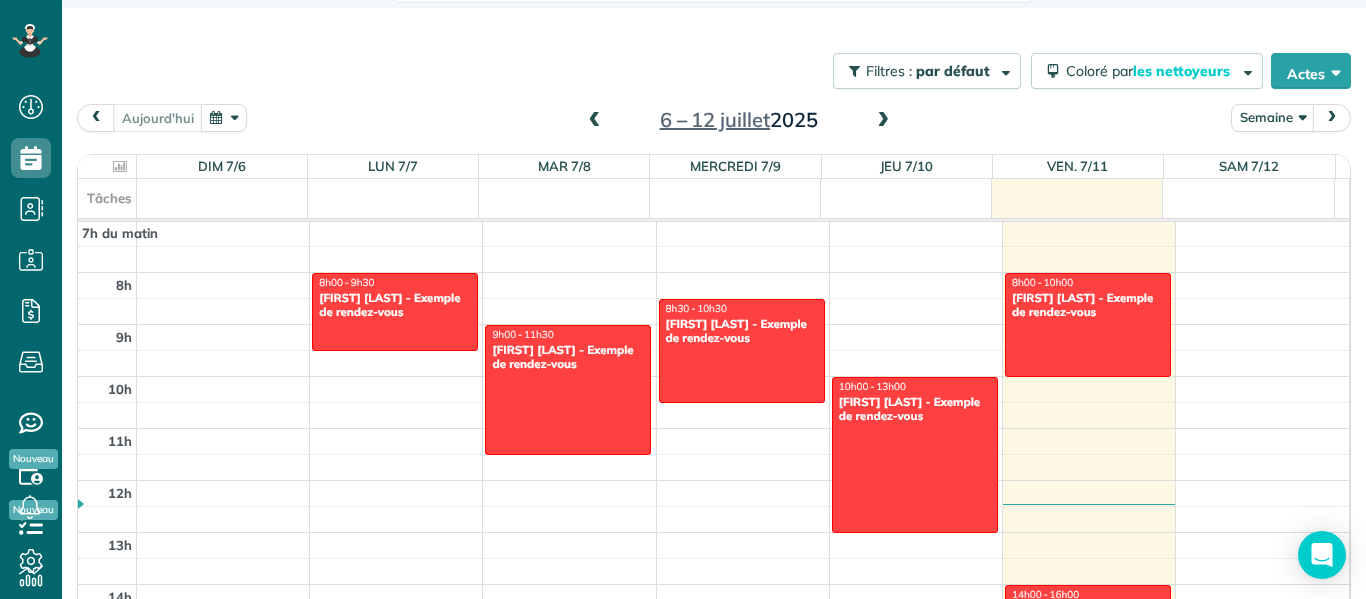 scroll, scrollTop: 187, scrollLeft: 0, axis: vertical 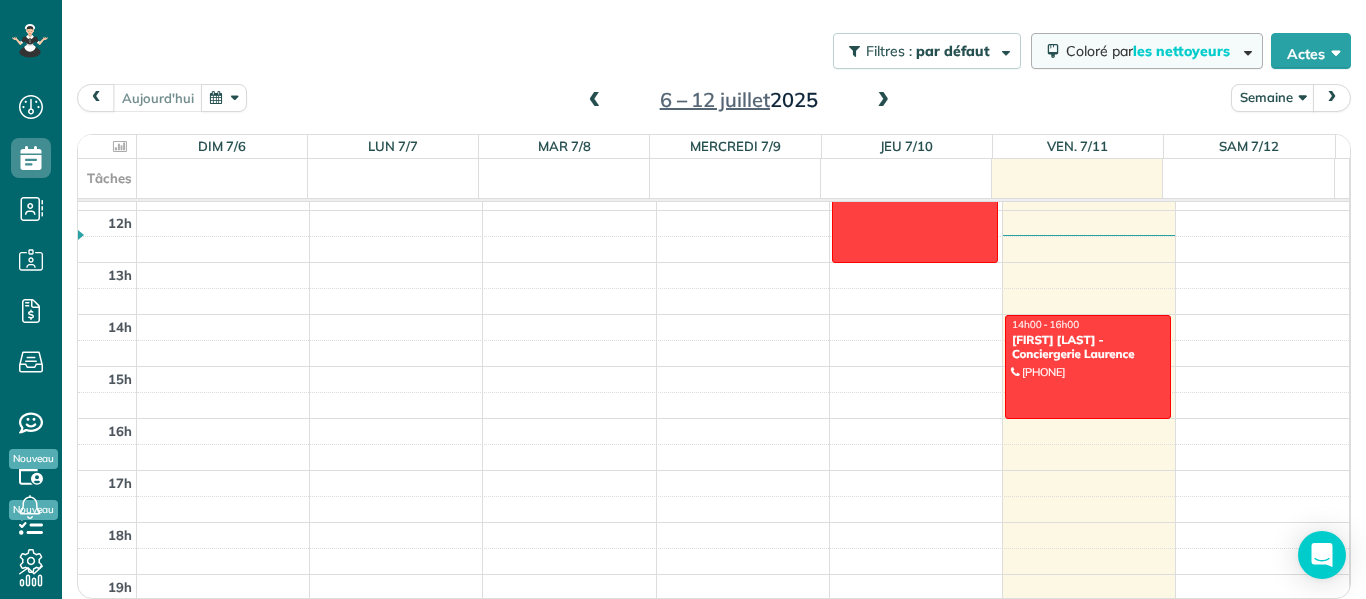 click on "les nettoyeurs" at bounding box center [1181, 51] 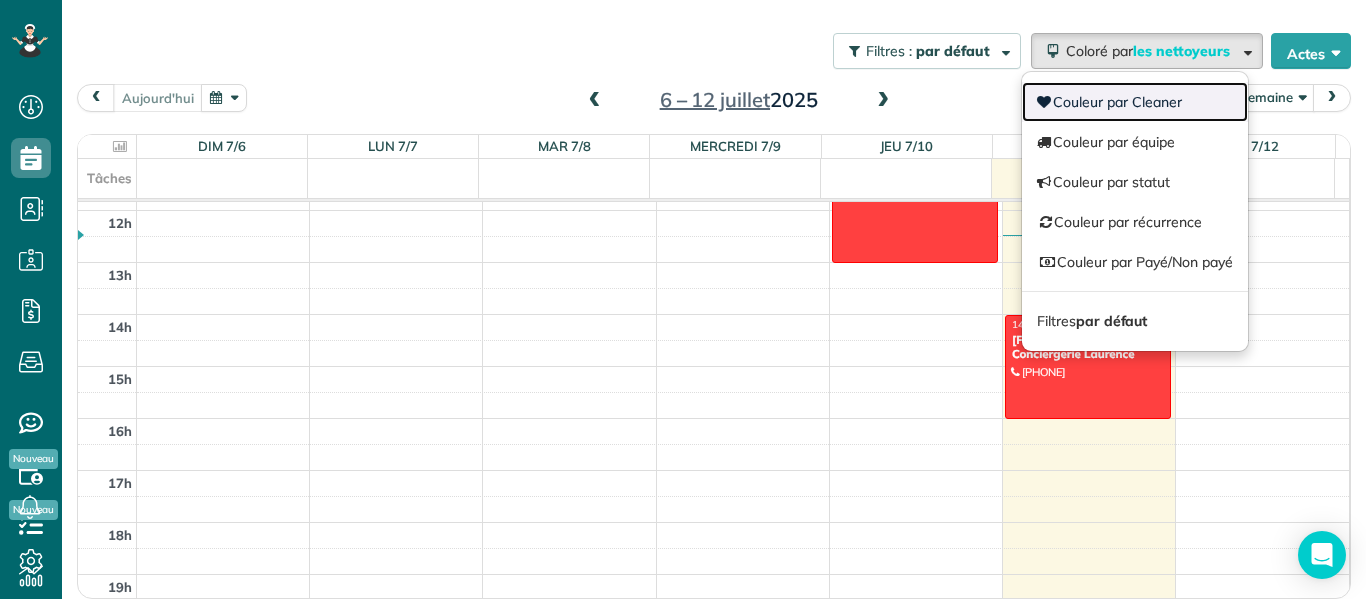 click on "Couleur par Cleaner" at bounding box center [1117, 102] 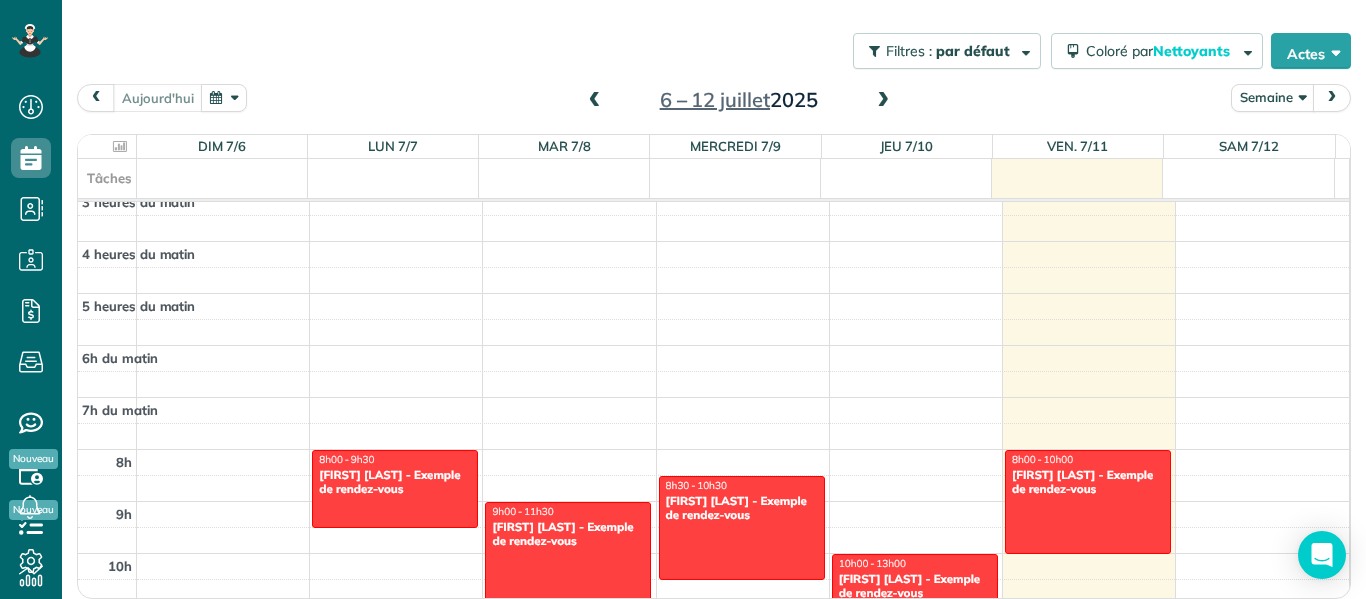 scroll, scrollTop: 0, scrollLeft: 0, axis: both 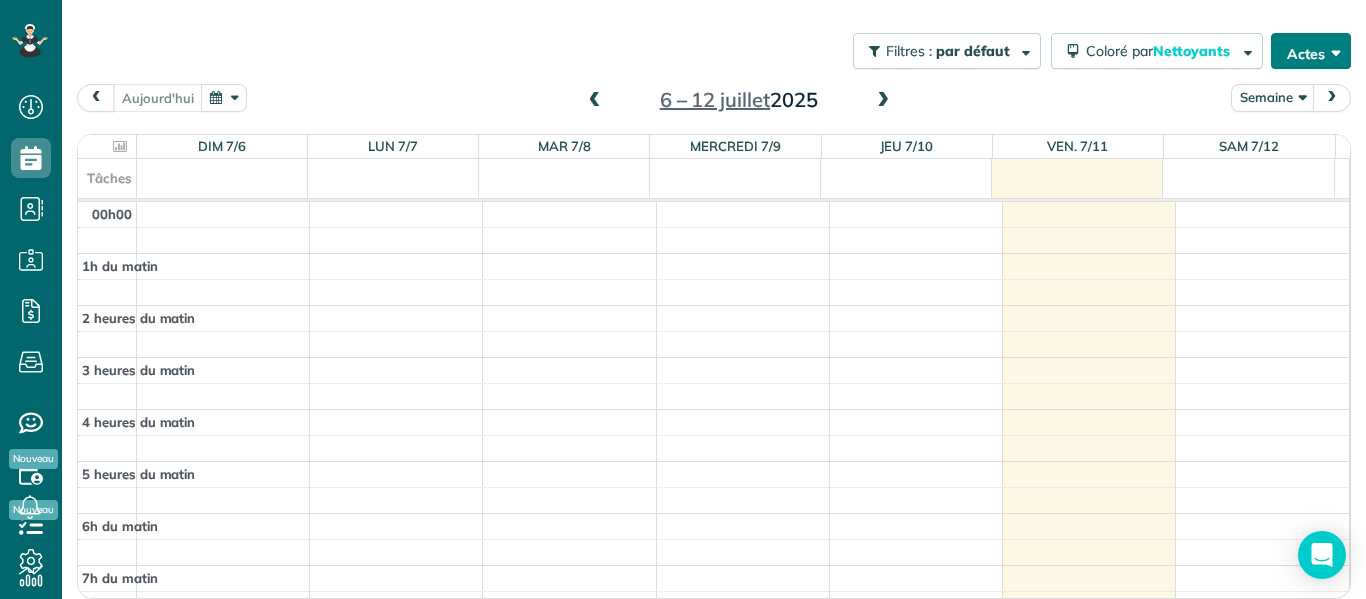 click on "Actes" at bounding box center (1306, 54) 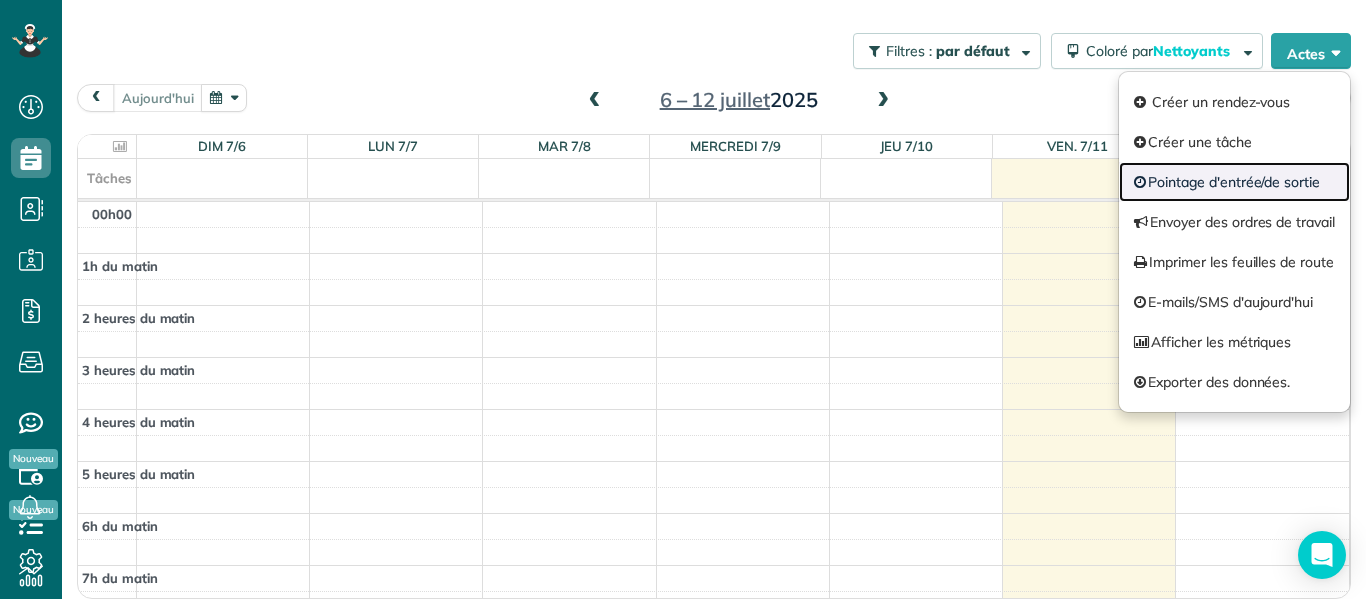 click on "Pointage d'entrée/de sortie" at bounding box center [1234, 182] 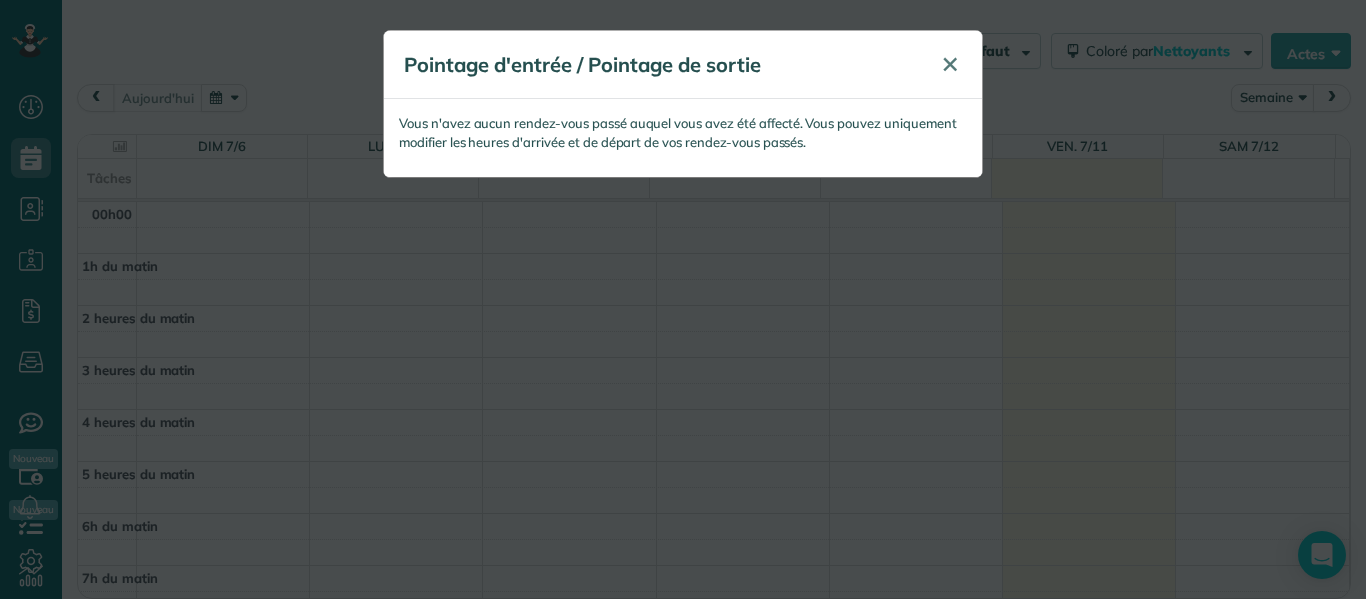 click on "✕" at bounding box center [950, 64] 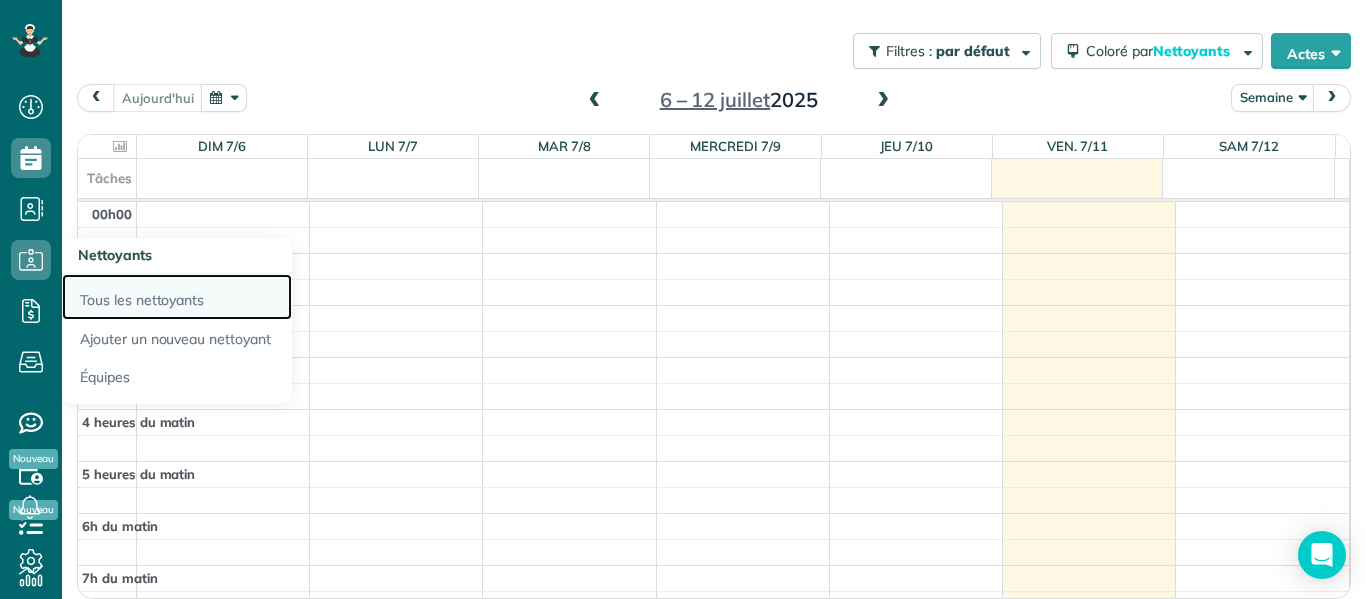 click on "Tous les nettoyants" at bounding box center (142, 300) 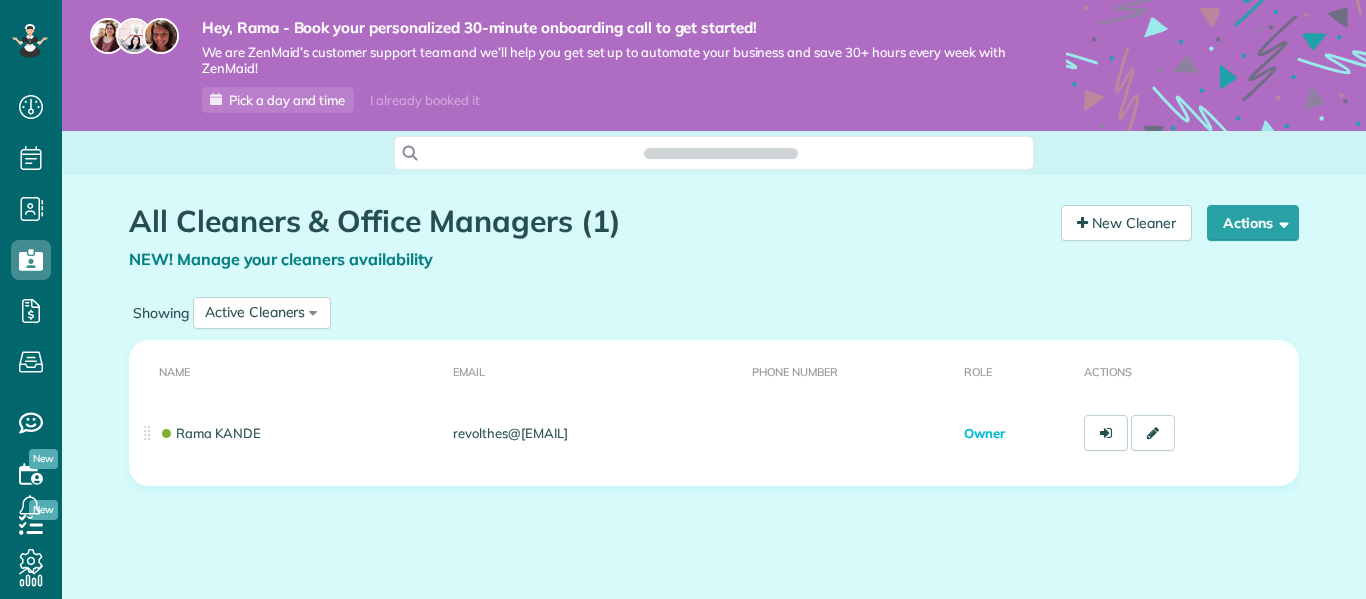 scroll, scrollTop: 0, scrollLeft: 0, axis: both 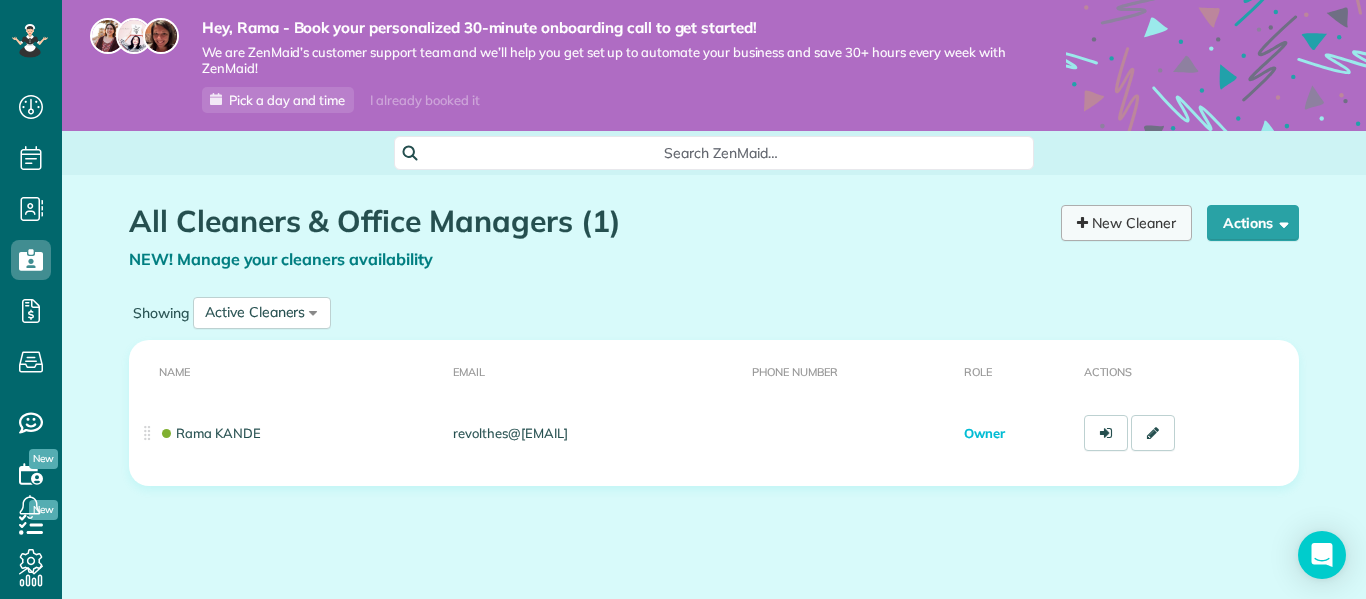 click on "New Cleaner" at bounding box center [1126, 223] 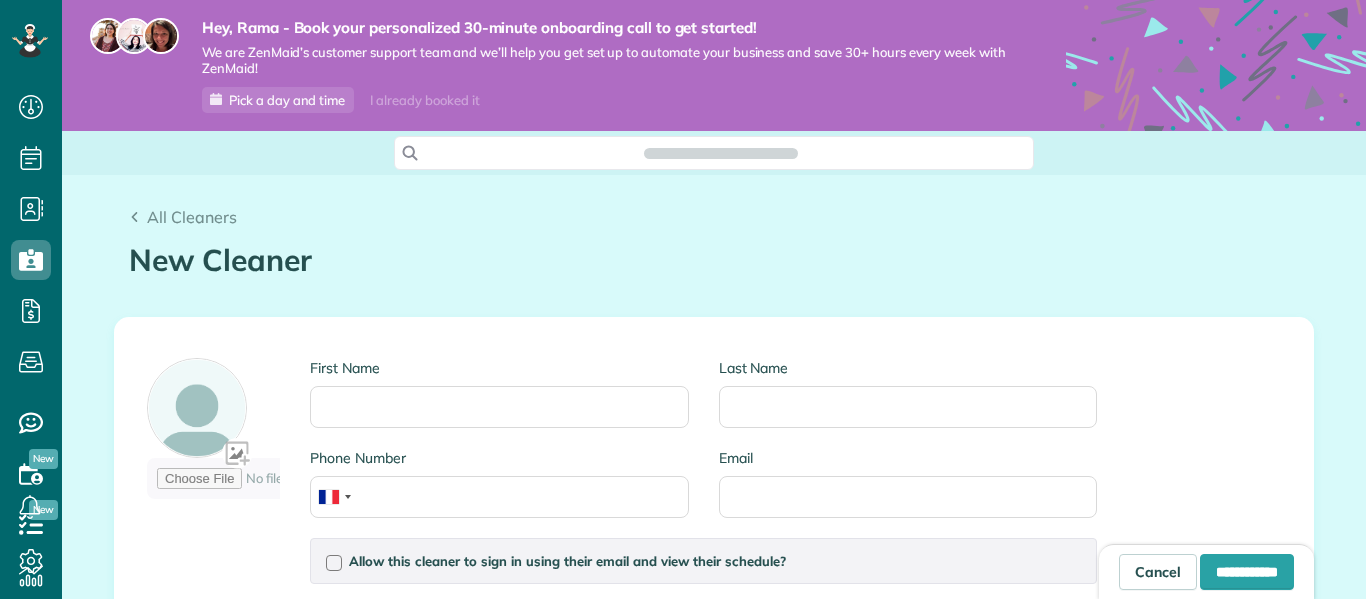 scroll, scrollTop: 0, scrollLeft: 0, axis: both 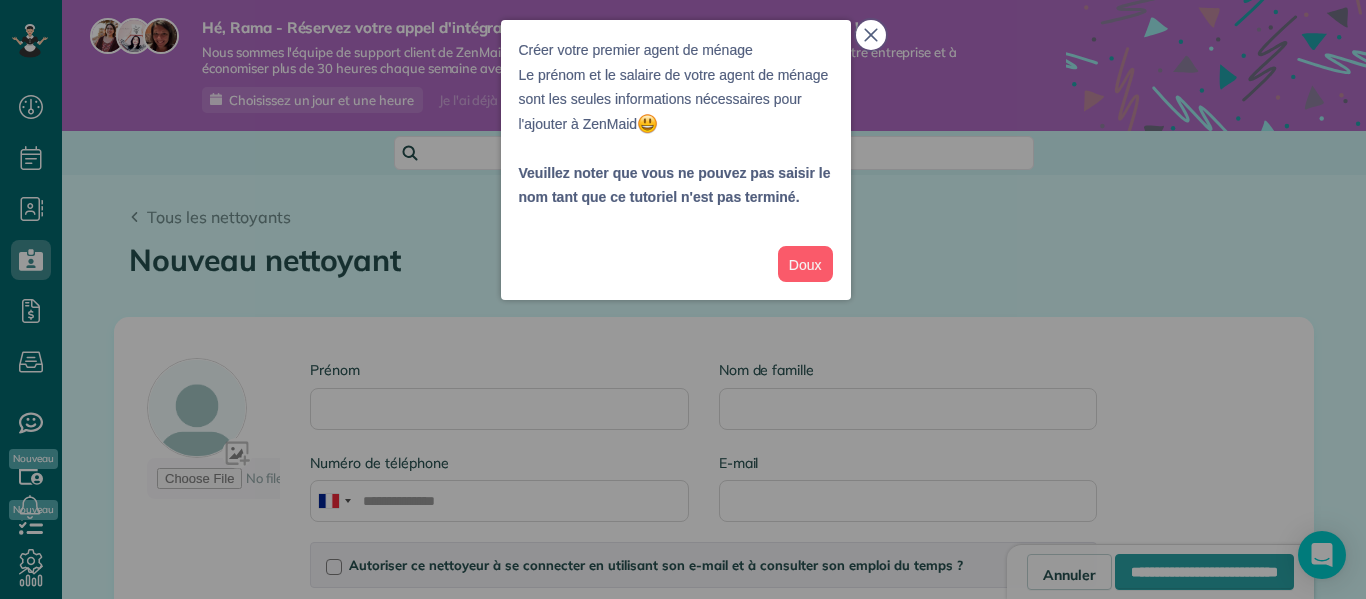click 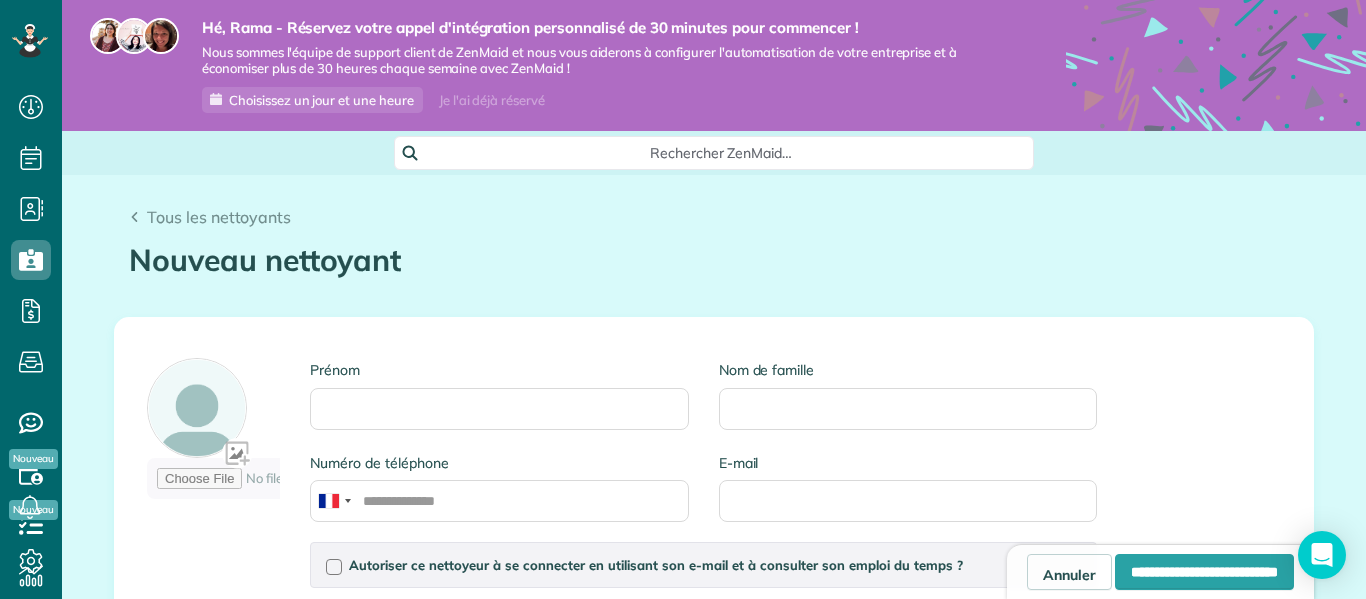 scroll, scrollTop: 177, scrollLeft: 0, axis: vertical 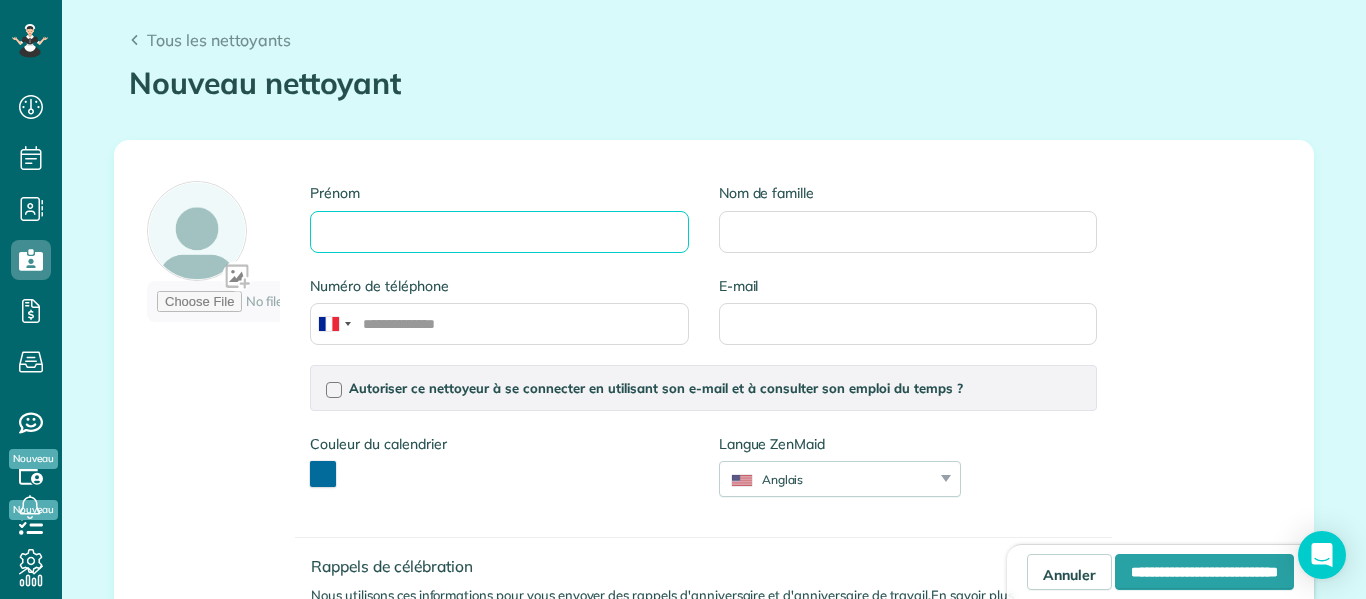 click on "Prénom" at bounding box center (499, 232) 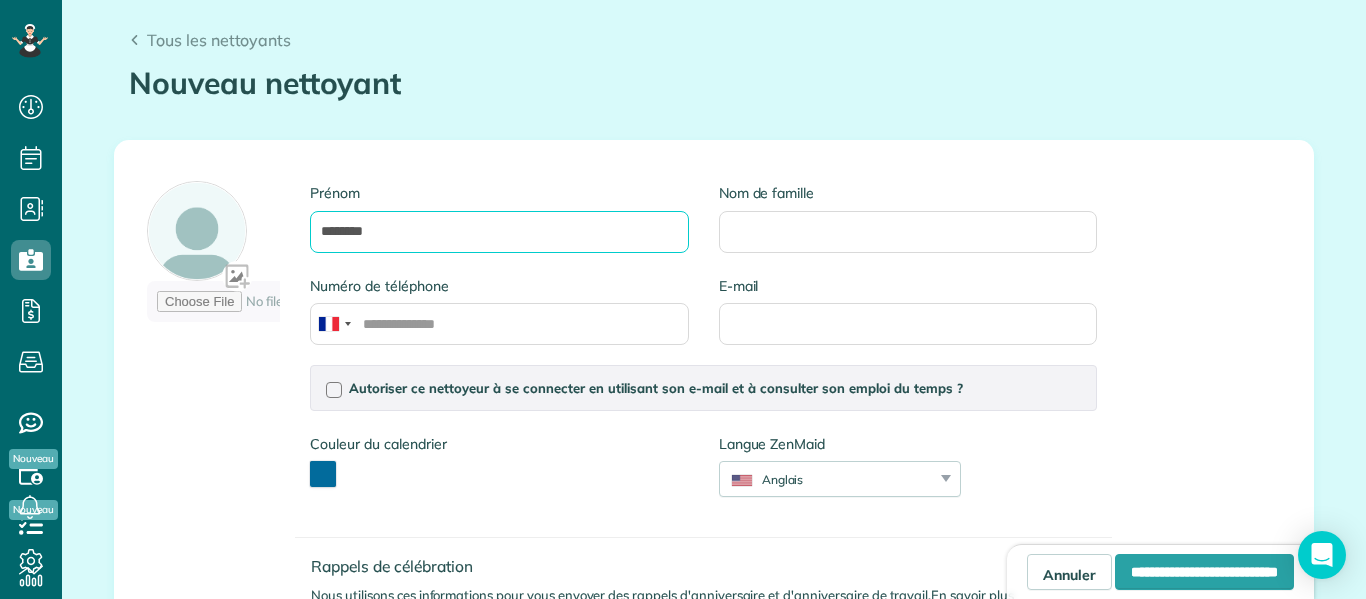 type on "********" 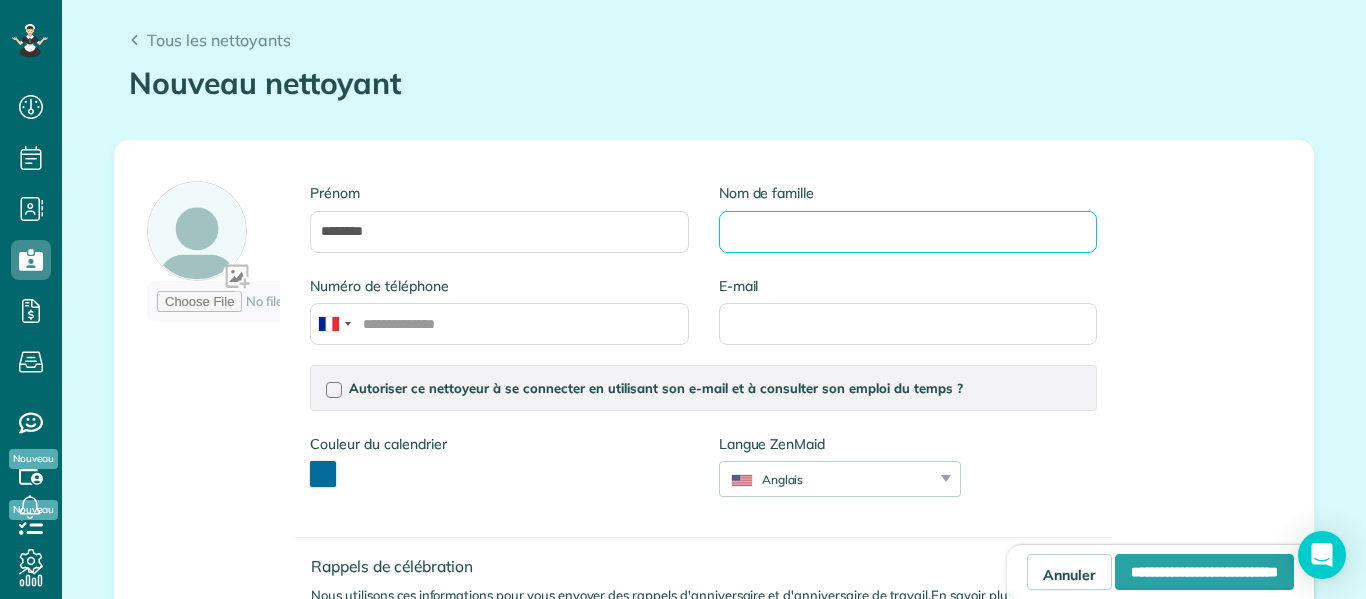 click on "Nom de famille" at bounding box center (908, 232) 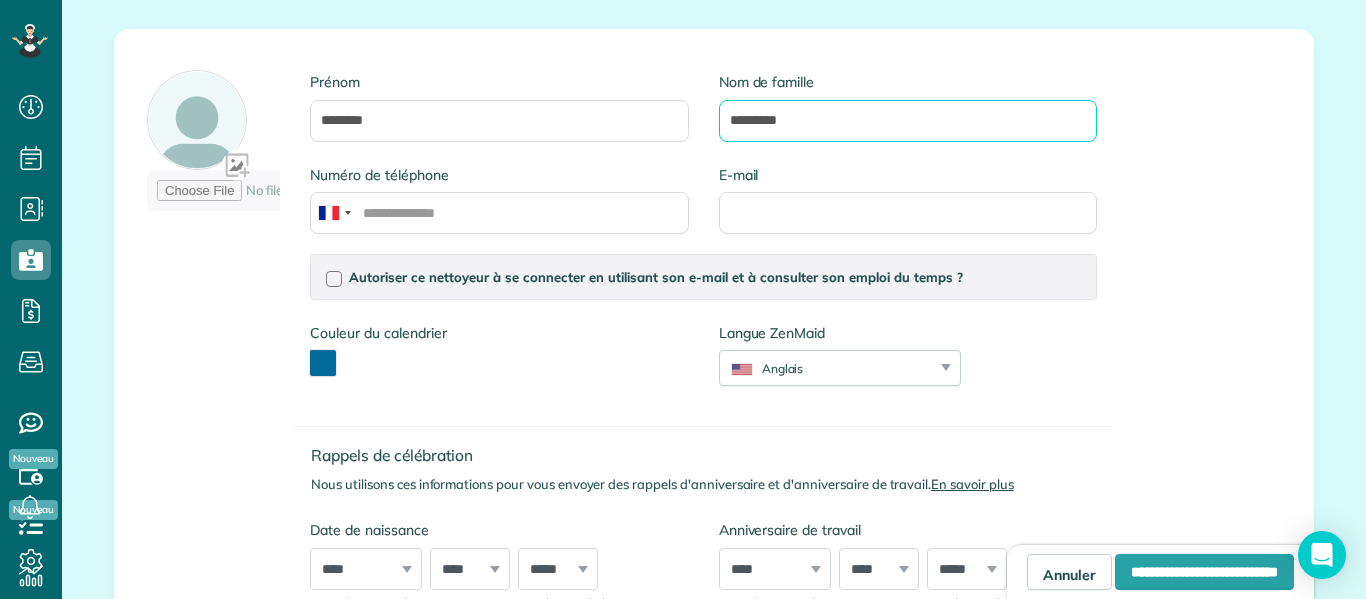 scroll, scrollTop: 304, scrollLeft: 0, axis: vertical 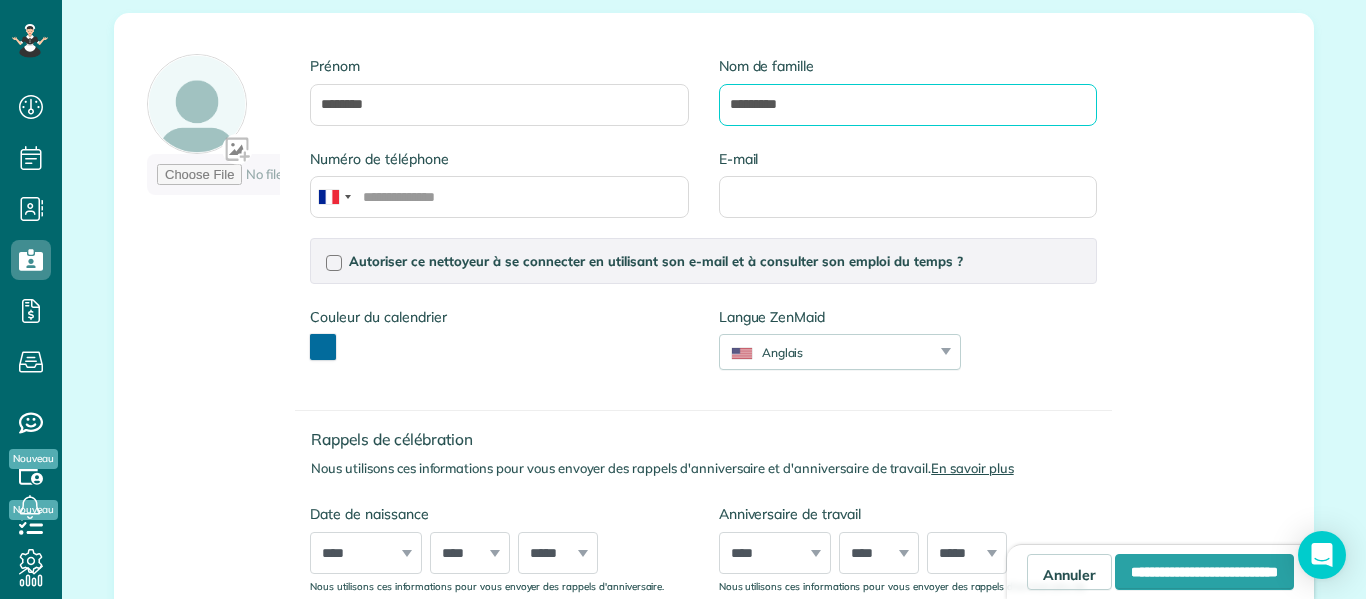 type on "*********" 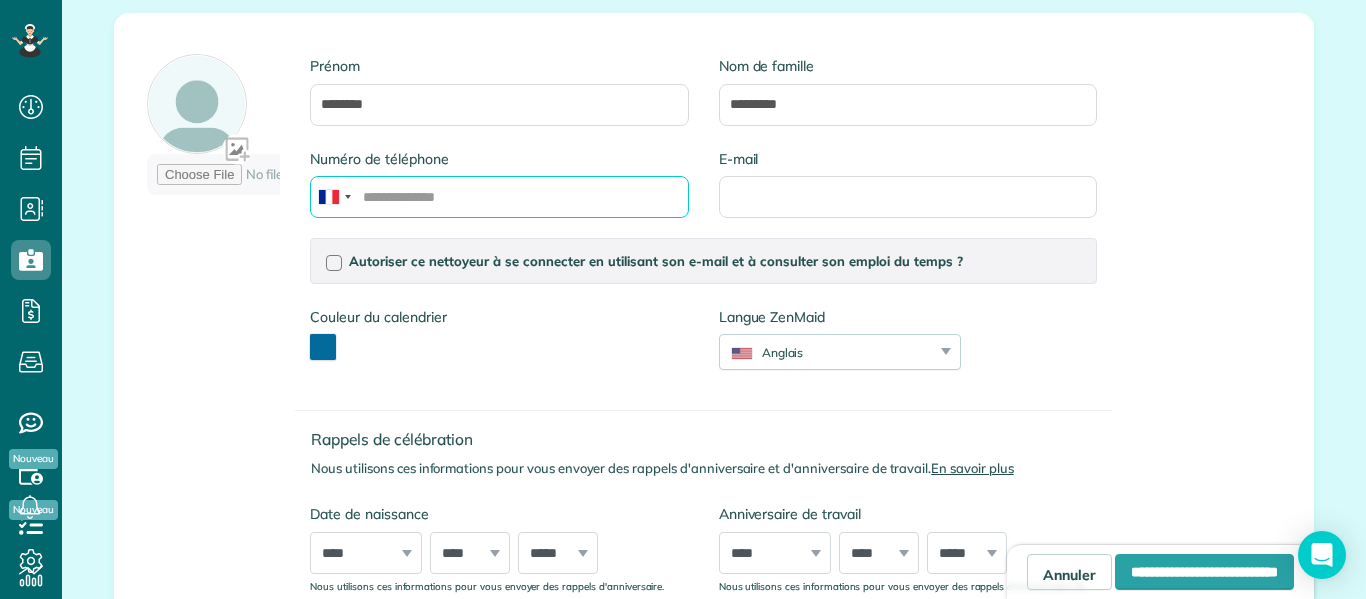 click on "Numéro de téléphone" at bounding box center [499, 197] 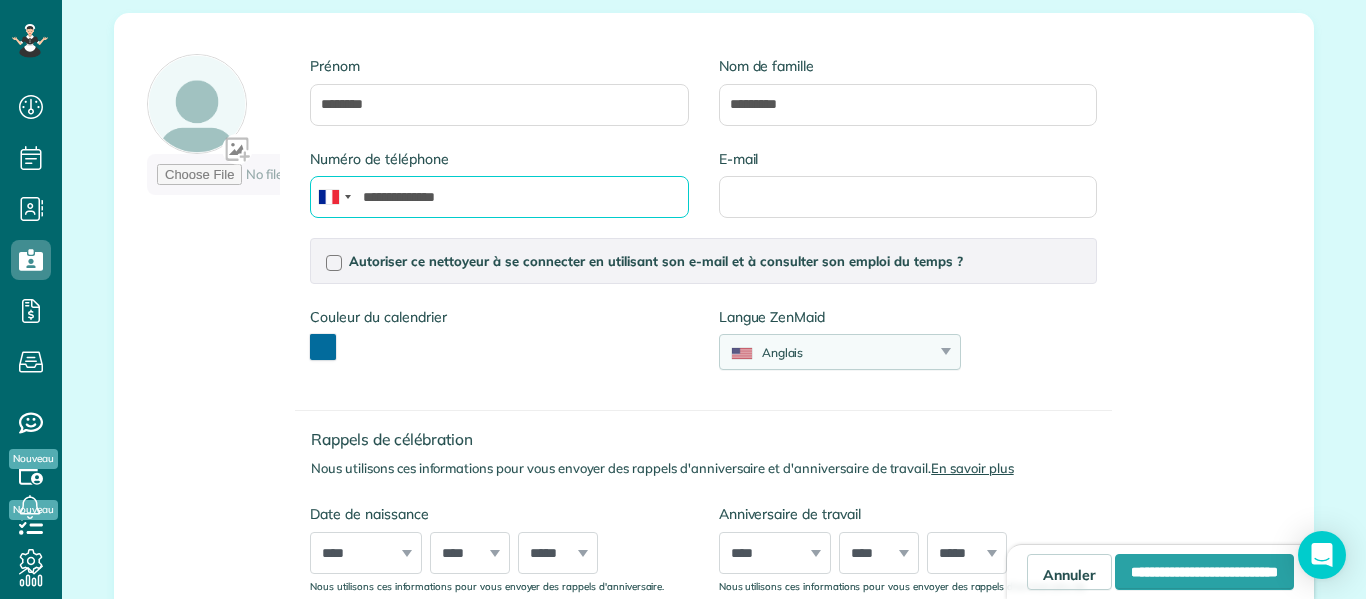 type on "**********" 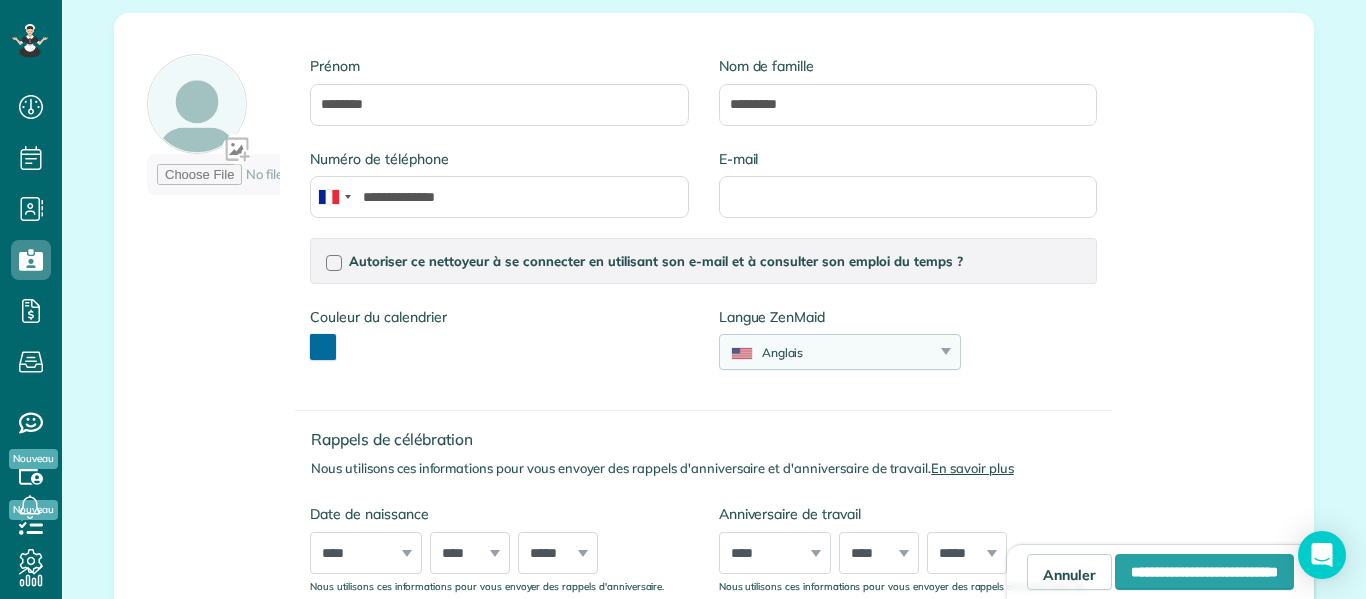 click on "Anglais
English
Español
Polskie
Suomalainen" at bounding box center (840, 352) 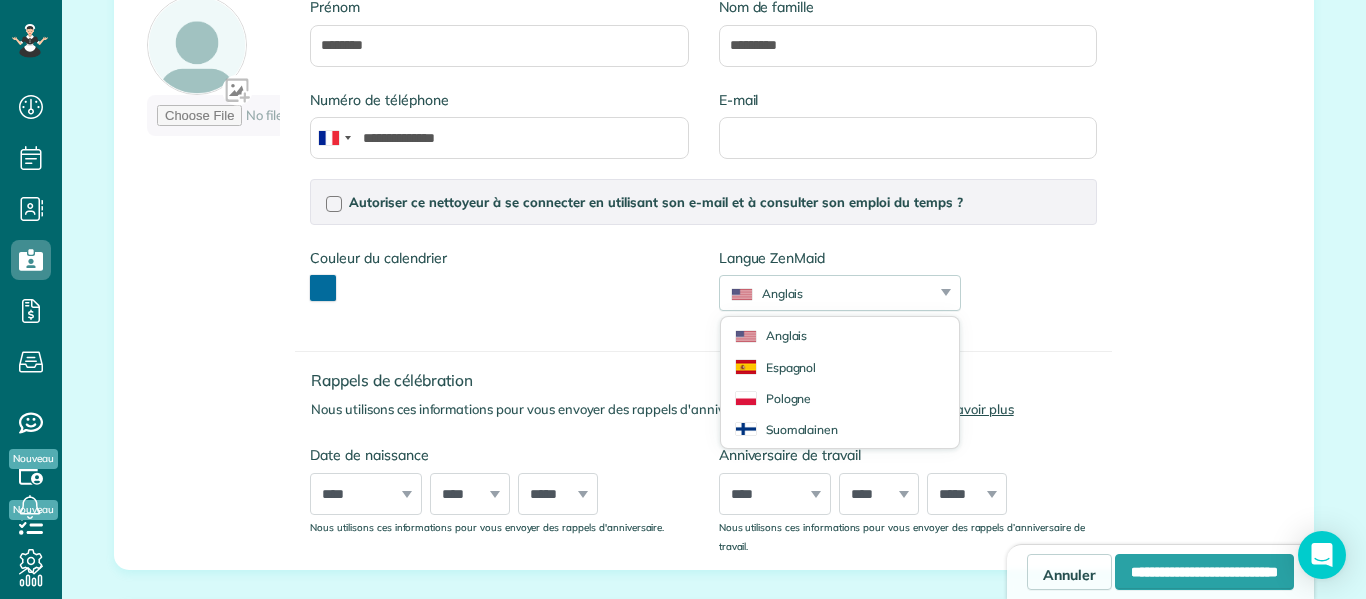 scroll, scrollTop: 364, scrollLeft: 0, axis: vertical 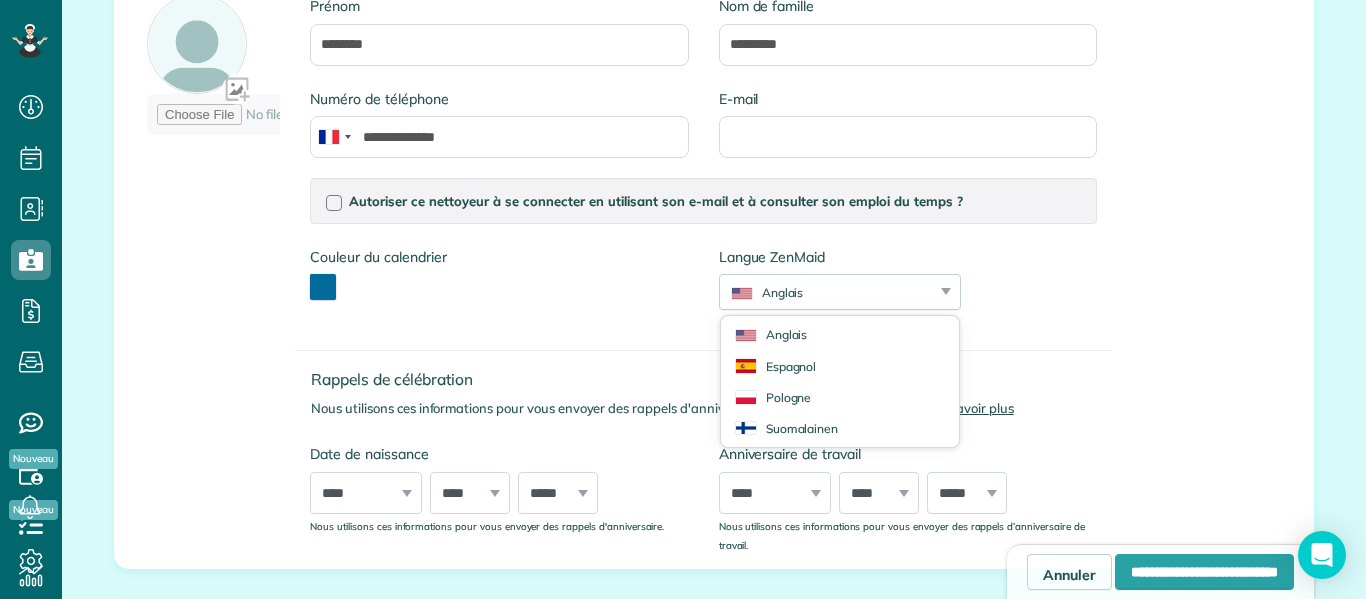 click on "**********" at bounding box center [714, 261] 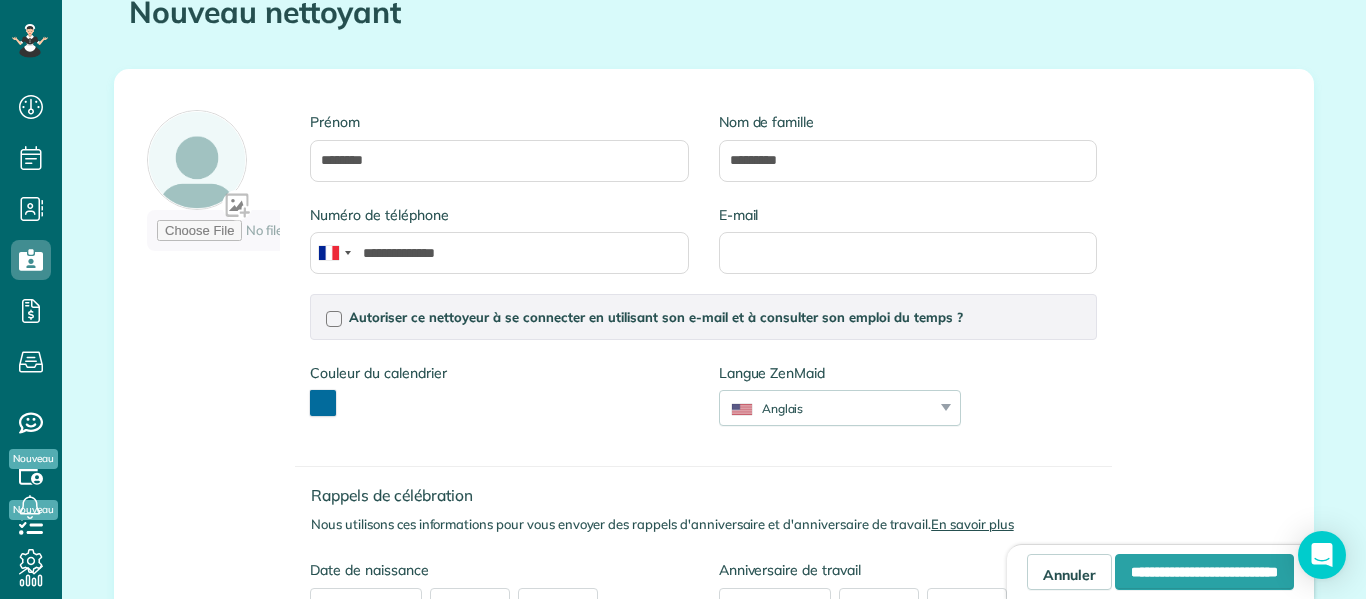 scroll, scrollTop: 245, scrollLeft: 0, axis: vertical 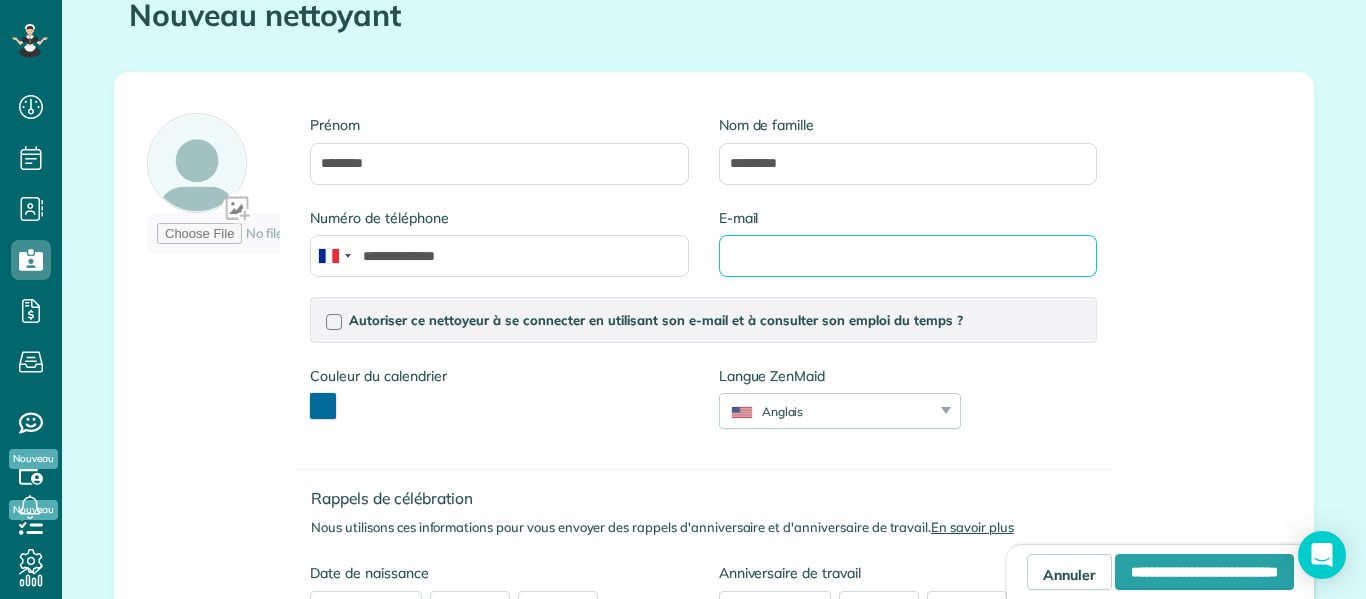 click on "E-mail" at bounding box center [908, 256] 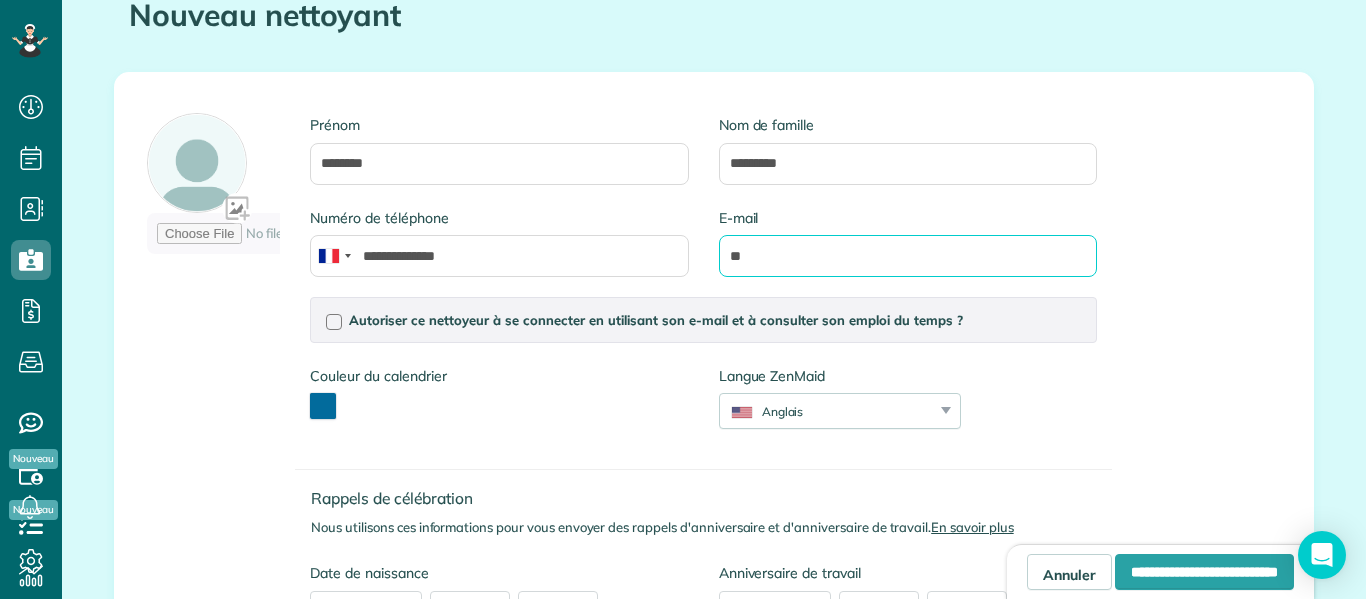 type on "*" 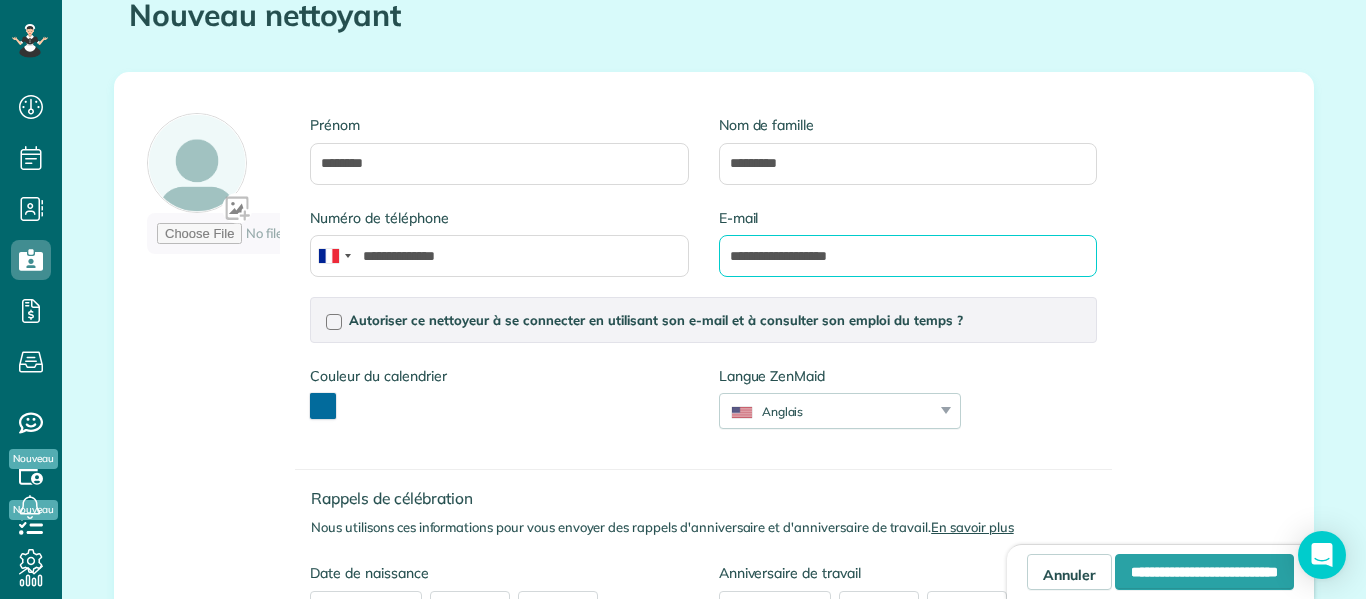 type on "**********" 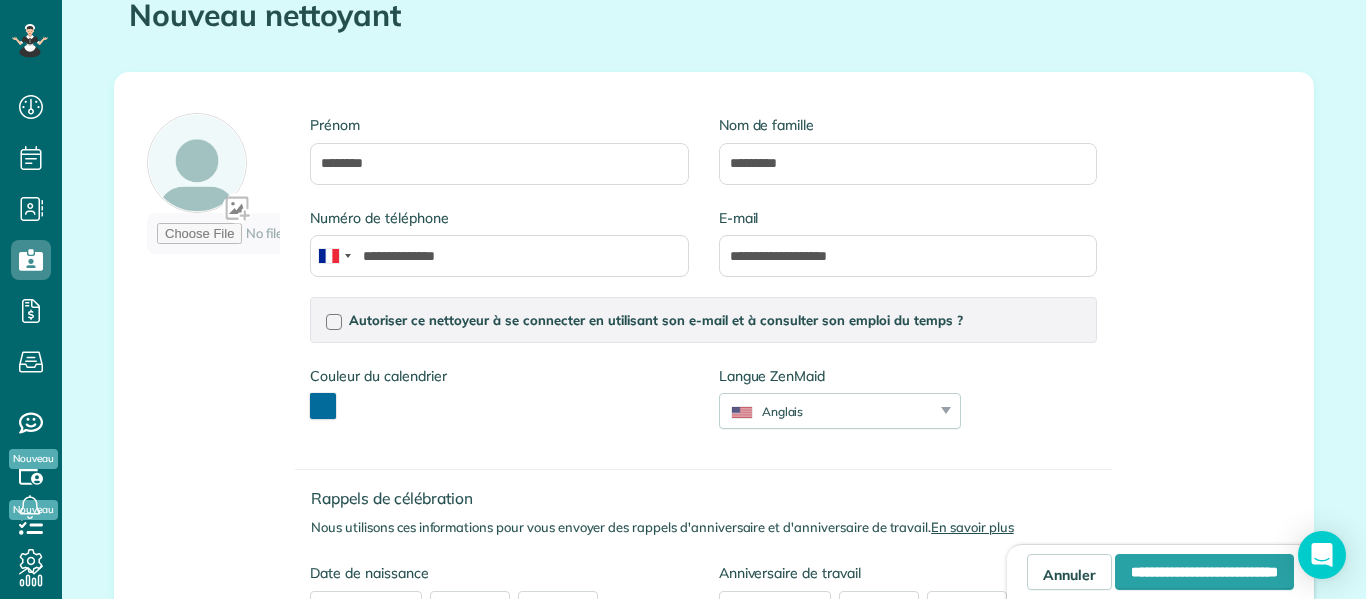 click on "Autoriser ce nettoyeur à se connecter en utilisant son e-mail et à consulter son emploi du temps ?
Mot de passe
Confirmation du mot de passe
Mot de passe Le mot de passe doit contenir uniquement des lettres et des chiffres et comporter au moins 8 caractères.
Confirmation du mot de passe
Ce nettoyeur est-il un gestionnaire de bureau ? Les responsables de bureau peuvent créer, afficher et modifier des clients, des rendez-vous et des agents de nettoyage
Ce nettoyeur est-il un entrepreneur ?
Autoriser ce nettoyeur à enregistrer son temps dans le système ? Si vous activez cette option, ce nettoyeur pourra enregistrer son temps d'entrée et de sortie lorsqu'il se connectera, vous faisant ainsi gagner du temps sur la paie et le suivi du temps." at bounding box center (703, 320) 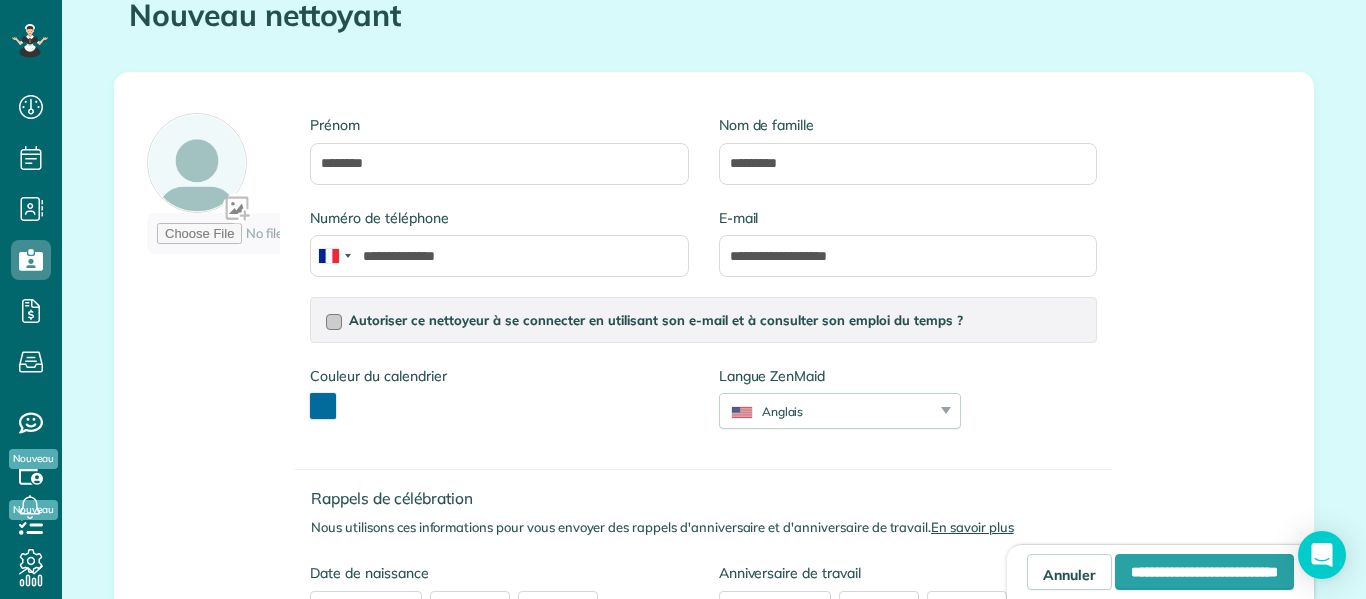 click at bounding box center [334, 322] 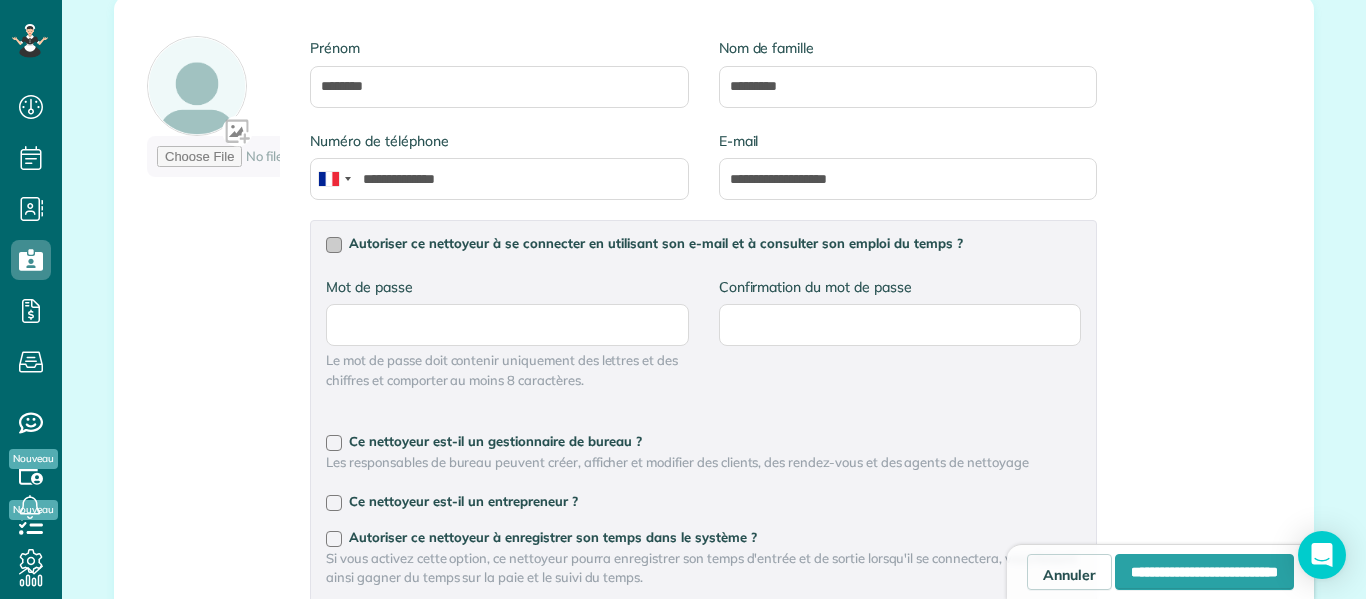 scroll, scrollTop: 316, scrollLeft: 0, axis: vertical 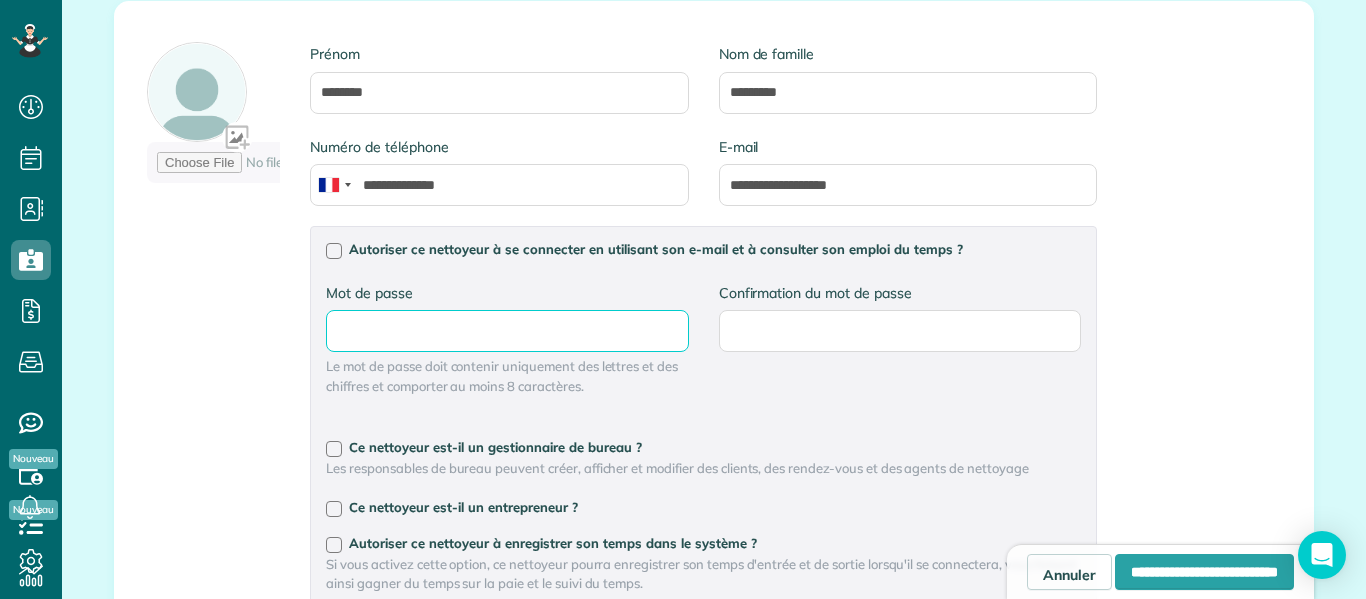 click on "Mot de passe" at bounding box center [0, 0] 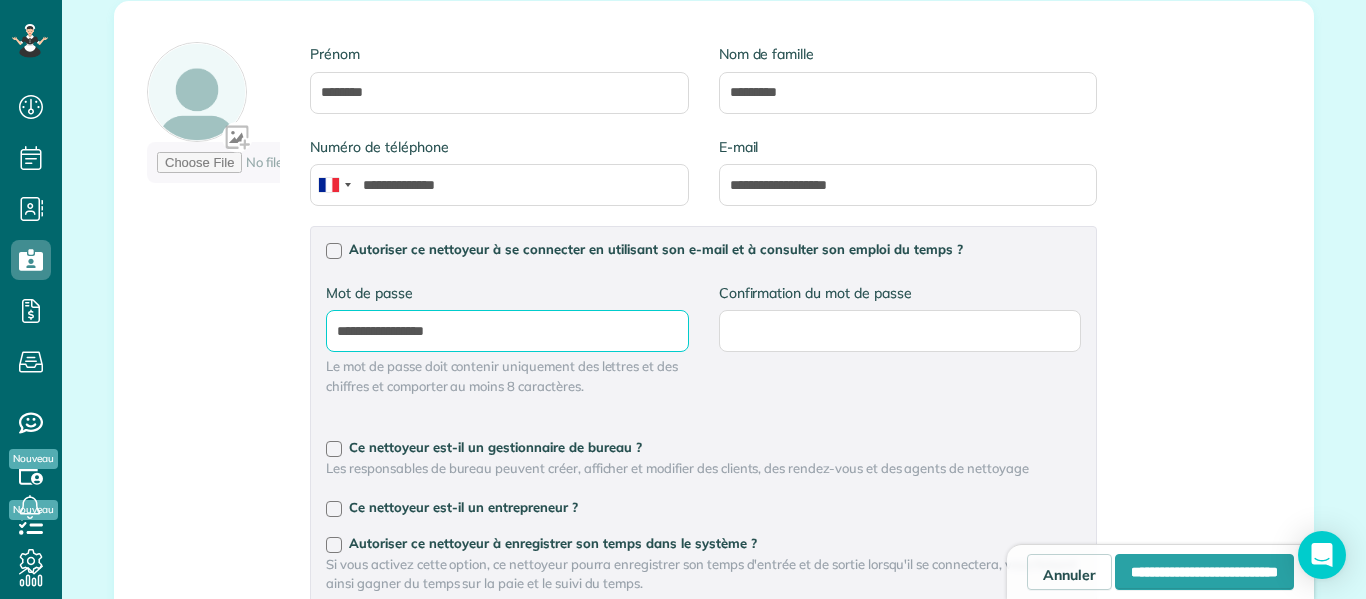 type on "**********" 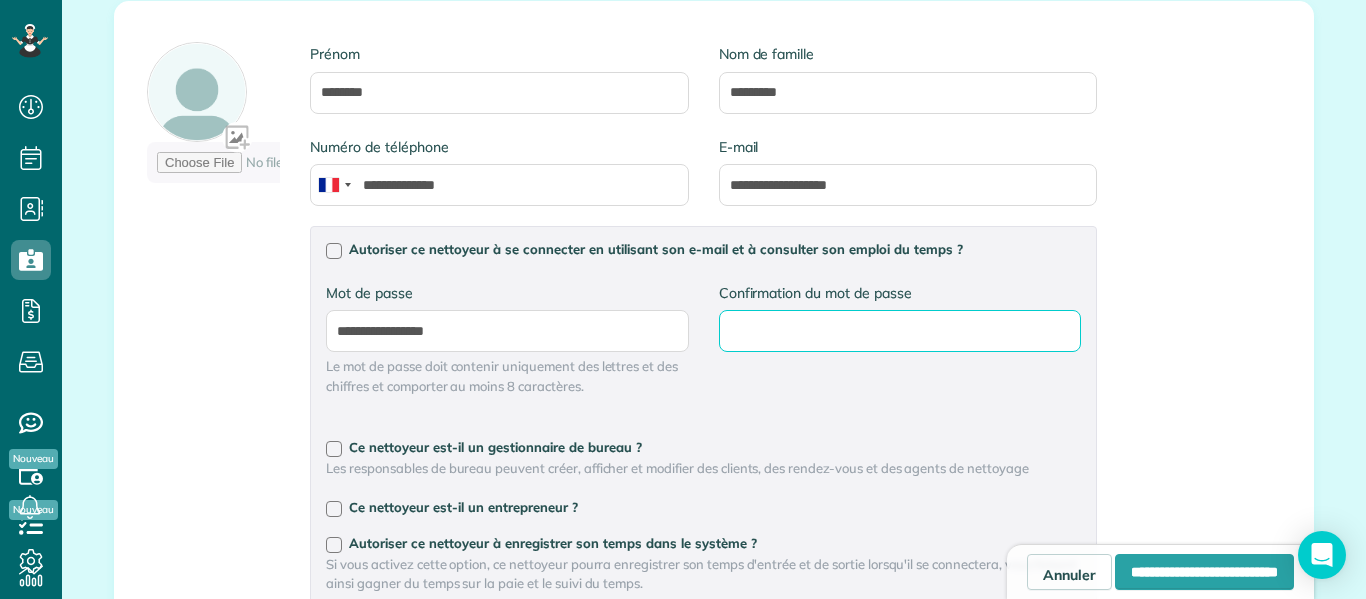 click on "Confirmation du mot de passe" at bounding box center [0, 0] 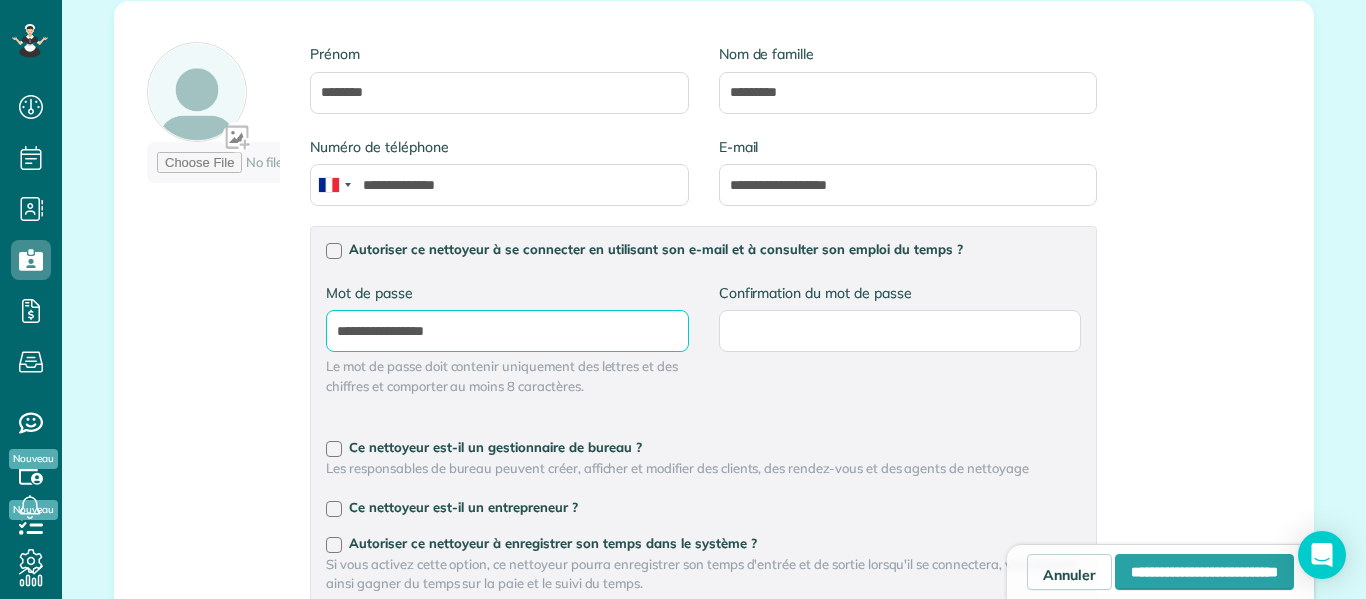click on "**********" at bounding box center [0, 0] 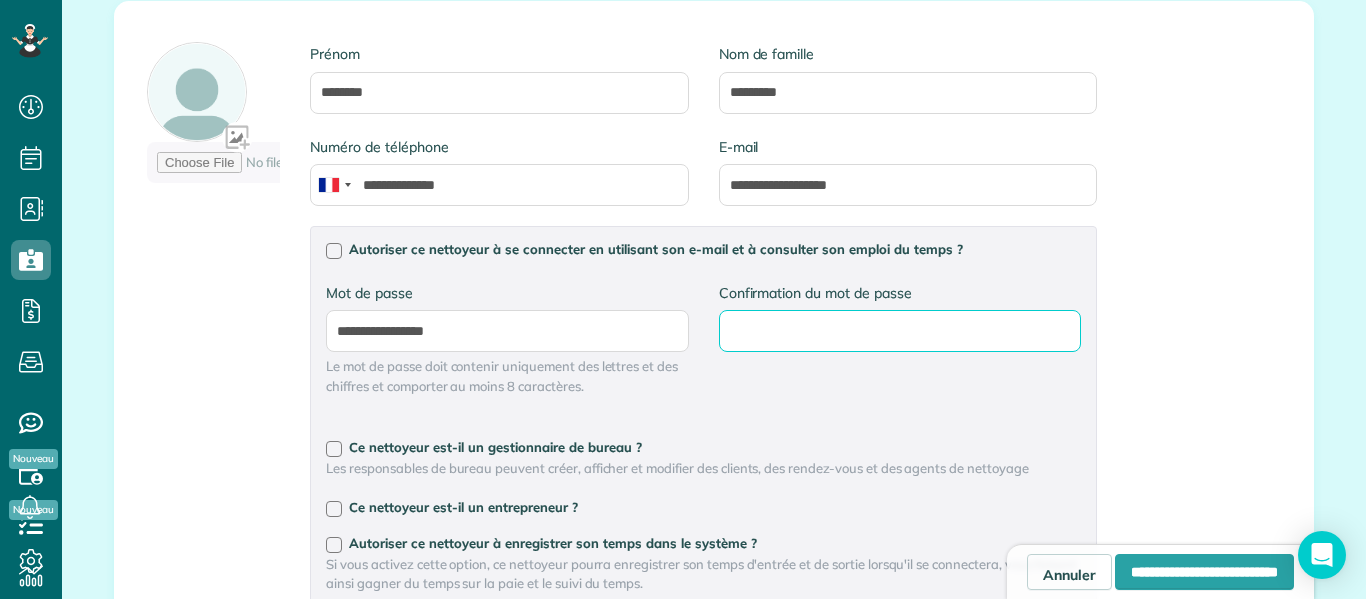 click on "Confirmation du mot de passe" at bounding box center [0, 0] 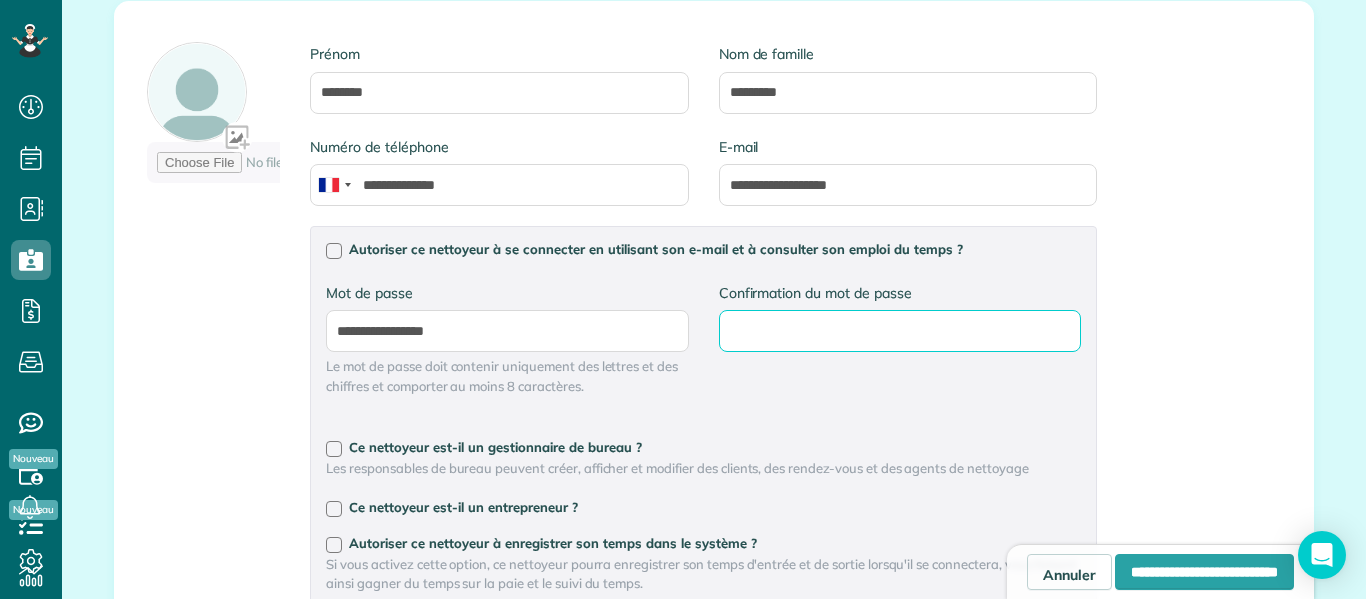 paste on "**********" 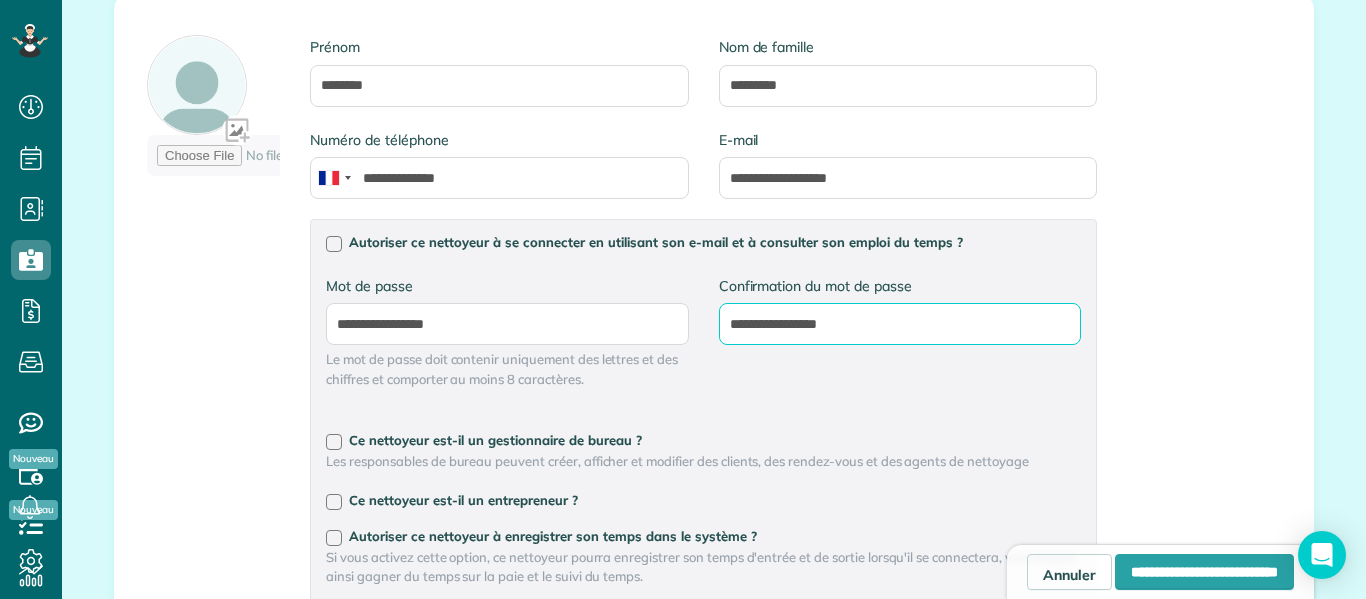 scroll, scrollTop: 321, scrollLeft: 0, axis: vertical 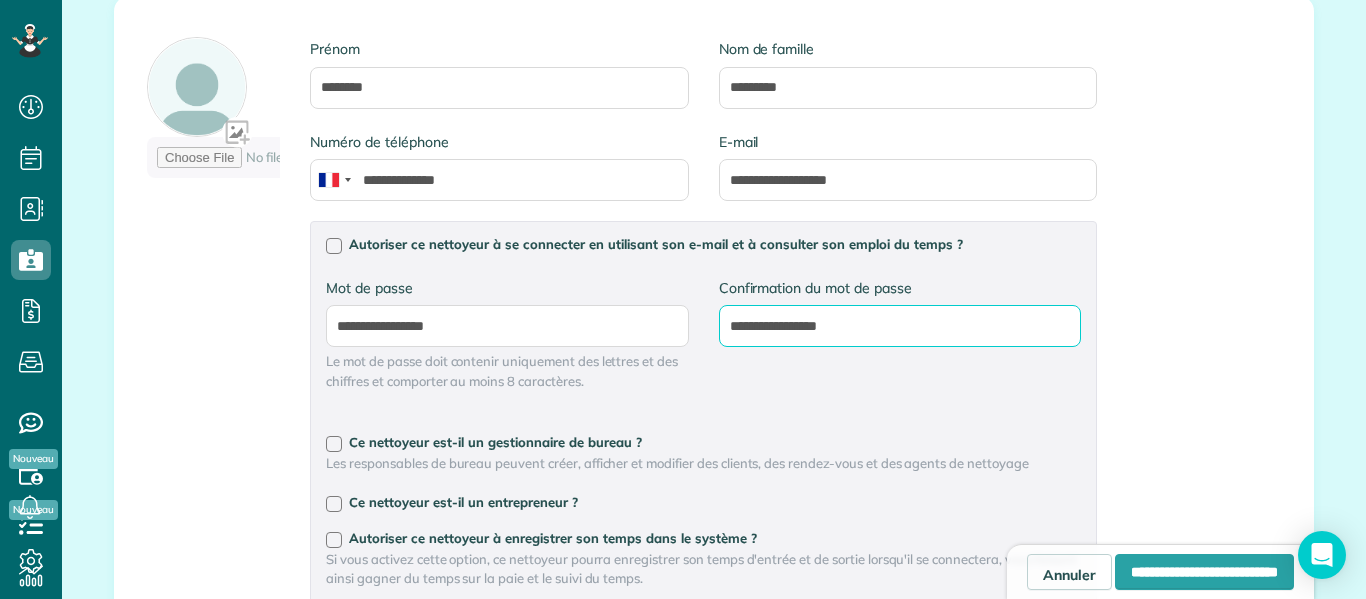 type on "**********" 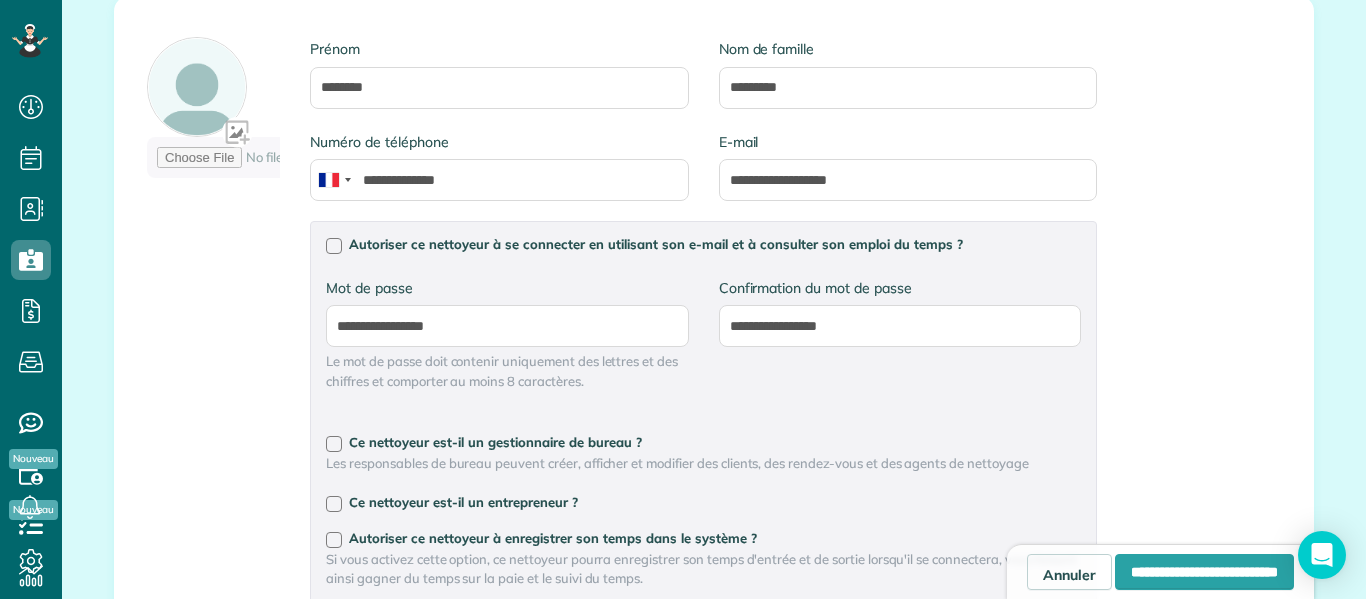 click on "**********" at bounding box center (703, 342) 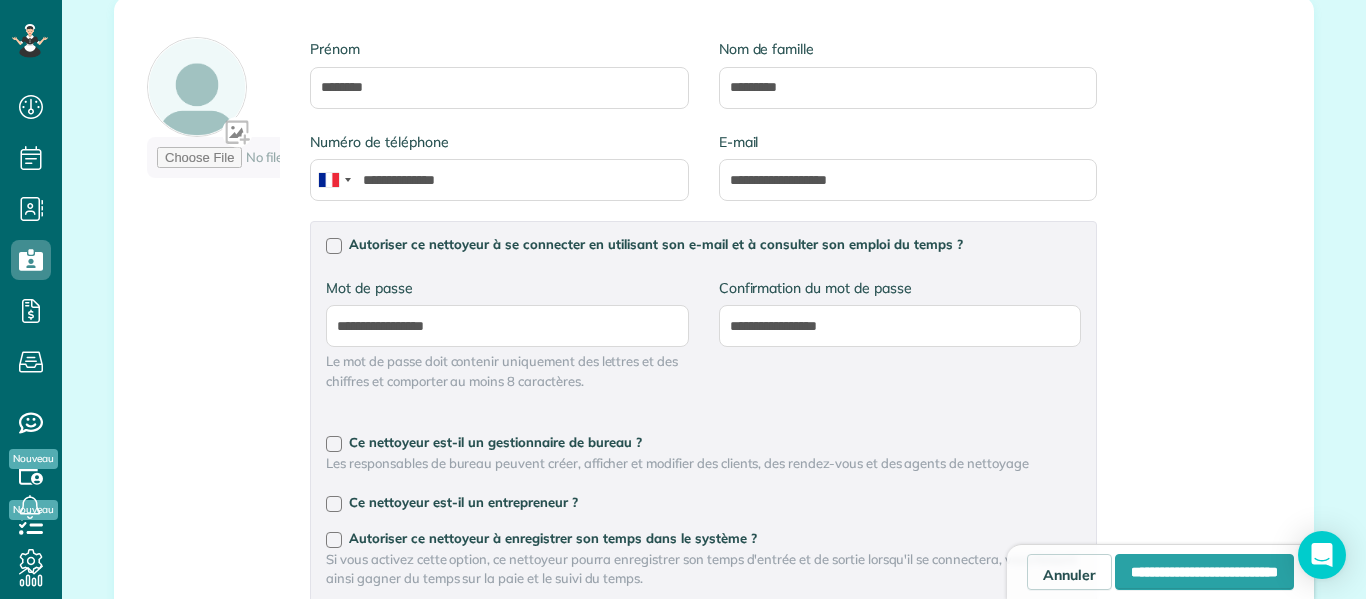 click on "Si vous activez cette option, ce nettoyeur pourra enregistrer son temps d'entrée et de sortie lorsqu'il se connectera, vous faisant ainsi gagner du temps sur la paie et le suivi du temps." at bounding box center [701, 568] 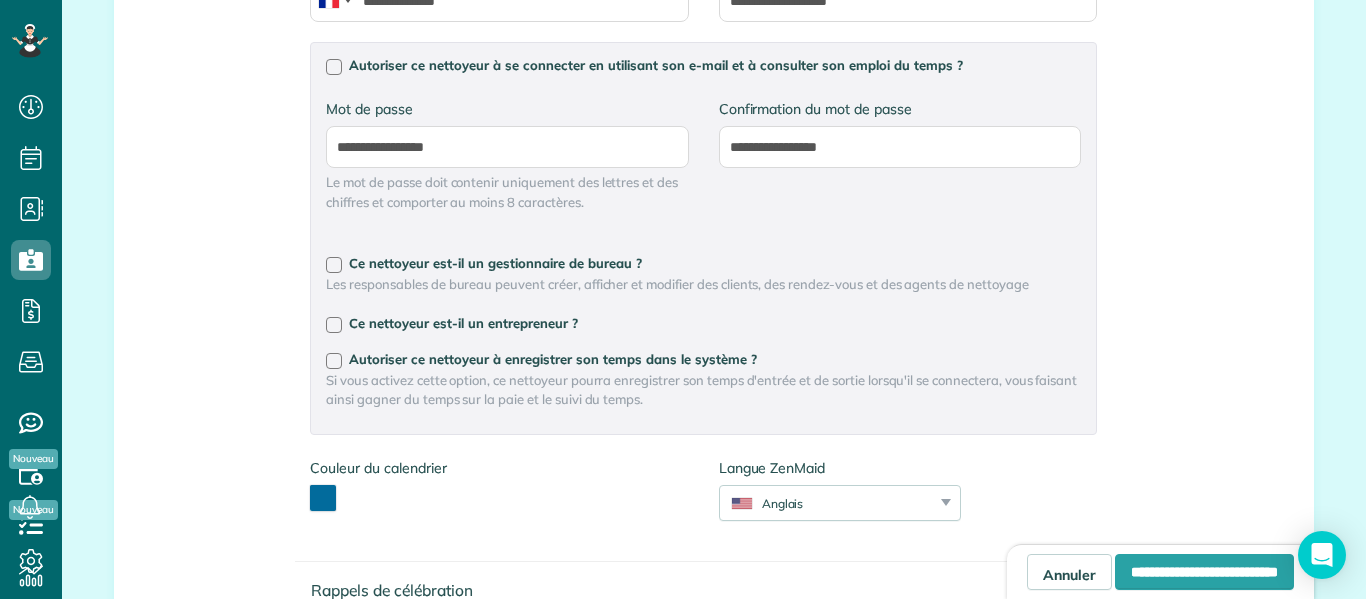 drag, startPoint x: 904, startPoint y: 273, endPoint x: 171, endPoint y: 179, distance: 739.0027 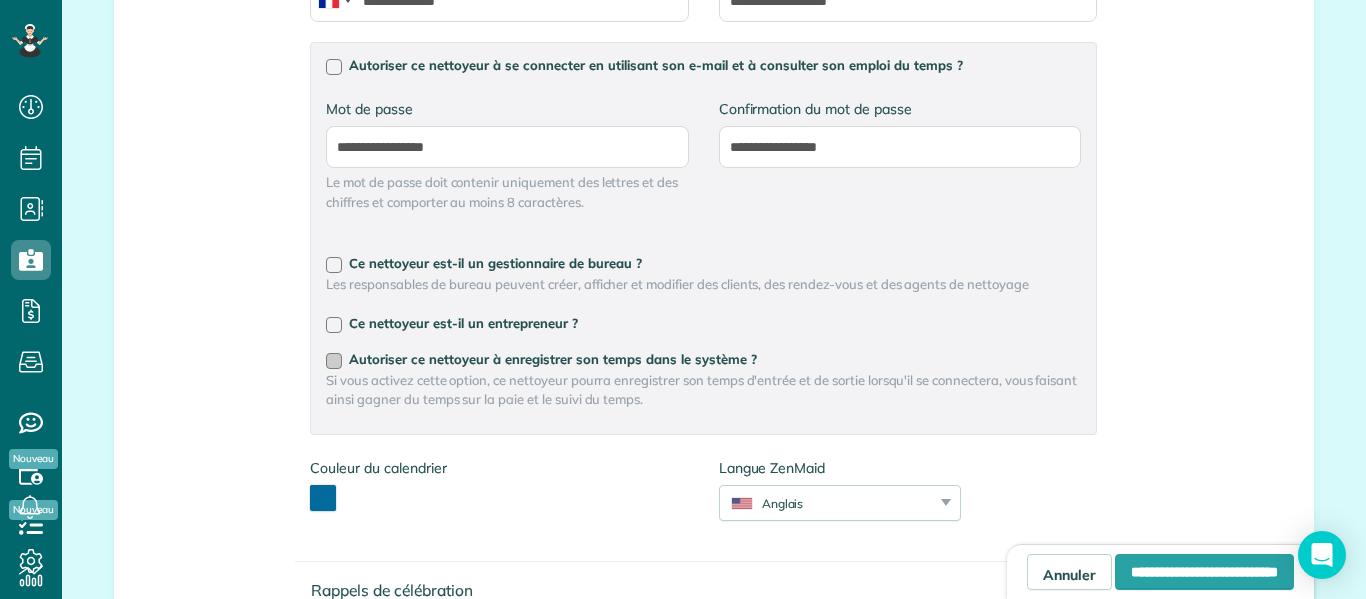 click at bounding box center (334, 361) 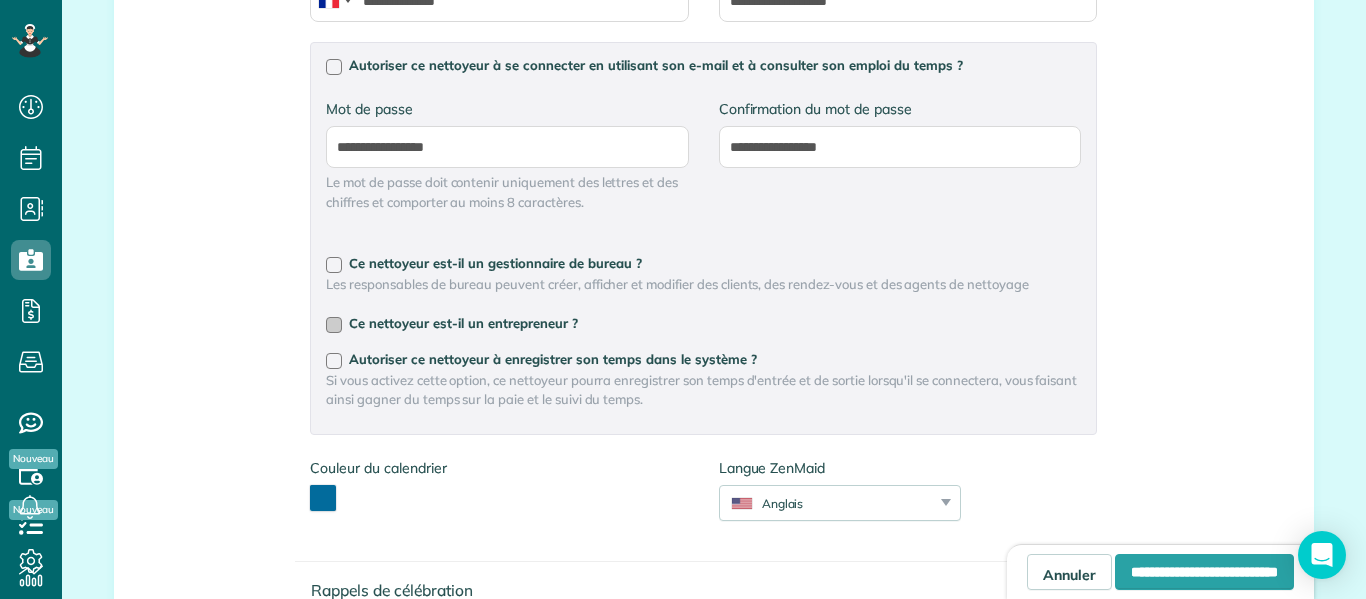 click at bounding box center [334, 325] 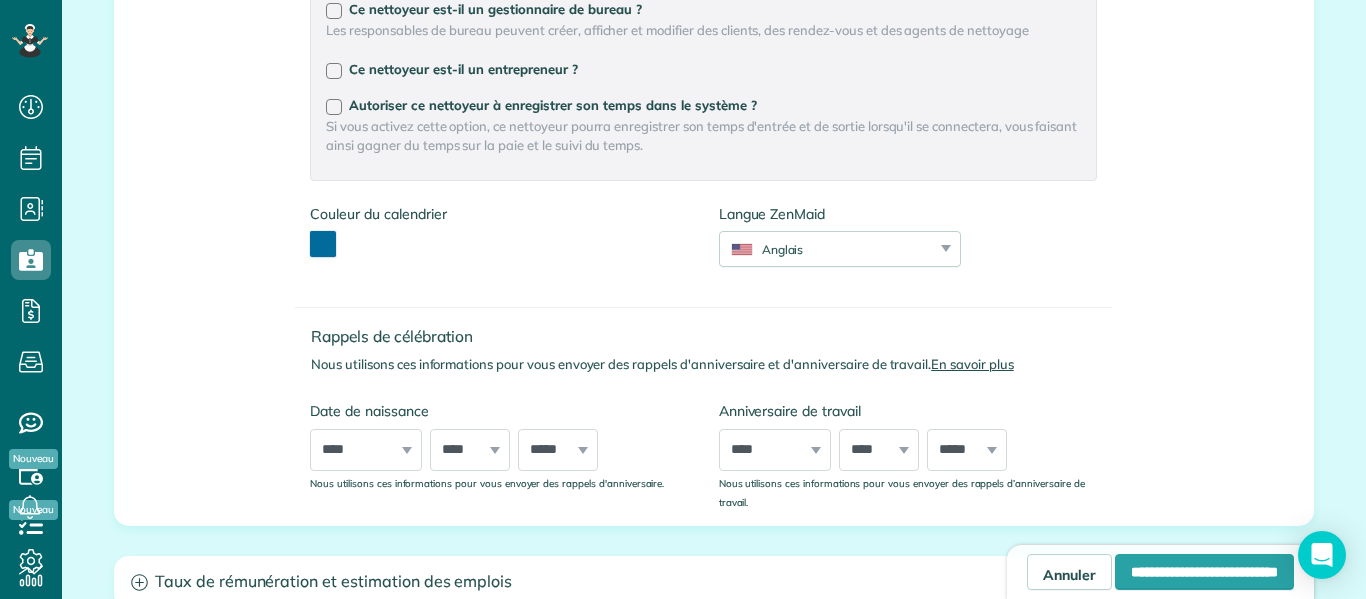 click on "Rappels de célébration
Nous utilisons ces informations pour vous envoyer des rappels d'anniversaire et d'anniversaire de travail.
En savoir plus" at bounding box center [703, 351] 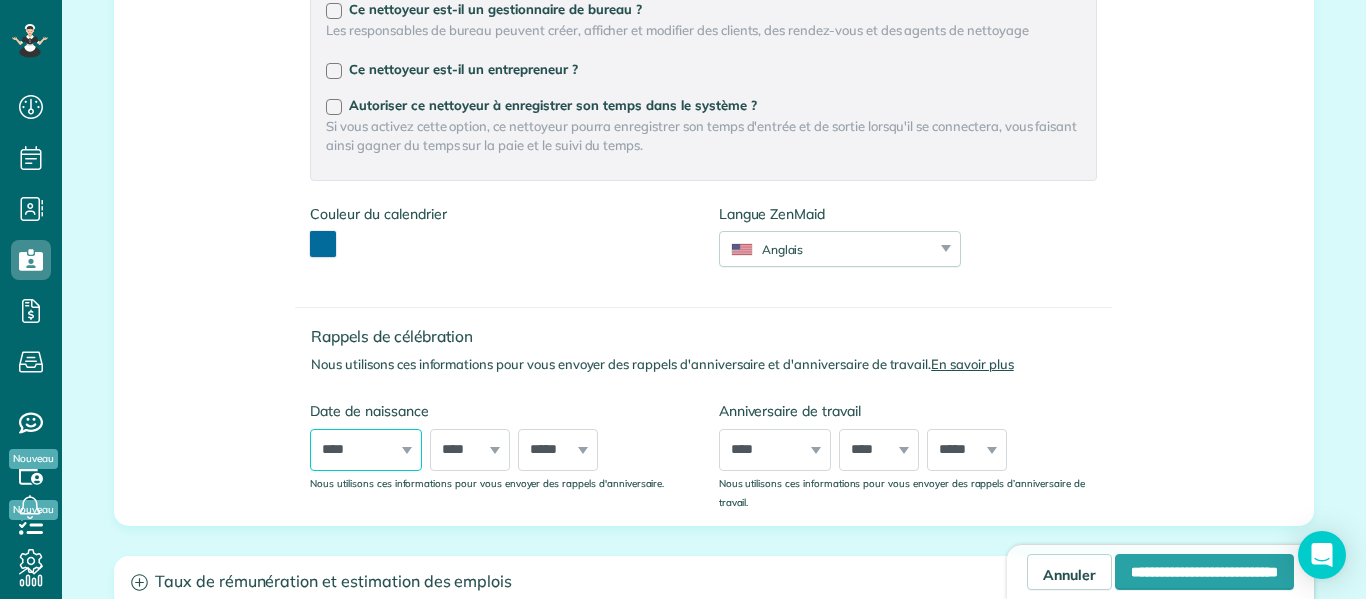 click on "****
*******
*******
****
*****
****
****
*******
****
*********
*******
********
********" at bounding box center [366, 450] 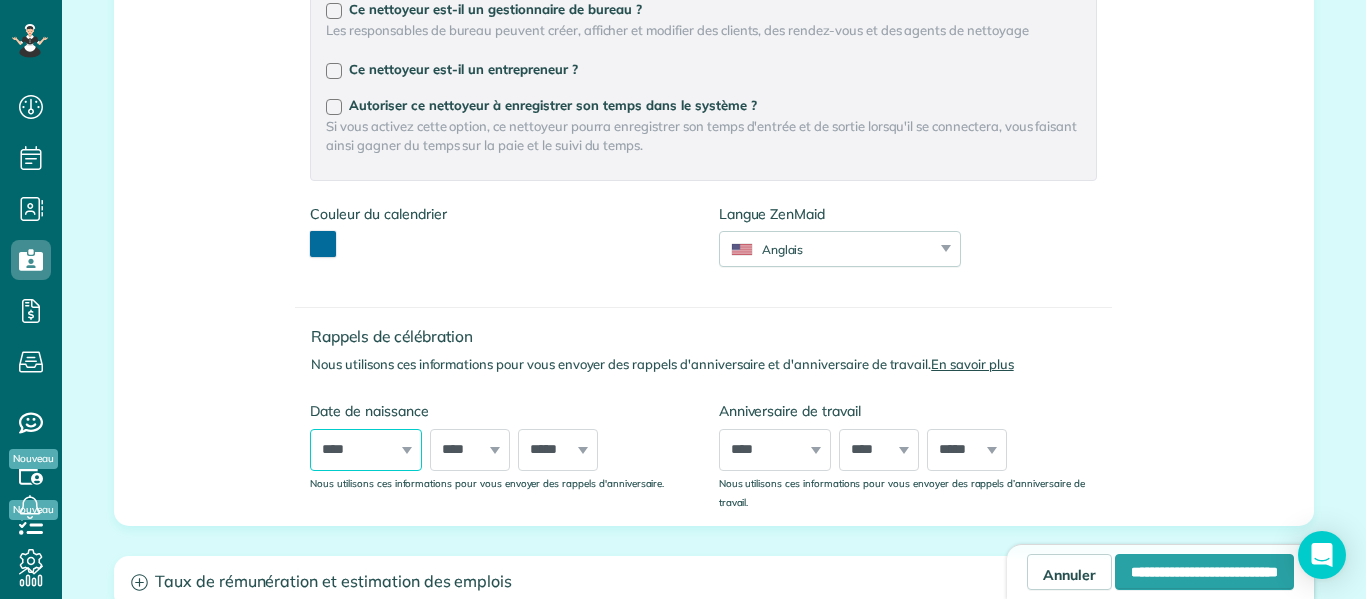 select on "*" 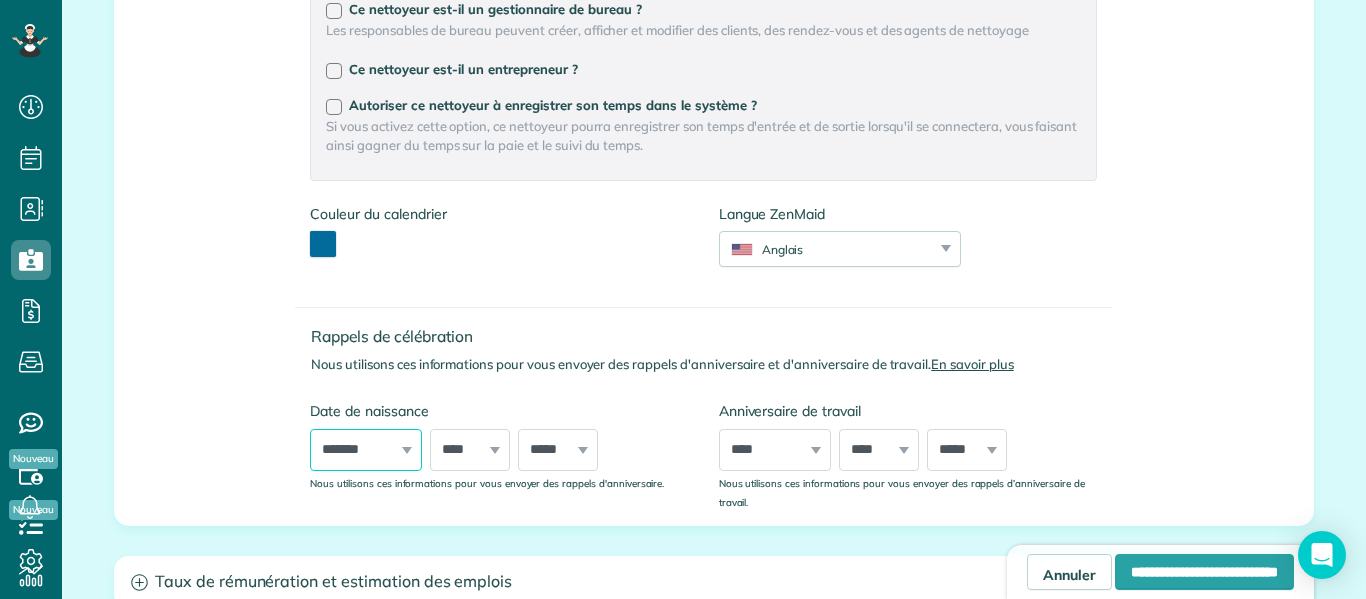 click on "****
*******
*******
****
*****
****
****
*******
****
*********
*******
********
********" at bounding box center (366, 450) 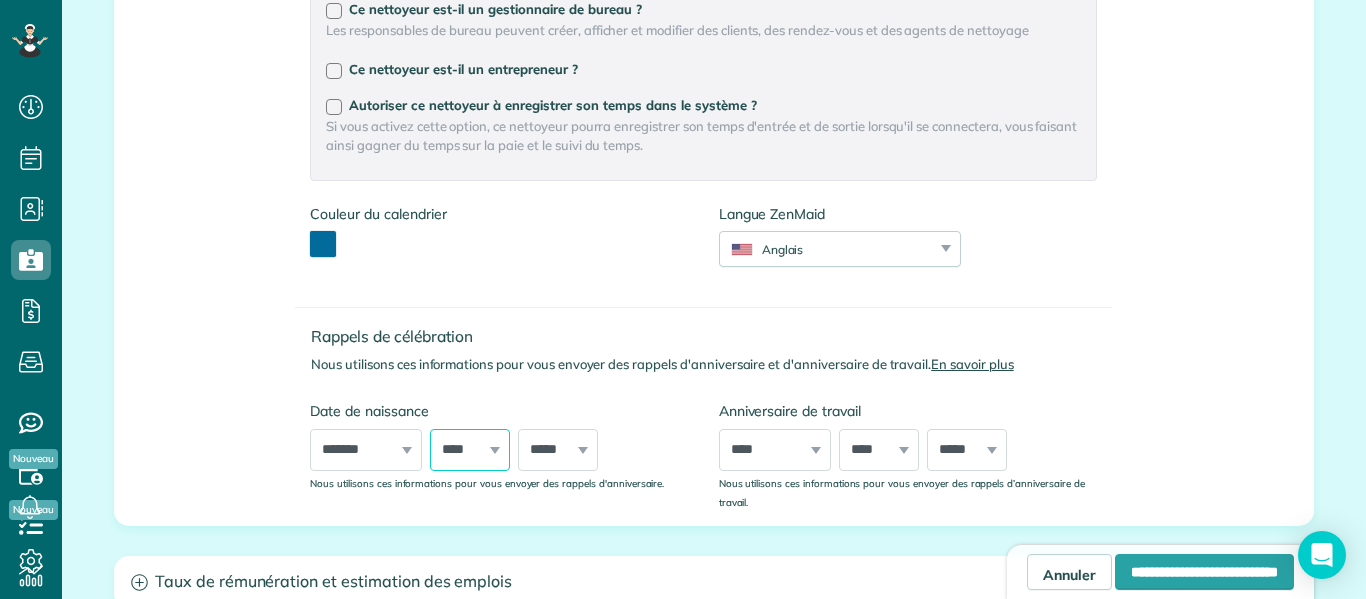 click on "****
*
*
*
*
*
*
*
*
*
**
**
**
**
**
**
**
**
**
**
**
**
**
**
**
**
**
**
**
**
**
**" at bounding box center [470, 450] 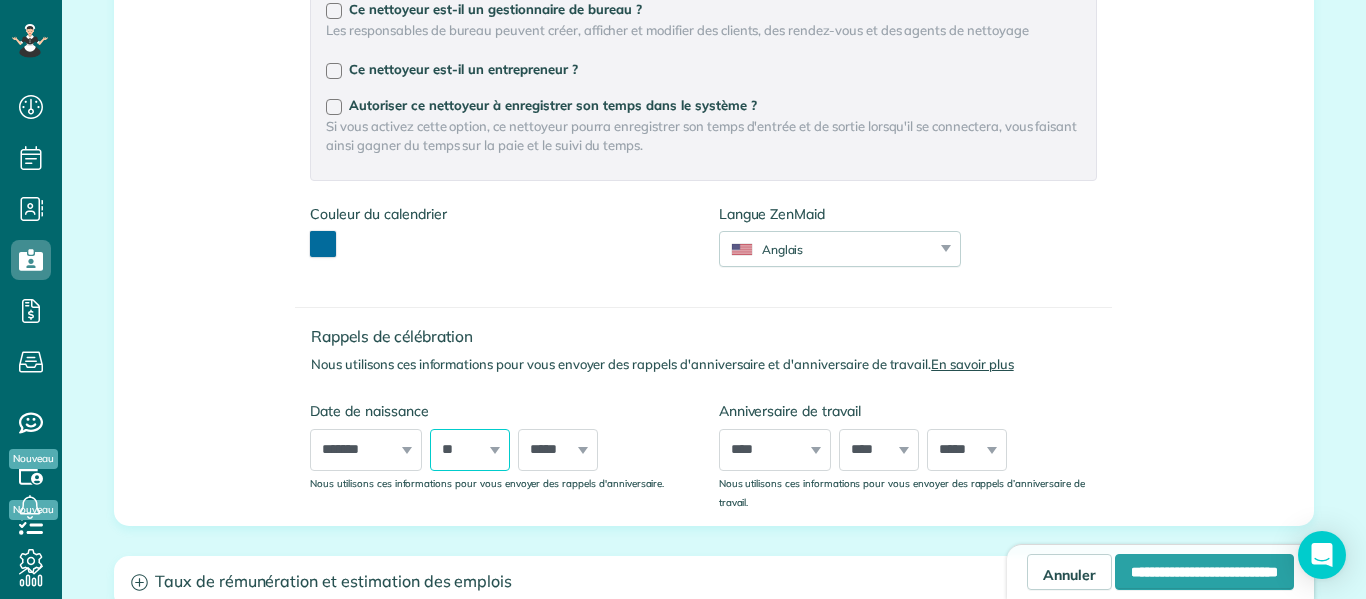 click on "****
*
*
*
*
*
*
*
*
*
**
**
**
**
**
**
**
**
**
**
**
**
**
**
**
**
**
**
**
**
**
**" at bounding box center [470, 450] 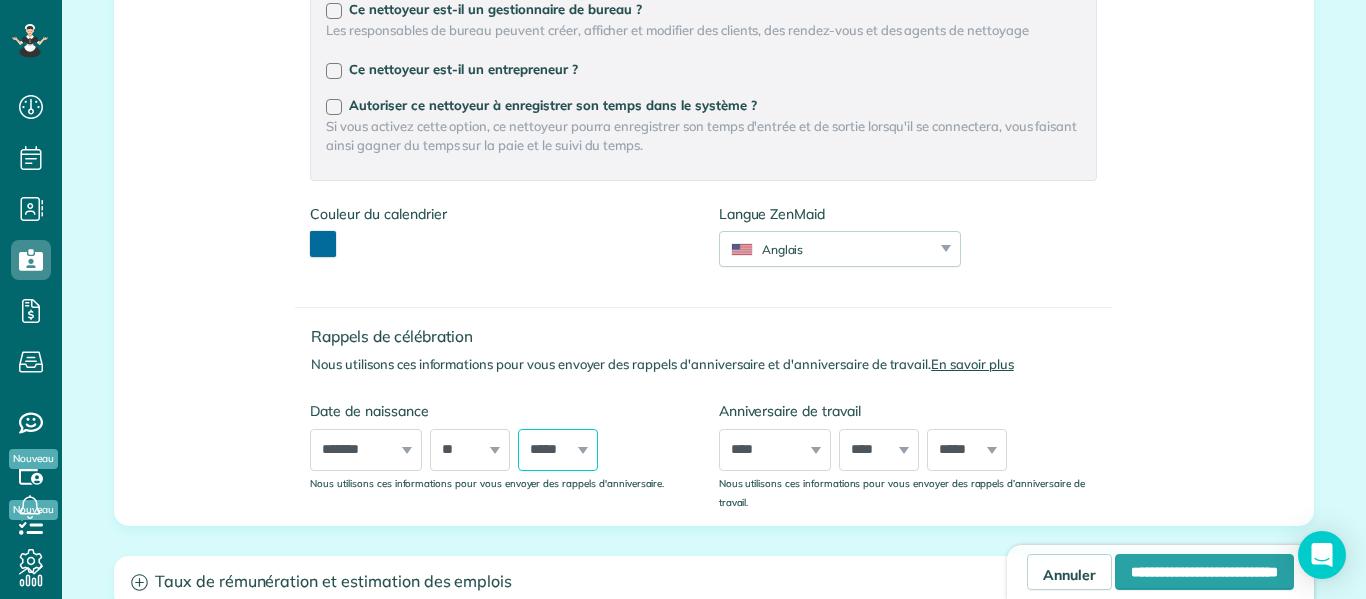 click on "*****
****
****
****
****
****
****
****
****
****
****
****
****
****
****
****
****
****
****
****
****
****
****
****
****
****
****
****
****
****
****
****
****
****
****
****
****
****
****
****
****
****
****
****
****
****
****
****
****
****
****
****
****
****
****
****
****
****
****
****
****
****
****
****
****
****
****
****
****
****
****
****
****
****
****
****
****
****
****
****" at bounding box center (558, 450) 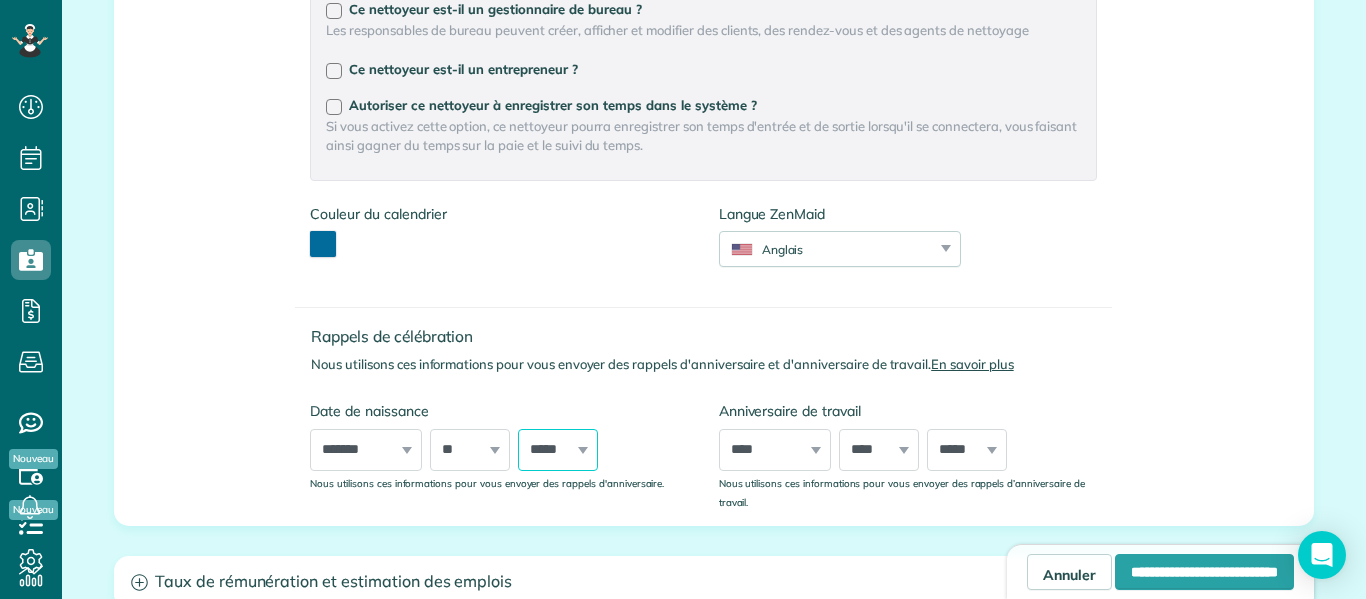 select on "****" 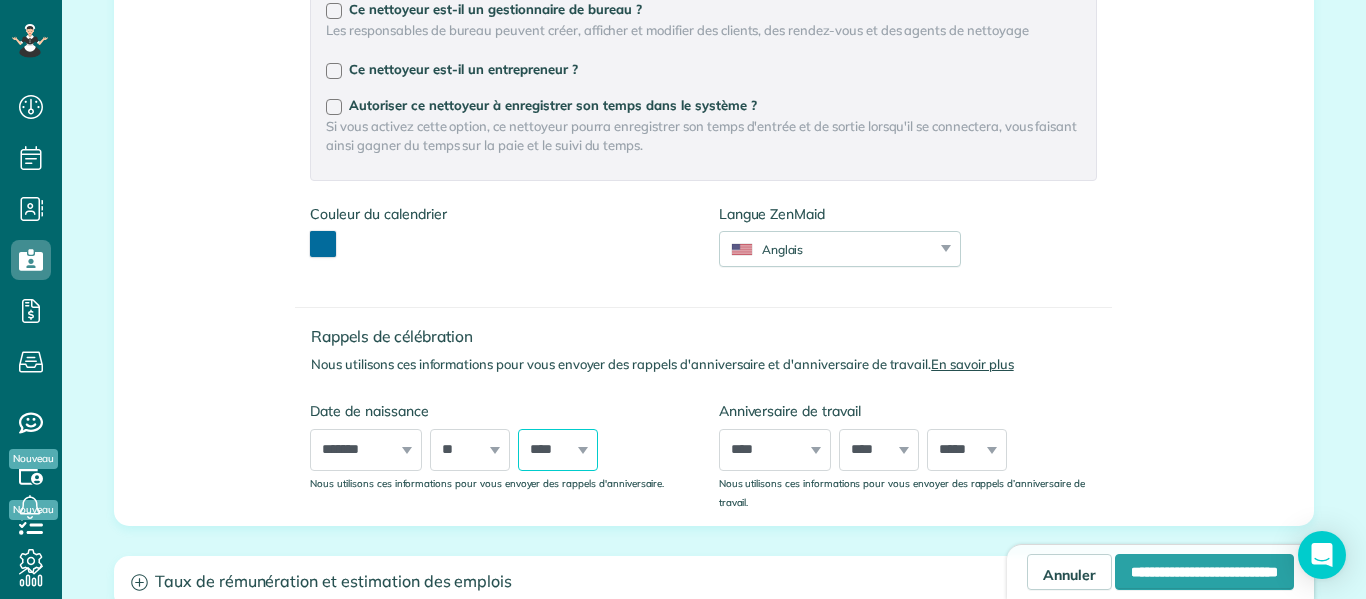 click on "*****
****
****
****
****
****
****
****
****
****
****
****
****
****
****
****
****
****
****
****
****
****
****
****
****
****
****
****
****
****
****
****
****
****
****
****
****
****
****
****
****
****
****
****
****
****
****
****
****
****
****
****
****
****
****
****
****
****
****
****
****
****
****
****
****
****
****
****
****
****
****
****
****
****
****
****
****
****
****
****" at bounding box center [558, 450] 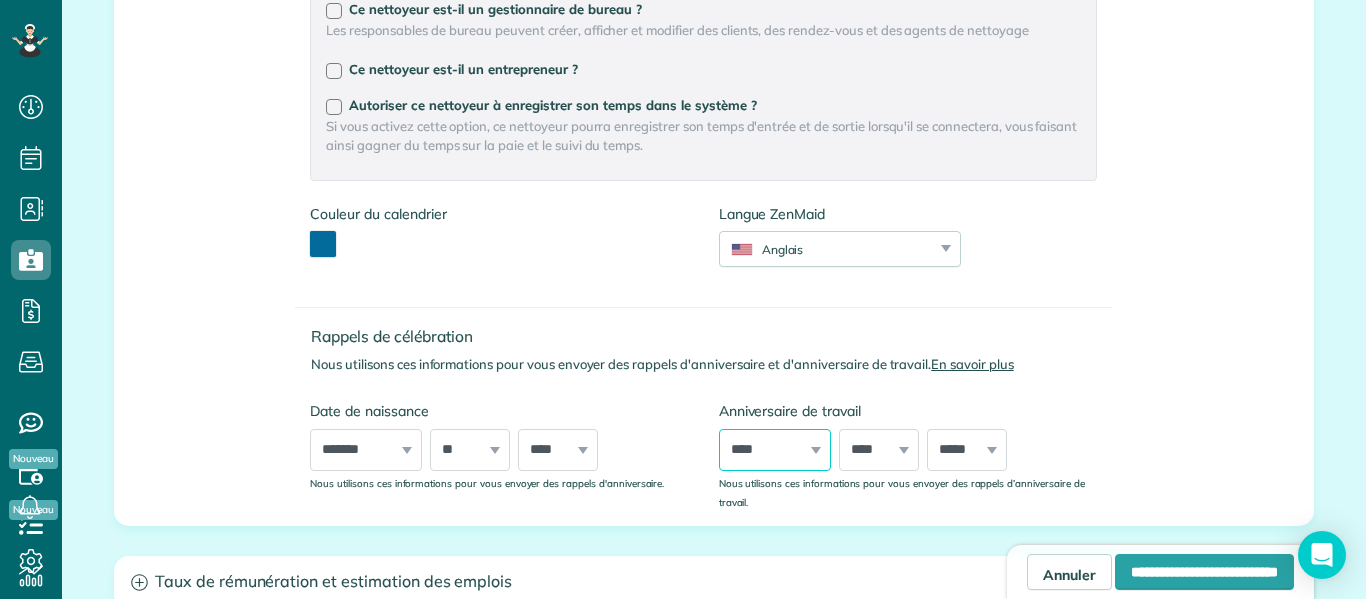 click on "****
*******
*******
****
*****
****
****
*******
****
*********
*******
********
********" at bounding box center (775, 450) 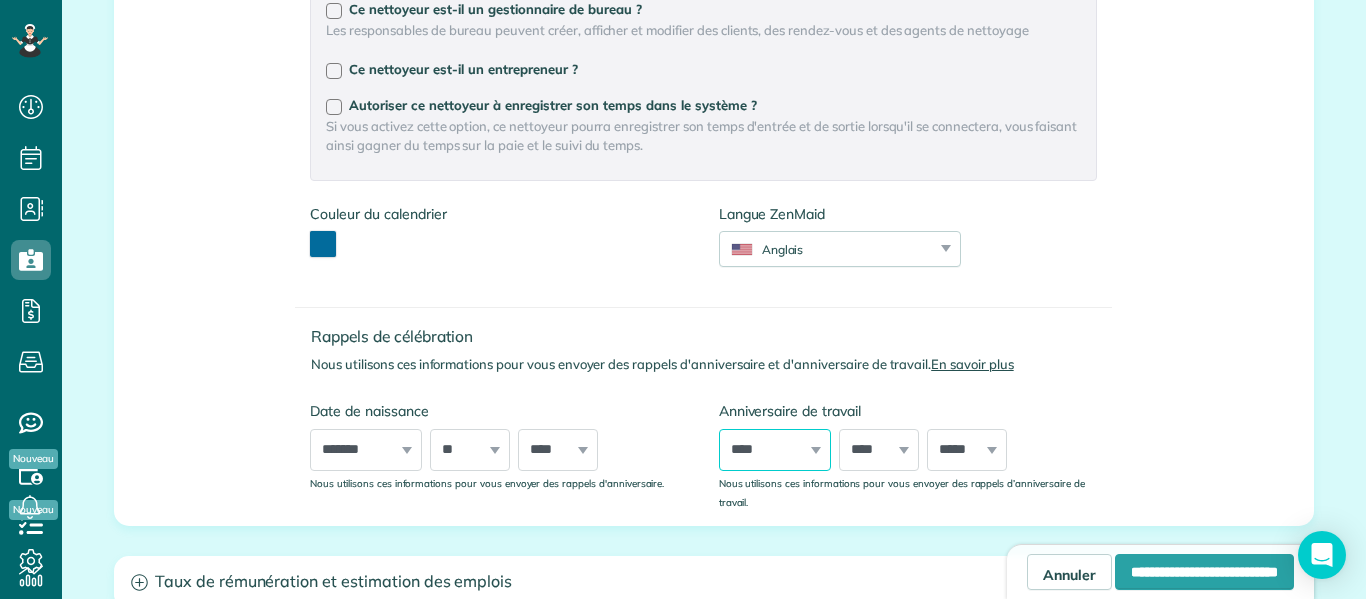 select on "*" 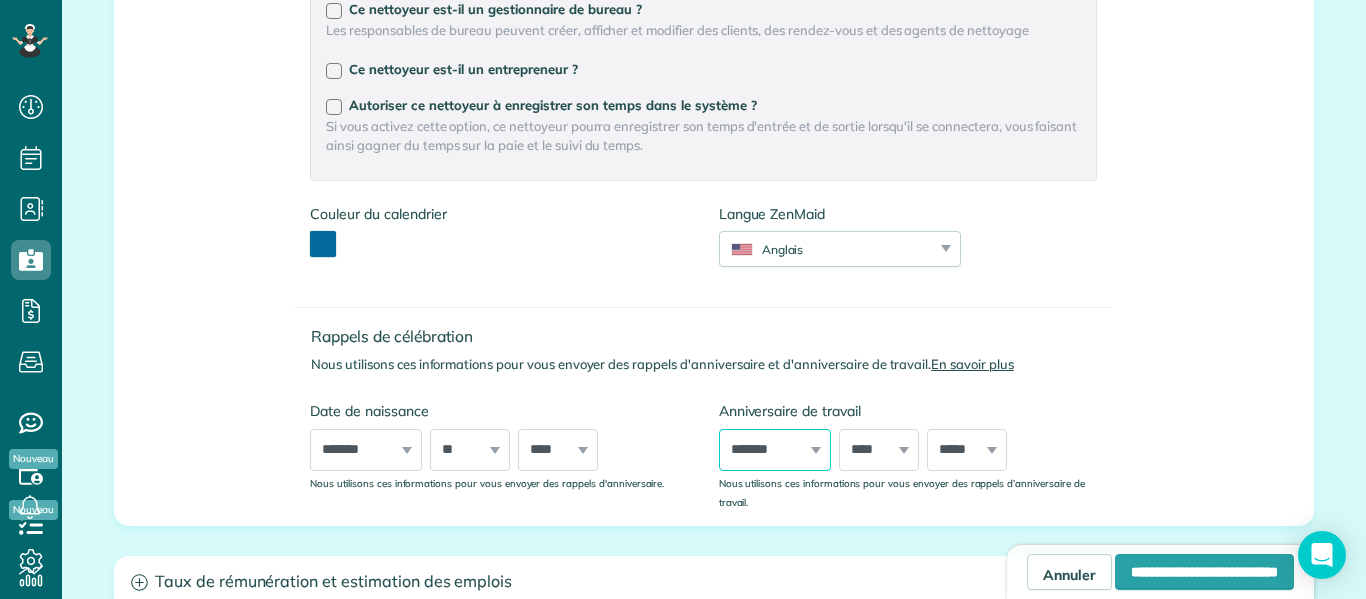 click on "****
*******
*******
****
*****
****
****
*******
****
*********
*******
********
********" at bounding box center [775, 450] 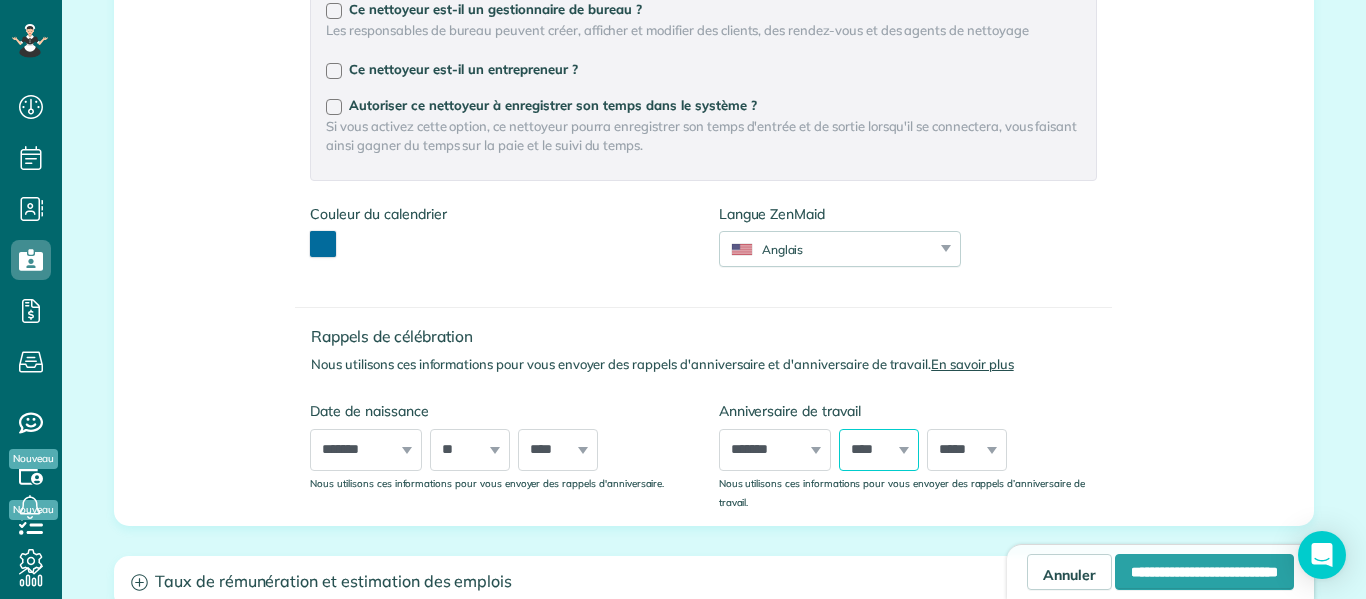 click on "****
*
*
*
*
*
*
*
*
*
**
**
**
**
**
**
**
**
**
**
**
**
**
**
**
**
**
**
**
**
**
**" at bounding box center [879, 450] 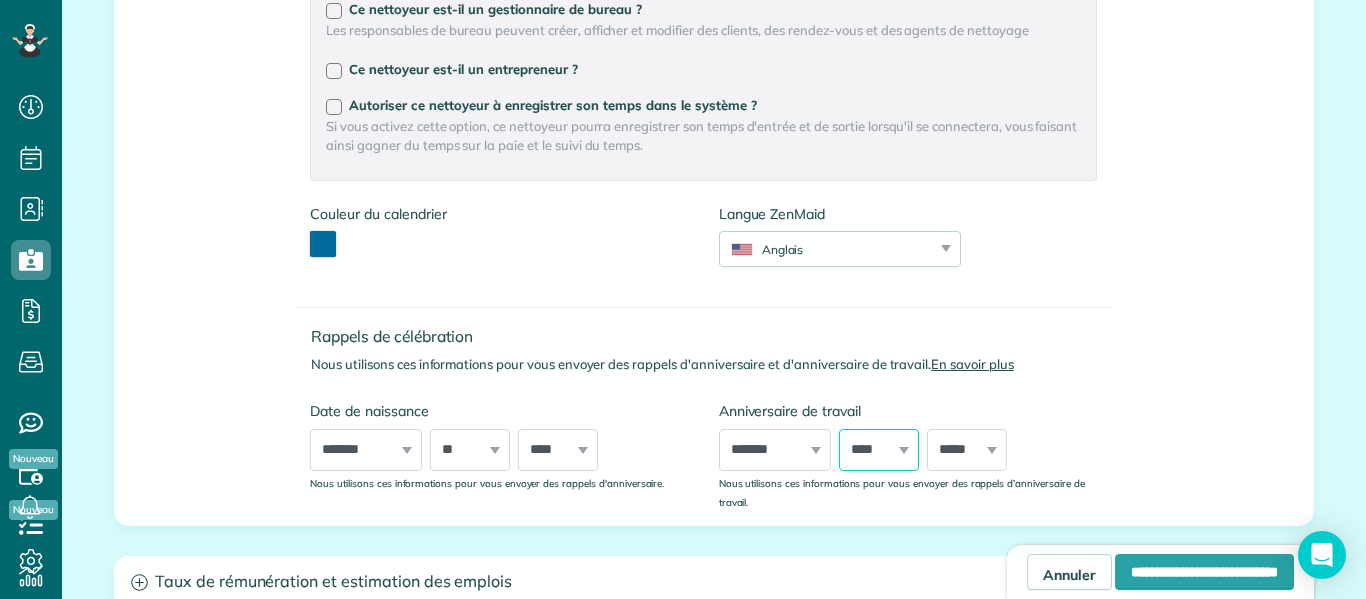 select on "**" 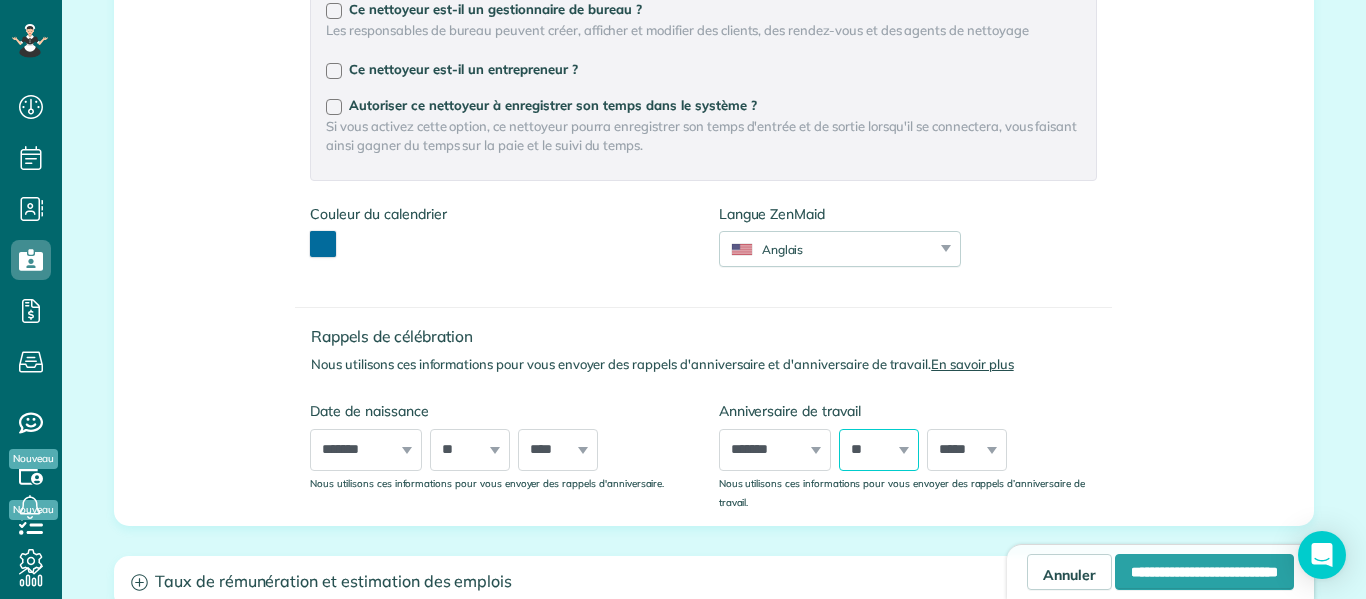 click on "****
*
*
*
*
*
*
*
*
*
**
**
**
**
**
**
**
**
**
**
**
**
**
**
**
**
**
**
**
**
**
**" at bounding box center (879, 450) 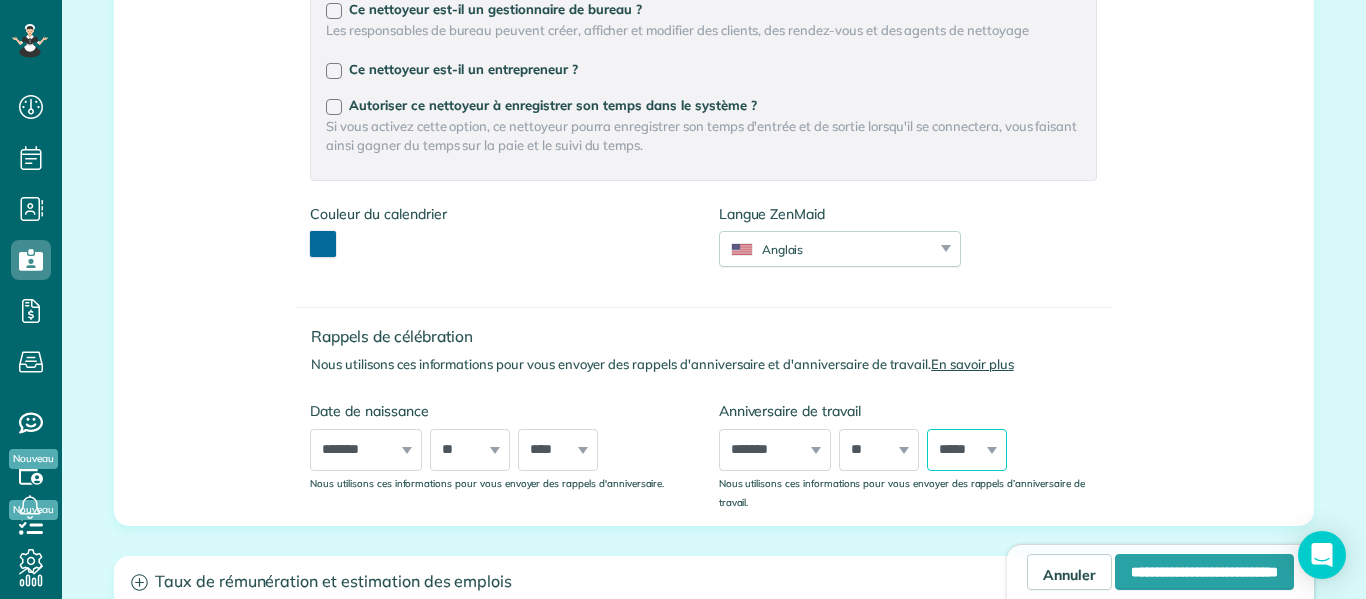 click on "*****
****
****
****
****
****
****
****
****
****
****
****
****
****
****
****
****
****
****
****
****
****
****
****
****
****
****
****
****
****
****
****
****
****
****
****
****
****
****
****
****
****
****
****
****
****
****
****
****
****
****
****
****" at bounding box center [967, 450] 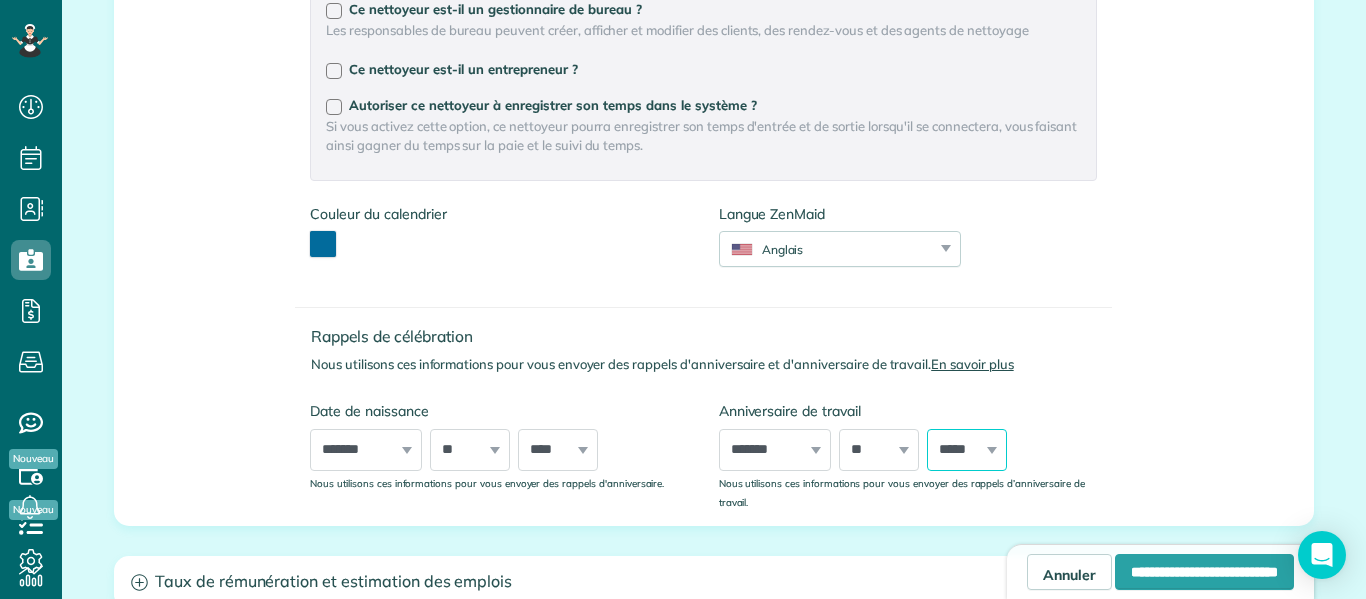 select on "****" 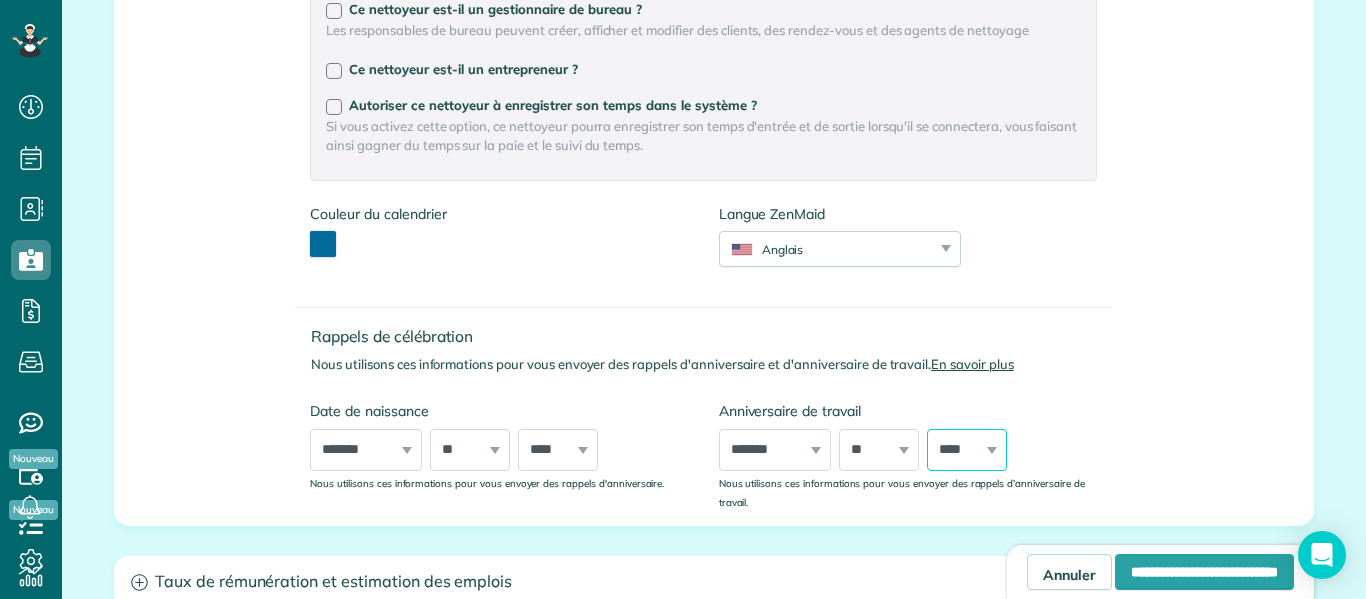 click on "*****
****
****
****
****
****
****
****
****
****
****
****
****
****
****
****
****
****
****
****
****
****
****
****
****
****
****
****
****
****
****
****
****
****
****
****
****
****
****
****
****
****
****
****
****
****
****
****
****
****
****
****
****" at bounding box center (967, 450) 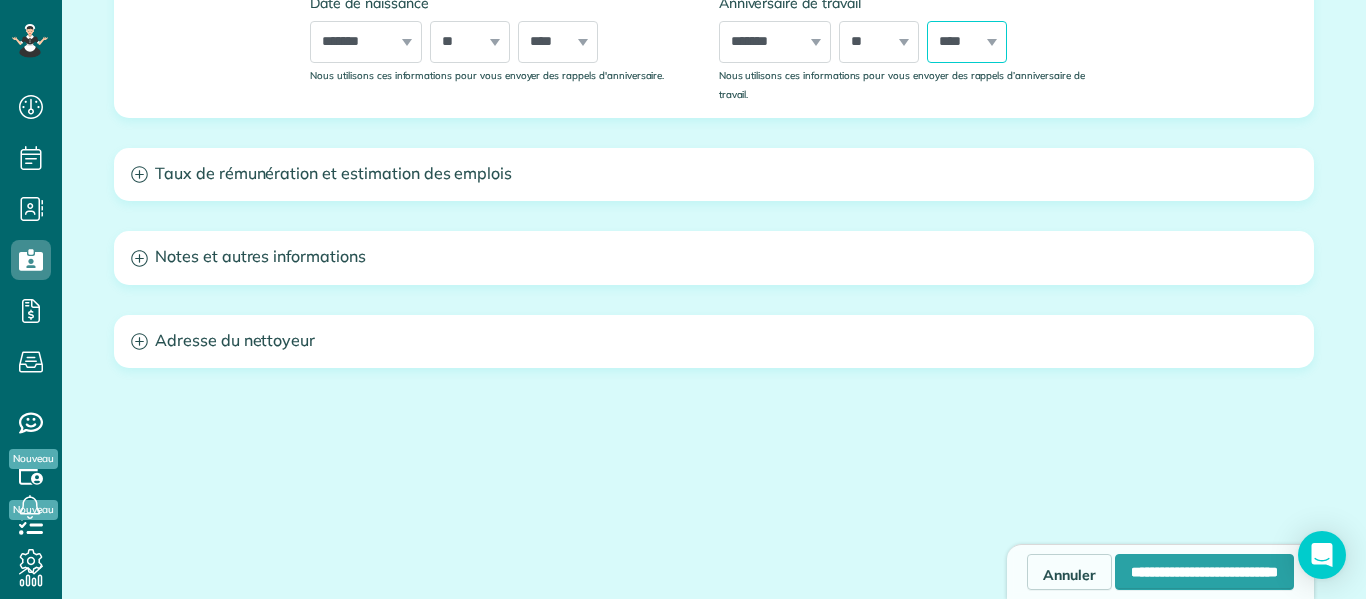 scroll, scrollTop: 1164, scrollLeft: 0, axis: vertical 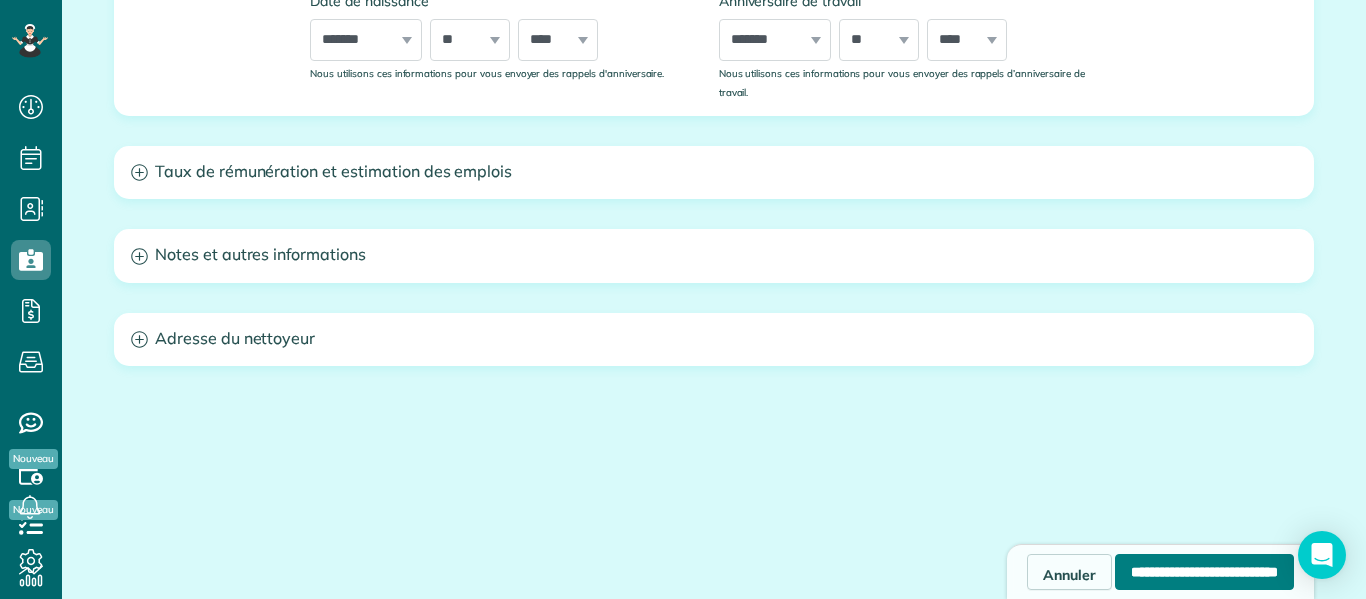 click on "**********" at bounding box center (1204, 572) 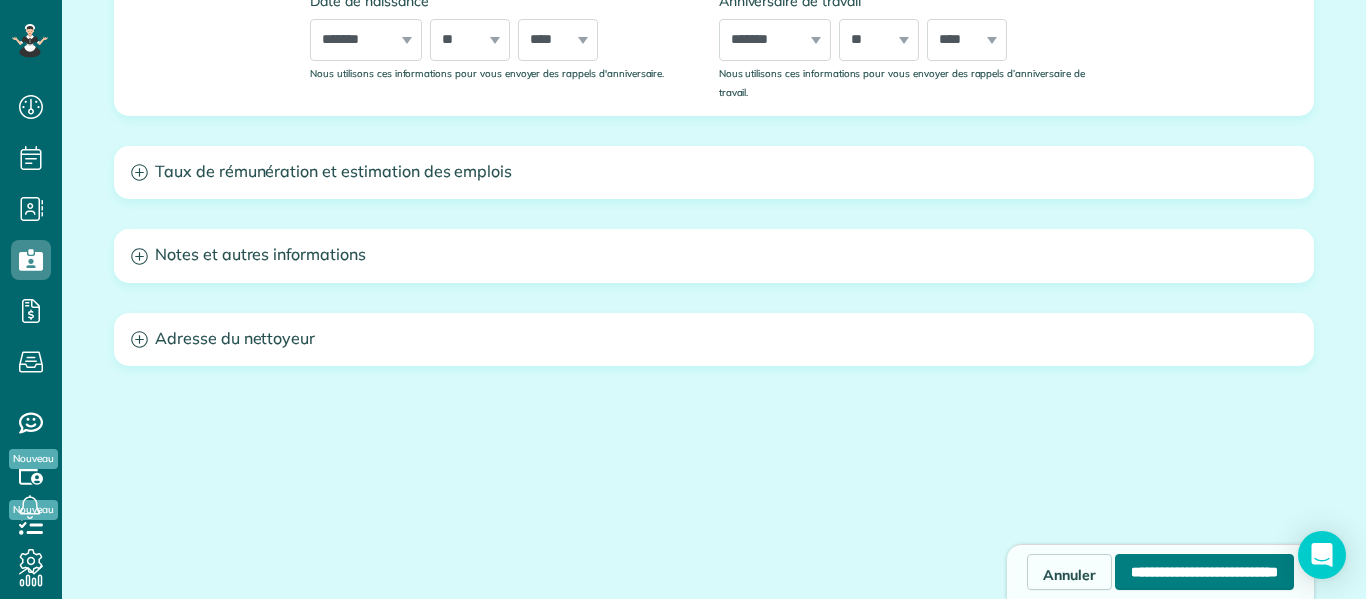 type on "**********" 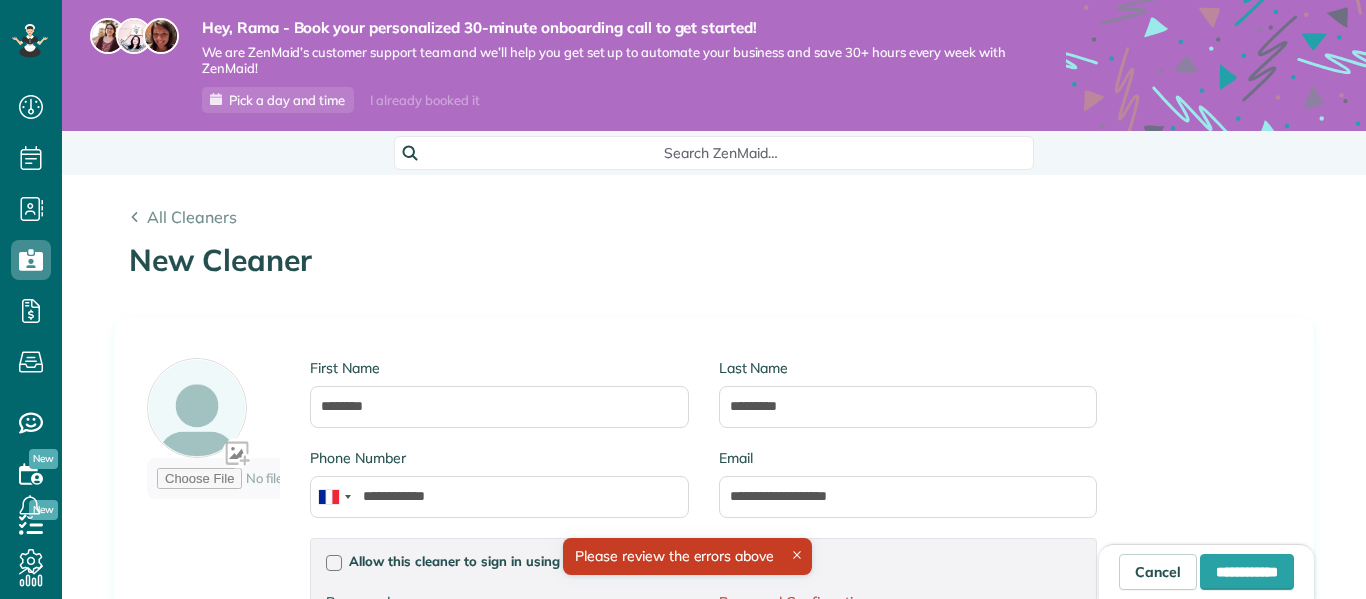 scroll, scrollTop: 0, scrollLeft: 0, axis: both 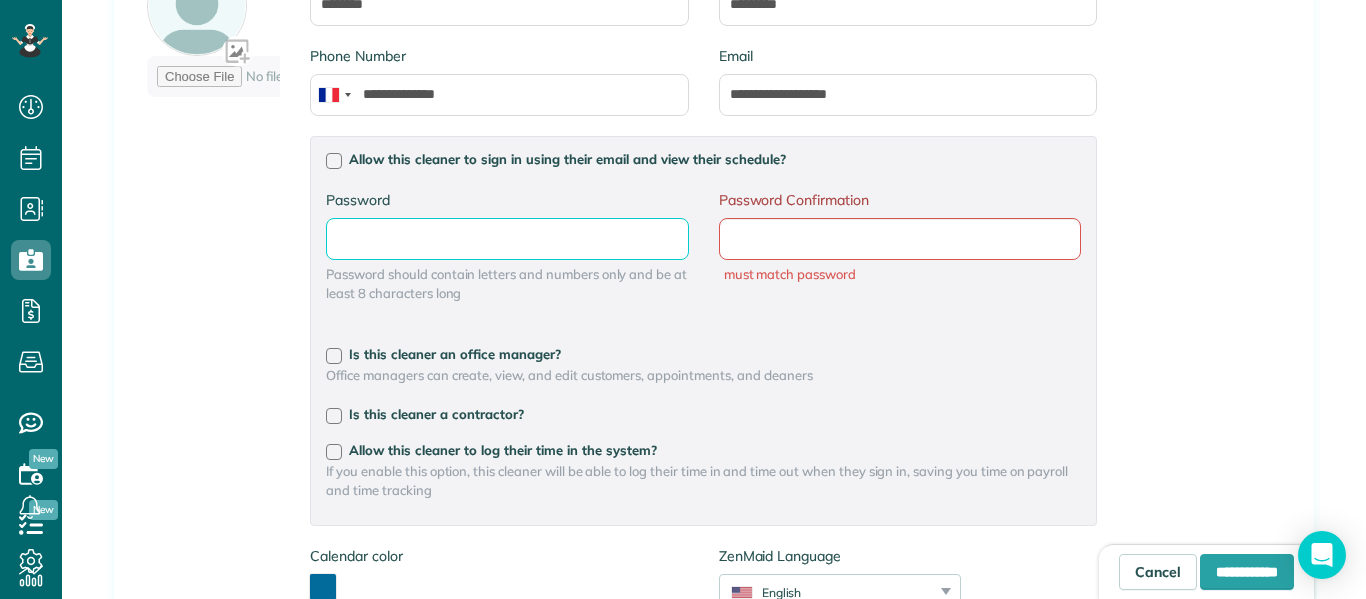 click on "Password" at bounding box center [0, 0] 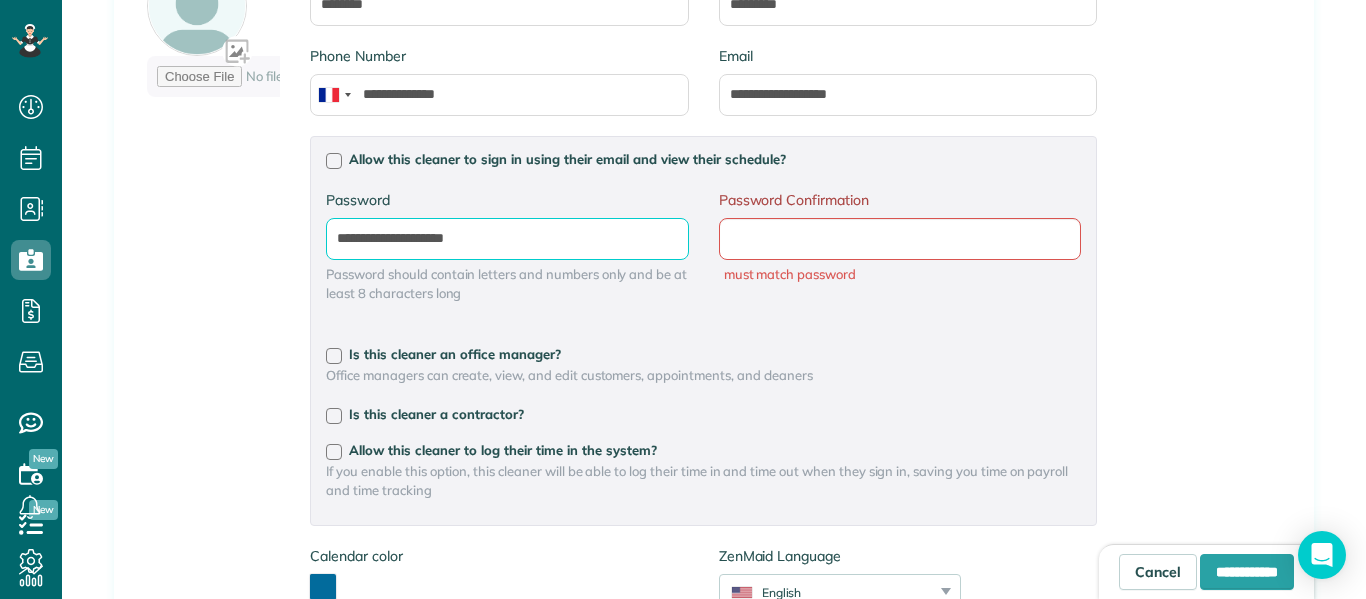 type on "**********" 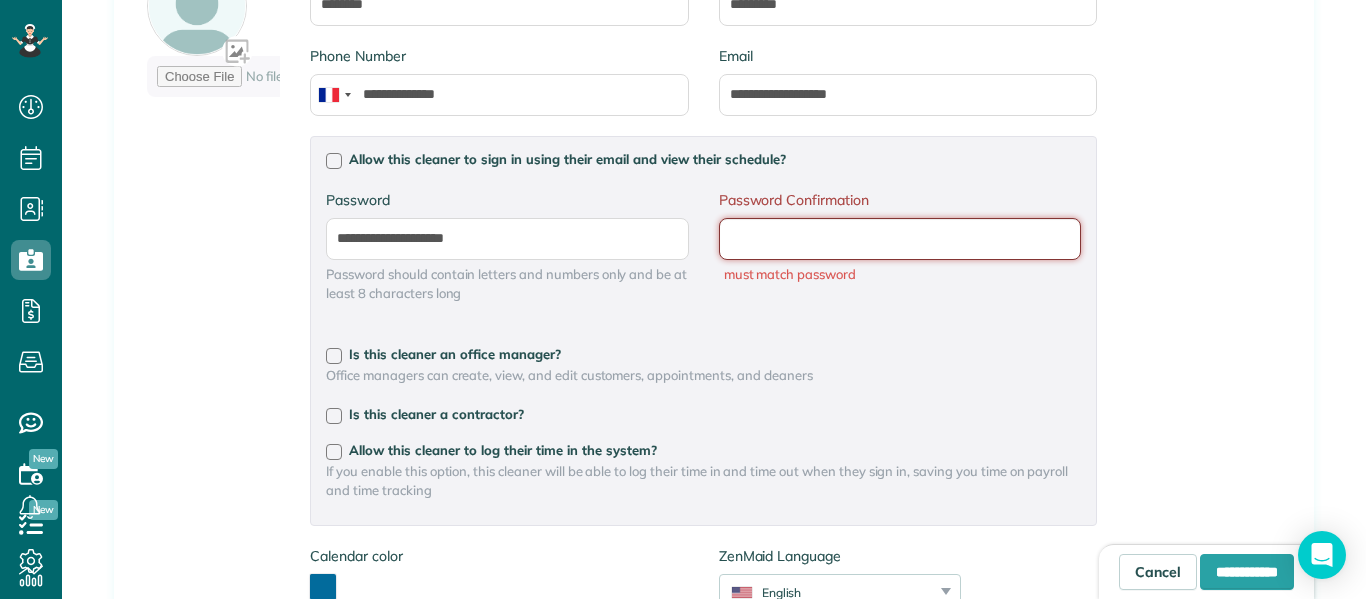 click on "Password Confirmation" at bounding box center [0, 0] 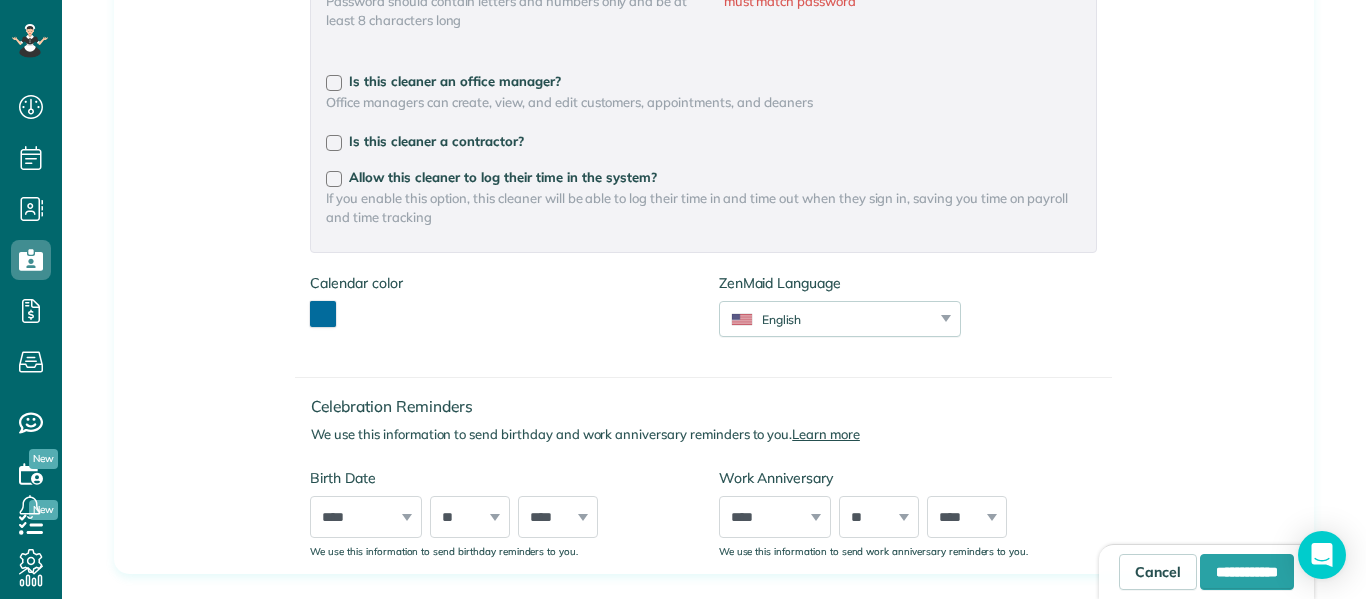 scroll, scrollTop: 677, scrollLeft: 0, axis: vertical 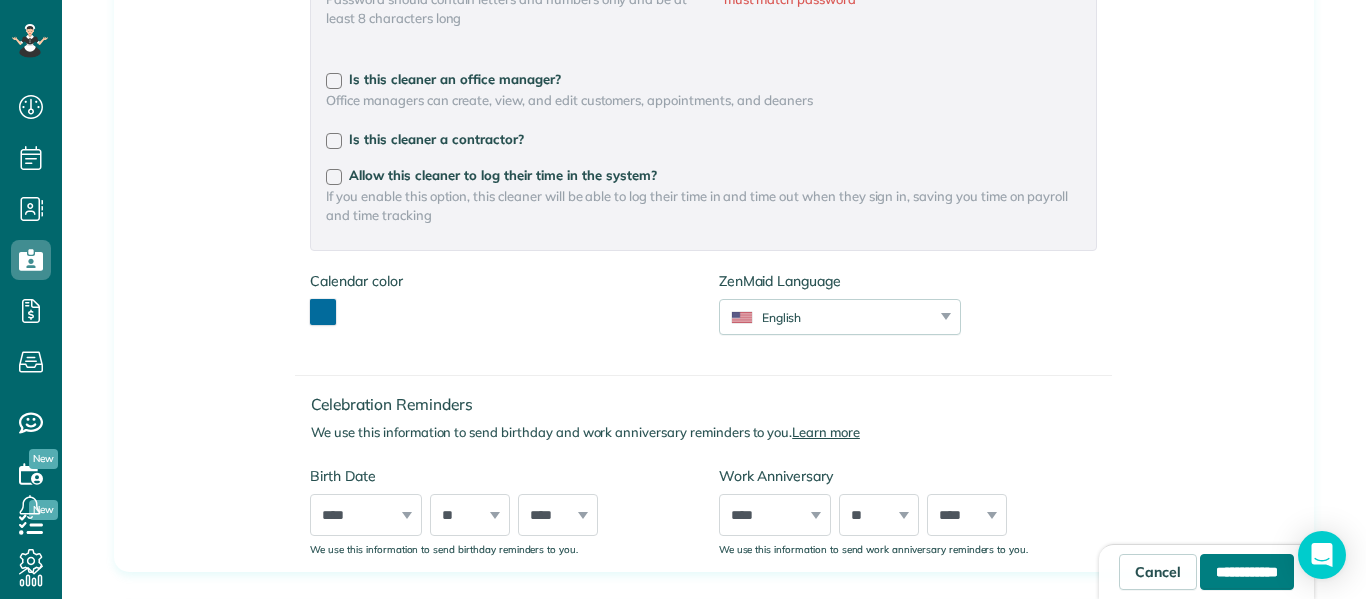 type on "**********" 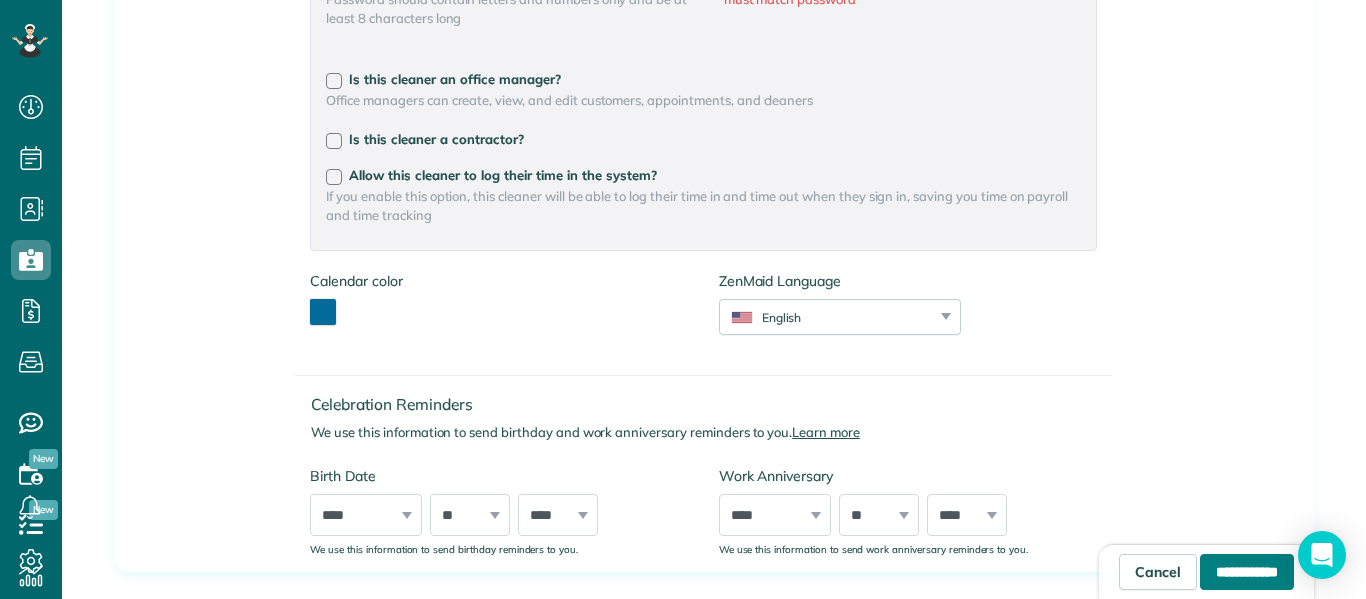 click on "**********" at bounding box center (1247, 572) 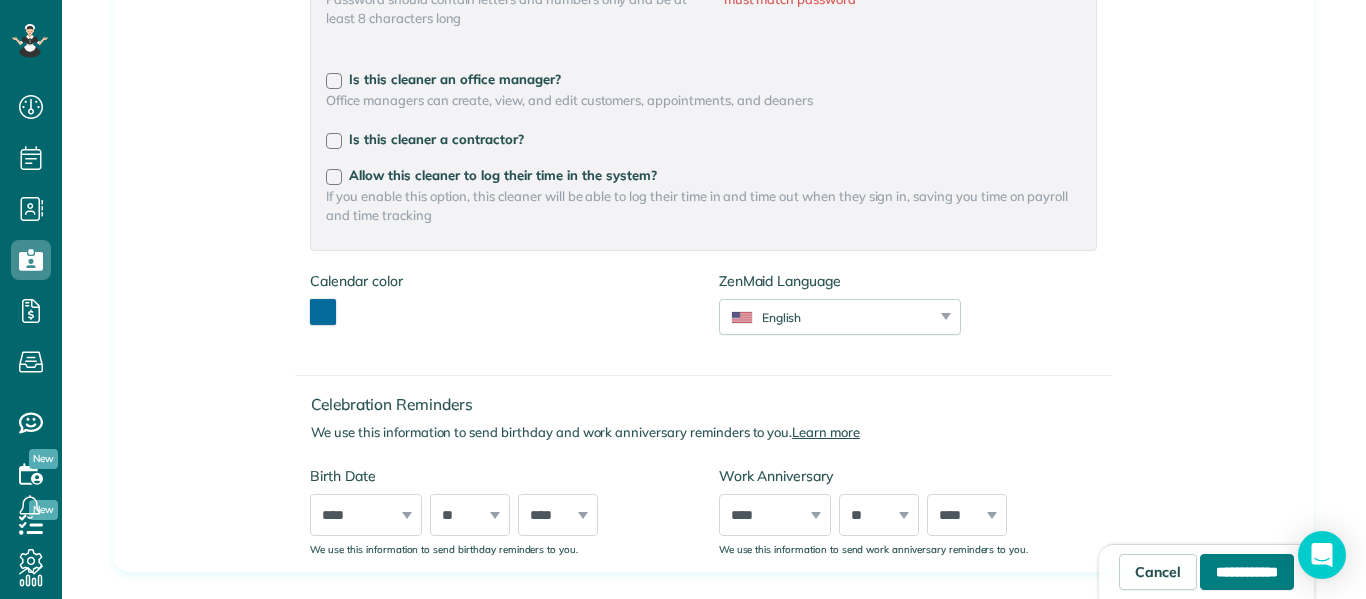 type on "**********" 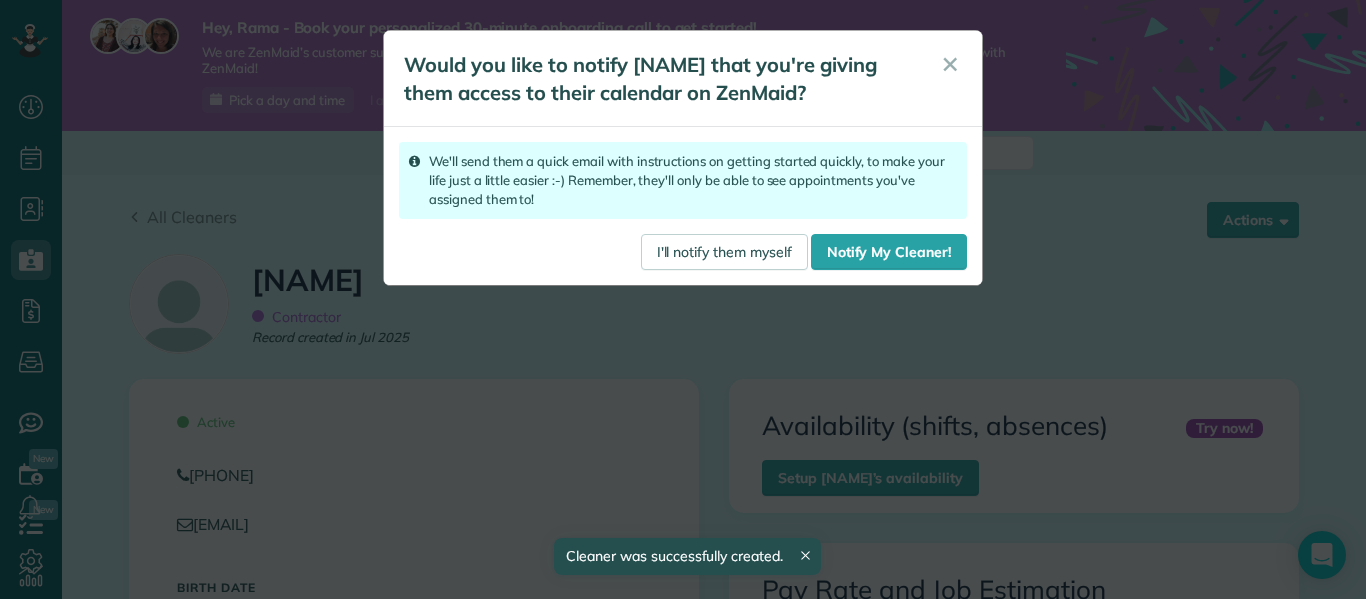 scroll, scrollTop: 0, scrollLeft: 0, axis: both 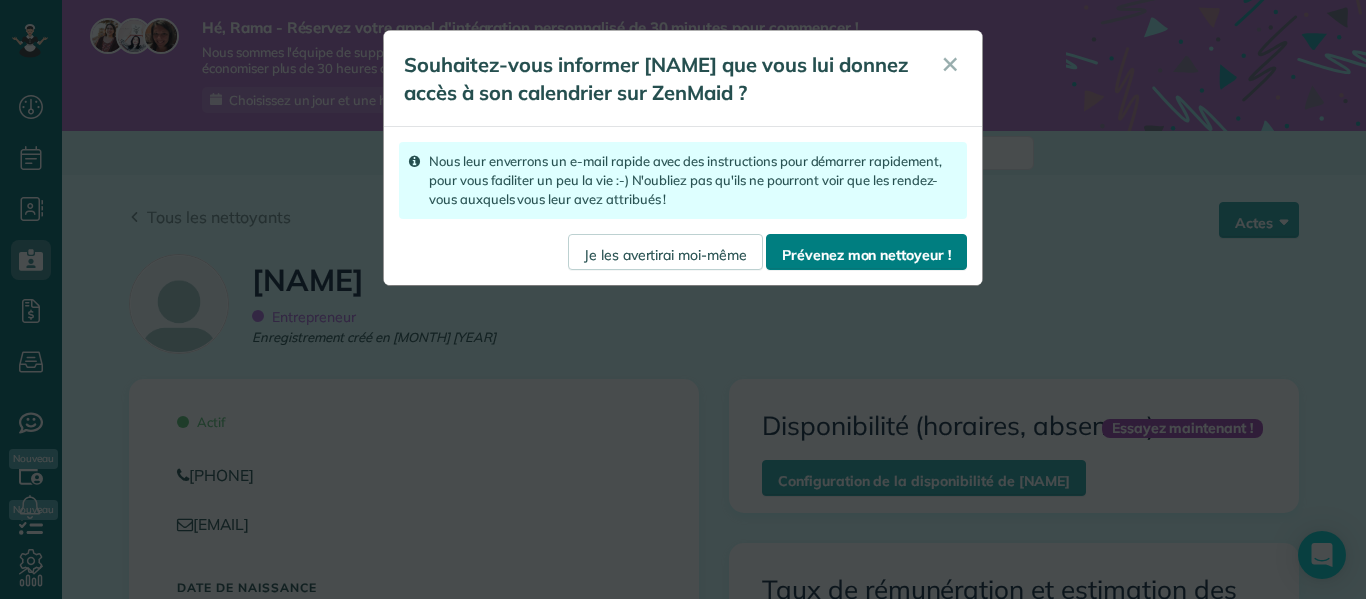 click on "Prévenez mon nettoyeur !" at bounding box center (866, 254) 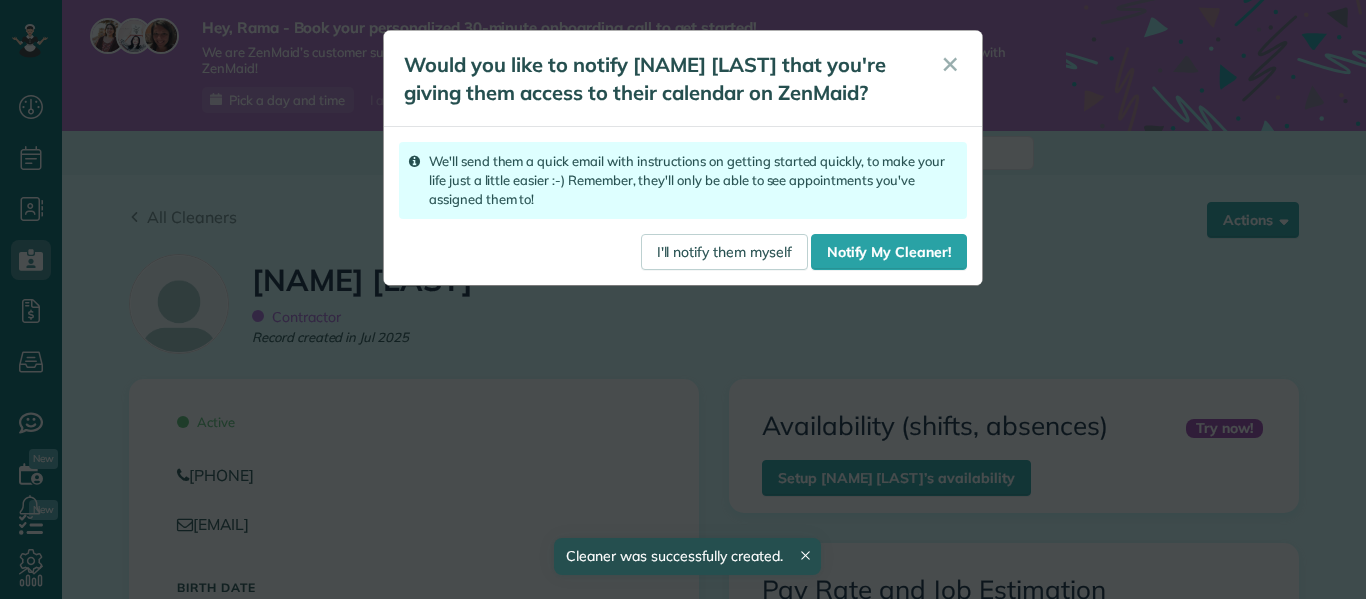 scroll, scrollTop: 0, scrollLeft: 0, axis: both 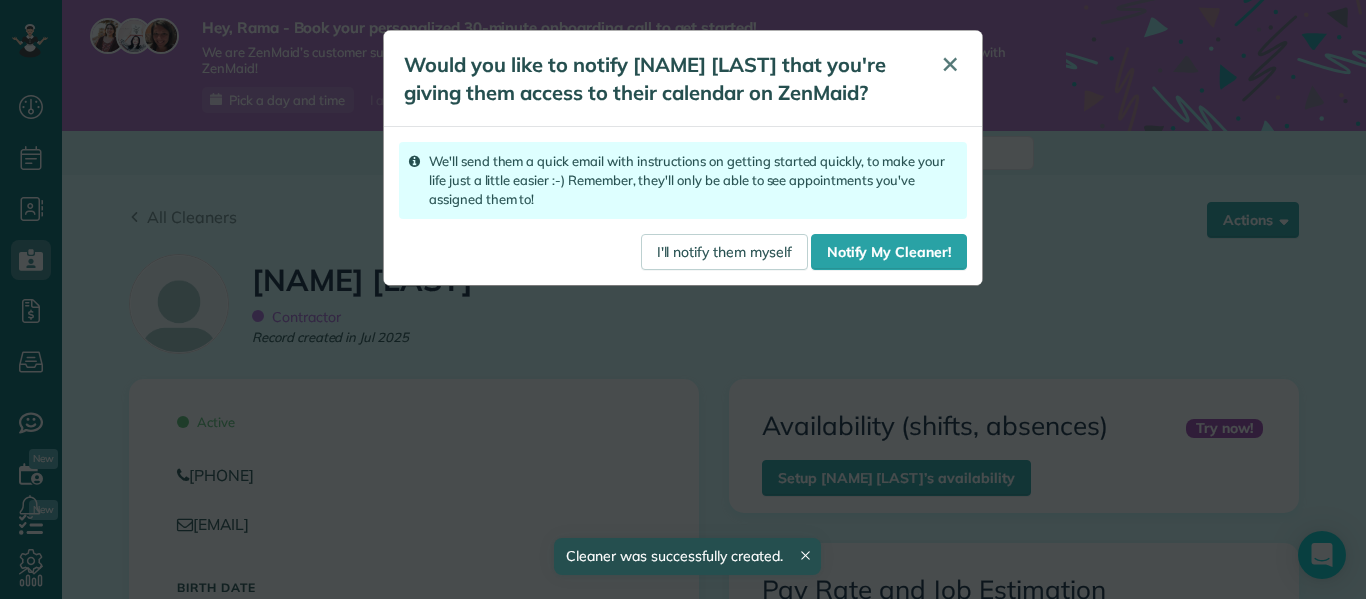 click on "✕" at bounding box center [950, 64] 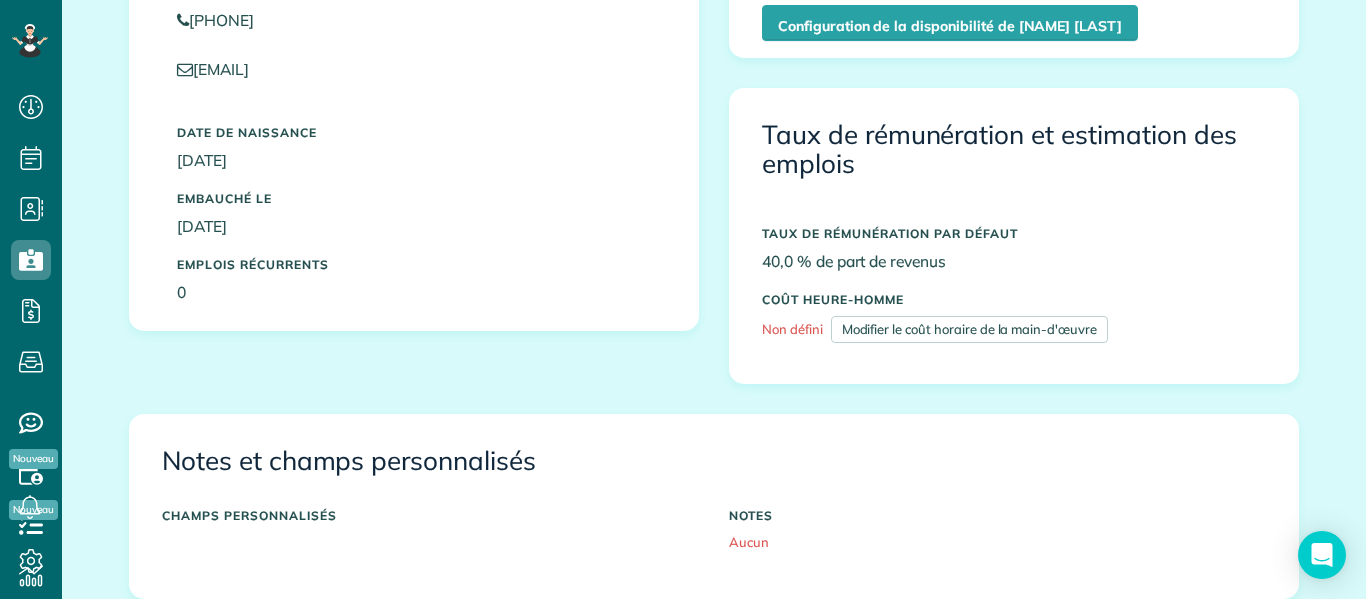 scroll, scrollTop: 456, scrollLeft: 0, axis: vertical 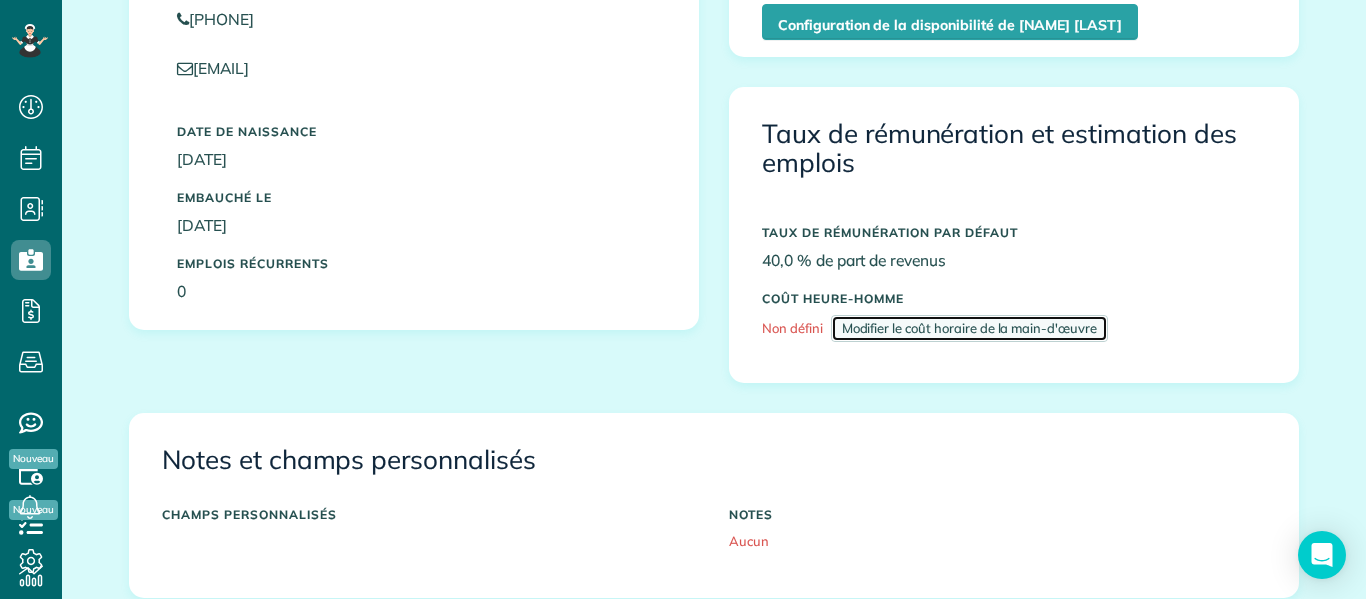 click on "Modifier le coût horaire de la main-d'œuvre" at bounding box center (969, 328) 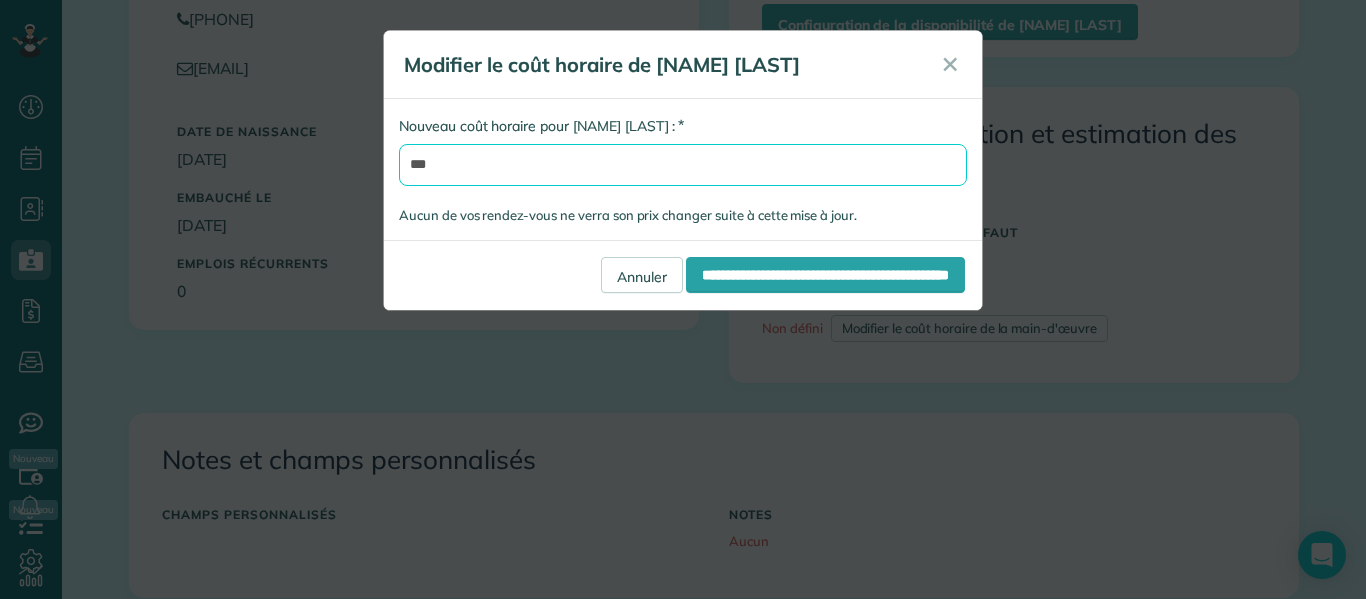 click on "***" at bounding box center [683, 165] 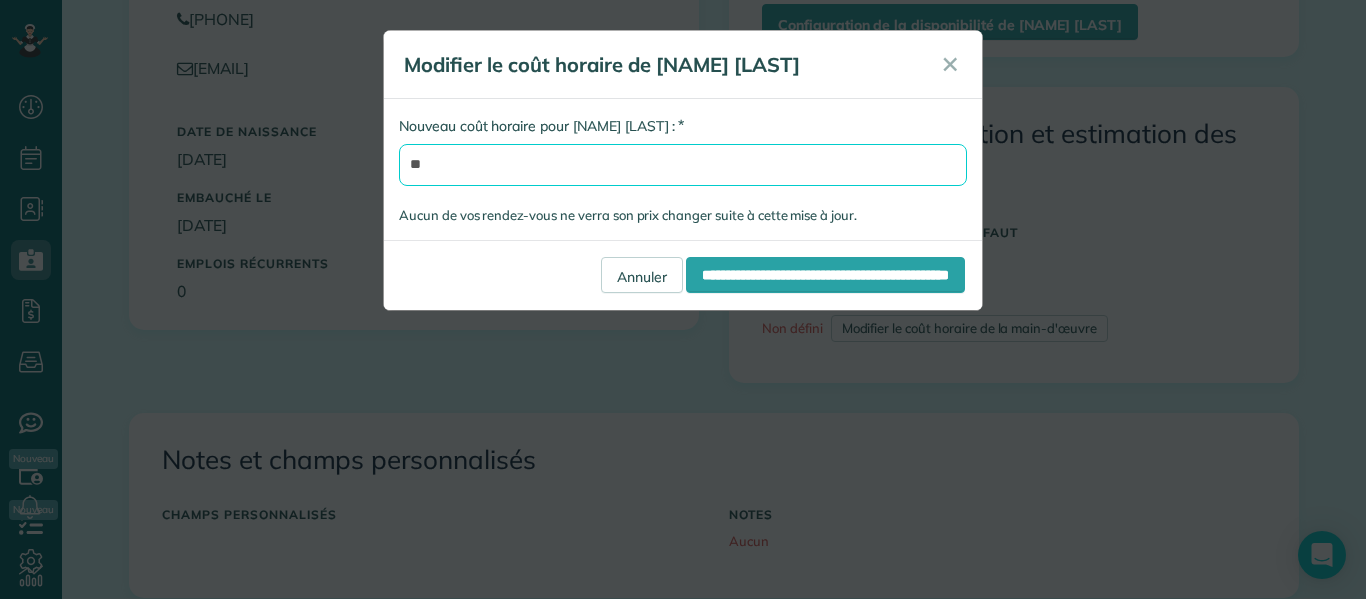 type on "*" 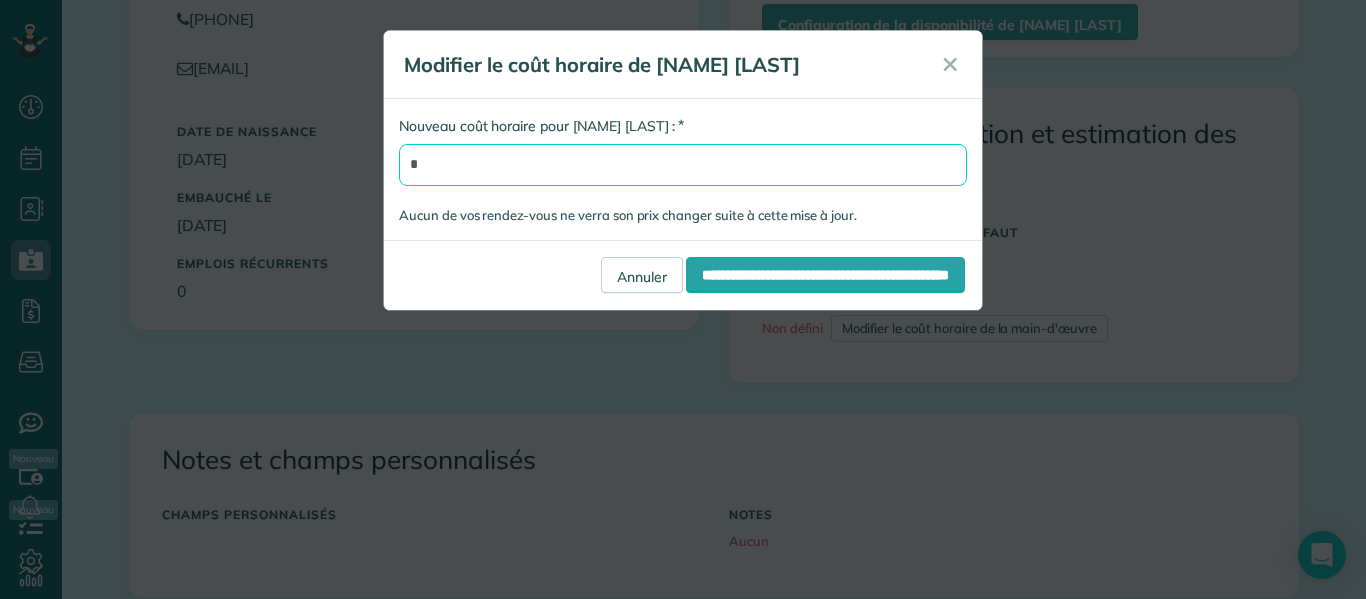 click on "*" at bounding box center [683, 165] 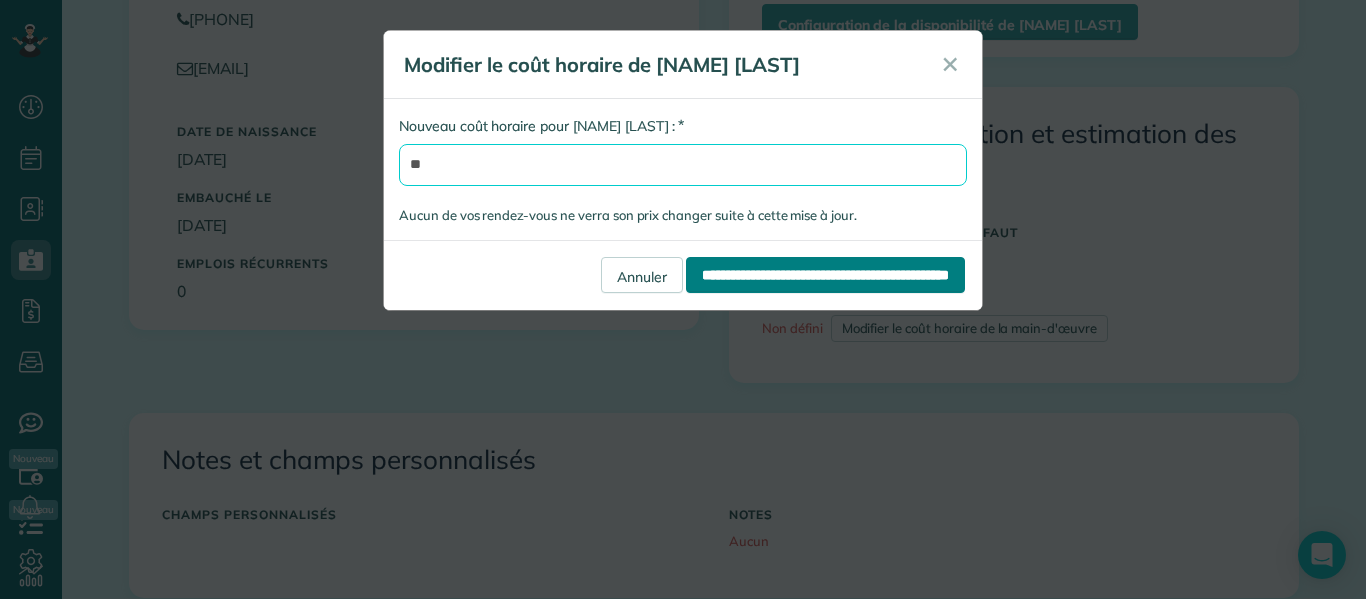 type on "**" 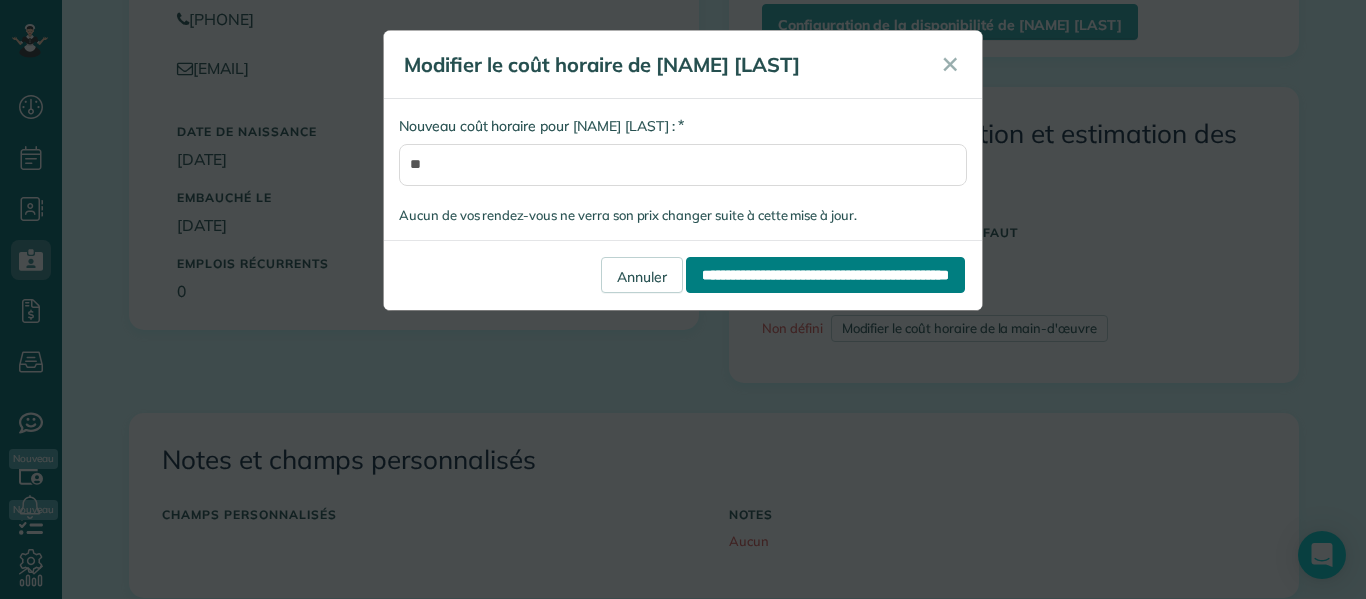 click on "**********" at bounding box center [825, 275] 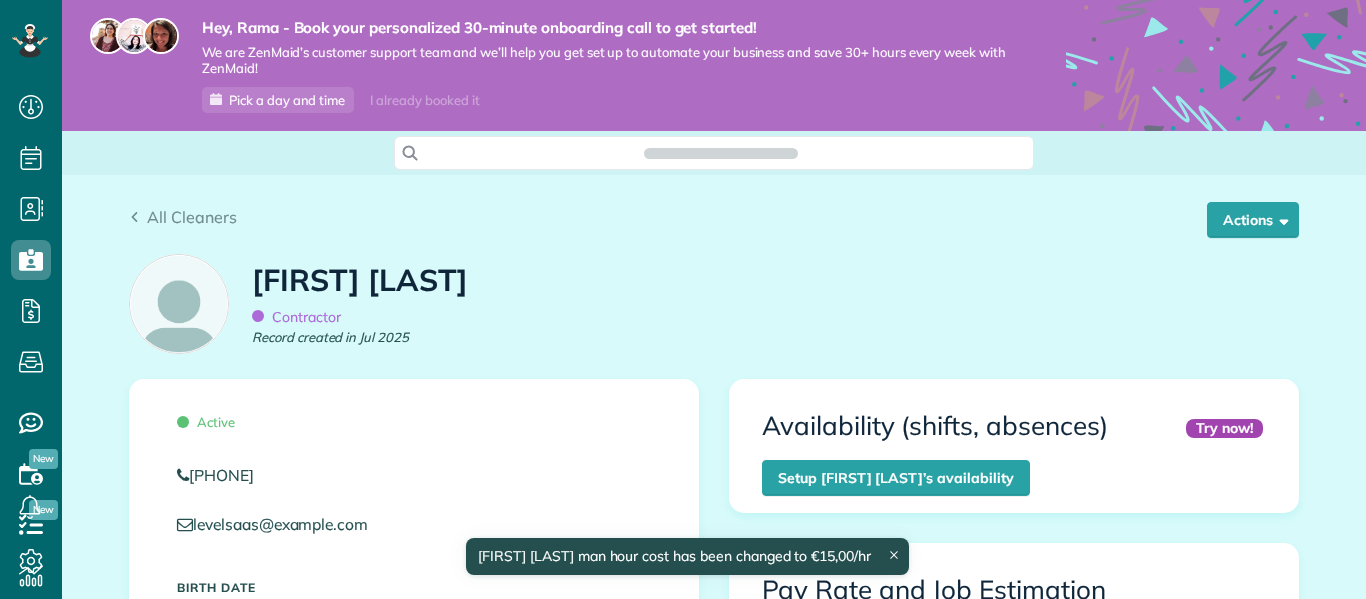 scroll, scrollTop: 0, scrollLeft: 0, axis: both 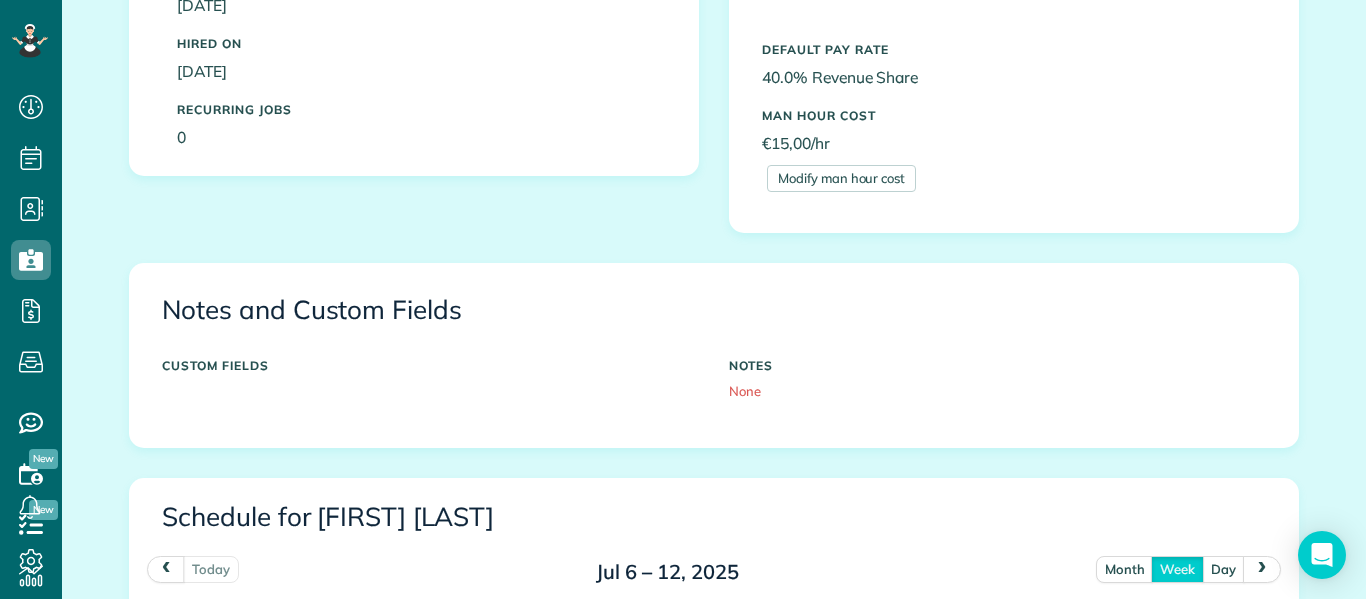 click on "All Cleaners
Actions
Edit
Resend login info
Inactivate
Replace [FIRST] [LAST]
Delete
[FIRST] [LAST]
Contractor" at bounding box center (714, 589) 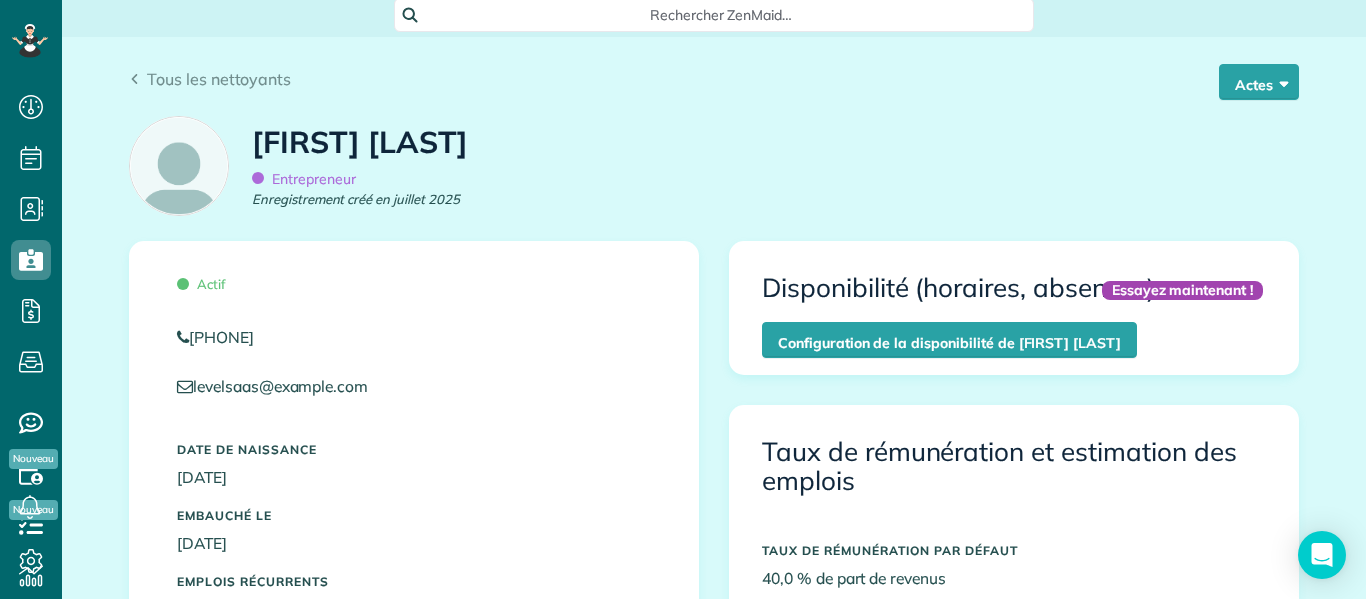 scroll, scrollTop: 0, scrollLeft: 0, axis: both 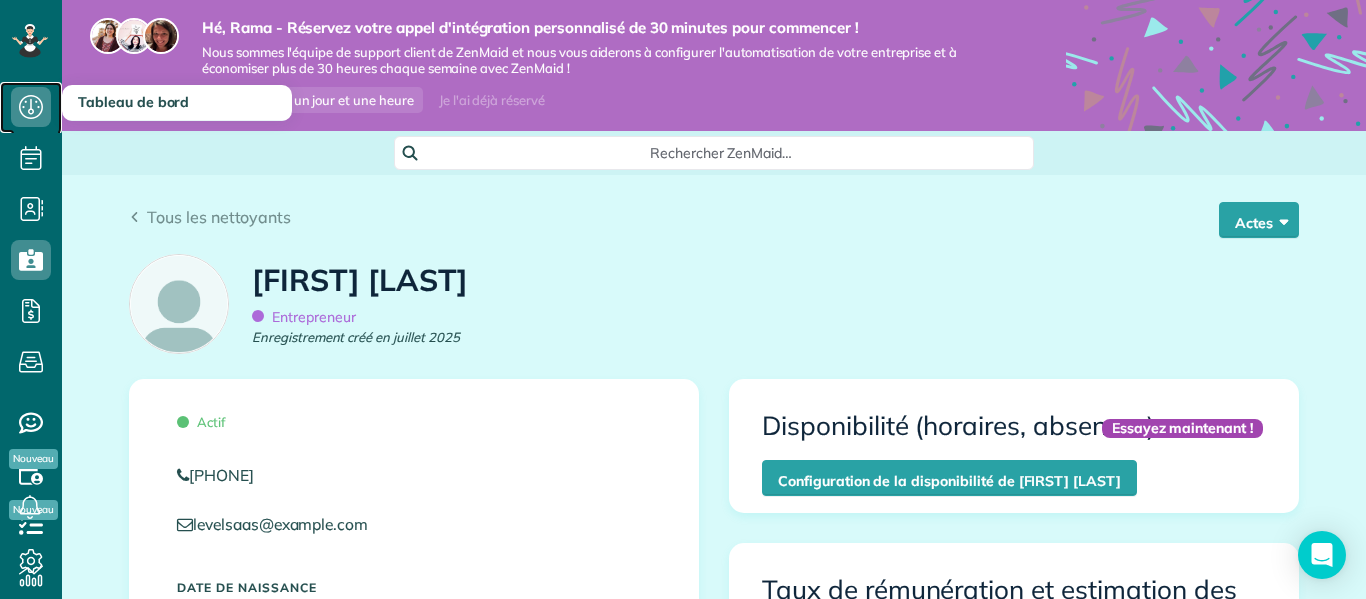 click 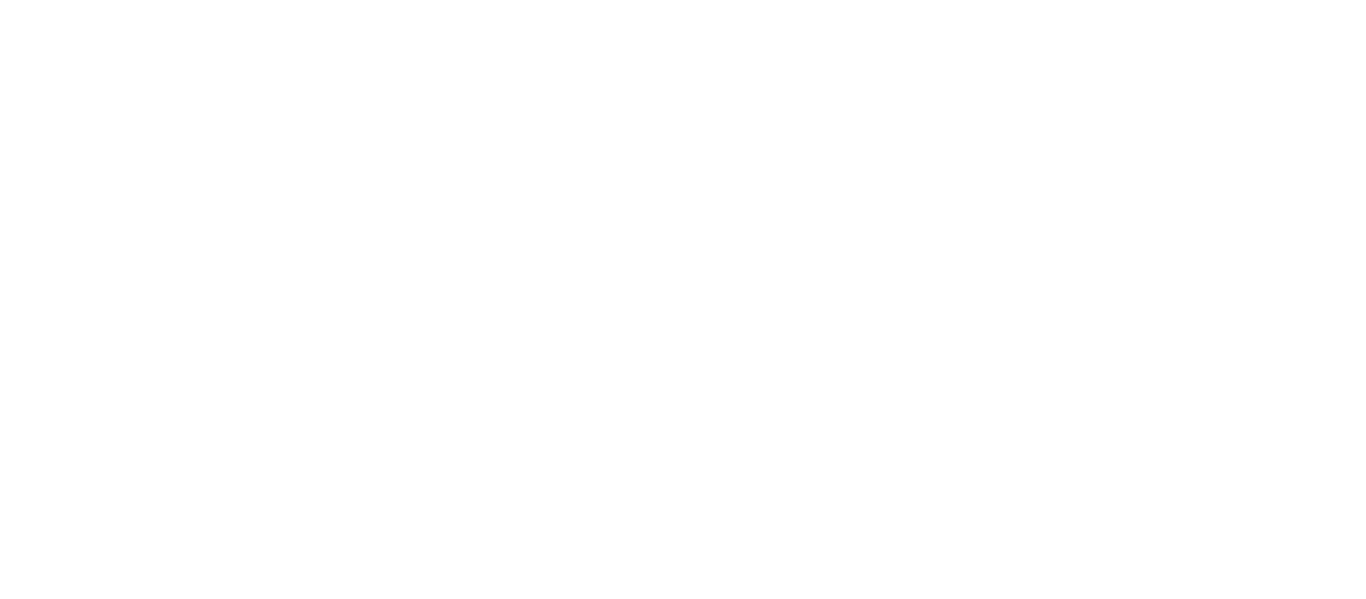 scroll, scrollTop: 0, scrollLeft: 0, axis: both 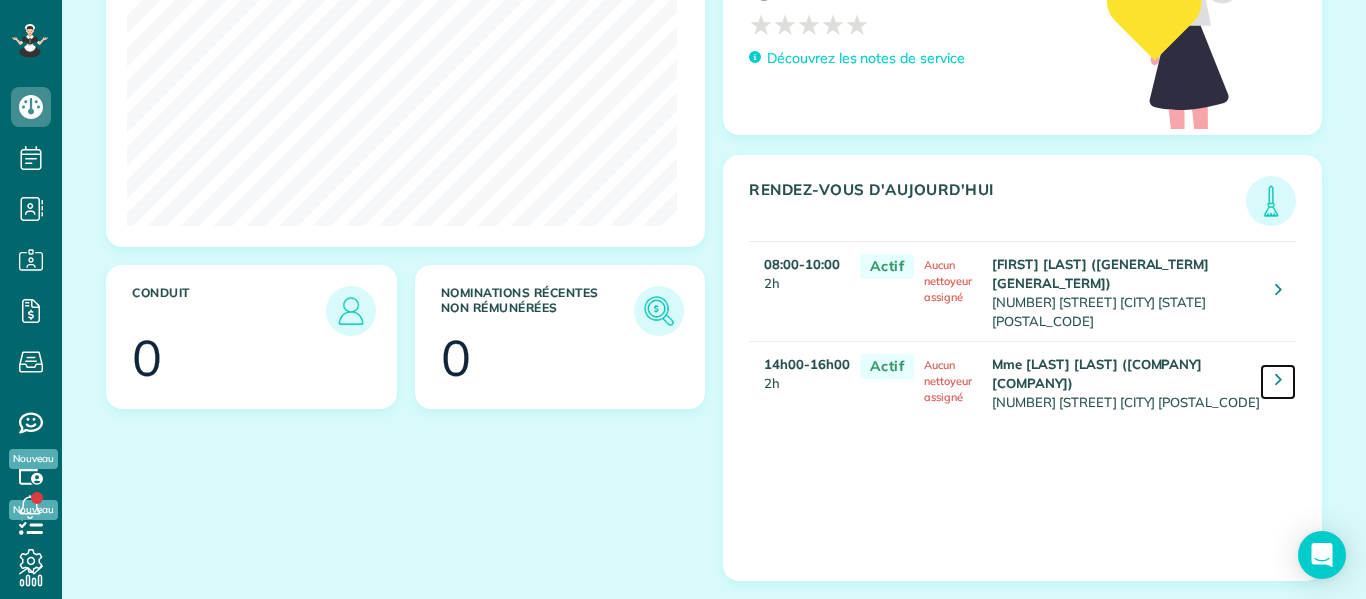 click at bounding box center [1278, 382] 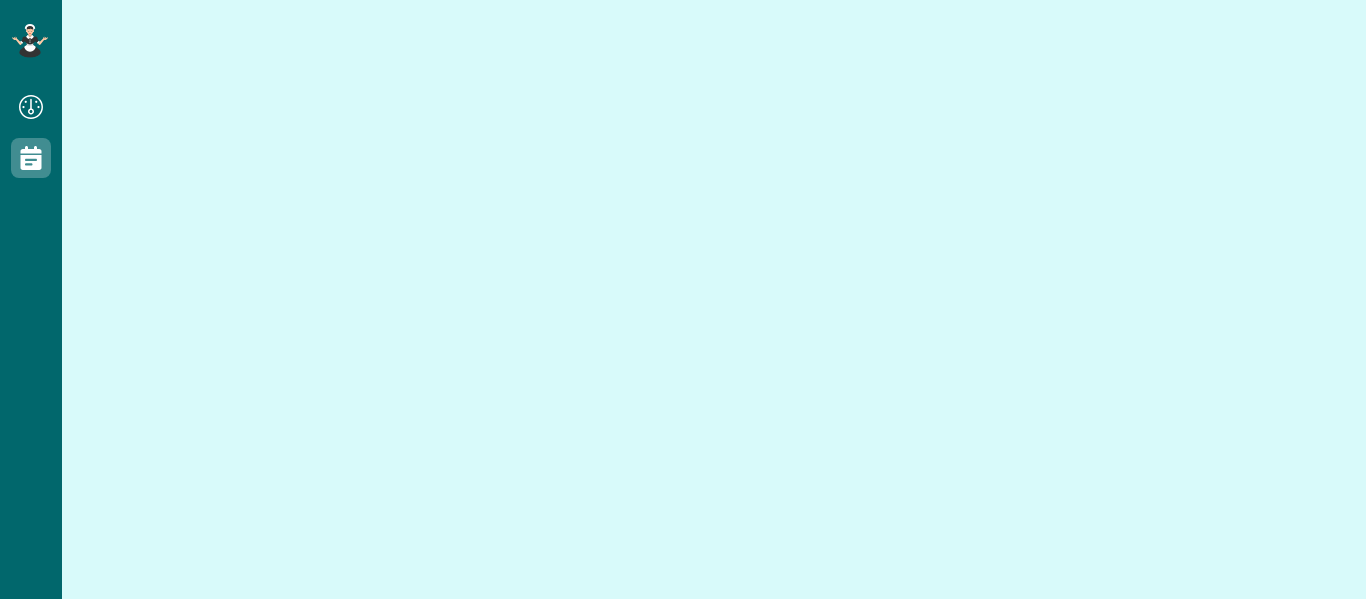 scroll, scrollTop: 0, scrollLeft: 0, axis: both 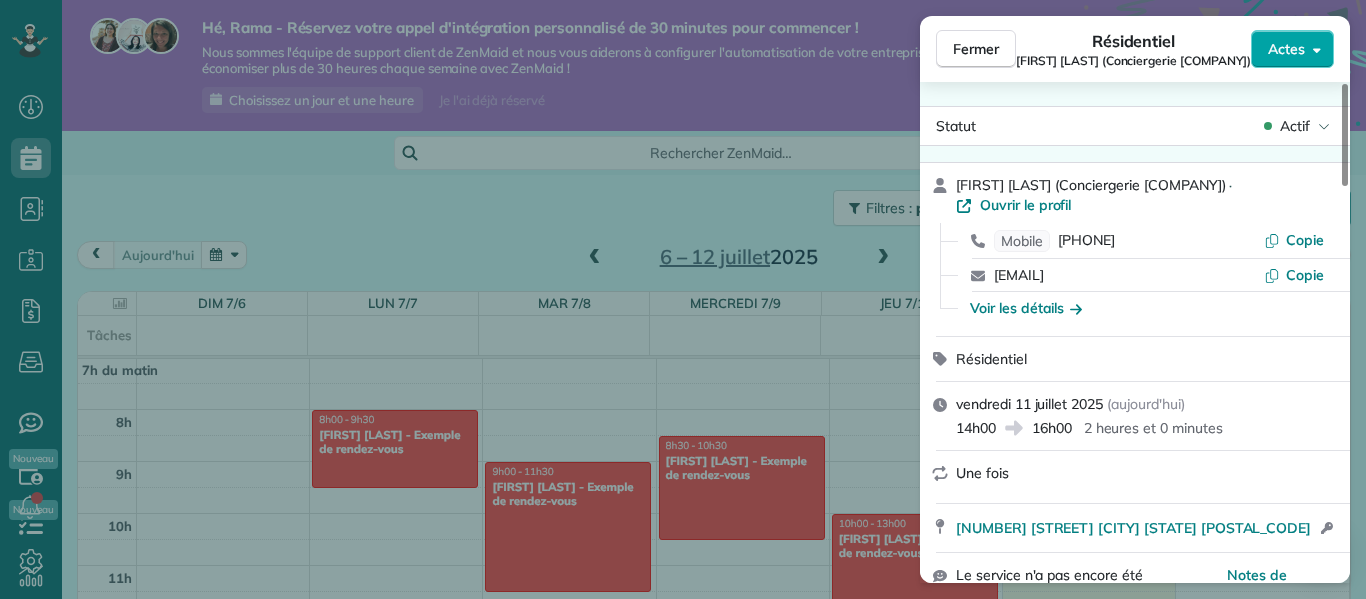 click on "Actes" at bounding box center [1286, 49] 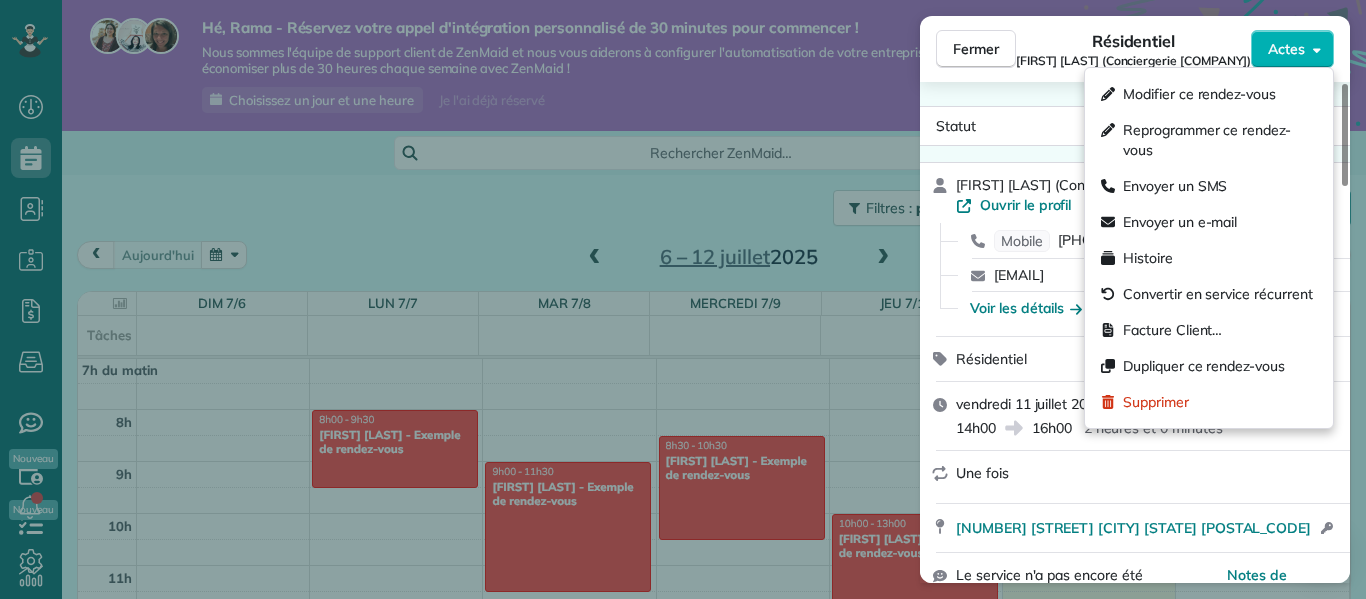 click on "Fermer Résidentiel Laurence PERRIER (Conciergerie Laurence) Actes Statut Actif Laurence PERRIER (Conciergerie Laurence)  · Ouvrir le profil Mobile 07 49 45 26 75 Copie immodigitalmarketing@gmail.com Copie Voir les détails Résidentiel vendredi 11 juillet 2025  (  aujourd'hui  ) 14h00 16h00 2 heures et 0 minutes Une fois 56 Boulevard de la Valbarelle Marseille Provence-Alpes-Côte d'Azur 13011 Informations en libre accès Le service n'a pas encore été évalué Notes de configuration Nettoyants Temps d'entrée et de sortie Attribuer Inviter Nettoyants Aucun agent de nettoyage n'a encore été affecté Liste de contrôle Essayez maintenant Assurez-vous que ce rendez-vous soit à la hauteur de vos attentes. Soyez vigilants, assurez l'organisation de vos agents de nettoyage et la satisfaction de vos clients. Attribuer une liste de contrôle Regardez une démo de 5 minutes Facturation Actions de facturation Prix 0,00 € Surcharge 0,00 € Rabais 0,00 € Coupon de réduction - Impôt primaire - - 0,00 € - -" at bounding box center [683, 299] 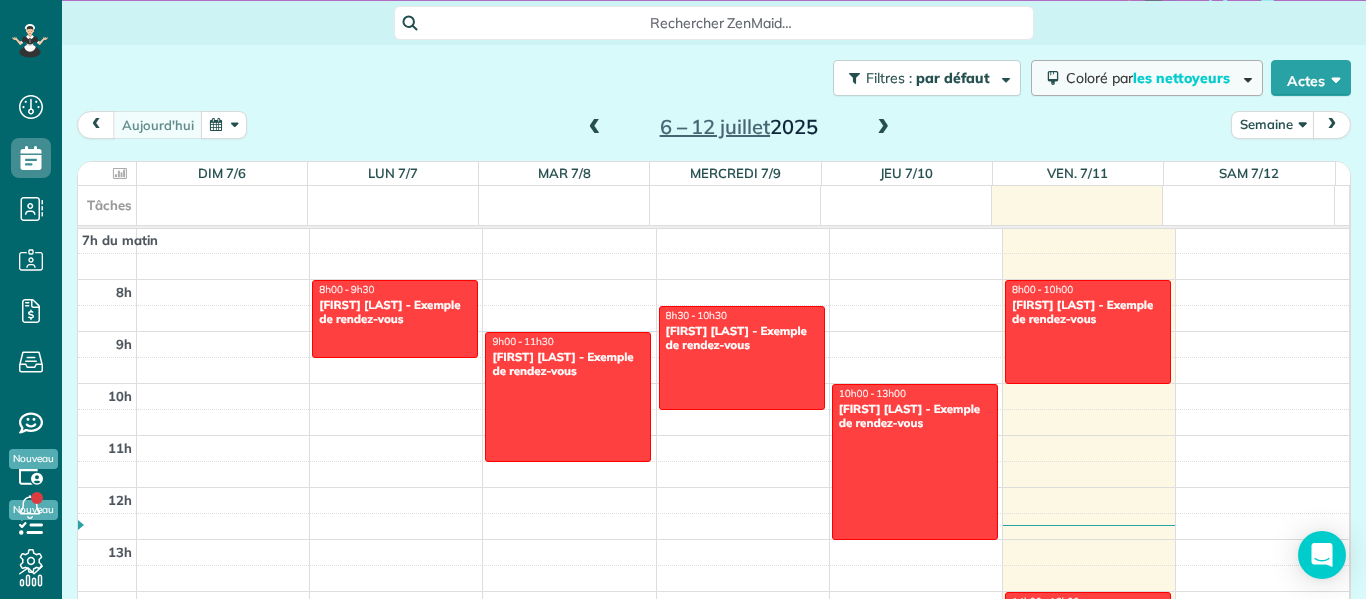 scroll, scrollTop: 134, scrollLeft: 0, axis: vertical 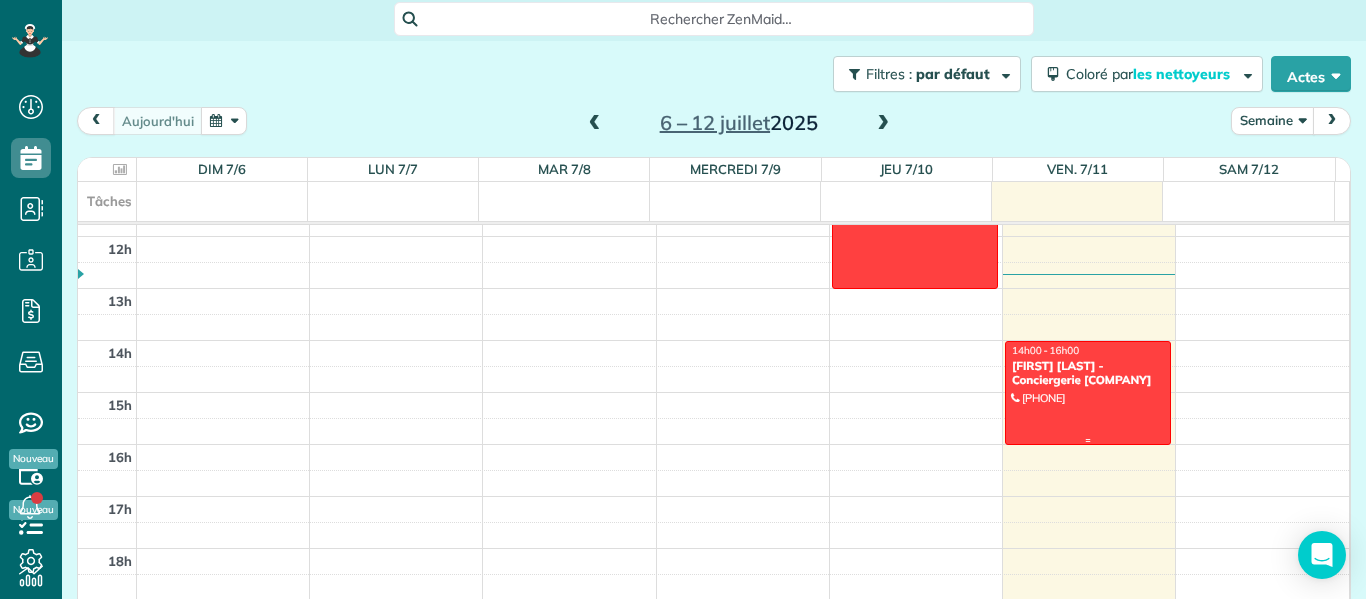 click on "[PERSON] - Conciergerie Laurence" at bounding box center [1081, 372] 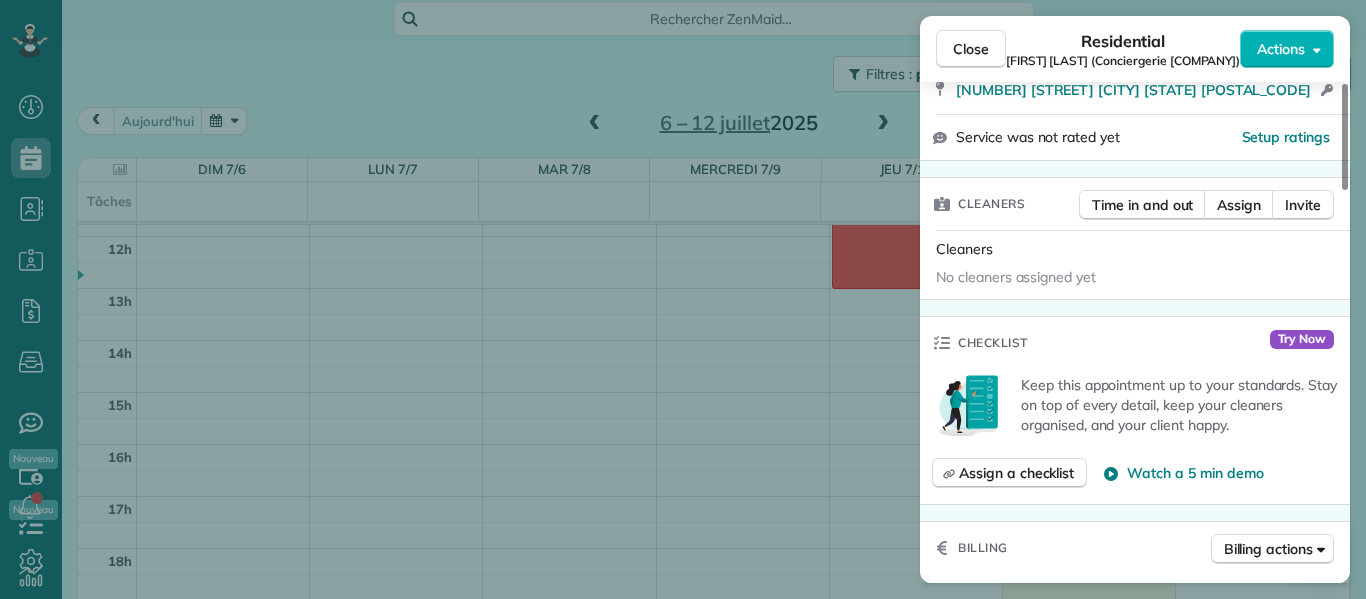 scroll, scrollTop: 440, scrollLeft: 0, axis: vertical 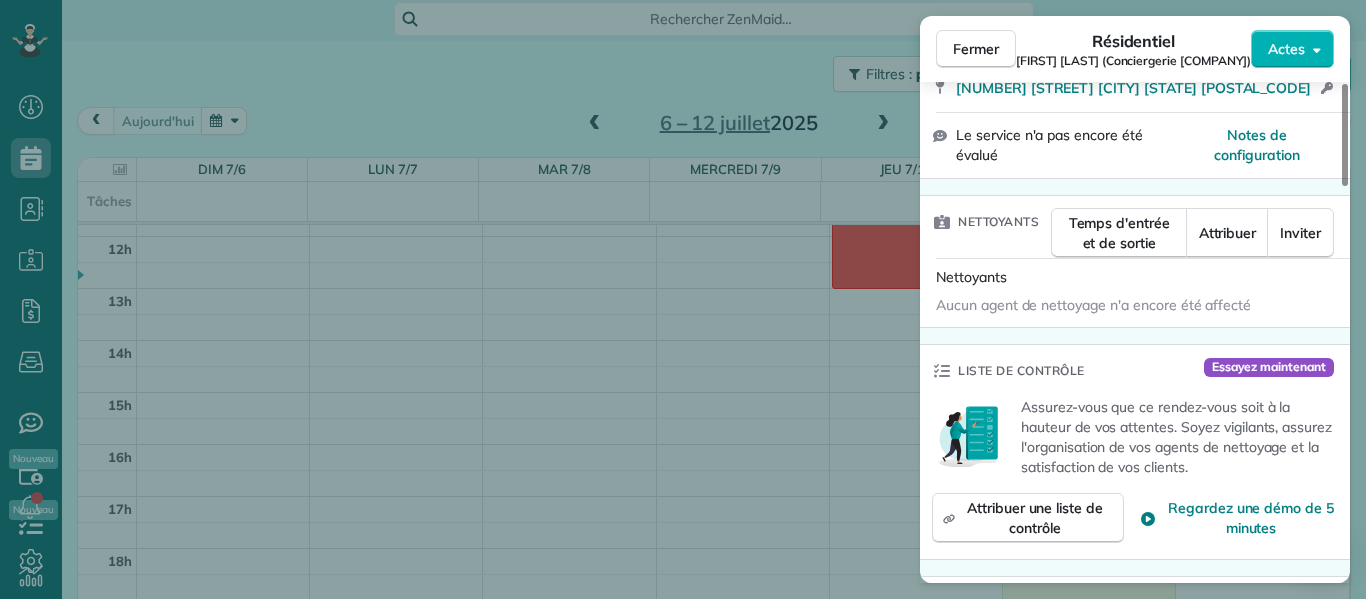 click on "Aucun agent de nettoyage n'a encore été affecté" at bounding box center (1093, 305) 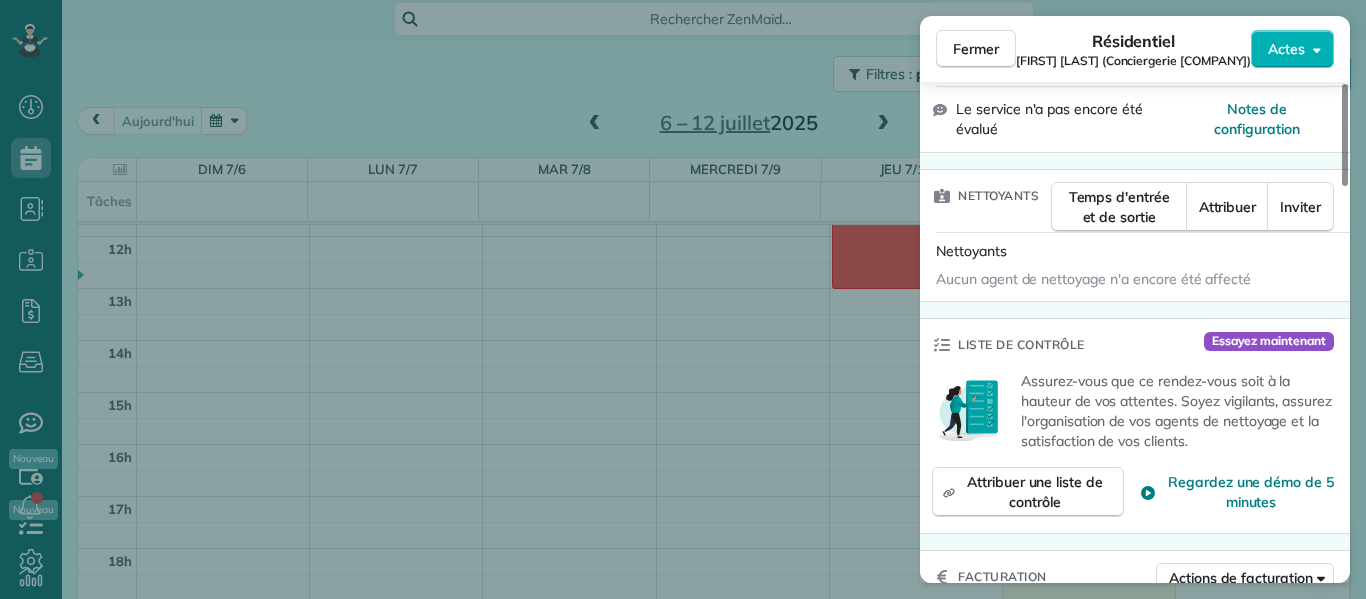 scroll, scrollTop: 465, scrollLeft: 0, axis: vertical 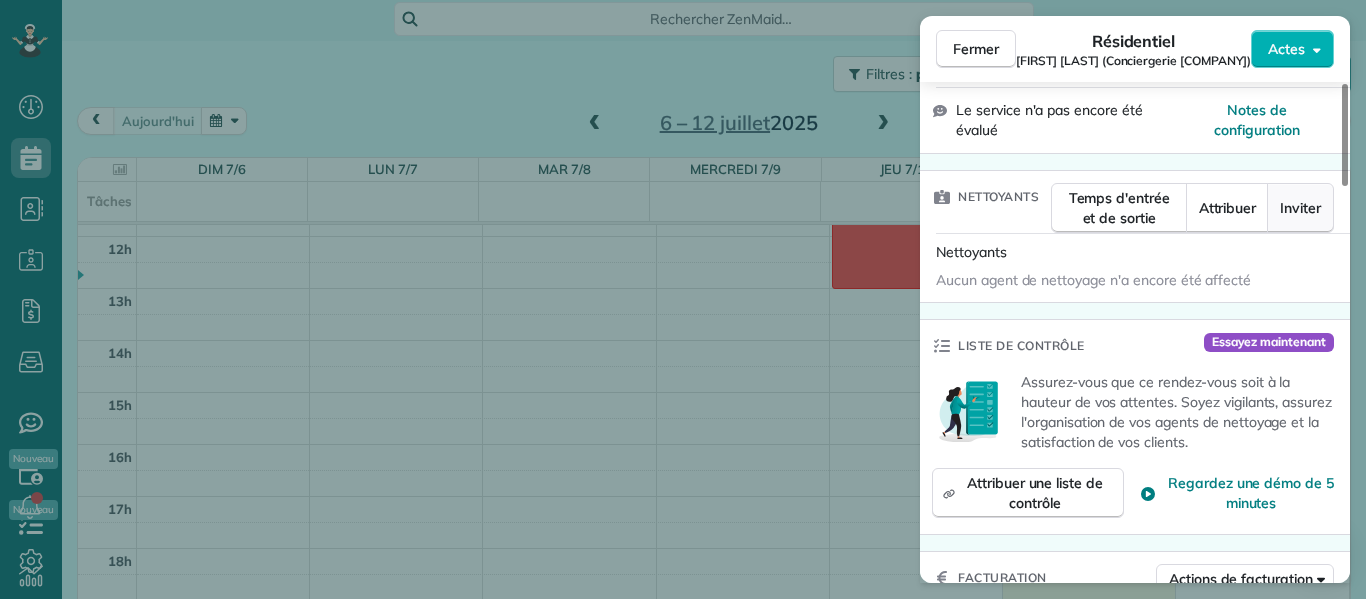click on "Inviter" at bounding box center [1300, 208] 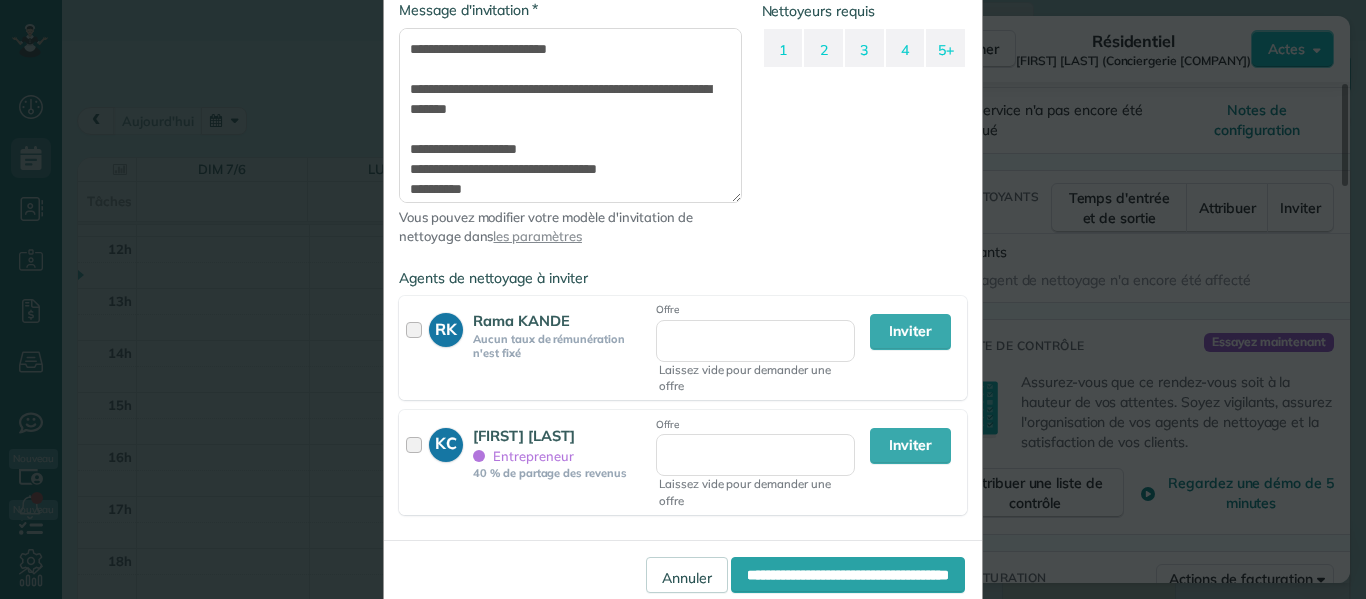 scroll, scrollTop: 125, scrollLeft: 0, axis: vertical 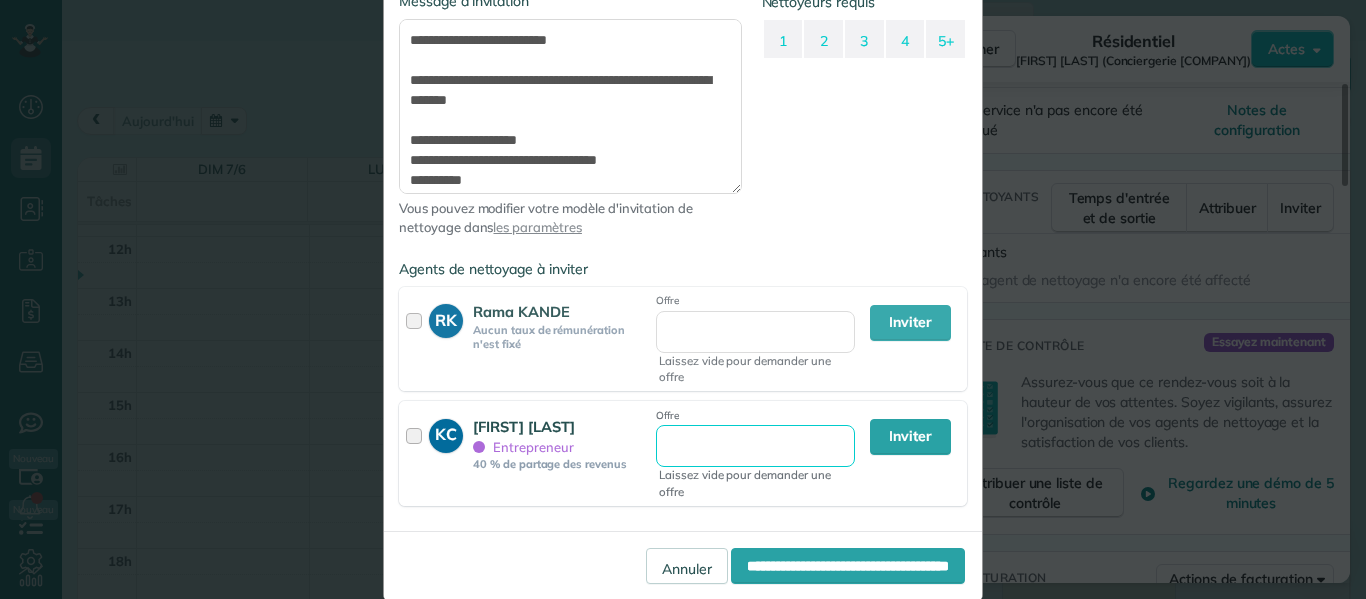 click on "Offre" at bounding box center [755, 446] 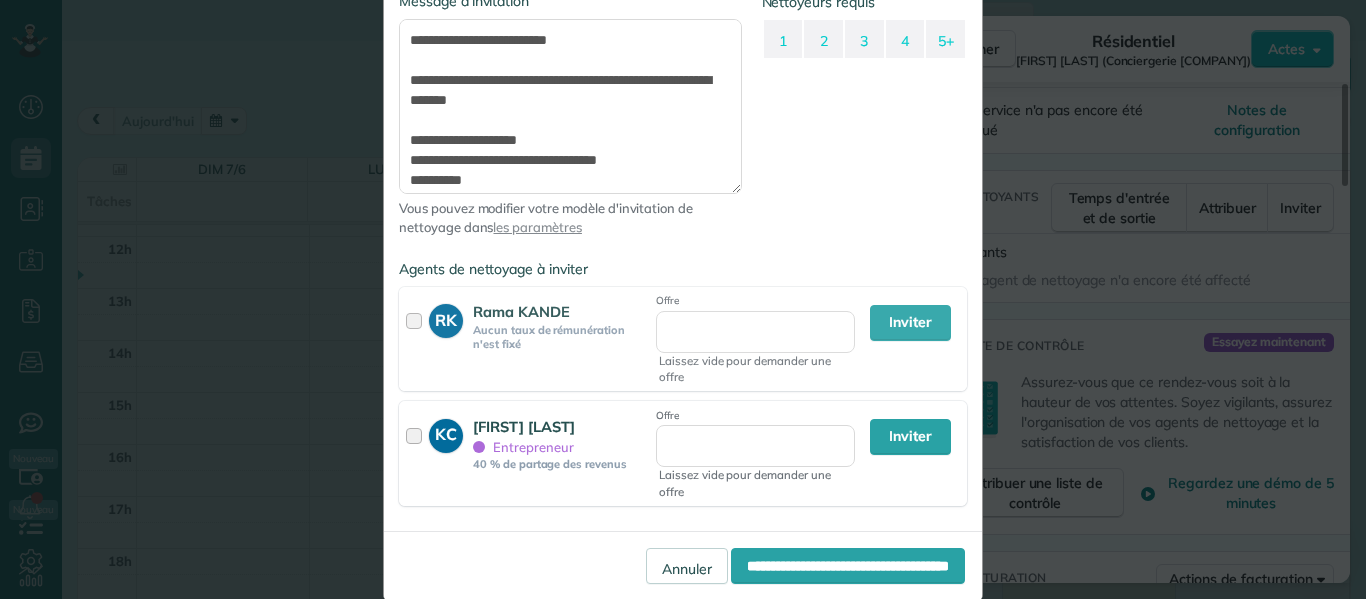 click at bounding box center [417, 453] 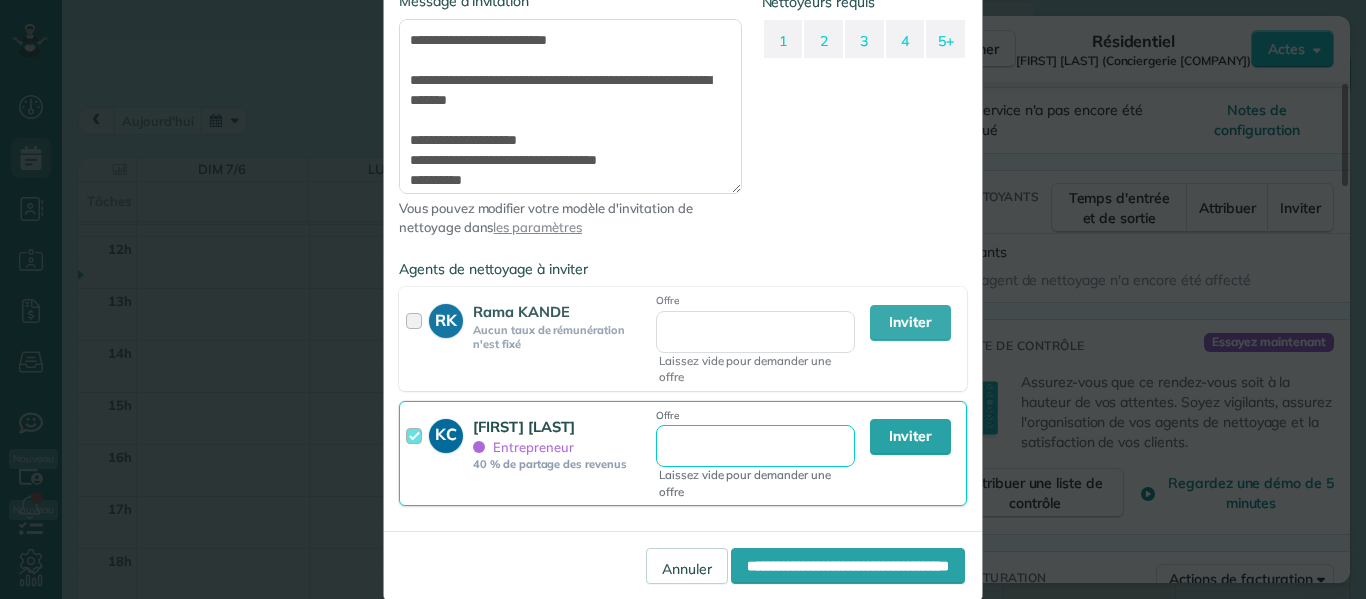 click on "Offre" at bounding box center [755, 446] 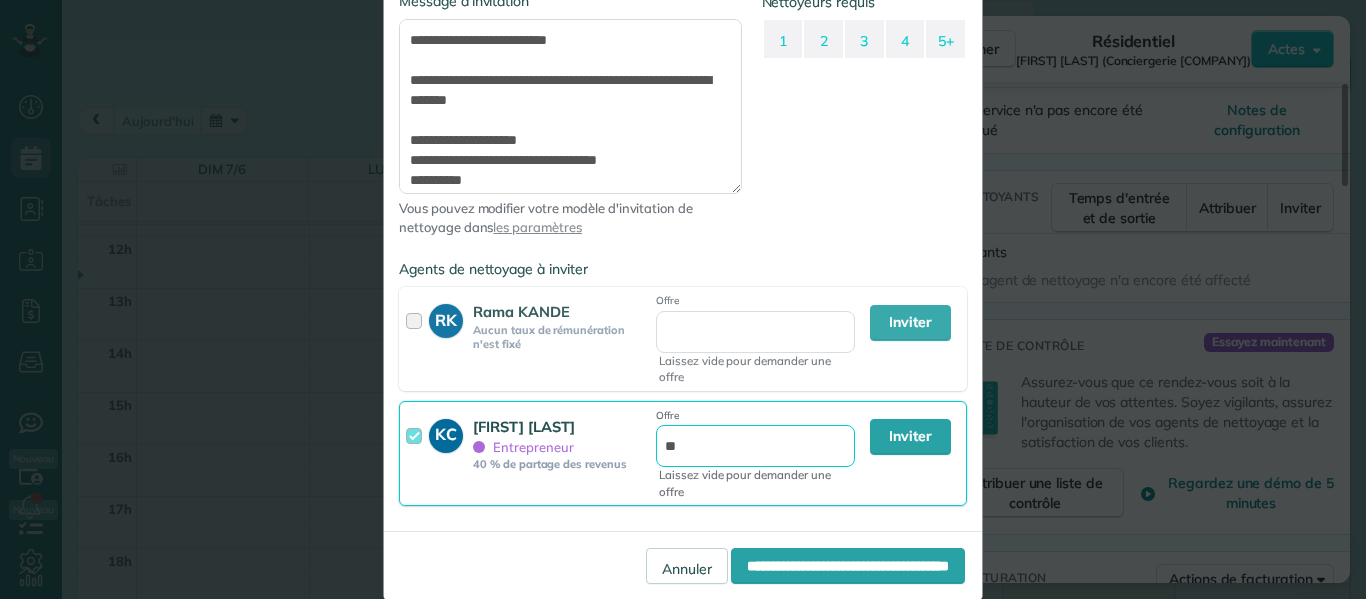 scroll, scrollTop: 158, scrollLeft: 0, axis: vertical 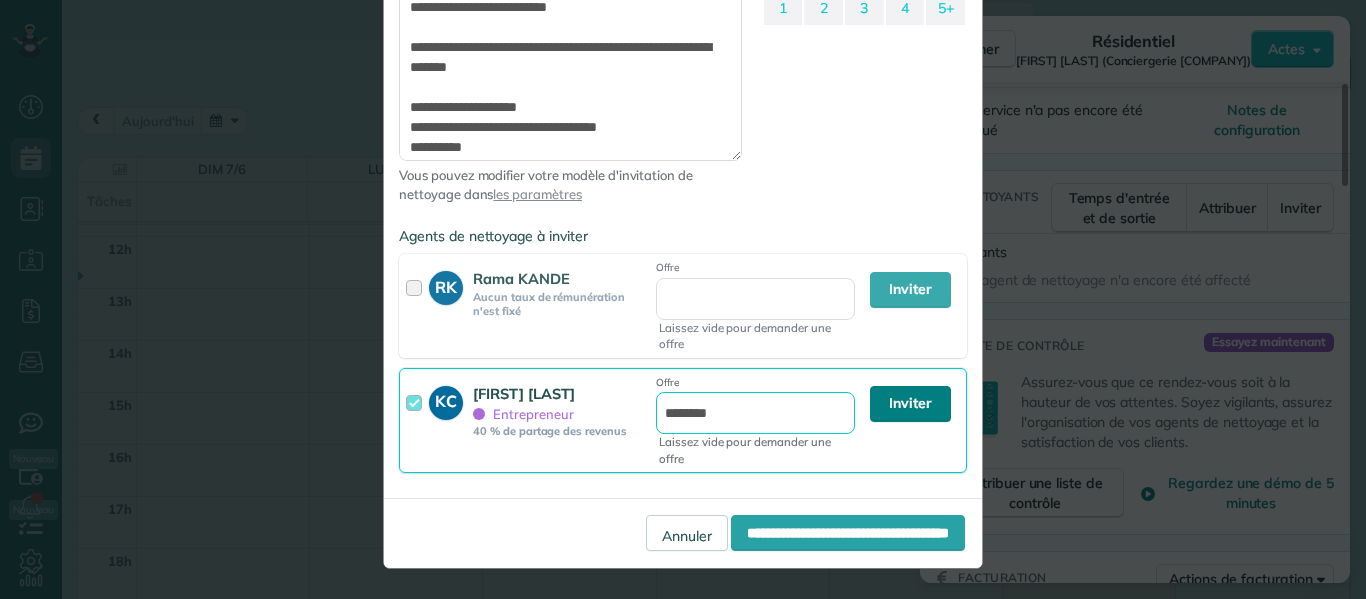 type on "********" 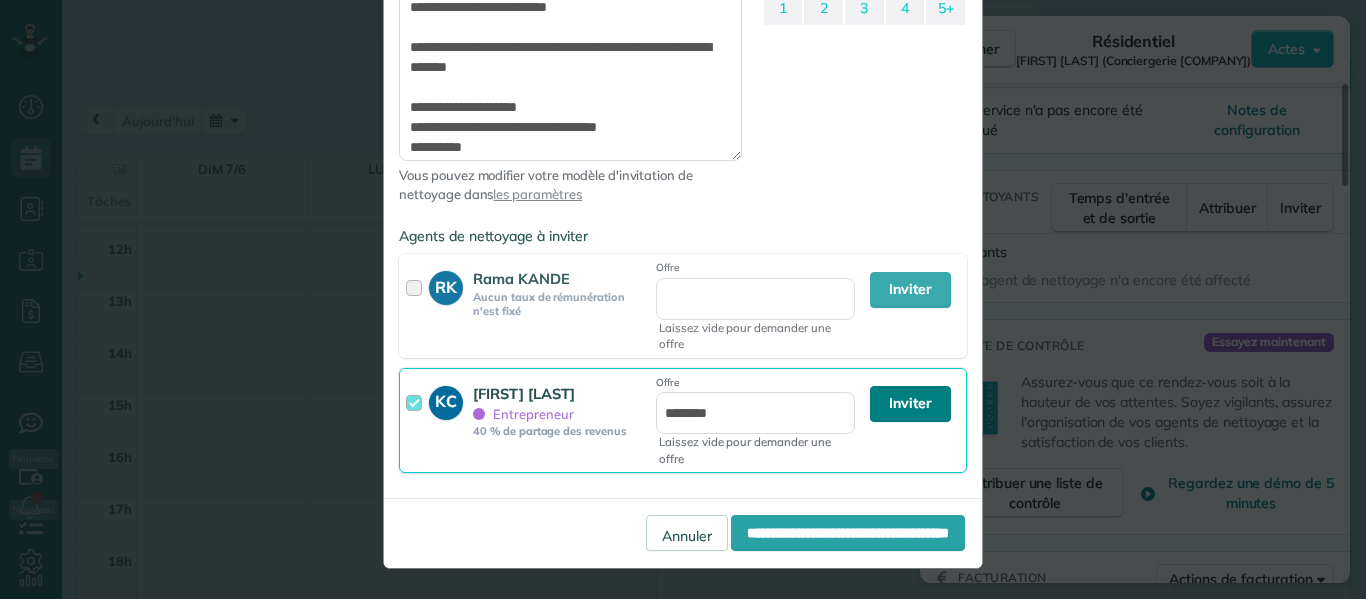 click on "Inviter" at bounding box center [910, 403] 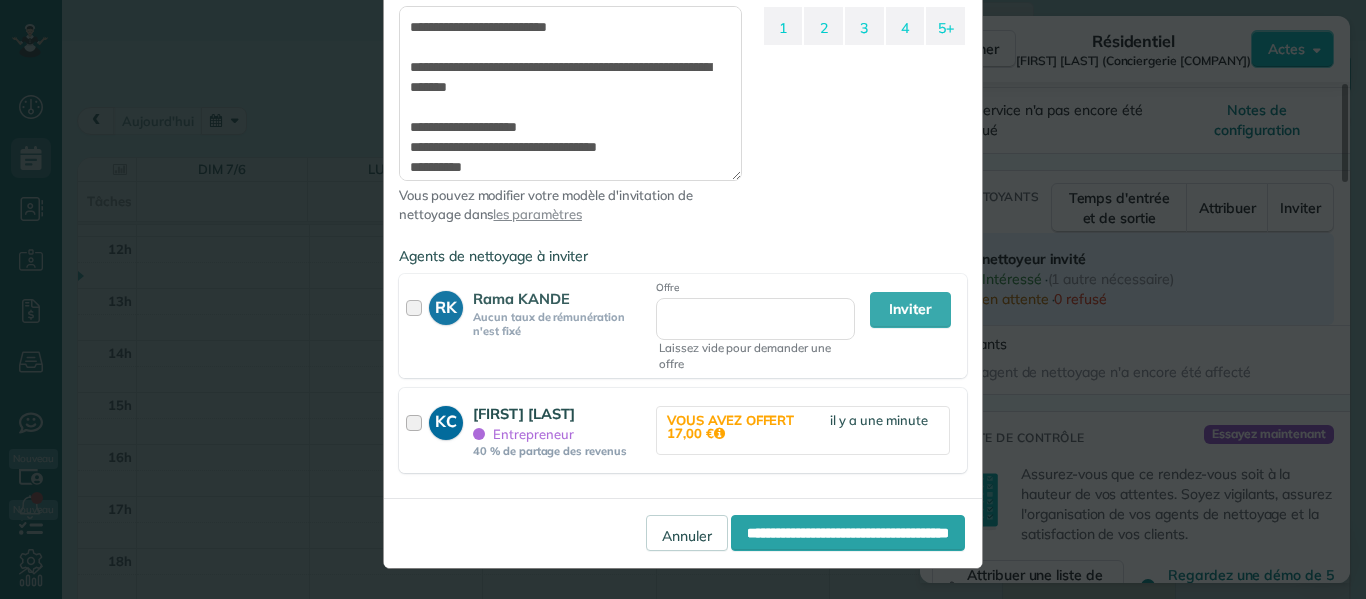 scroll, scrollTop: 0, scrollLeft: 0, axis: both 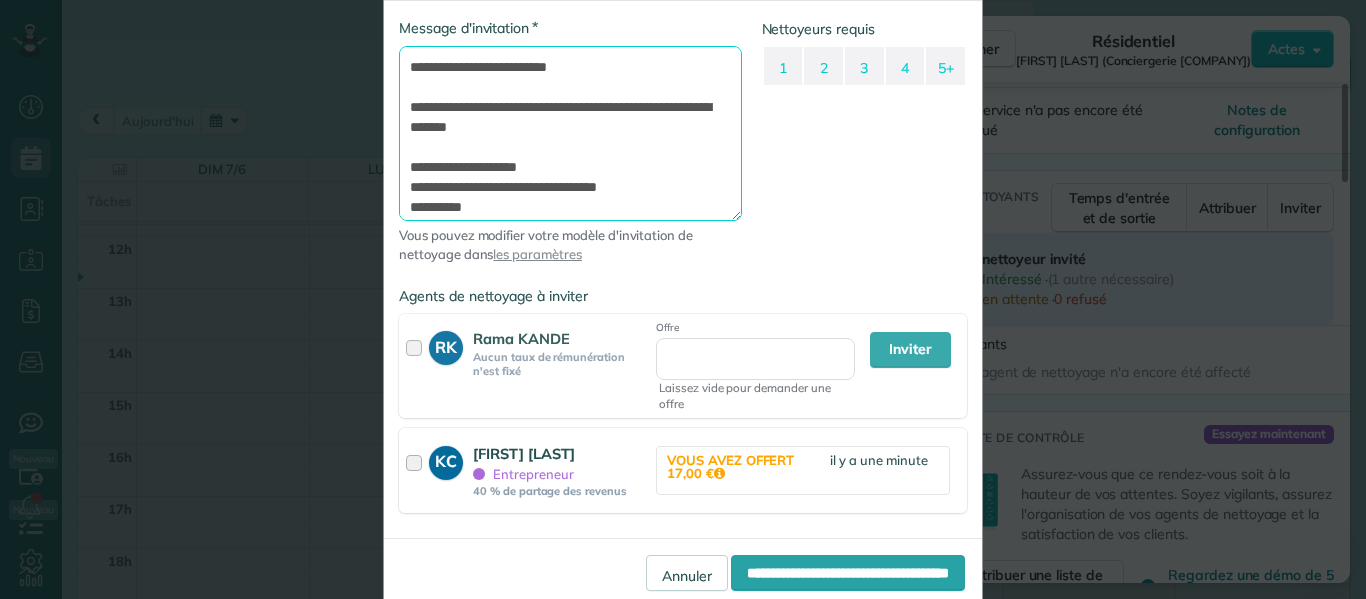 drag, startPoint x: 701, startPoint y: 176, endPoint x: 385, endPoint y: 46, distance: 341.69577 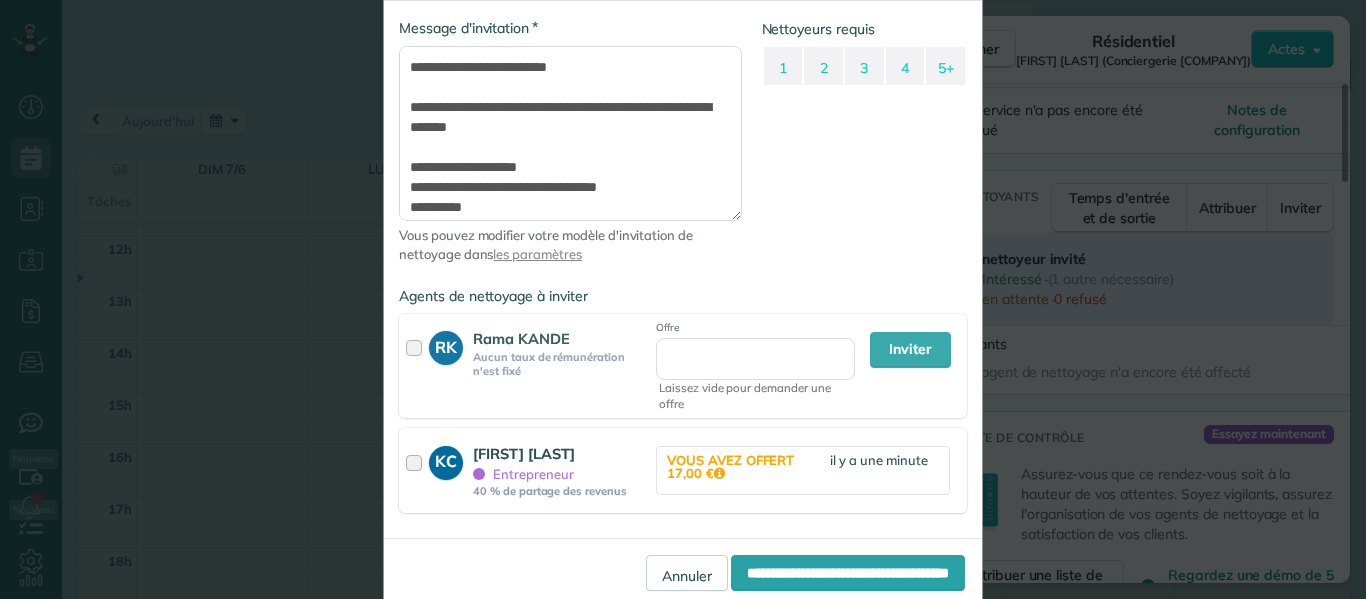 click on "Nettoyeurs requis
1 2 3 4 5+" at bounding box center [865, 150] 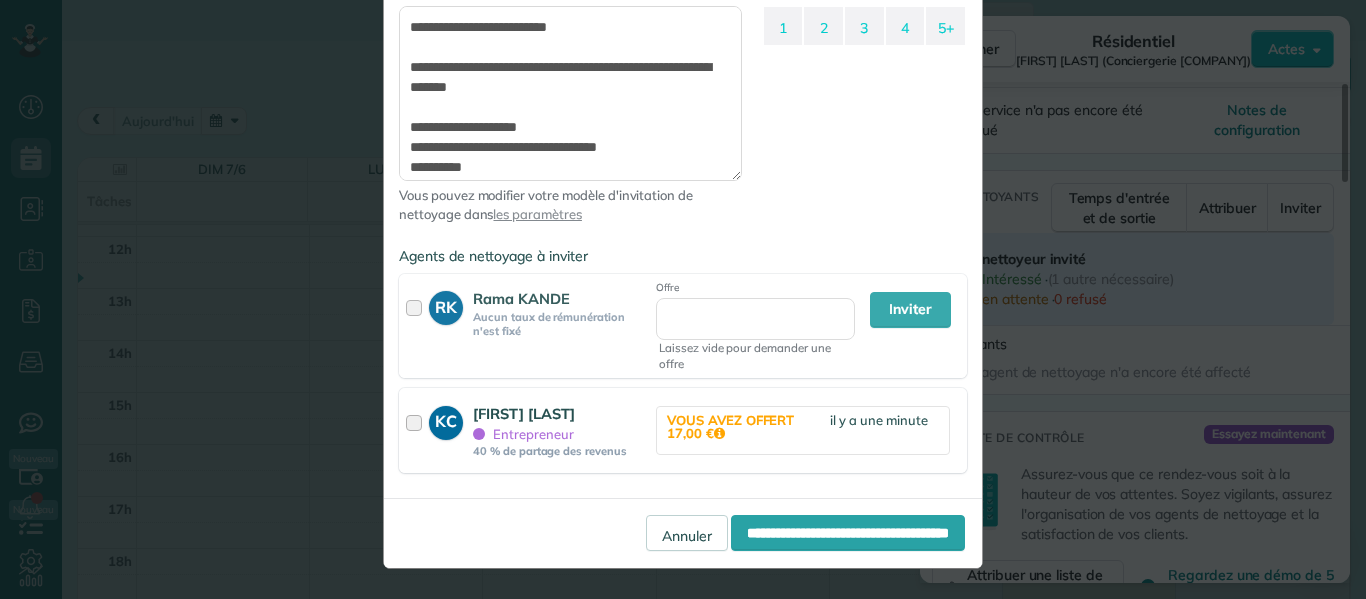 scroll, scrollTop: 0, scrollLeft: 0, axis: both 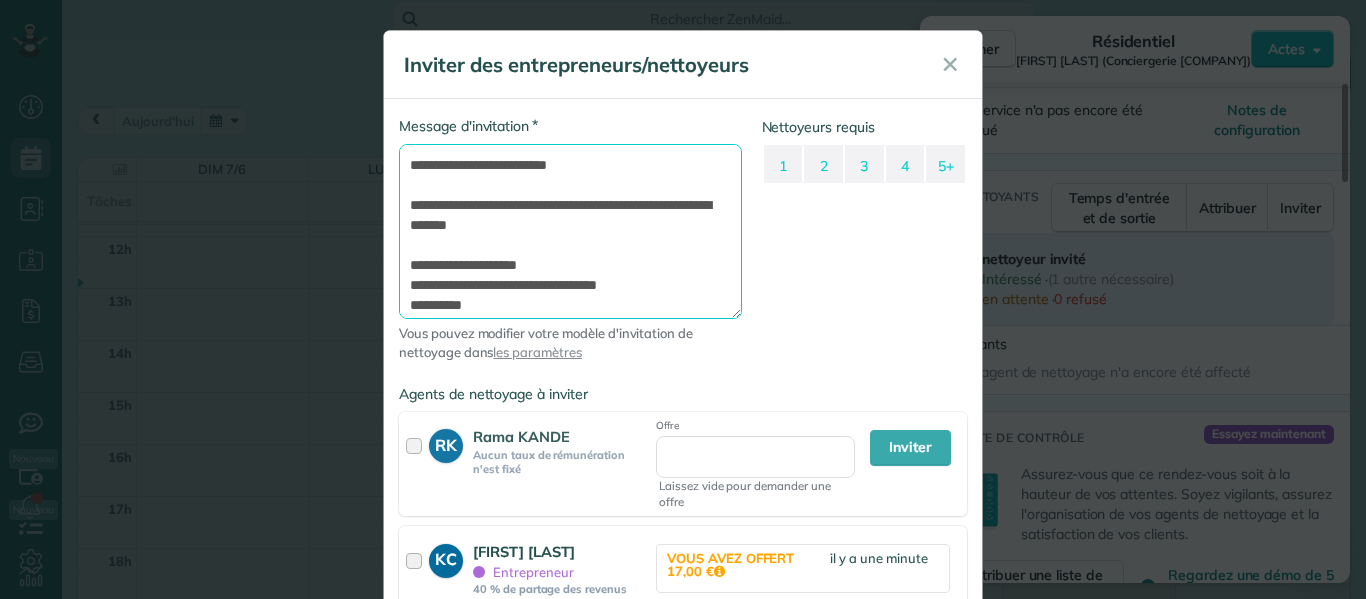 click on "**********" at bounding box center (570, 231) 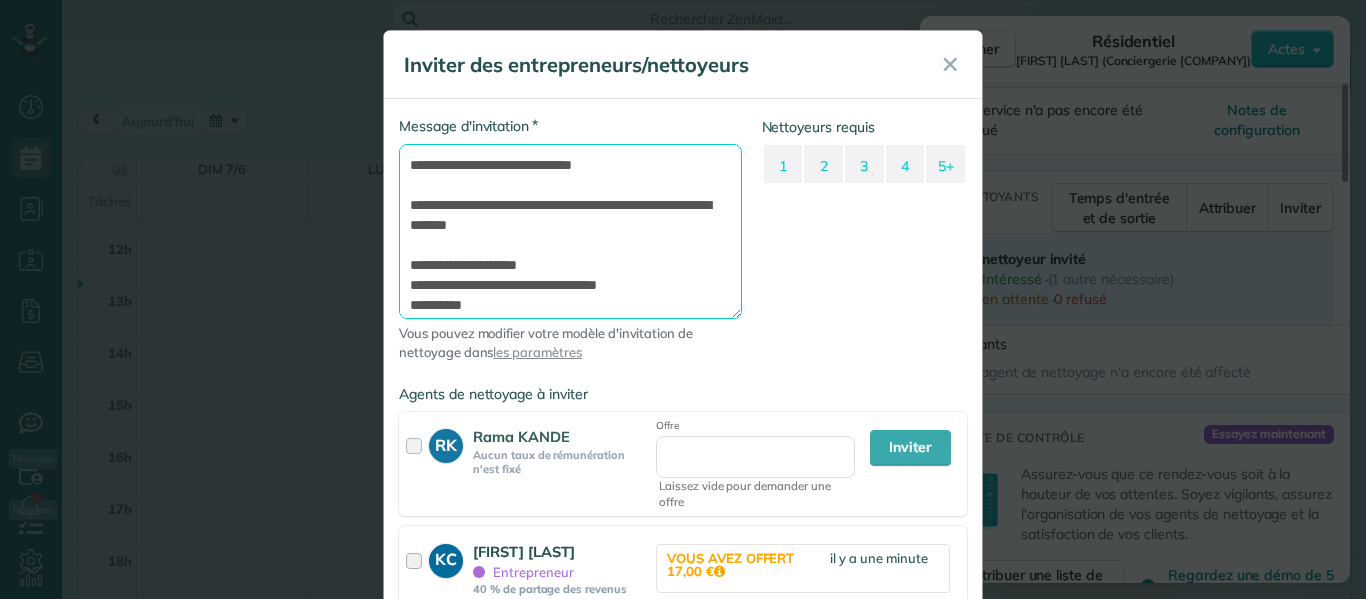 click on "**********" at bounding box center (570, 231) 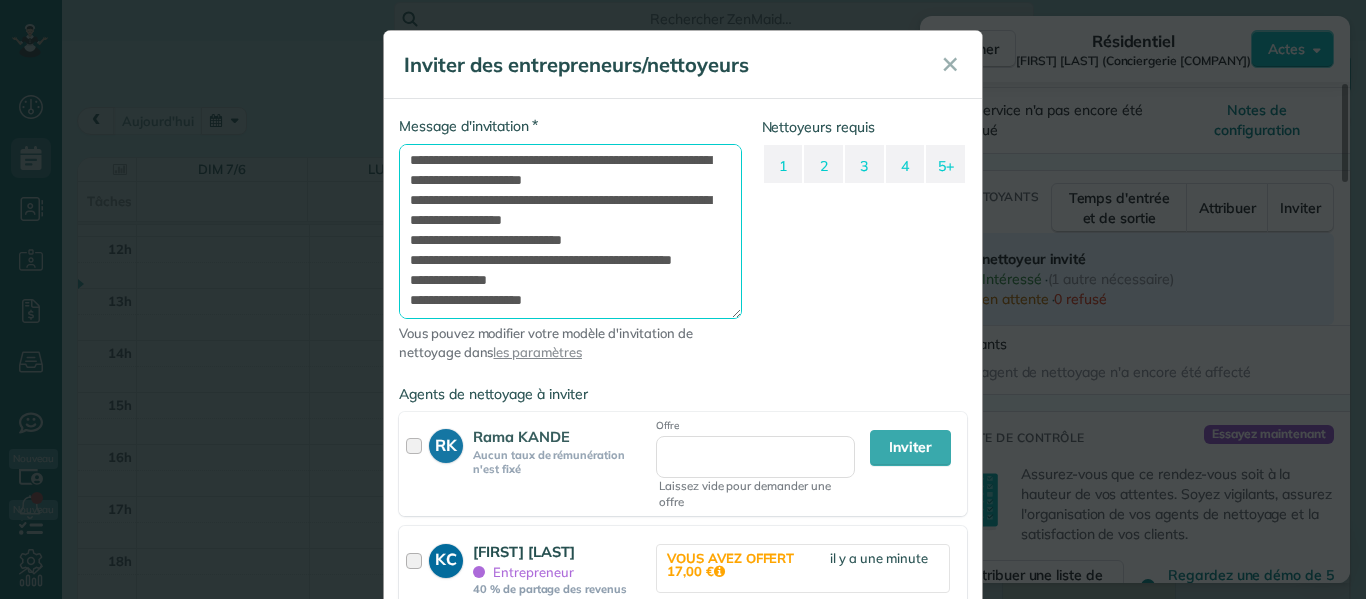scroll, scrollTop: 46, scrollLeft: 0, axis: vertical 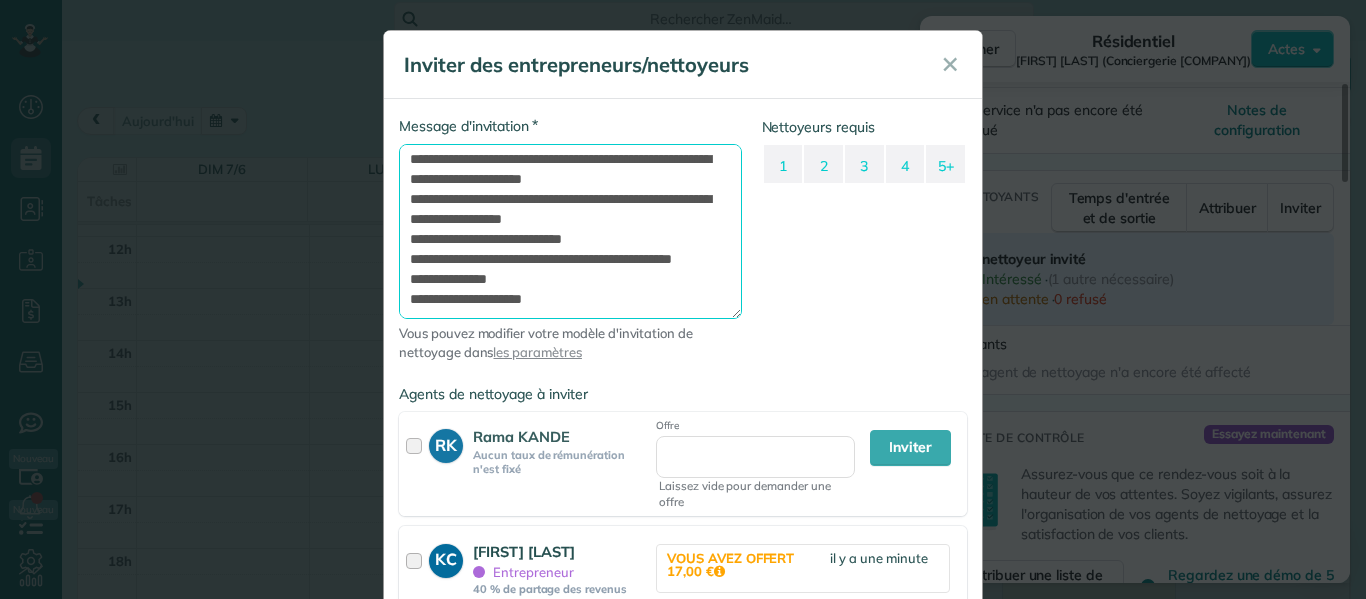 click on "**********" at bounding box center [570, 231] 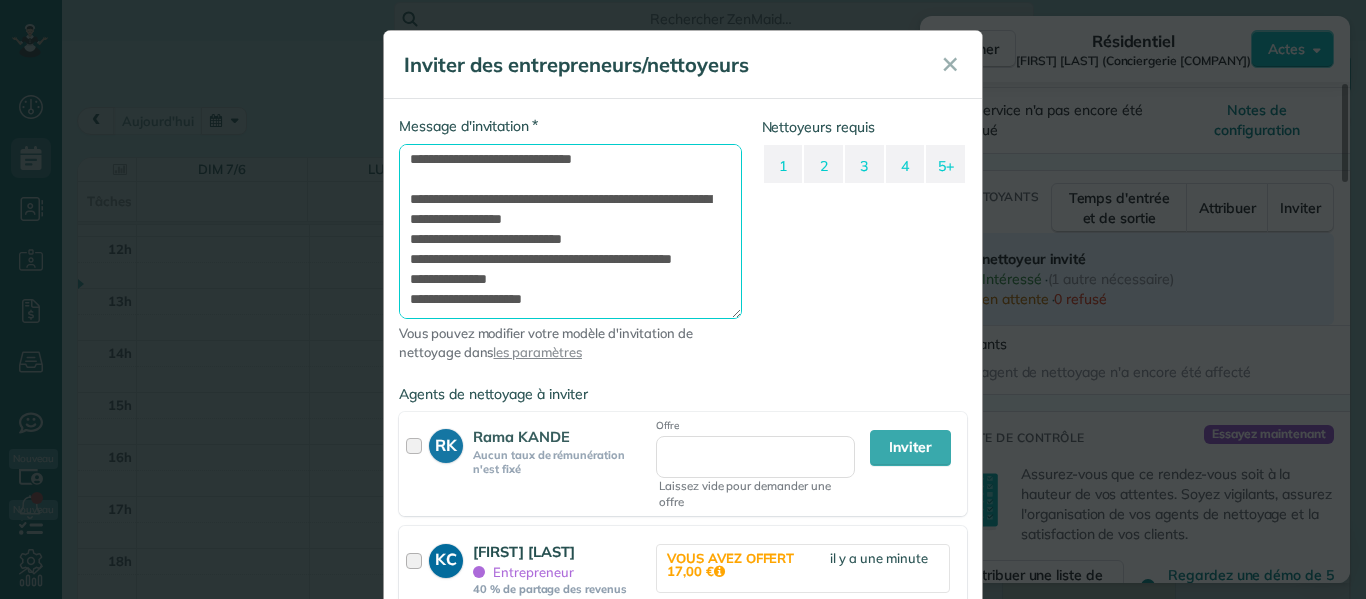 scroll, scrollTop: 26, scrollLeft: 0, axis: vertical 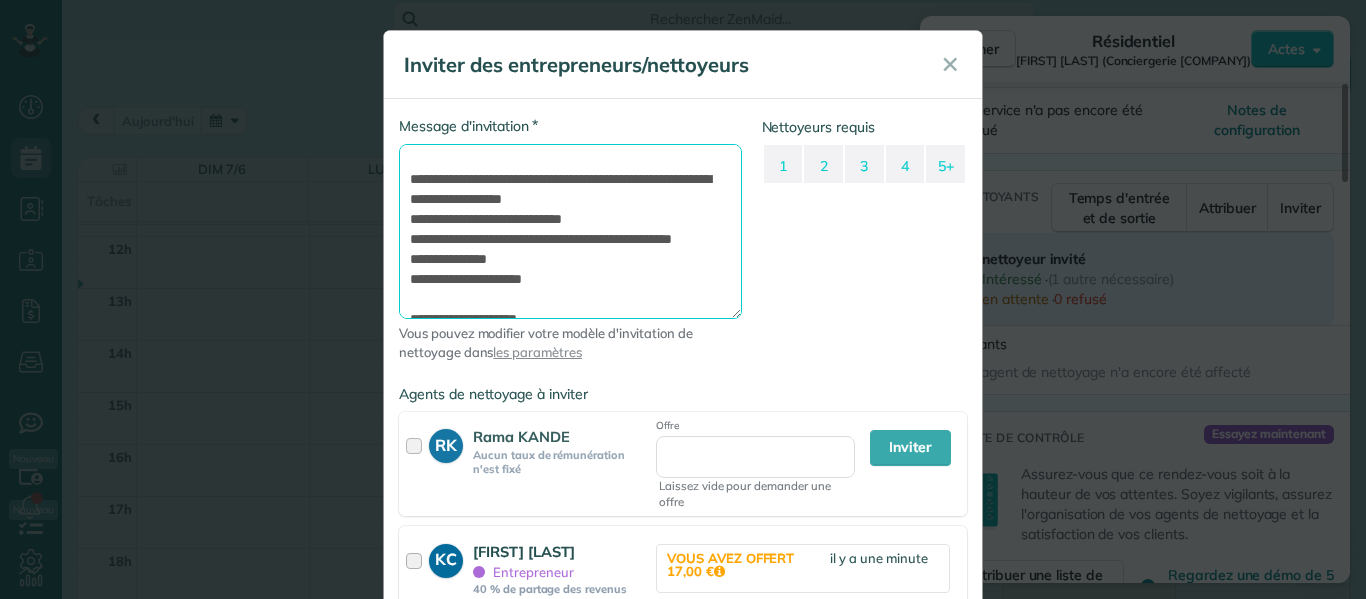 click on "**********" at bounding box center [570, 231] 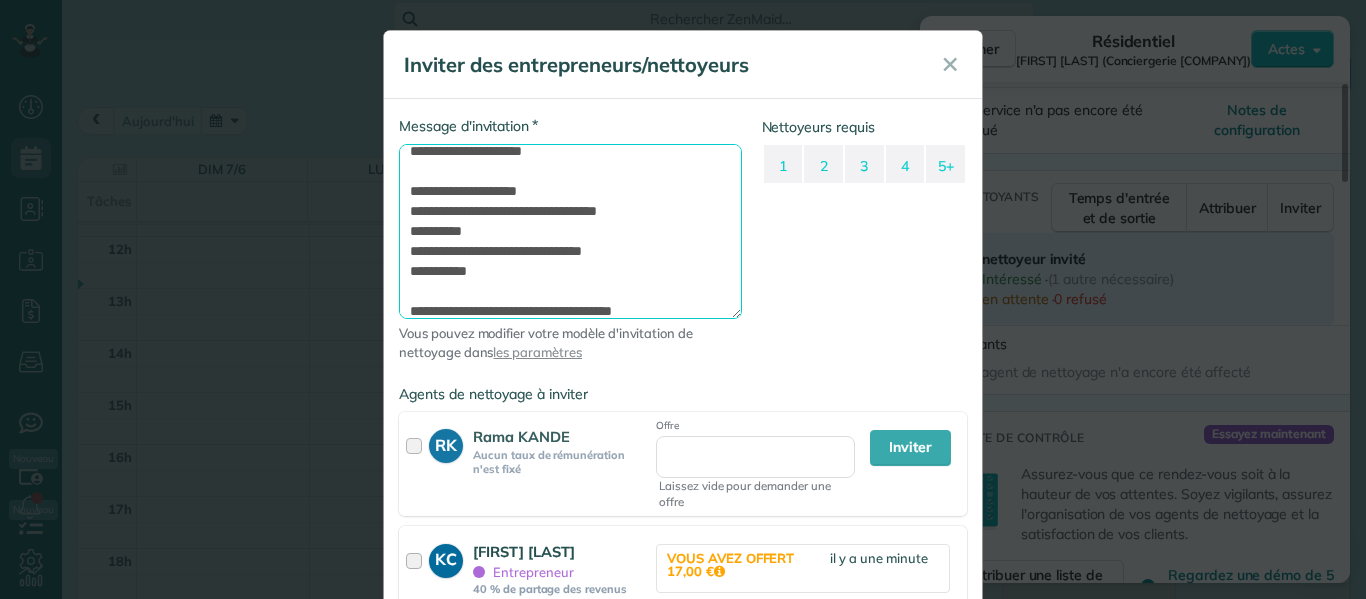 scroll, scrollTop: 173, scrollLeft: 0, axis: vertical 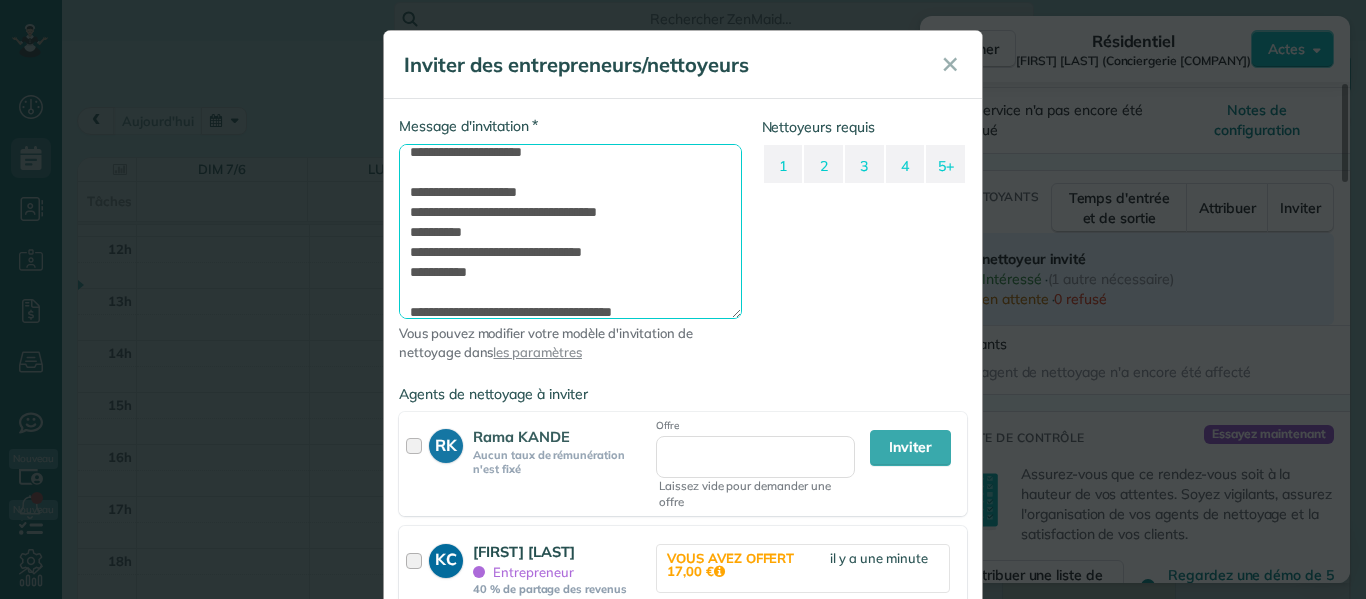 click on "**********" at bounding box center (570, 231) 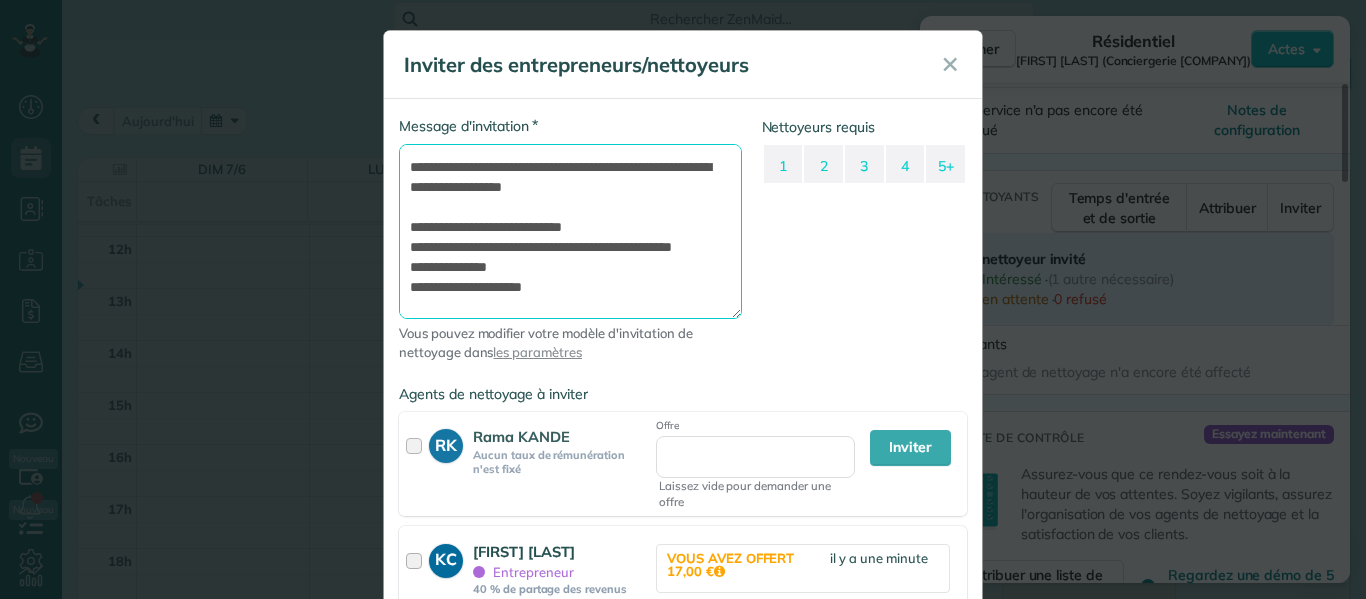 scroll, scrollTop: 0, scrollLeft: 0, axis: both 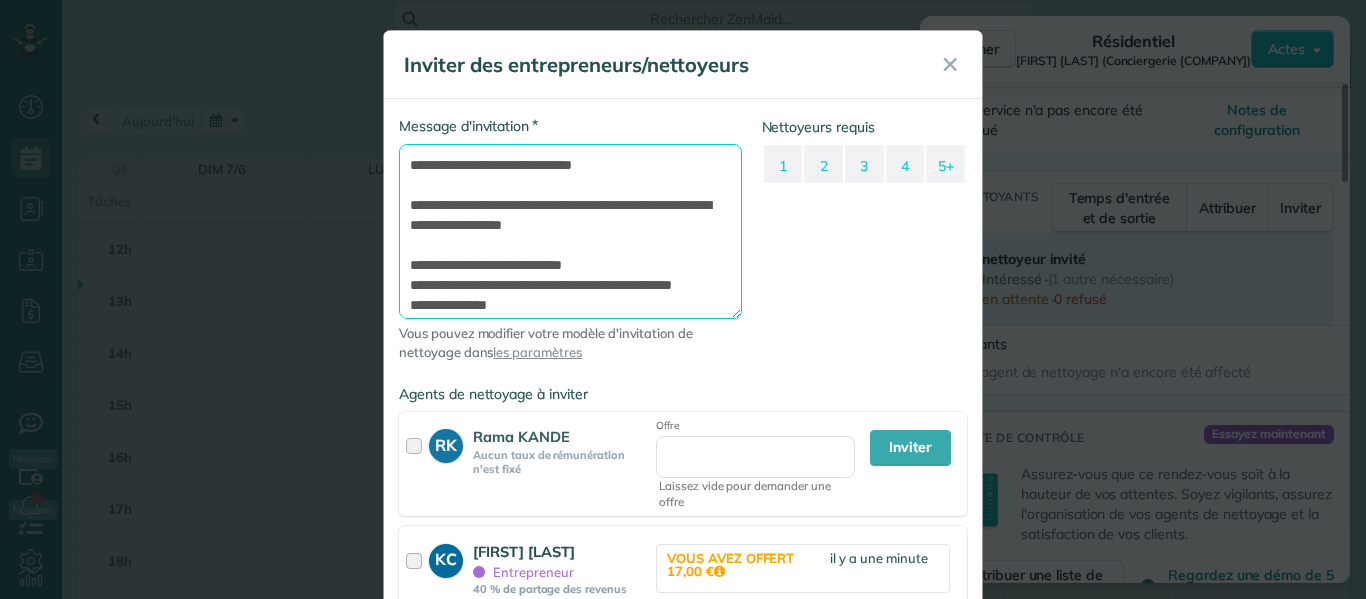 click on "**********" at bounding box center [570, 231] 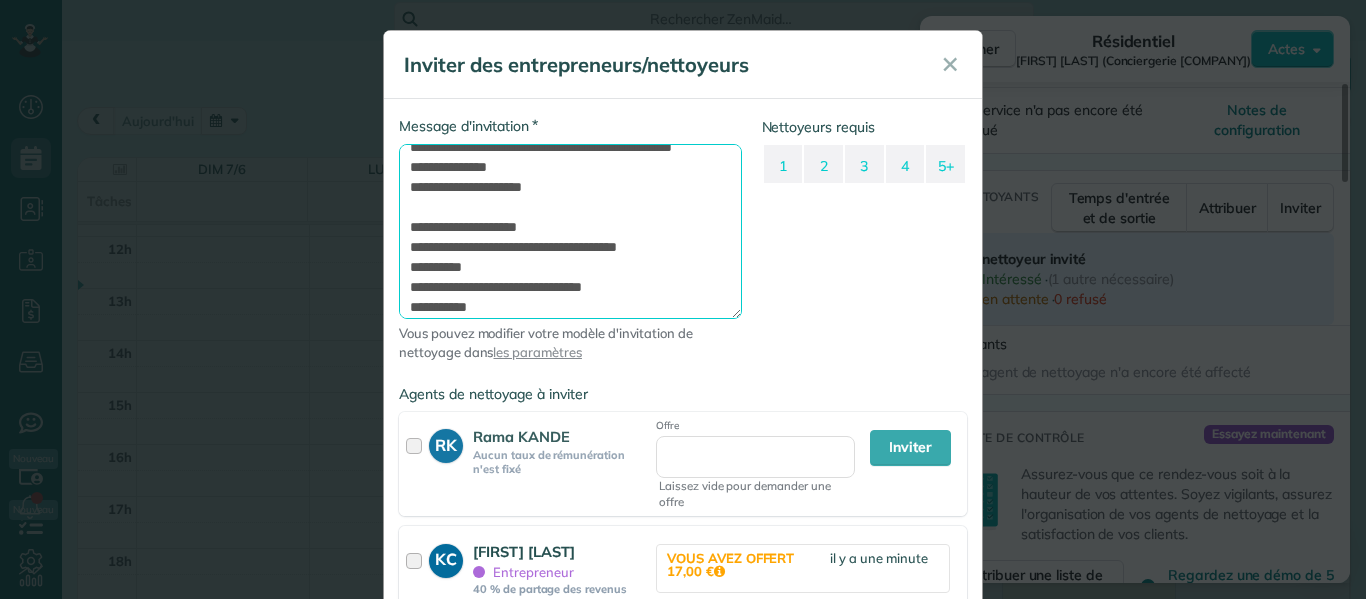 scroll, scrollTop: 141, scrollLeft: 0, axis: vertical 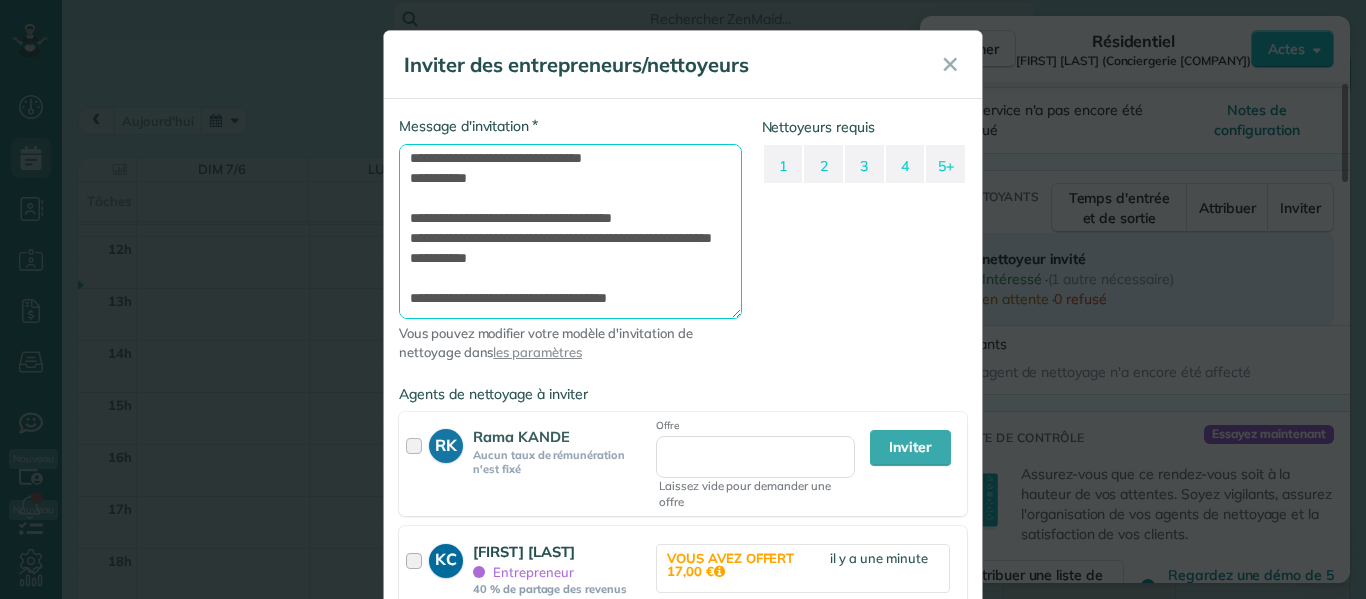 drag, startPoint x: 403, startPoint y: 242, endPoint x: 486, endPoint y: 359, distance: 143.45033 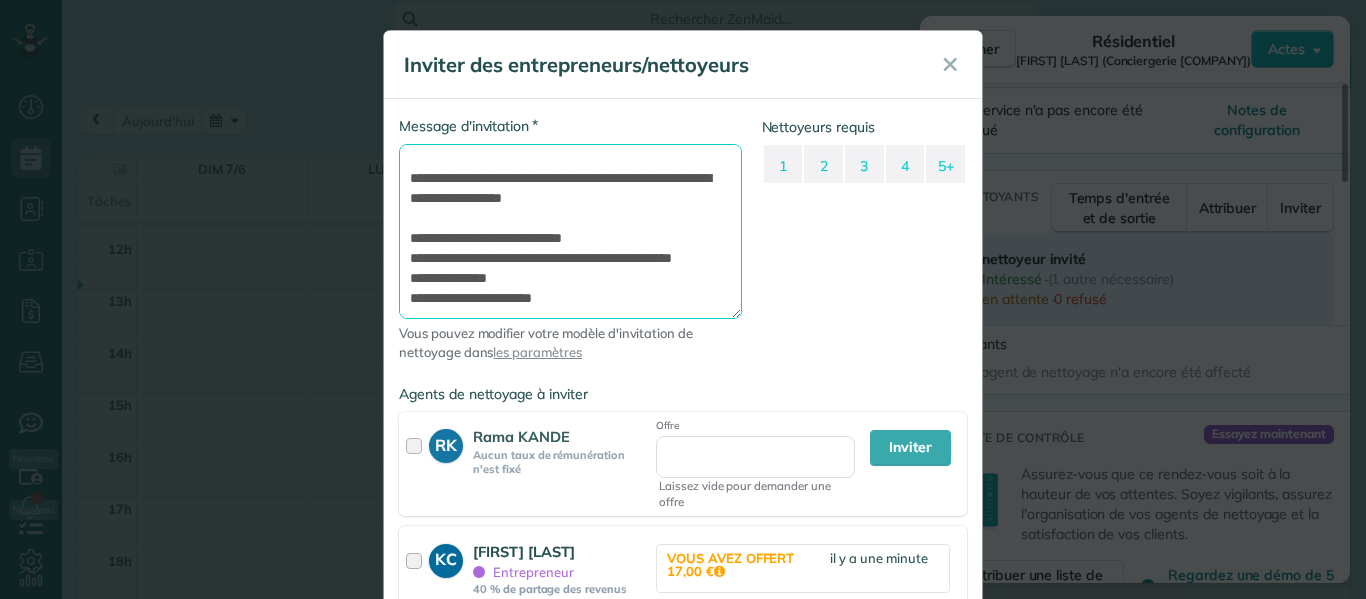scroll, scrollTop: 59, scrollLeft: 0, axis: vertical 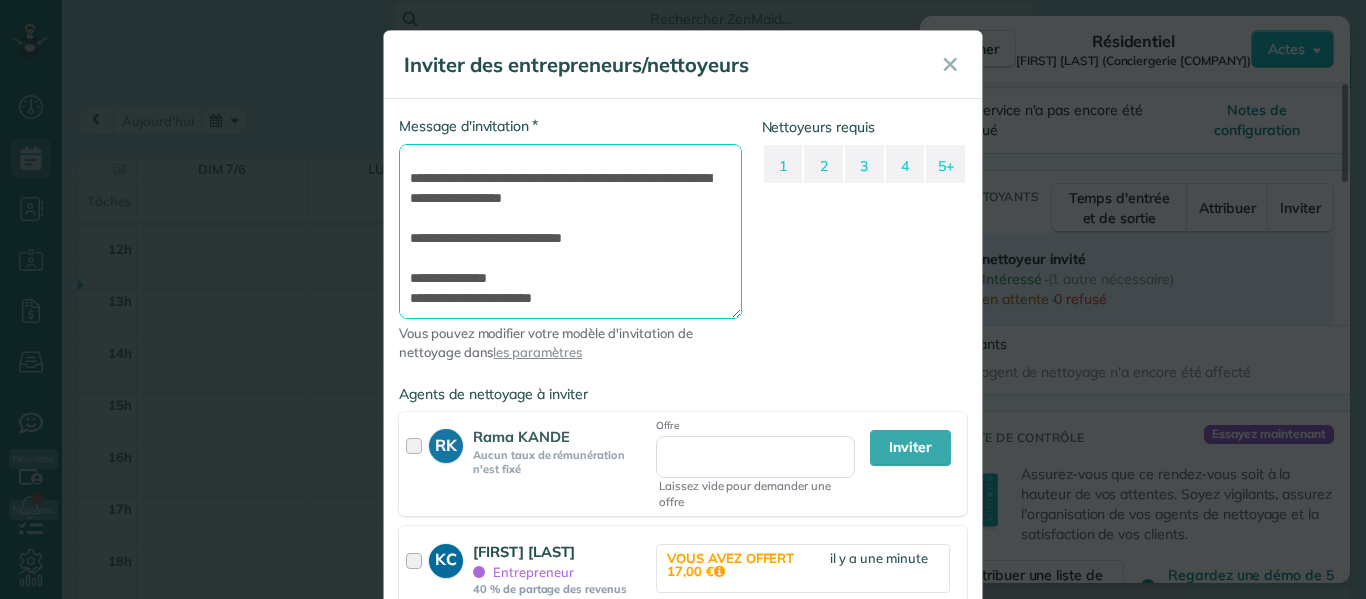 click on "**********" at bounding box center (570, 231) 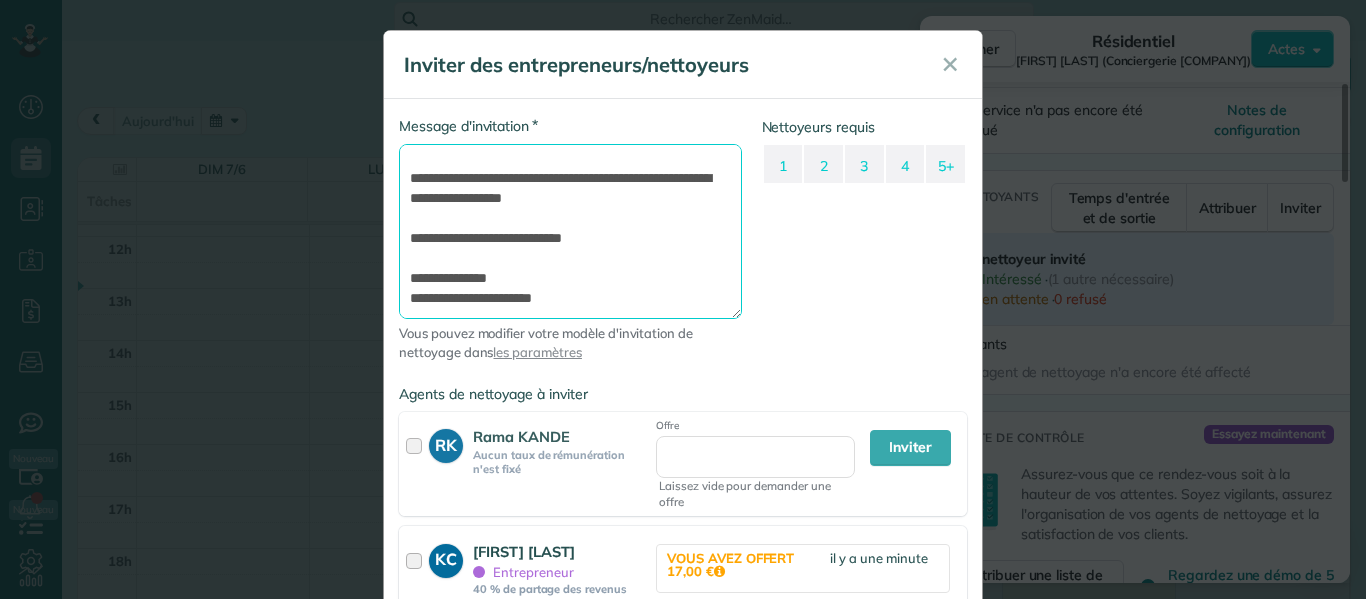 scroll, scrollTop: 67, scrollLeft: 0, axis: vertical 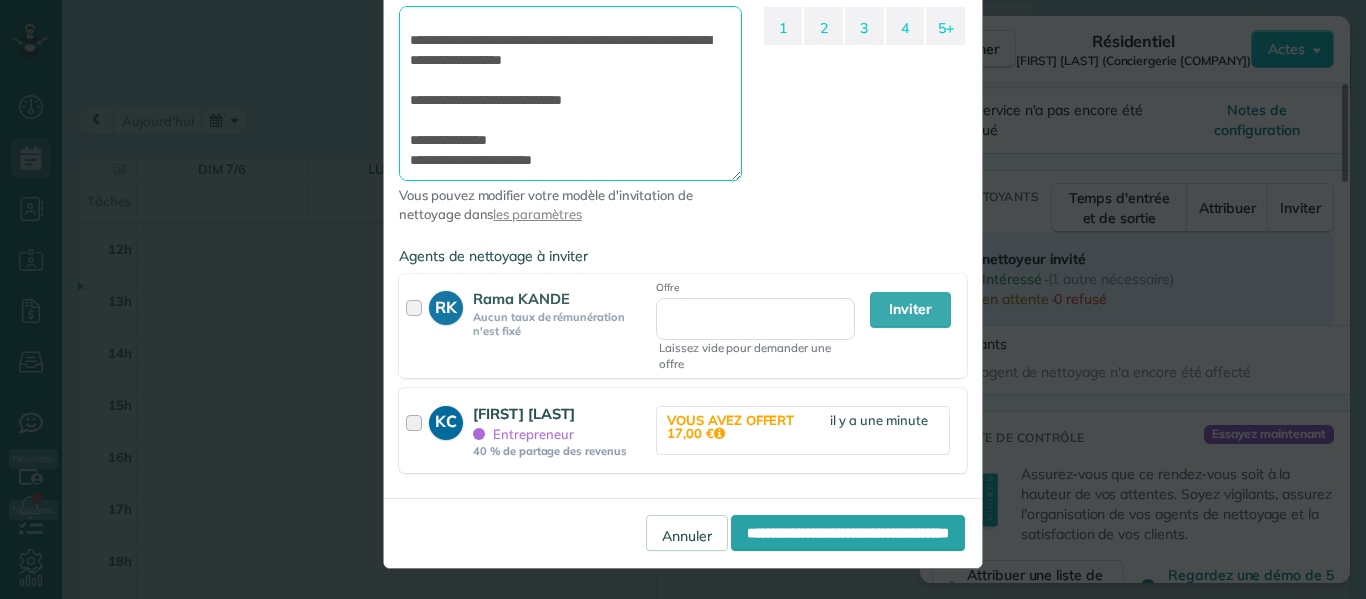 type on "**********" 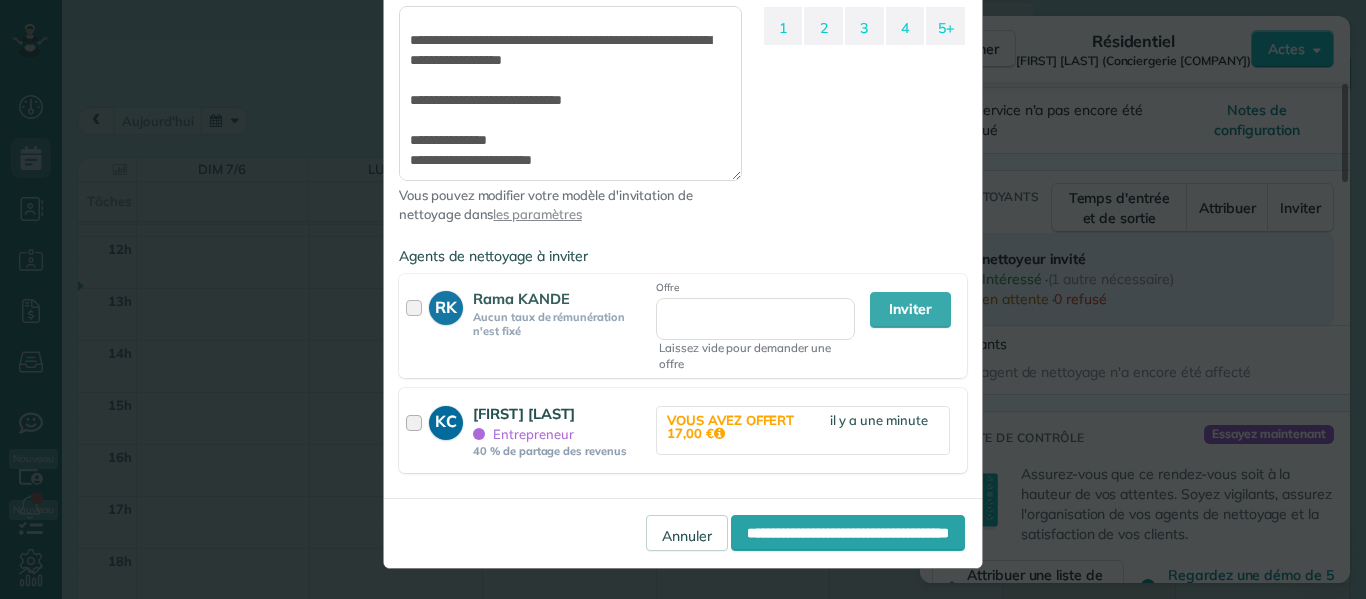 click at bounding box center [417, 431] 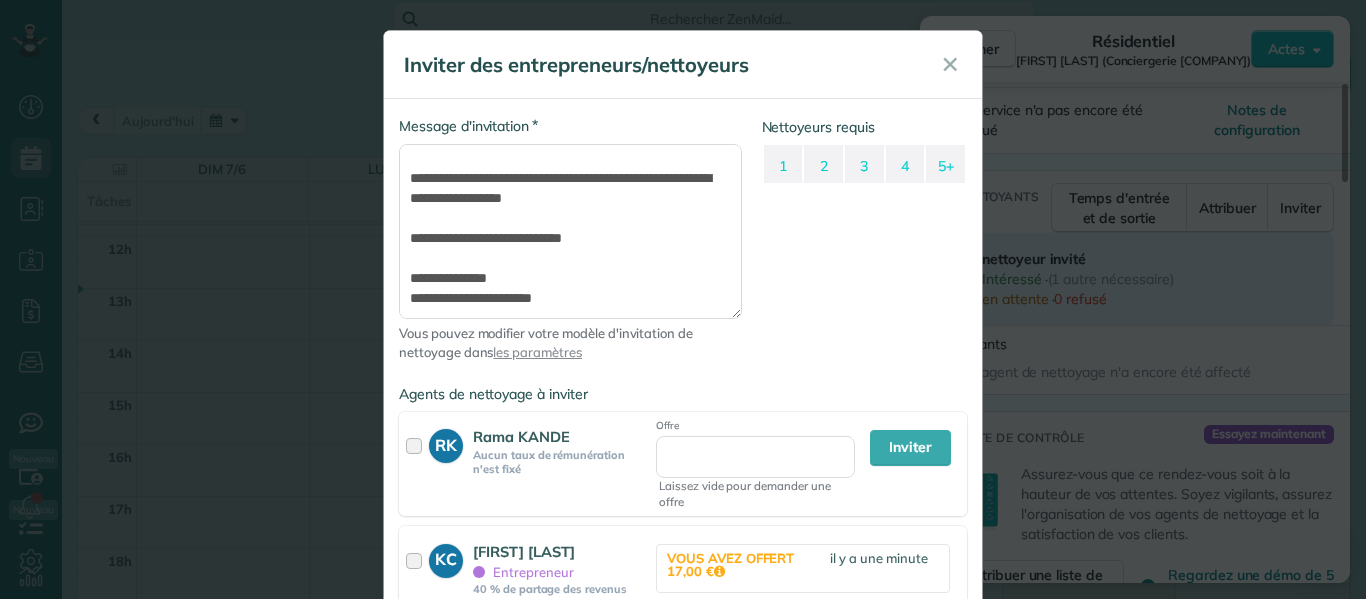 scroll, scrollTop: 138, scrollLeft: 0, axis: vertical 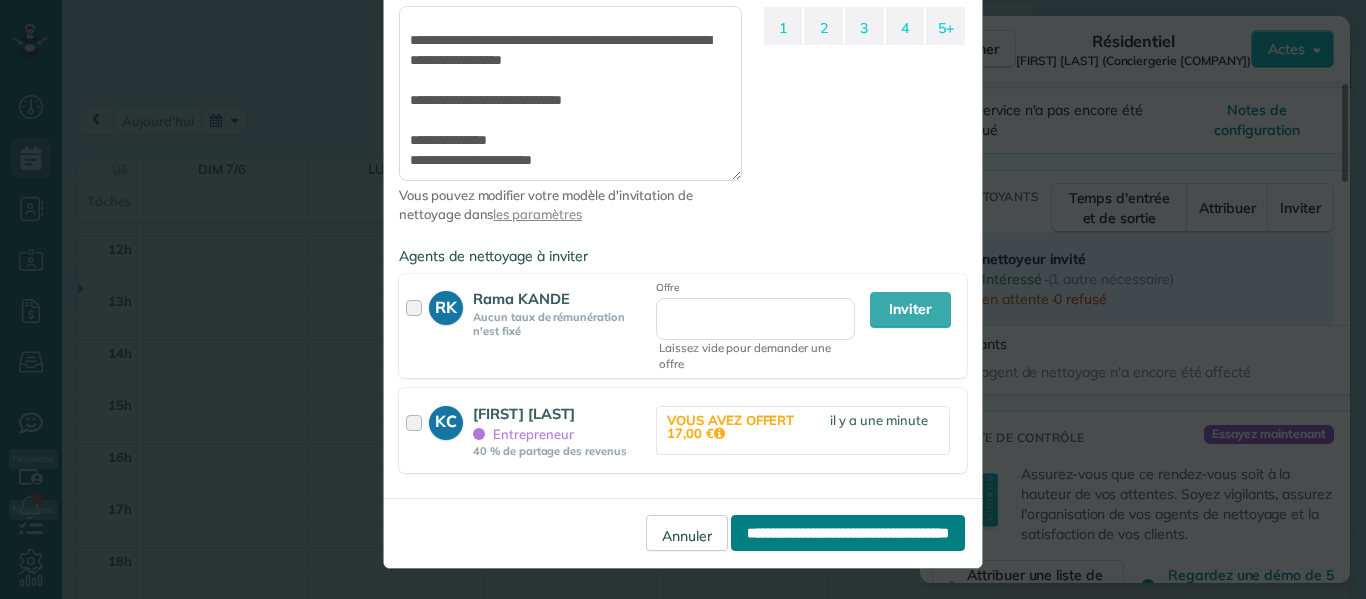click on "**********" at bounding box center [848, 533] 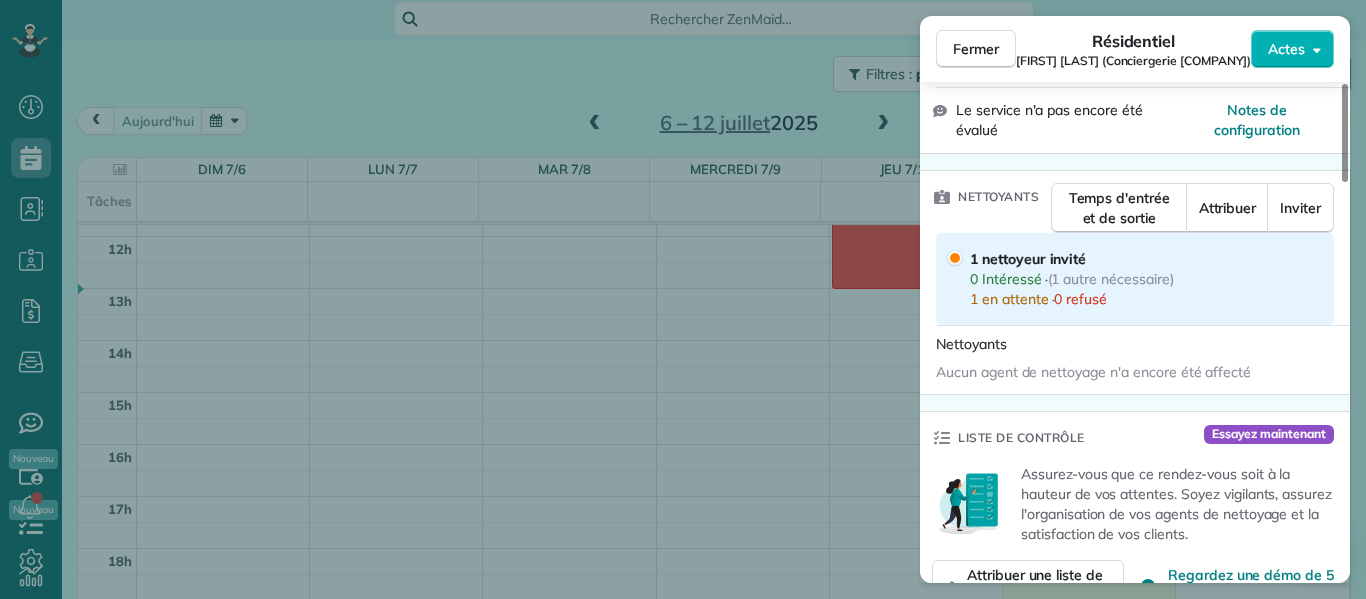 click on "Fermer Résidentiel Laurence PERRIER (Conciergerie Laurence) Actes Statut Actif Laurence PERRIER (Conciergerie Laurence)  · Ouvrir le profil Mobile 07 49 45 26 75 Copie immodigitalmarketing@gmail.com Copie Voir les détails Résidentiel vendredi 11 juillet 2025  (  aujourd'hui  ) 14h00 16h00 2 heures et 0 minutes Une fois 56 Boulevard de la Valbarelle Marseille Provence-Alpes-Côte d'Azur 13011 Informations en libre accès Le service n'a pas encore été évalué Notes de configuration Nettoyants Temps d'entrée et de sortie Attribuer Inviter 1 nettoyeur invité 0 Intéressé    ·  (1 autre nécessaire) 1 en attente    ·  0 refusé Nettoyants Aucun agent de nettoyage n'a encore été affecté Liste de contrôle Essayez maintenant Assurez-vous que ce rendez-vous soit à la hauteur de vos attentes. Soyez vigilants, assurez l'organisation de vos agents de nettoyage et la satisfaction de vos clients. Attribuer une liste de contrôle Regardez une démo de 5 minutes Facturation Actions de facturation Prix Rabais" at bounding box center [683, 299] 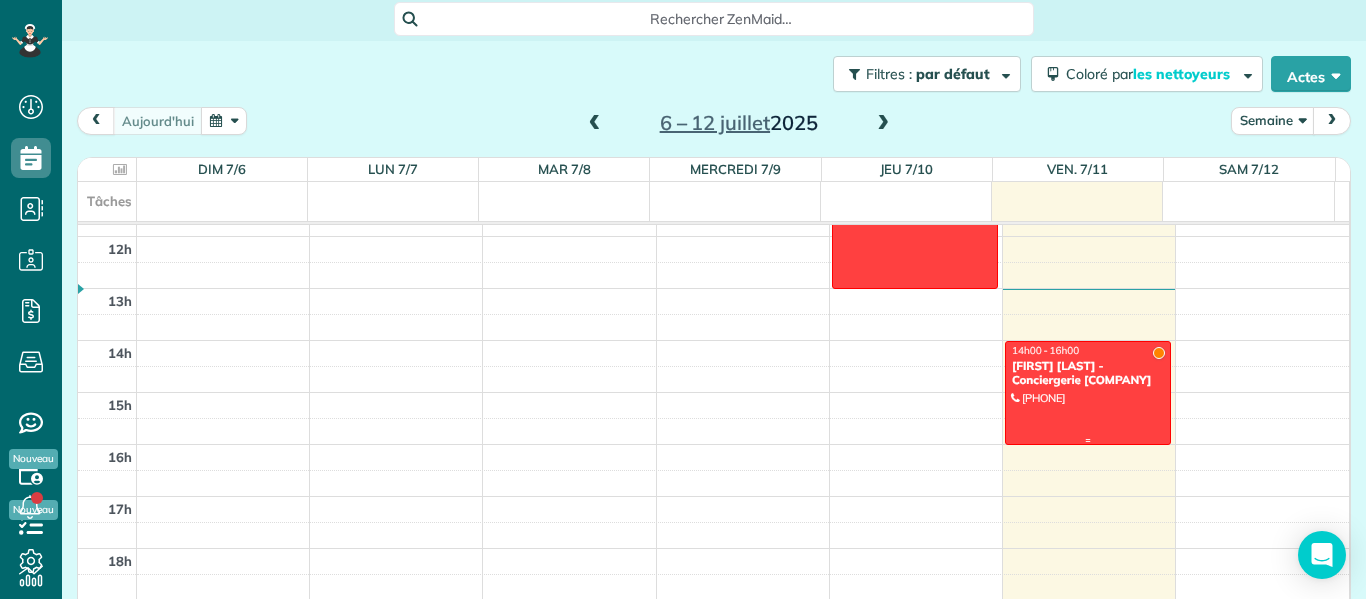 click on "Laurence PERRIER - Conciergerie Laurence" at bounding box center [1081, 372] 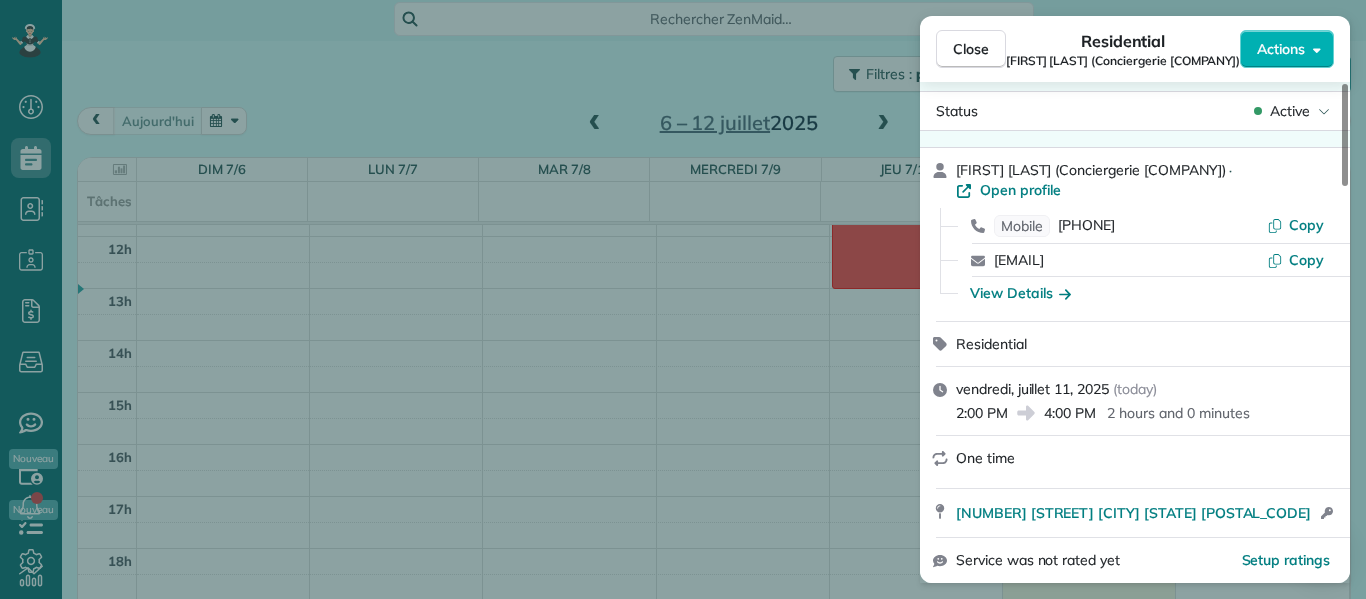 scroll, scrollTop: 0, scrollLeft: 0, axis: both 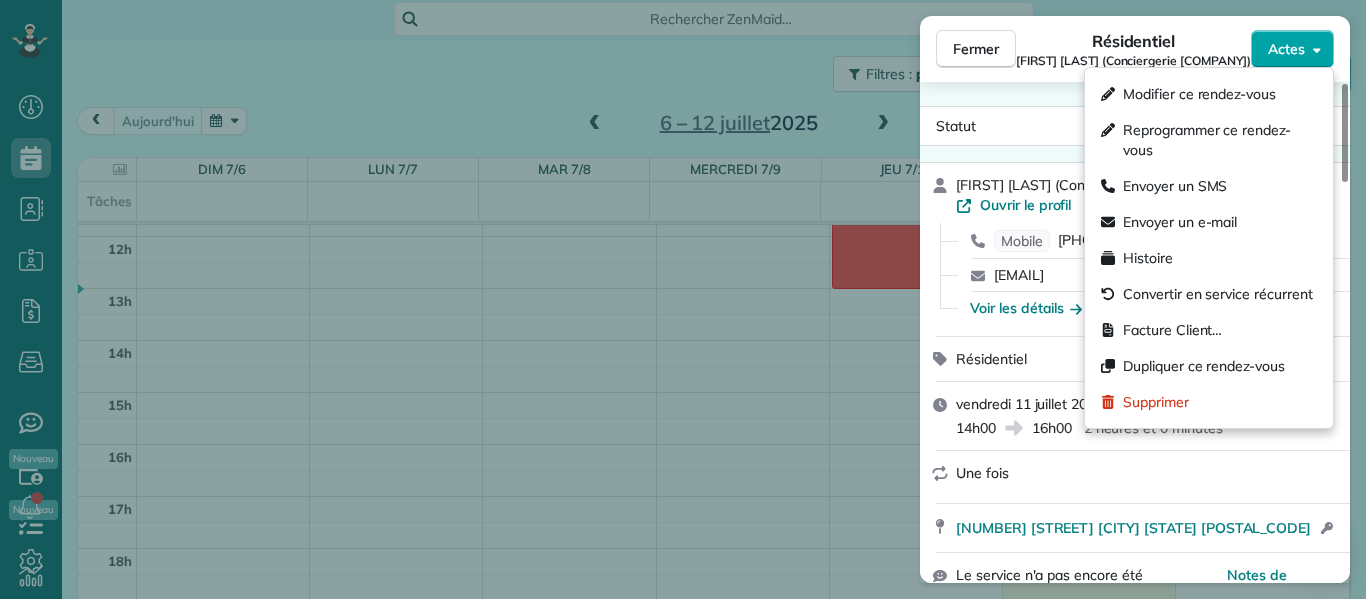 click on "Actes" at bounding box center [1286, 49] 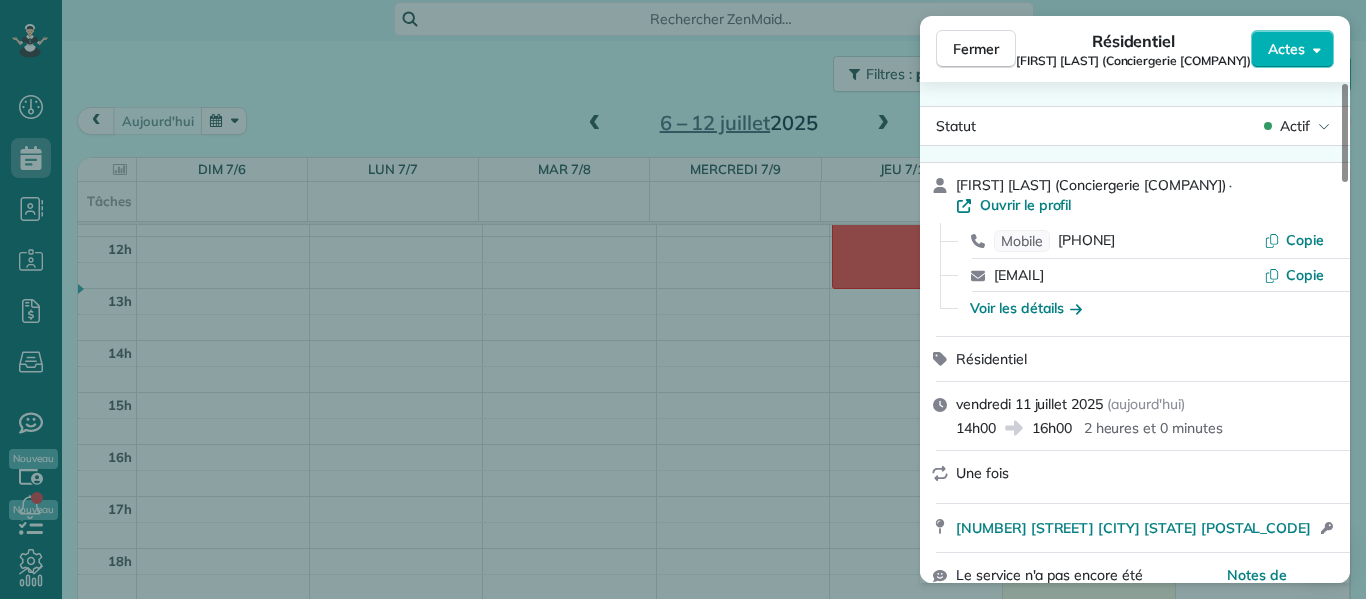 click on "Fermer Résidentiel Laurence PERRIER (Conciergerie Laurence) Actes Statut Actif Laurence PERRIER (Conciergerie Laurence)  · Ouvrir le profil Mobile 07 49 45 26 75 Copie immodigitalmarketing@gmail.com Copie Voir les détails Résidentiel vendredi 11 juillet 2025  (  aujourd'hui  ) 14h00 16h00 2 heures et 0 minutes Une fois 56 Boulevard de la Valbarelle Marseille Provence-Alpes-Côte d'Azur 13011 Informations en libre accès Le service n'a pas encore été évalué Notes de configuration Nettoyants Temps d'entrée et de sortie Attribuer Inviter 1 nettoyeur invité 0 Intéressé    ·  (1 autre nécessaire) 1 en attente    ·  0 refusé Nettoyants Aucun agent de nettoyage n'a encore été affecté Liste de contrôle Essayez maintenant Assurez-vous que ce rendez-vous soit à la hauteur de vos attentes. Soyez vigilants, assurez l'organisation de vos agents de nettoyage et la satisfaction de vos clients. Attribuer une liste de contrôle Regardez une démo de 5 minutes Facturation Actions de facturation Prix Rabais" at bounding box center [683, 299] 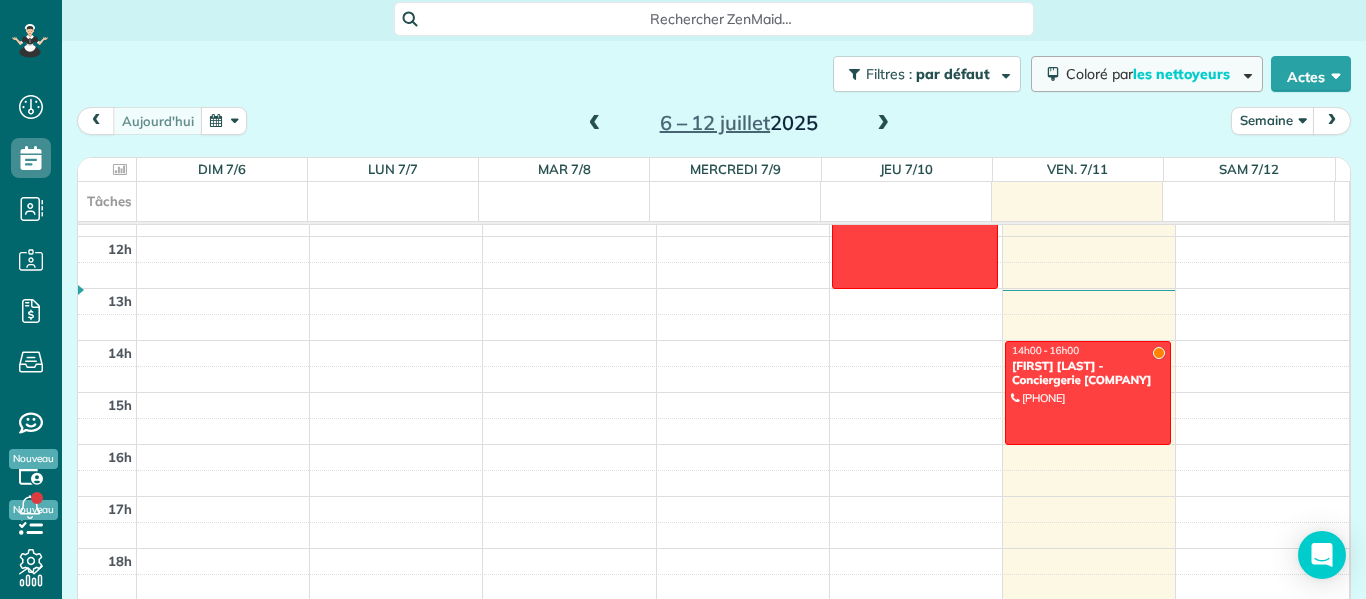 click on "les nettoyeurs" at bounding box center [1181, 74] 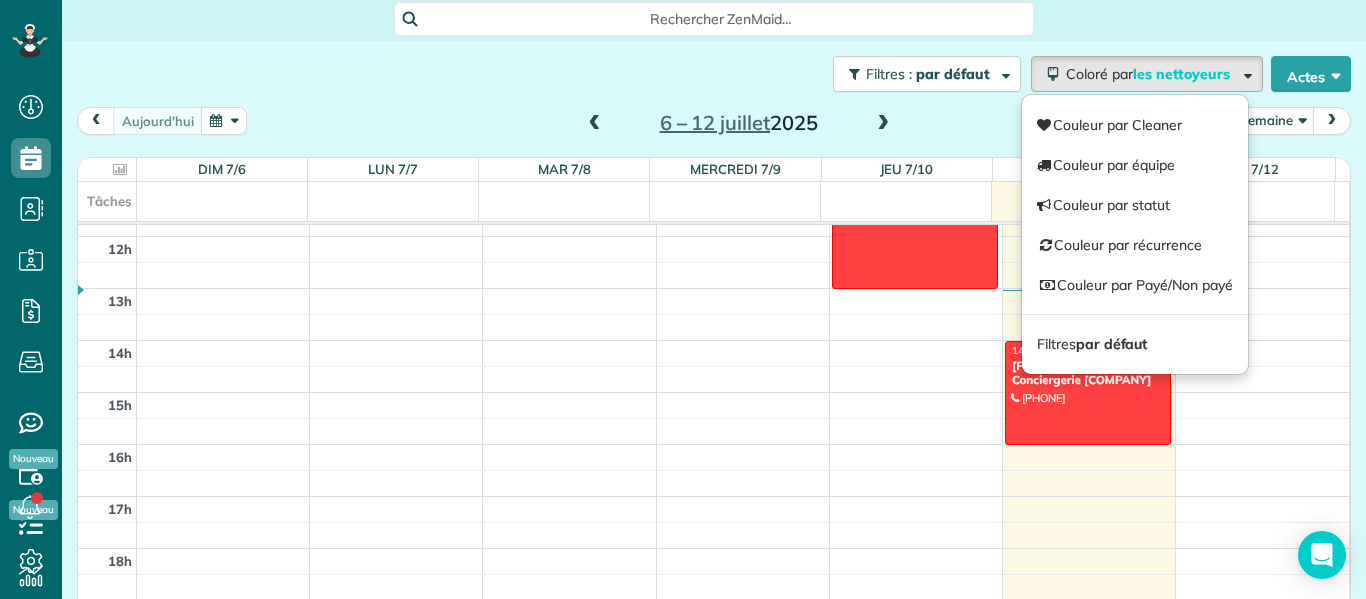click on "Filtres :    par défaut
Coloré par  les nettoyeurs
Couleur par Cleaner
Couleur par équipe
Couleur par statut
Couleur par récurrence
Couleur par Payé/Non payé
Filtres  par défaut
Modifications d'horaire
Actes
Créer un rendez-vous
Créer une tâche
Pointage d'entrée/de sortie
Envoyer des ordres de travail
Imprimer les feuilles de route" at bounding box center (714, 74) 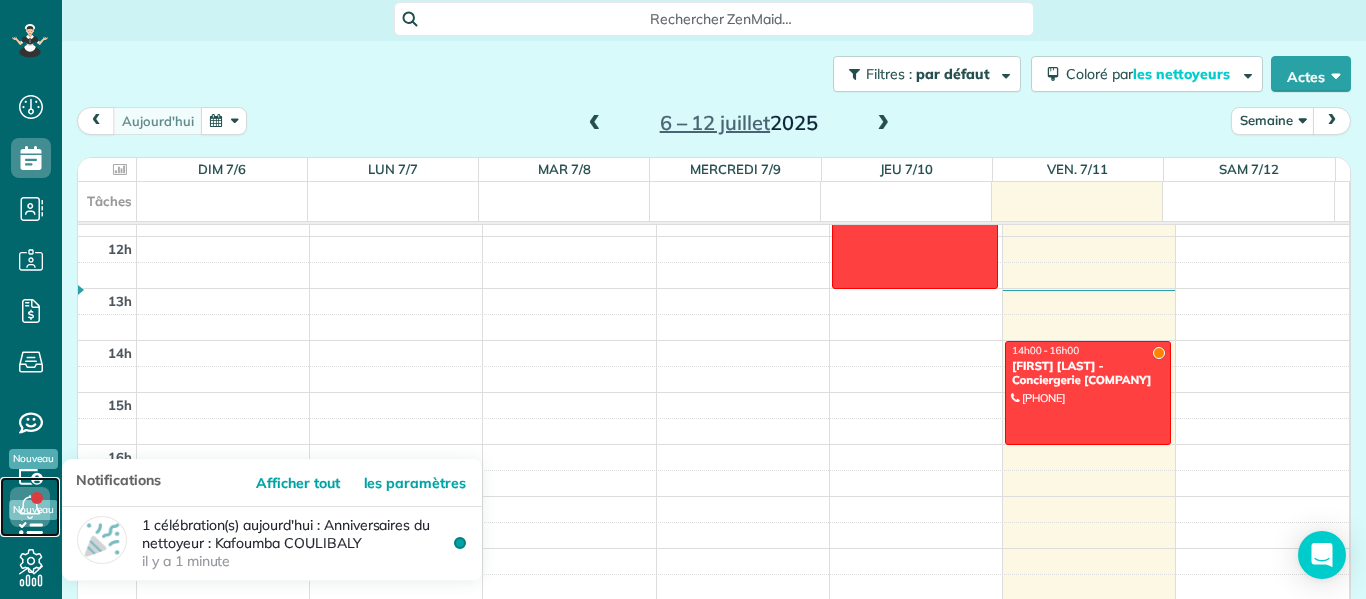 click 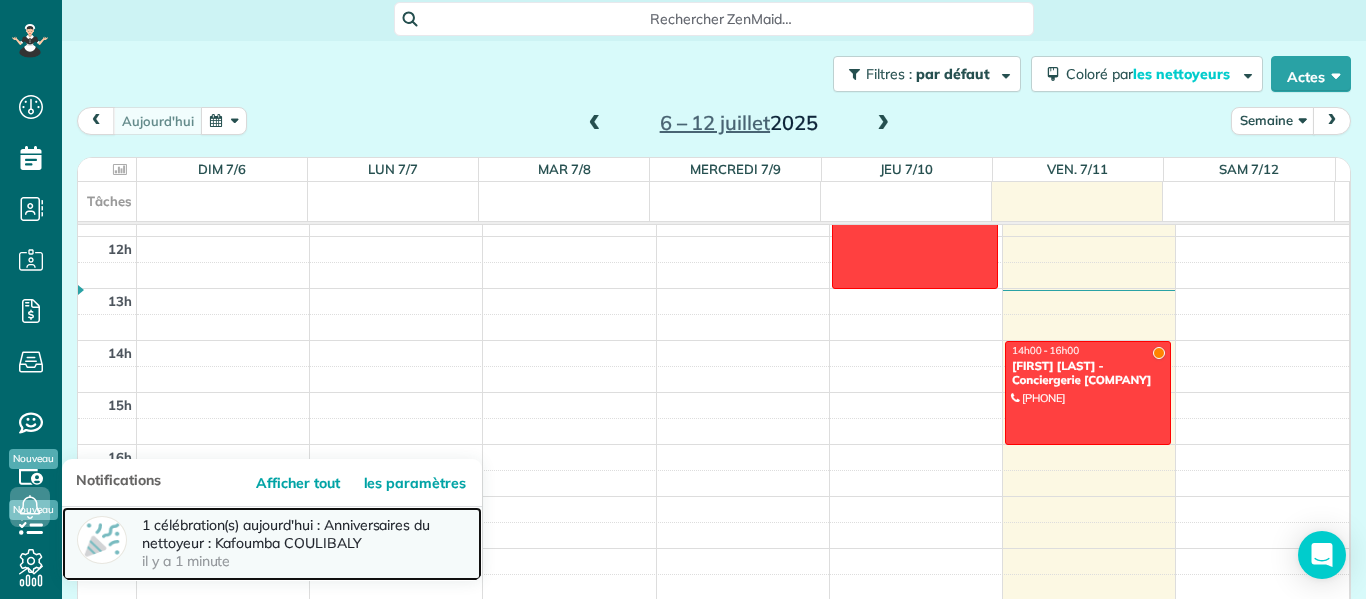 click on "1 célébration(s) aujourd'hui : Anniversaires du nettoyeur : Kafoumba COULIBALY" at bounding box center (286, 534) 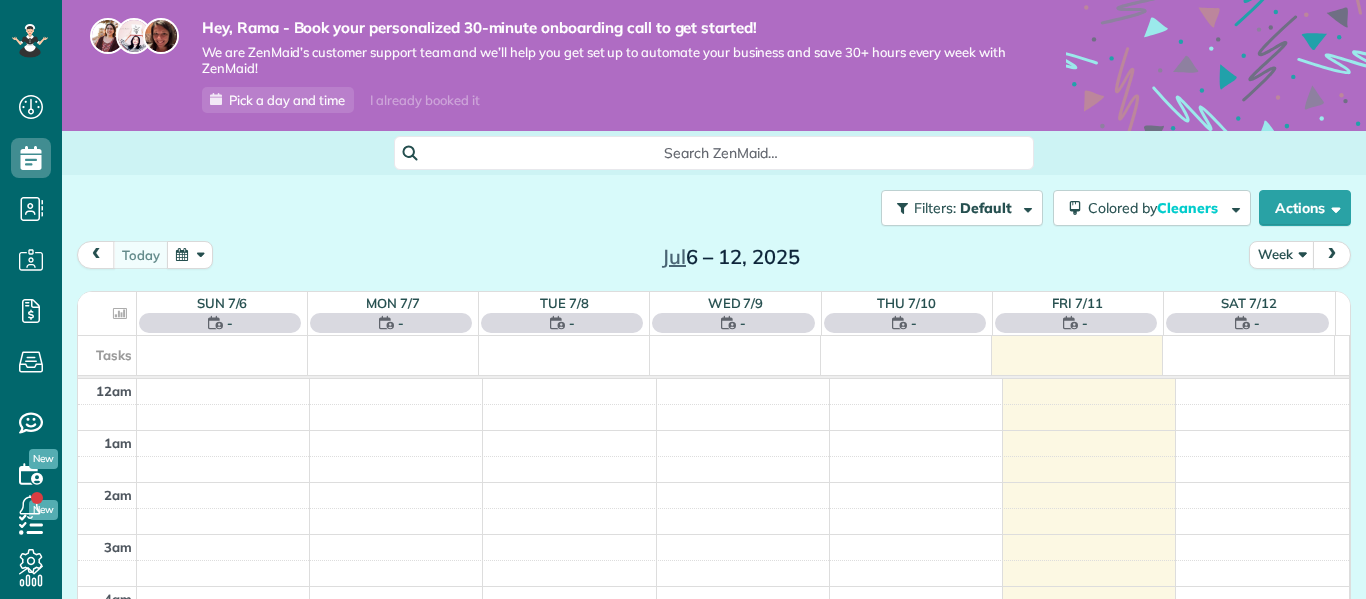 scroll, scrollTop: 0, scrollLeft: 0, axis: both 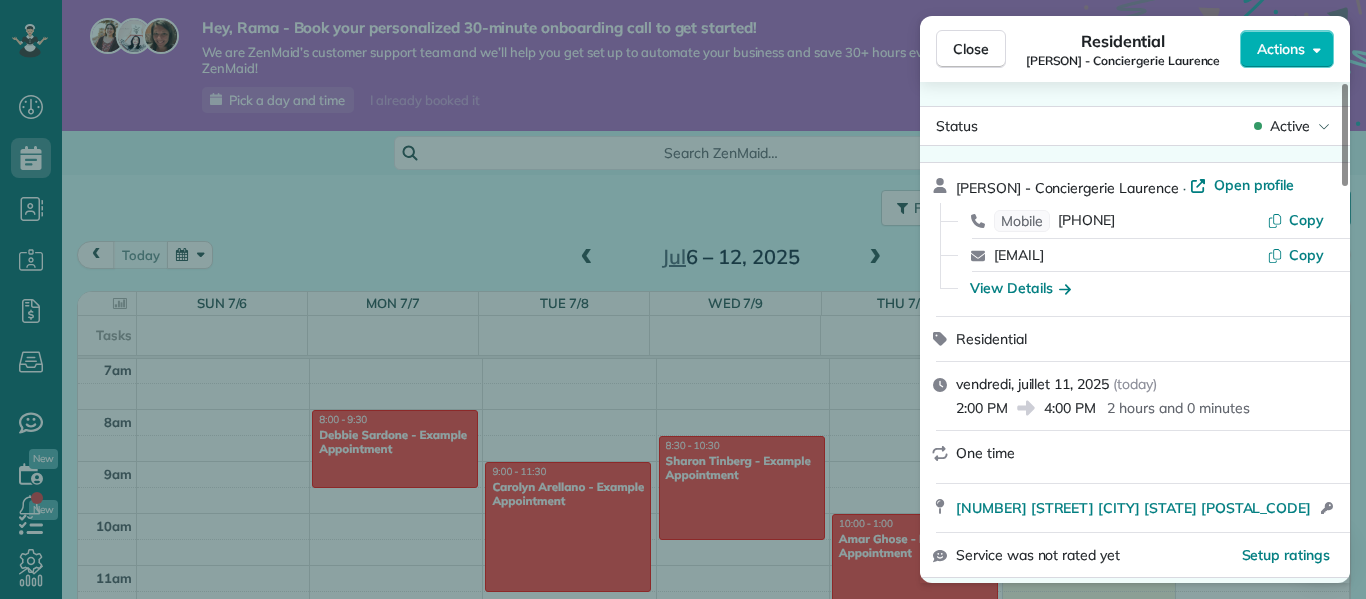click on "Close Residential [PERSON] (Conciergerie Laurence) Actions Status Active [PERSON] (Conciergerie Laurence) · Open profile Mobile [PHONE] Copy [EMAIL] Copy View Details Residential vendredi, juillet 11, 2025 ( today ) 2:00 PM 4:00 PM 2 hours and 0 minutes One time [NUMBER] [STREET] [CITY] [STATE] [POSTAL_CODE] Open access information Service was not rated yet Setup ratings Cleaners Time in and out Assign Invite 1 Cleaners invited 0 Interested   · (1 more needed) 1 Pending   · 0 Declined Cleaners No cleaners assigned yet Checklist Try Now Keep this appointment up to your standards. Stay on top of every detail, keep your cleaners organised, and your client happy. Assign a checklist Watch a 5 min demo Billing Billing actions Price €0,00 Overcharge €0,00 Discount €0,00 Coupon discount - Primary tax - Secondary tax - Total appointment price €0,00 Tips collected New feature! €0,00 Mark as paid Total including tip €0,00 - - Notes 0" at bounding box center (683, 299) 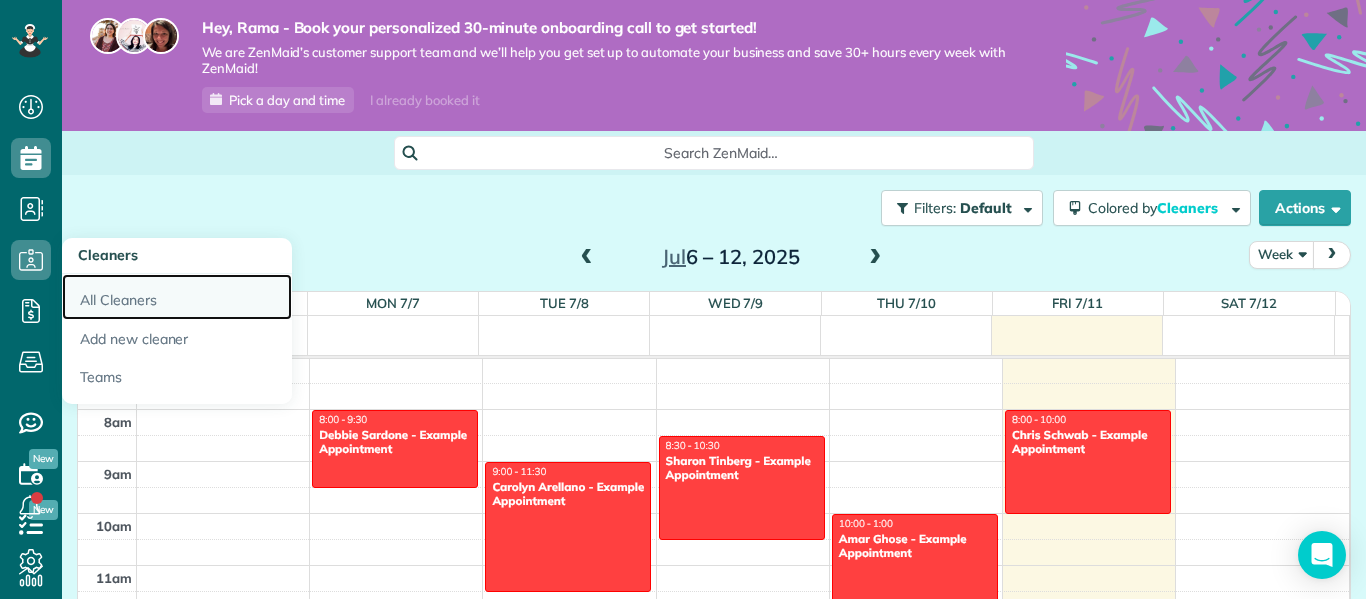 click on "All Cleaners" at bounding box center (177, 297) 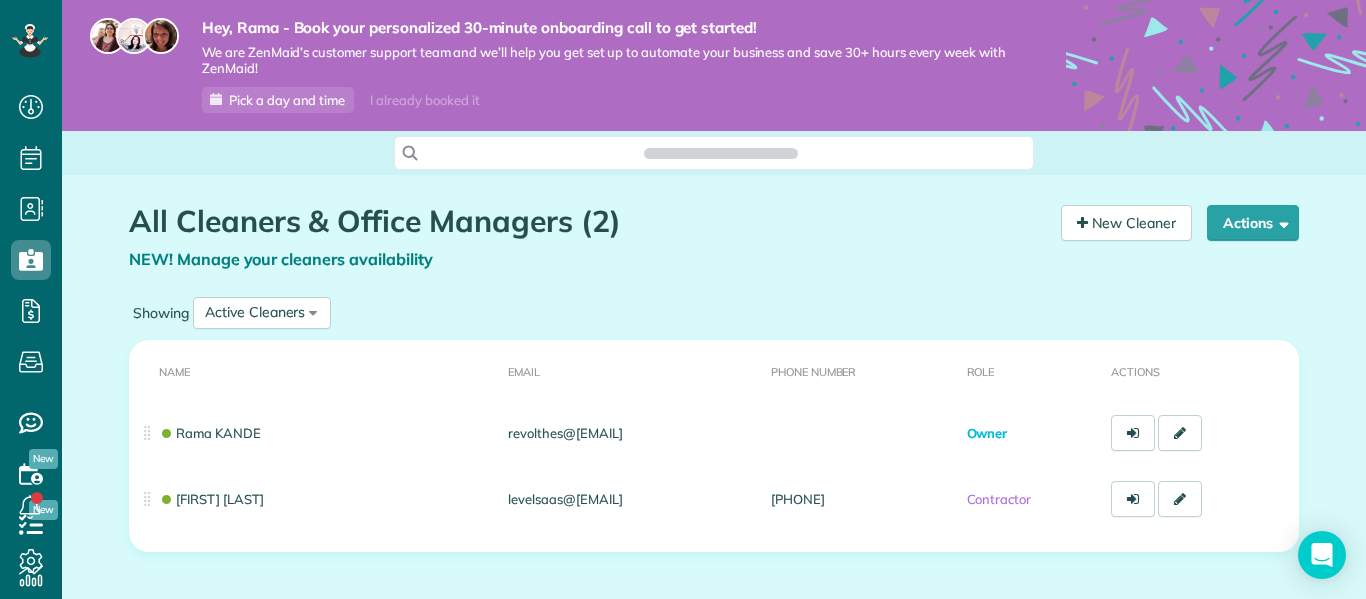 scroll, scrollTop: 0, scrollLeft: 0, axis: both 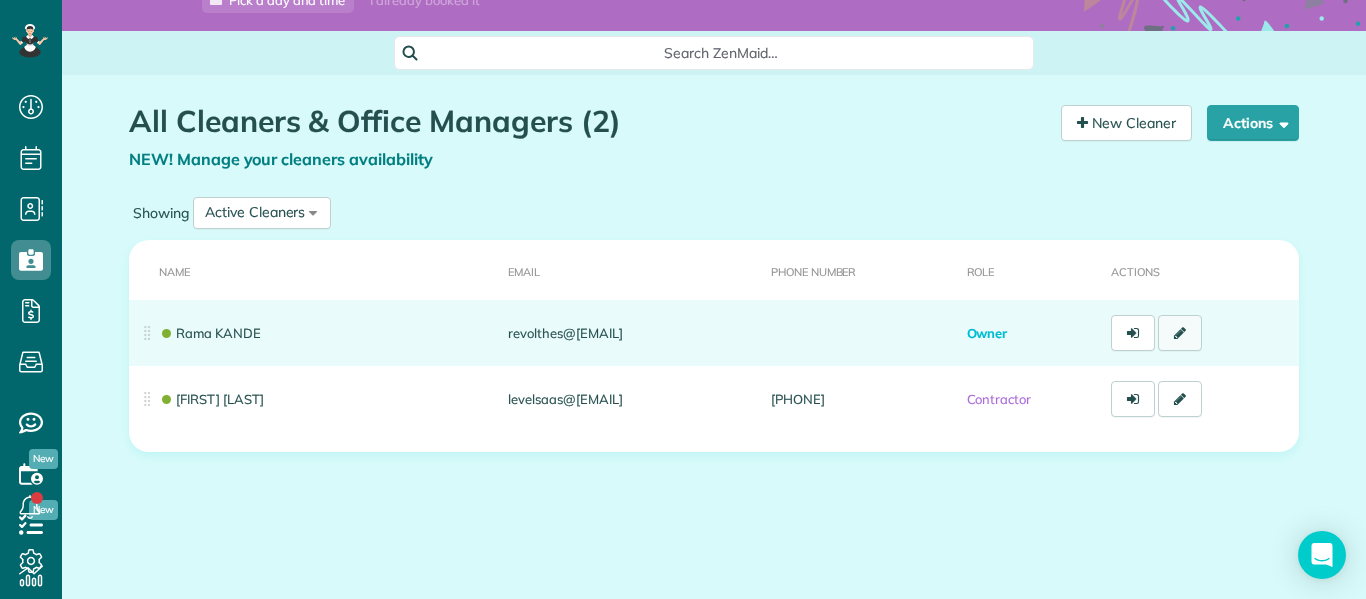 click at bounding box center (1180, 333) 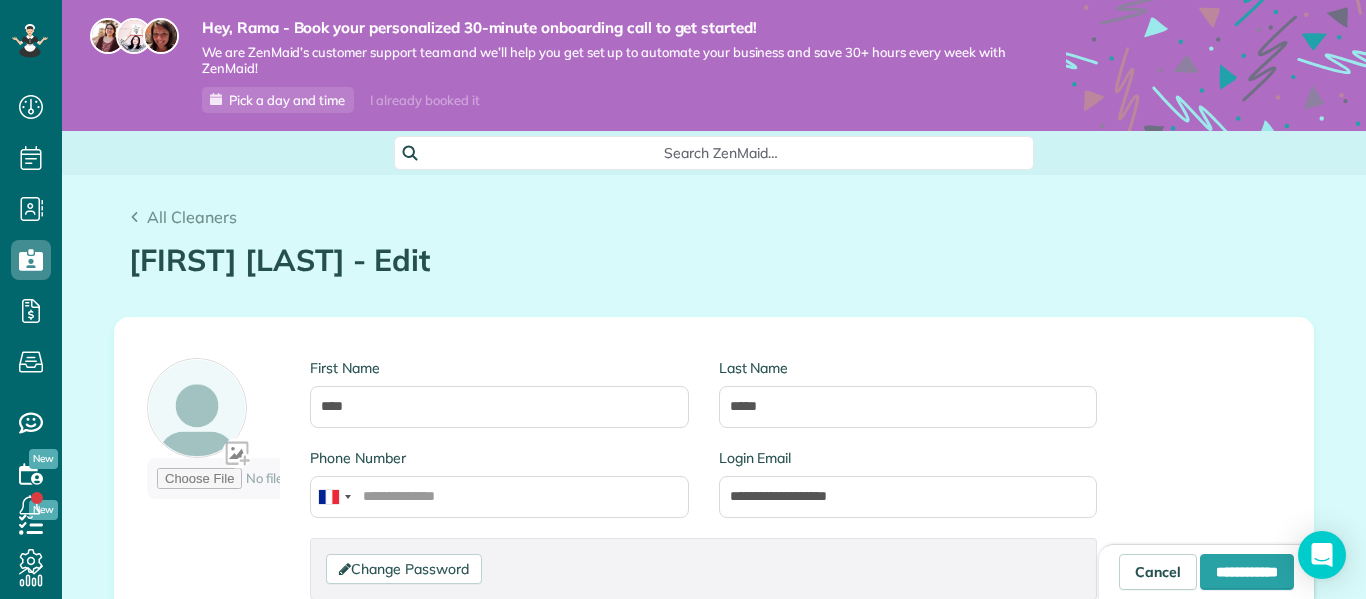 scroll, scrollTop: 0, scrollLeft: 0, axis: both 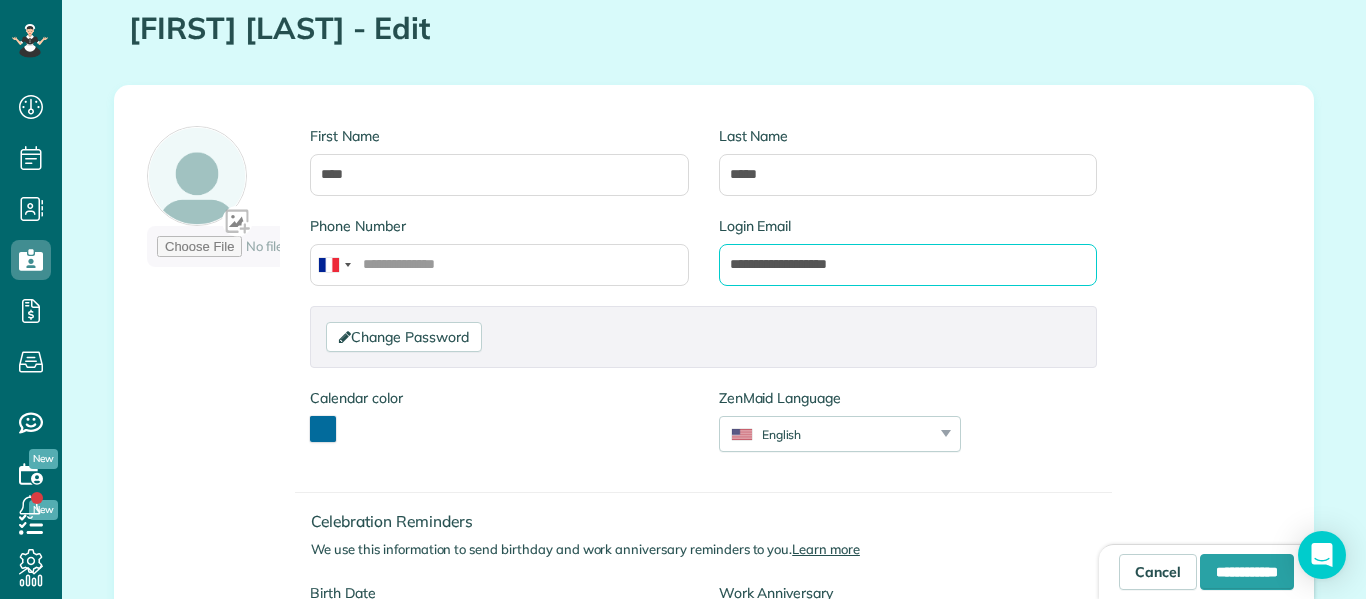 click on "**********" at bounding box center [908, 265] 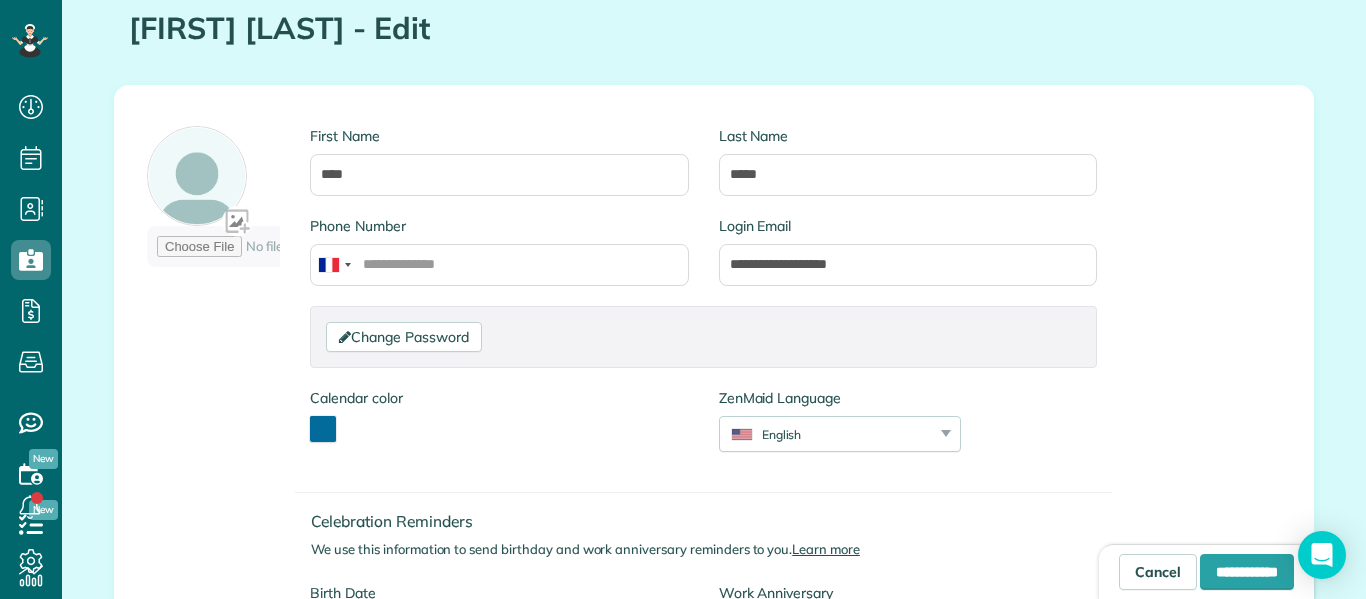 click on "[FIRST] [LAST] - Edit
Your Cleaners [30 sec]" at bounding box center [714, 33] 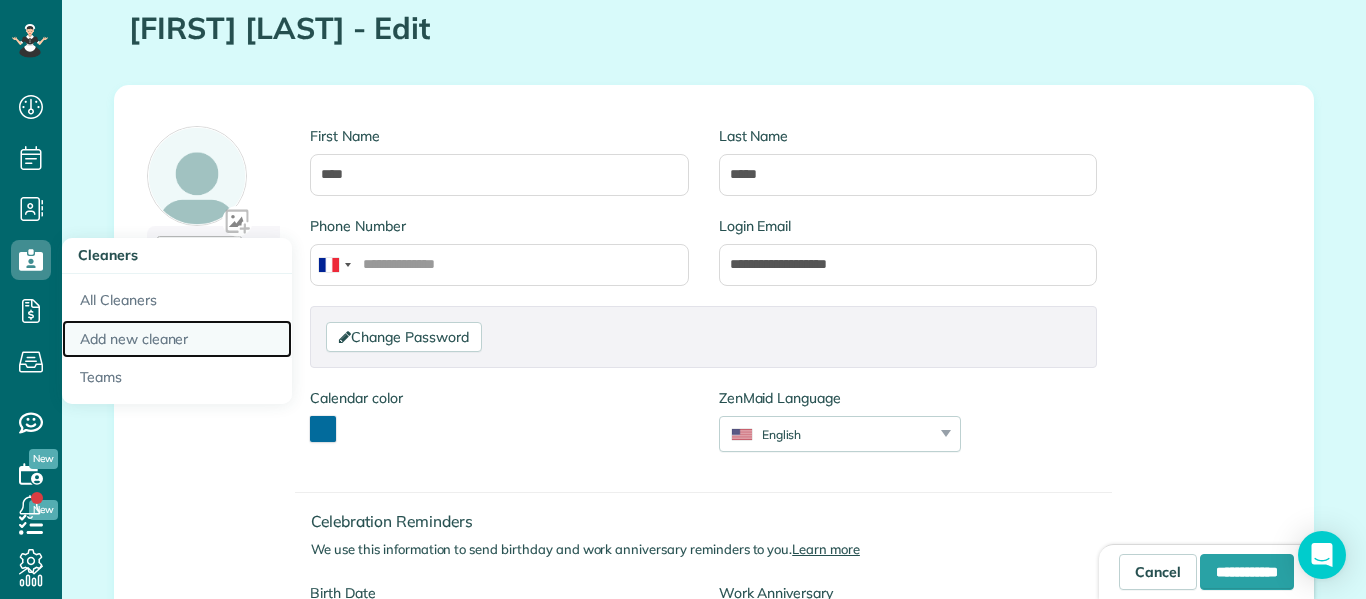 click on "Add new cleaner" at bounding box center [177, 339] 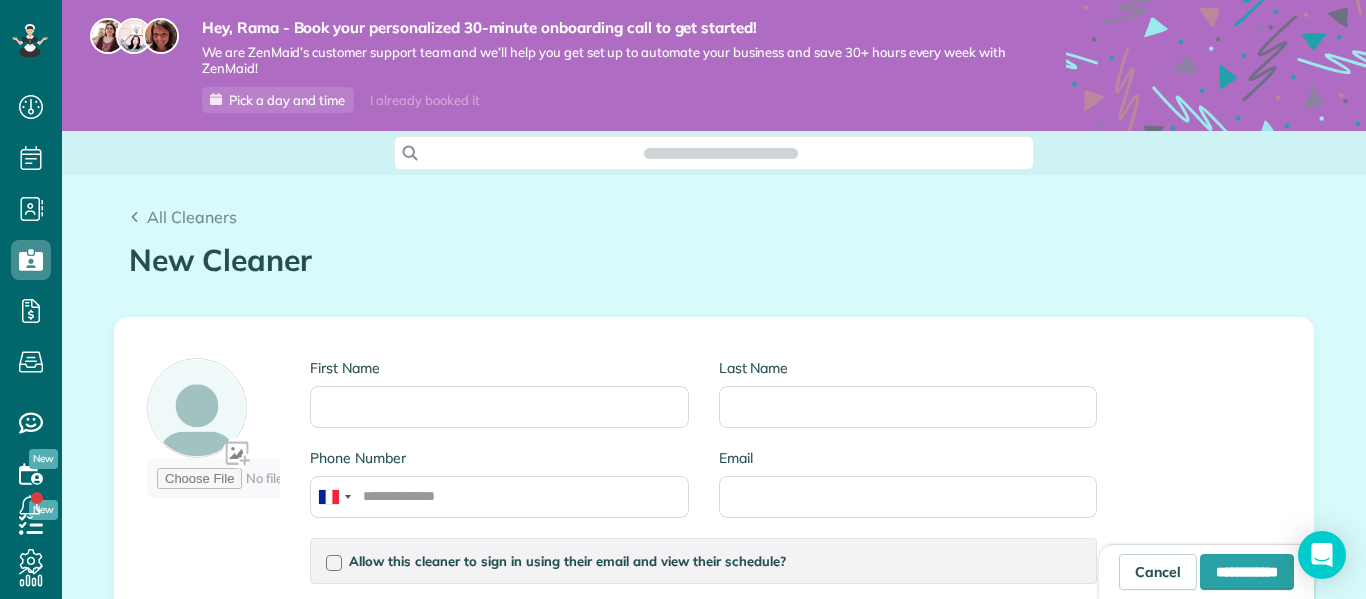scroll, scrollTop: 0, scrollLeft: 0, axis: both 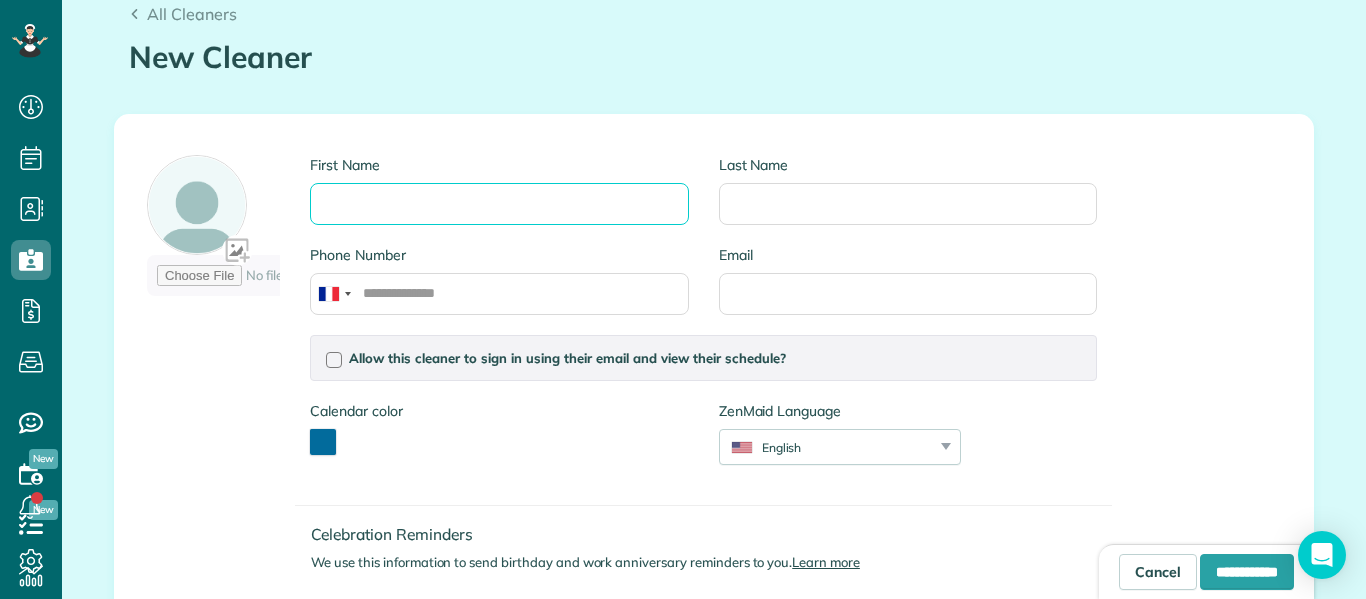 click on "First Name" at bounding box center (499, 204) 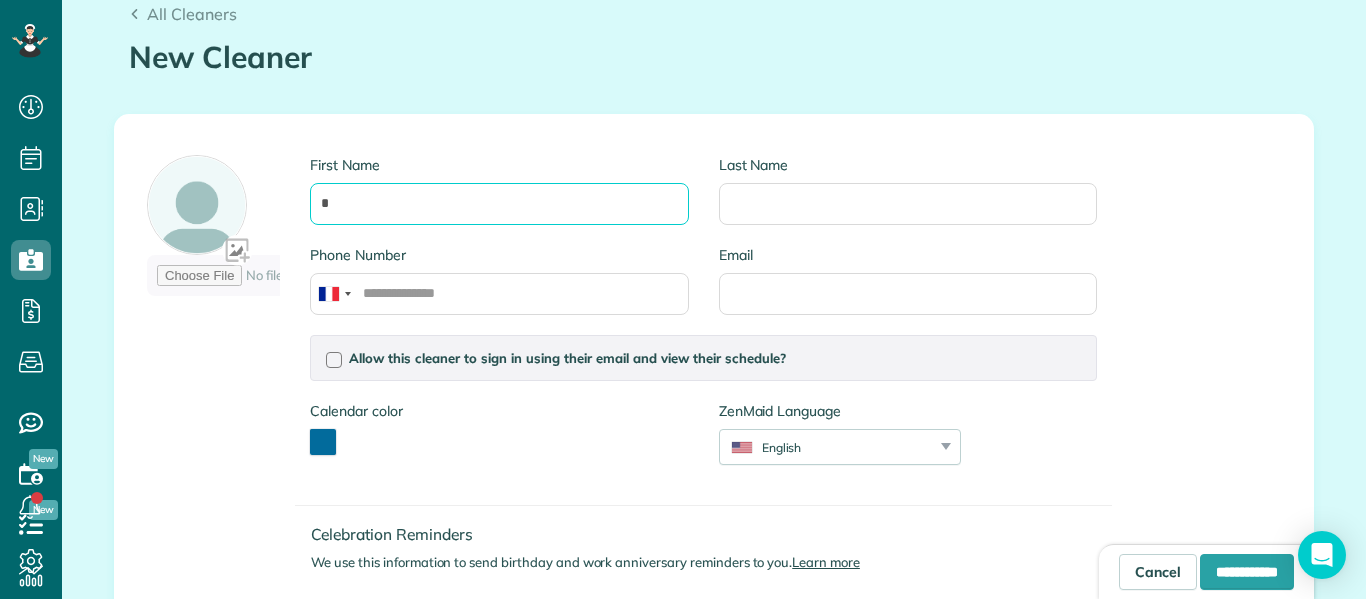 type on "*" 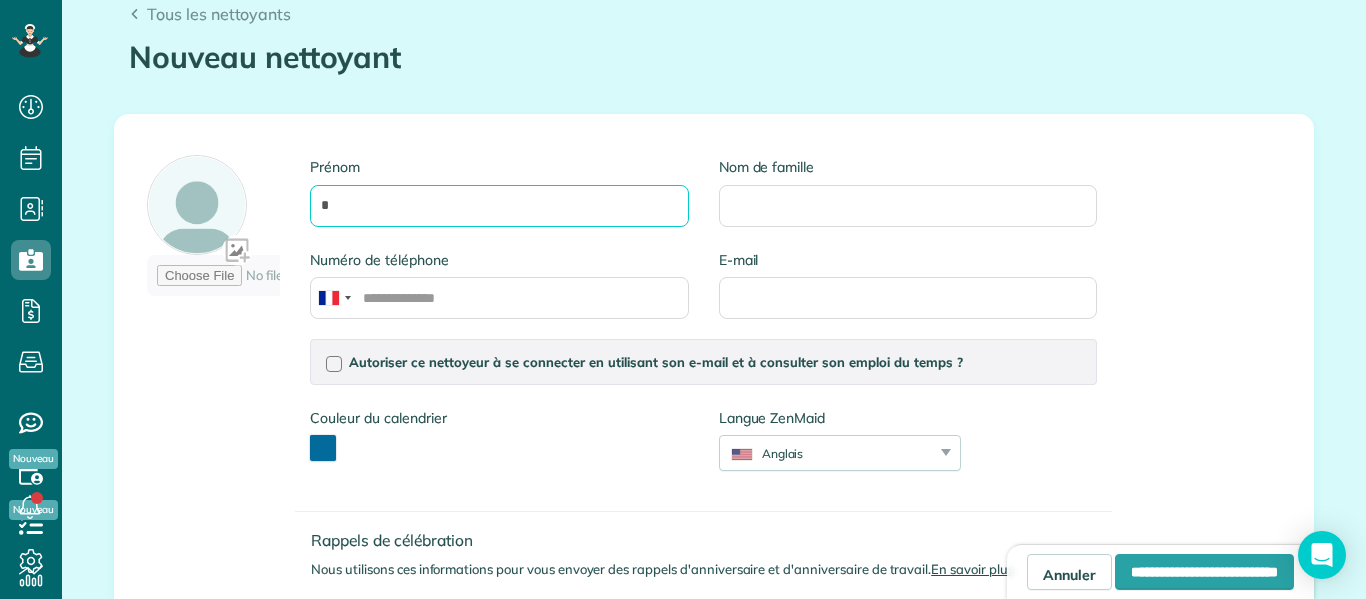 click on "*" at bounding box center (499, 206) 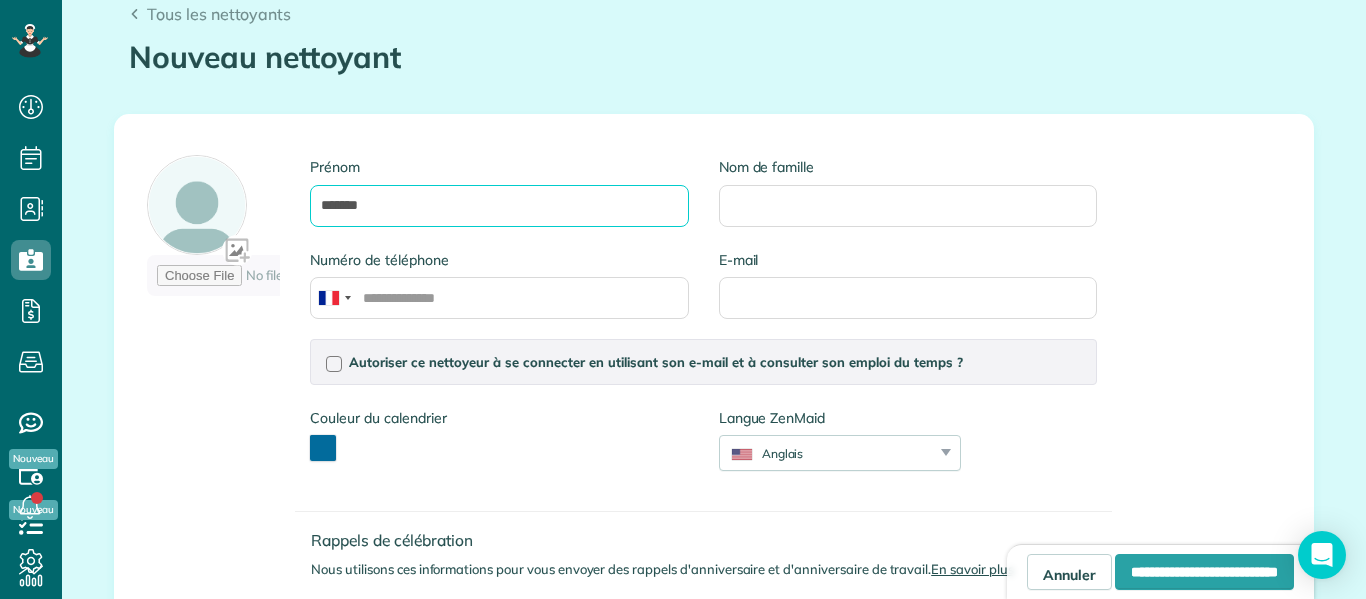 type on "*******" 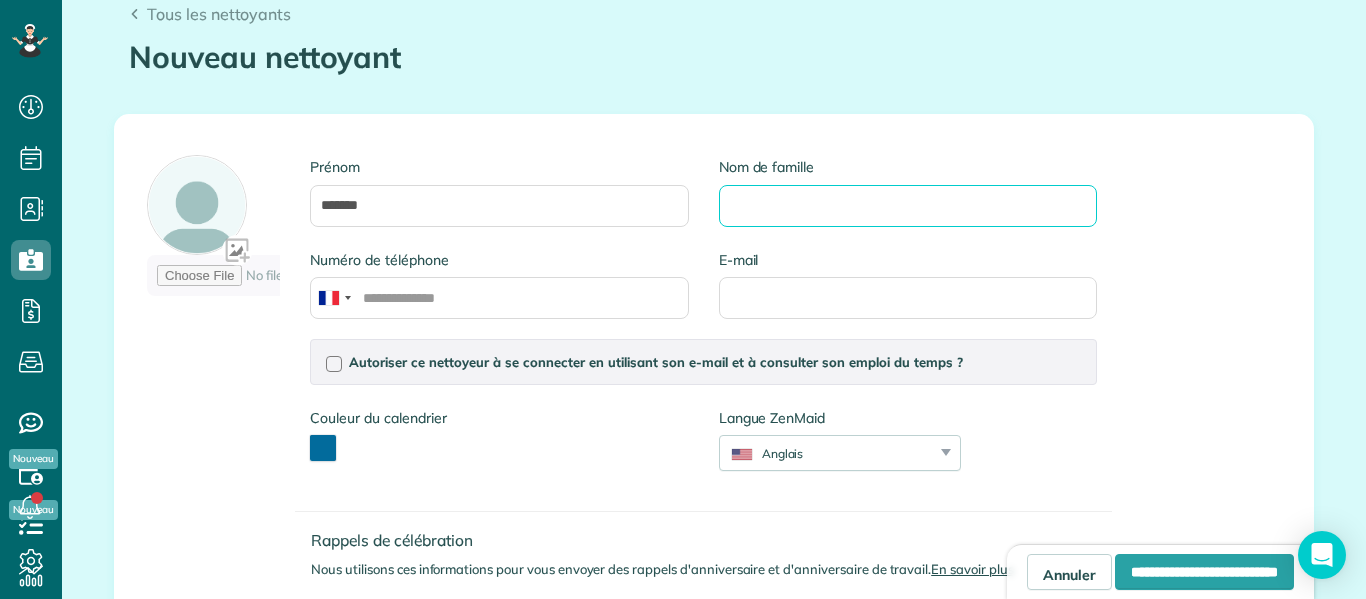 click on "Nom de famille" at bounding box center (908, 206) 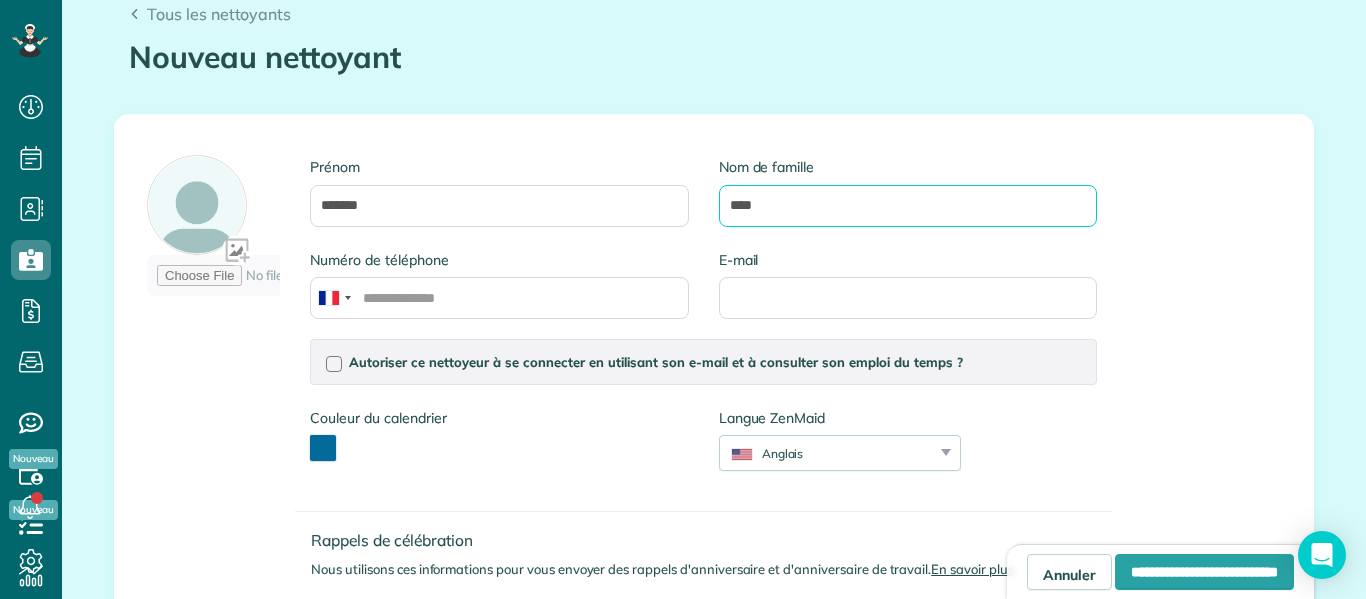 type on "****" 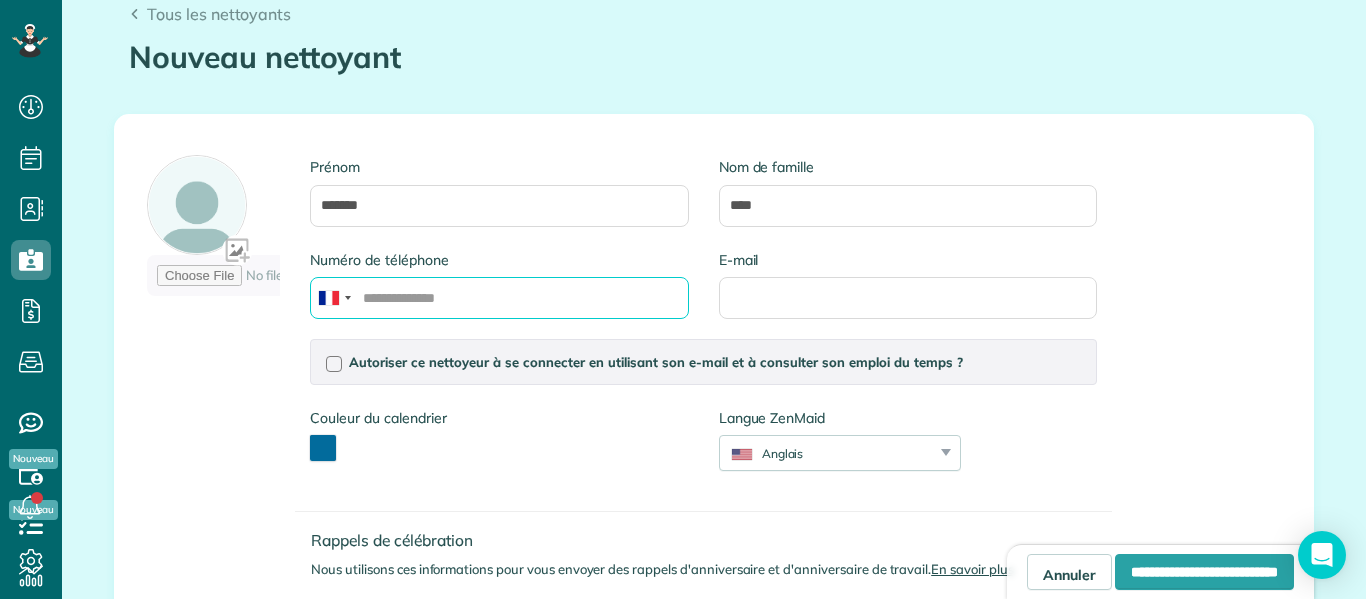 click on "Numéro de téléphone" at bounding box center [499, 298] 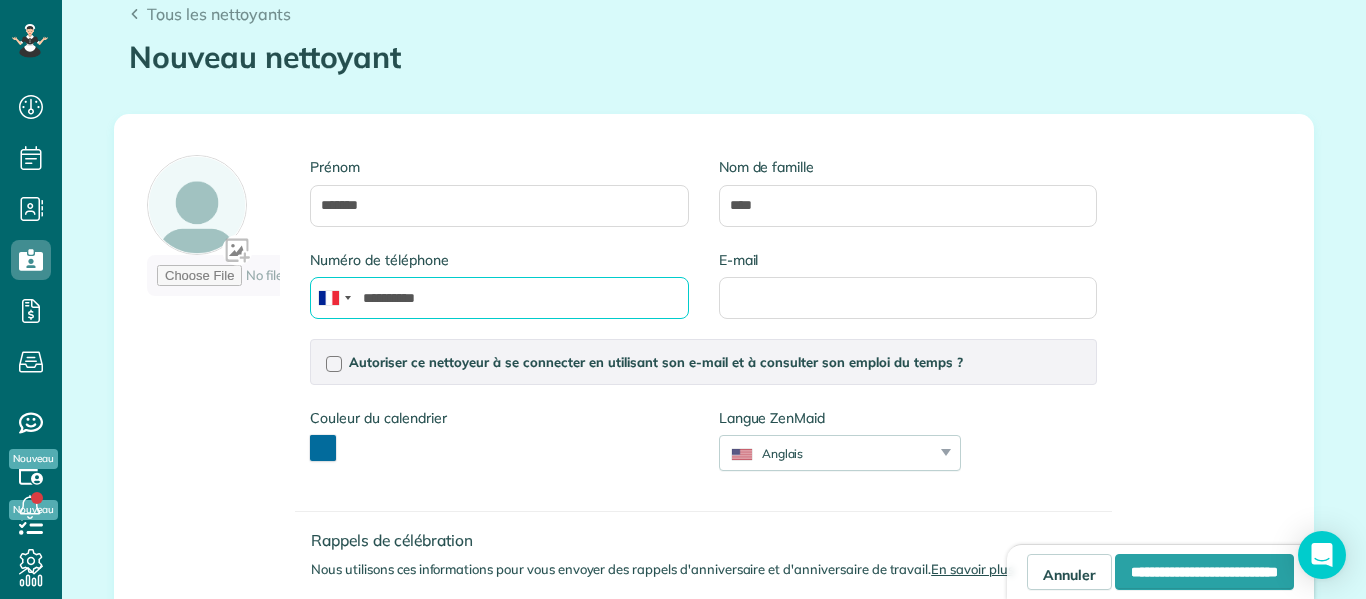 type on "**********" 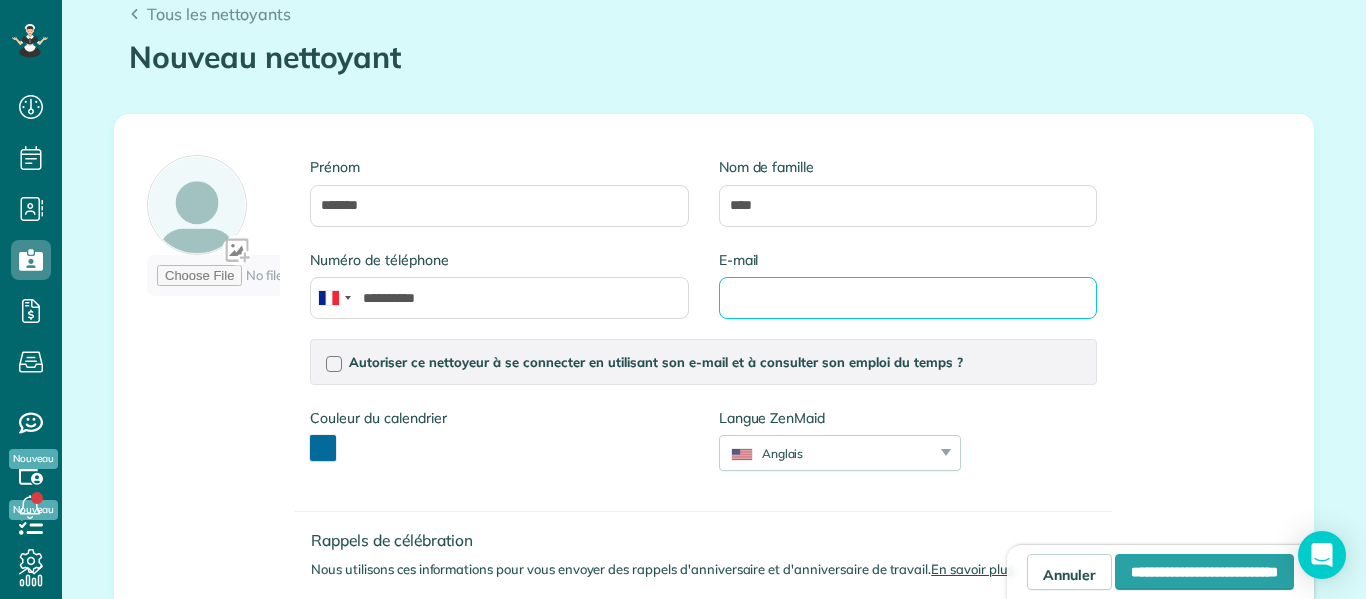 click on "E-mail" at bounding box center [908, 298] 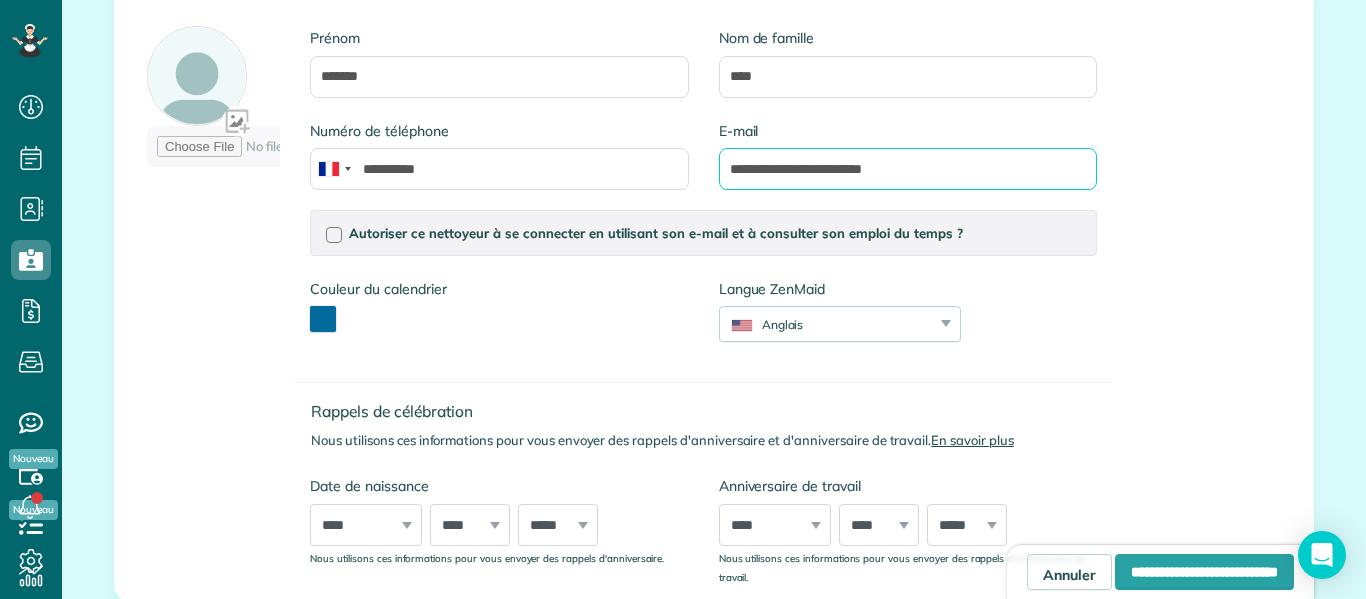 scroll, scrollTop: 335, scrollLeft: 0, axis: vertical 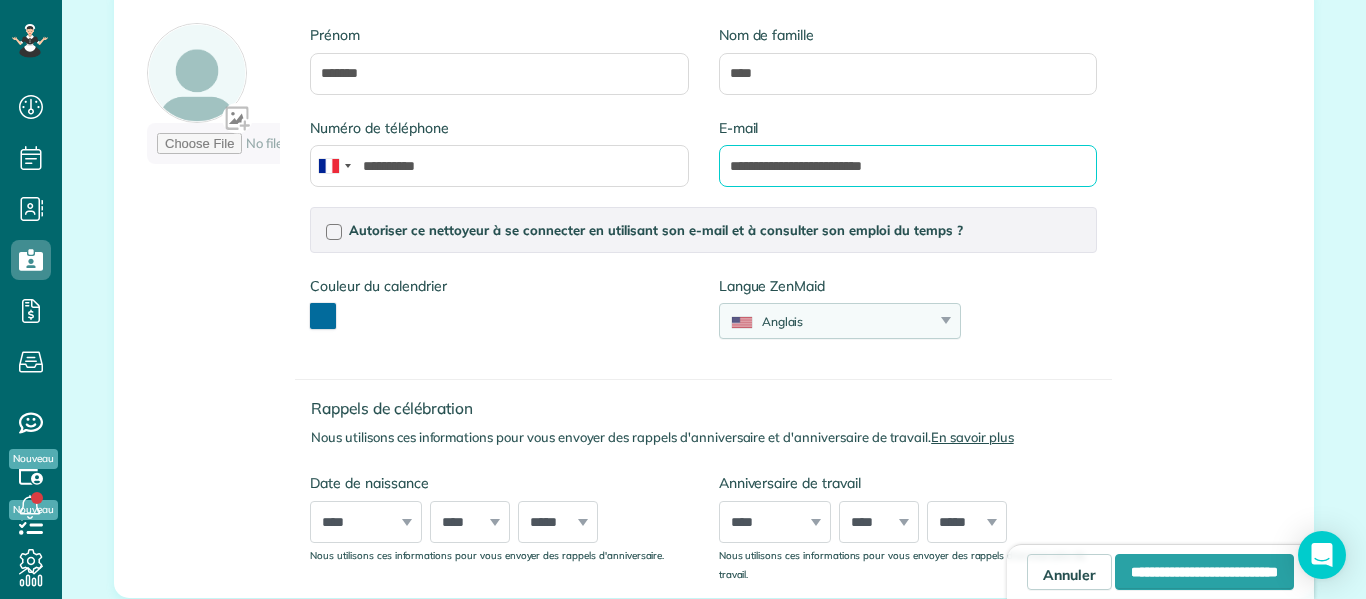 type on "**********" 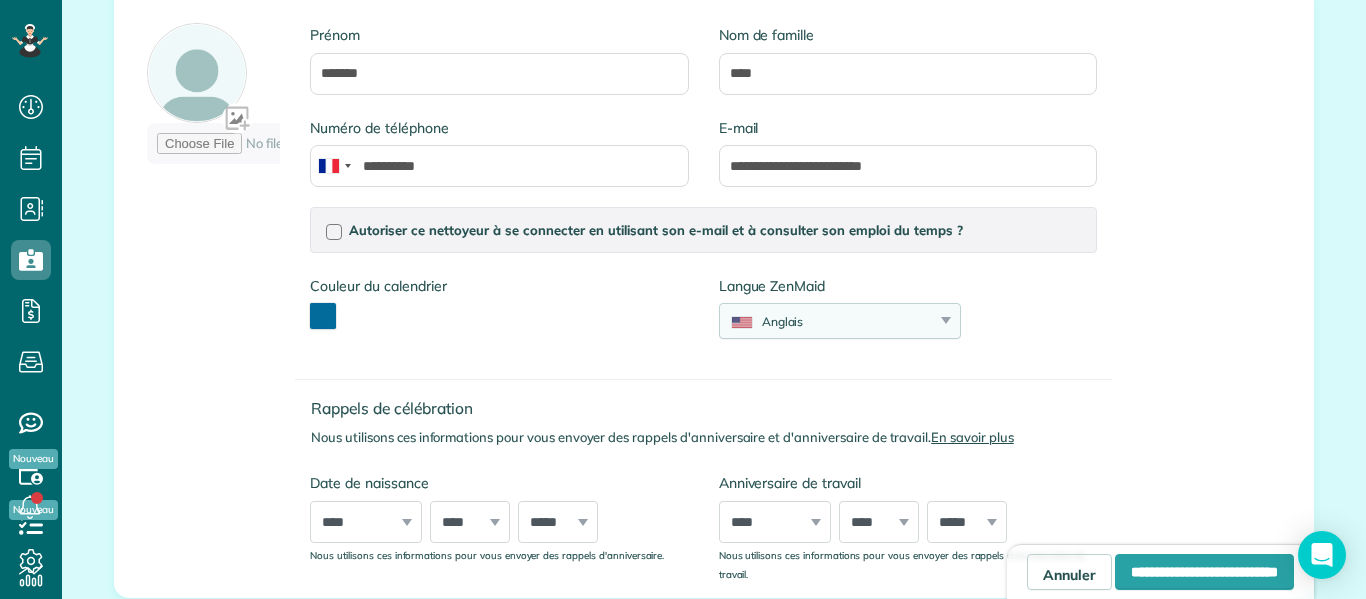click on "Anglais" at bounding box center [827, 321] 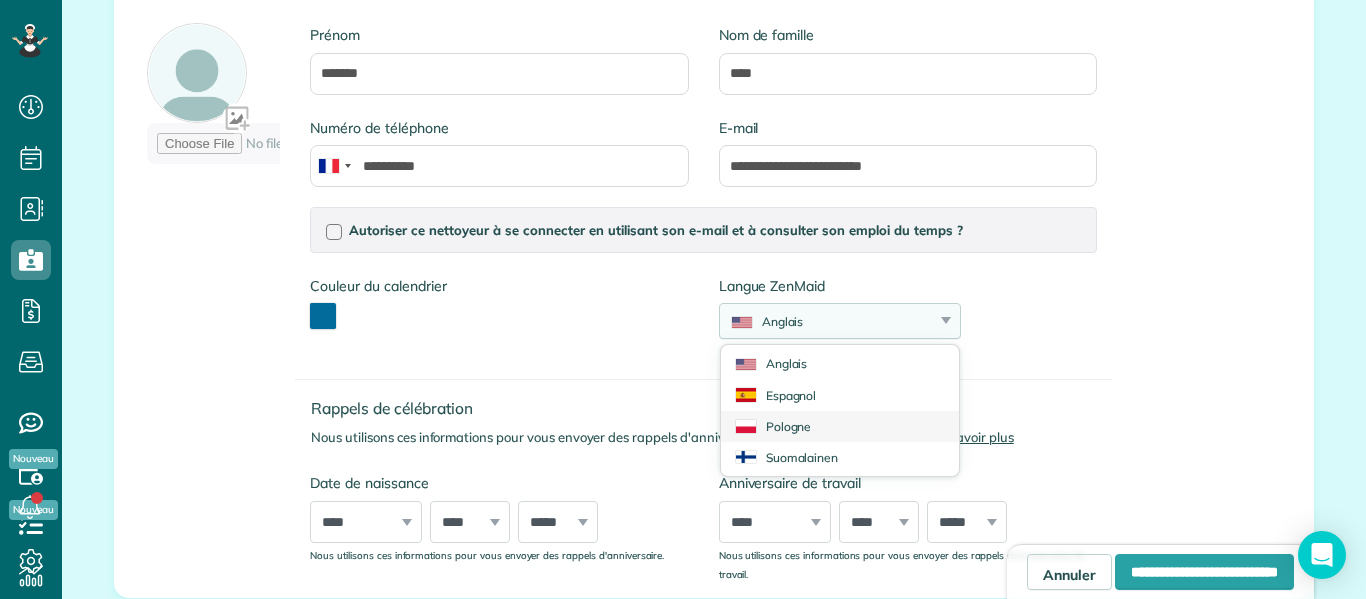 scroll, scrollTop: 469, scrollLeft: 0, axis: vertical 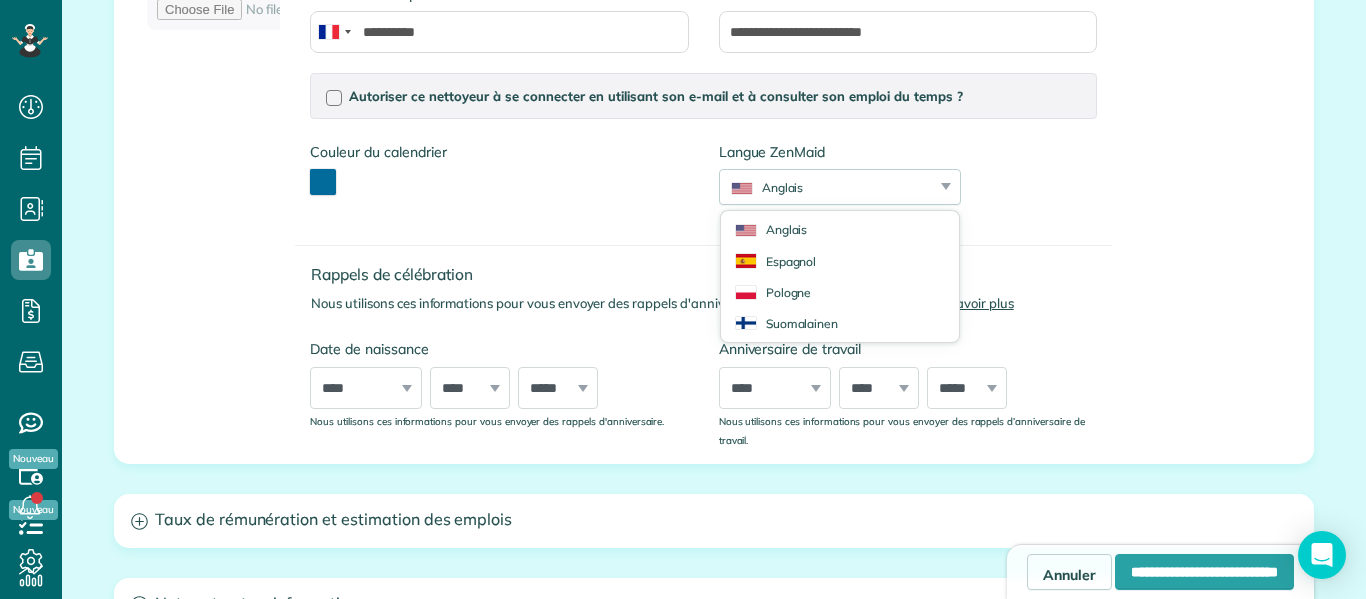 click on "**********" at bounding box center [714, 156] 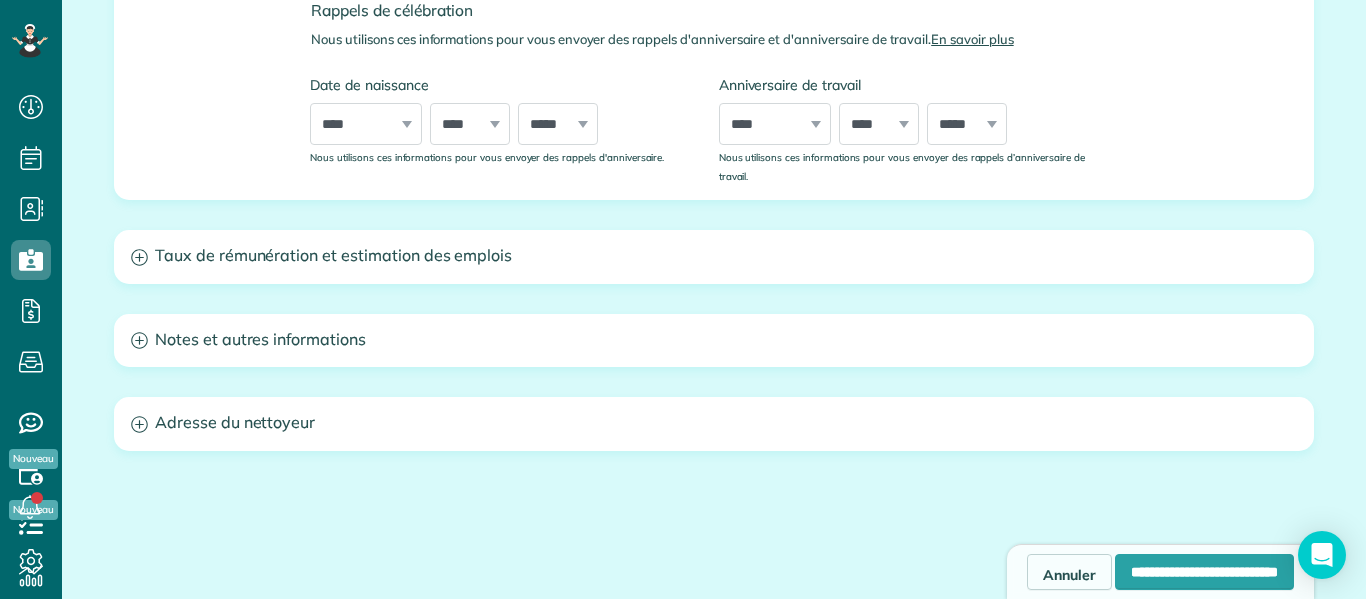 scroll, scrollTop: 738, scrollLeft: 0, axis: vertical 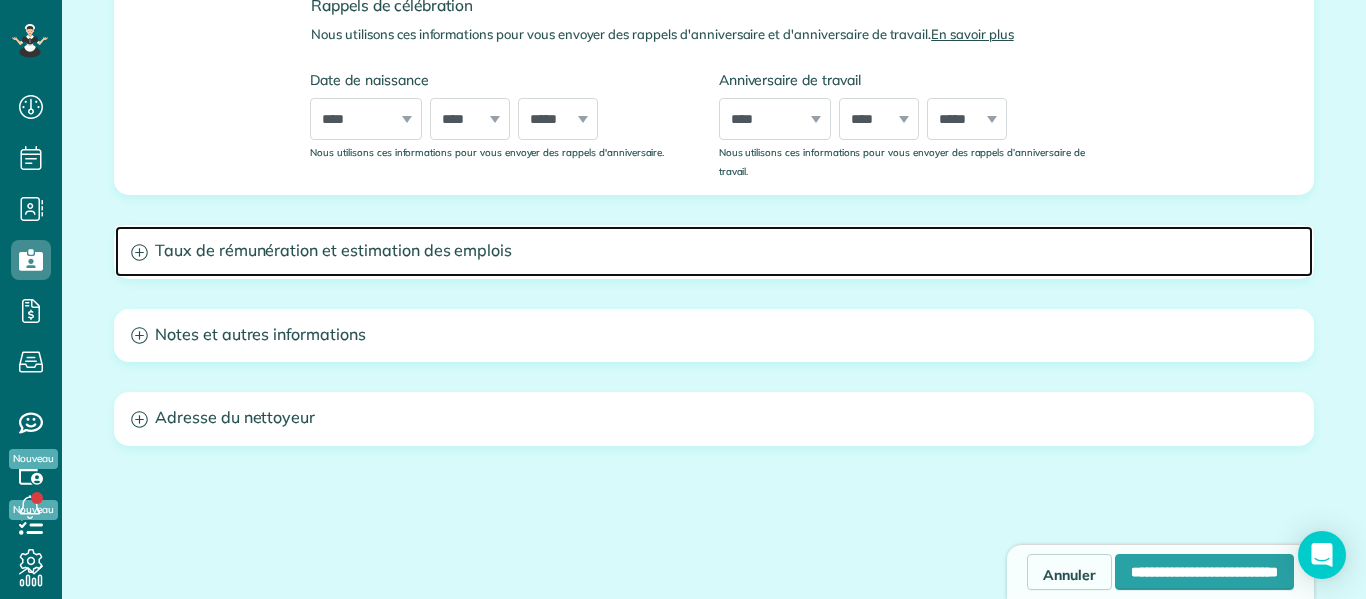 click on "Taux de rémunération et estimation des emplois" at bounding box center (333, 250) 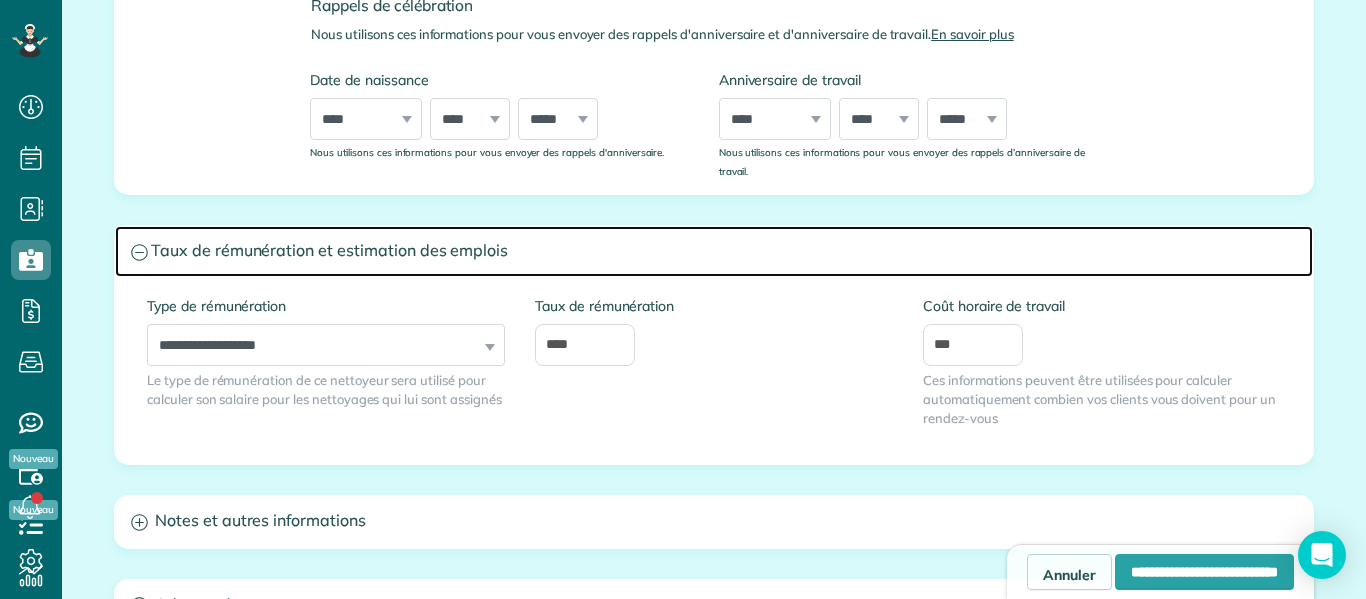 click on "Taux de rémunération et estimation des emplois" at bounding box center [329, 250] 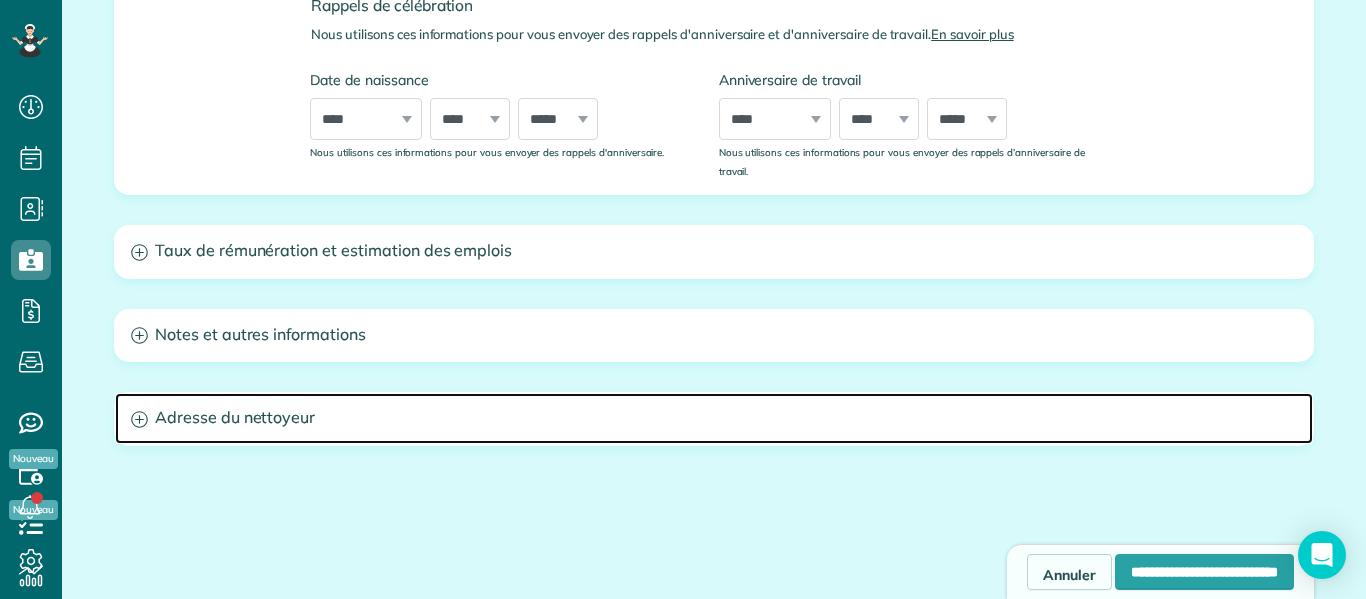 click on "Adresse du nettoyeur" at bounding box center (235, 417) 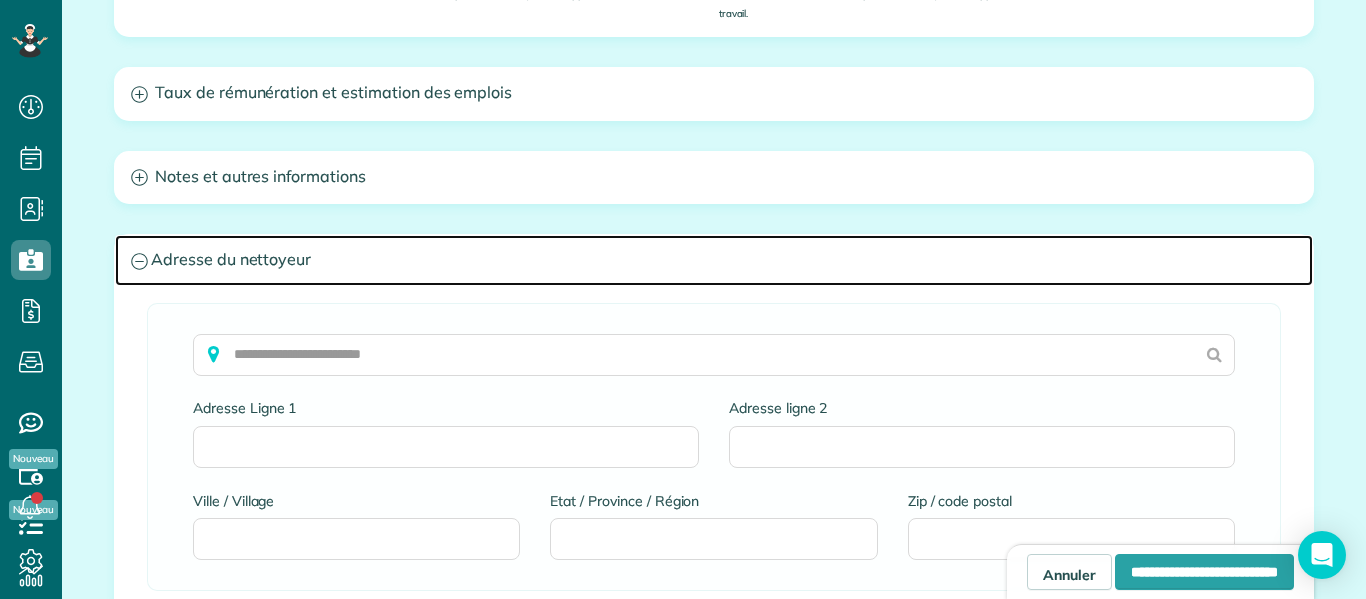 scroll, scrollTop: 899, scrollLeft: 0, axis: vertical 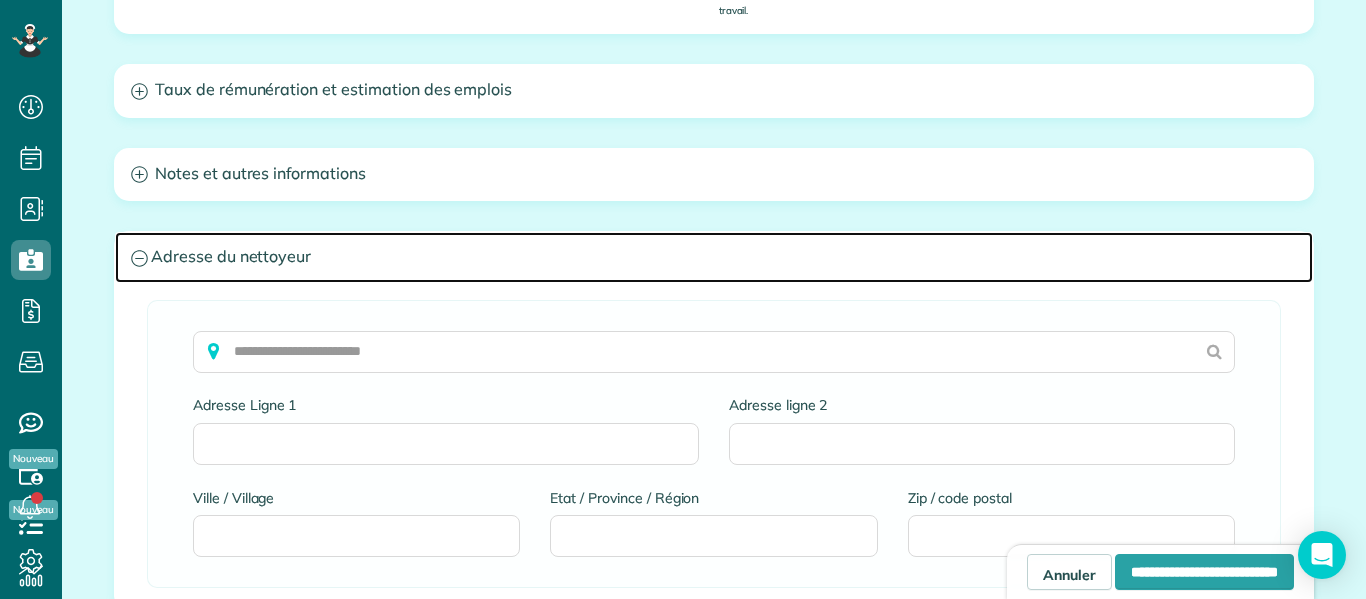 click on "Adresse du nettoyeur" at bounding box center [231, 256] 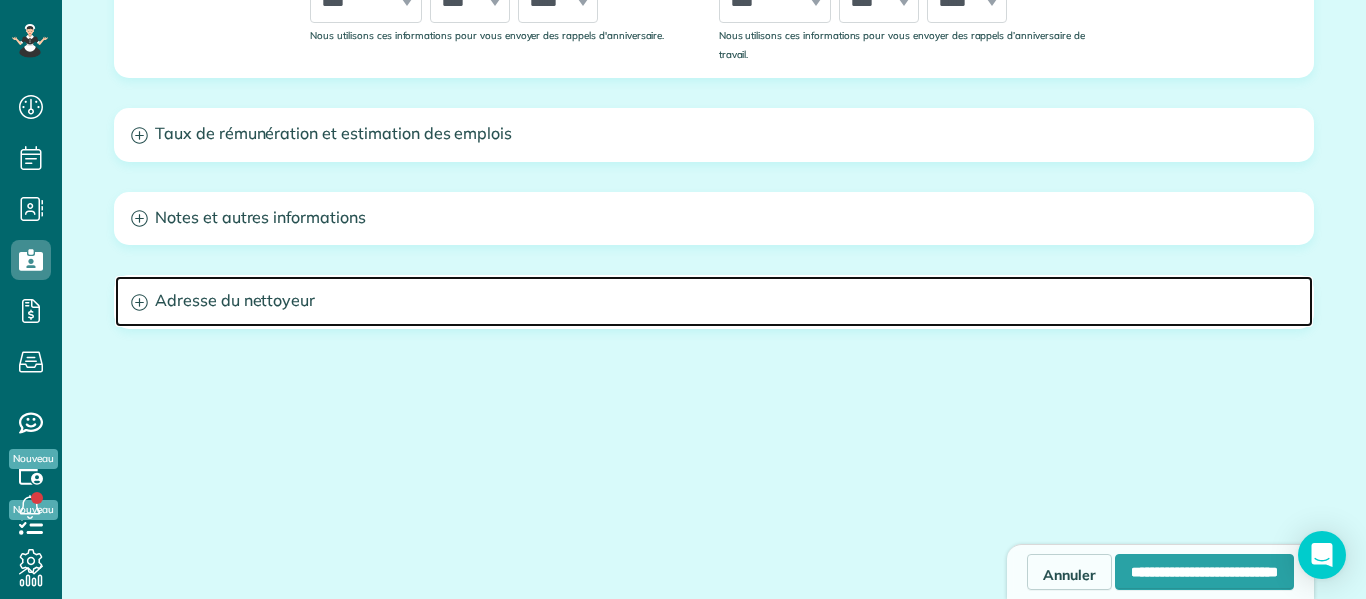 scroll, scrollTop: 855, scrollLeft: 0, axis: vertical 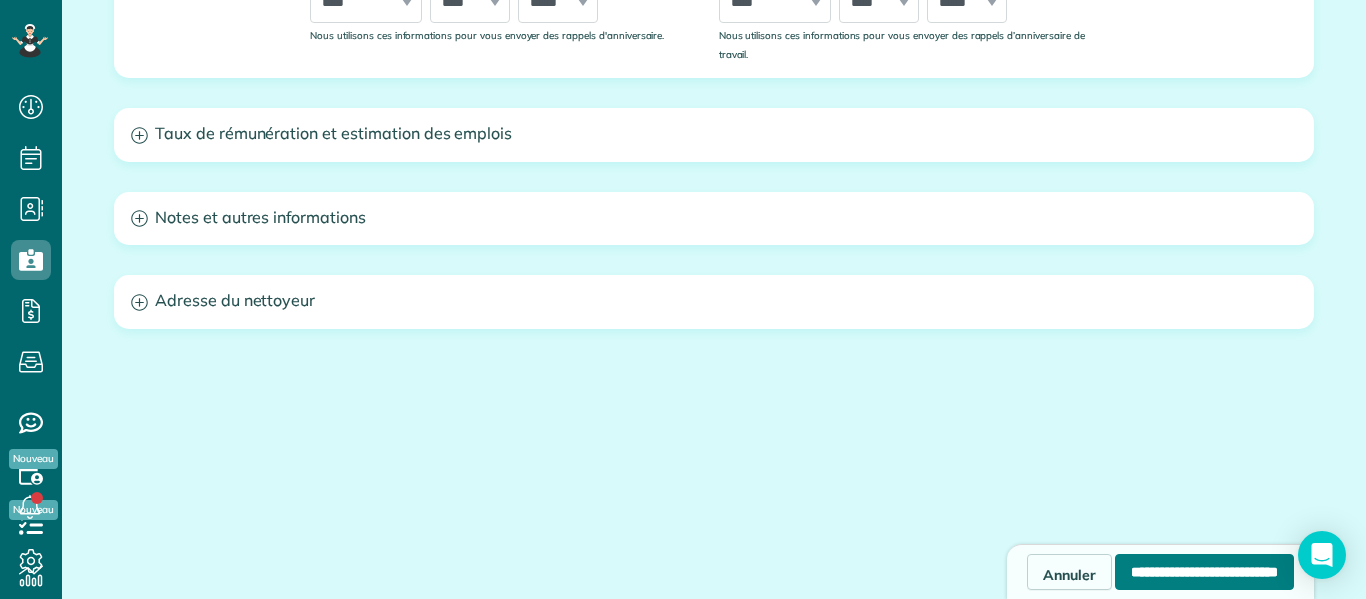 click on "**********" at bounding box center (1204, 572) 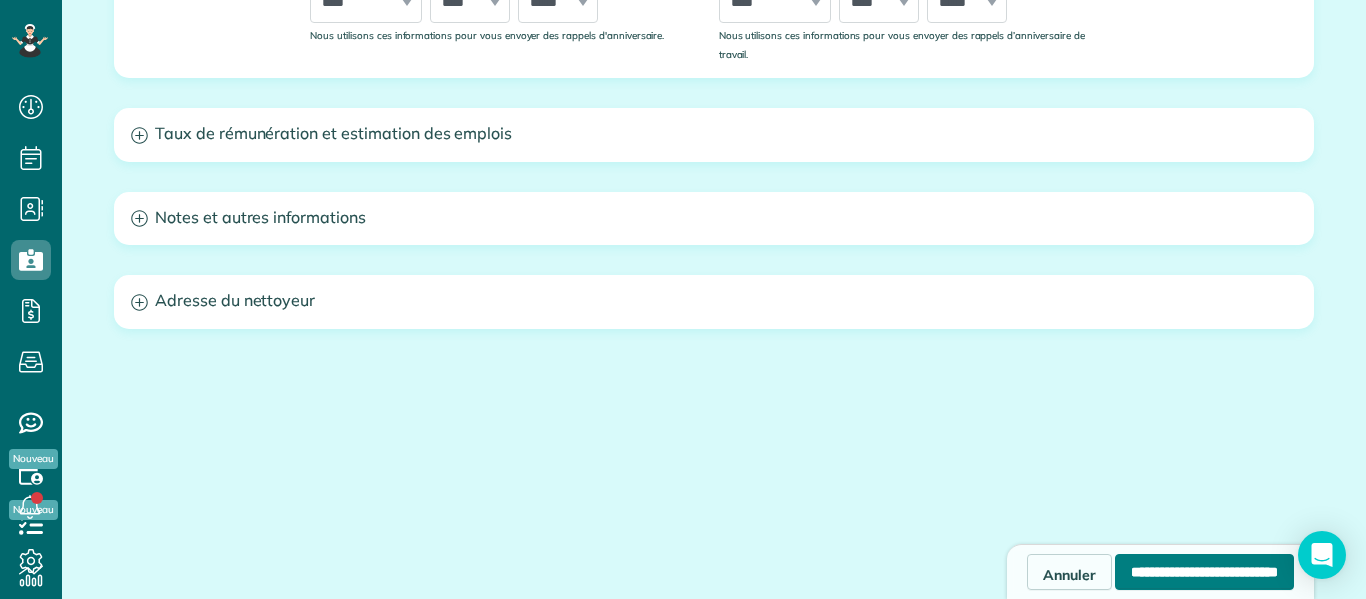 type on "**********" 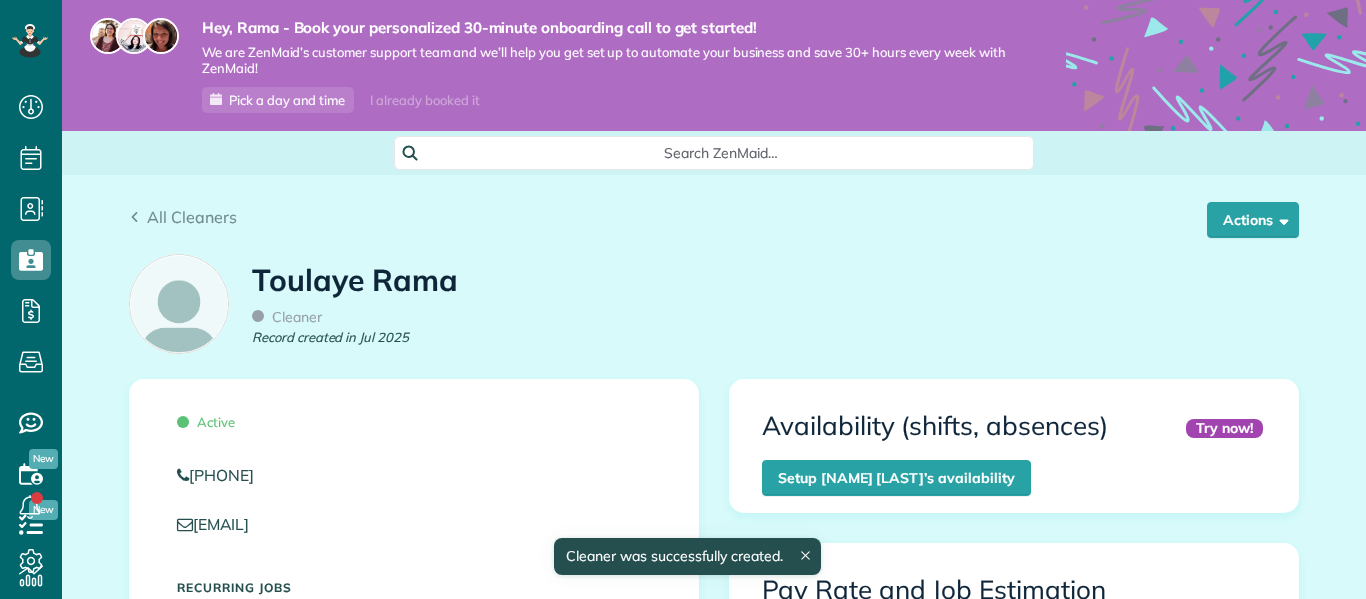 scroll, scrollTop: 0, scrollLeft: 0, axis: both 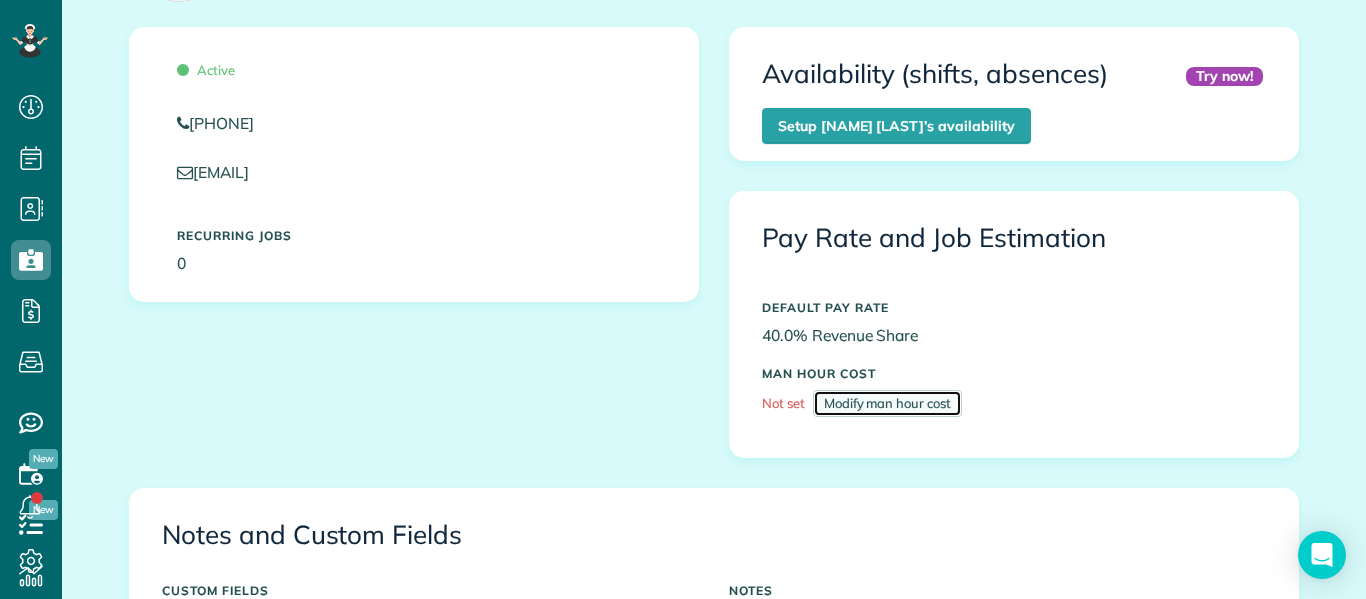 click on "Modify man hour cost" at bounding box center (887, 403) 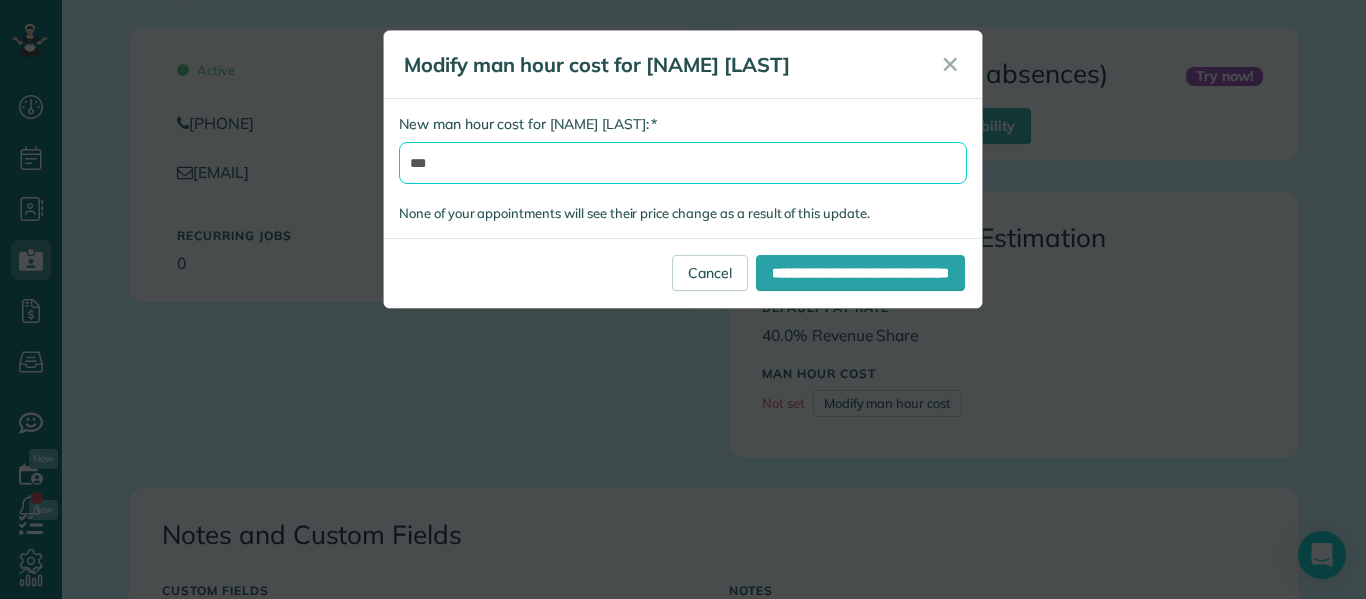 click on "***" at bounding box center (683, 163) 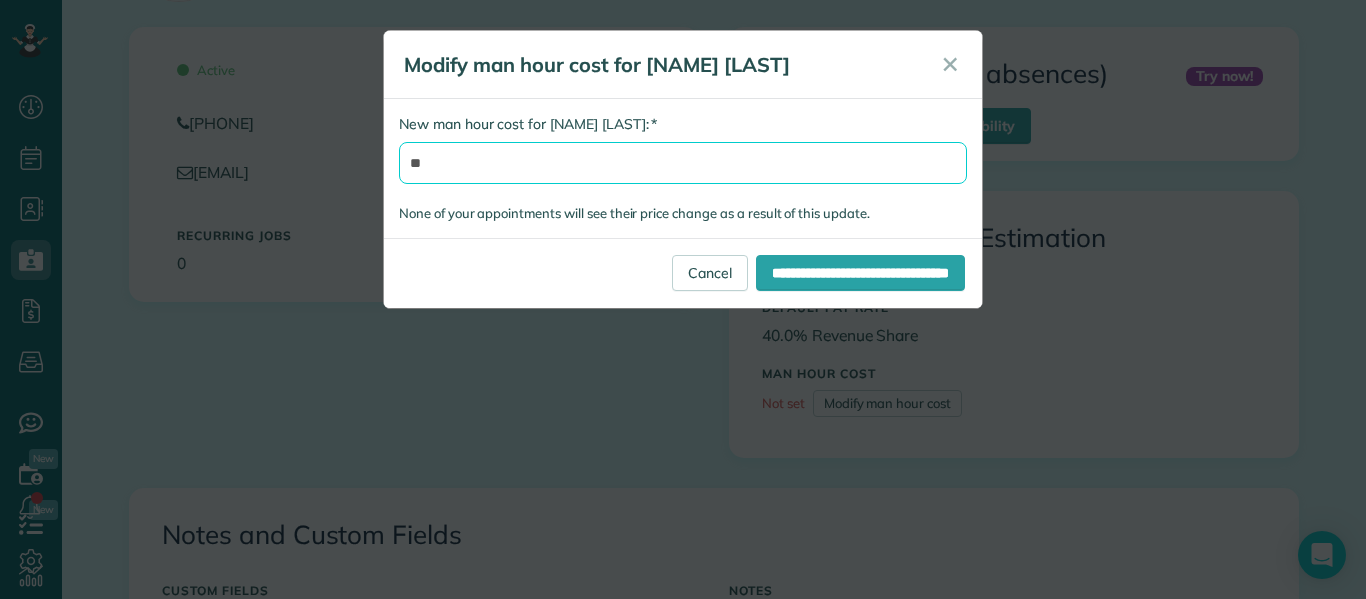 type on "*" 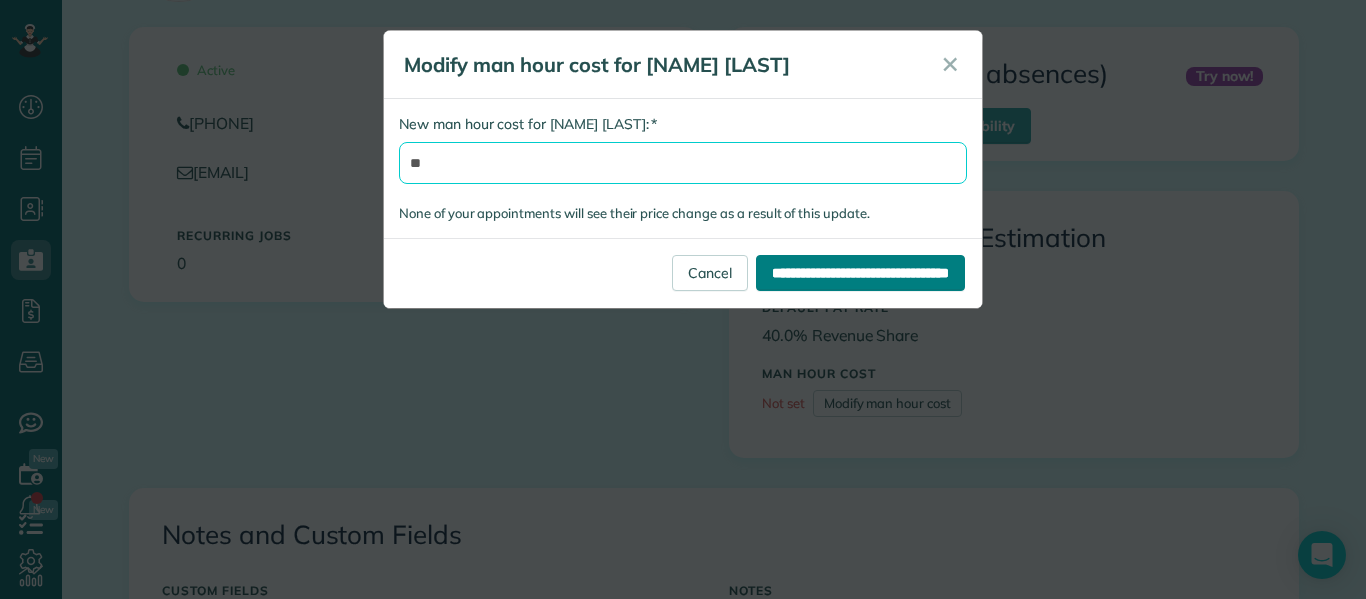 type on "**" 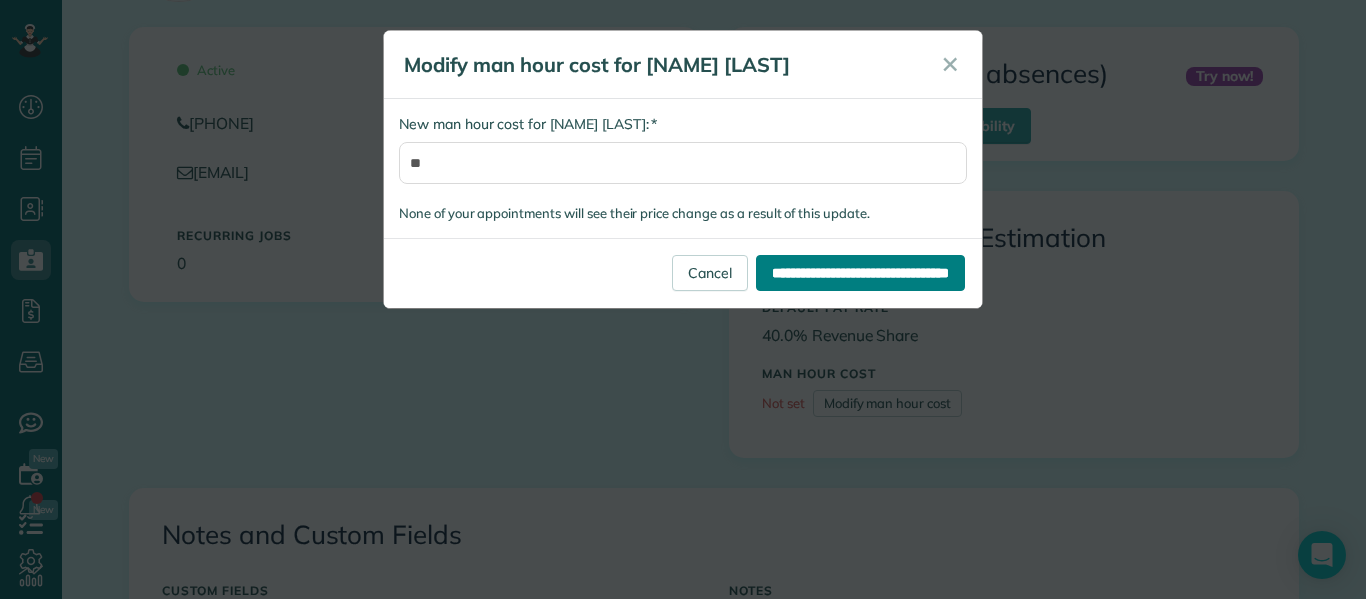 click on "**********" at bounding box center [860, 273] 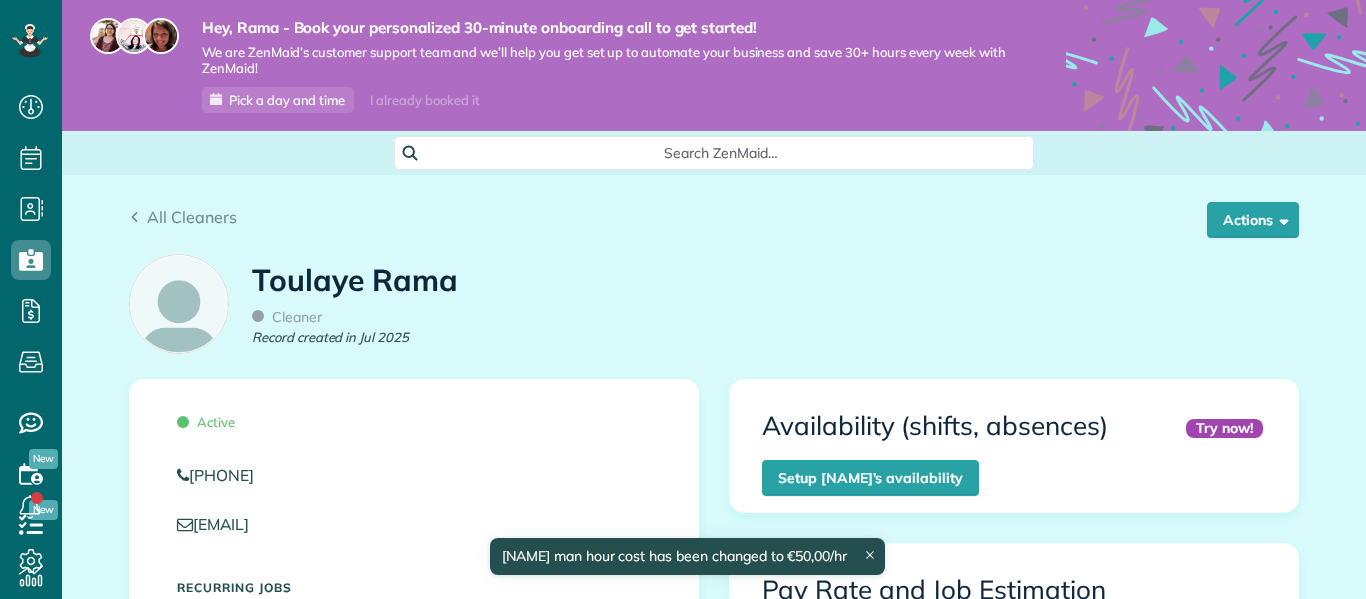 scroll, scrollTop: 0, scrollLeft: 0, axis: both 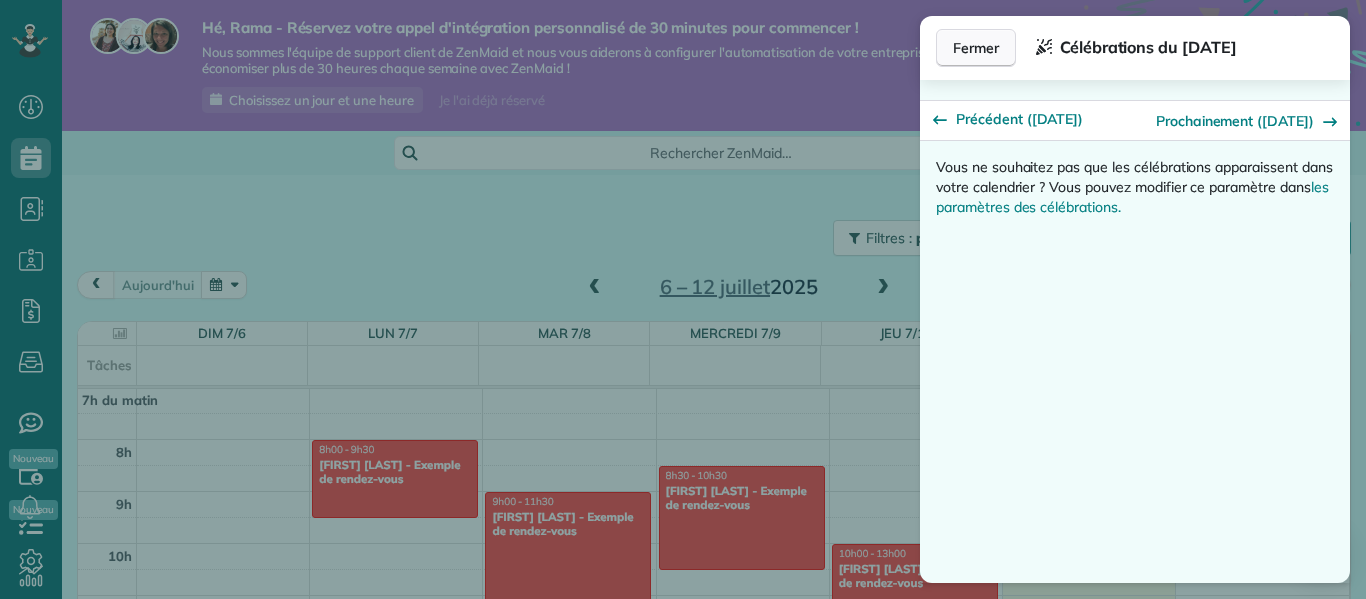 click on "Fermer" at bounding box center (976, 48) 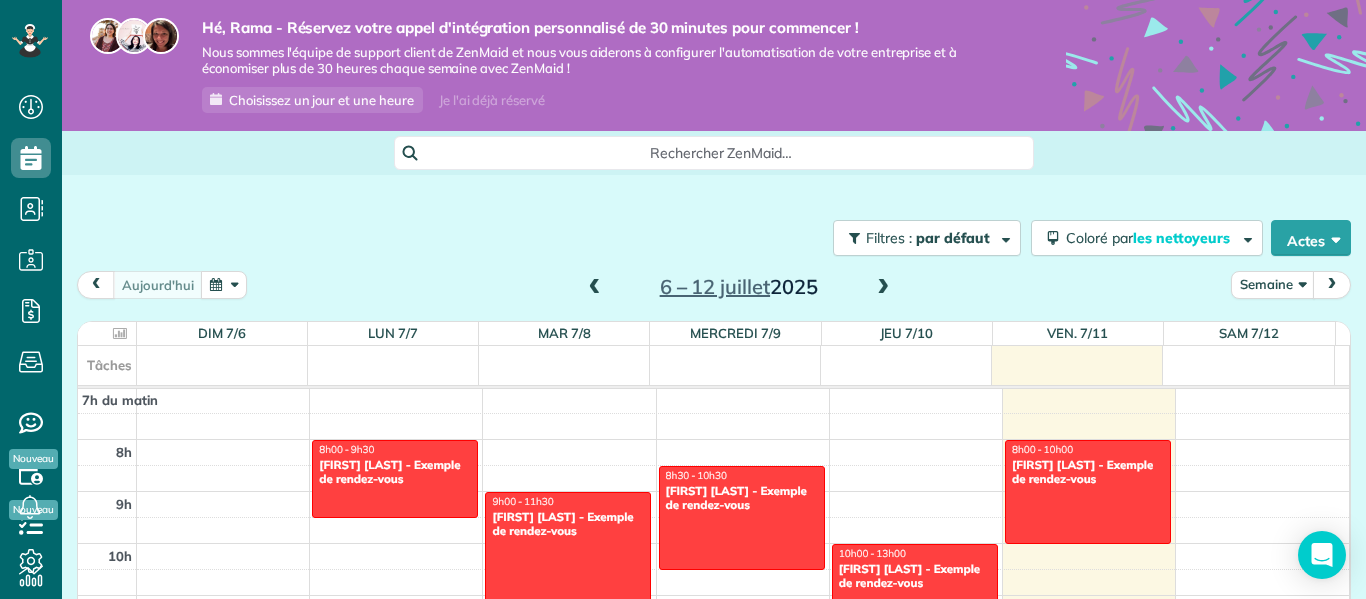 scroll, scrollTop: 187, scrollLeft: 0, axis: vertical 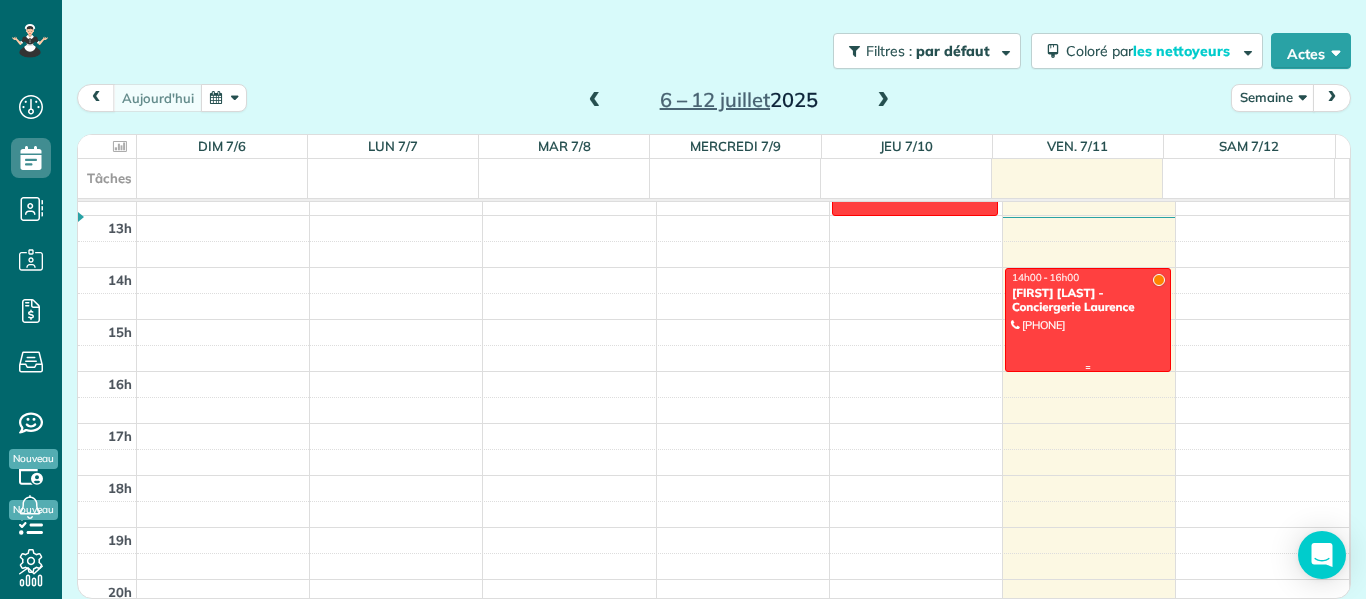 click on "[FIRST] [LAST] - Conciergerie Laurence" at bounding box center [1073, 299] 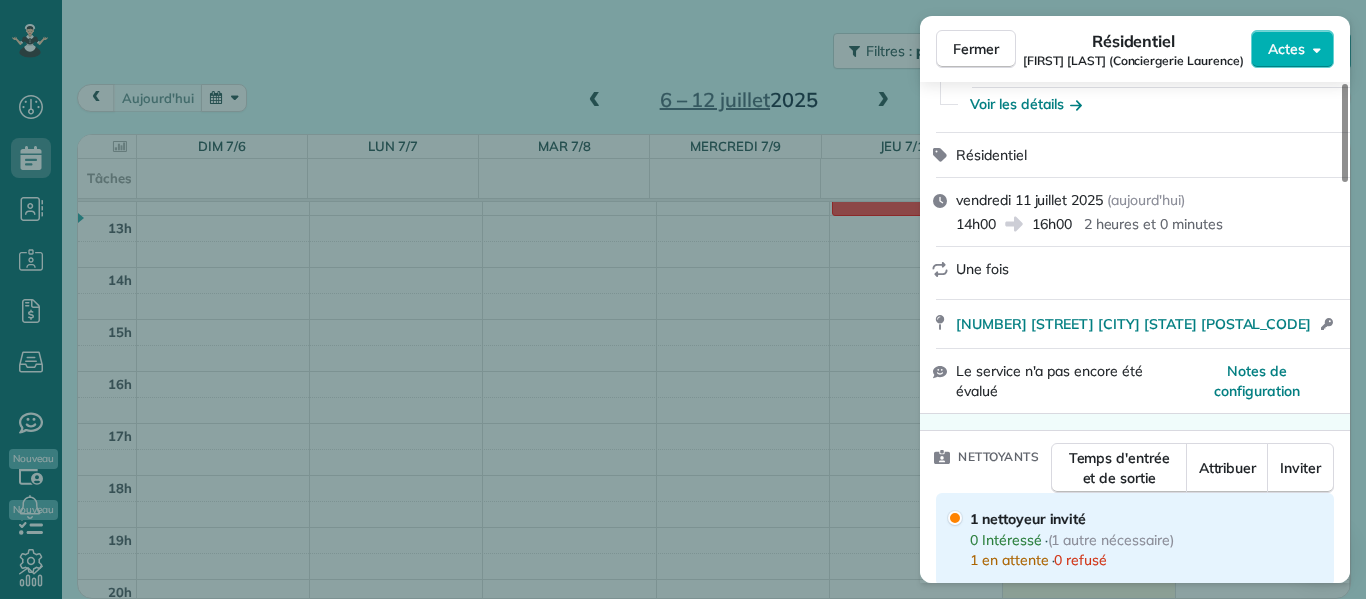 scroll, scrollTop: 183, scrollLeft: 0, axis: vertical 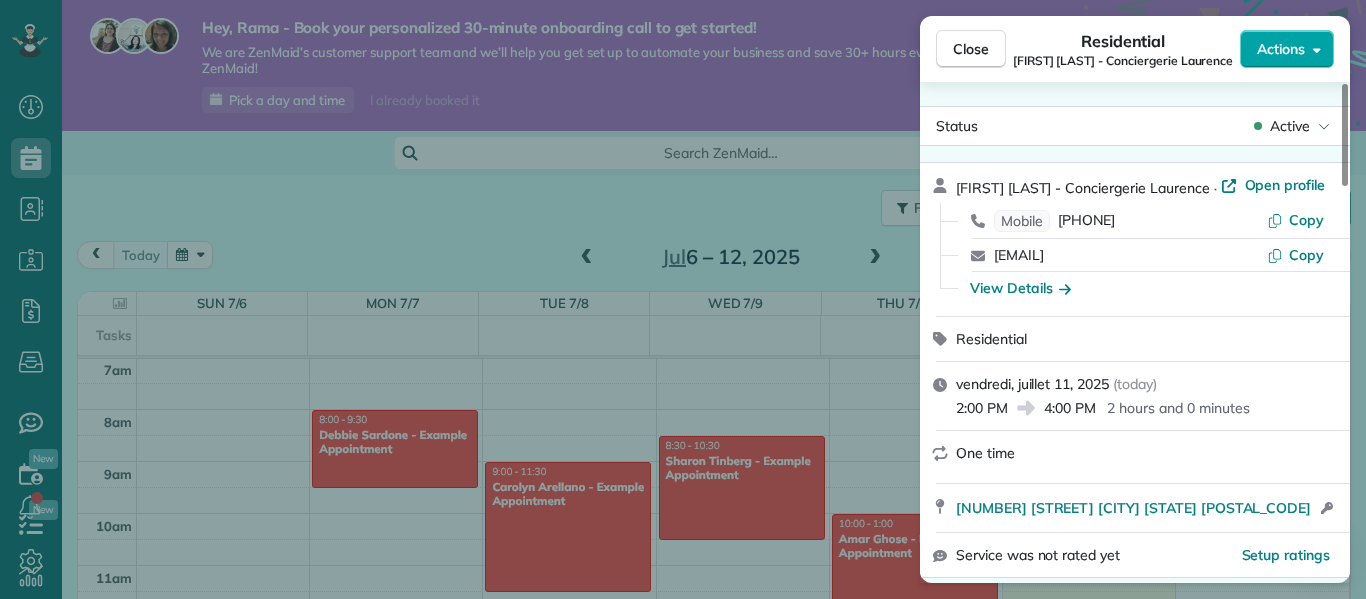 click on "Actions" at bounding box center (1281, 49) 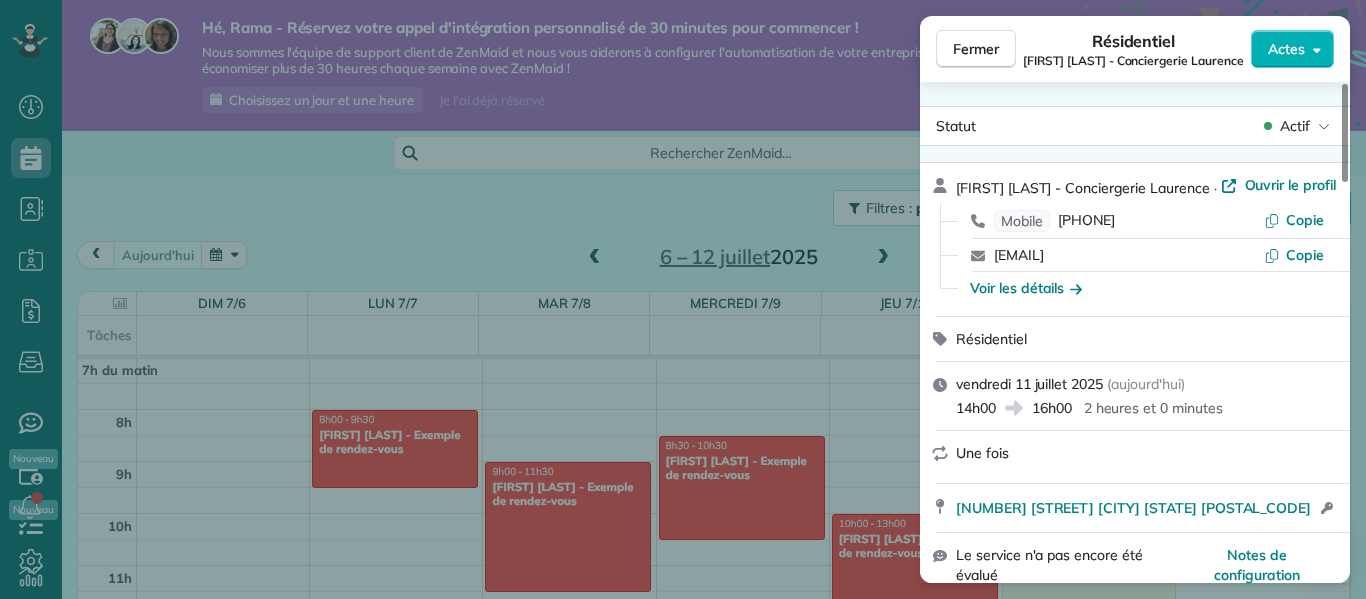 click on "Fermer Résidentiel Laurence PERRIER (Conciergerie Laurence) Actes Statut Actif Laurence PERRIER (Conciergerie Laurence)  · Ouvrir le profil Mobile 07 49 45 26 75 Copie immodigitalmarketing@gmail.com Copie Voir les détails Résidentiel vendredi 11 juillet 2025  (  aujourd'hui  ) 14h00 16h00 2 heures et 0 minutes Une fois 56 Boulevard de la Valbarelle Marseille Provence-Alpes-Côte d'Azur 13011 Informations en libre accès Le service n'a pas encore été évalué Notes de configuration Nettoyants Temps d'entrée et de sortie Attribuer Inviter 1 nettoyeur invité 1 intéressé    ·  (0 autre nécessaire) 0 En attente    ·  0 Refusé Nettoyants Aucun agent de nettoyage n'a encore été affecté Liste de contrôle Essayez maintenant Assurez-vous que ce rendez-vous soit à la hauteur de vos attentes. Soyez vigilants, assurez l'organisation de vos agents de nettoyage et la satisfaction de vos clients. Attribuer une liste de contrôle Regardez une démo de 5 minutes Facturation Actions de facturation Prix Rabais" at bounding box center (683, 299) 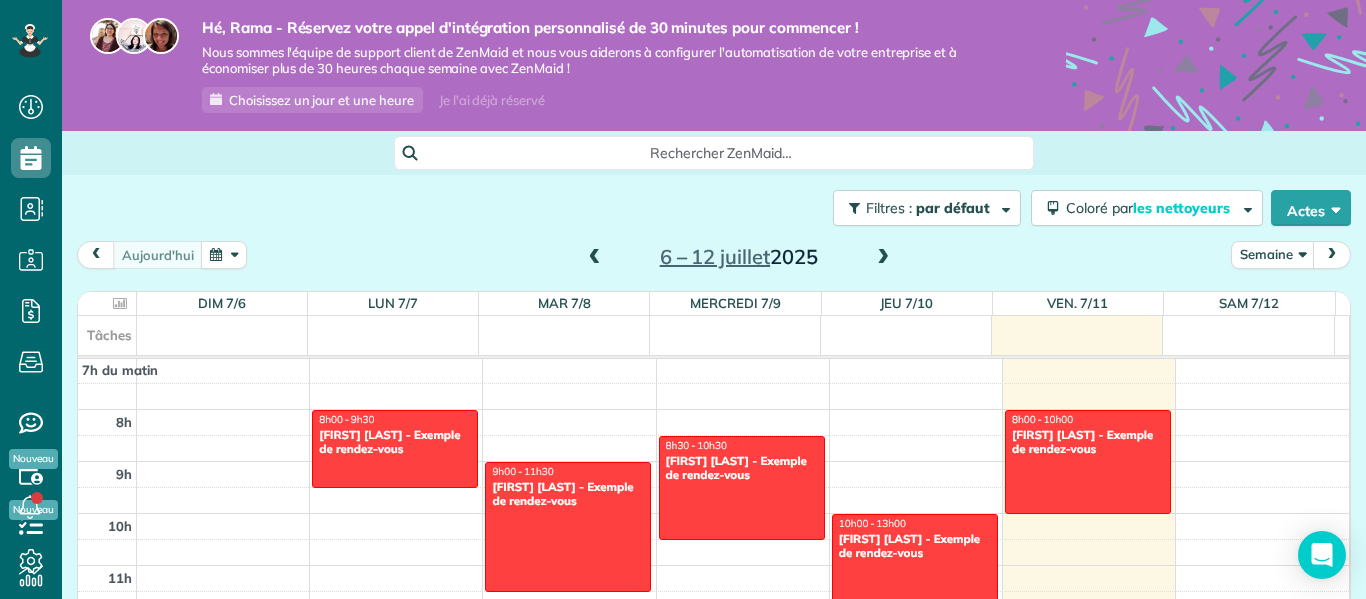 scroll, scrollTop: 157, scrollLeft: 0, axis: vertical 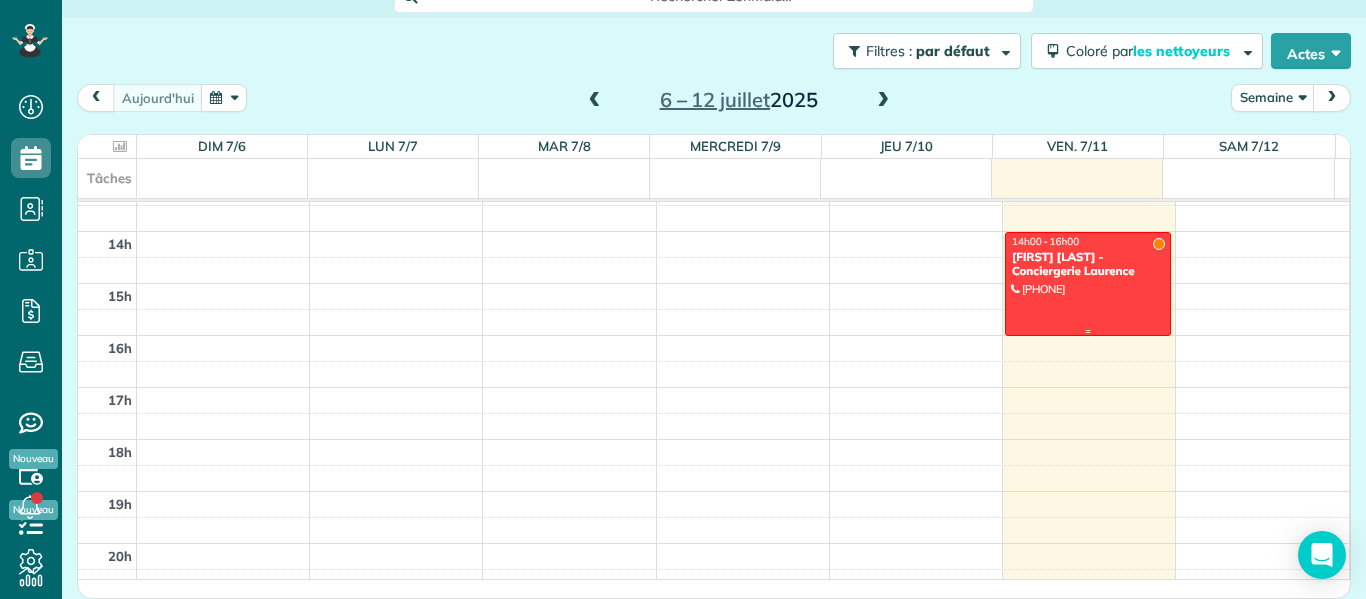 click at bounding box center [1088, 284] 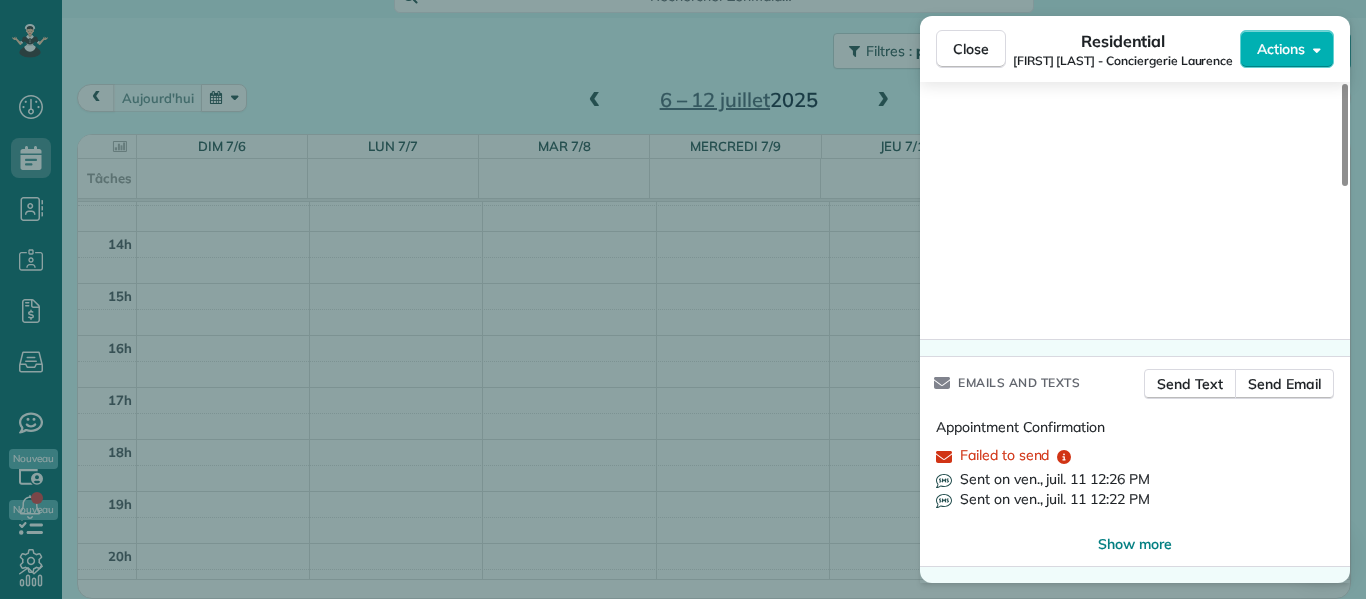 scroll, scrollTop: 2017, scrollLeft: 0, axis: vertical 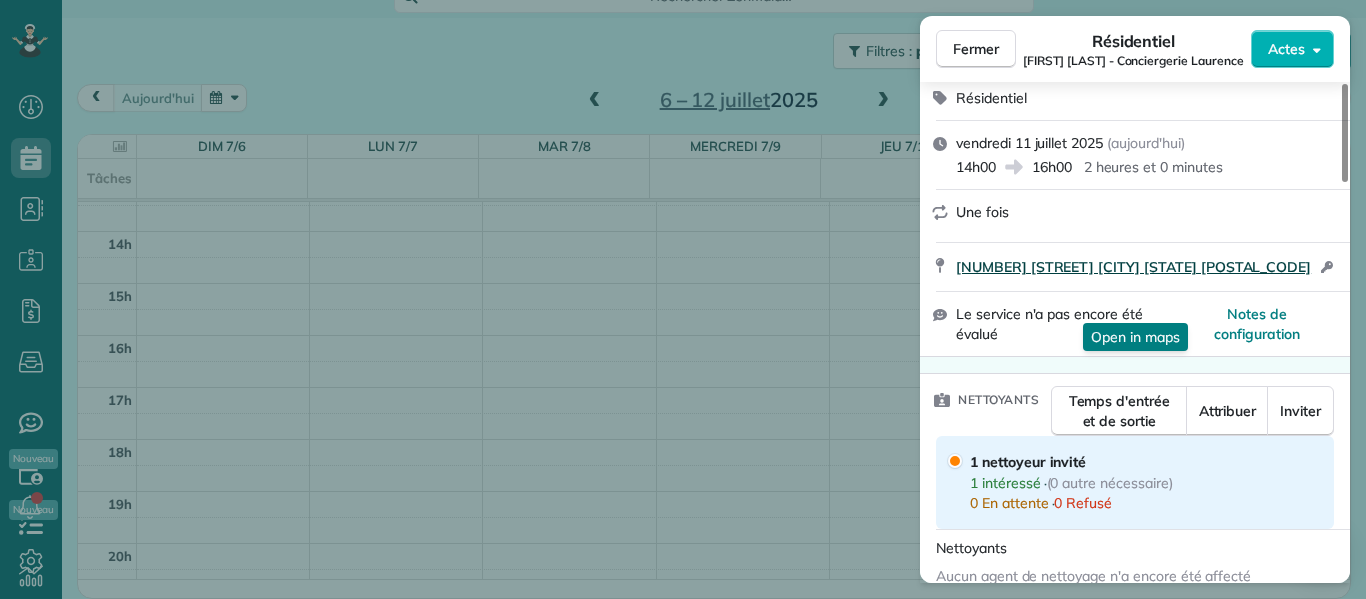 click on "56 Boulevard de la Valbarelle Marseille Provence-Alpes-Côte d'Azur 13011" at bounding box center (1133, 267) 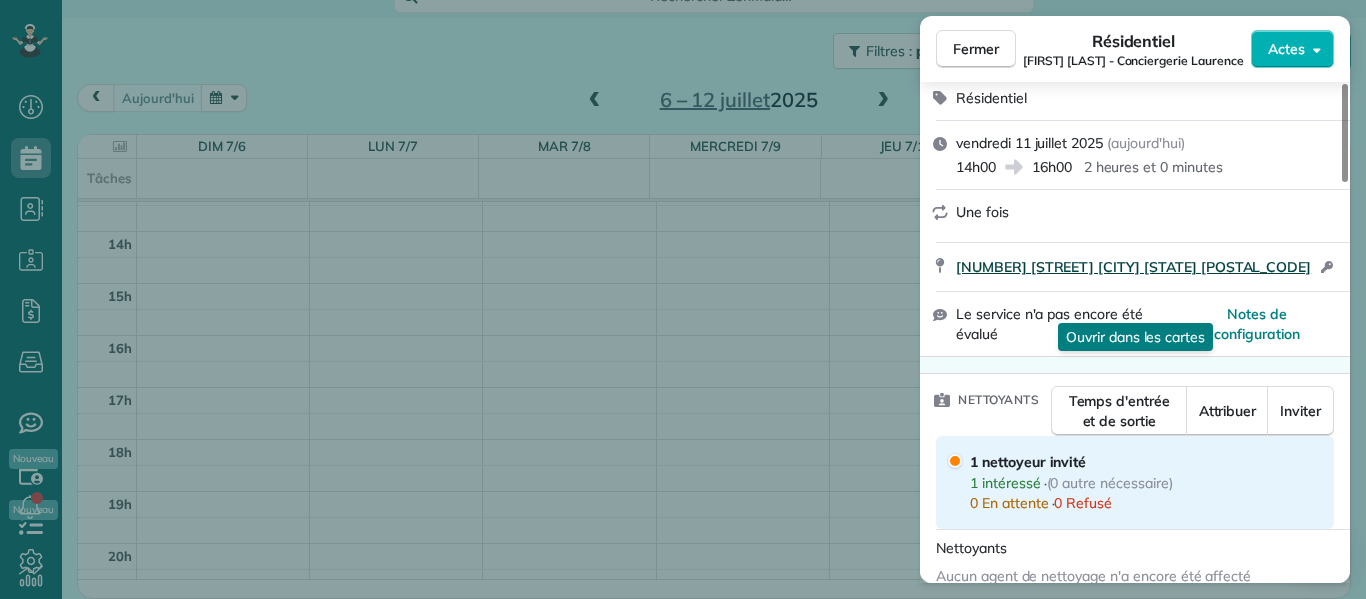 scroll, scrollTop: 0, scrollLeft: 0, axis: both 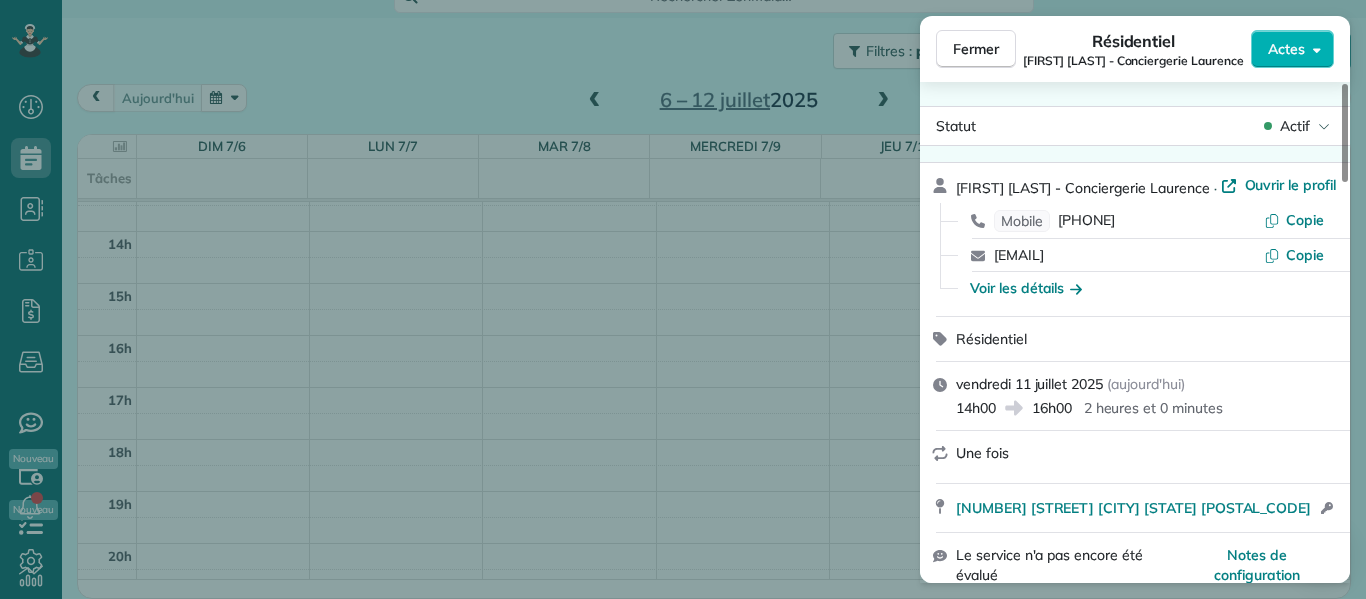 click on "Fermer Résidentiel Laurence PERRIER (Conciergerie Laurence) Actes Statut Actif Laurence PERRIER (Conciergerie Laurence)  · Ouvrir le profil Mobile 07 49 45 26 75 Copie immodigitalmarketing@gmail.com Copie Voir les détails Résidentiel vendredi 11 juillet 2025  (  aujourd'hui  ) 14h00 16h00 2 heures et 0 minutes Une fois 56 Boulevard de la Valbarelle Marseille Provence-Alpes-Côte d'Azur 13011 Informations en libre accès Le service n'a pas encore été évalué Notes de configuration Nettoyants Temps d'entrée et de sortie Attribuer Inviter 1 nettoyeur invité 1 intéressé    ·  (0 autre nécessaire) 0 En attente    ·  0 Refusé Nettoyants Aucun agent de nettoyage n'a encore été affecté Liste de contrôle Essayez maintenant Assurez-vous que ce rendez-vous soit à la hauteur de vos attentes. Soyez vigilants, assurez l'organisation de vos agents de nettoyage et la satisfaction de vos clients. Attribuer une liste de contrôle Regardez une démo de 5 minutes Facturation Actions de facturation Prix Rabais" at bounding box center (683, 299) 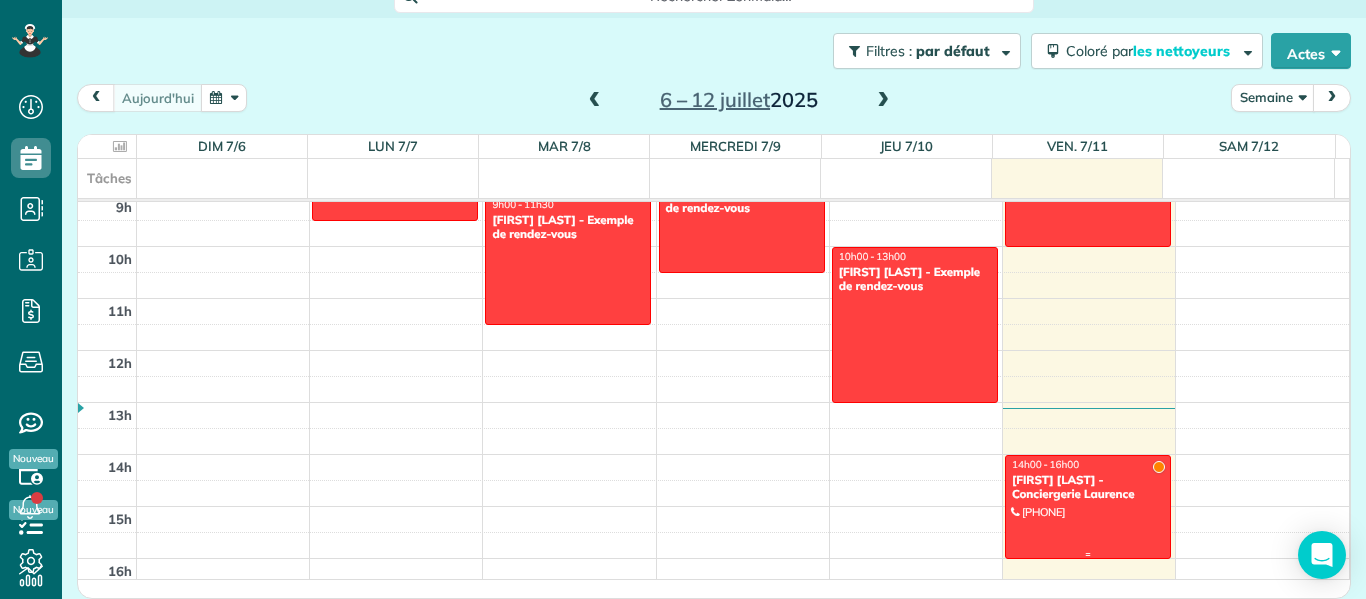 scroll, scrollTop: 474, scrollLeft: 0, axis: vertical 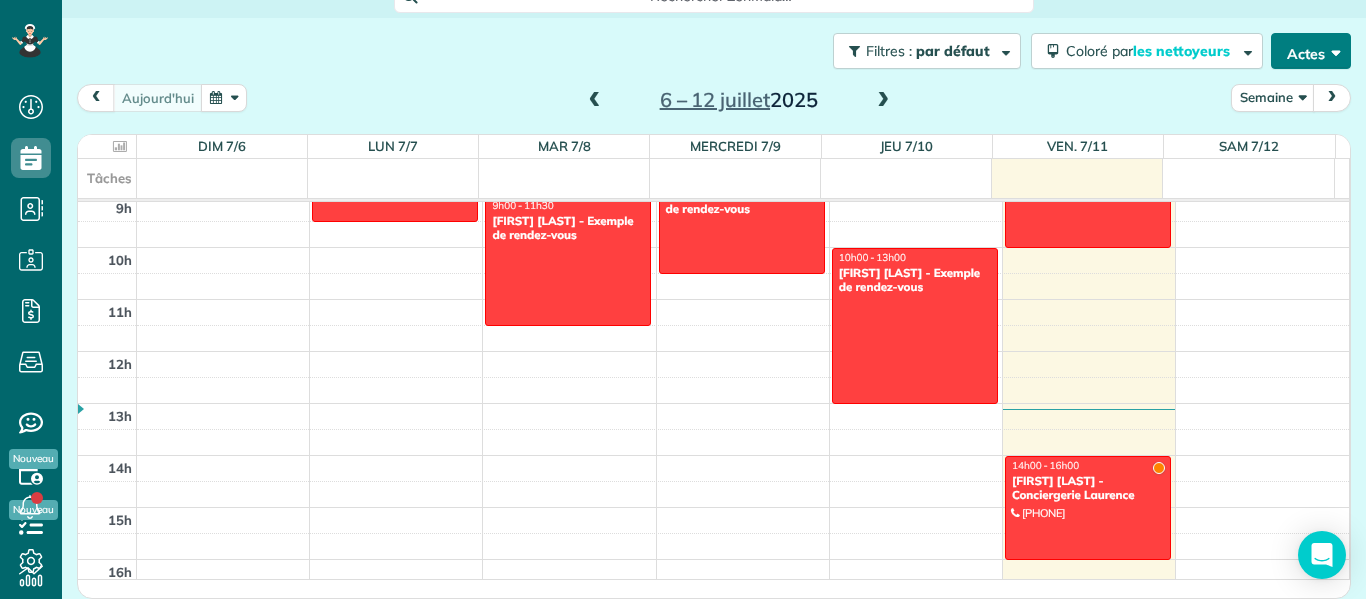 click on "Actes" at bounding box center (1306, 54) 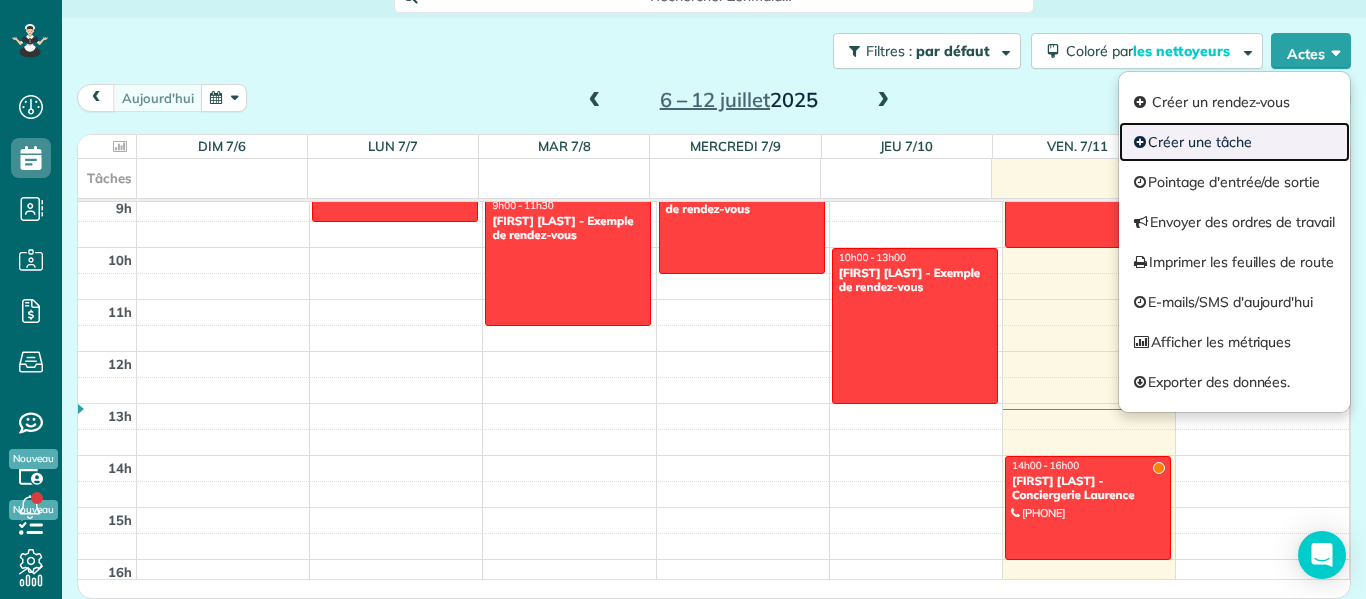 click on "Créer une tâche" at bounding box center [1199, 142] 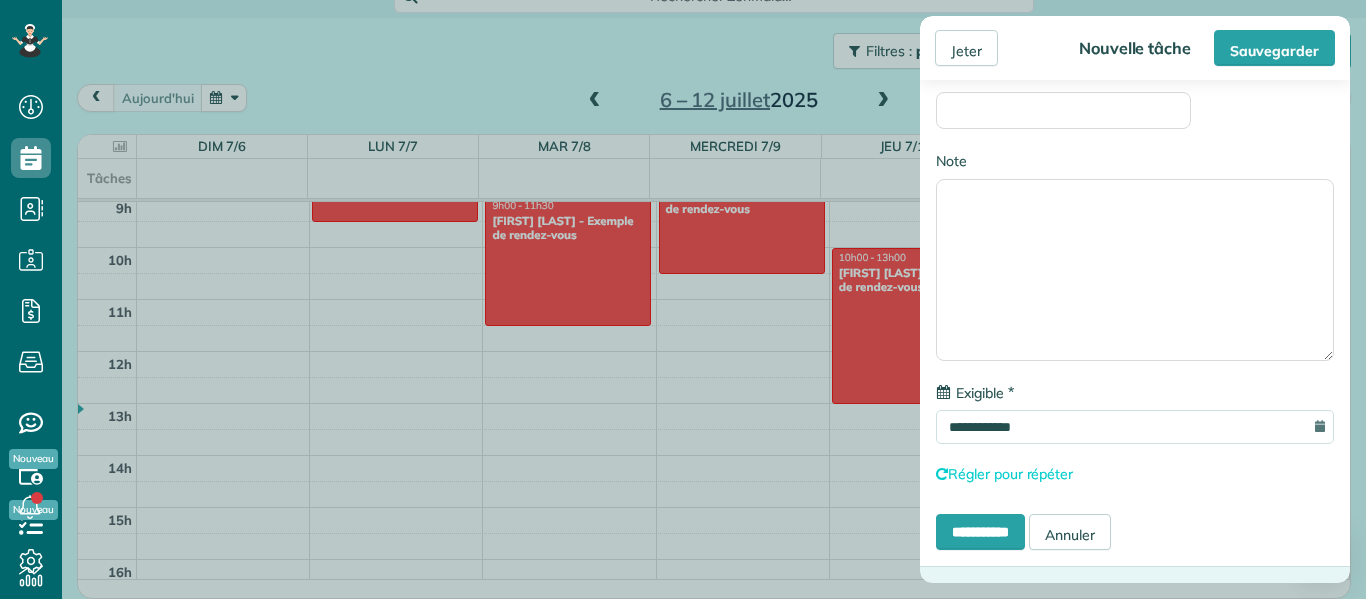 scroll, scrollTop: 0, scrollLeft: 0, axis: both 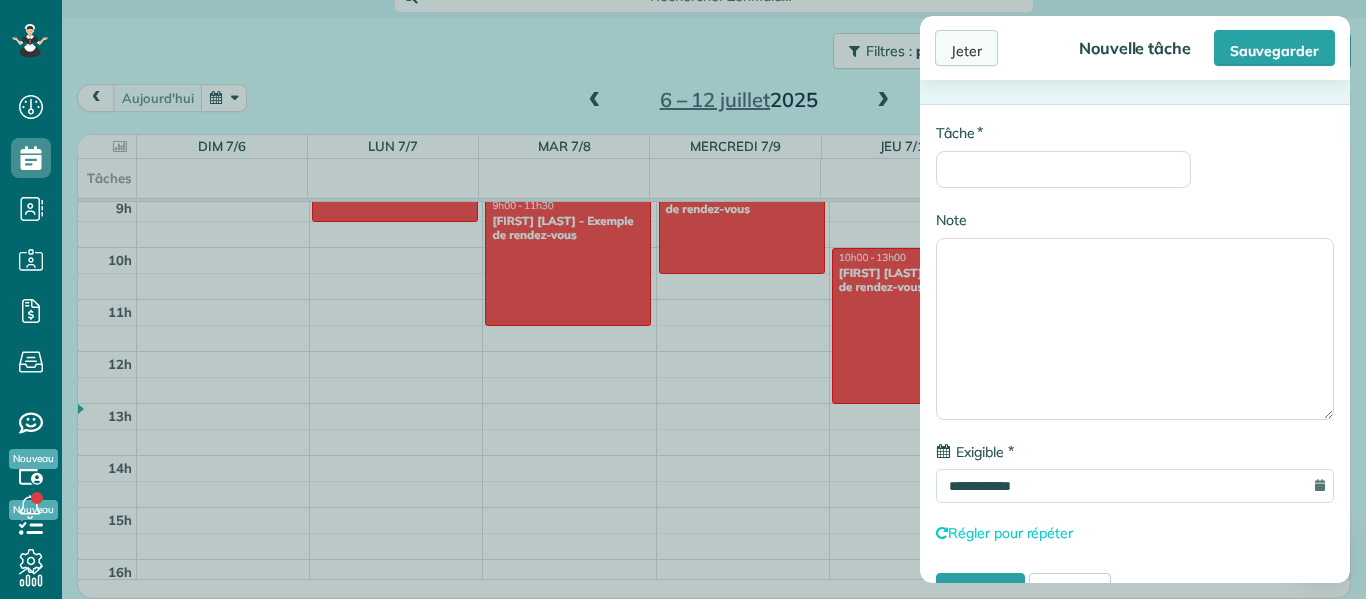 click on "Jeter" at bounding box center [966, 50] 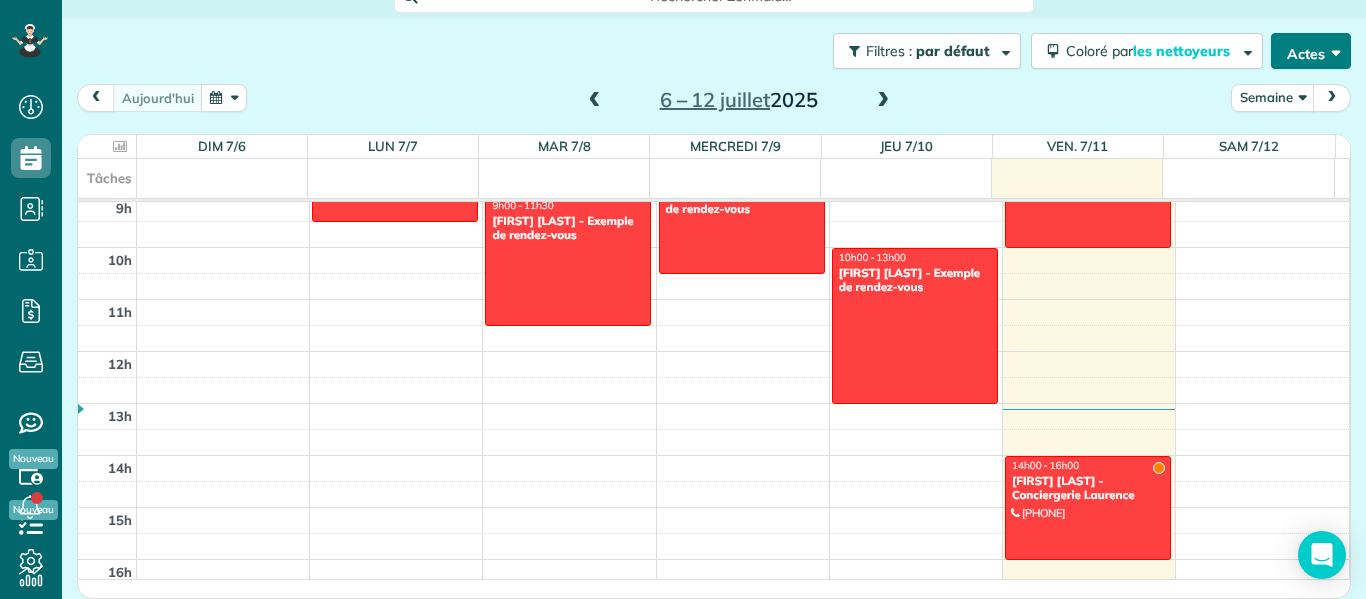 click on "Actes" at bounding box center [1306, 54] 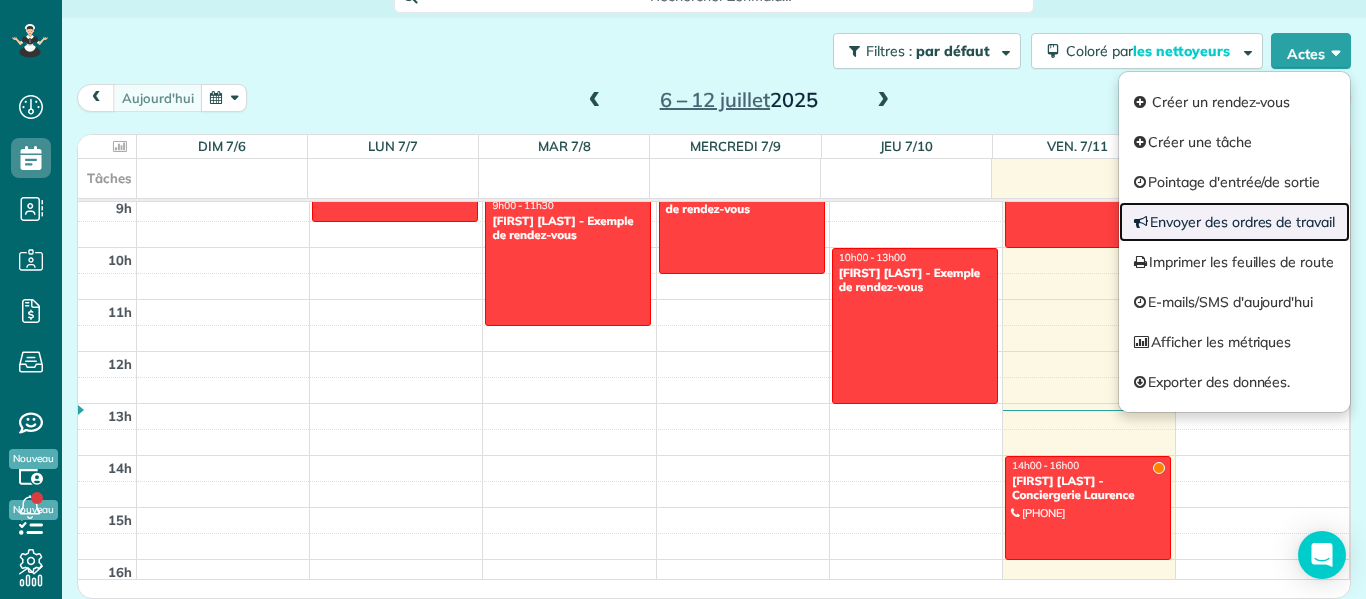 click on "Envoyer des ordres de travail" at bounding box center (1242, 222) 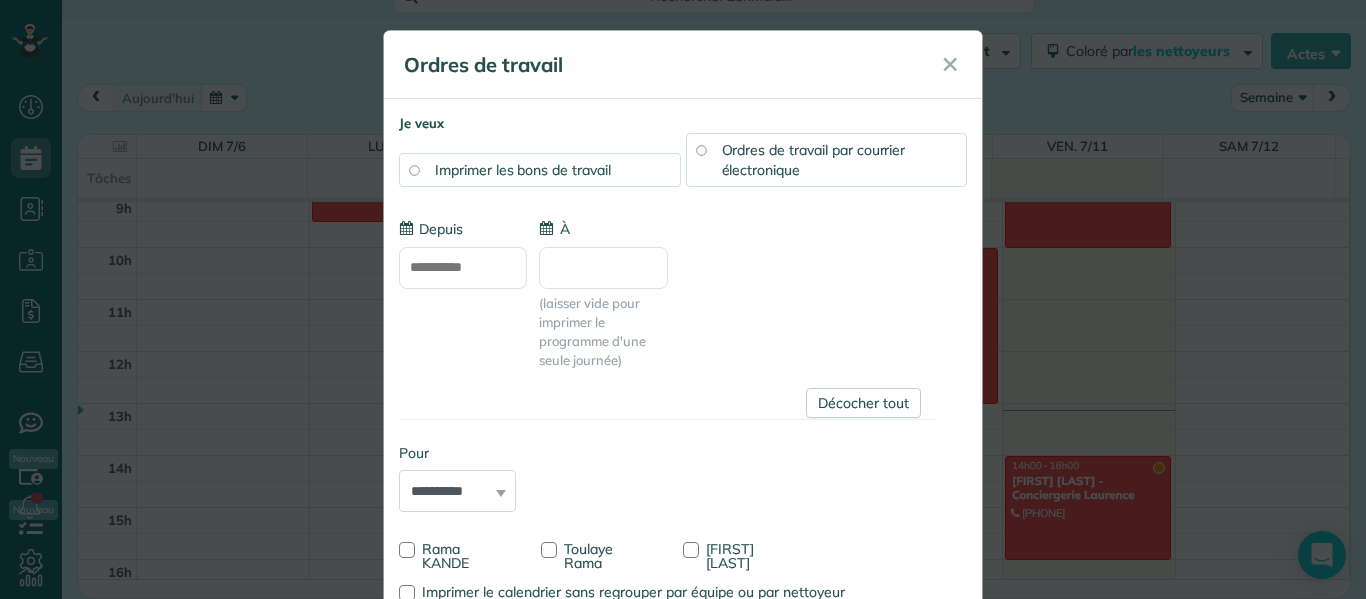 type on "**********" 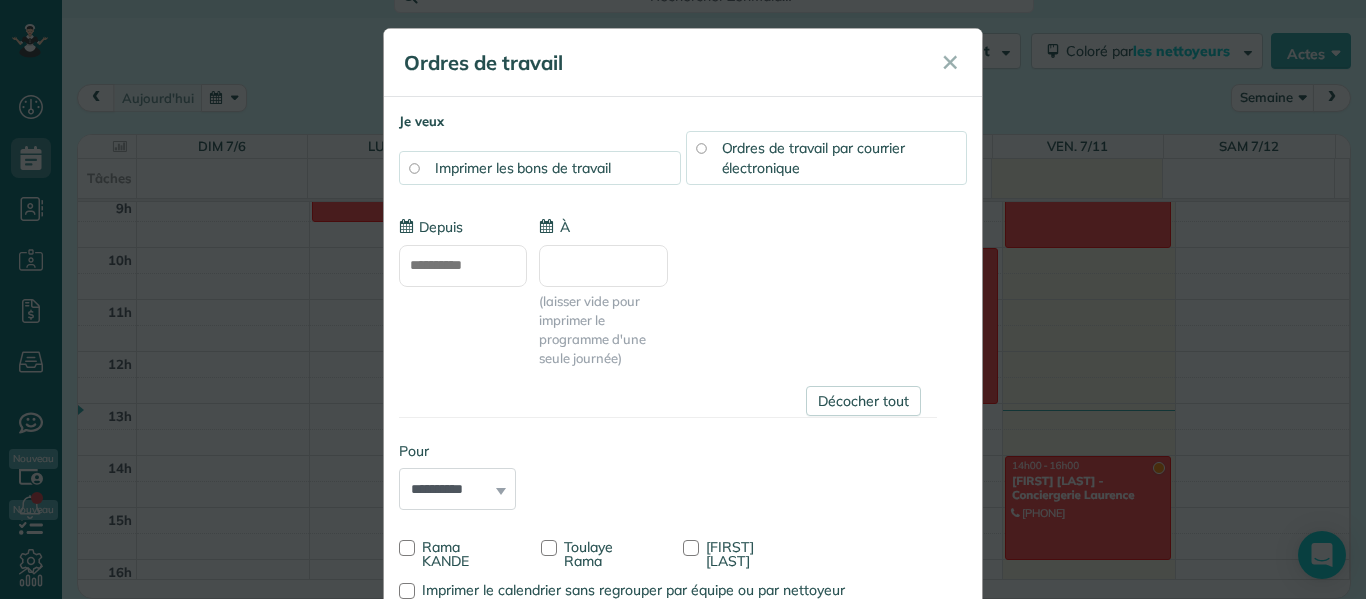 scroll, scrollTop: 1, scrollLeft: 0, axis: vertical 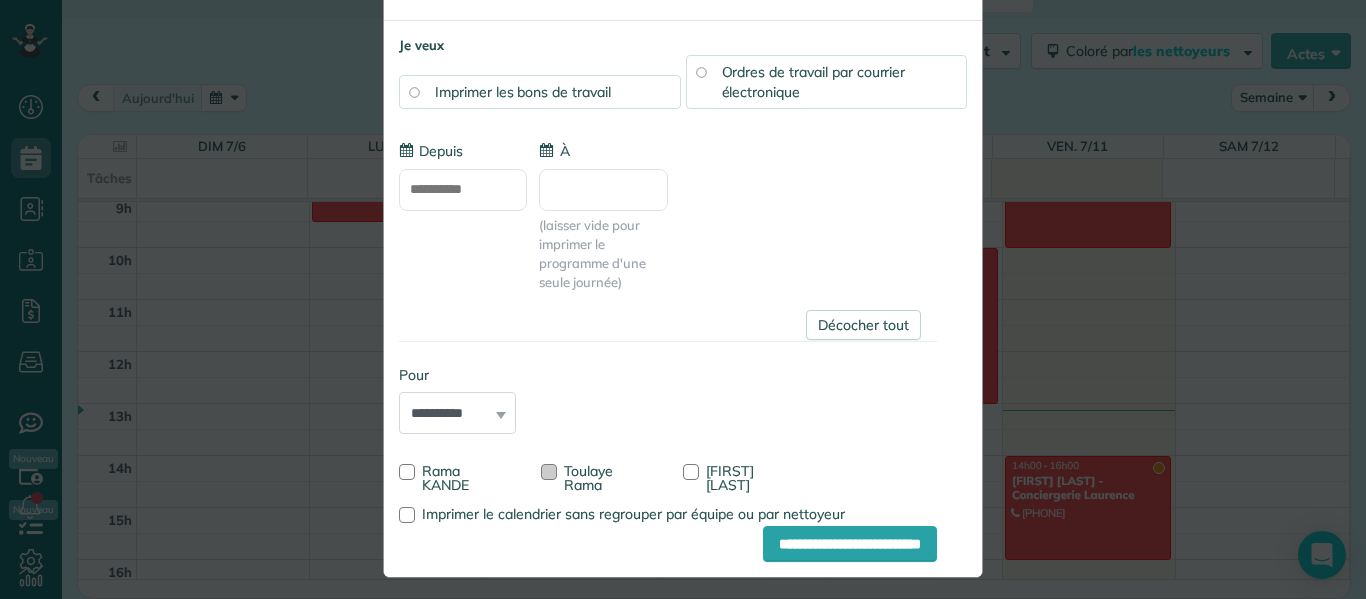 click at bounding box center [549, 472] 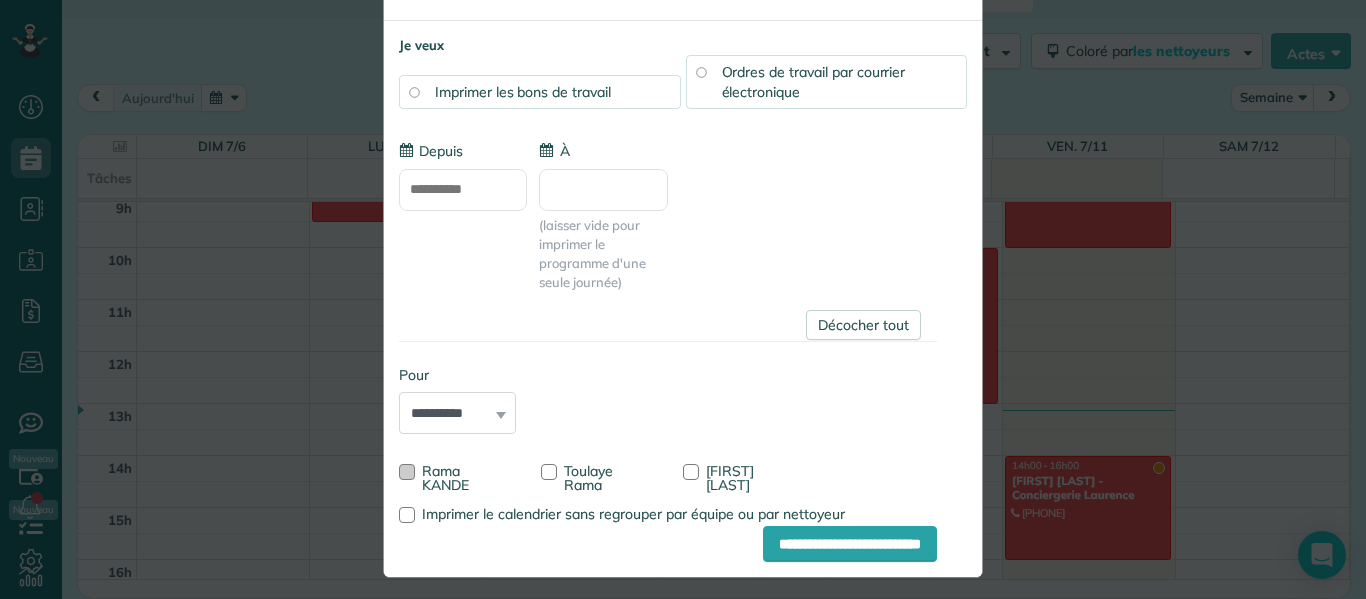 click at bounding box center (407, 472) 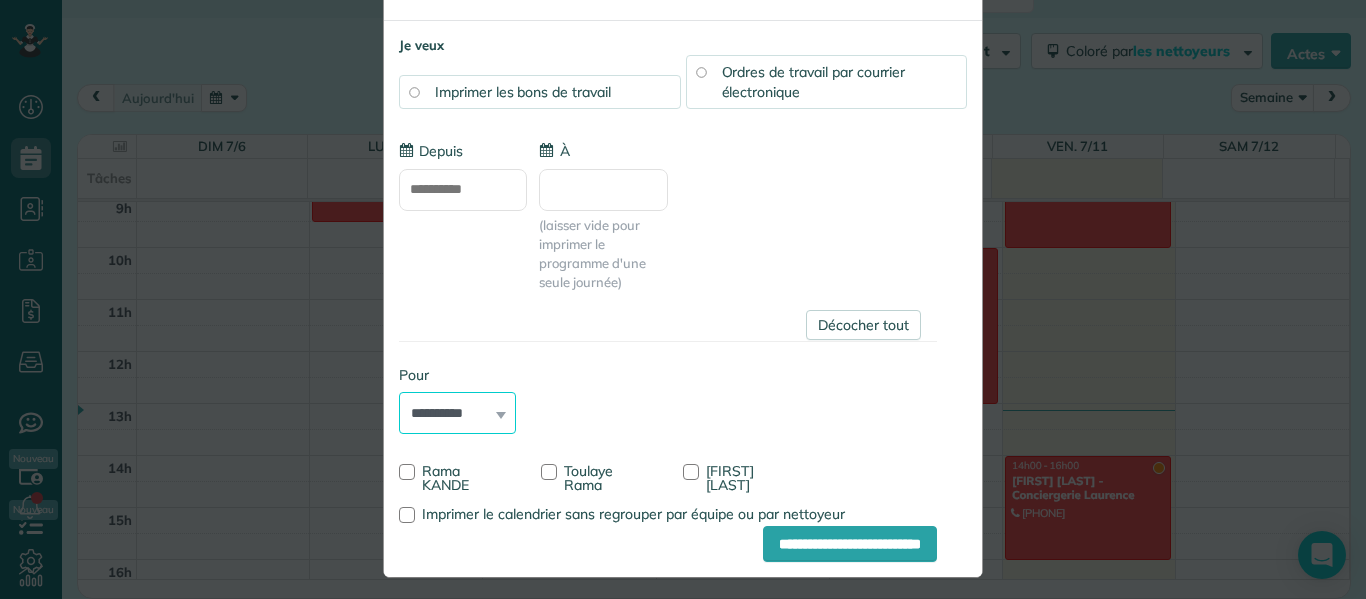 click on "**********" at bounding box center [457, 413] 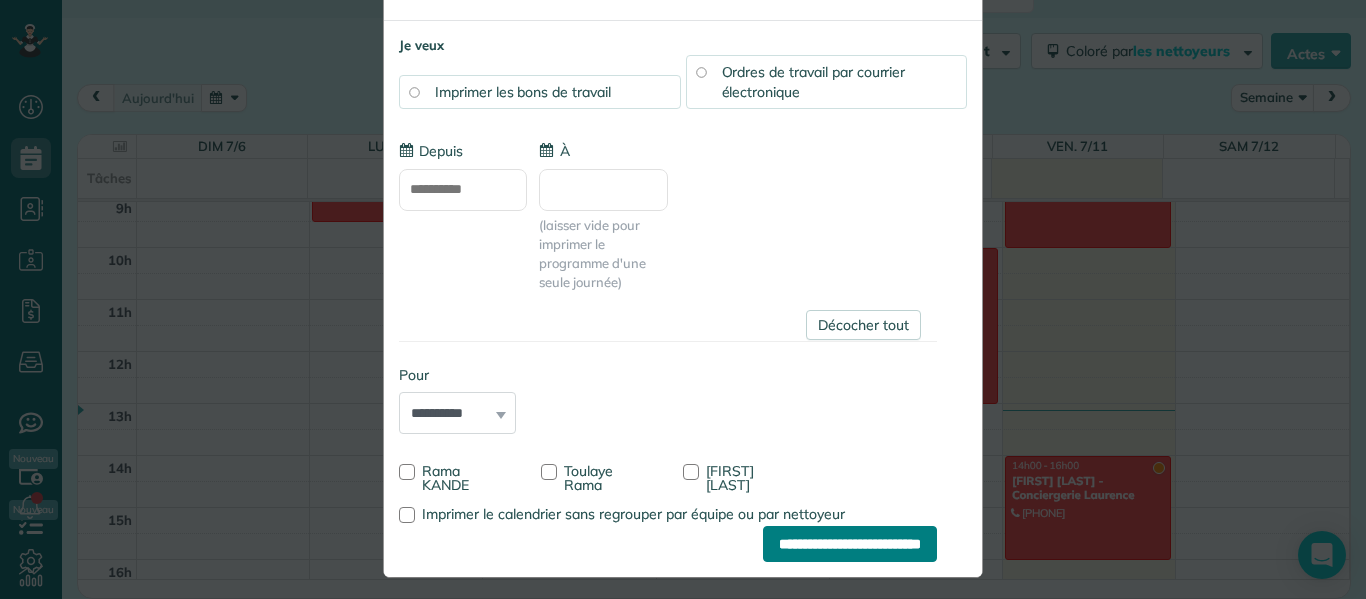 click on "**********" at bounding box center [850, 544] 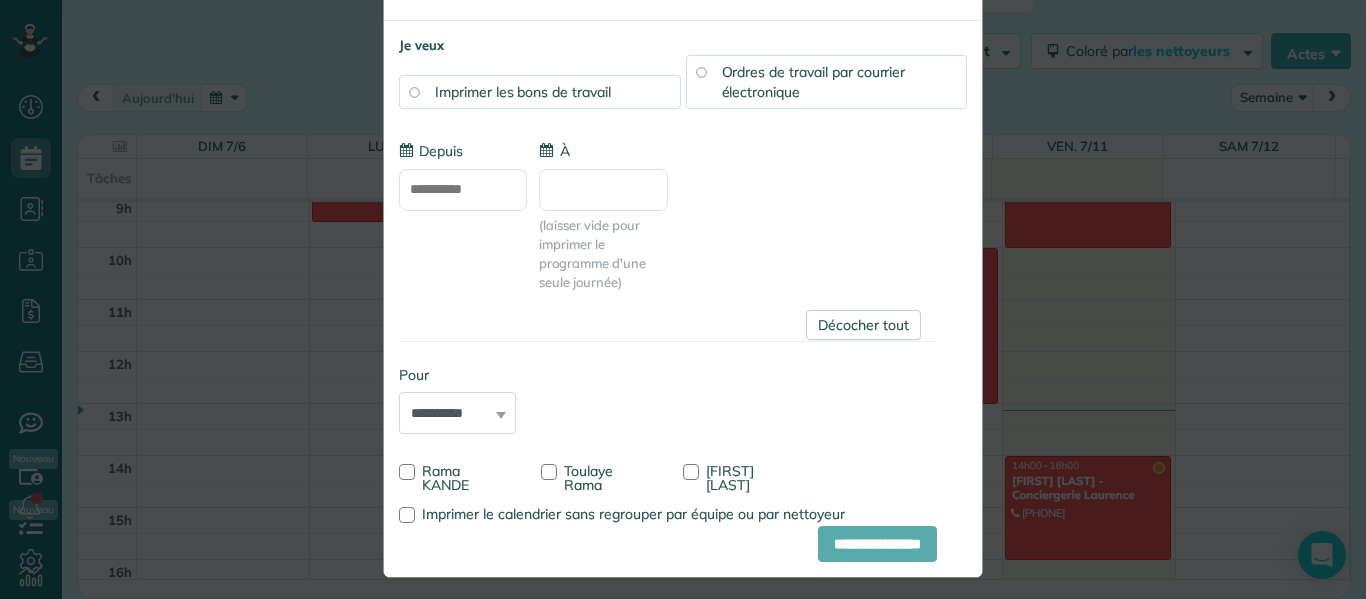 type on "**********" 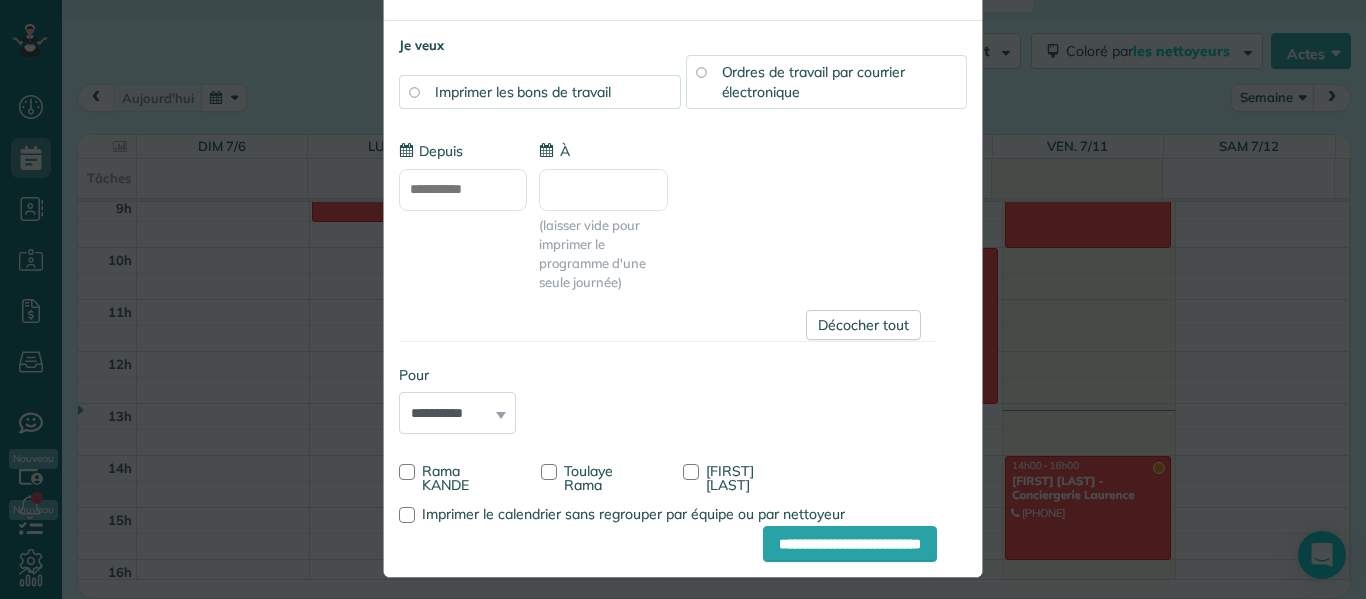 scroll, scrollTop: 4, scrollLeft: 0, axis: vertical 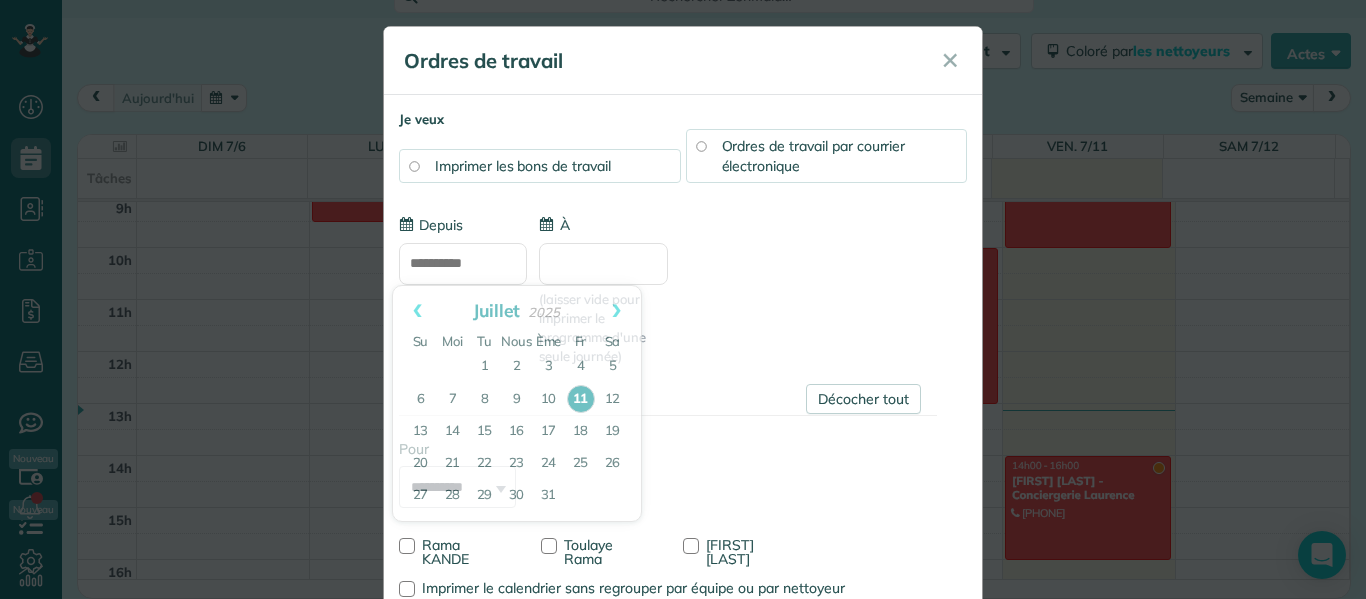 click on "**********" at bounding box center (463, 264) 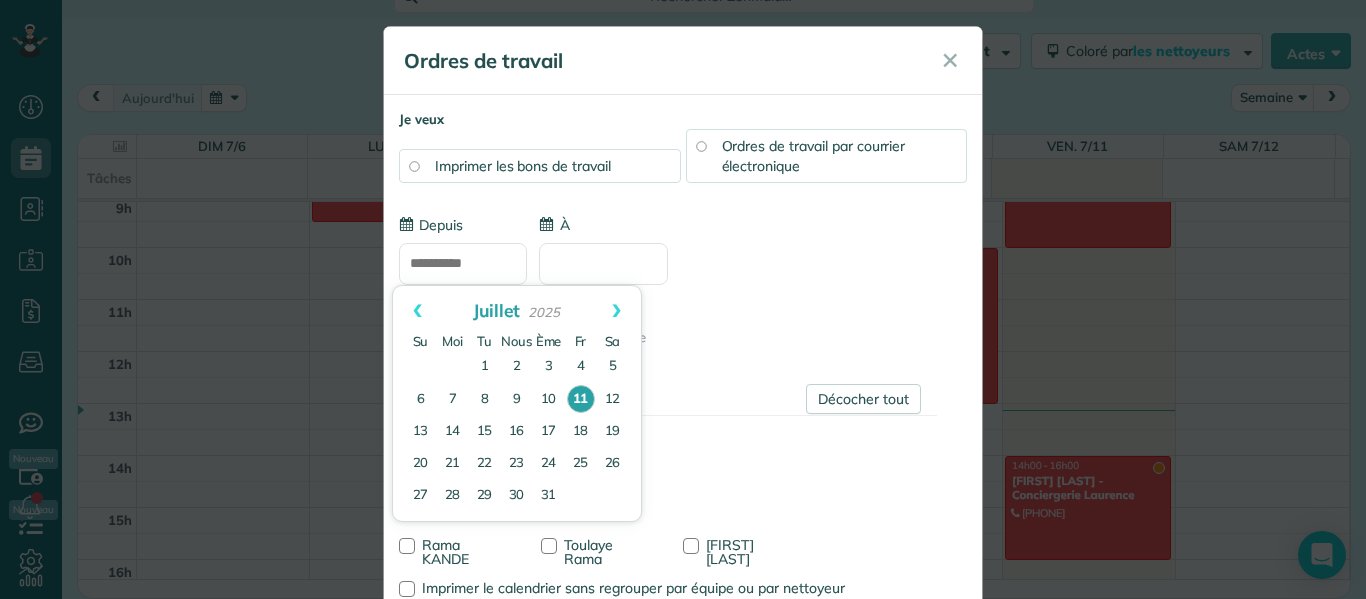 click on "11" at bounding box center (581, 398) 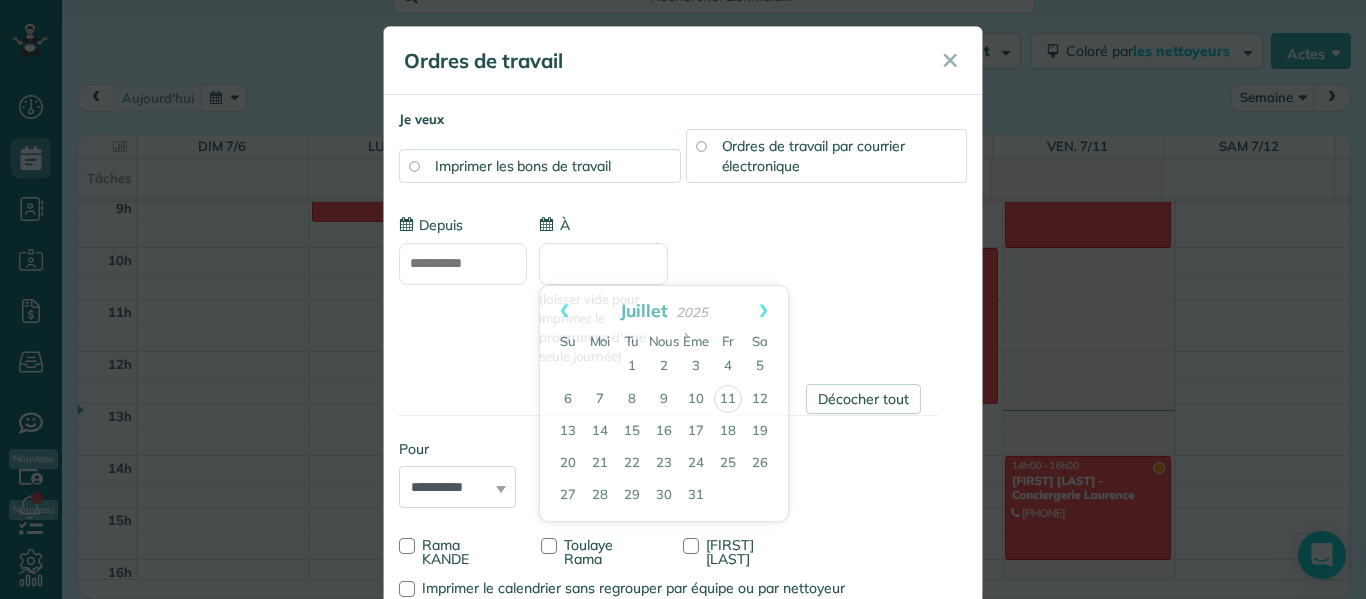 click on "À" at bounding box center [603, 264] 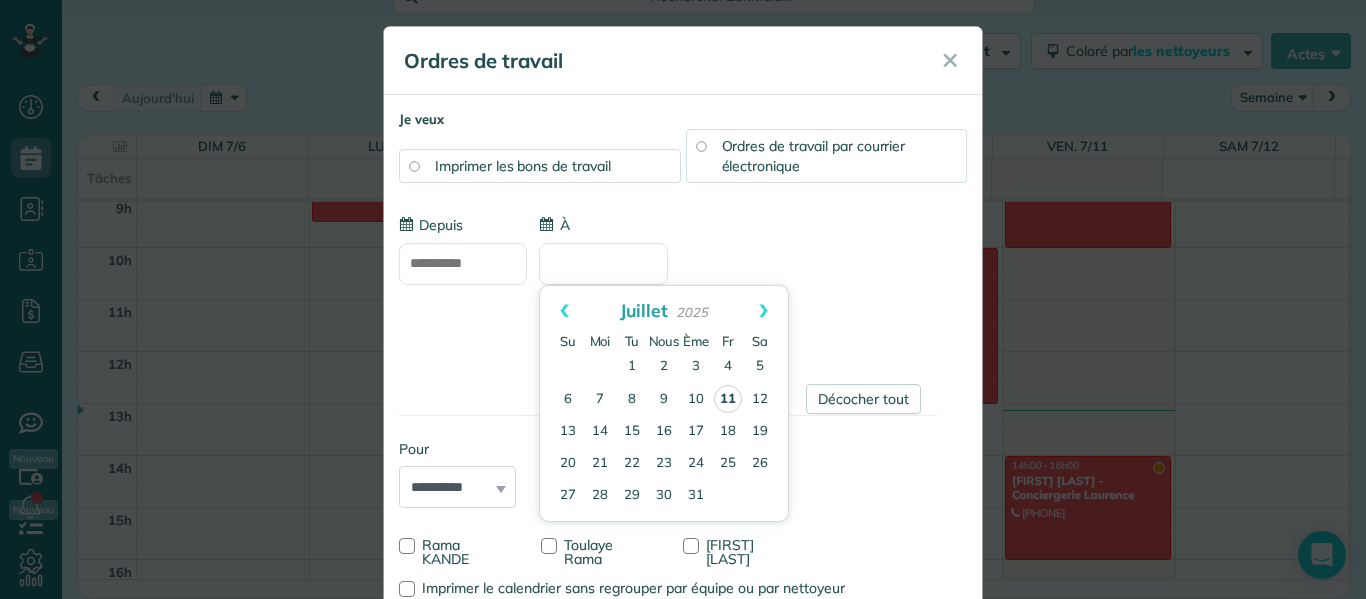click on "11" at bounding box center (728, 399) 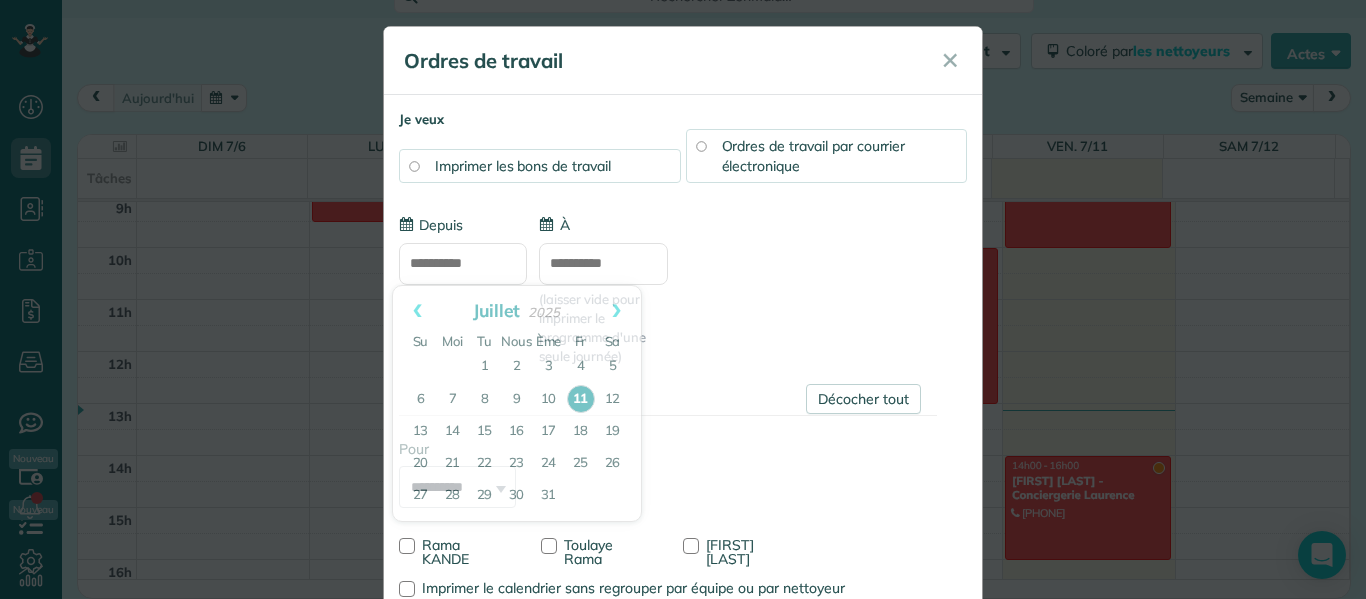 click on "**********" at bounding box center [463, 264] 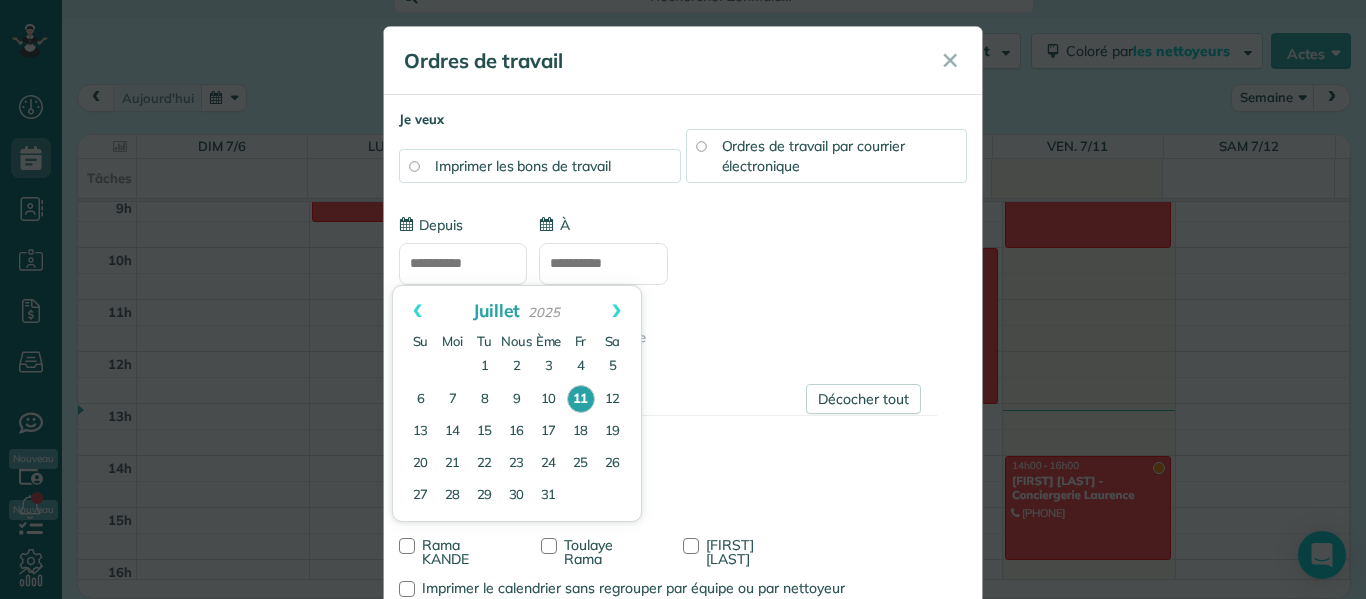 click on "11" at bounding box center (581, 398) 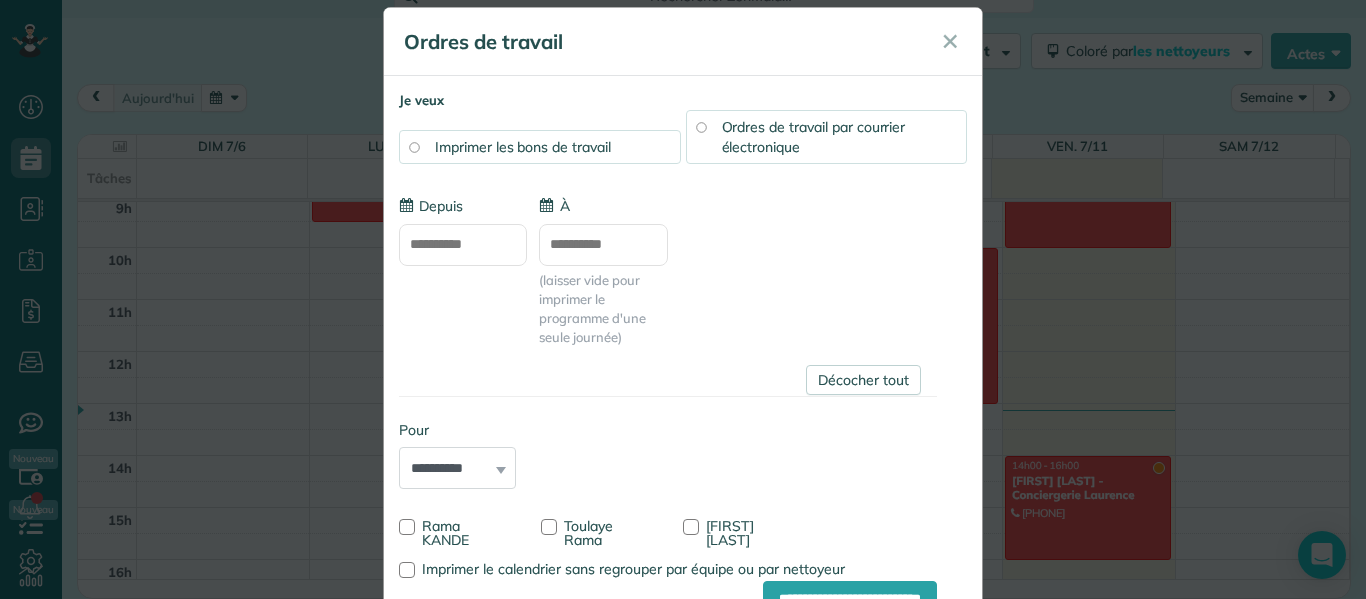 scroll, scrollTop: 22, scrollLeft: 0, axis: vertical 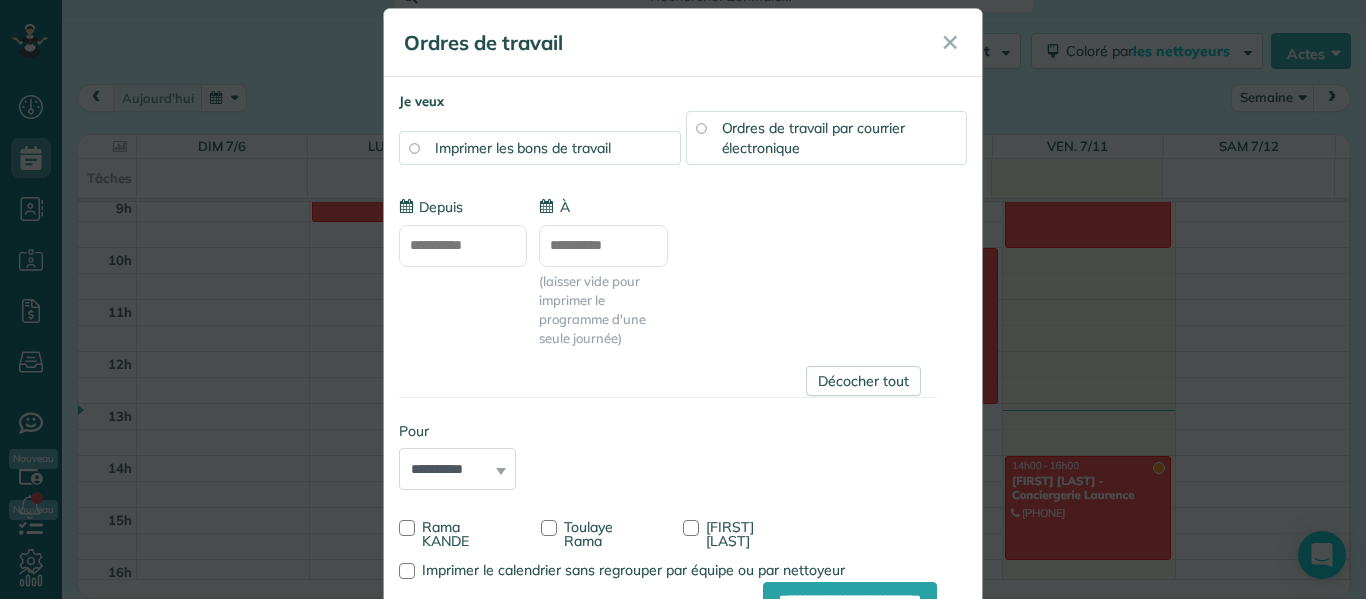 click on "Ordres de travail par courrier électronique" at bounding box center [827, 138] 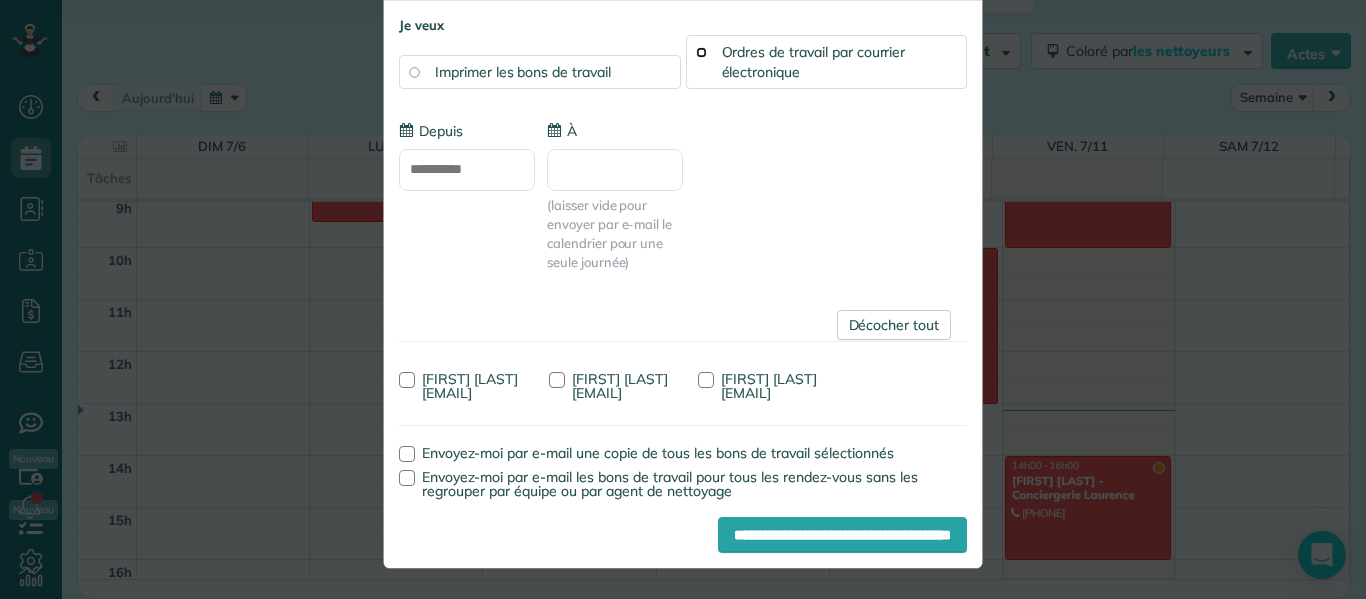 scroll, scrollTop: 0, scrollLeft: 0, axis: both 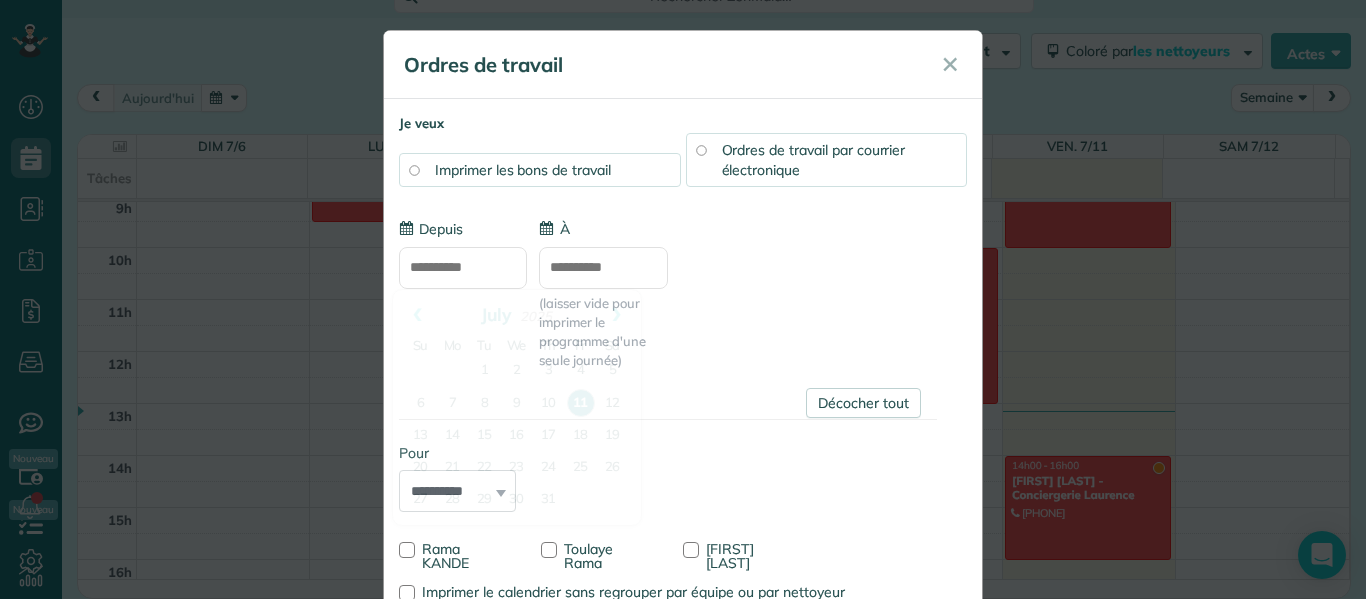 click on "**********" at bounding box center [463, 268] 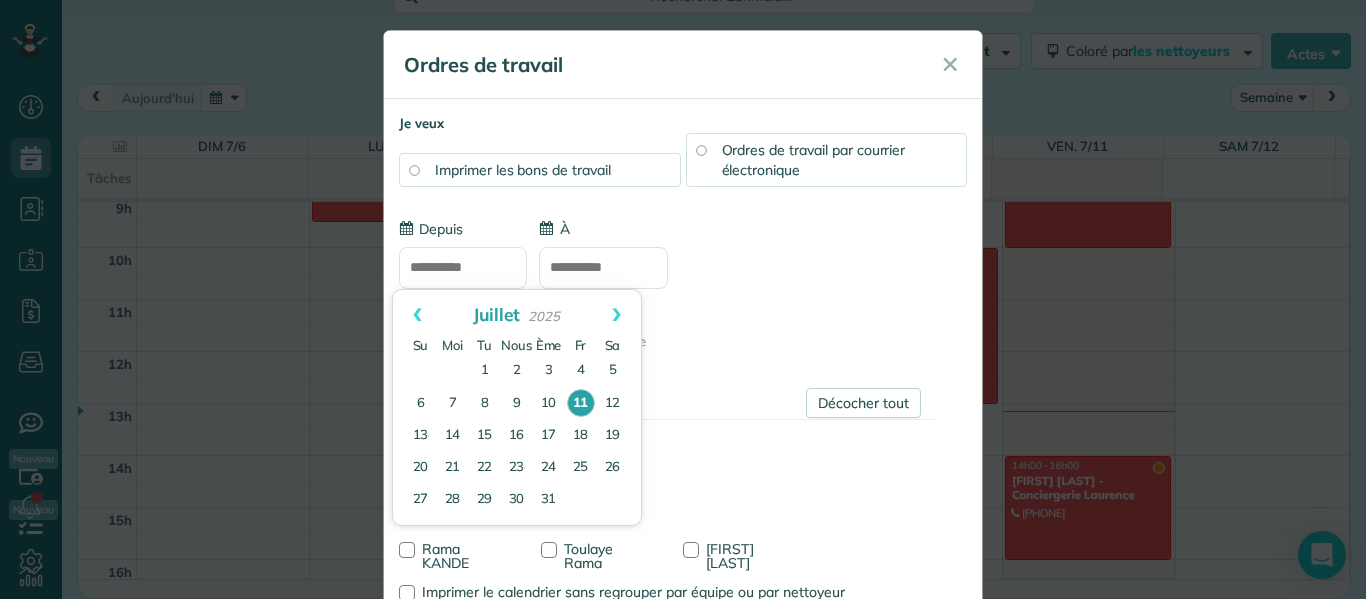 click on "11" at bounding box center (581, 402) 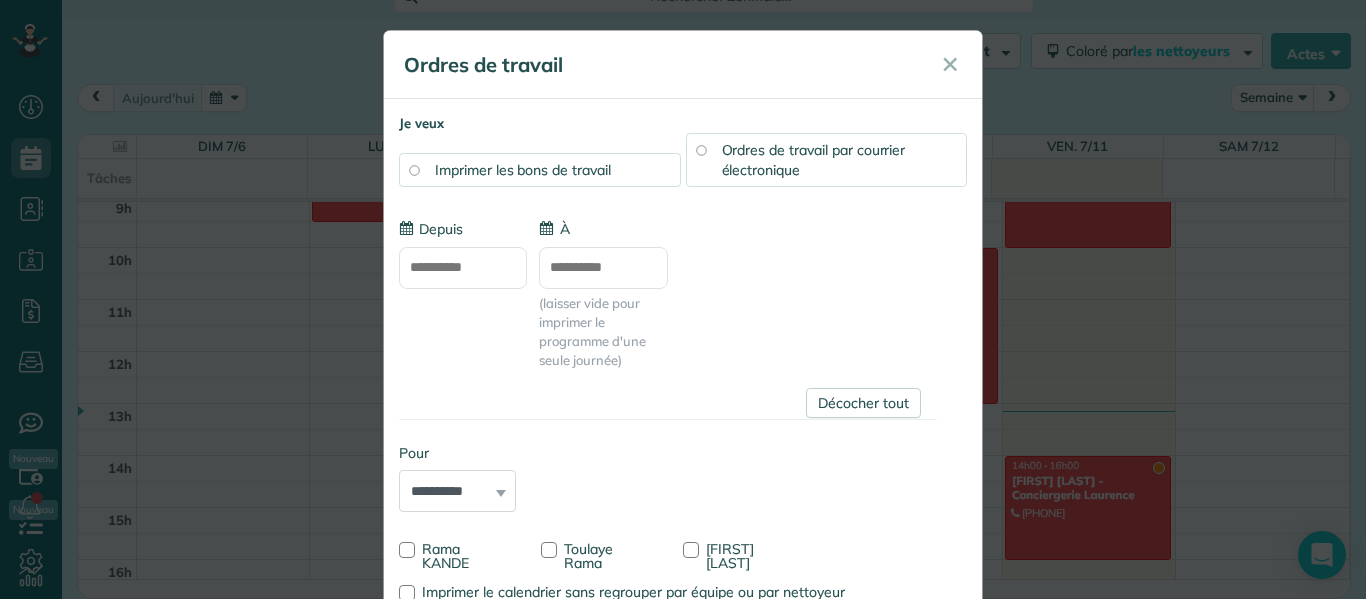 scroll, scrollTop: 87, scrollLeft: 0, axis: vertical 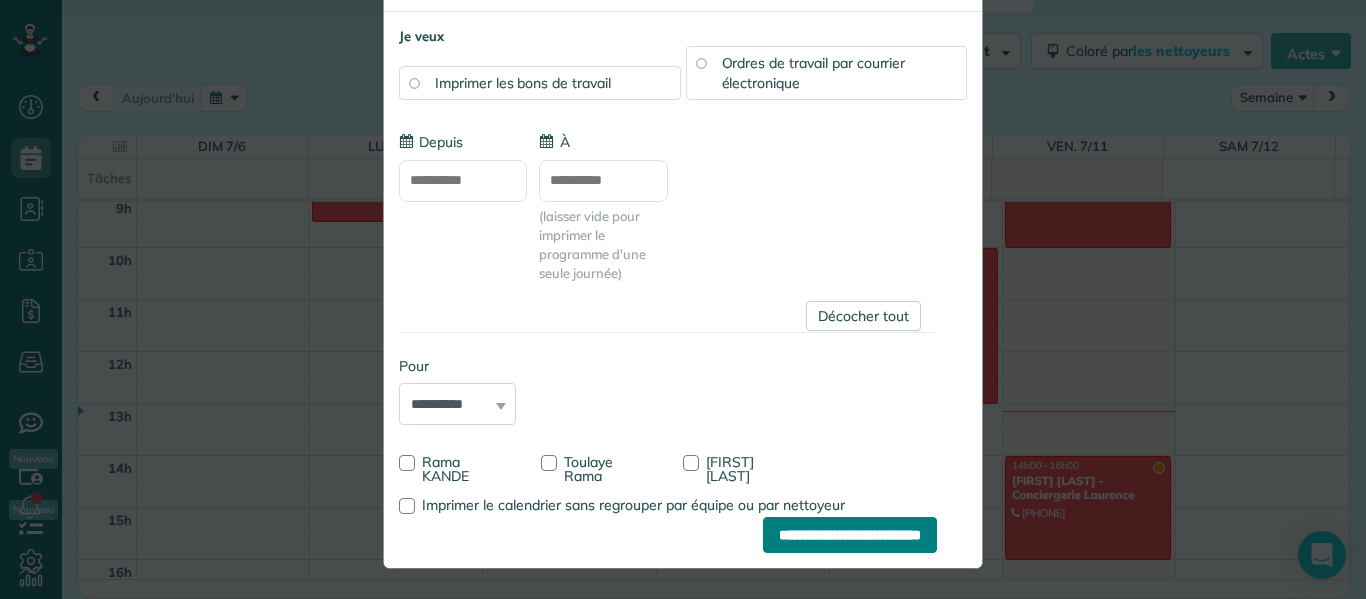 click on "**********" at bounding box center [850, 535] 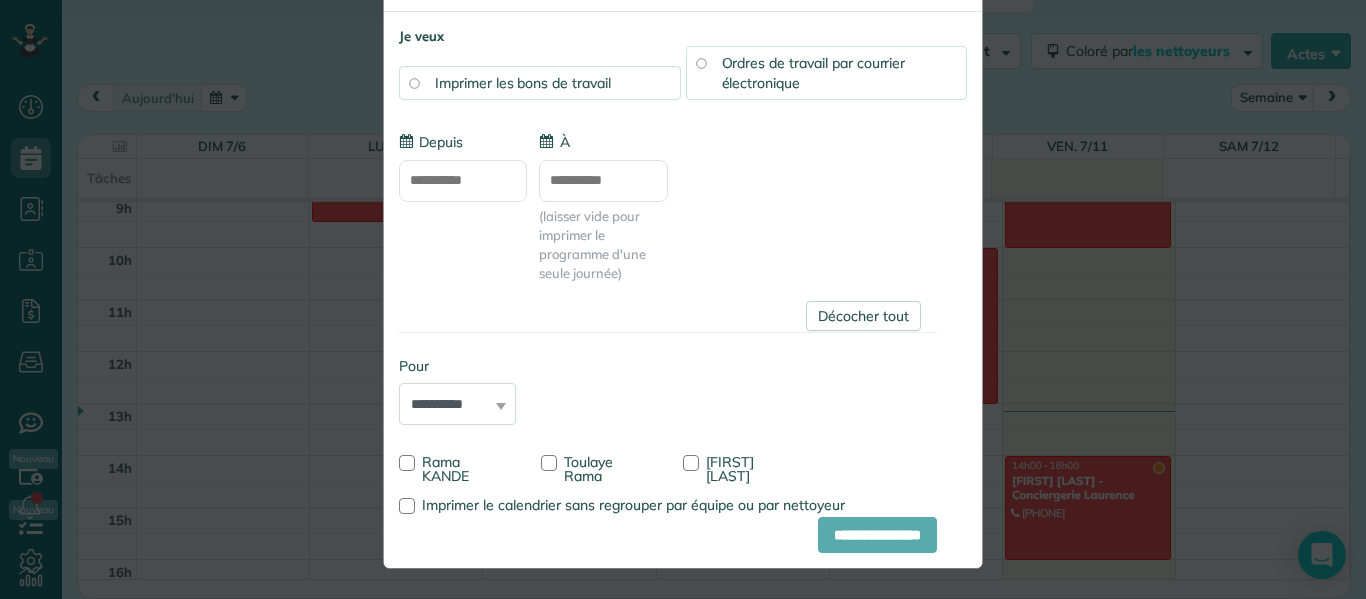 type on "**********" 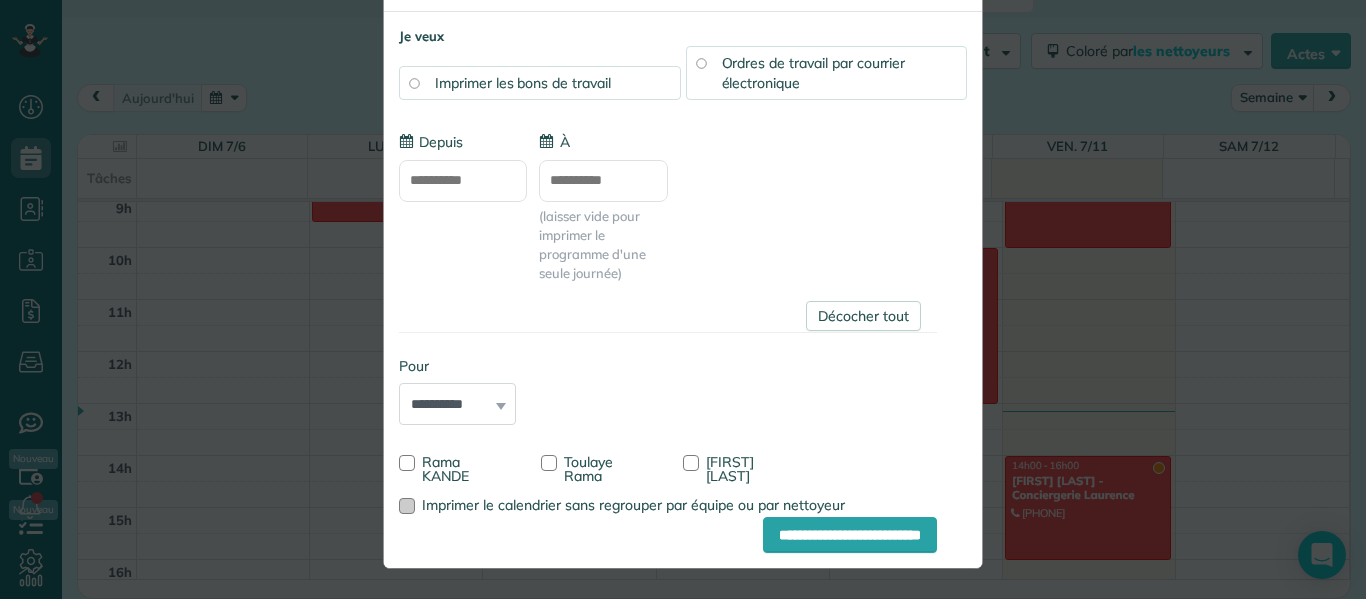 click at bounding box center [407, 506] 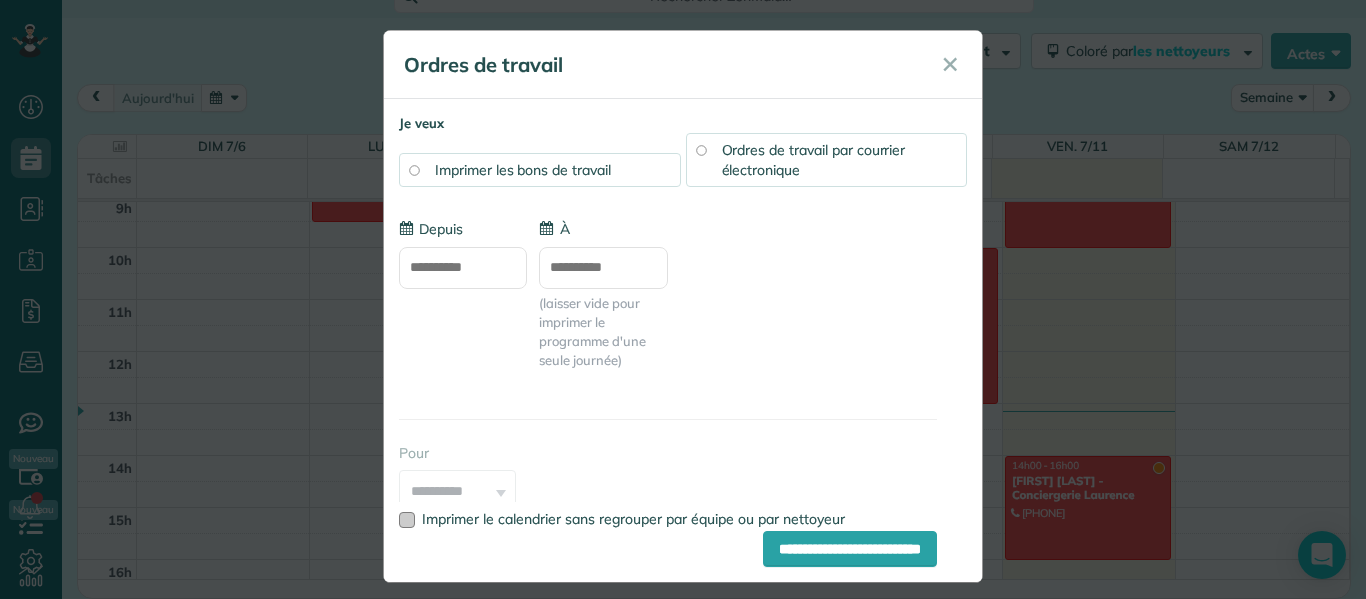 scroll, scrollTop: 0, scrollLeft: 0, axis: both 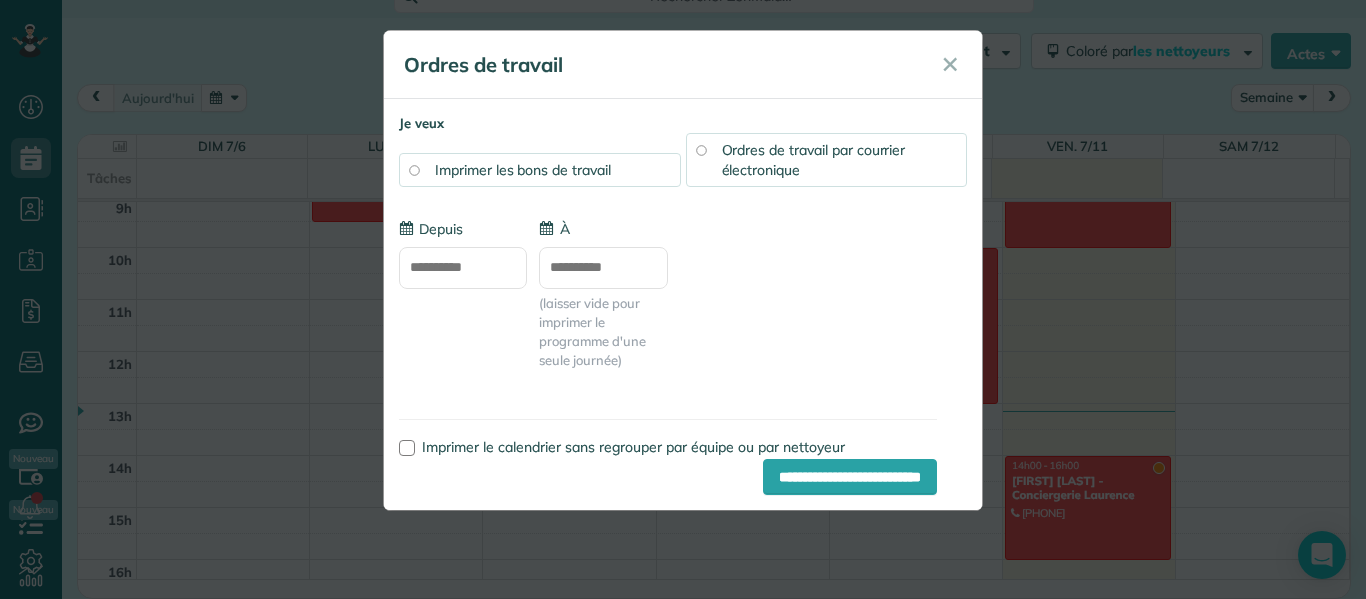 click on "**********" at bounding box center (668, 356) 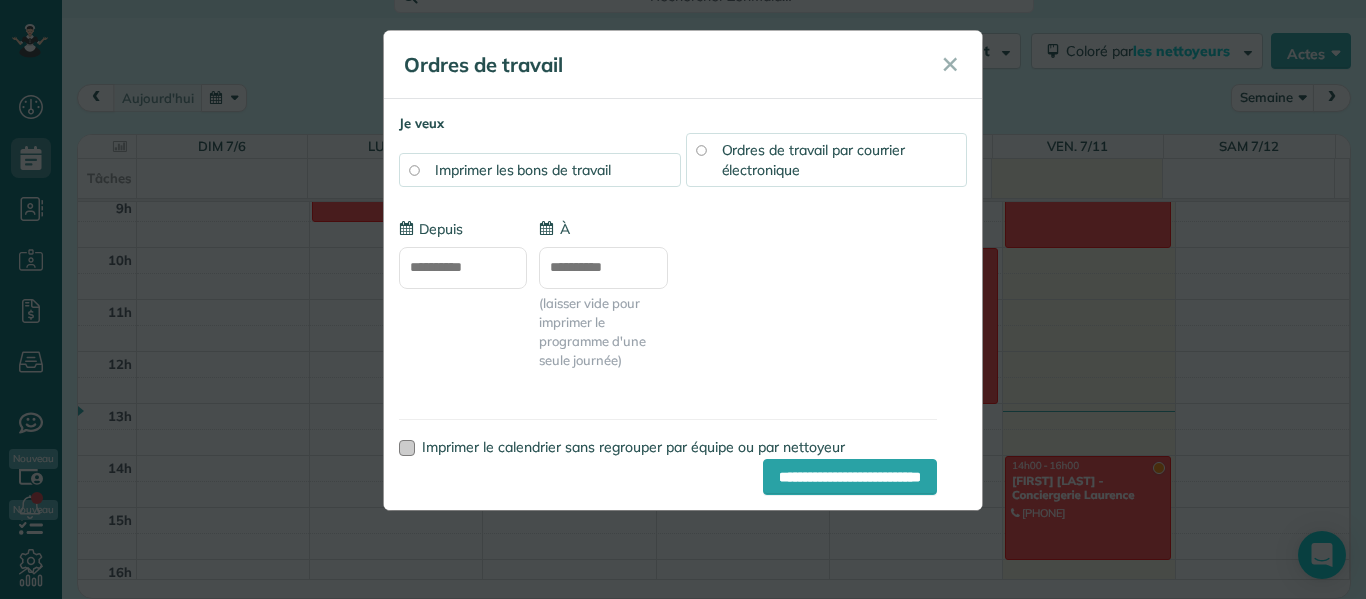 click at bounding box center [407, 448] 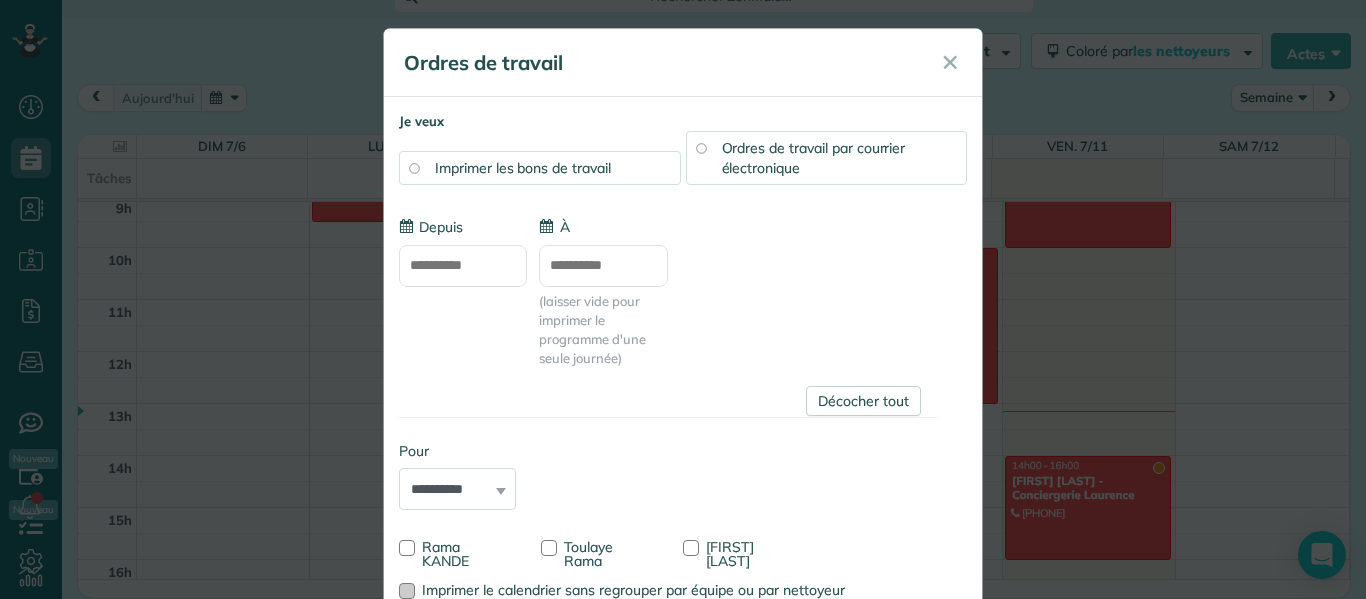 scroll, scrollTop: 1, scrollLeft: 0, axis: vertical 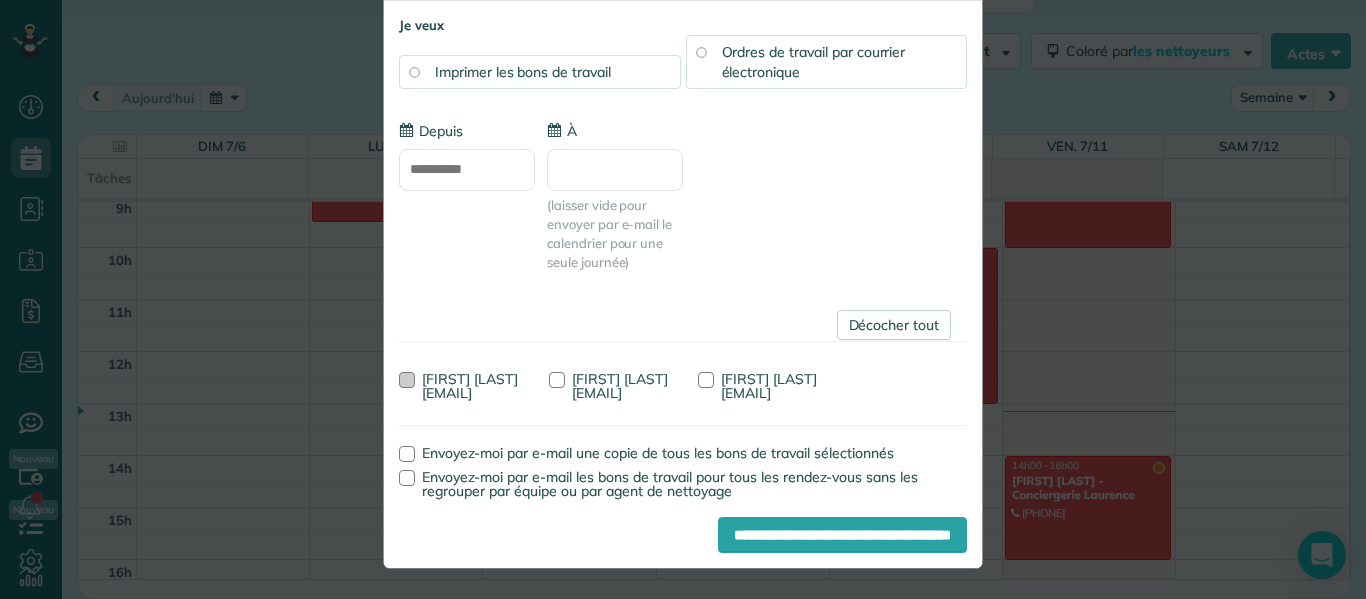 click at bounding box center (407, 380) 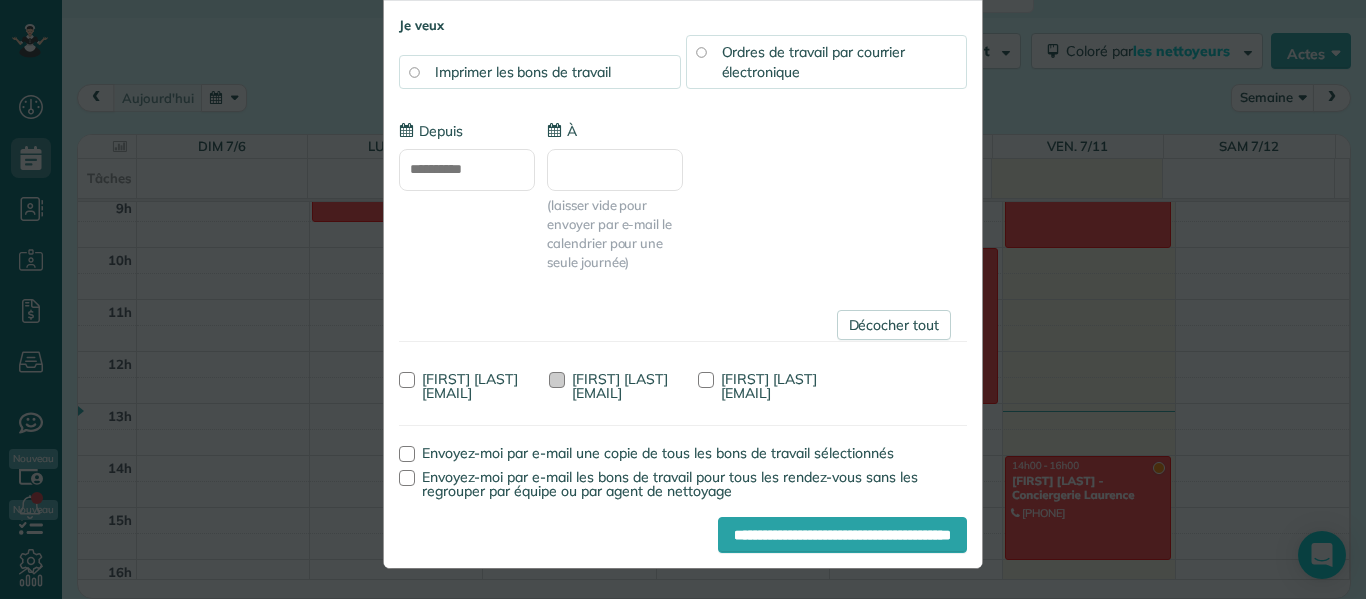 click at bounding box center (557, 380) 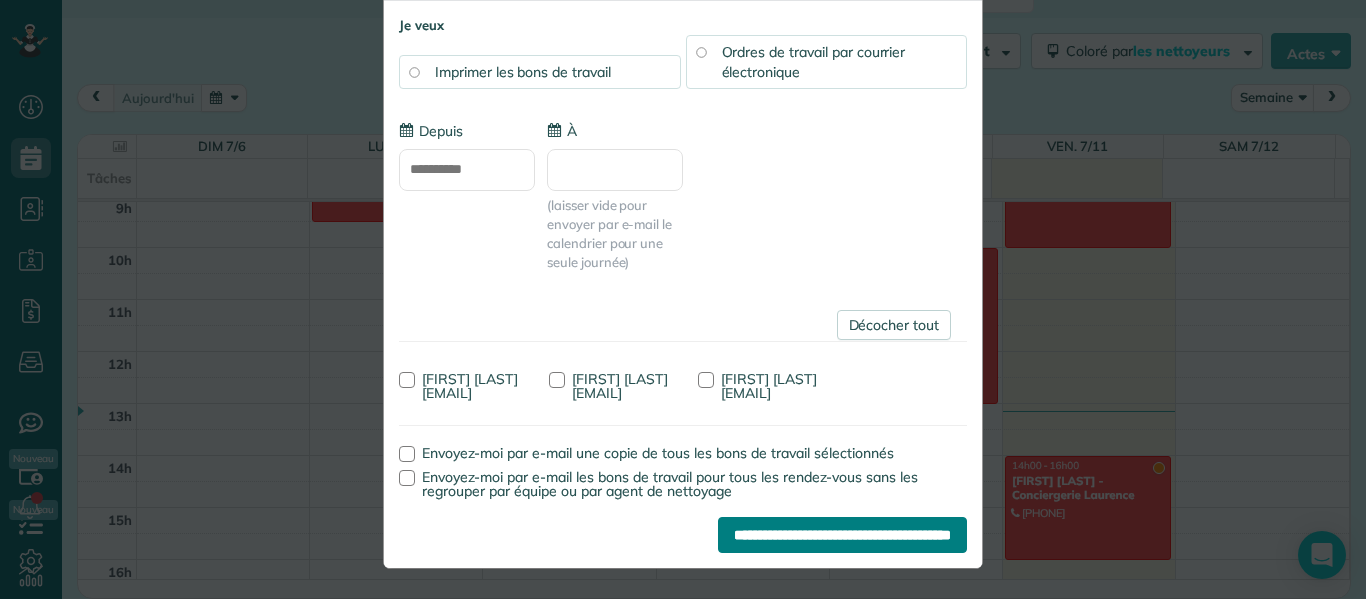 click on "**********" at bounding box center (842, 535) 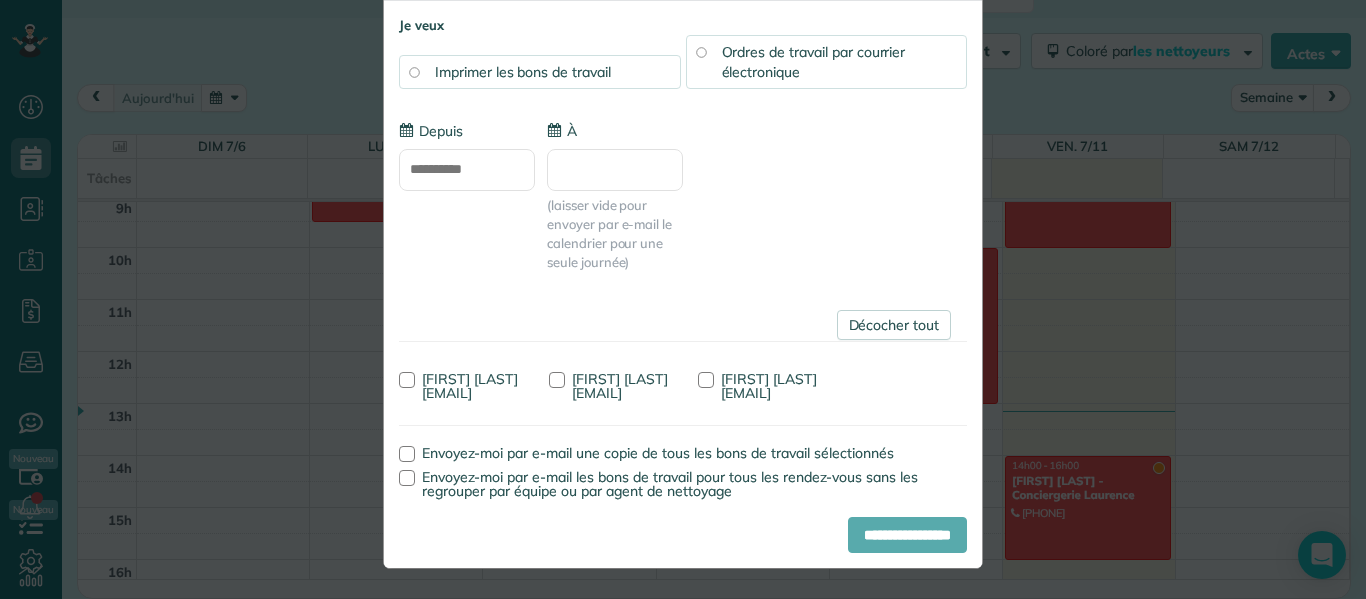 type on "**********" 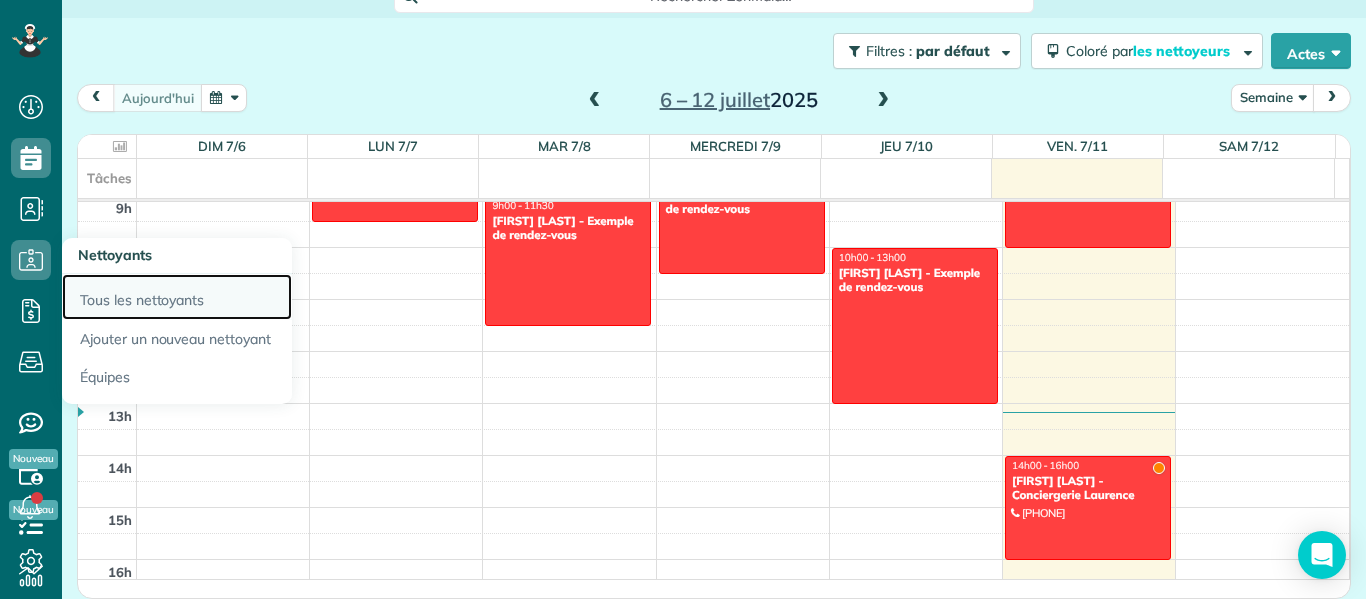 click on "Tous les nettoyants" at bounding box center [142, 300] 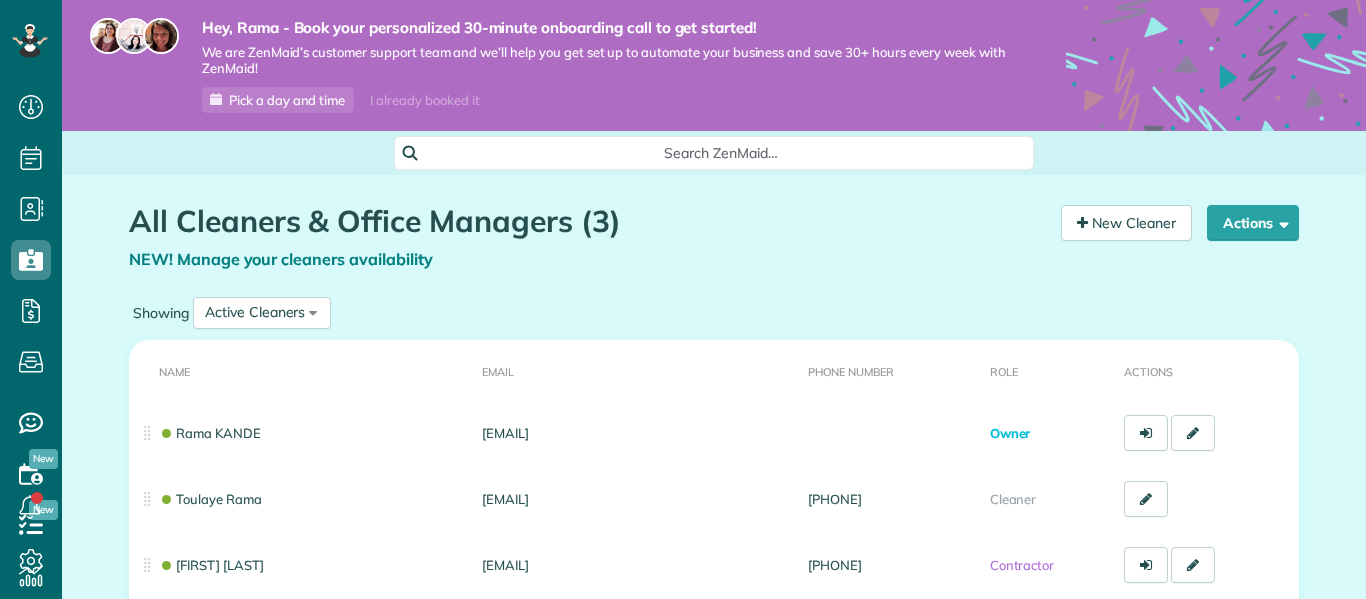 scroll, scrollTop: 0, scrollLeft: 0, axis: both 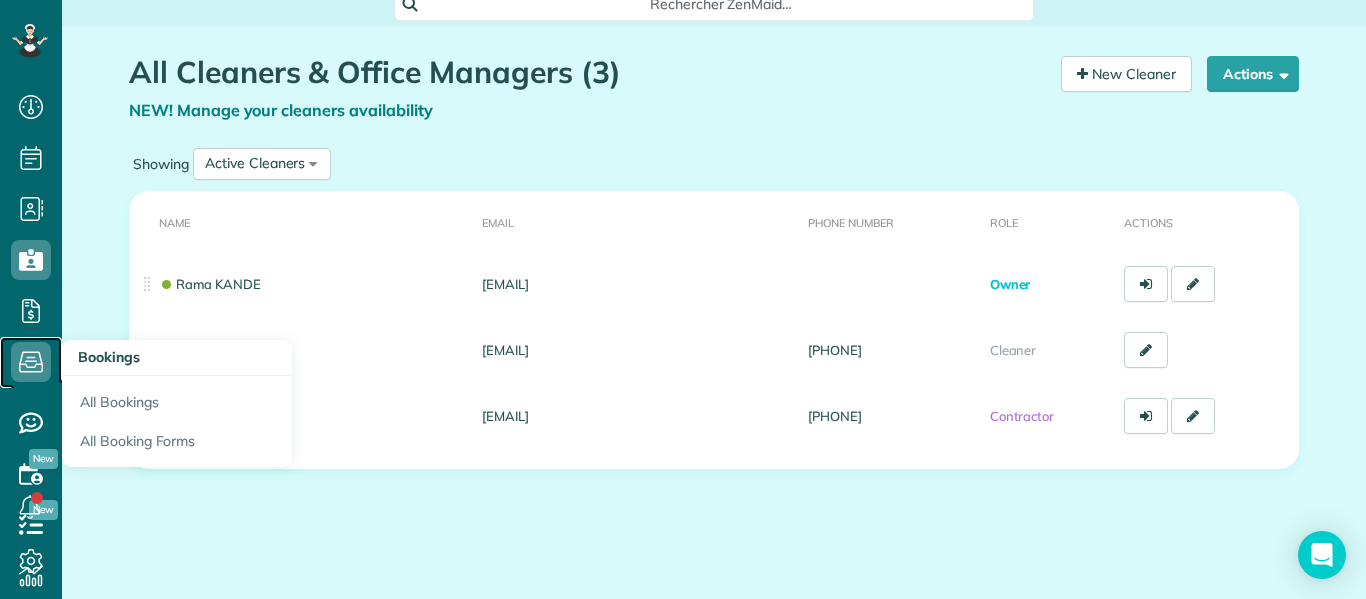 click 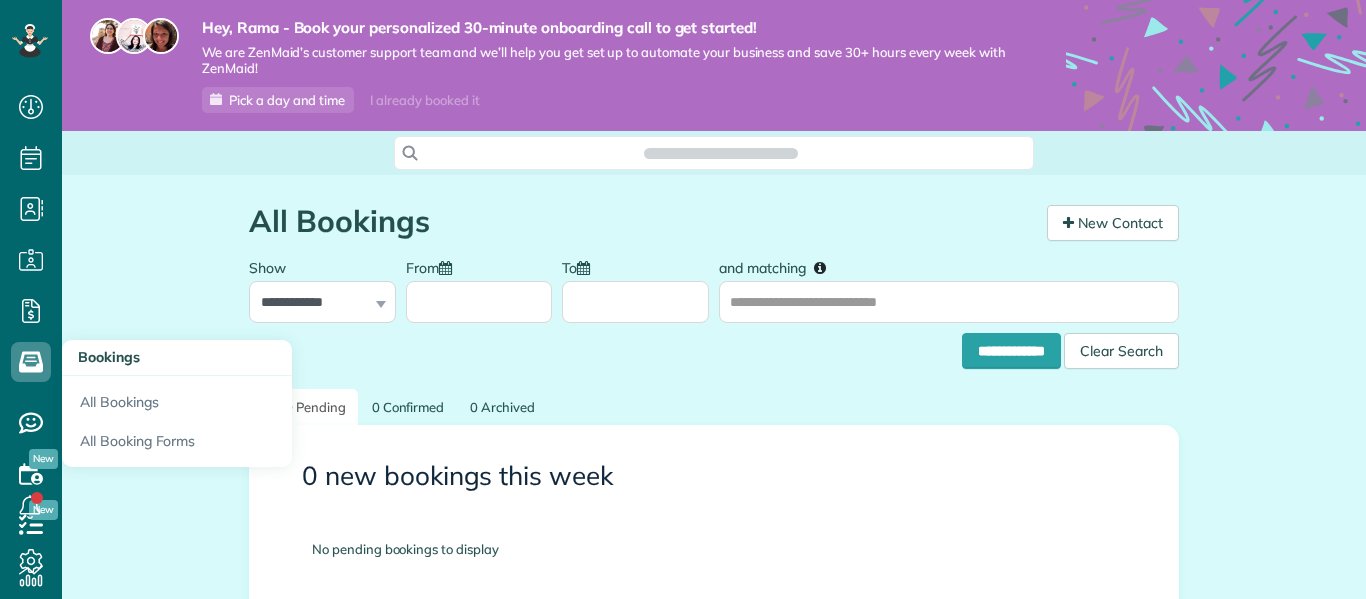 scroll, scrollTop: 0, scrollLeft: 0, axis: both 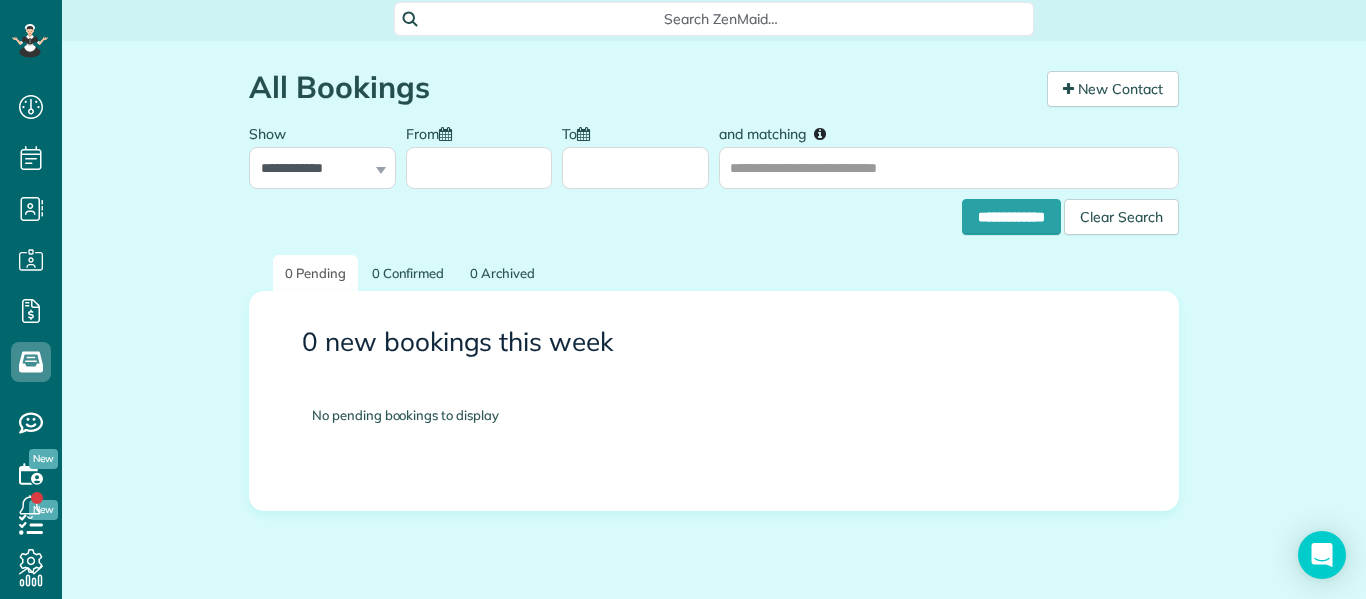 click on "**********" at bounding box center (714, 350) 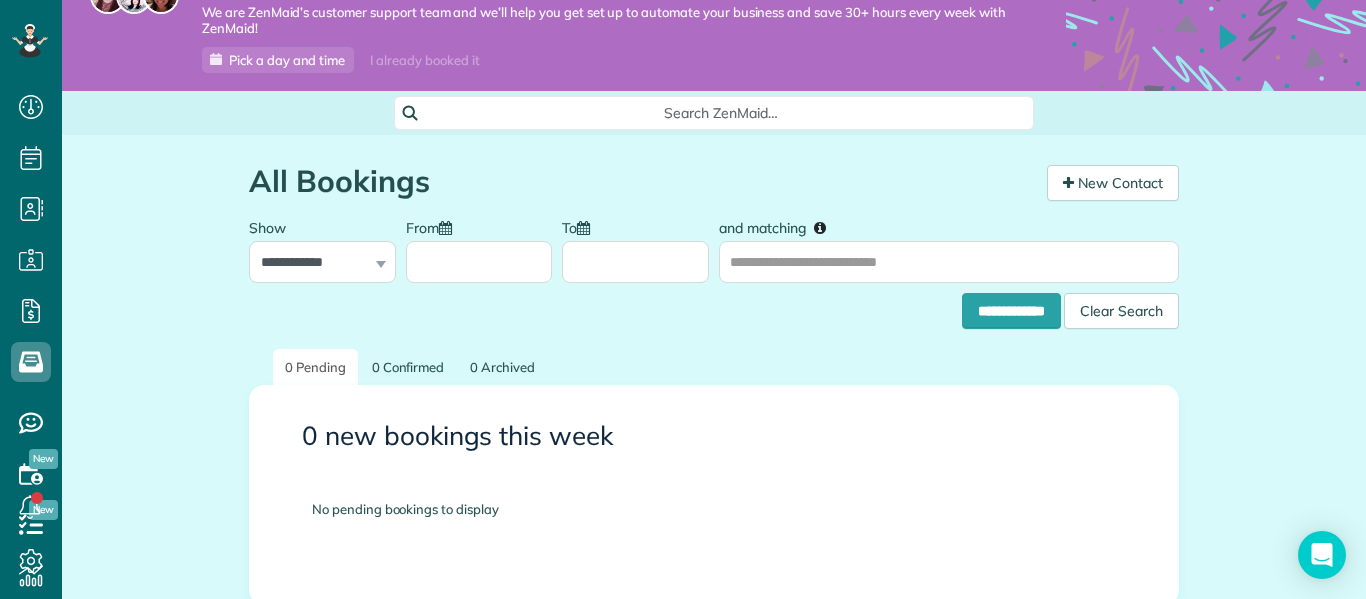 scroll, scrollTop: 38, scrollLeft: 0, axis: vertical 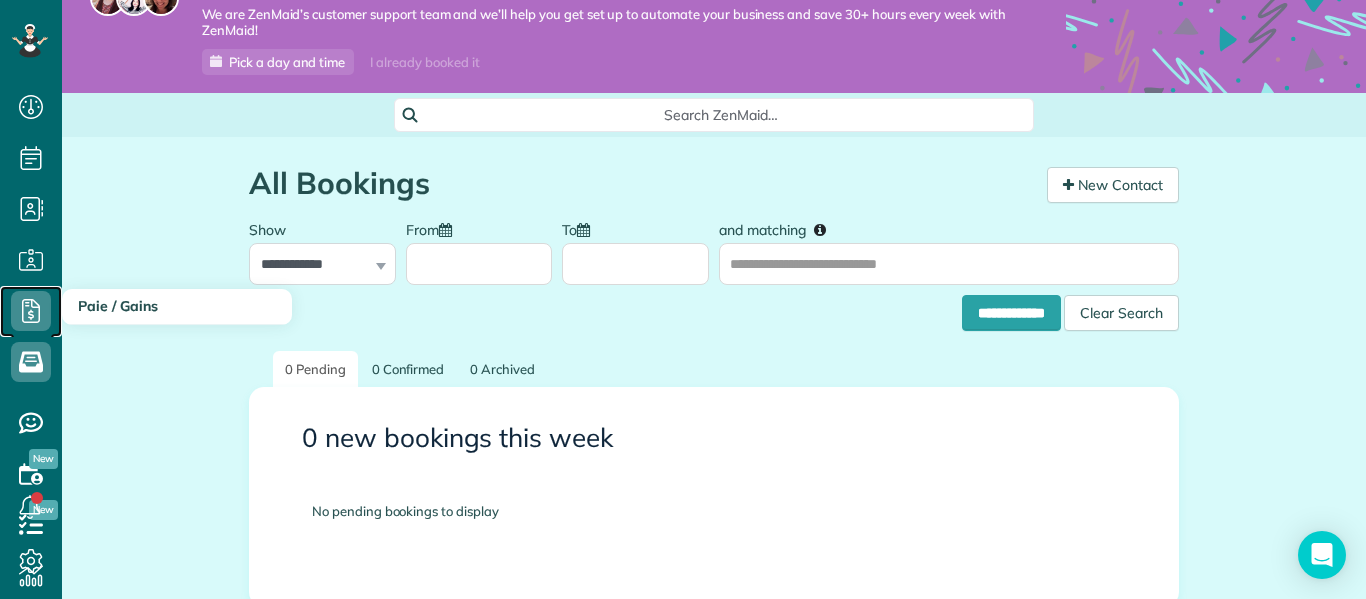 click 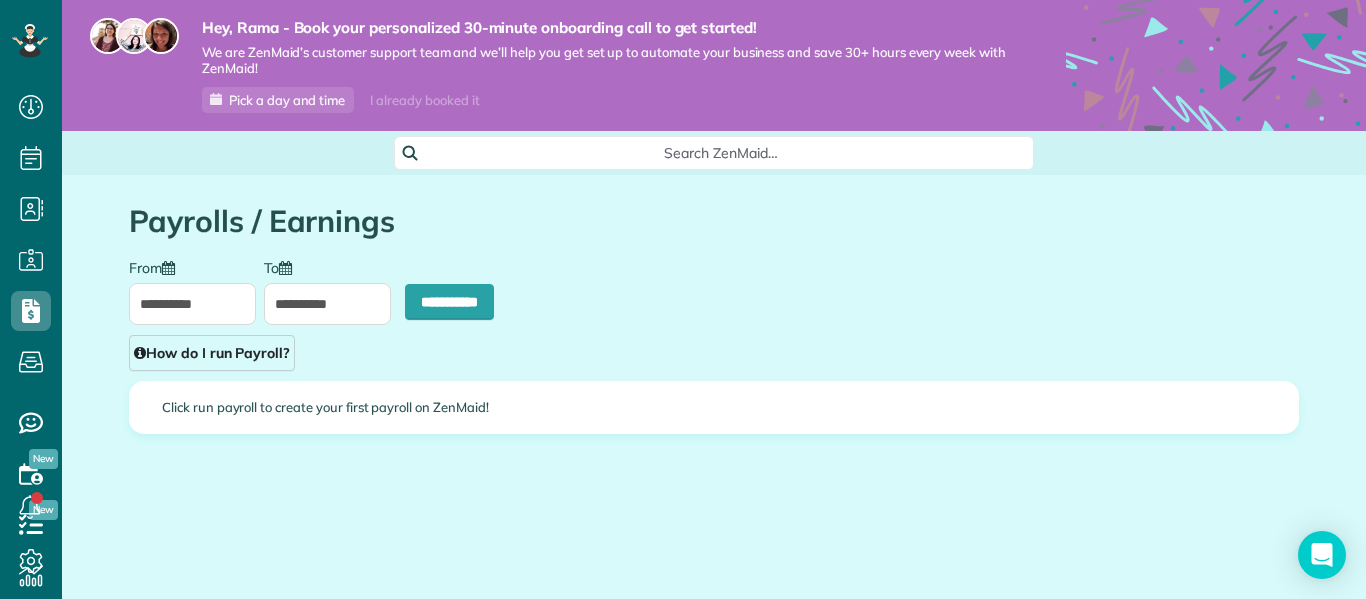 scroll, scrollTop: 0, scrollLeft: 0, axis: both 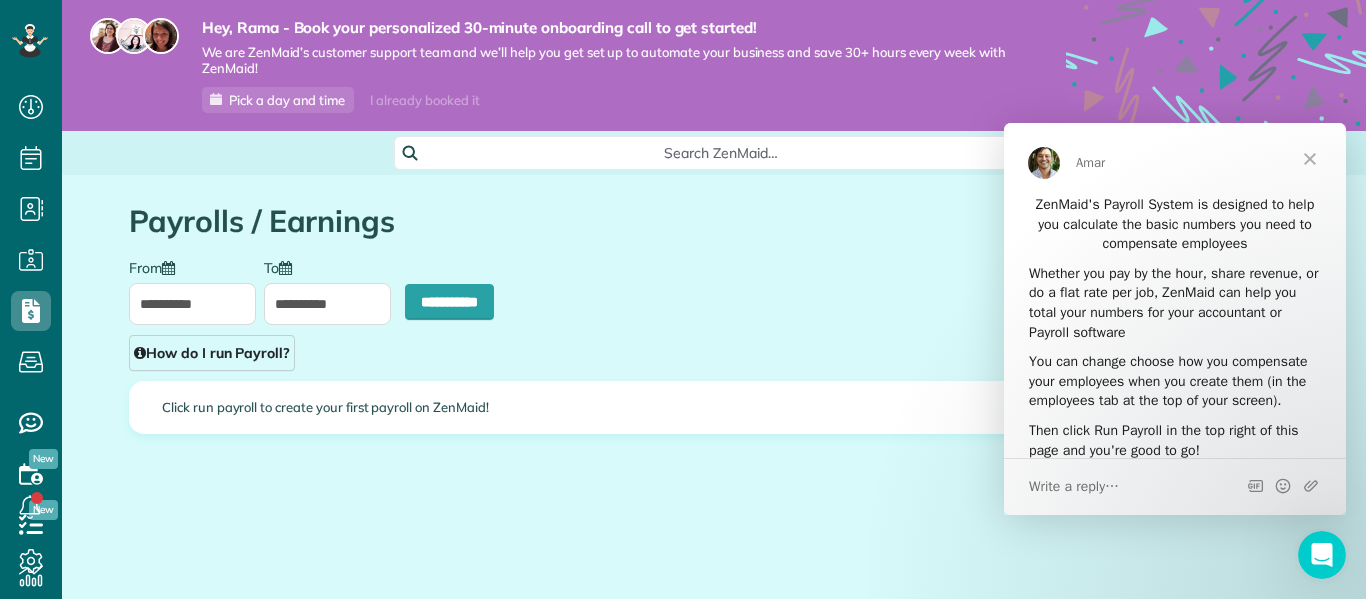 click on "Write a reply…" at bounding box center [1074, 487] 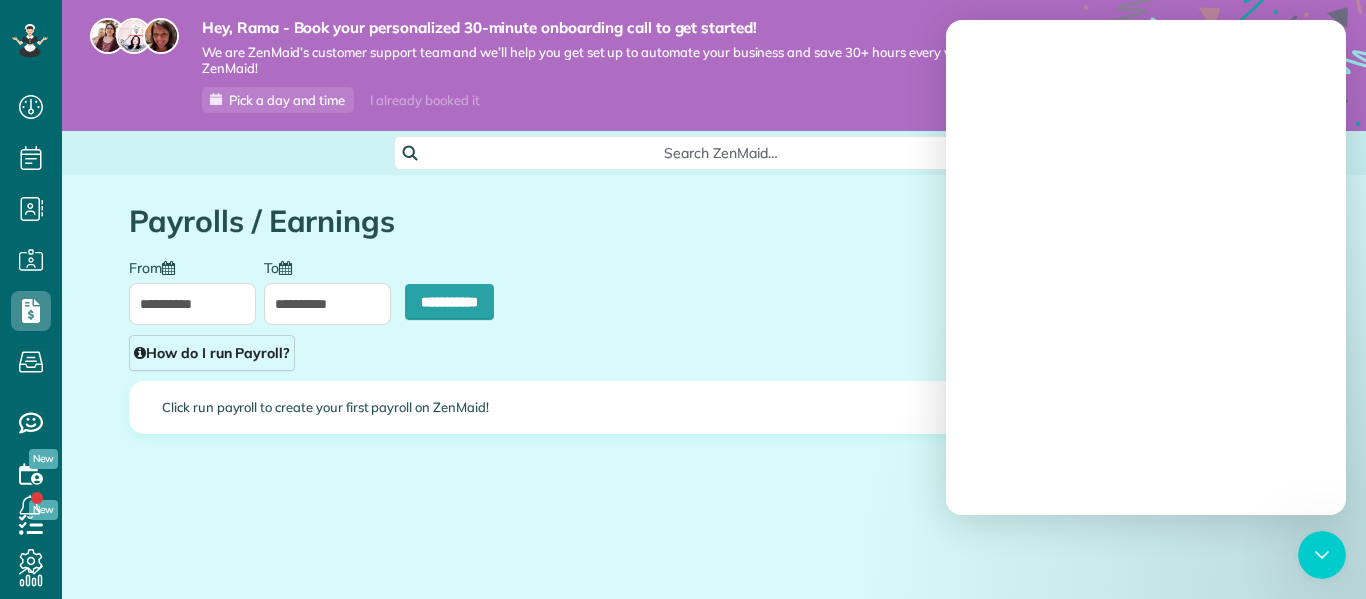 scroll, scrollTop: 0, scrollLeft: 0, axis: both 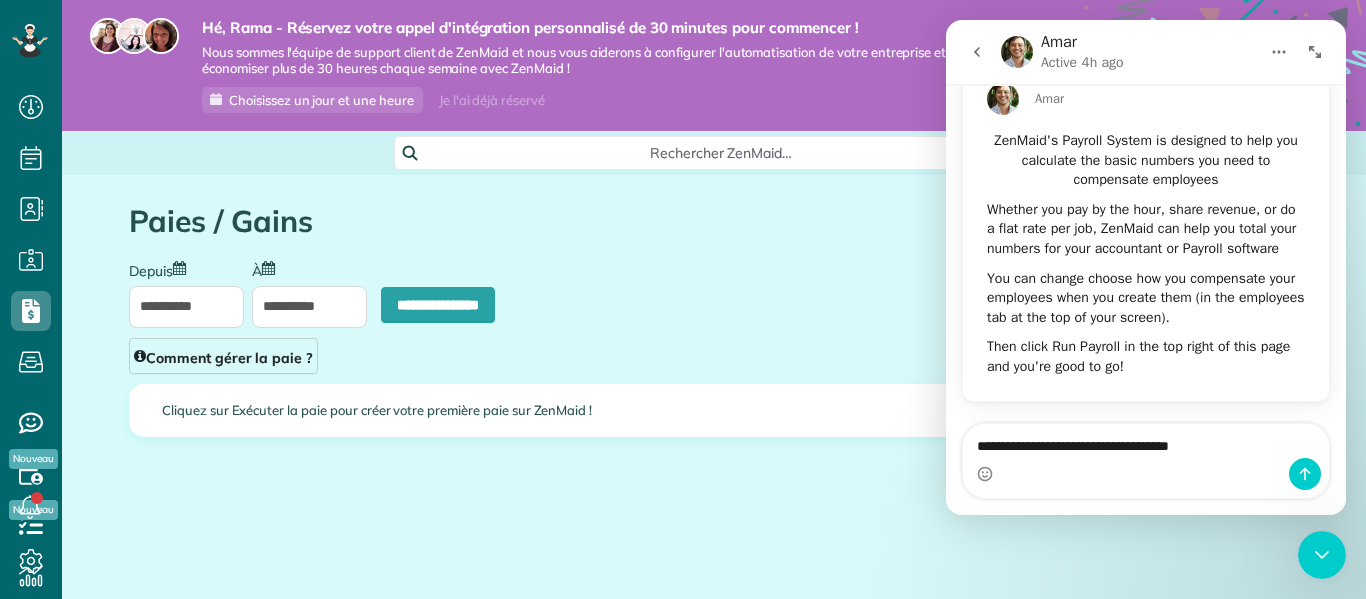 type on "**********" 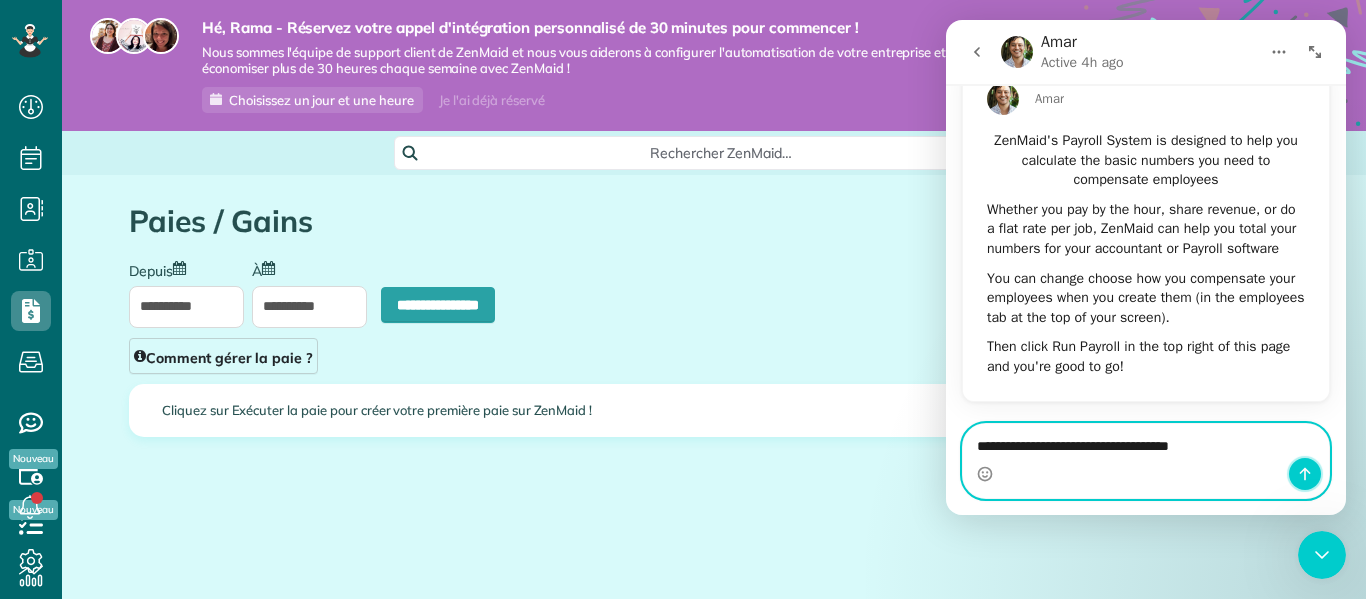 click 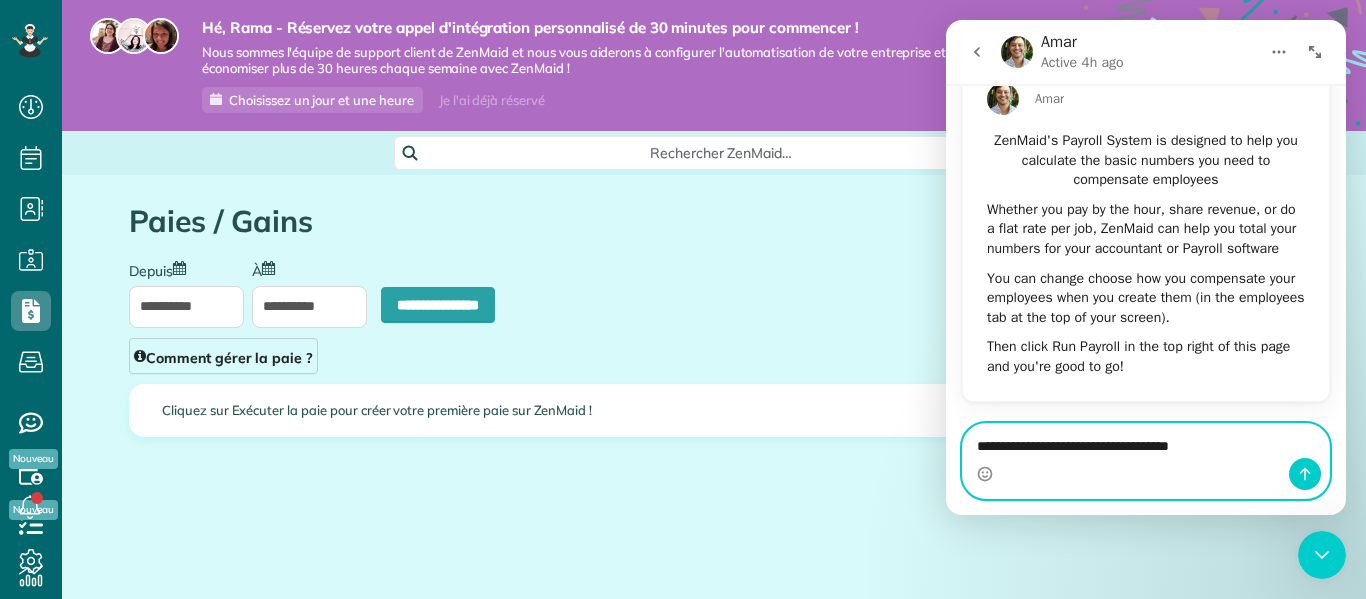 type 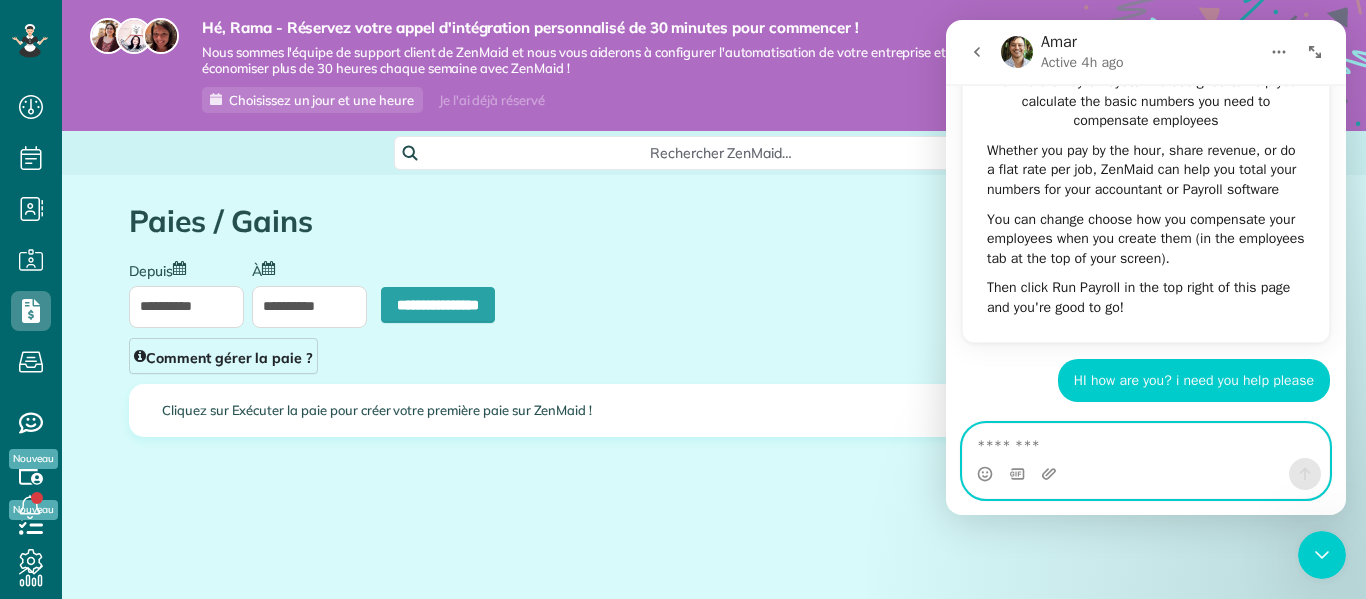 scroll, scrollTop: 188, scrollLeft: 0, axis: vertical 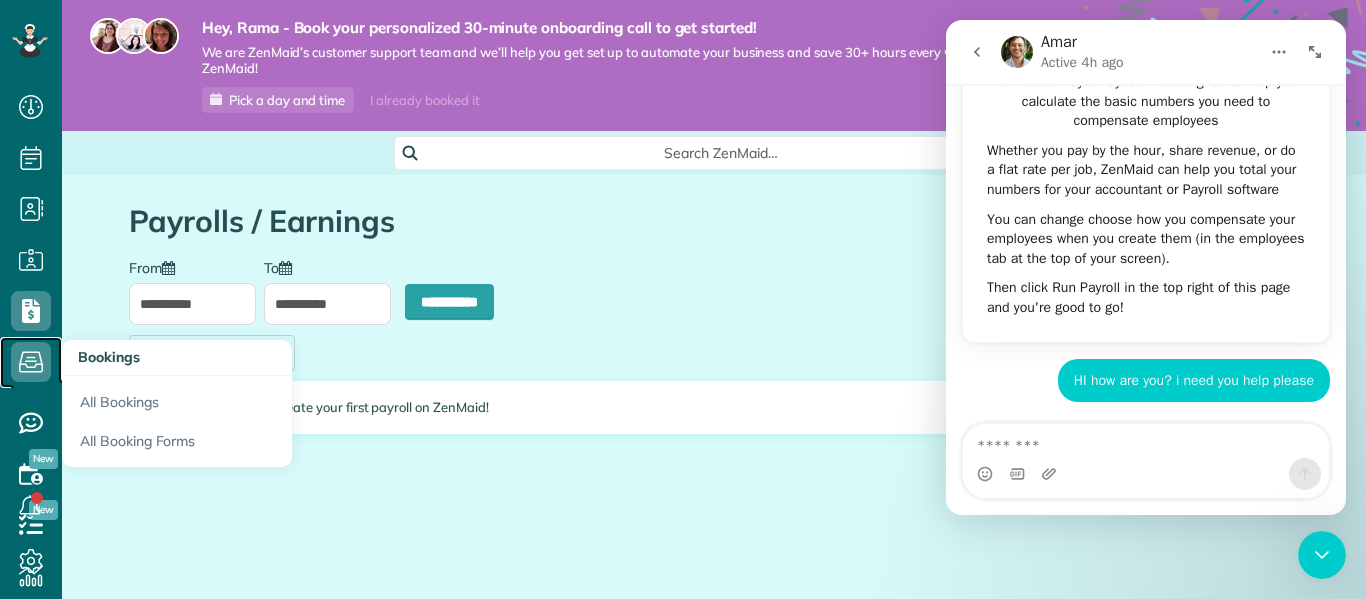 click 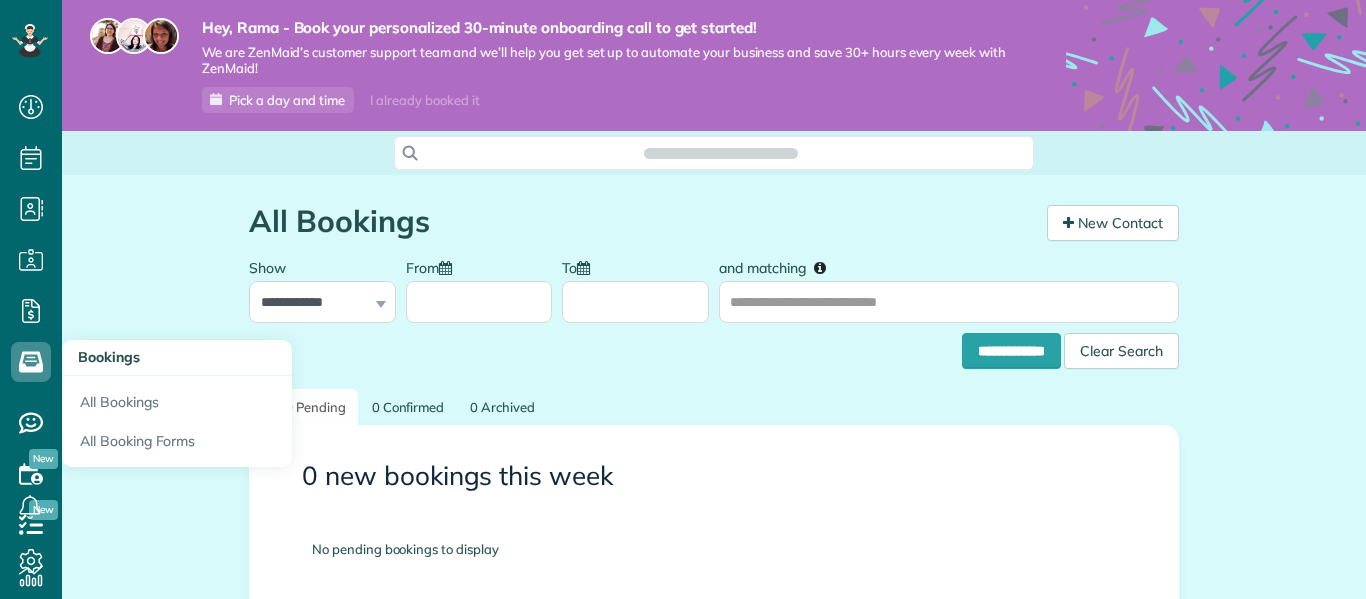 scroll, scrollTop: 0, scrollLeft: 0, axis: both 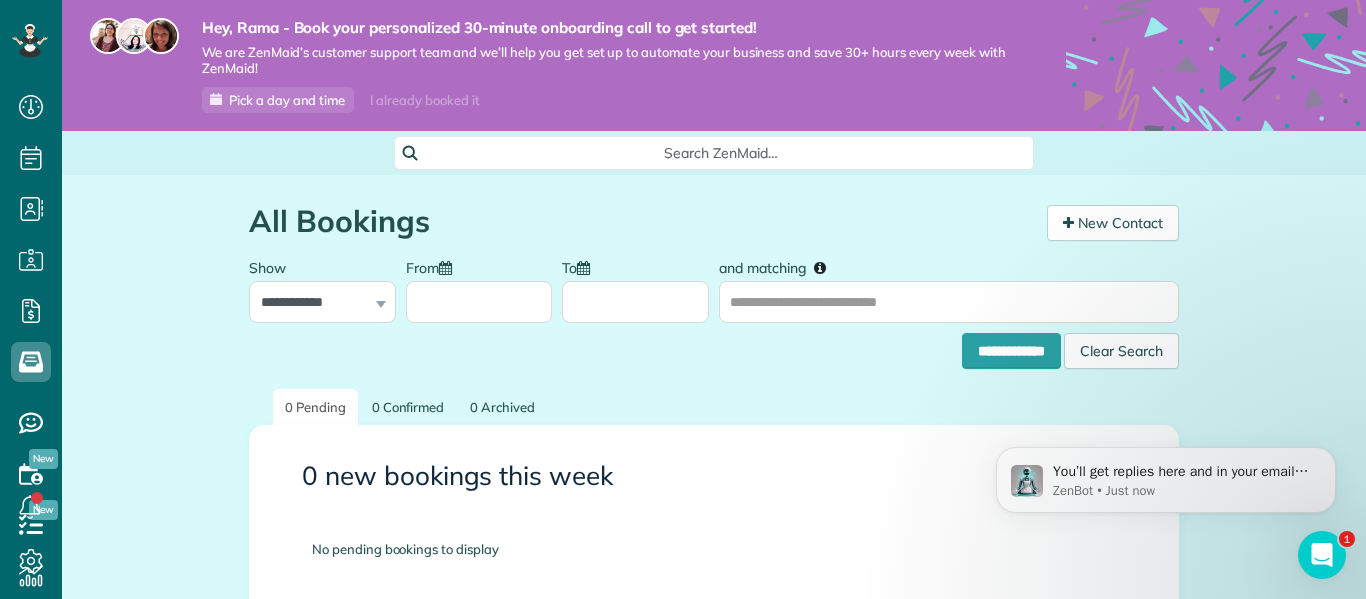 click 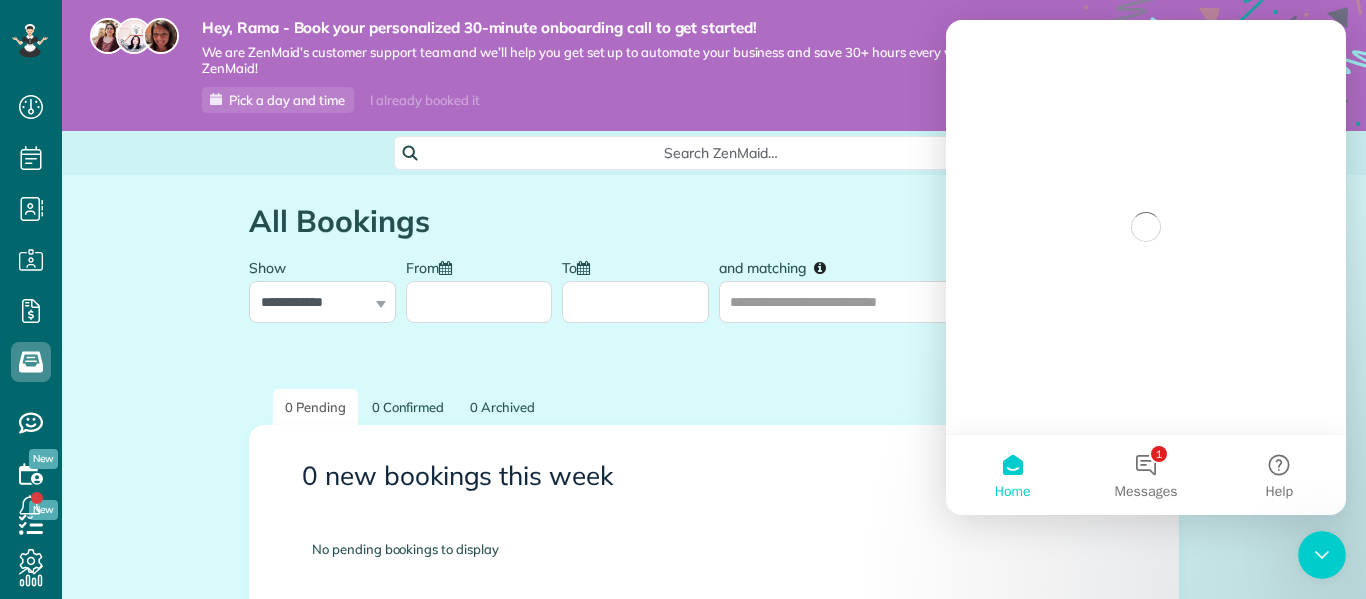 scroll, scrollTop: 0, scrollLeft: 0, axis: both 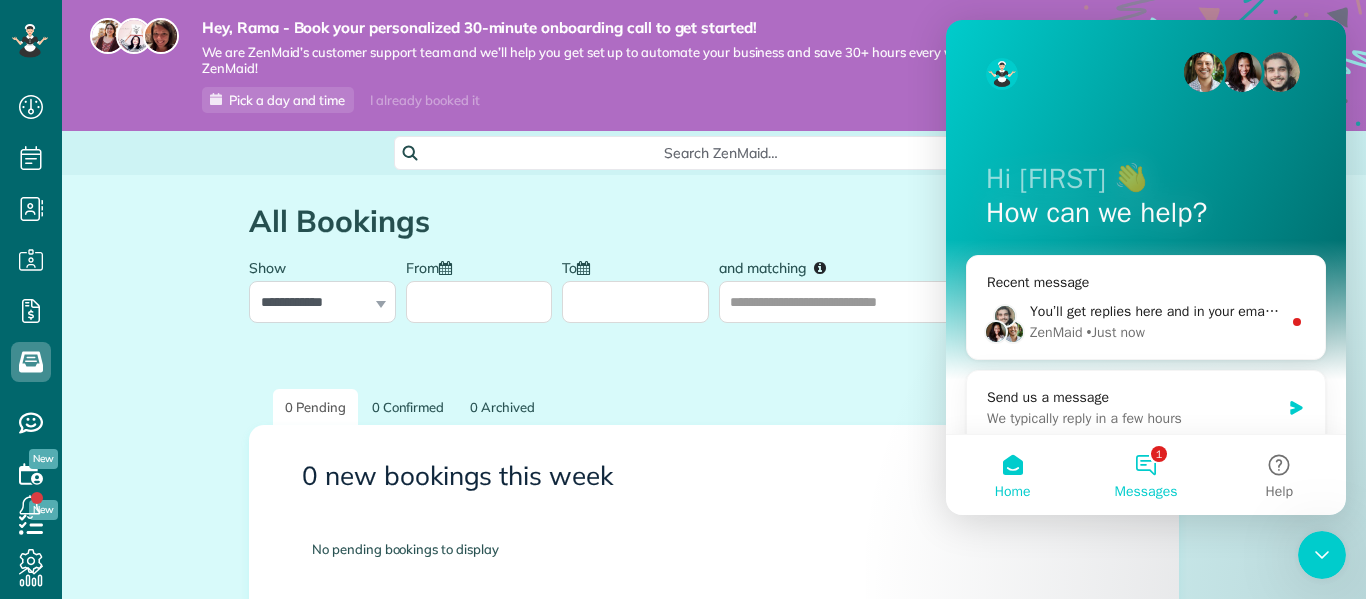 click on "1 Messages" at bounding box center [1145, 475] 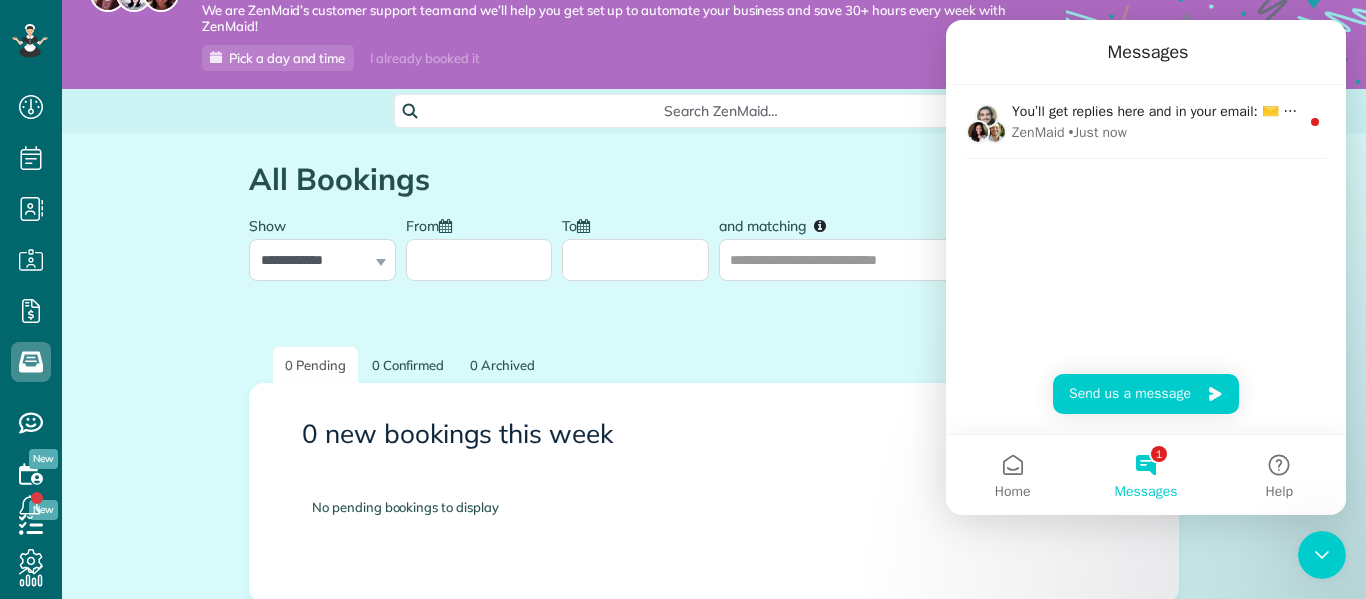 scroll, scrollTop: 39, scrollLeft: 0, axis: vertical 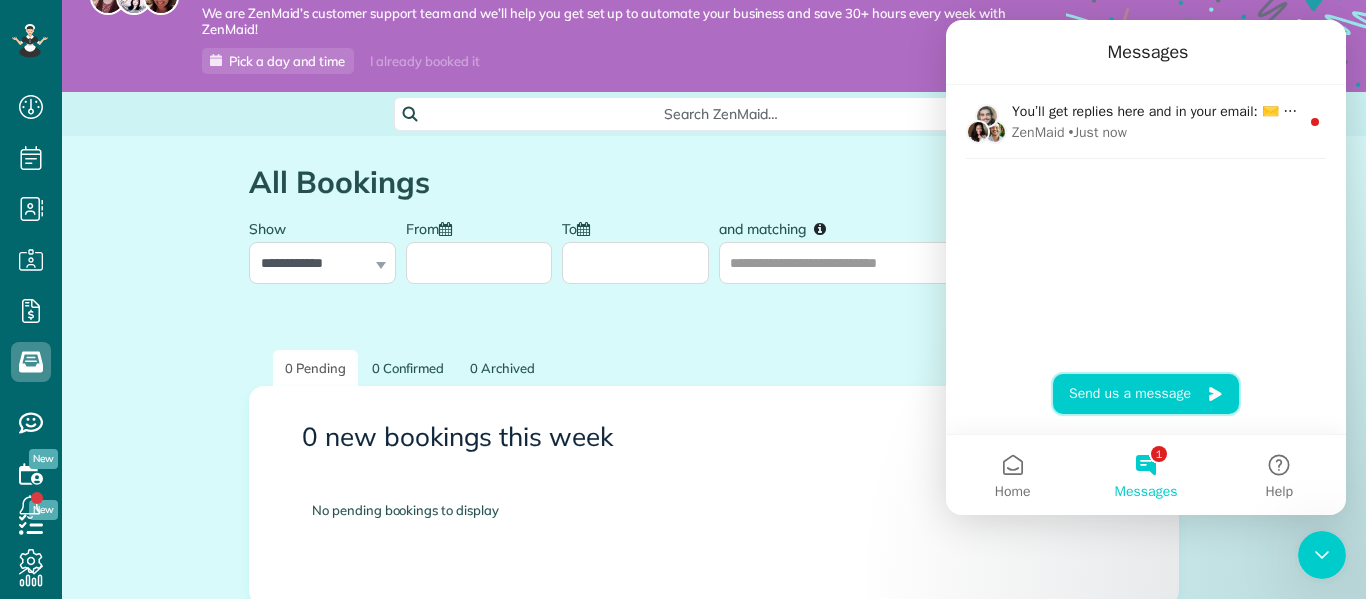 click on "Send us a message" at bounding box center [1146, 394] 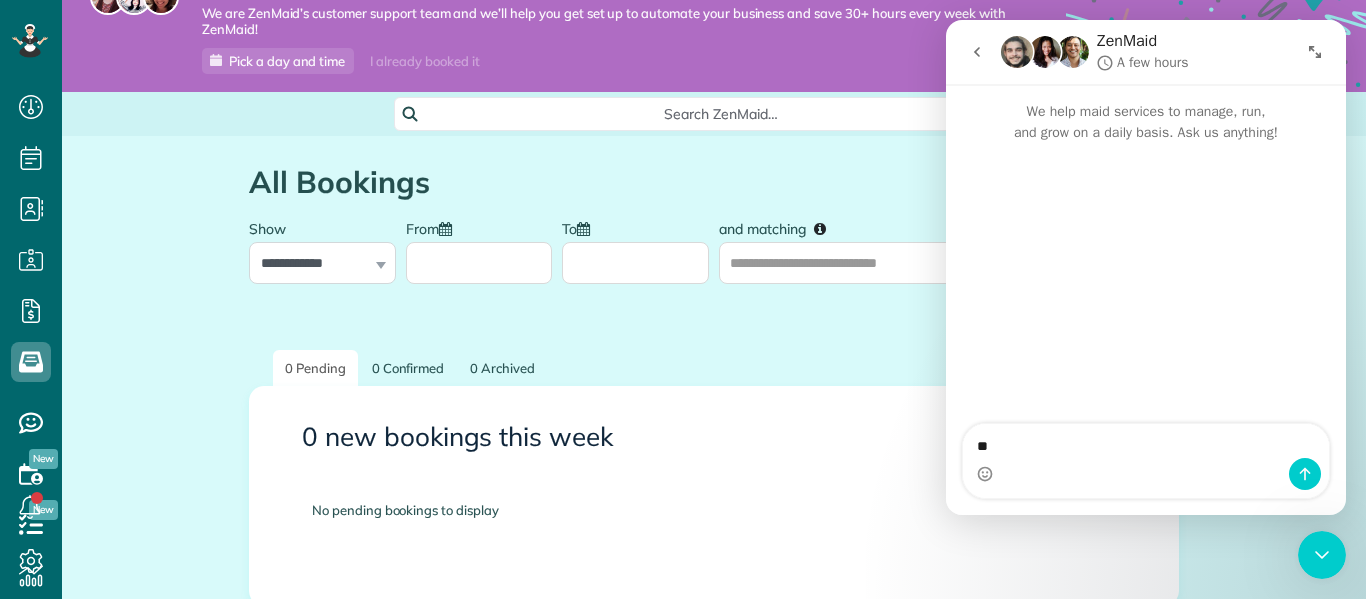 type on "**" 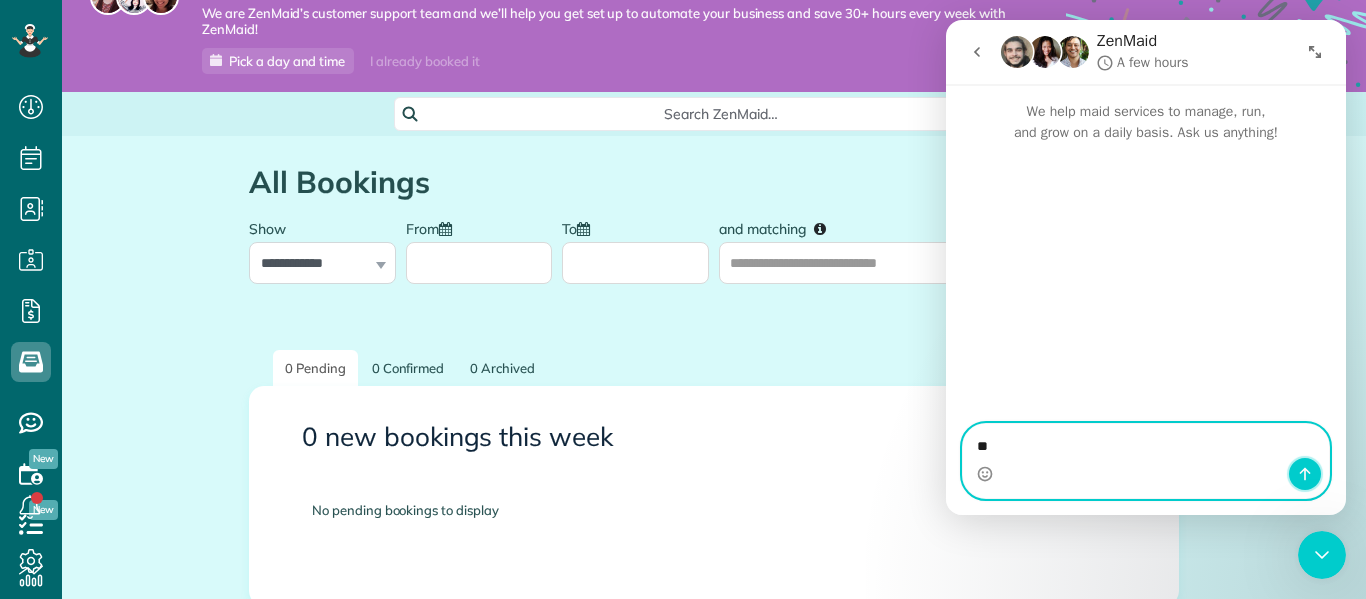 click 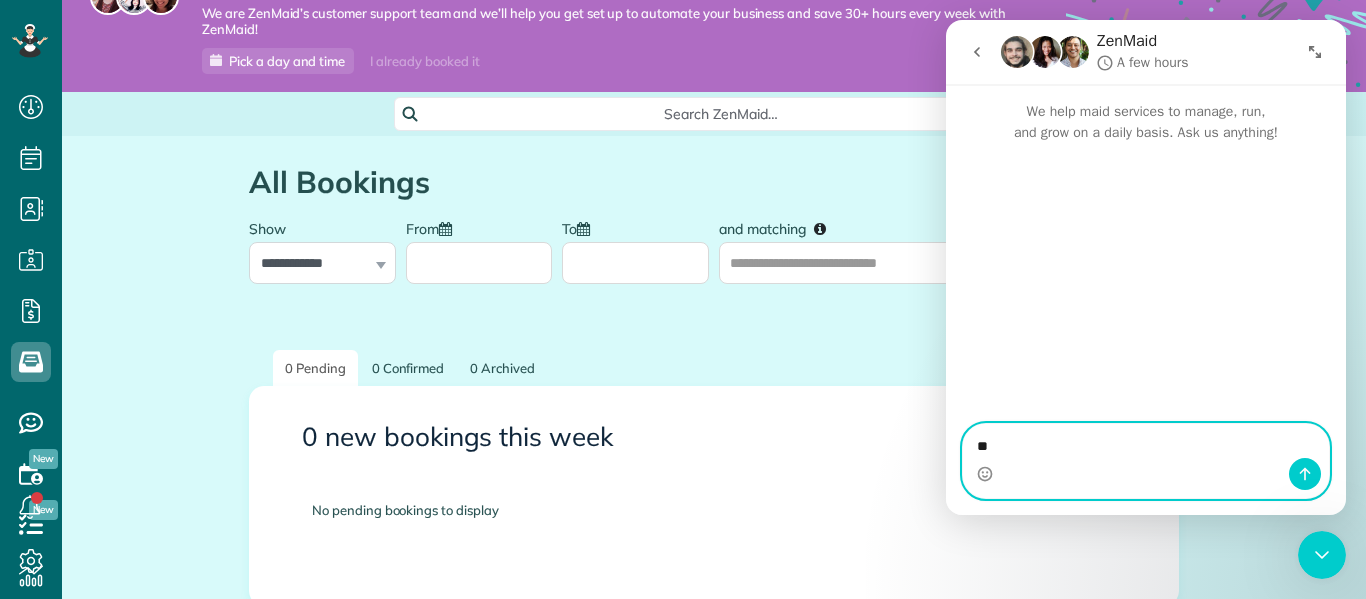 type 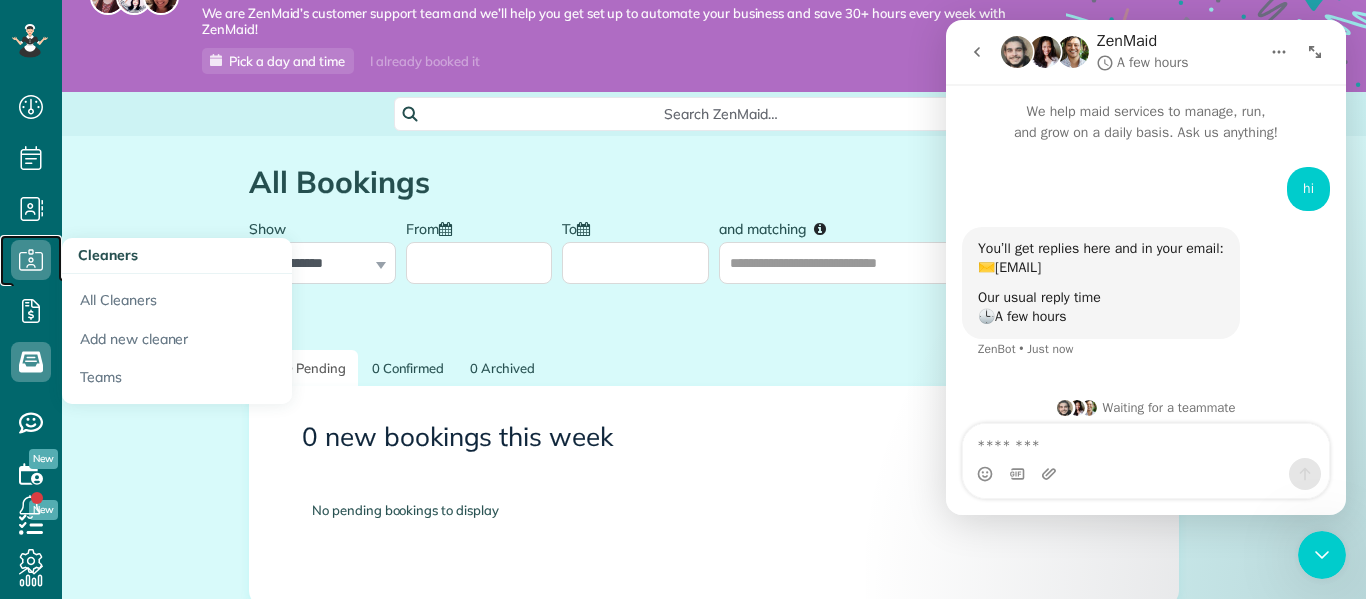scroll, scrollTop: 13, scrollLeft: 0, axis: vertical 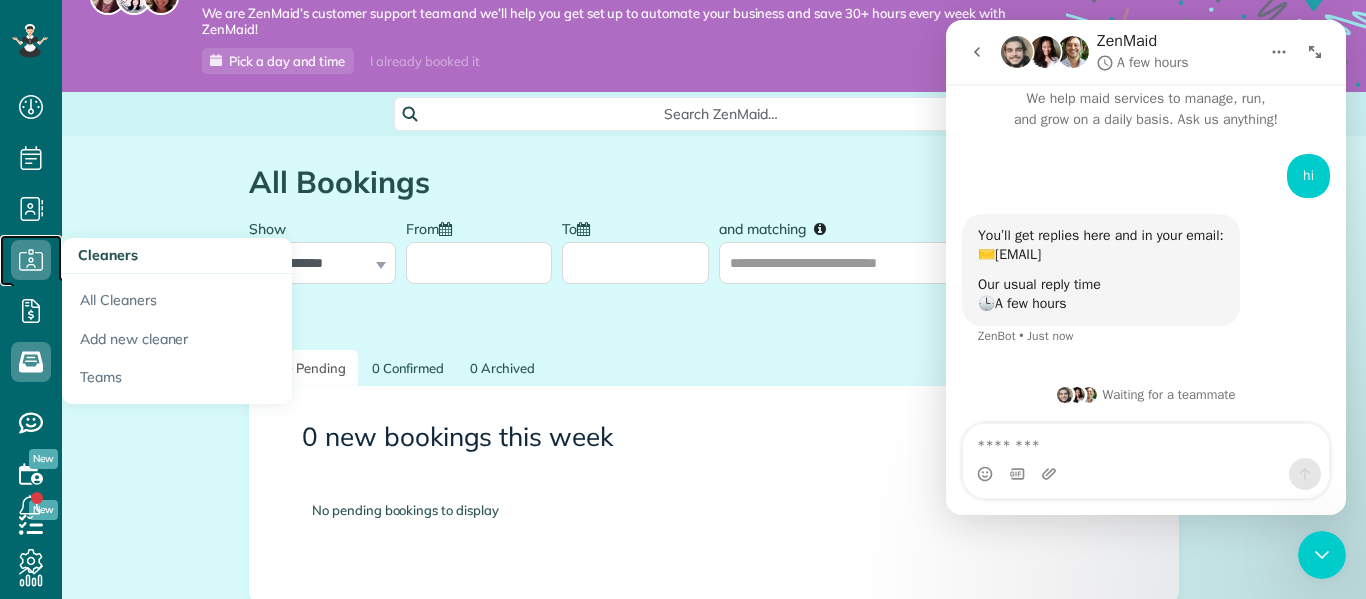 click 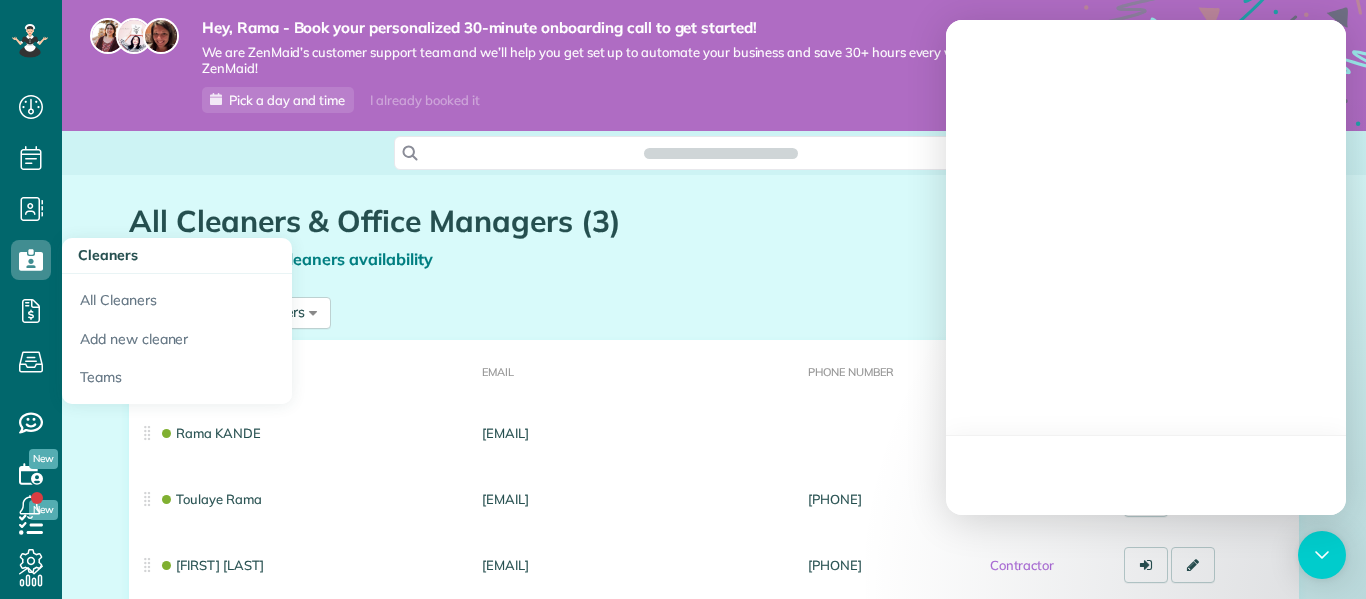 scroll, scrollTop: 0, scrollLeft: 0, axis: both 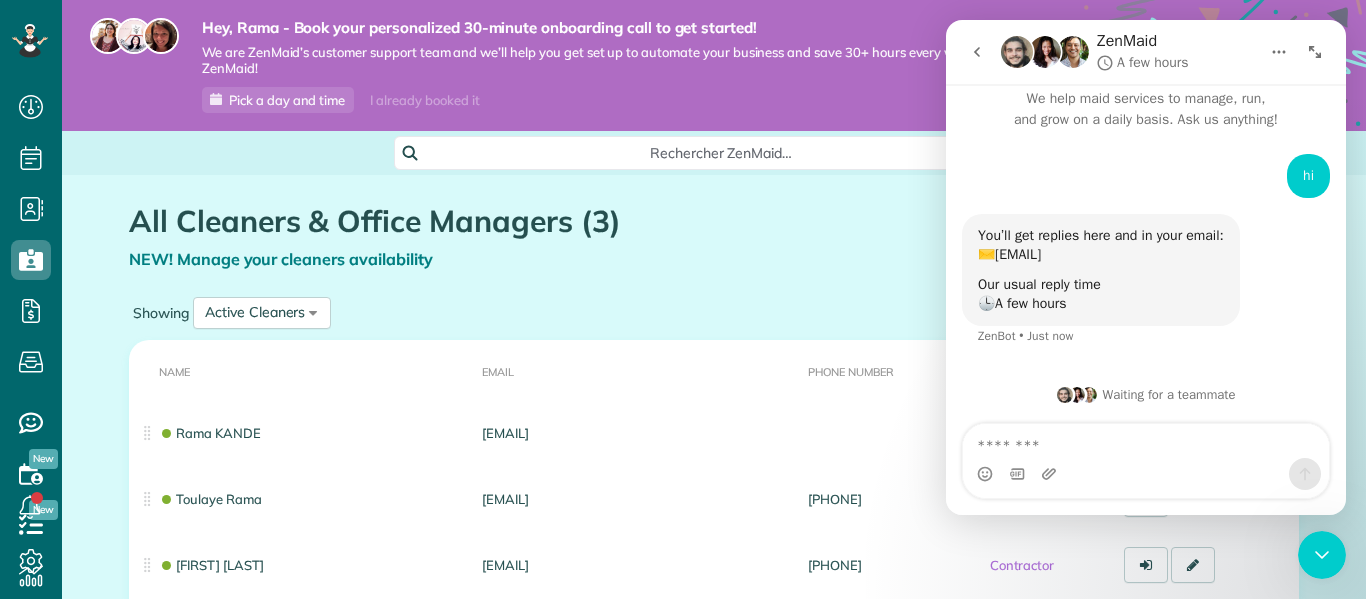 click at bounding box center (1315, 52) 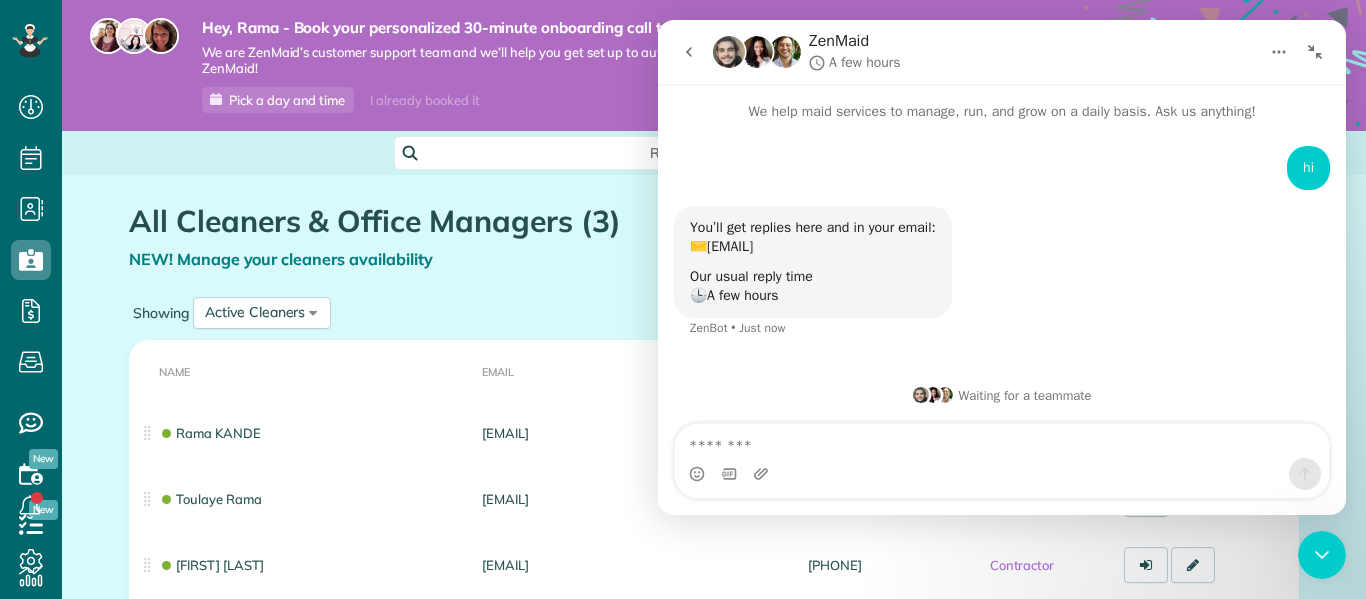 scroll, scrollTop: 0, scrollLeft: 0, axis: both 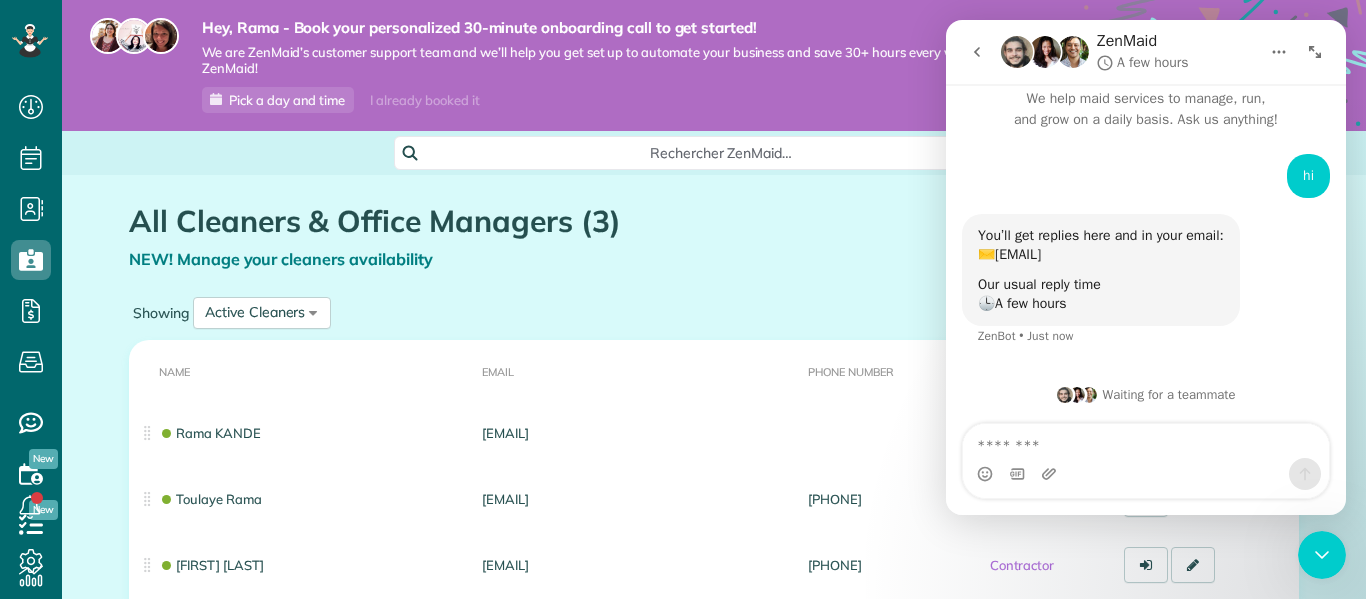 click 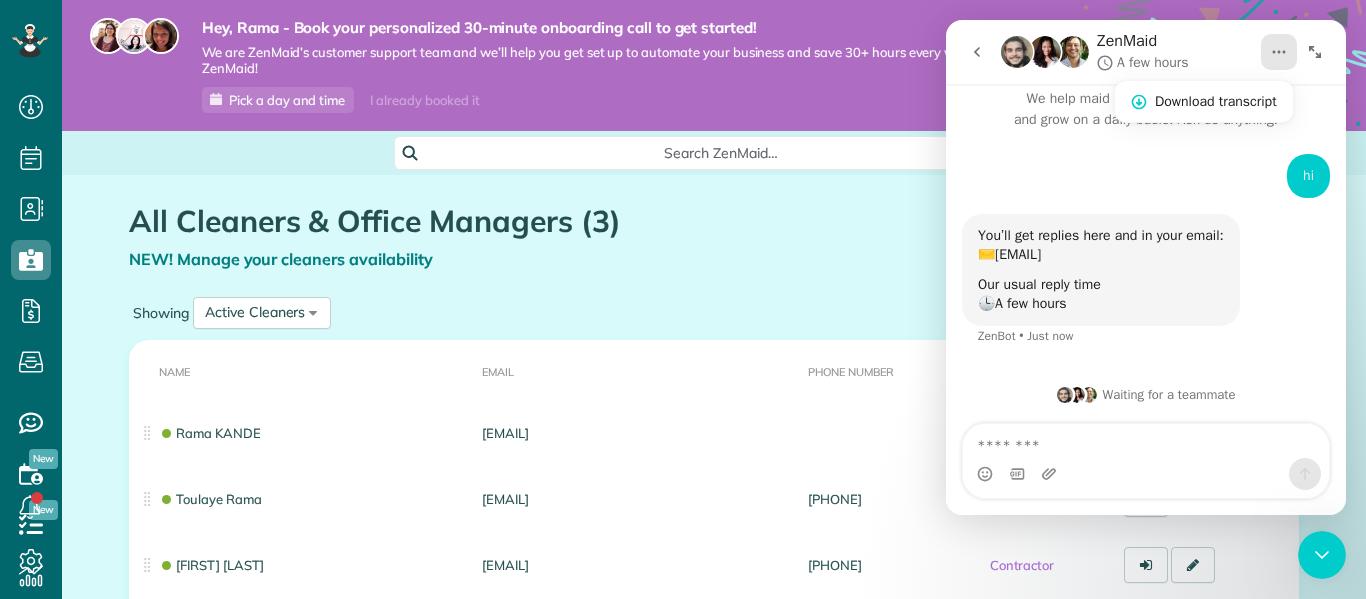 click 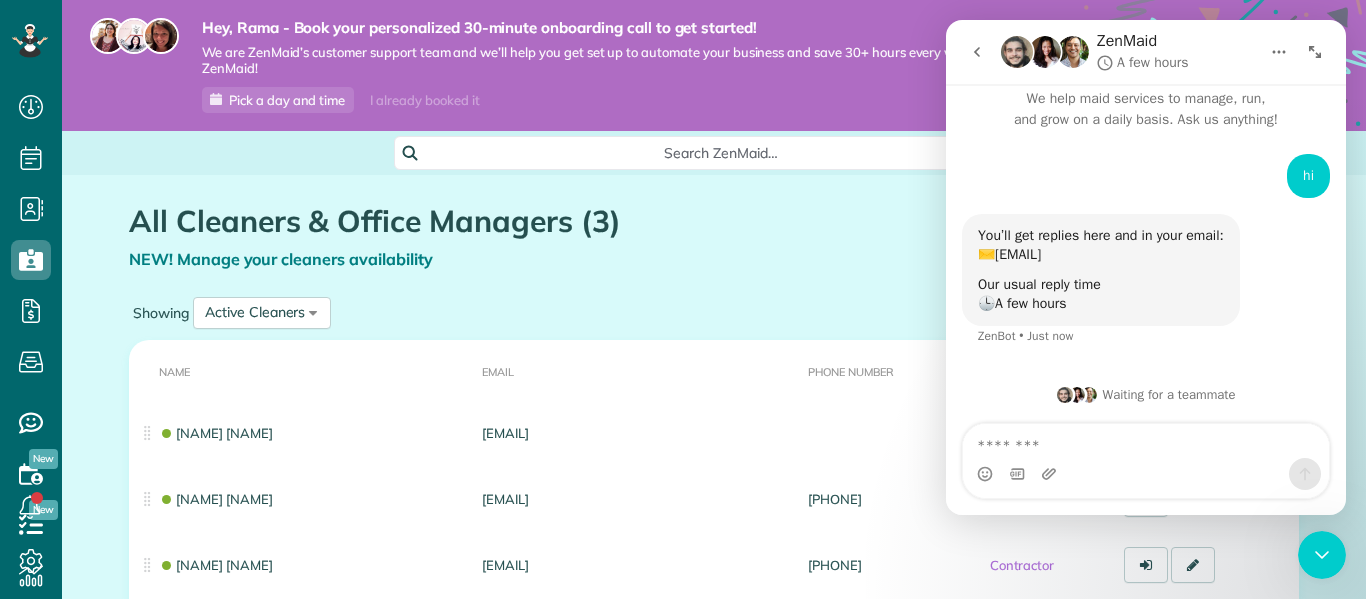 click on "NEW! Manage your cleaners availability" 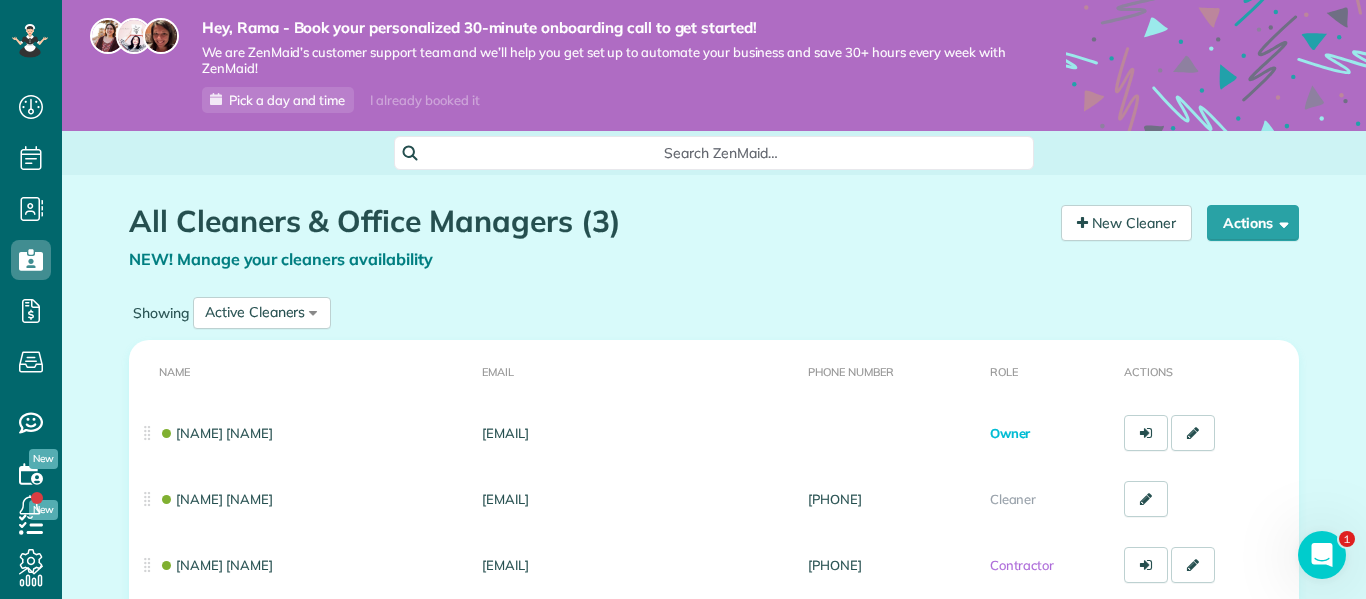 scroll, scrollTop: 0, scrollLeft: 0, axis: both 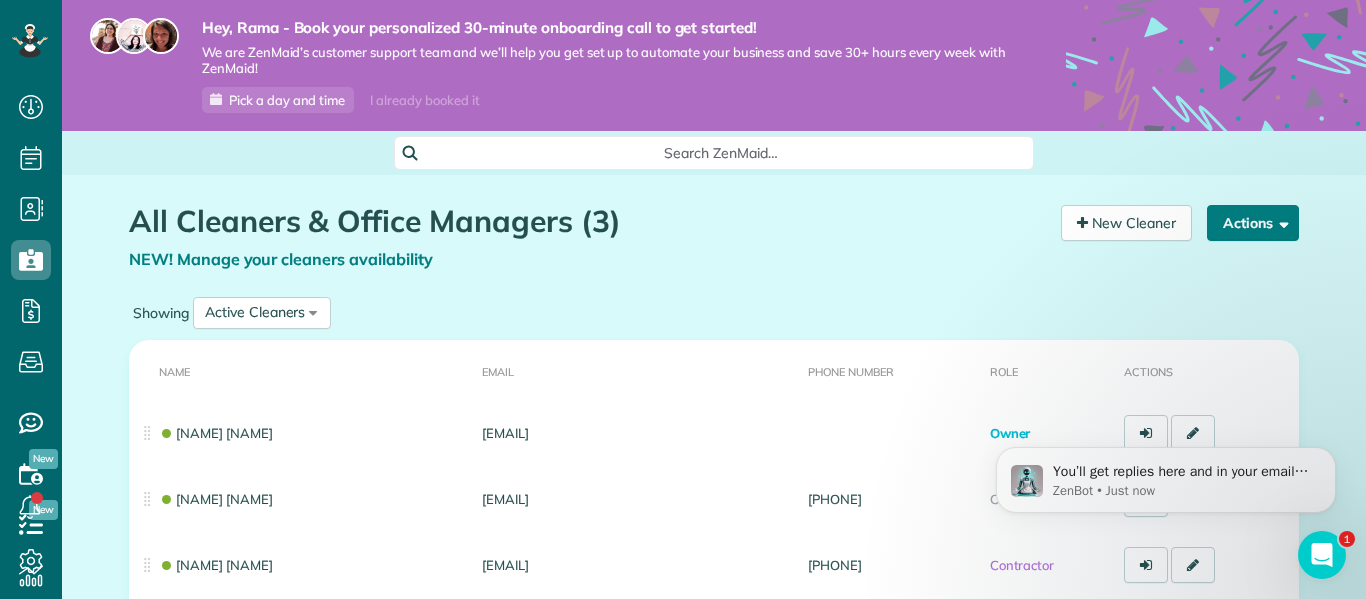 click on "Actions" 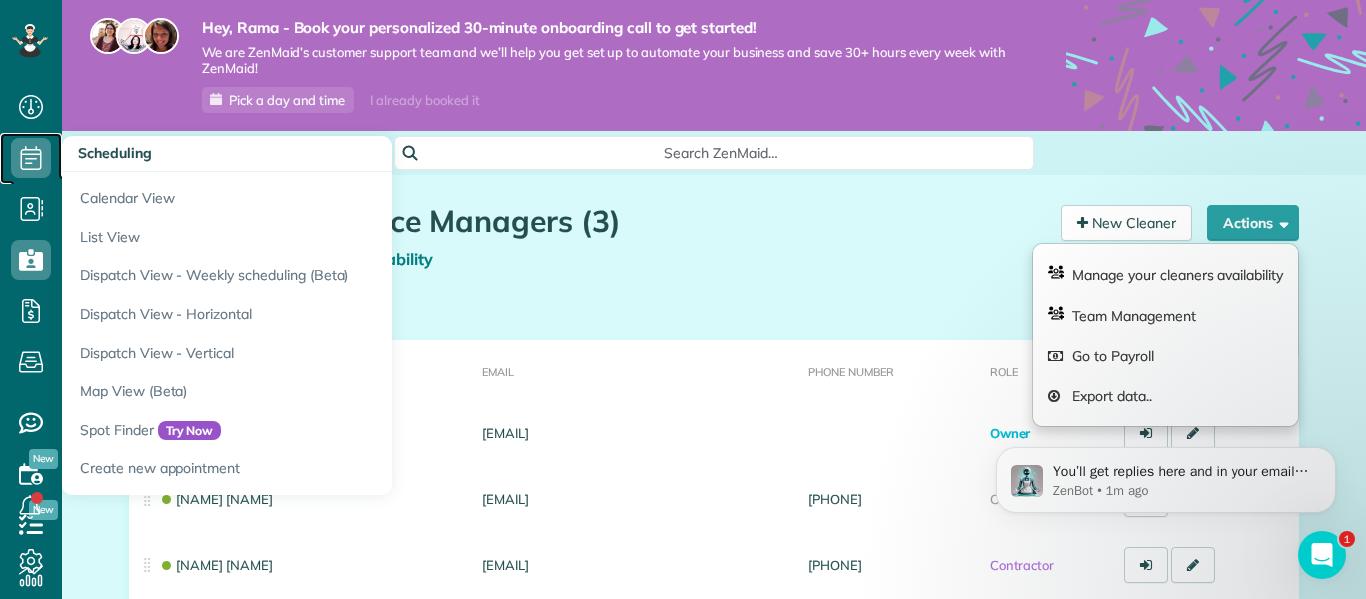 click 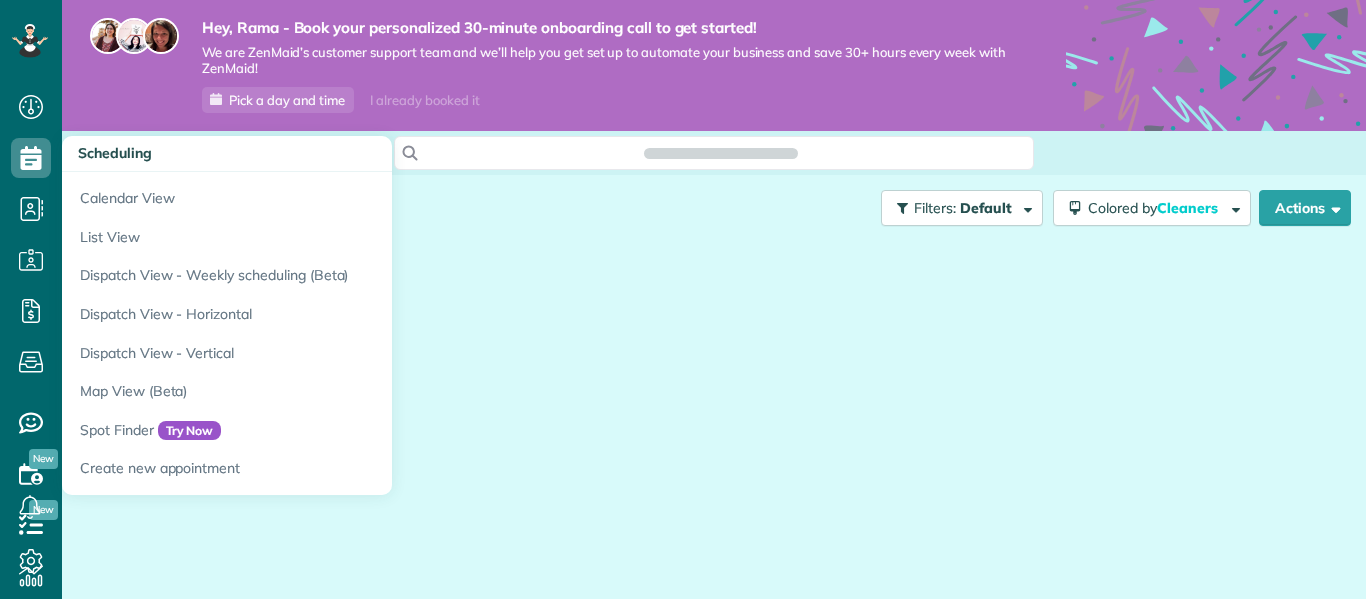 scroll, scrollTop: 0, scrollLeft: 0, axis: both 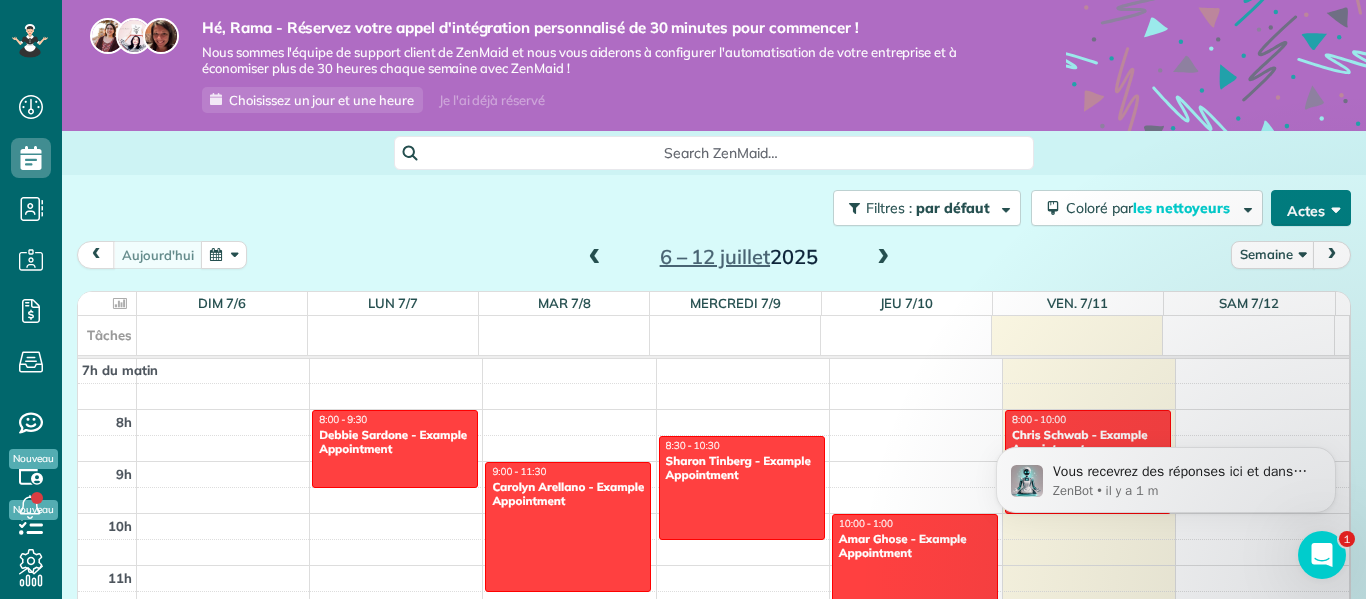 click on "Actes" at bounding box center (1306, 209) 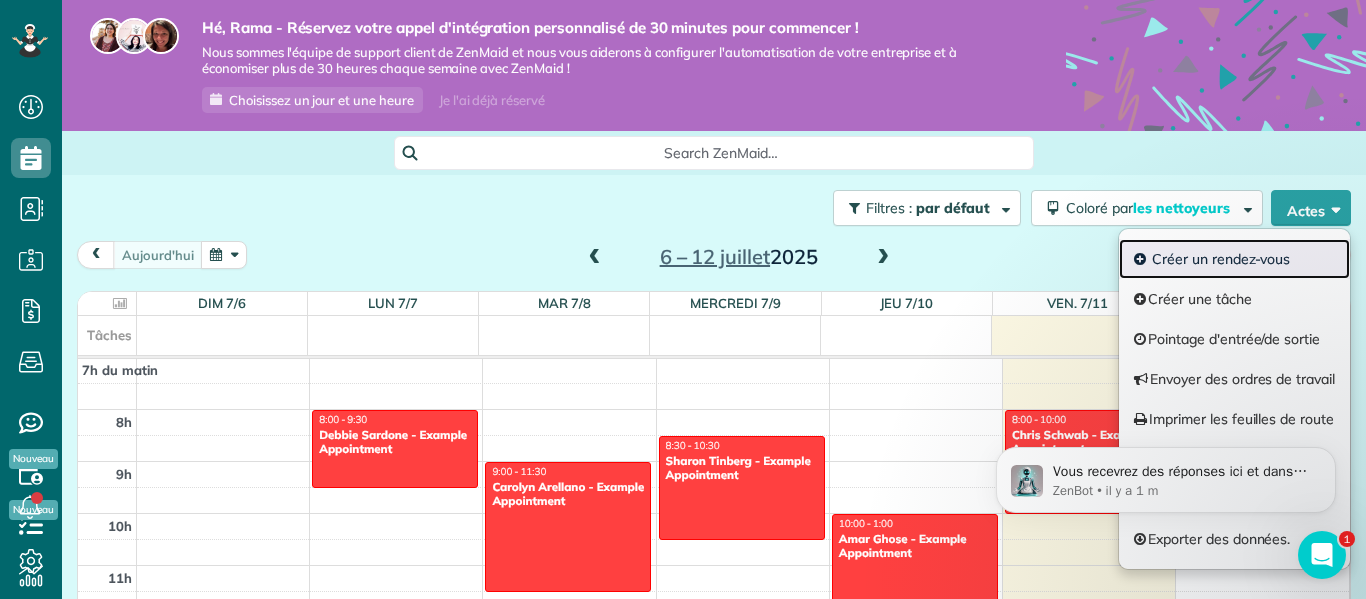 click on "Créer un rendez-vous" at bounding box center (1221, 259) 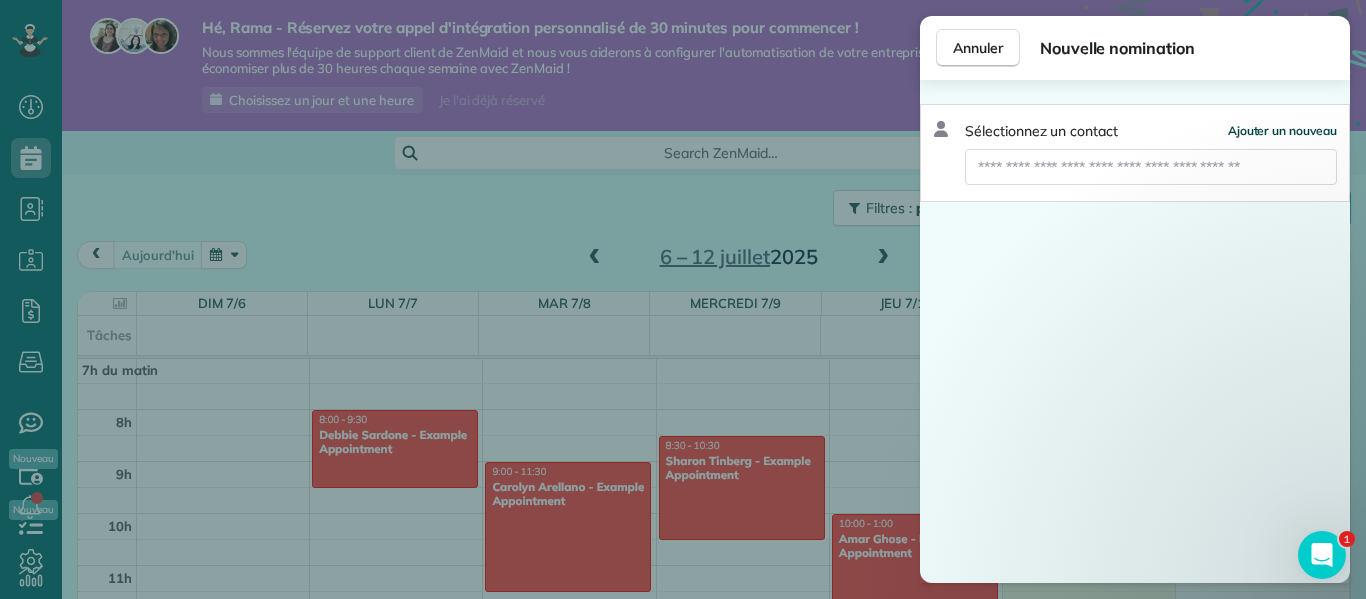 click on "Ajouter un nouveau" at bounding box center [1282, 130] 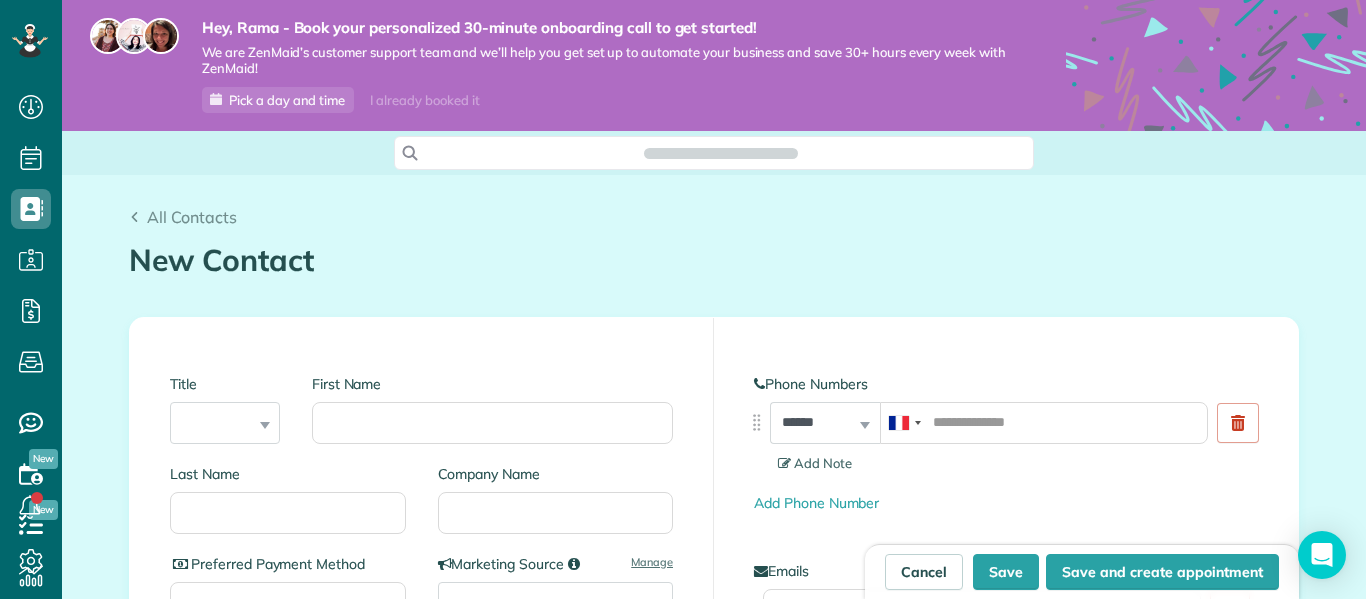 scroll, scrollTop: 0, scrollLeft: 0, axis: both 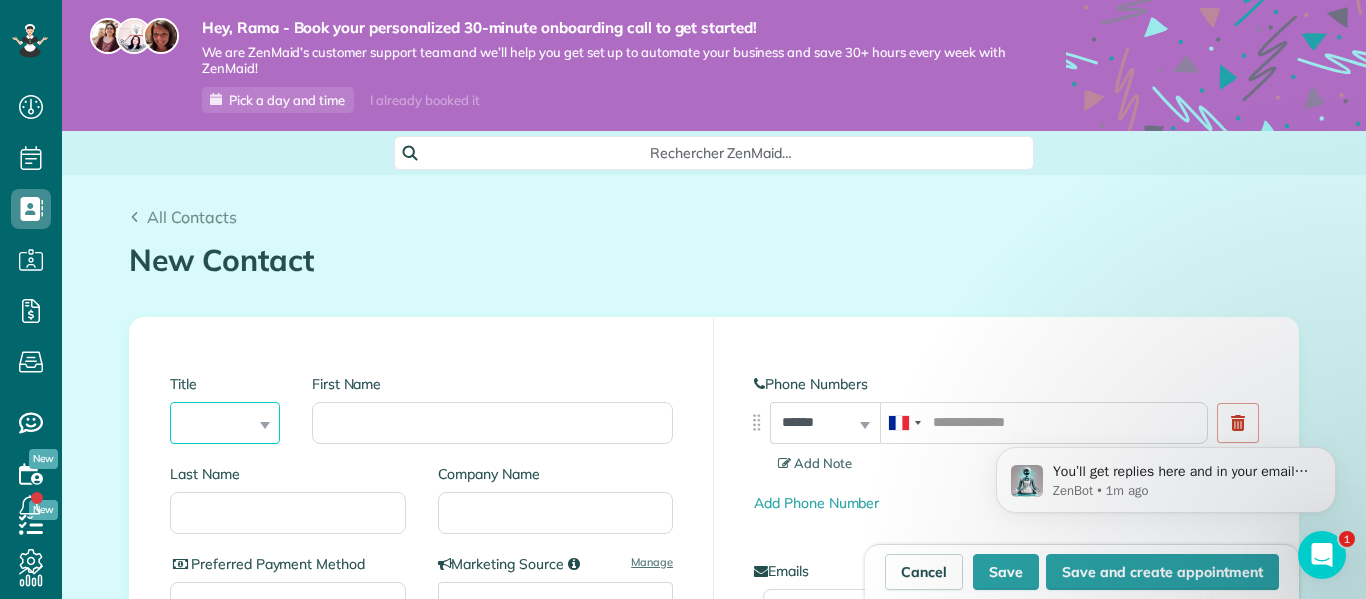 click on "***
****
***
***" at bounding box center [225, 423] 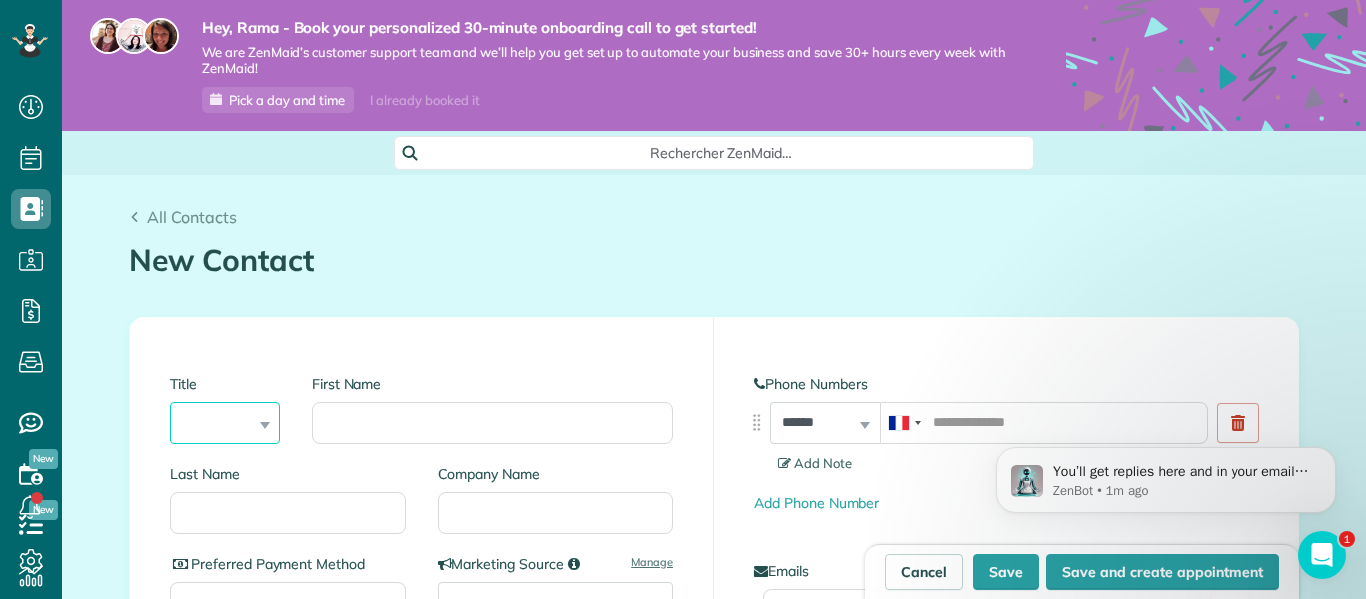 select on "***" 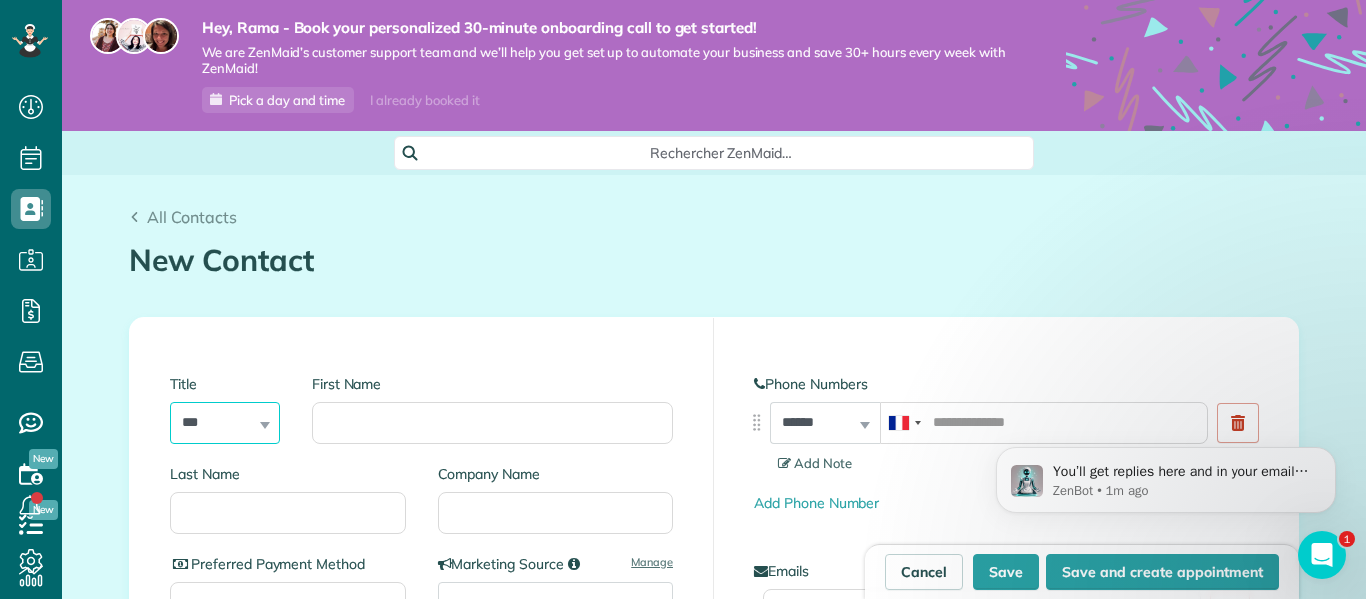 click on "***
****
***
***" at bounding box center [225, 423] 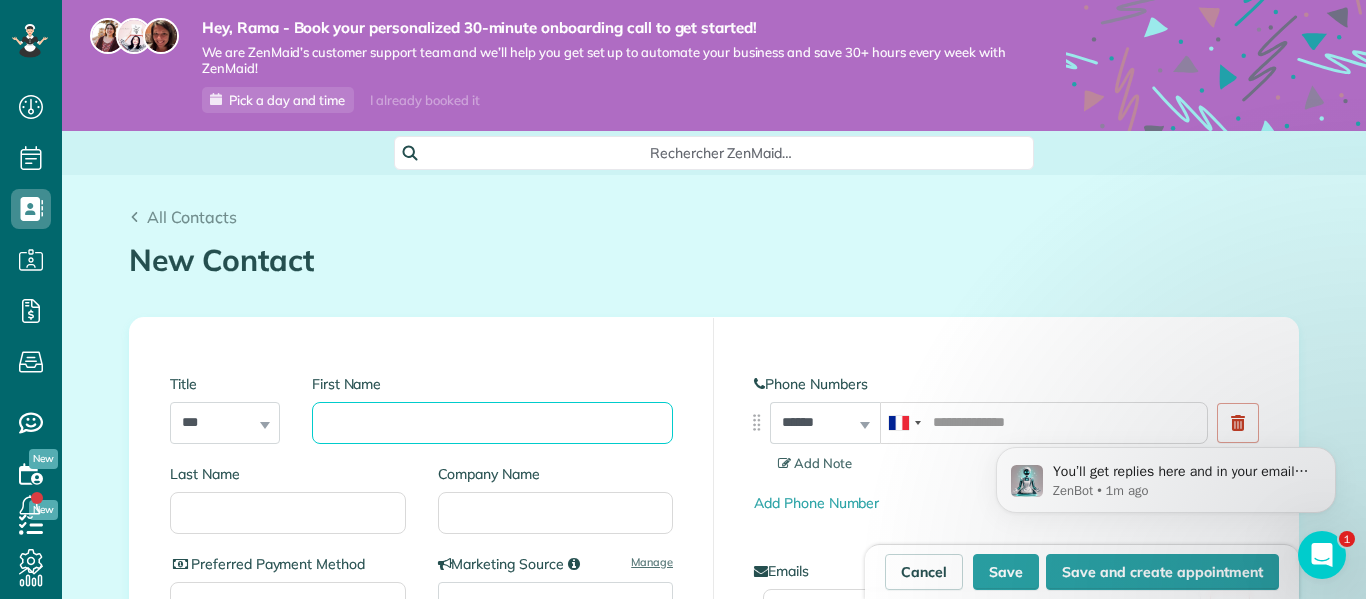 click on "First Name" at bounding box center (492, 423) 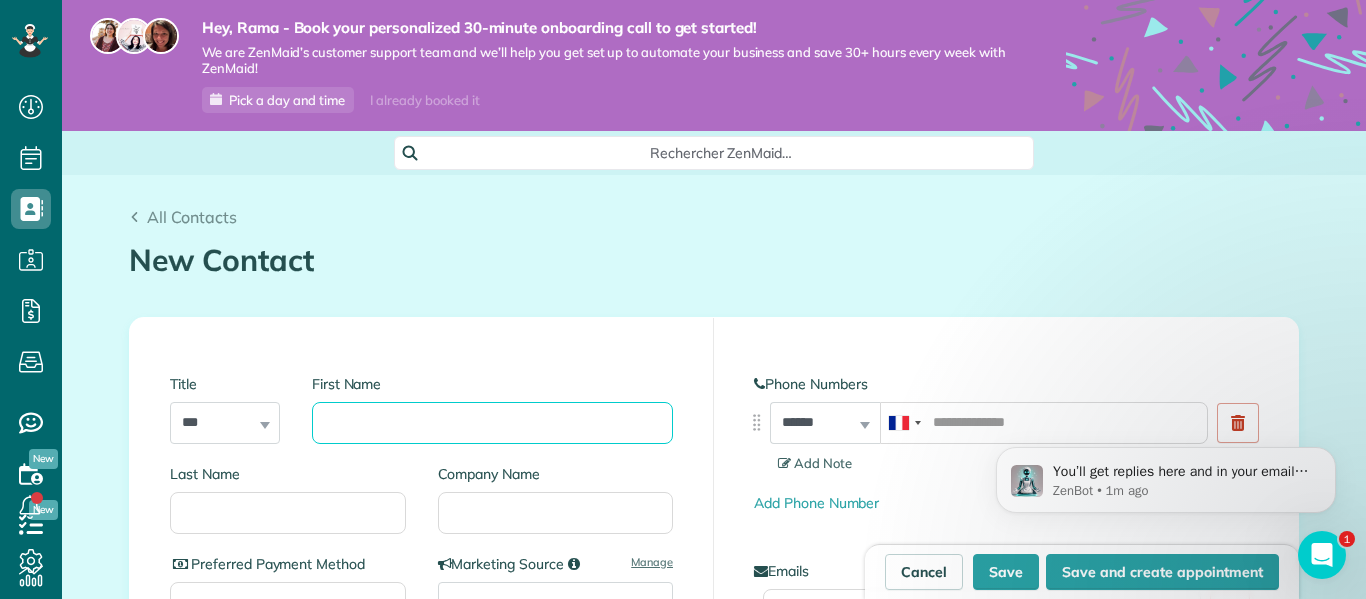 paste on "**********" 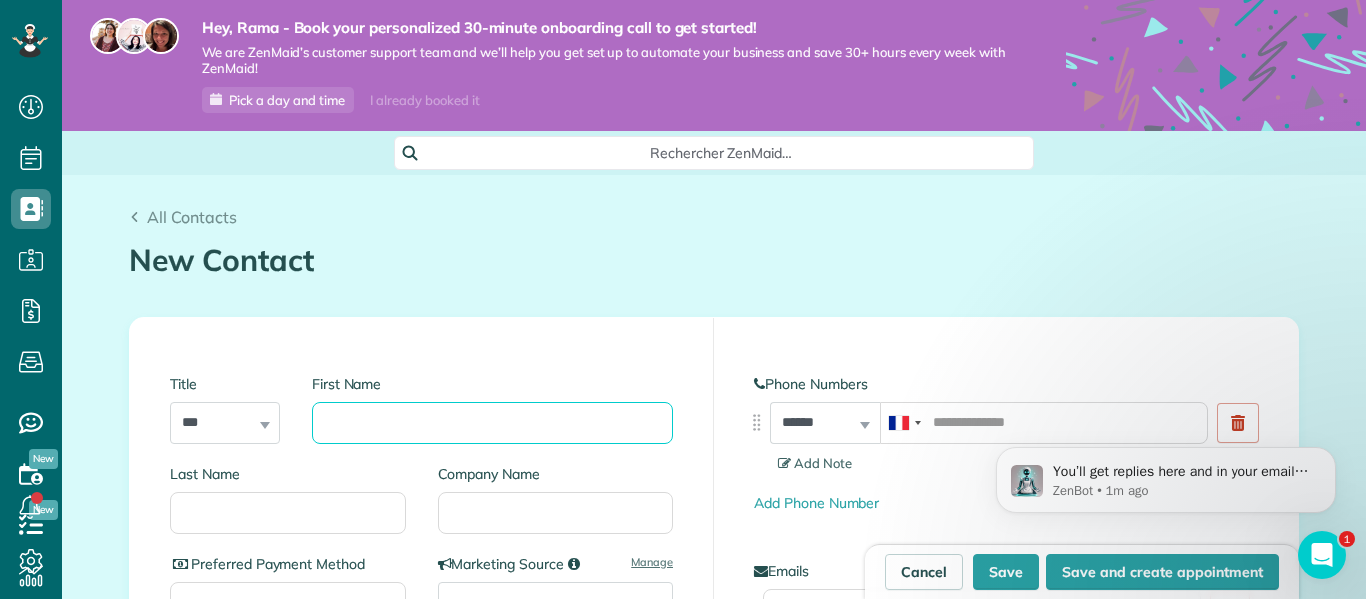 type on "**********" 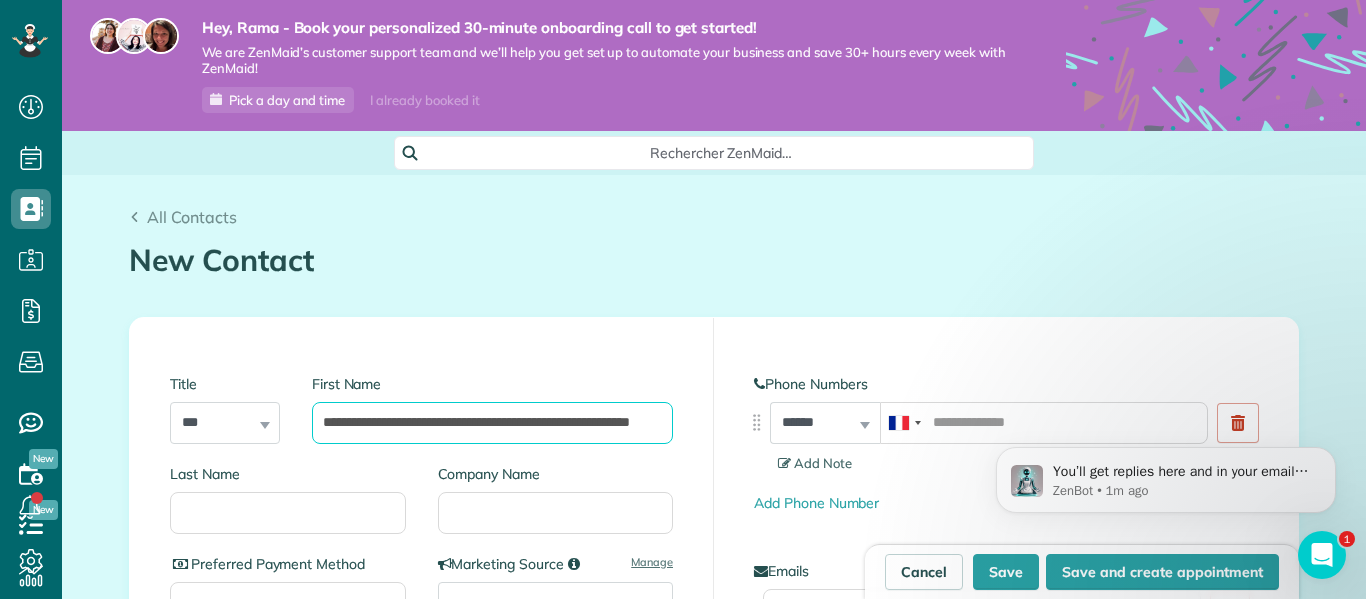 scroll, scrollTop: 0, scrollLeft: 90, axis: horizontal 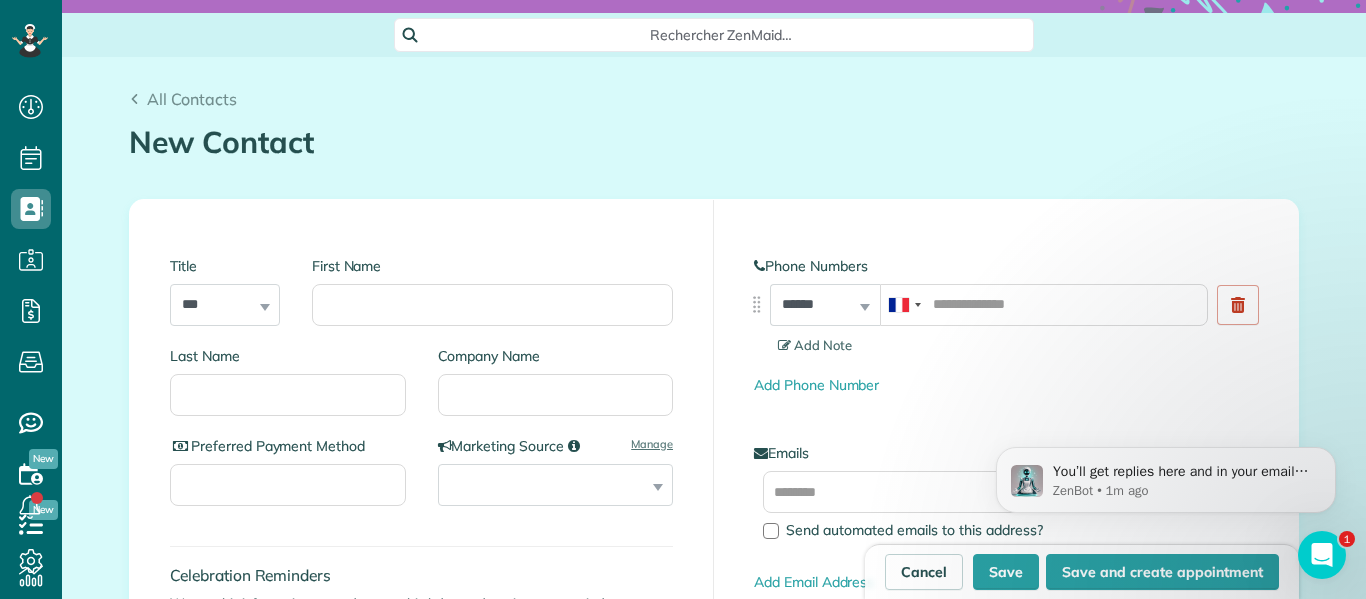 click on "**********" at bounding box center [422, 545] 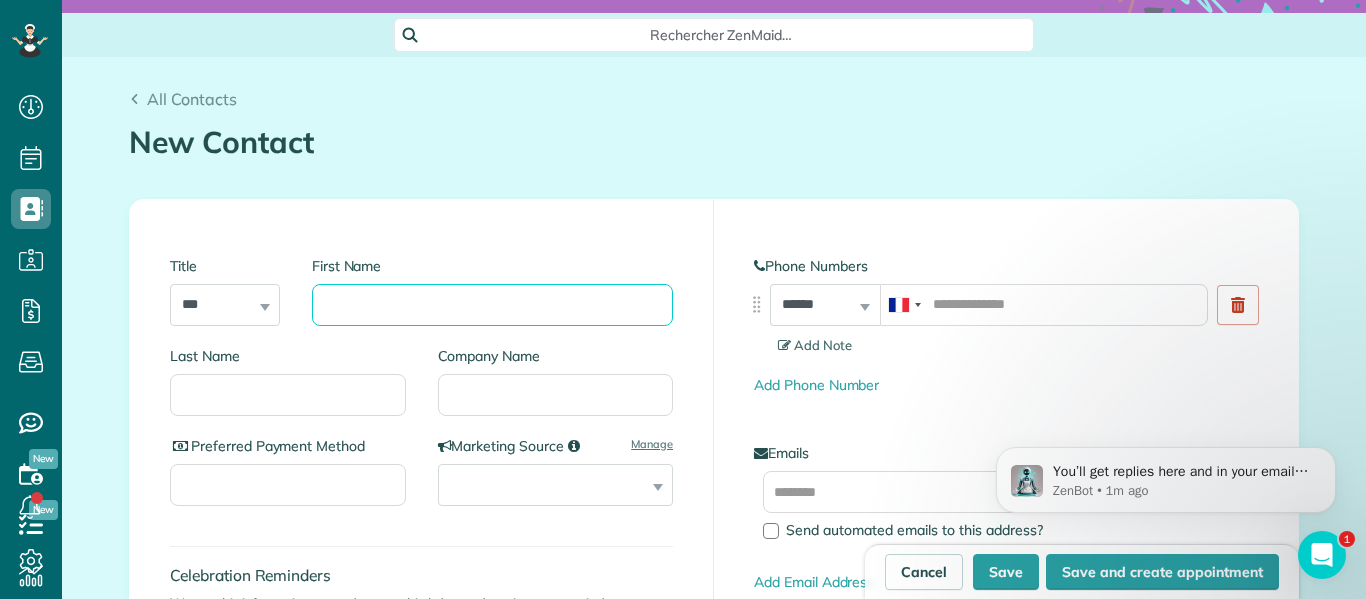 click on "First Name" at bounding box center (492, 305) 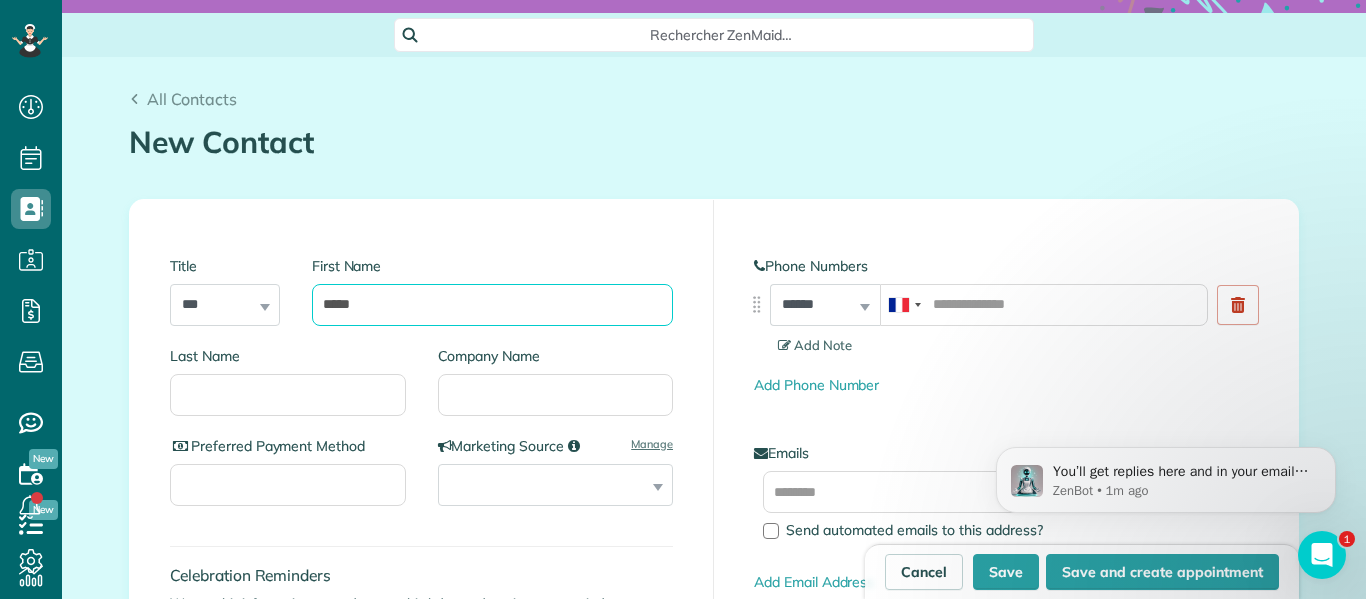 type on "*****" 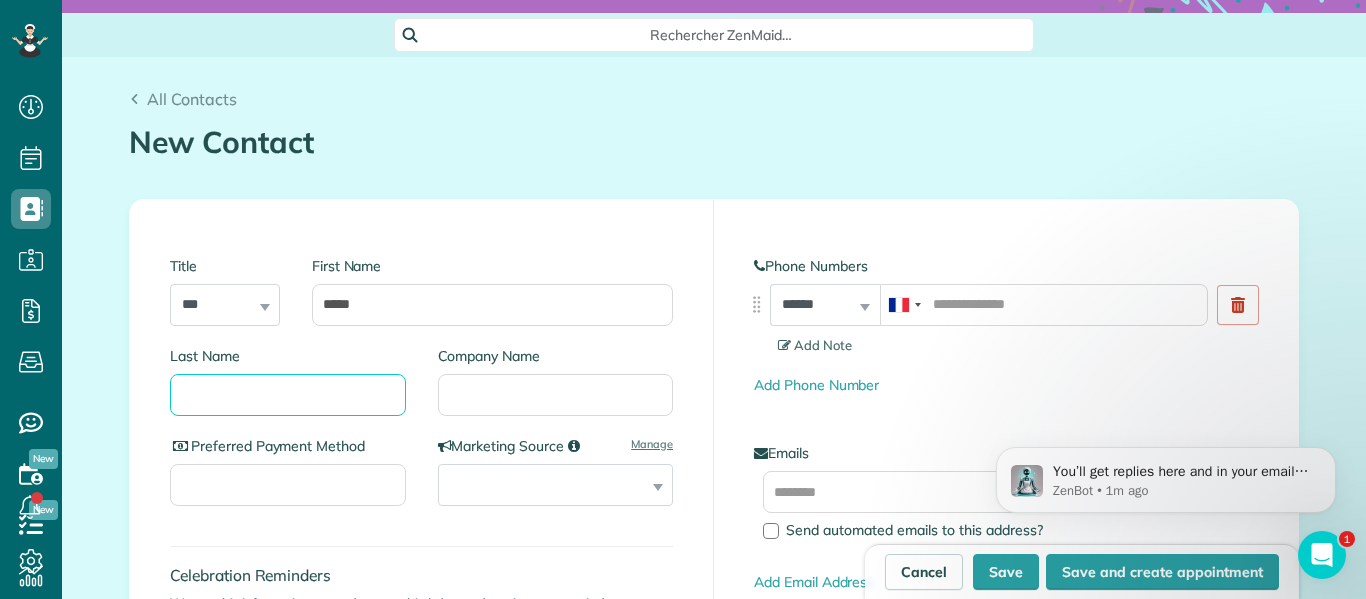 click on "Last Name" at bounding box center (288, 395) 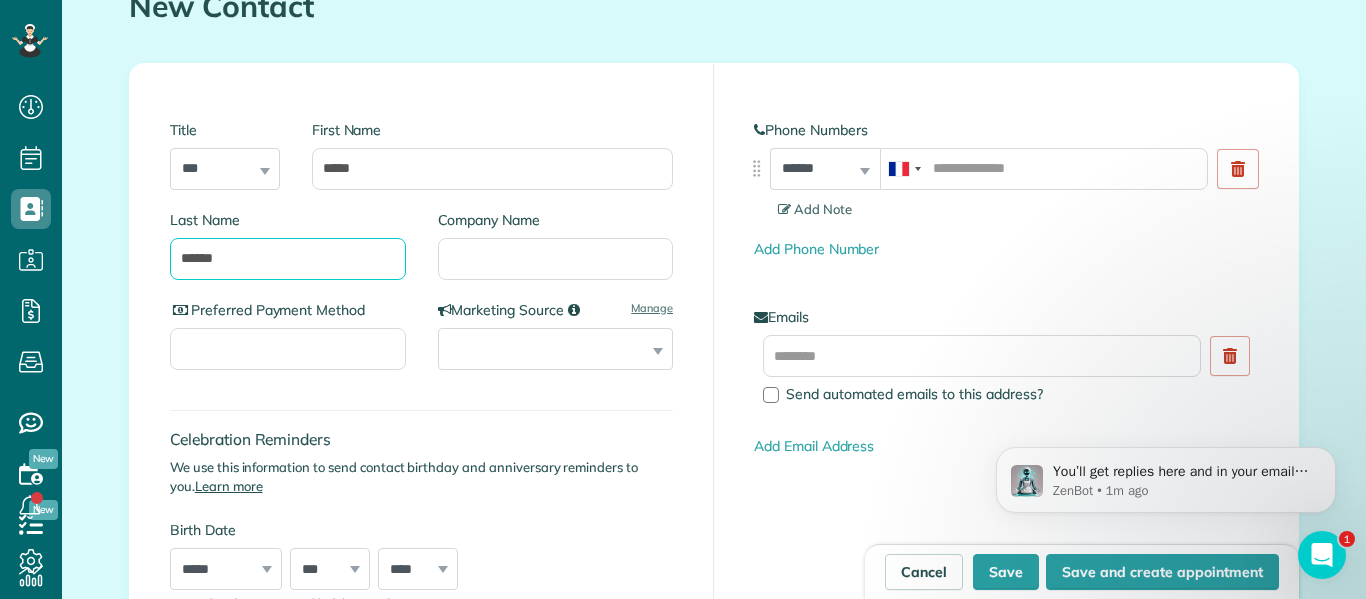 scroll, scrollTop: 259, scrollLeft: 0, axis: vertical 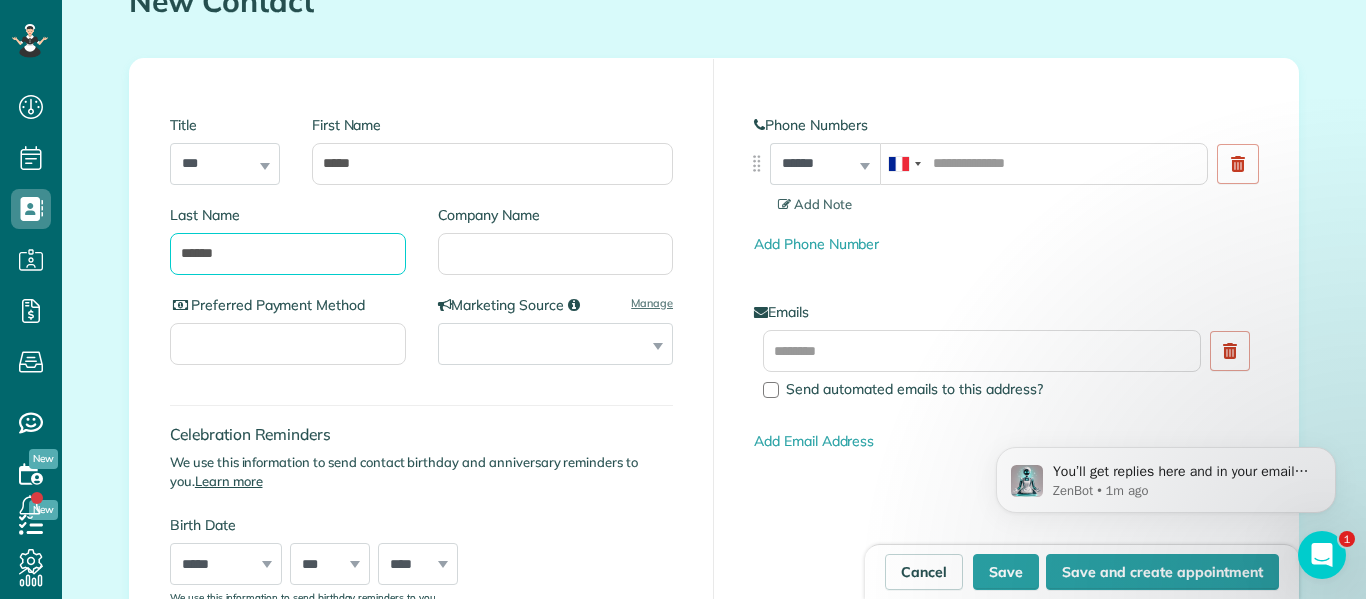 type on "******" 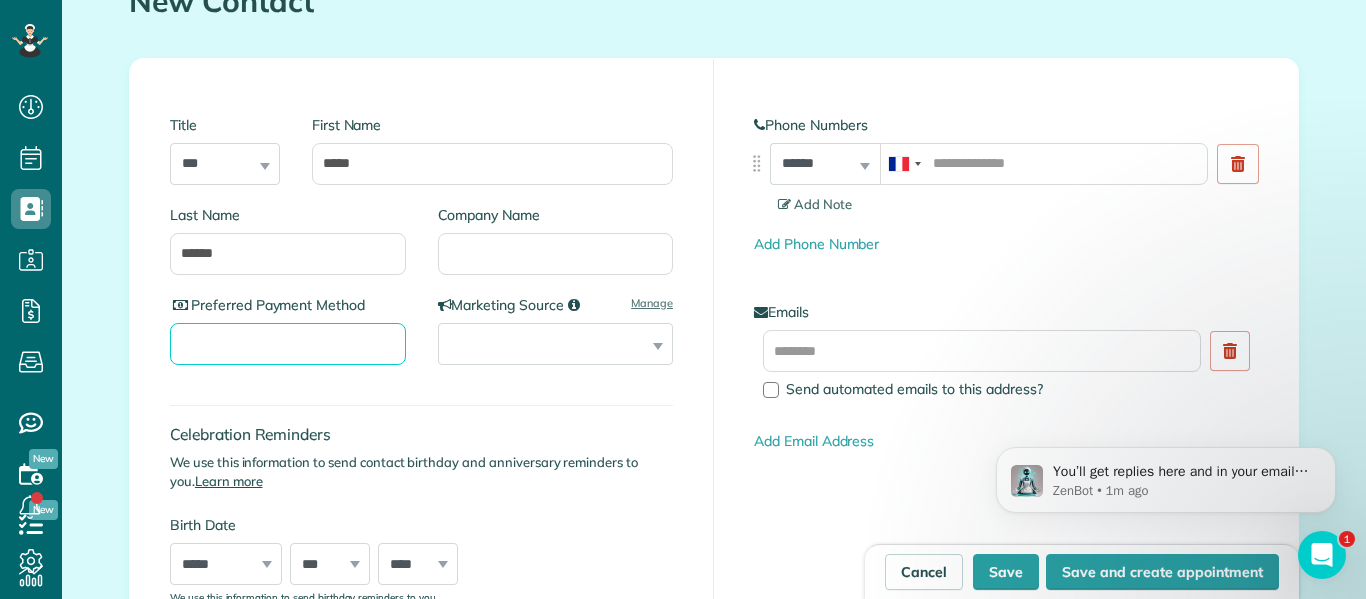 click on "Preferred Payment Method" at bounding box center (288, 344) 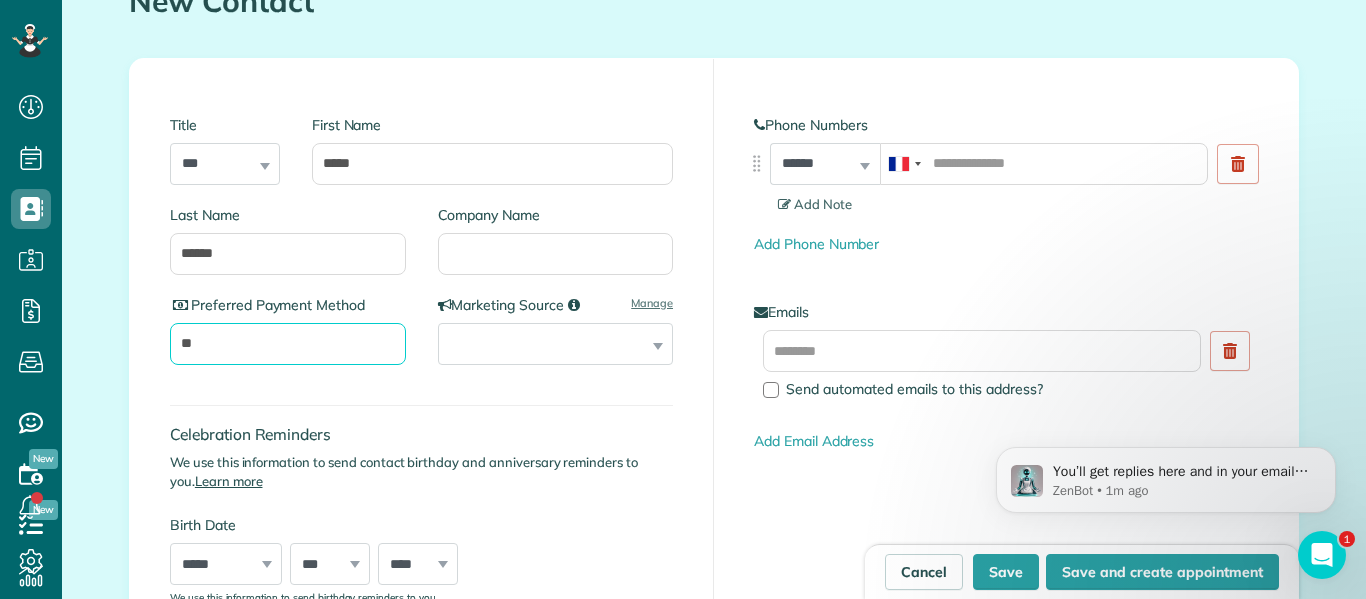 type on "**" 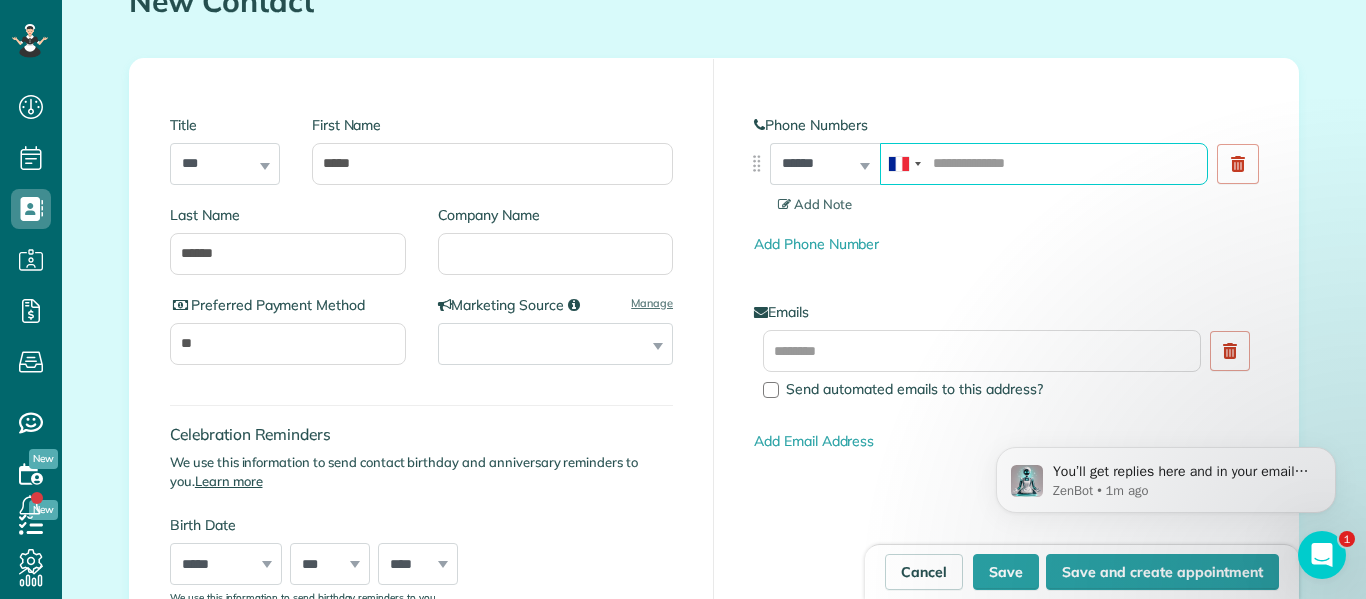 click at bounding box center [1044, 164] 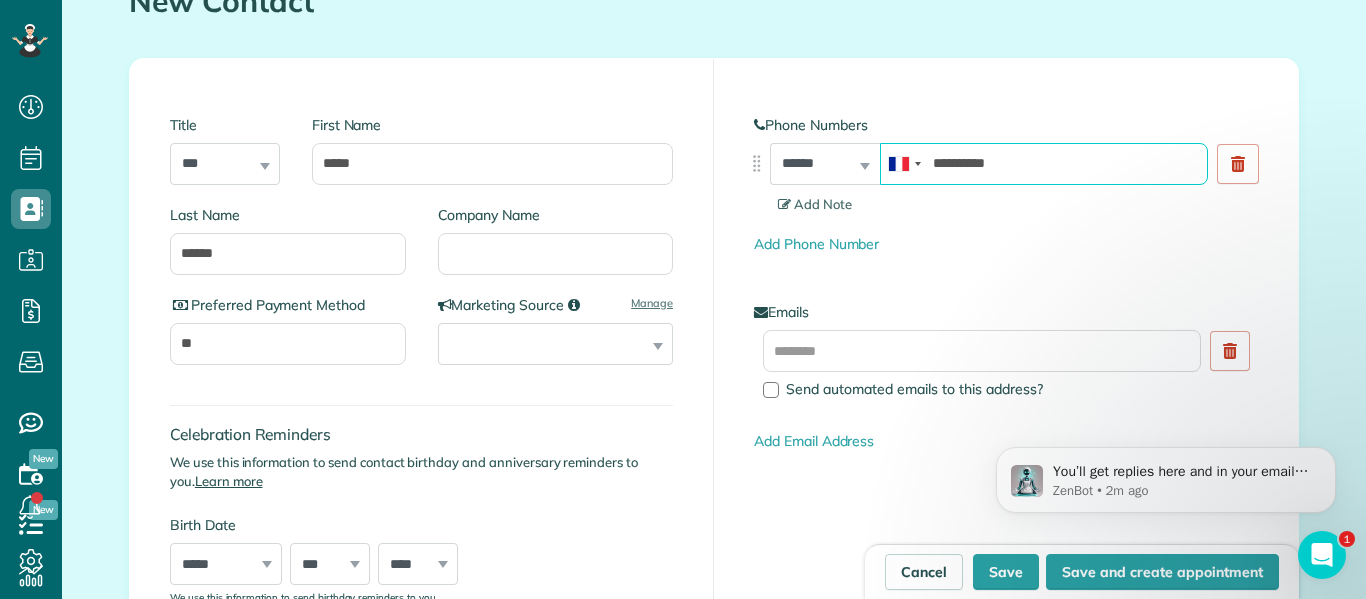 type on "**********" 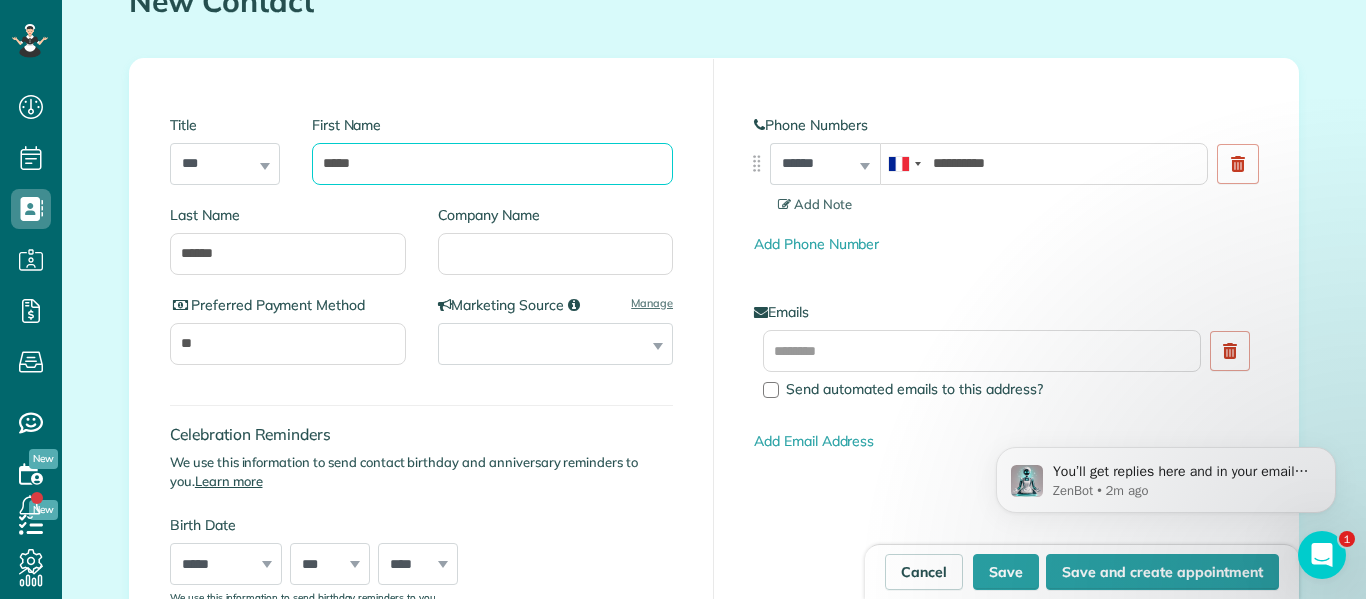 click on "*****" at bounding box center [492, 164] 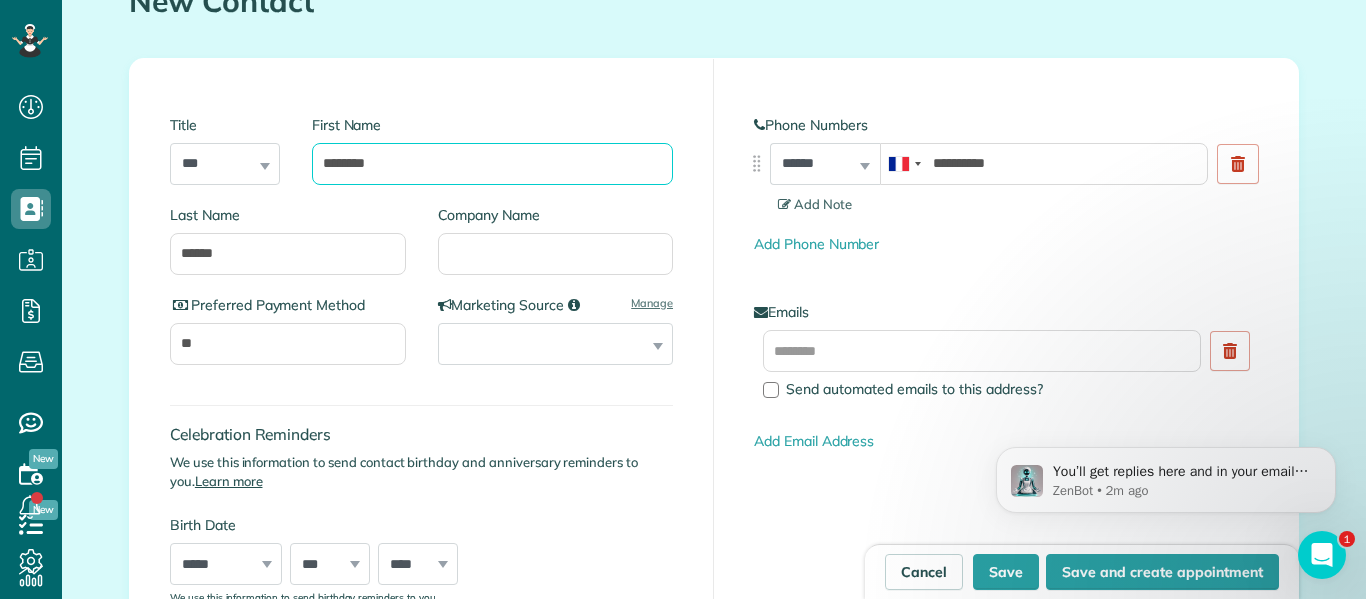 type on "********" 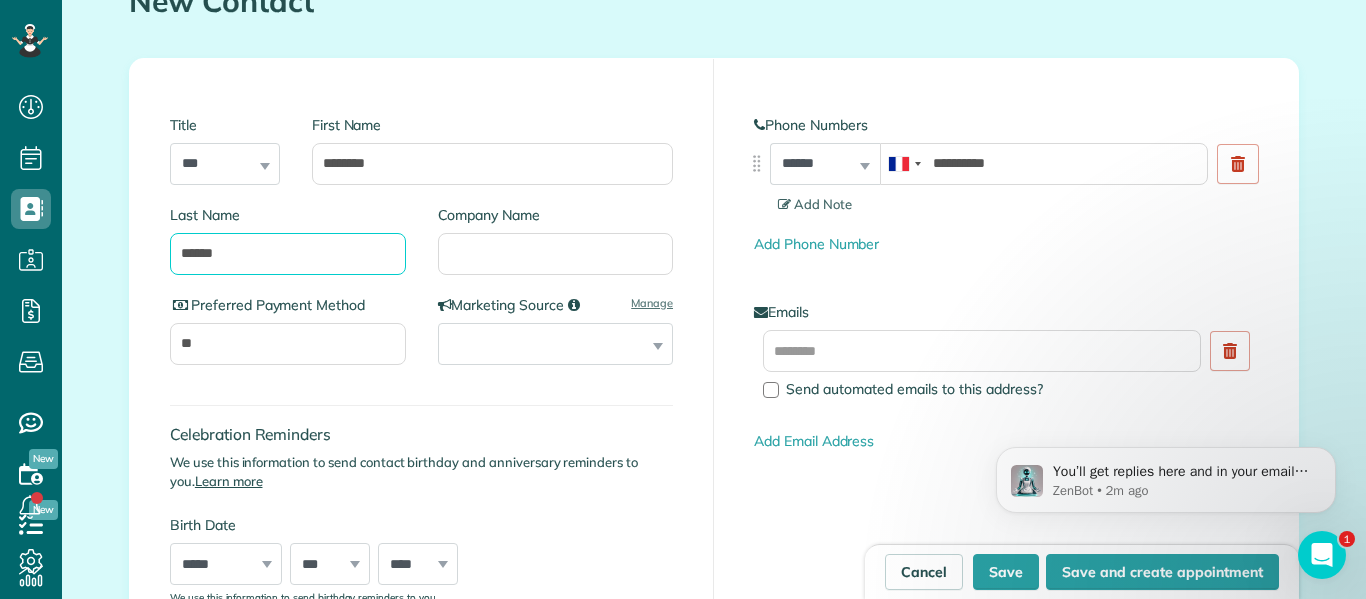 click on "******" at bounding box center [288, 254] 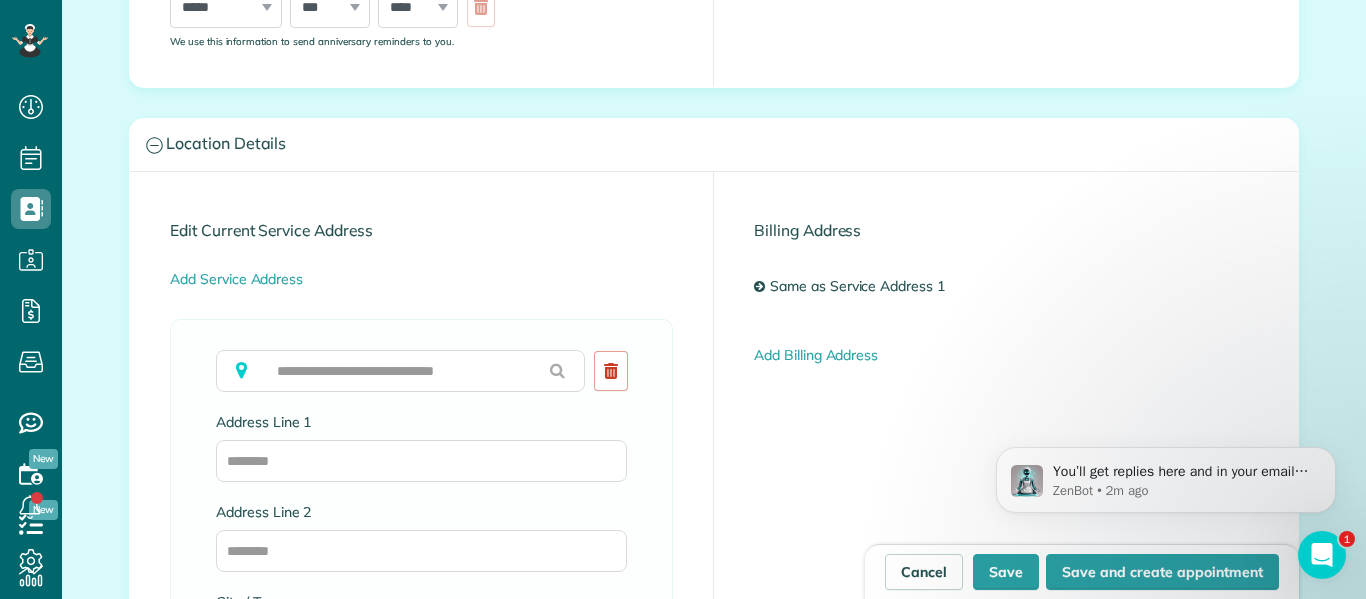 scroll, scrollTop: 924, scrollLeft: 0, axis: vertical 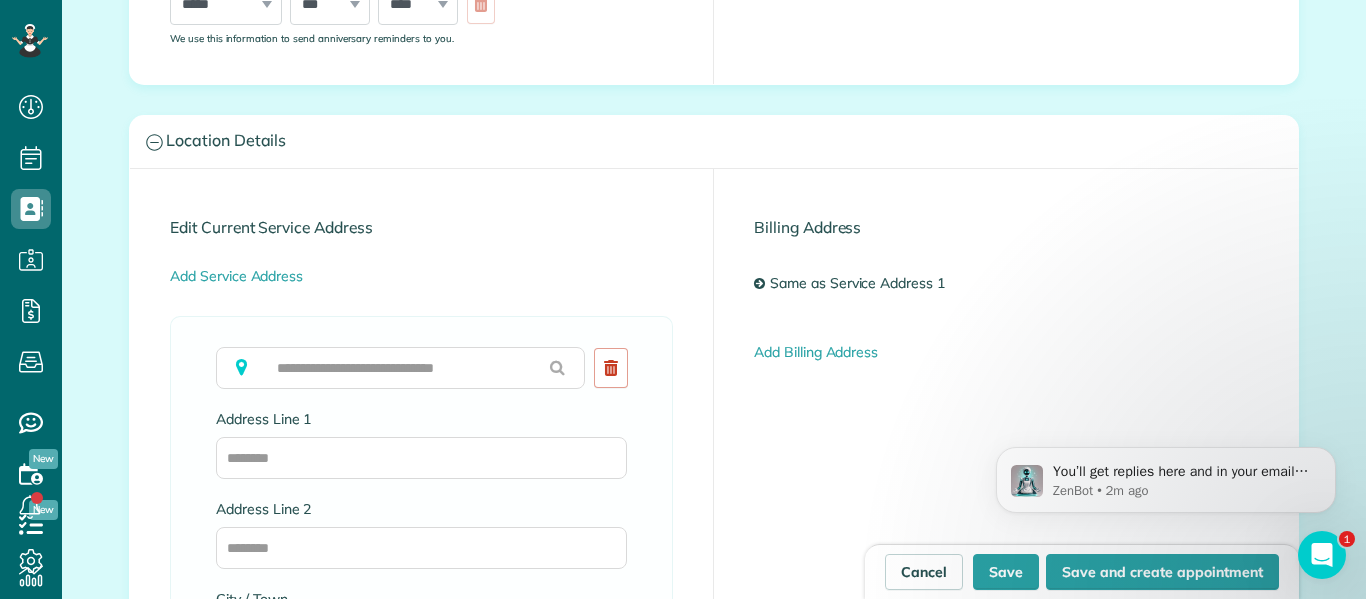 type on "******" 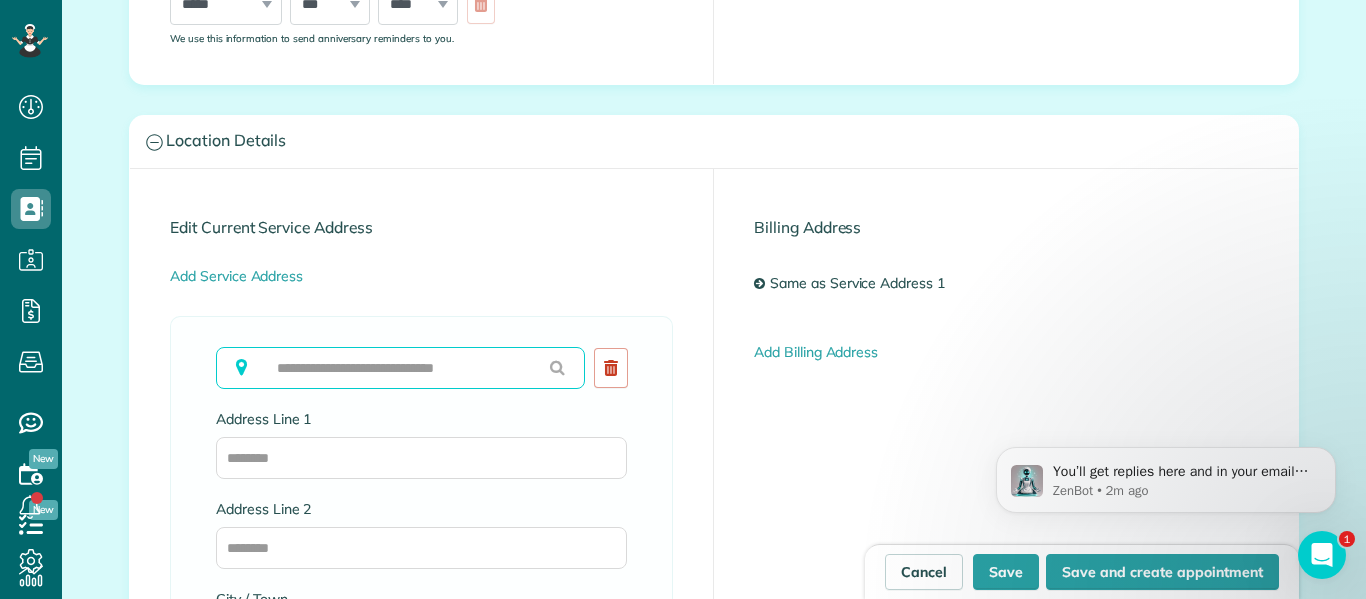 click at bounding box center [400, 368] 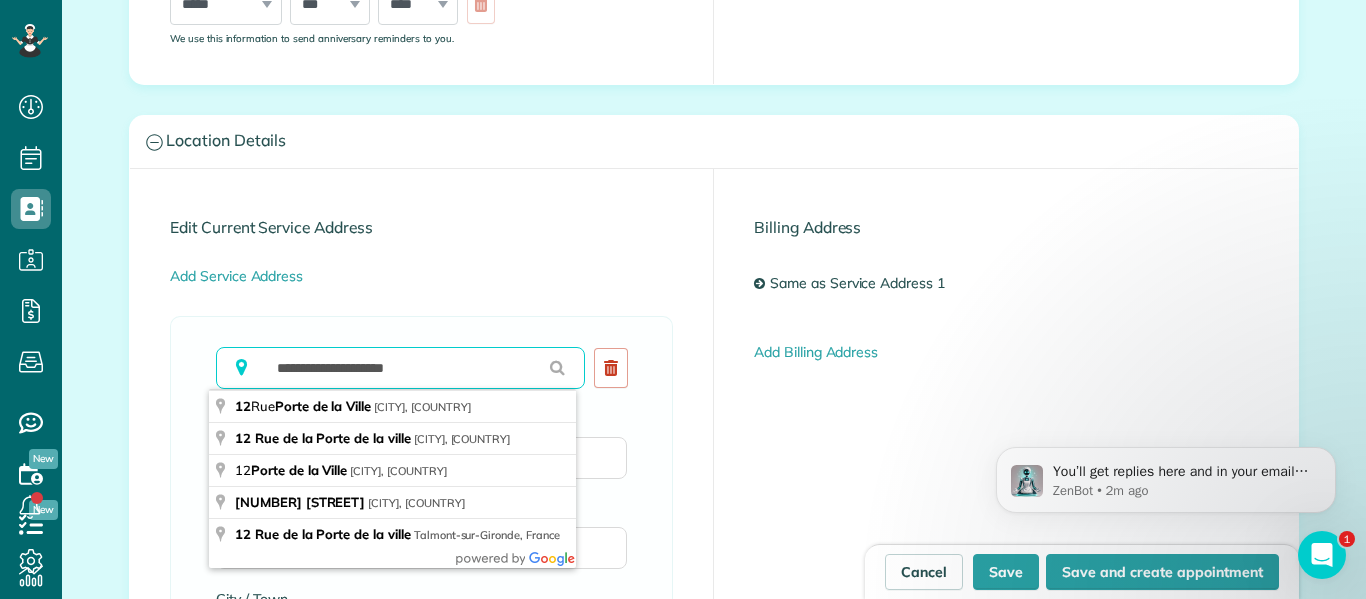 click on "**********" at bounding box center [400, 368] 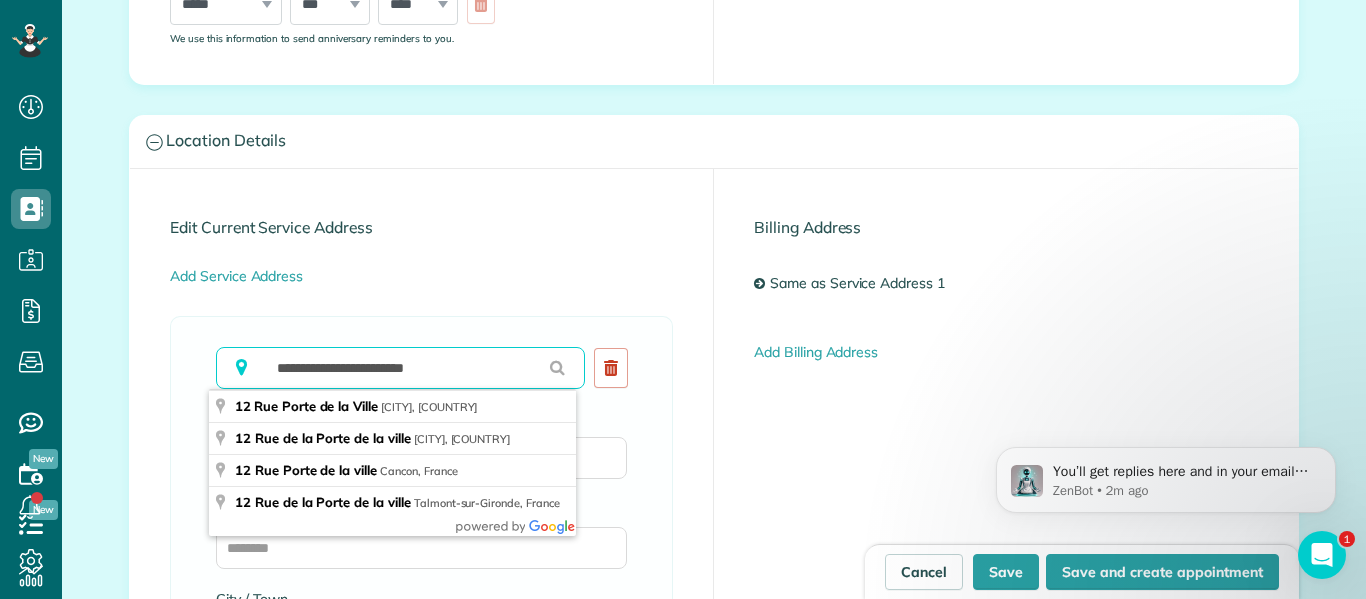 type on "**********" 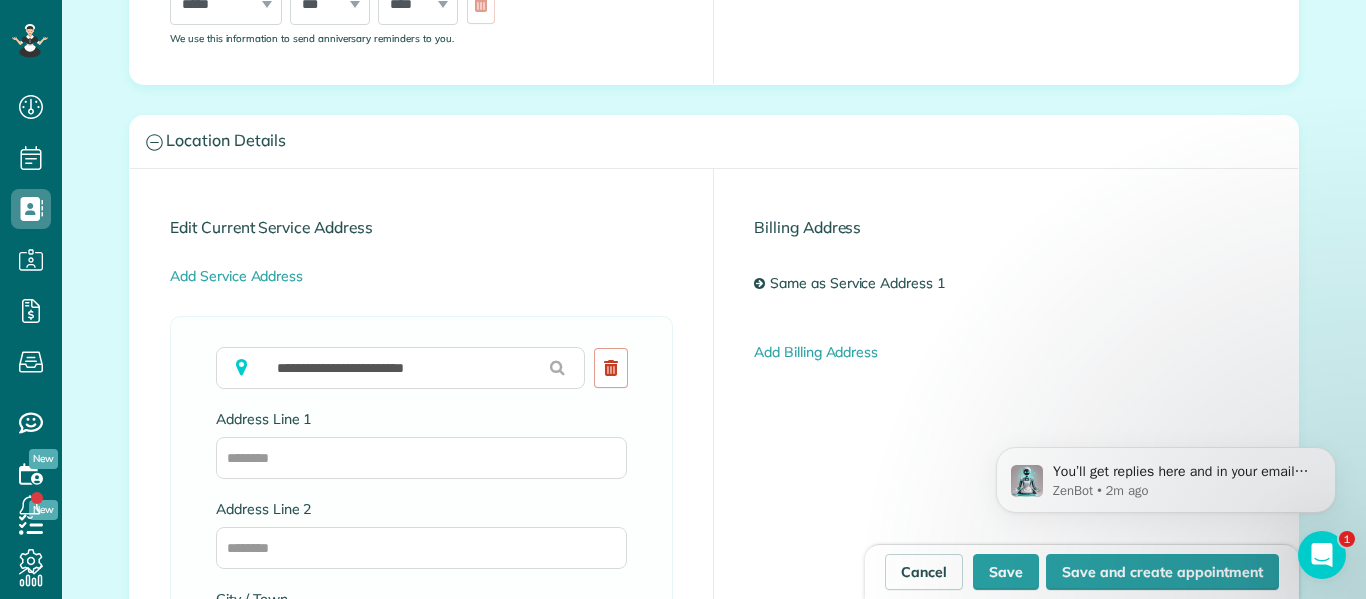 click on "**********" at bounding box center (422, 655) 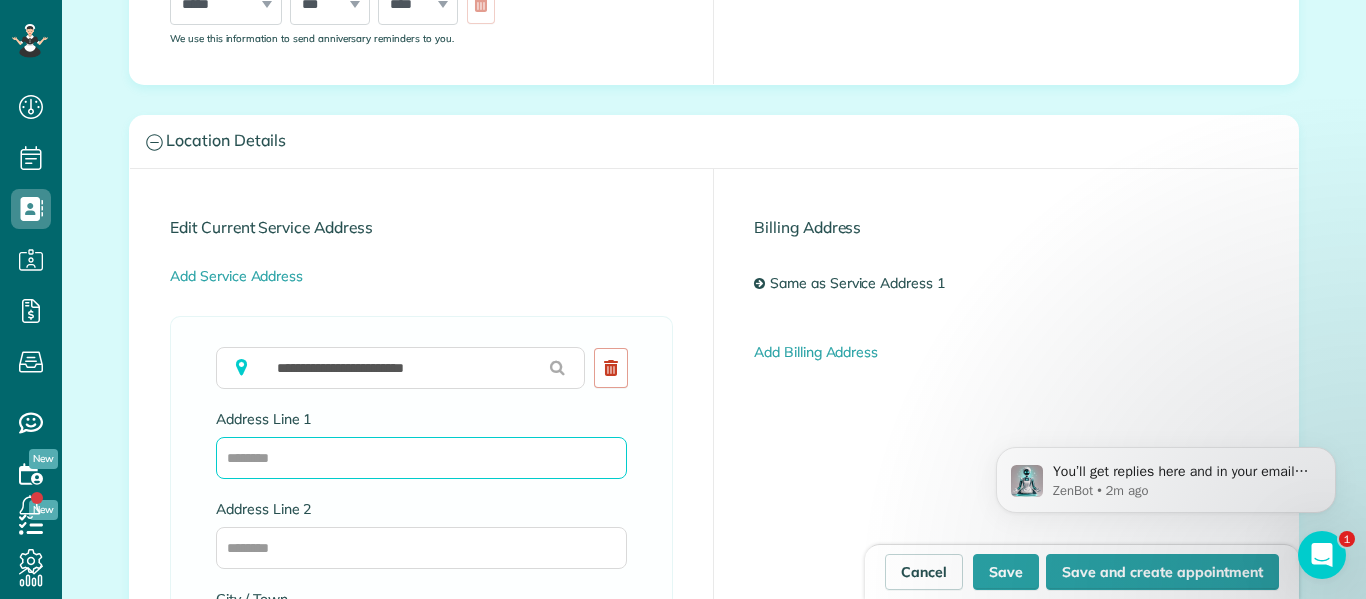 click on "Address Line 1" at bounding box center [421, 458] 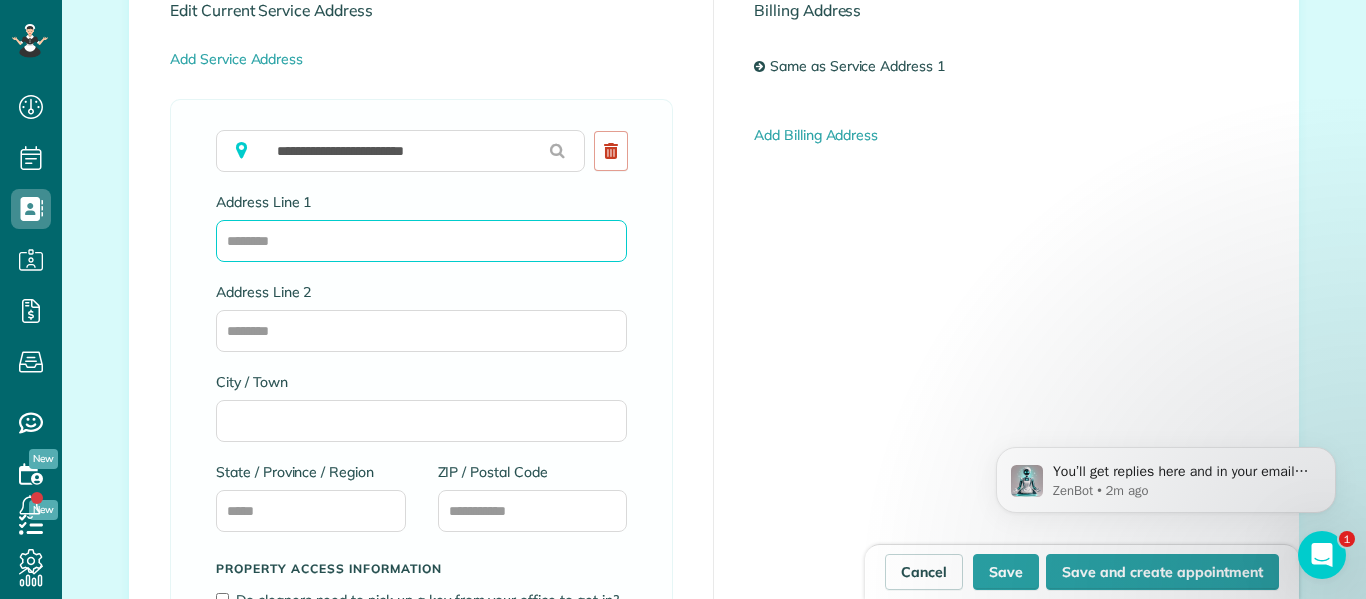 scroll, scrollTop: 1142, scrollLeft: 0, axis: vertical 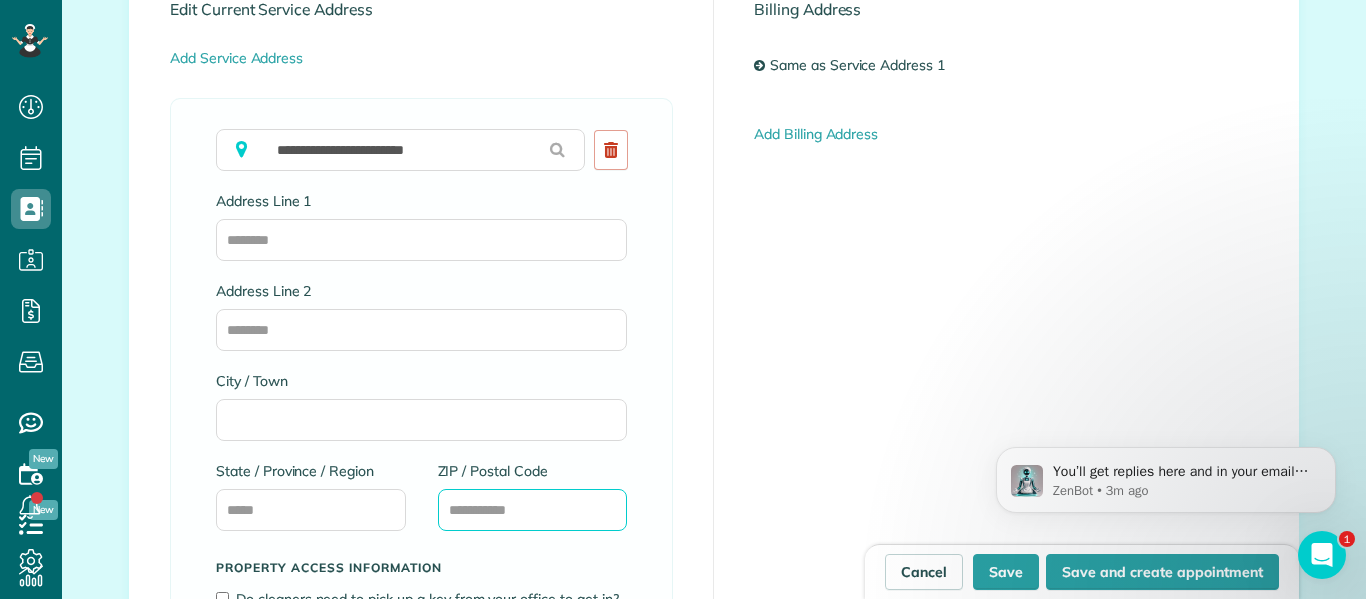 click on "ZIP / Postal Code" at bounding box center (533, 510) 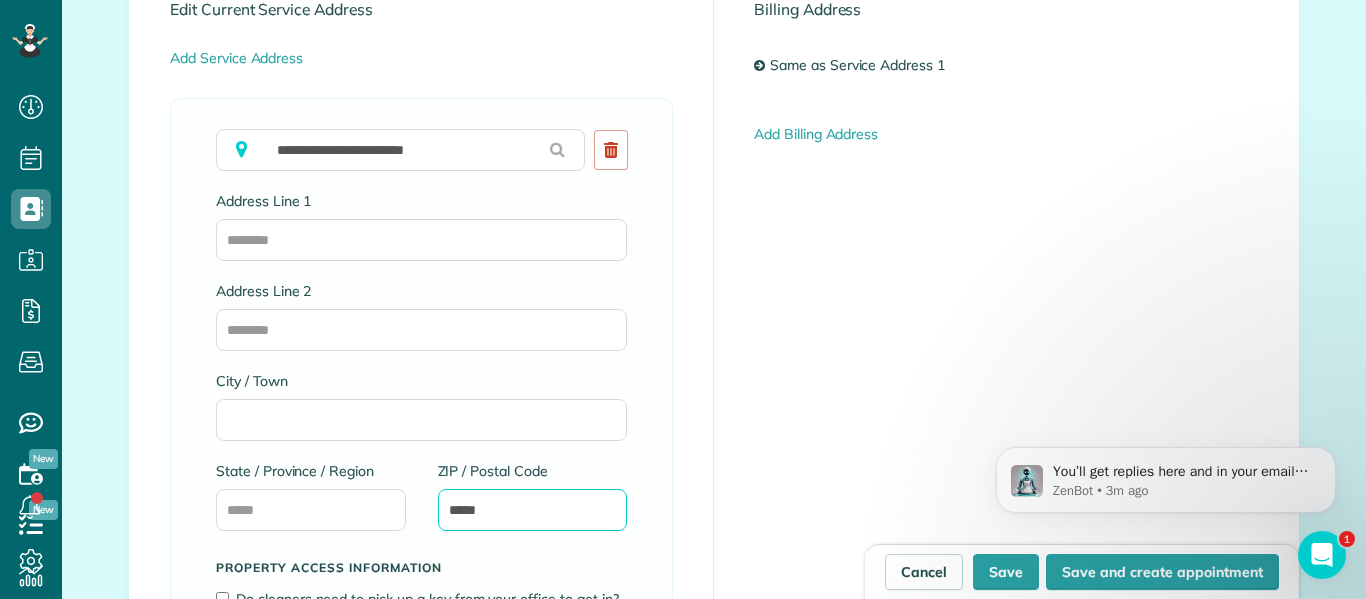 type on "*****" 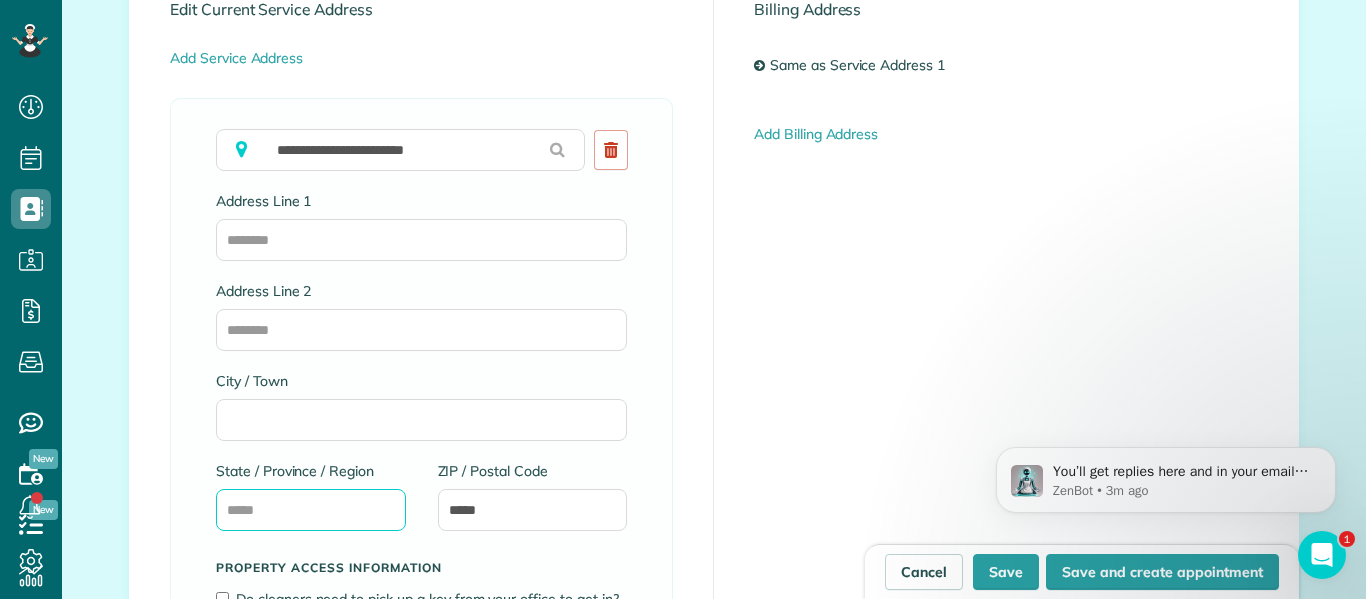 click on "State / Province / Region" at bounding box center [311, 510] 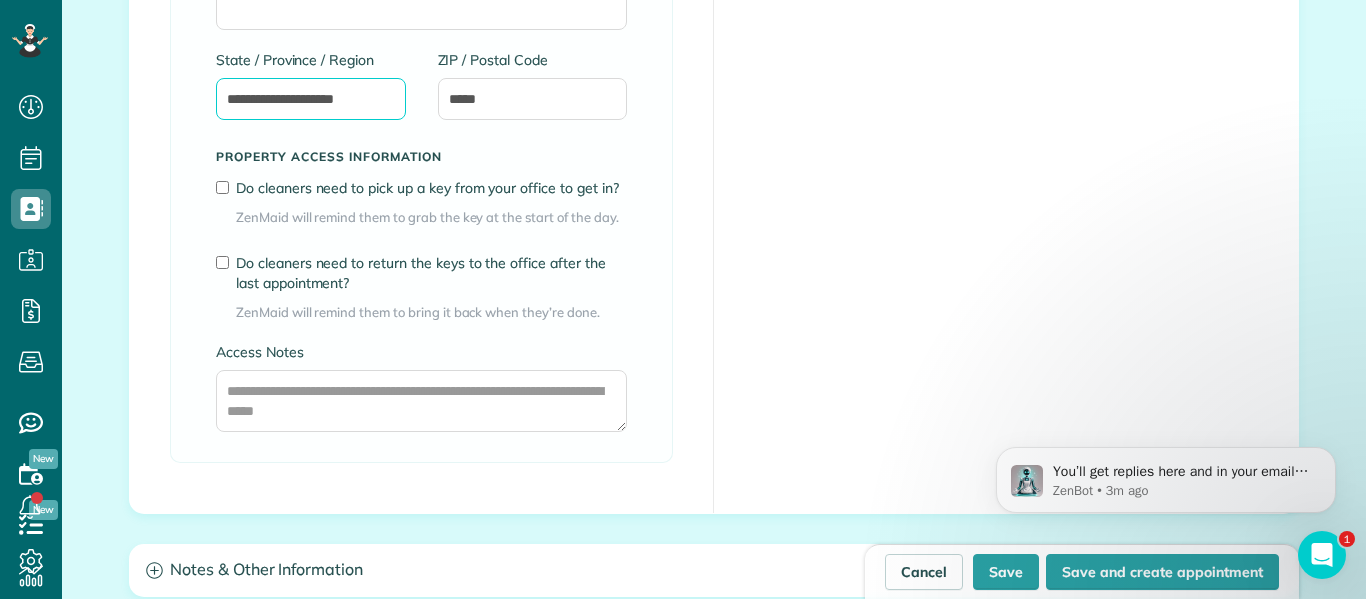 scroll, scrollTop: 1559, scrollLeft: 0, axis: vertical 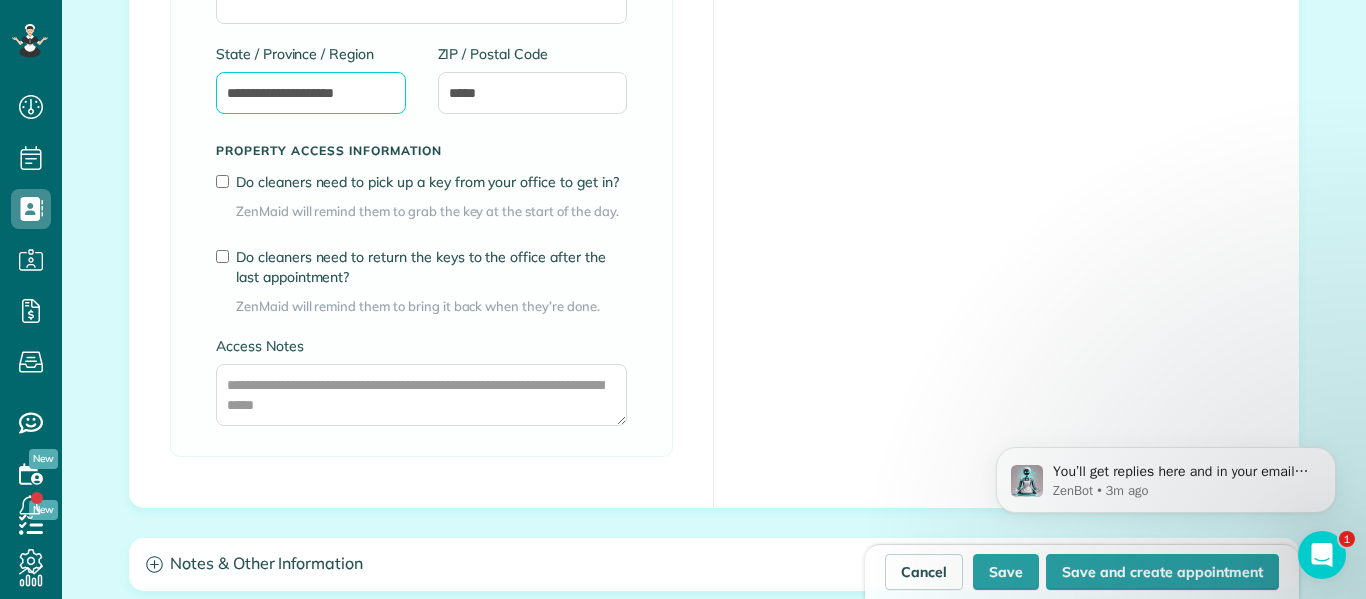 type on "**********" 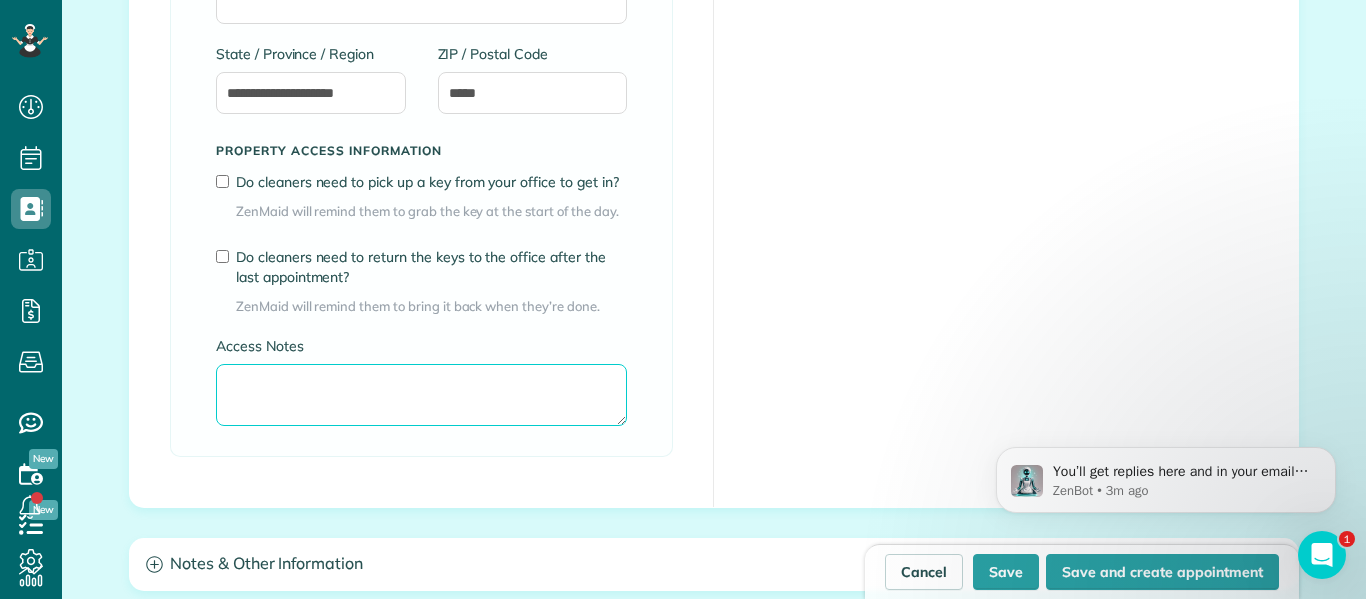 click on "Access Notes" at bounding box center (421, 395) 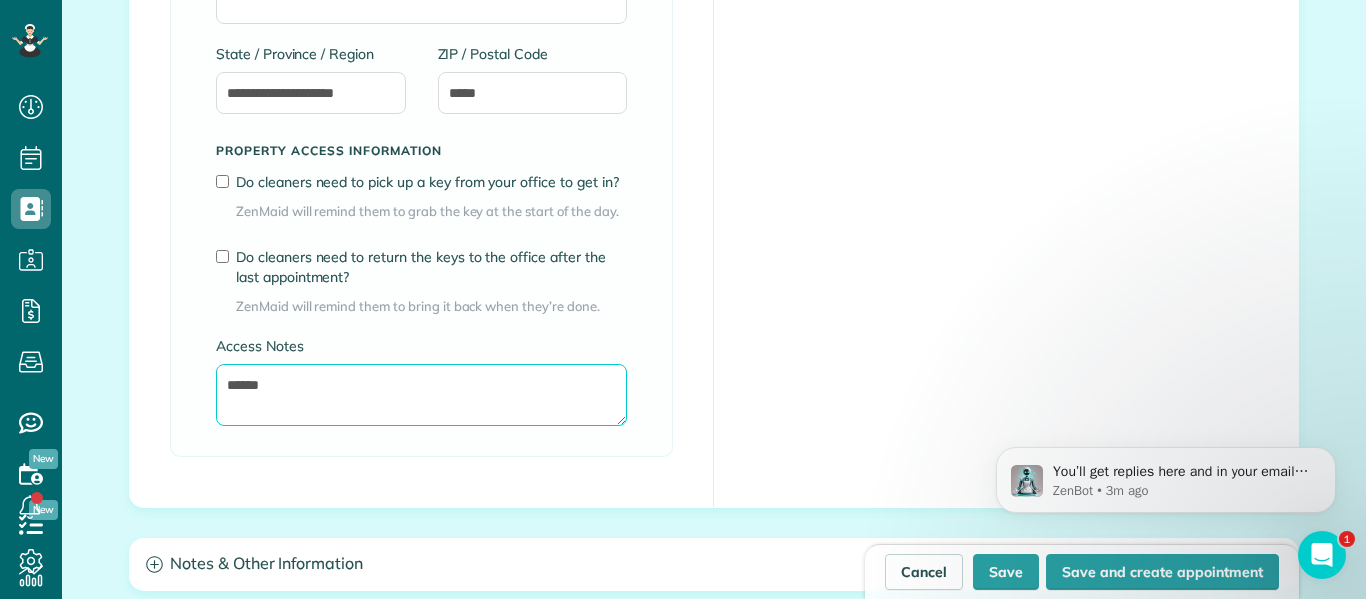 click on "*****" at bounding box center (421, 395) 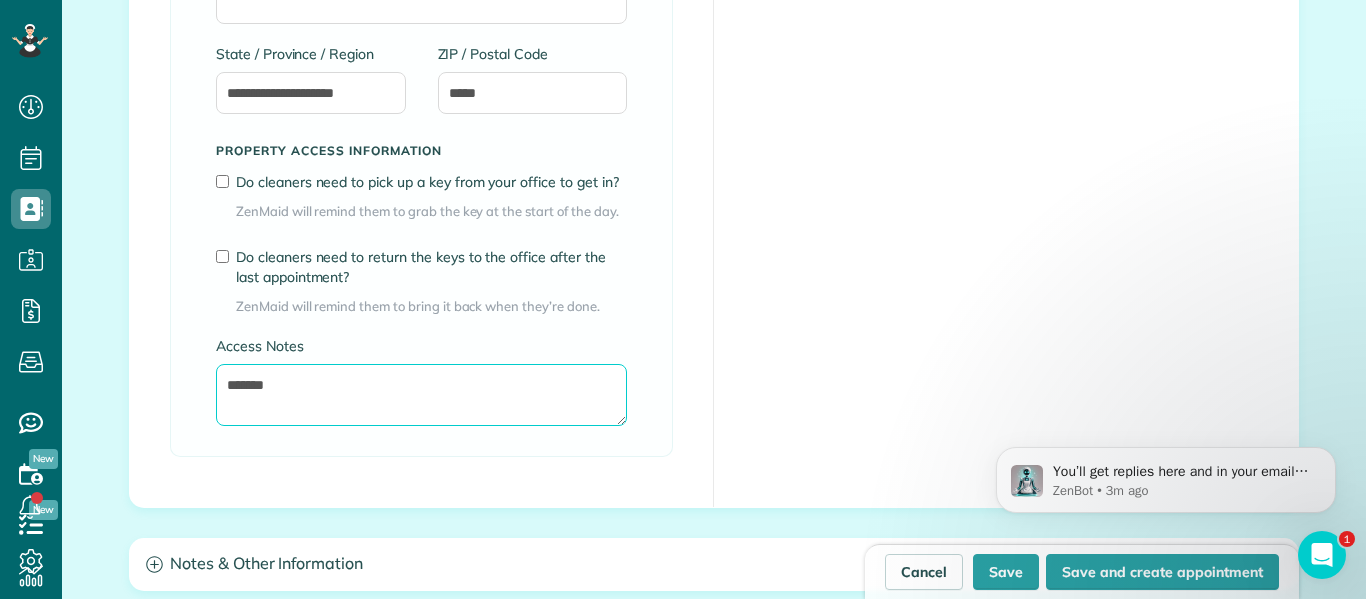 click on "******" at bounding box center [421, 395] 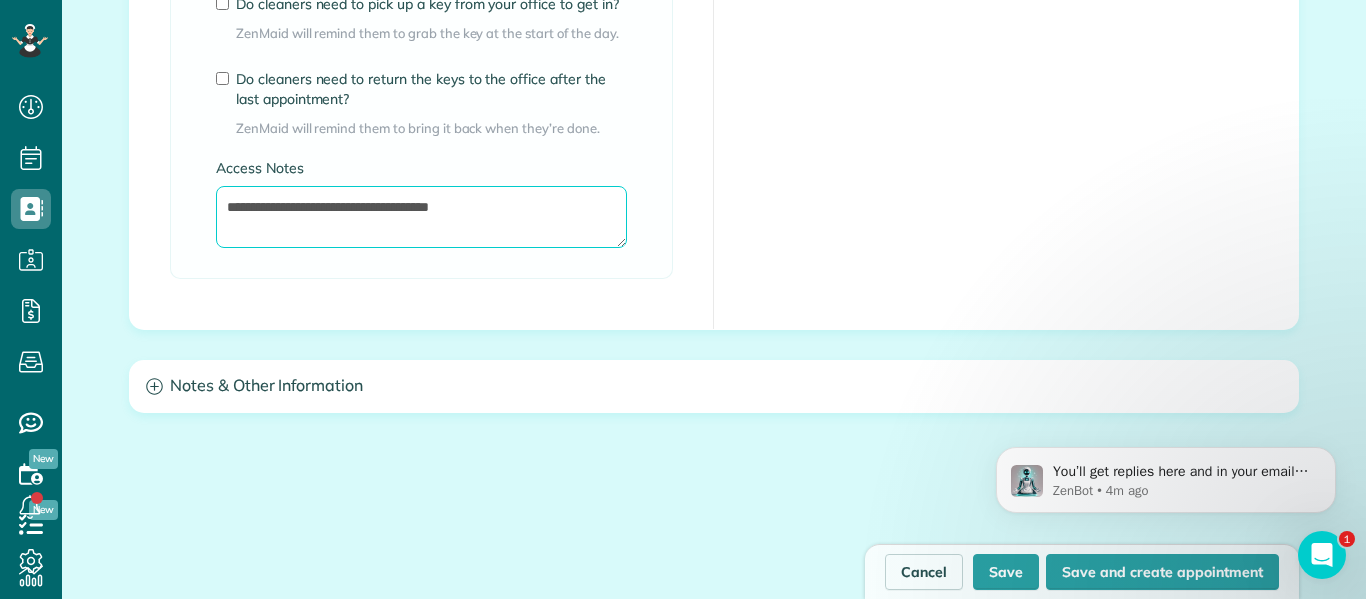 scroll, scrollTop: 1743, scrollLeft: 0, axis: vertical 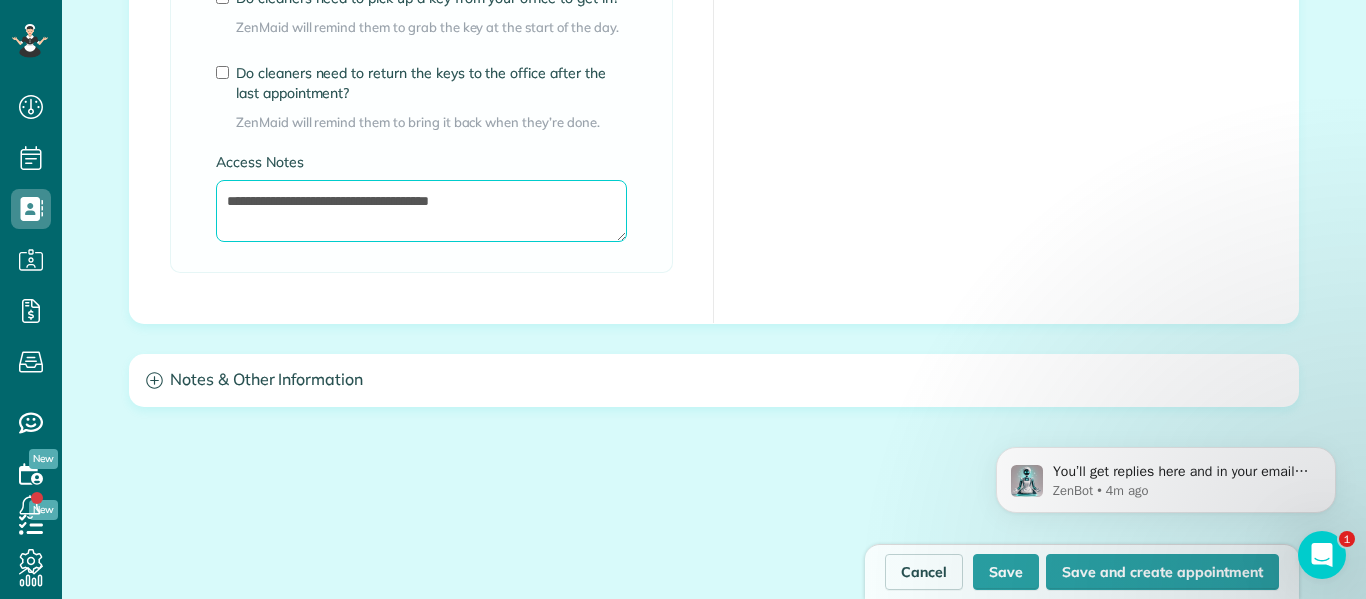 type on "**********" 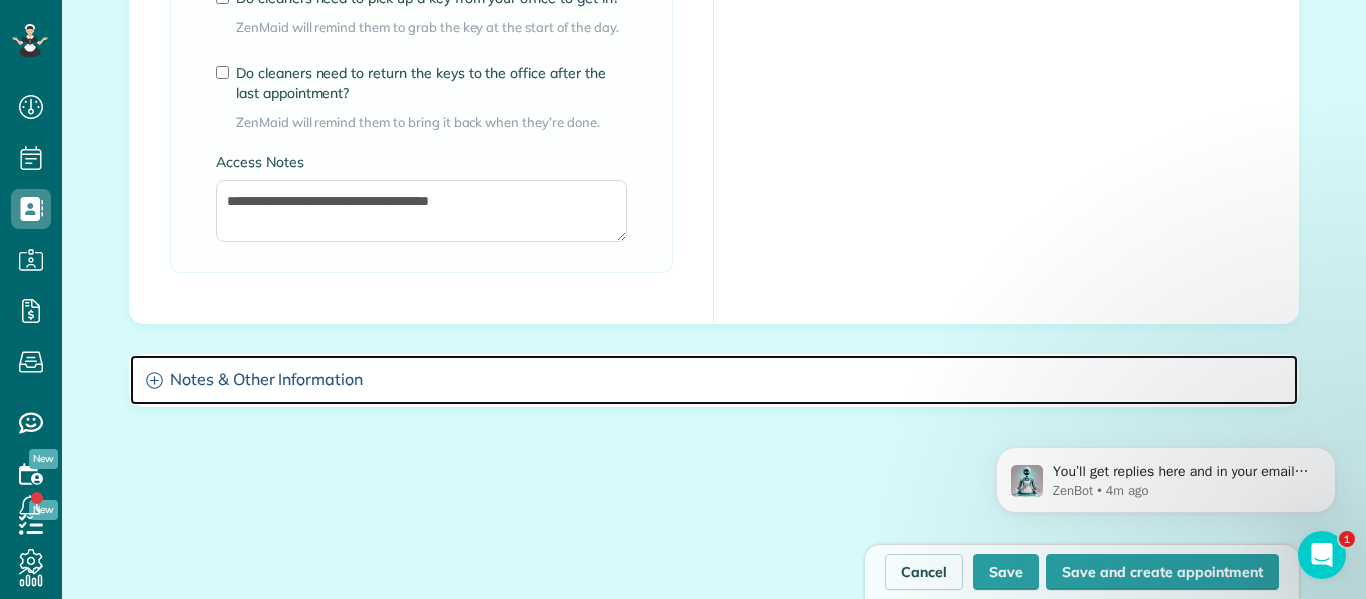 click on "Notes & Other Information" at bounding box center (714, 380) 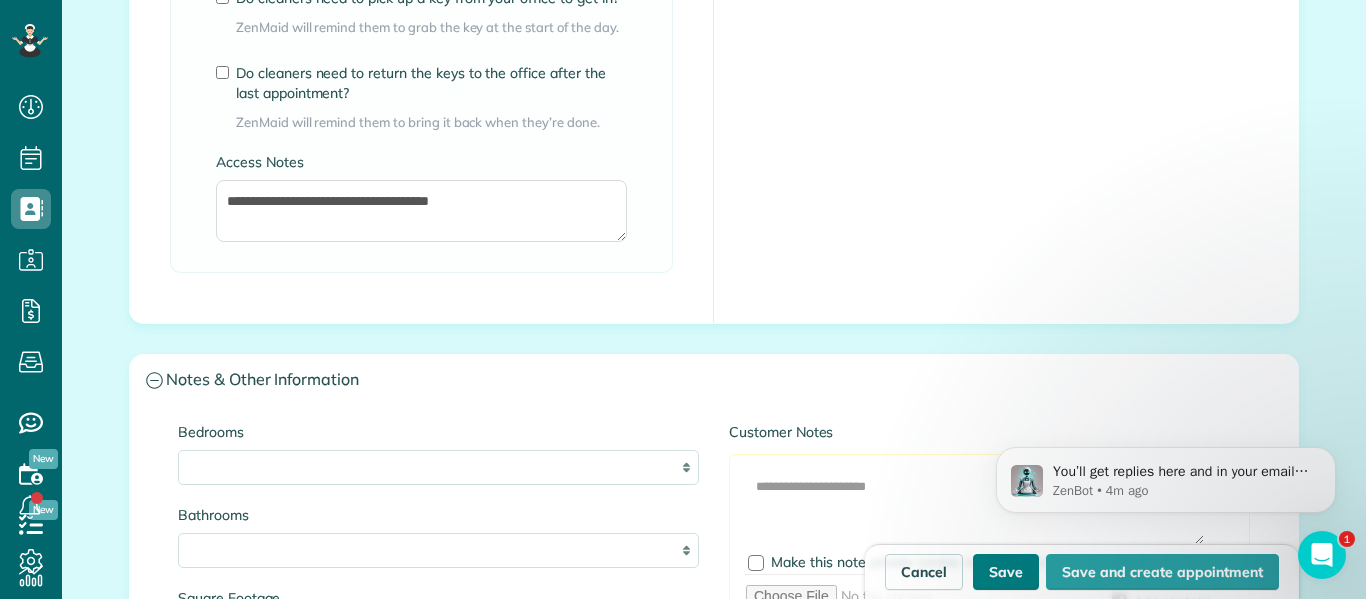 click on "Save" at bounding box center [1006, 572] 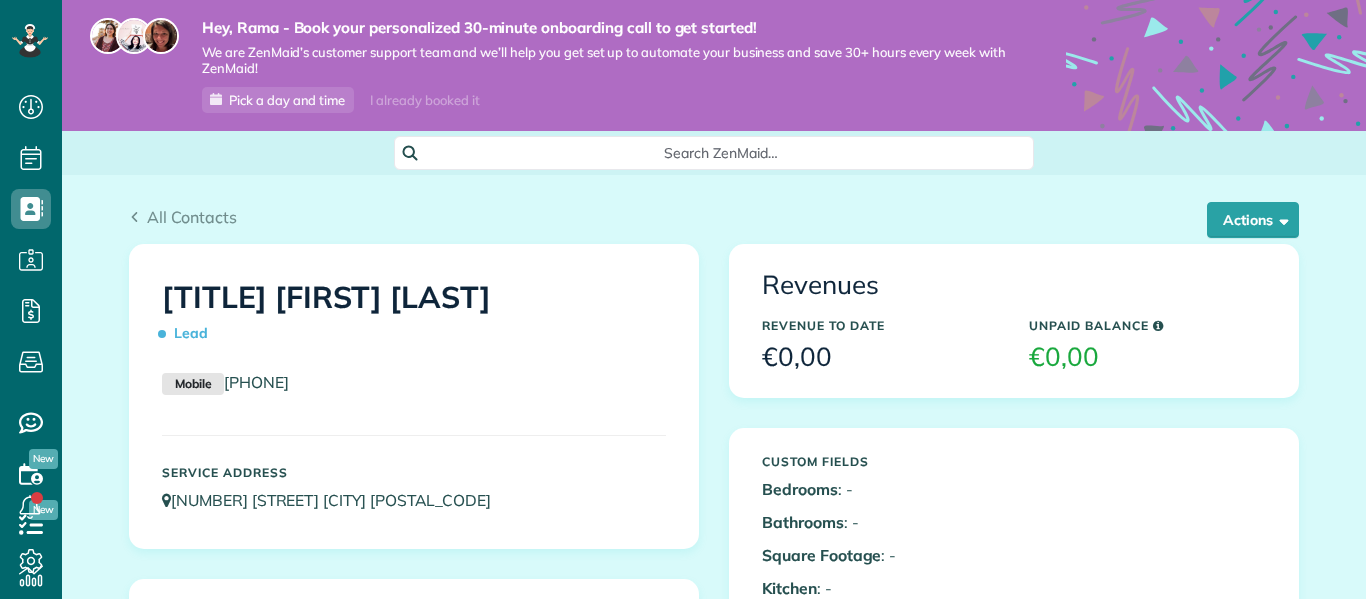 scroll, scrollTop: 0, scrollLeft: 0, axis: both 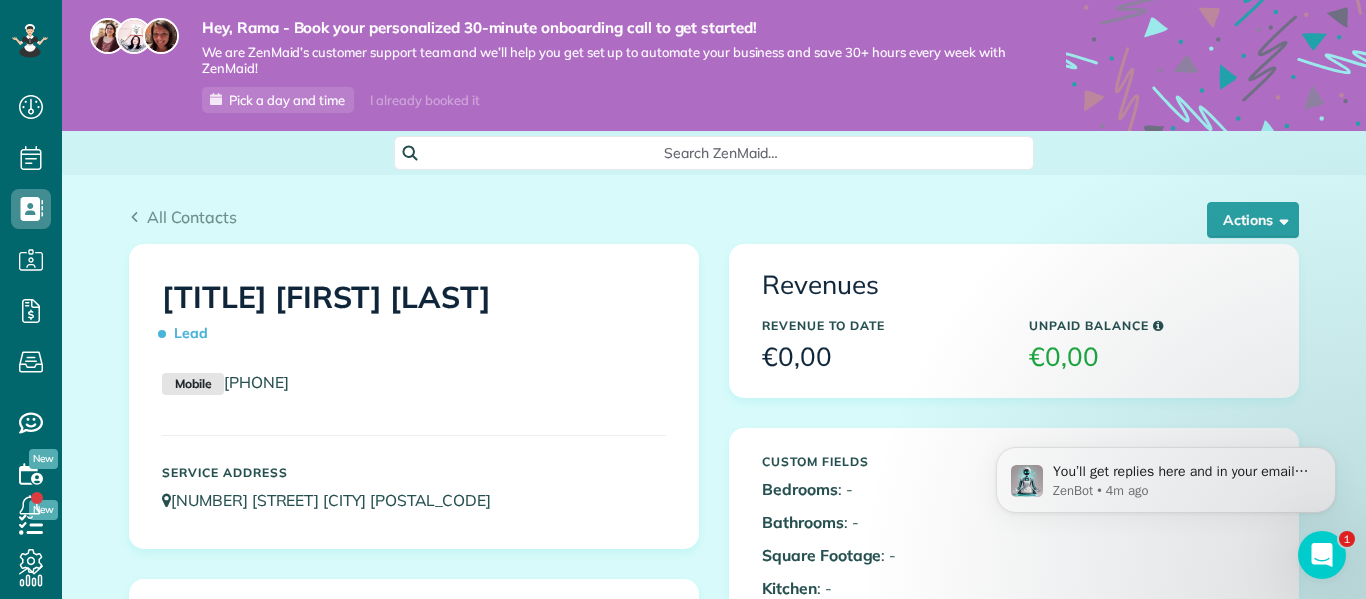 click on "Revenues" at bounding box center [1014, 285] 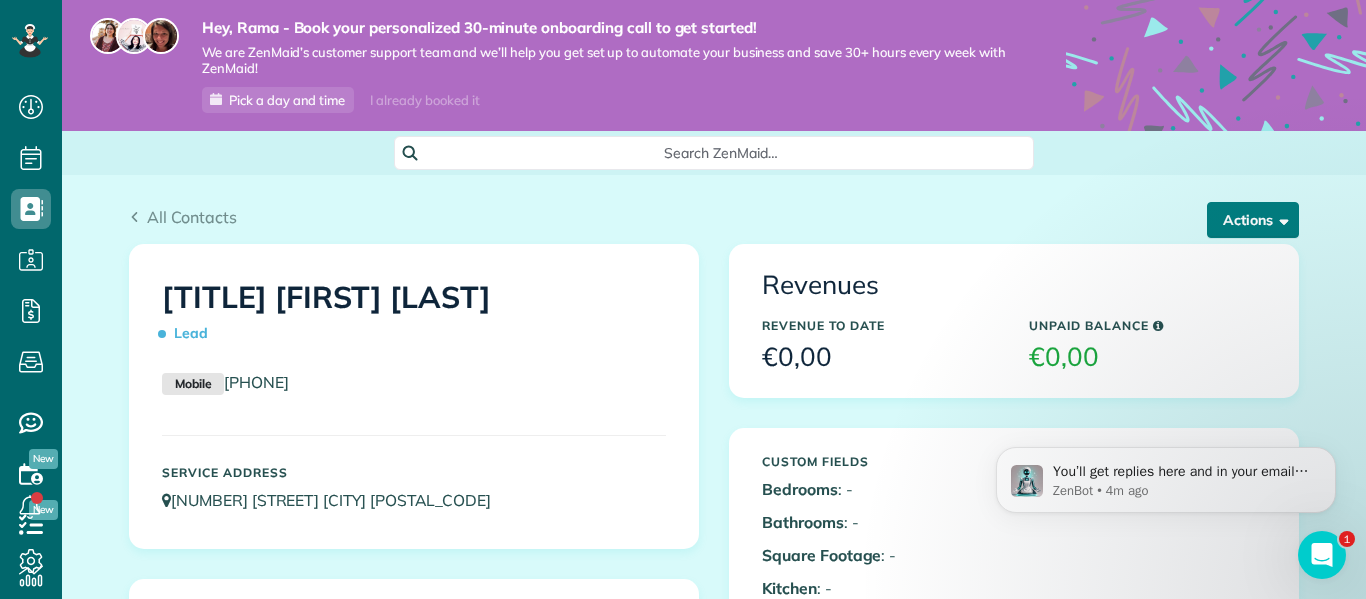 click on "Actions" at bounding box center (1253, 220) 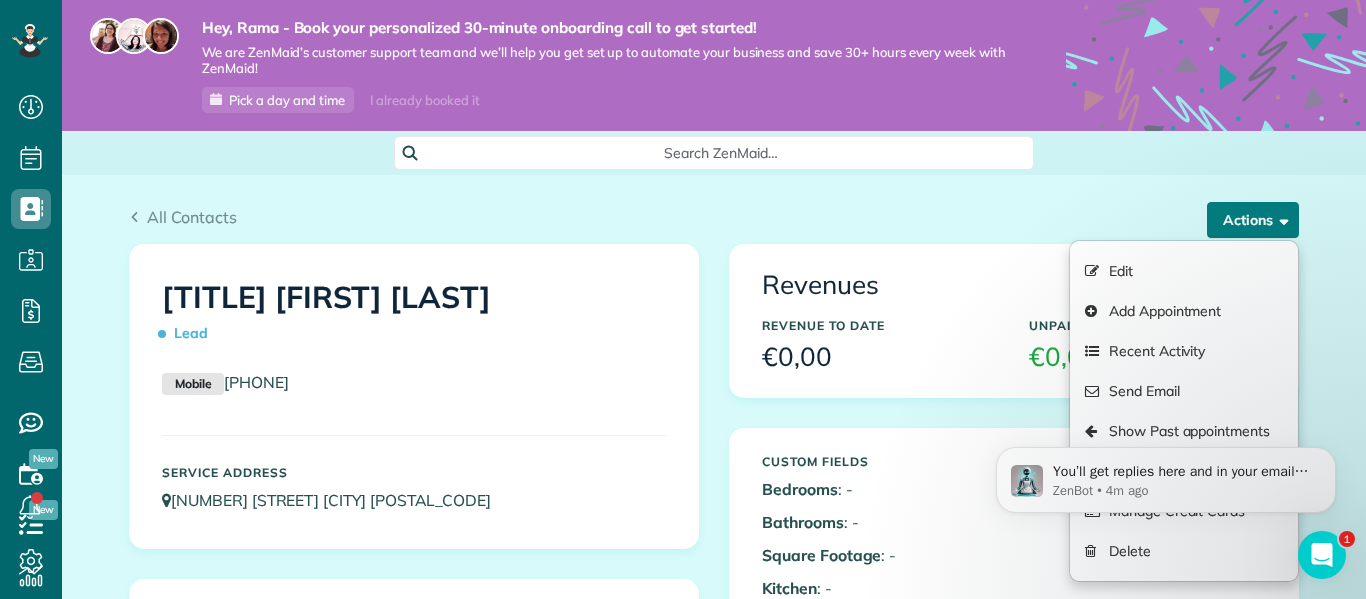scroll, scrollTop: 51, scrollLeft: 0, axis: vertical 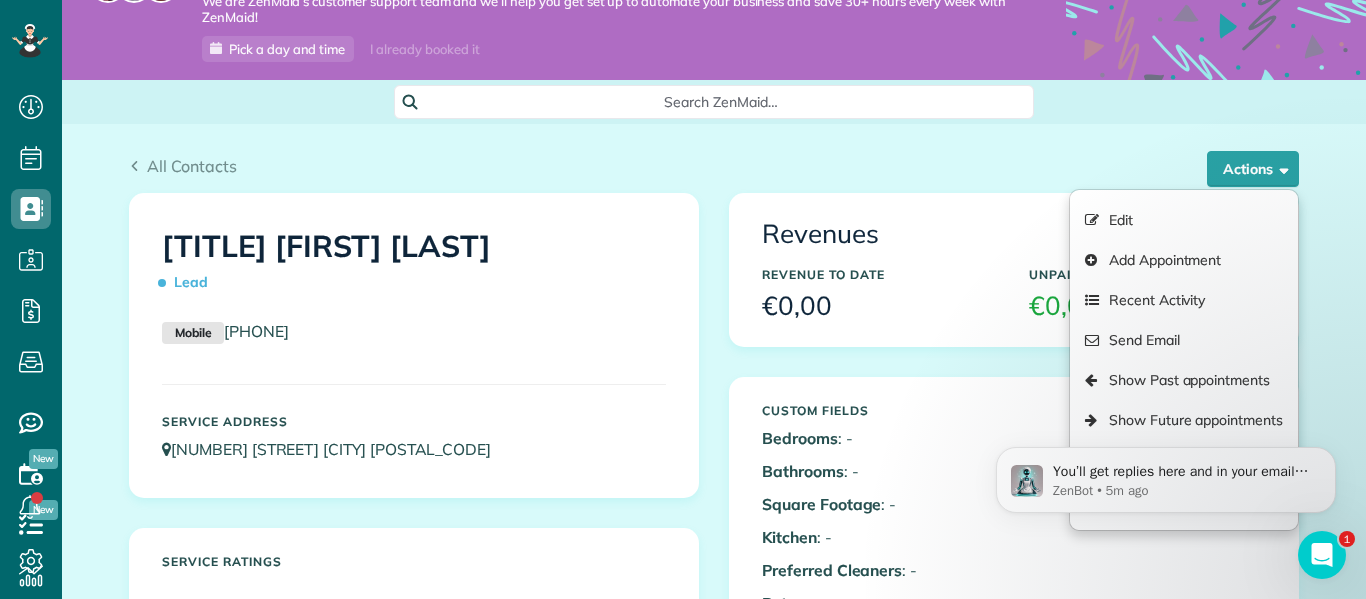 click on "All Contacts" at bounding box center (714, 166) 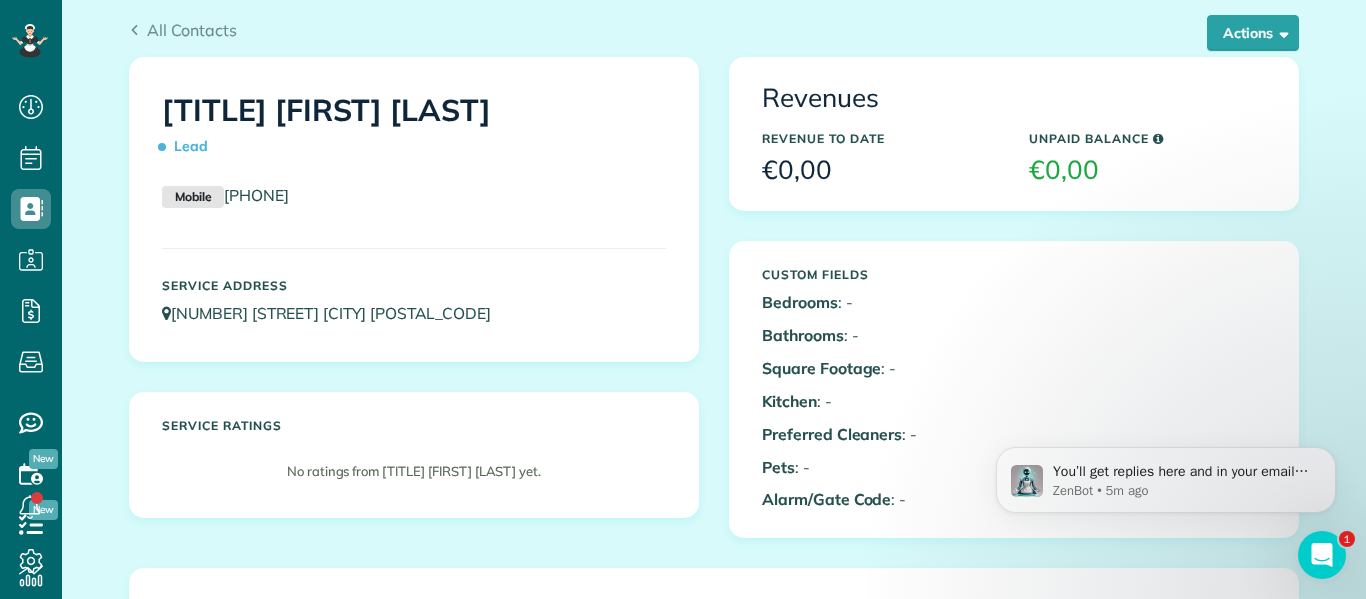scroll, scrollTop: 192, scrollLeft: 0, axis: vertical 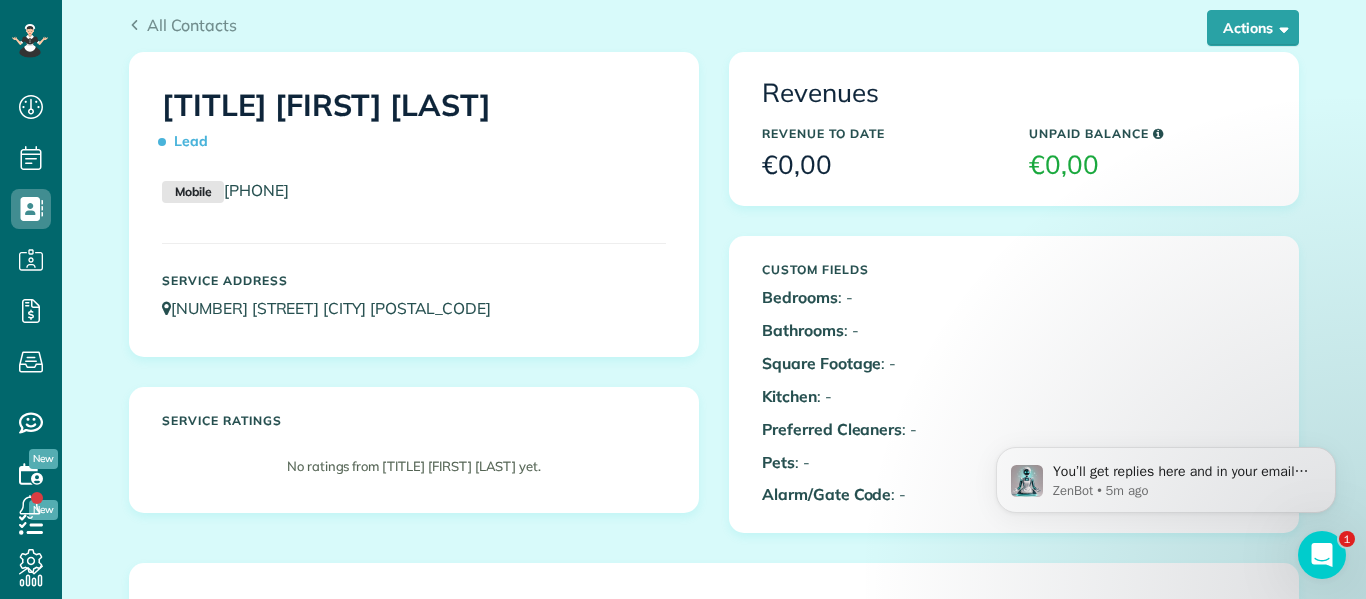 click on "All Contacts
Actions
Edit
Add Appointment
Recent Activity
Send Email
Show Past appointments
Show Future appointments
Manage Credit Cards
Delete" at bounding box center [714, 740] 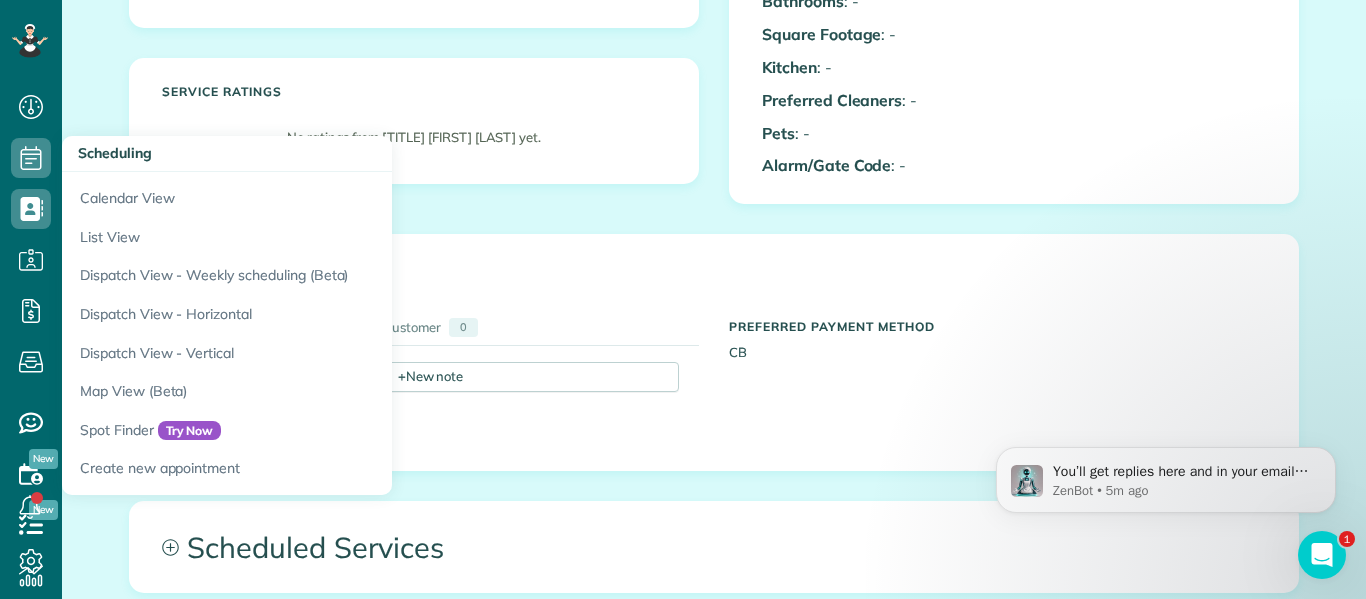 scroll, scrollTop: 0, scrollLeft: 0, axis: both 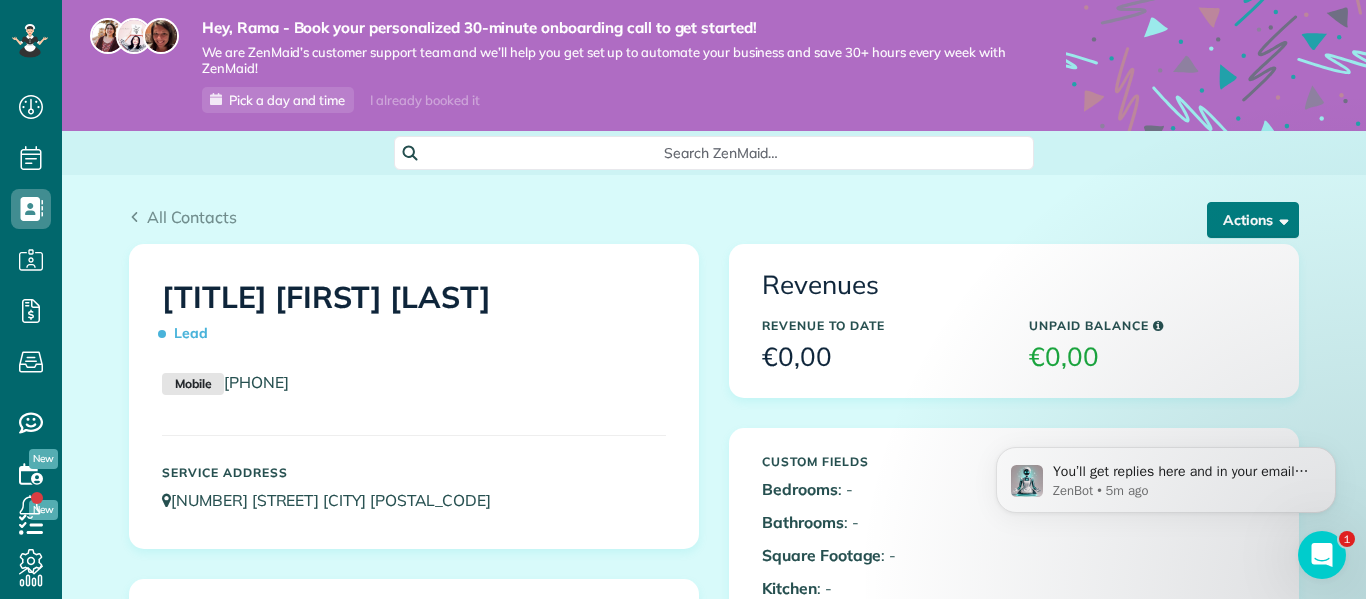 click on "Actions" at bounding box center [1253, 220] 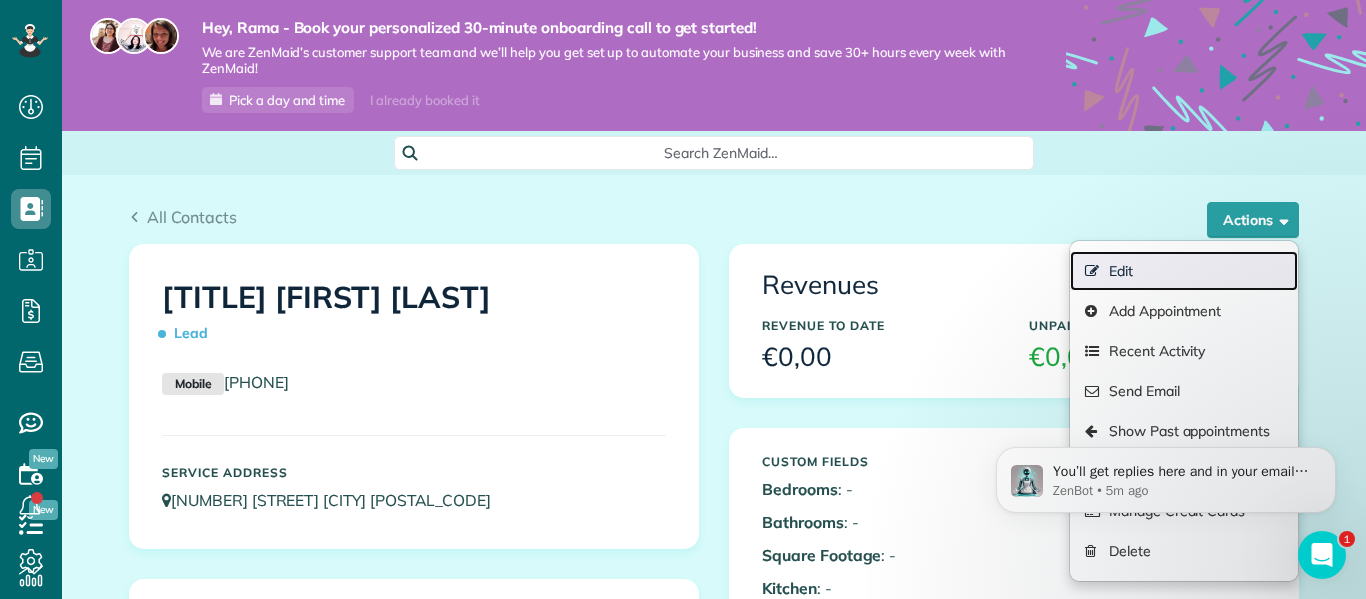 click on "Edit" at bounding box center [1184, 271] 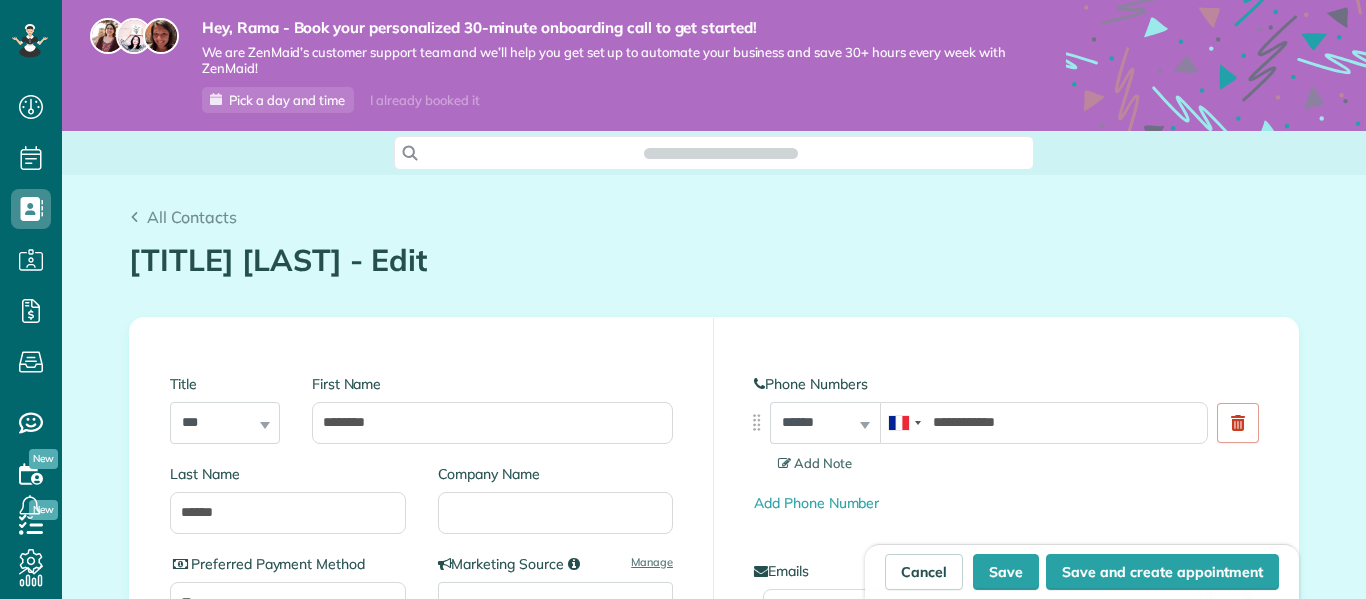 scroll, scrollTop: 0, scrollLeft: 0, axis: both 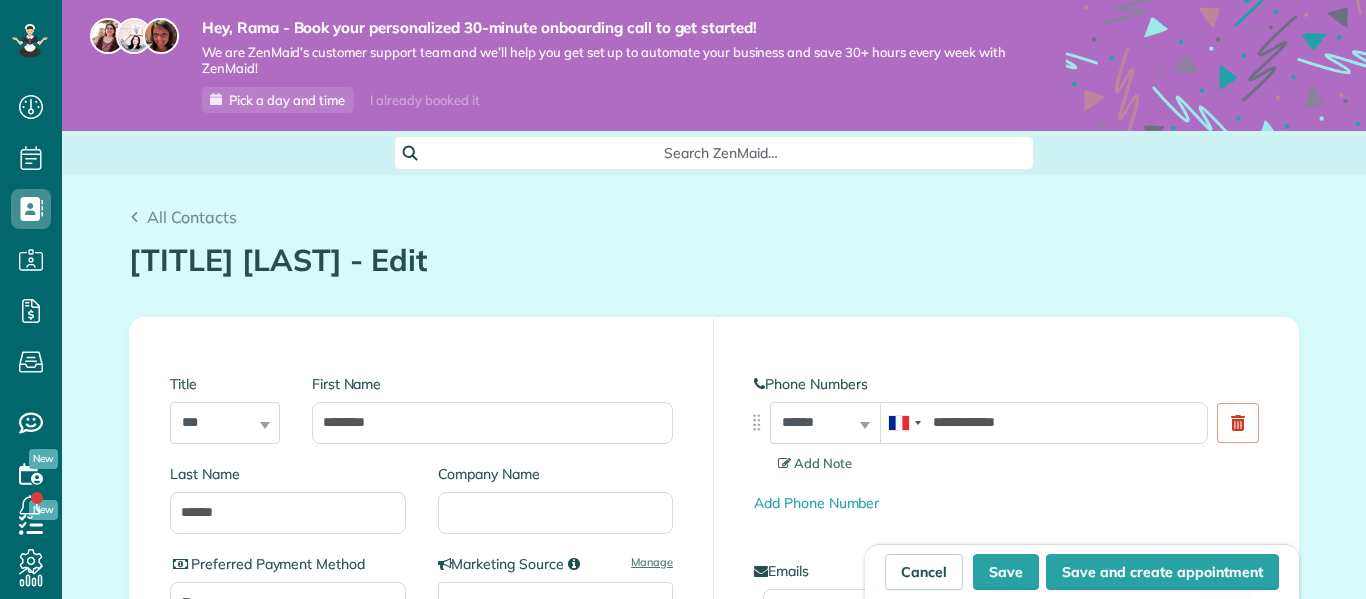 type on "**********" 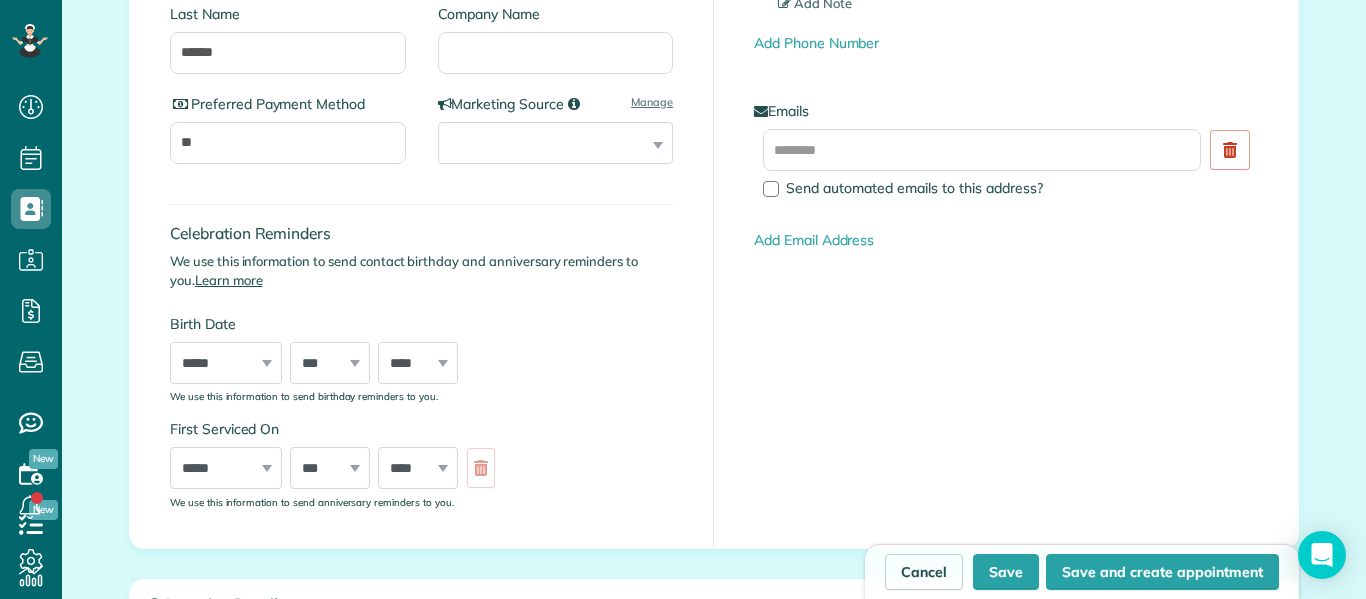 scroll, scrollTop: 461, scrollLeft: 0, axis: vertical 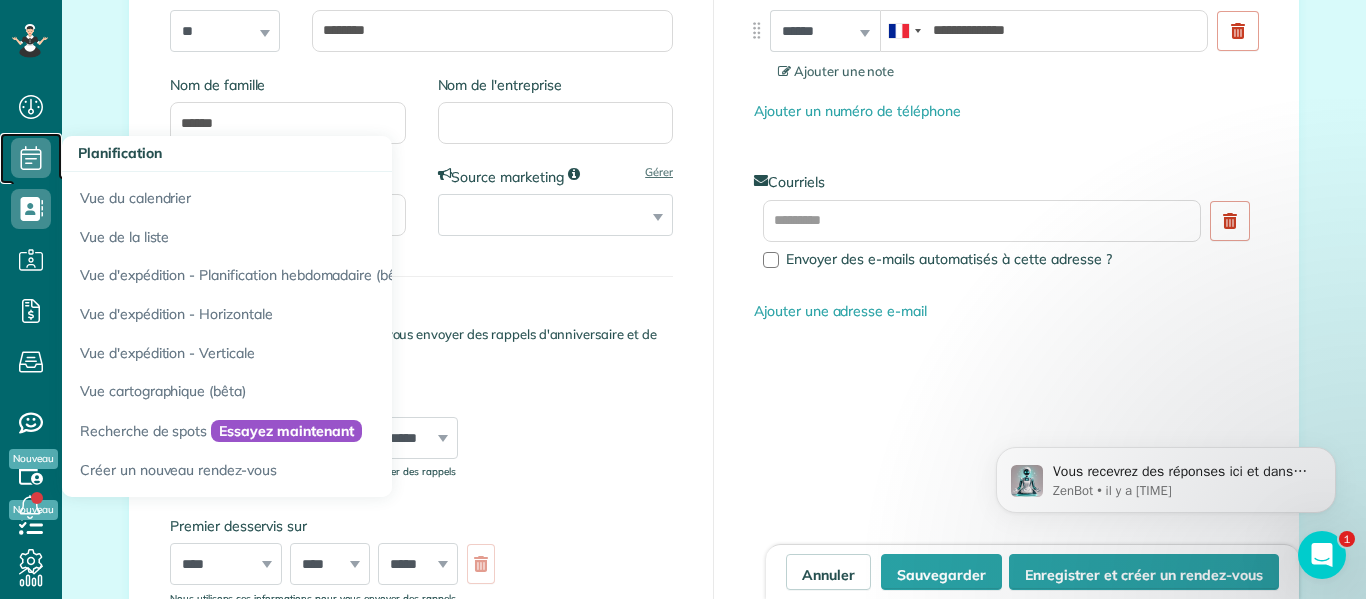 click 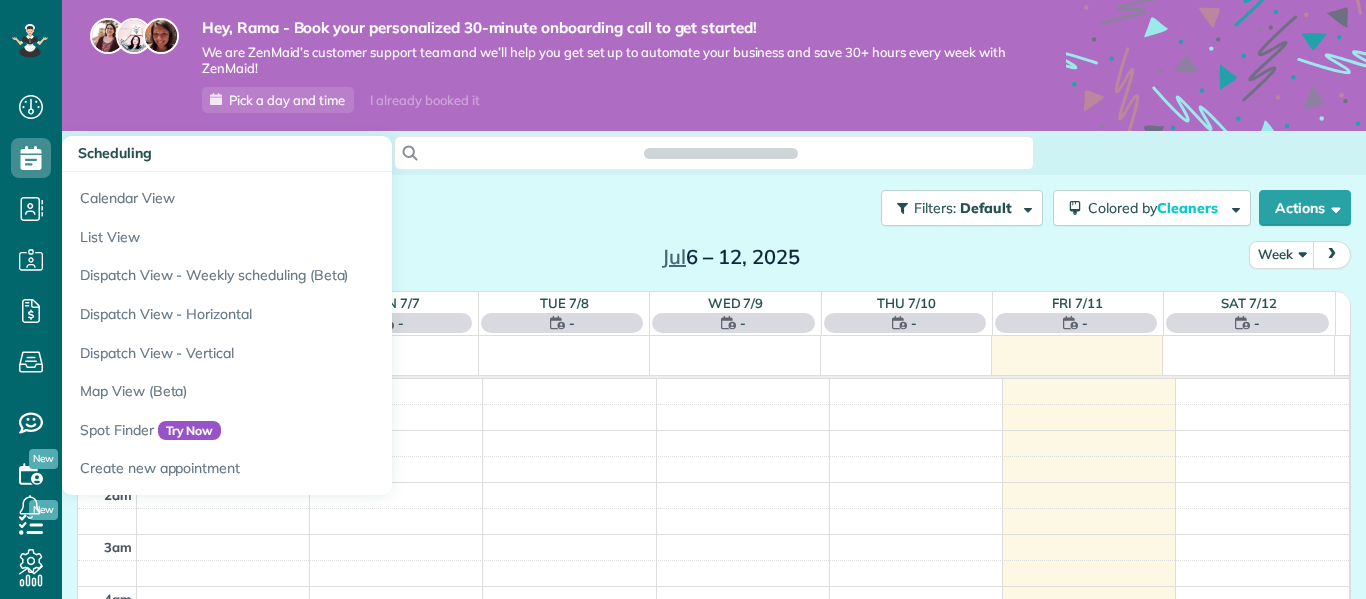 scroll, scrollTop: 0, scrollLeft: 0, axis: both 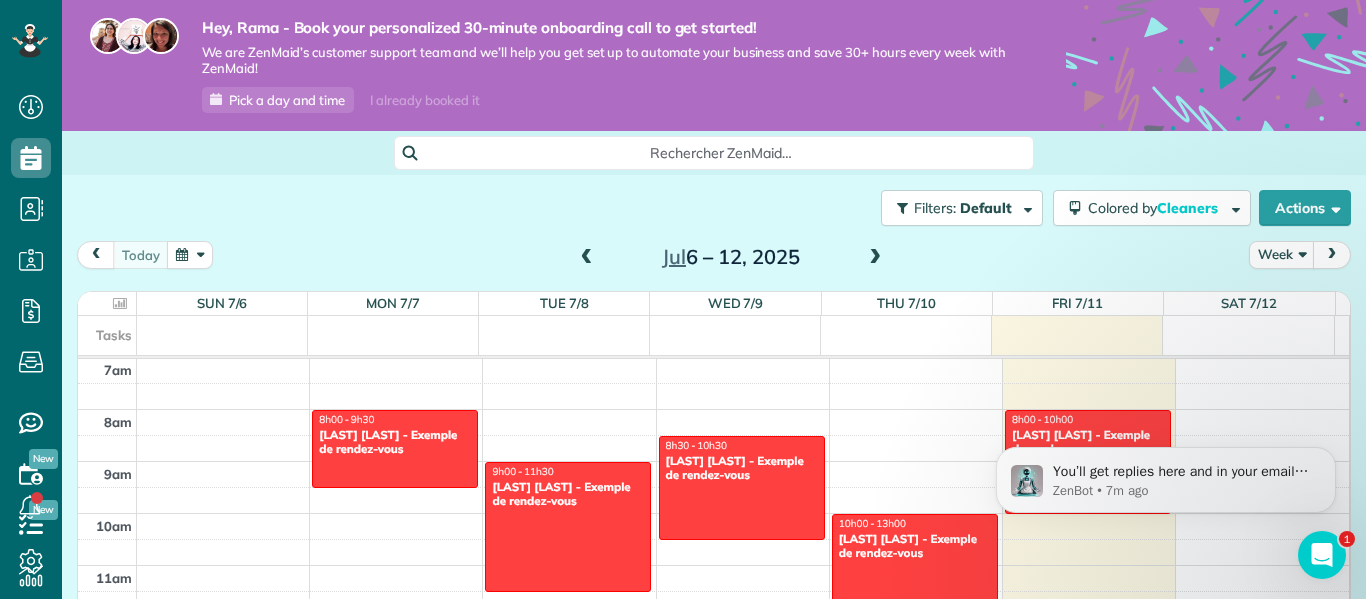 click on "Search ZenMaid…" at bounding box center [714, 153] 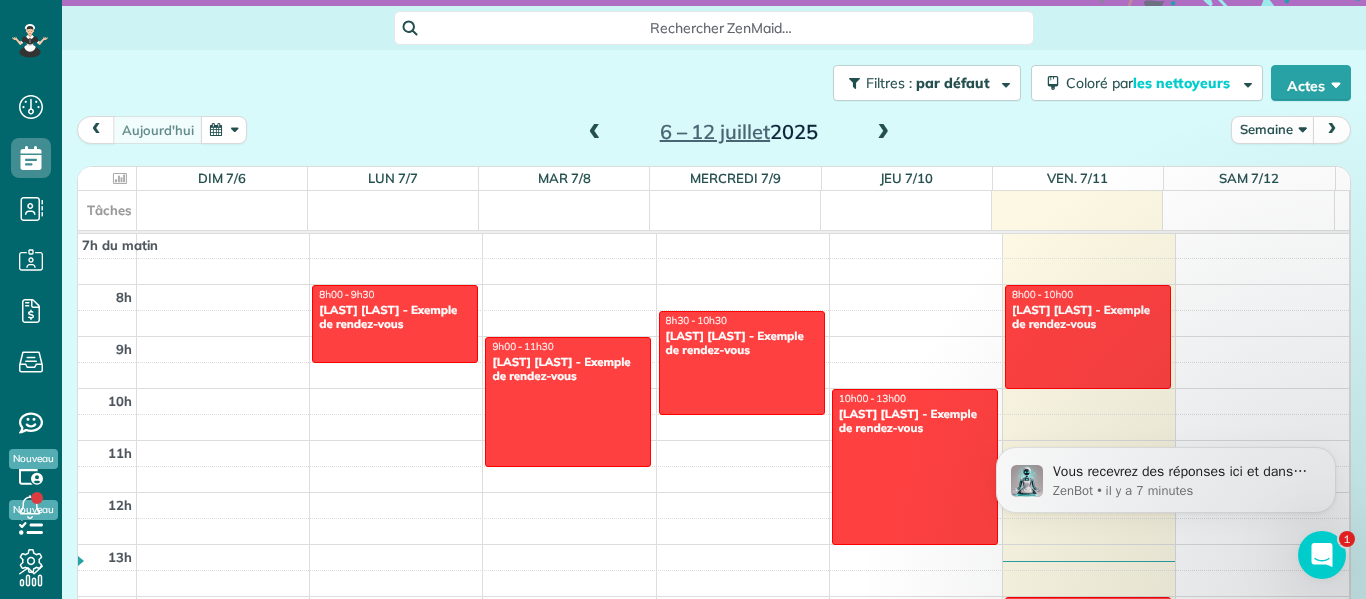scroll, scrollTop: 157, scrollLeft: 0, axis: vertical 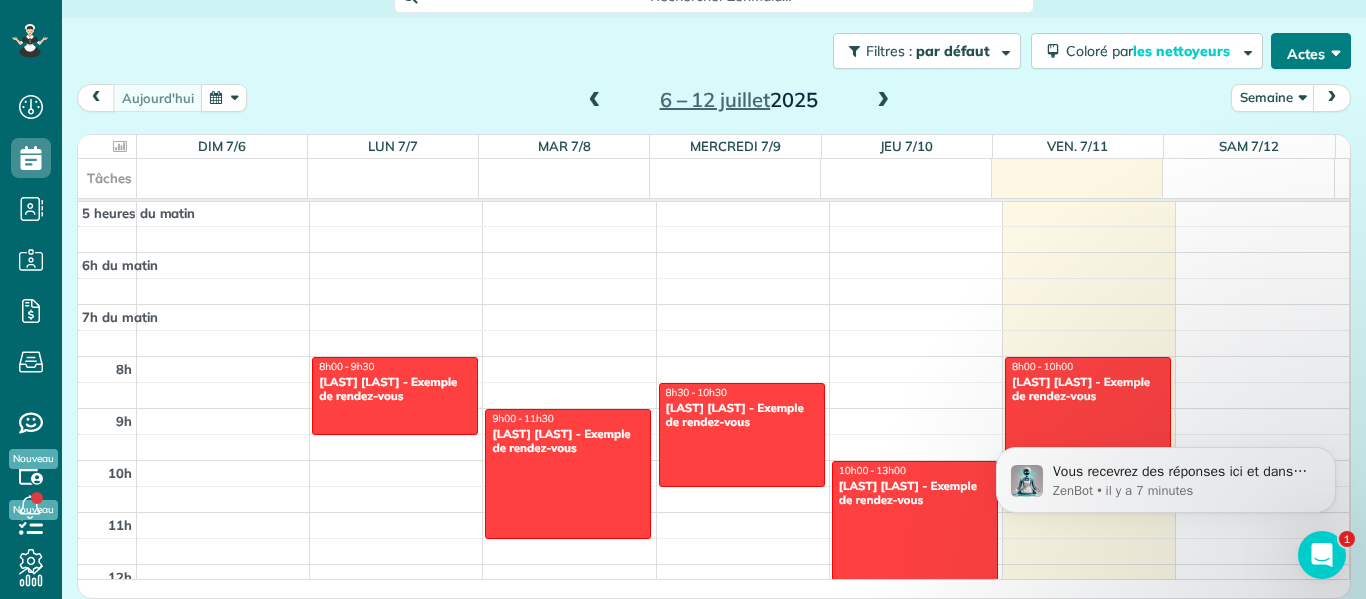 click on "Actes" at bounding box center (1306, 54) 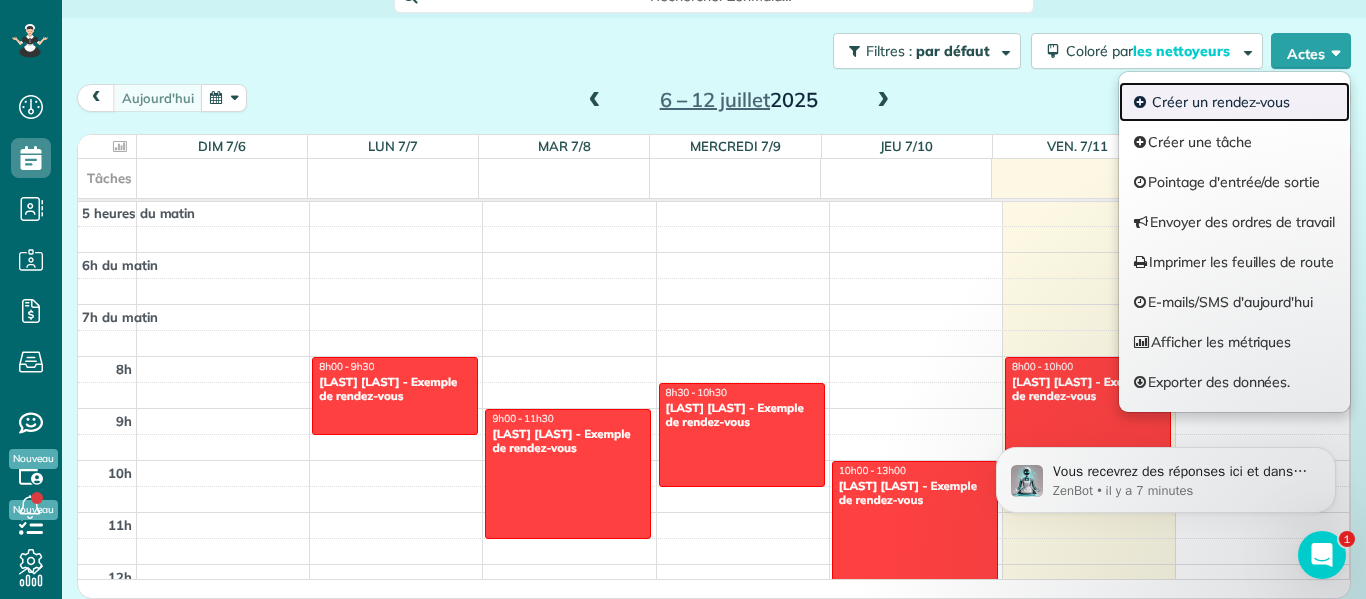 click on "Créer un rendez-vous" at bounding box center [1221, 102] 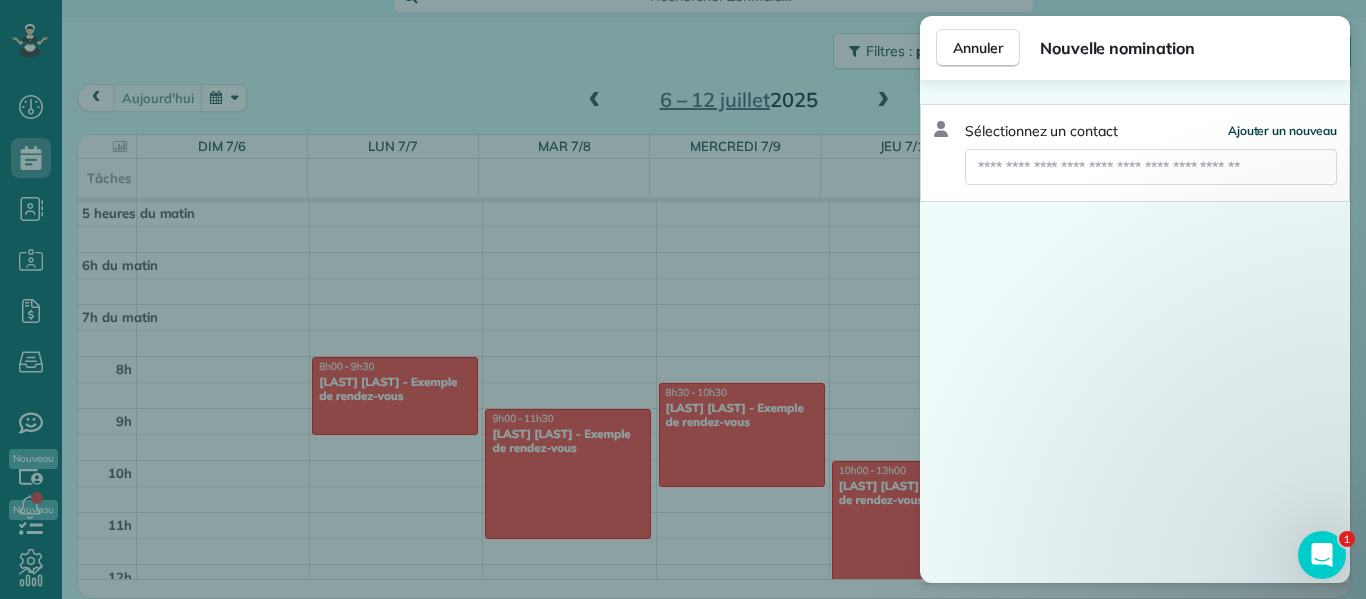 click on "Ajouter un nouveau" at bounding box center (1282, 130) 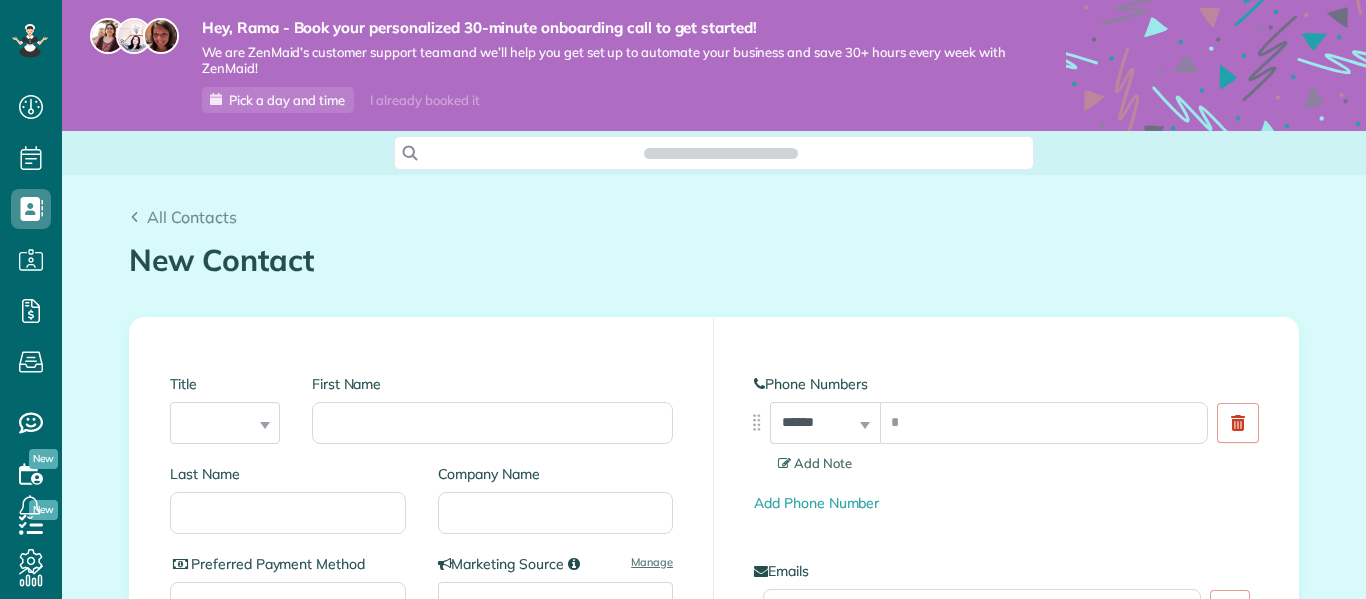 scroll, scrollTop: 0, scrollLeft: 0, axis: both 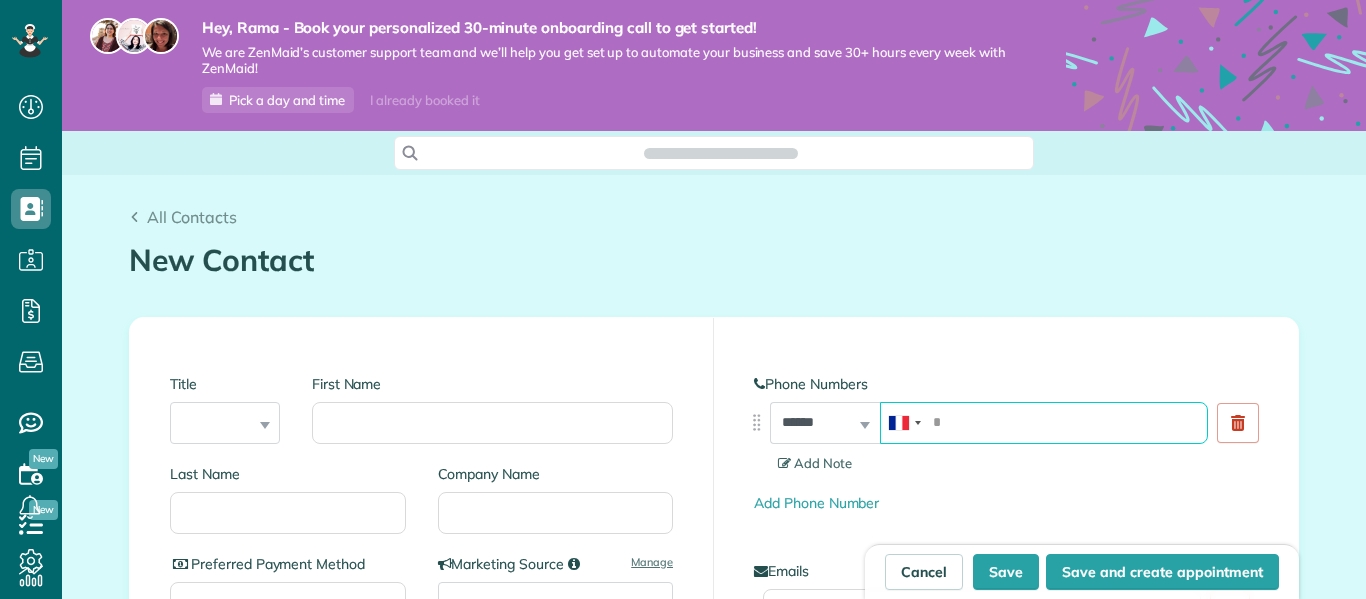 click at bounding box center [1044, 423] 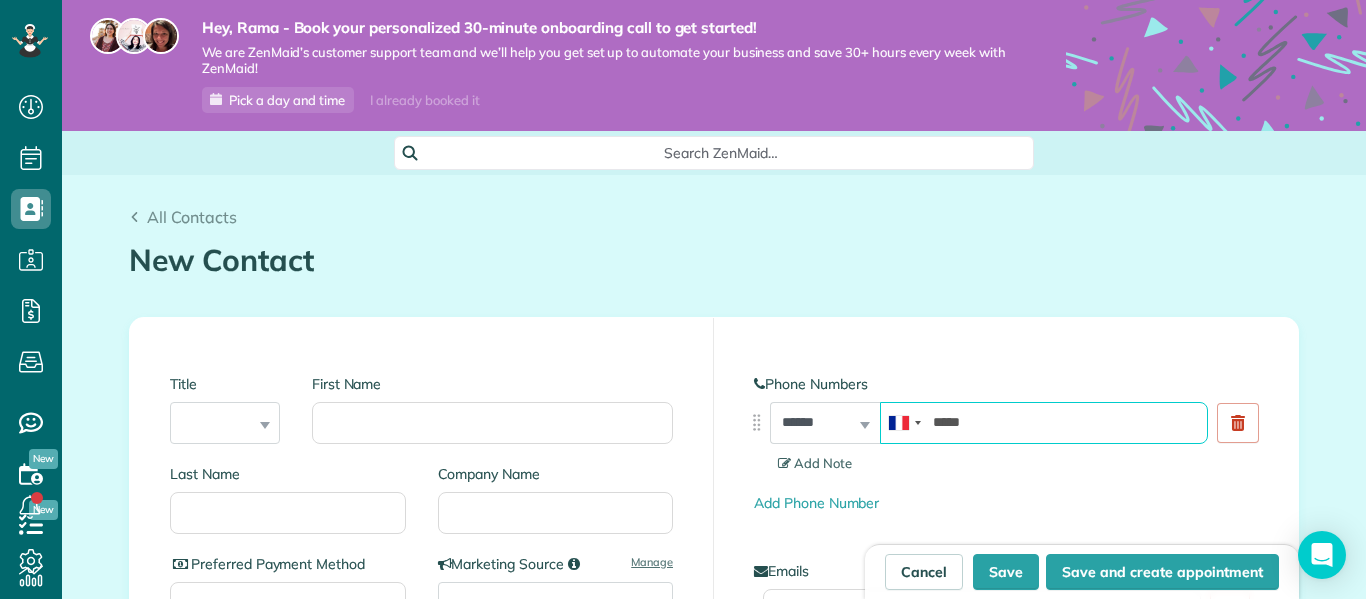 scroll, scrollTop: 599, scrollLeft: 62, axis: both 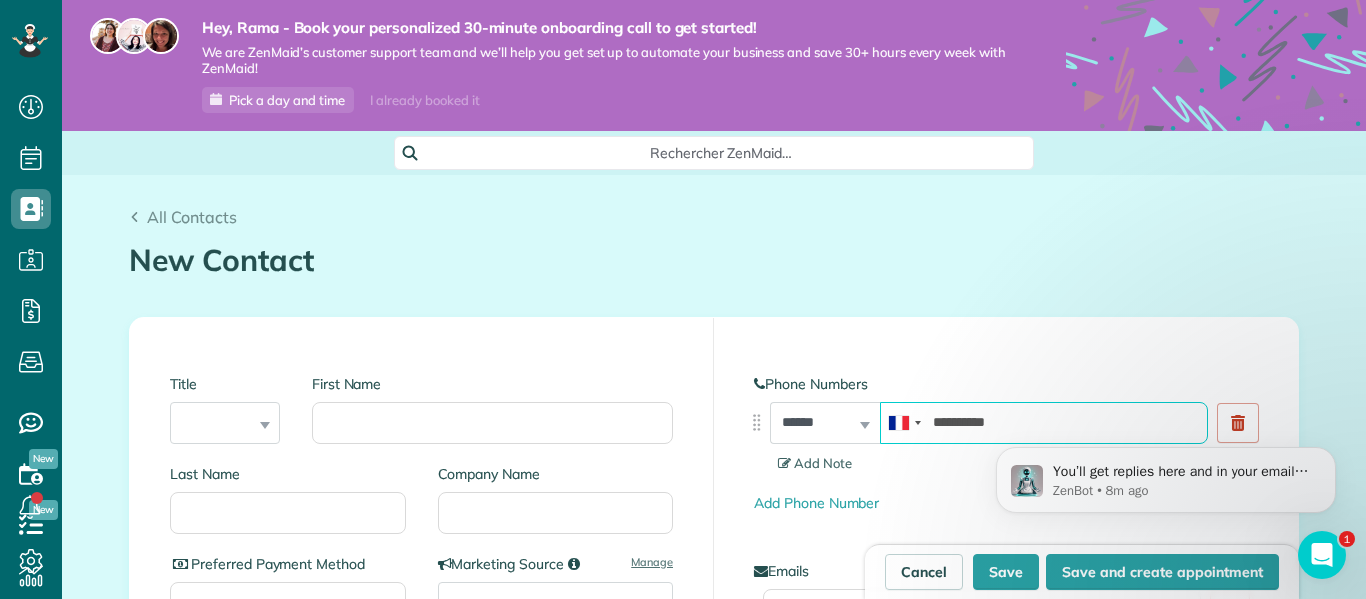 type on "**********" 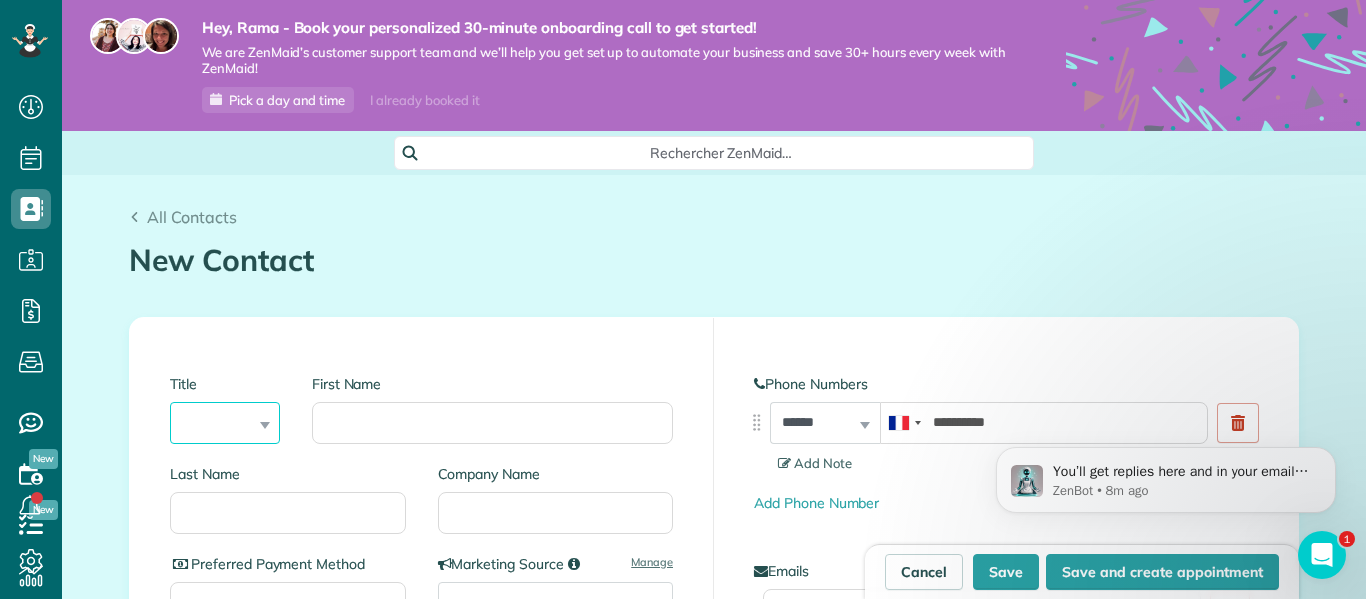 click on "***
****
***
***" at bounding box center (225, 423) 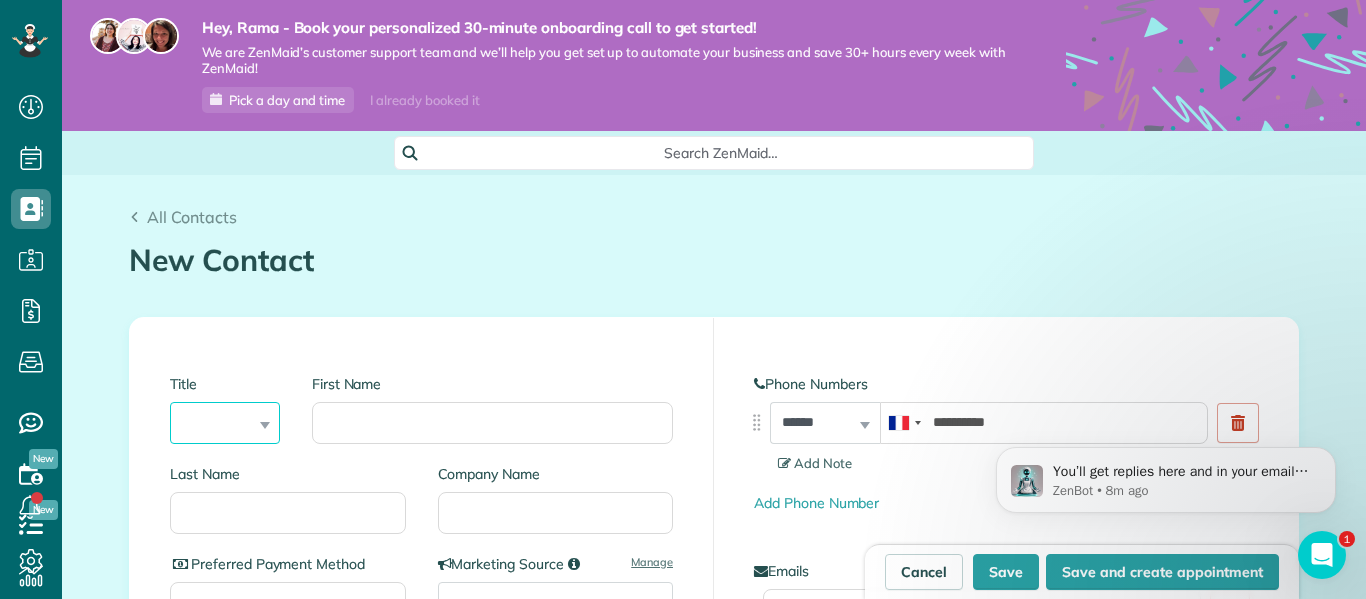 select on "***" 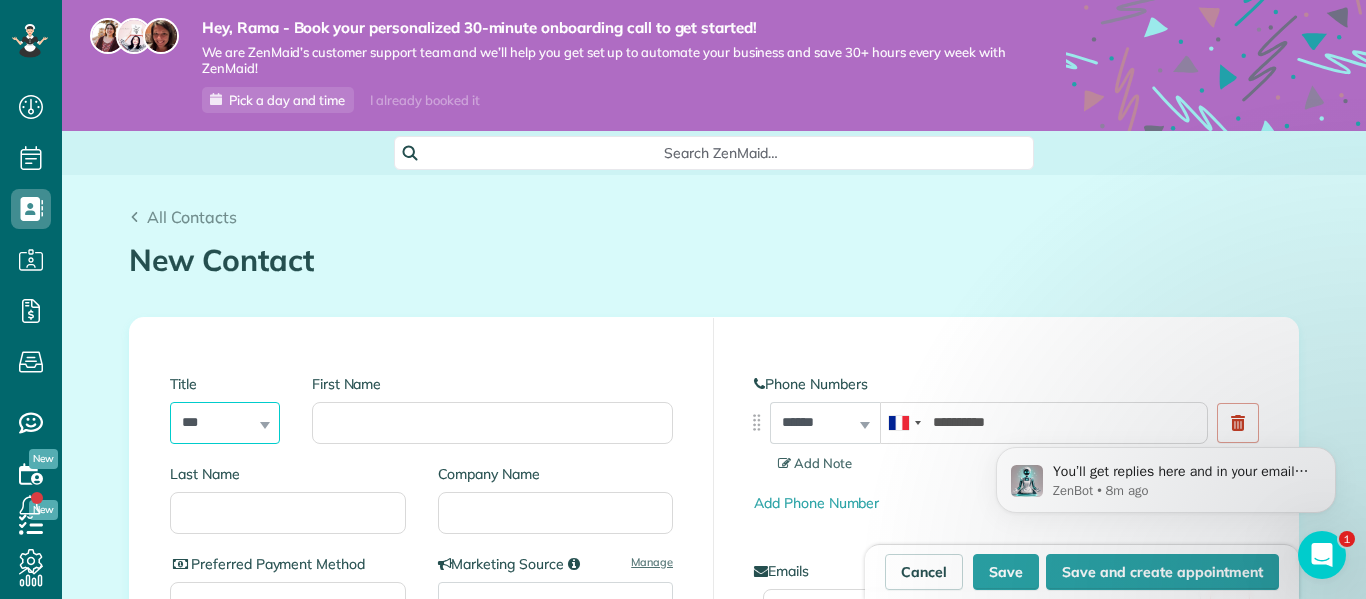 click on "***
****
***
***" at bounding box center [225, 423] 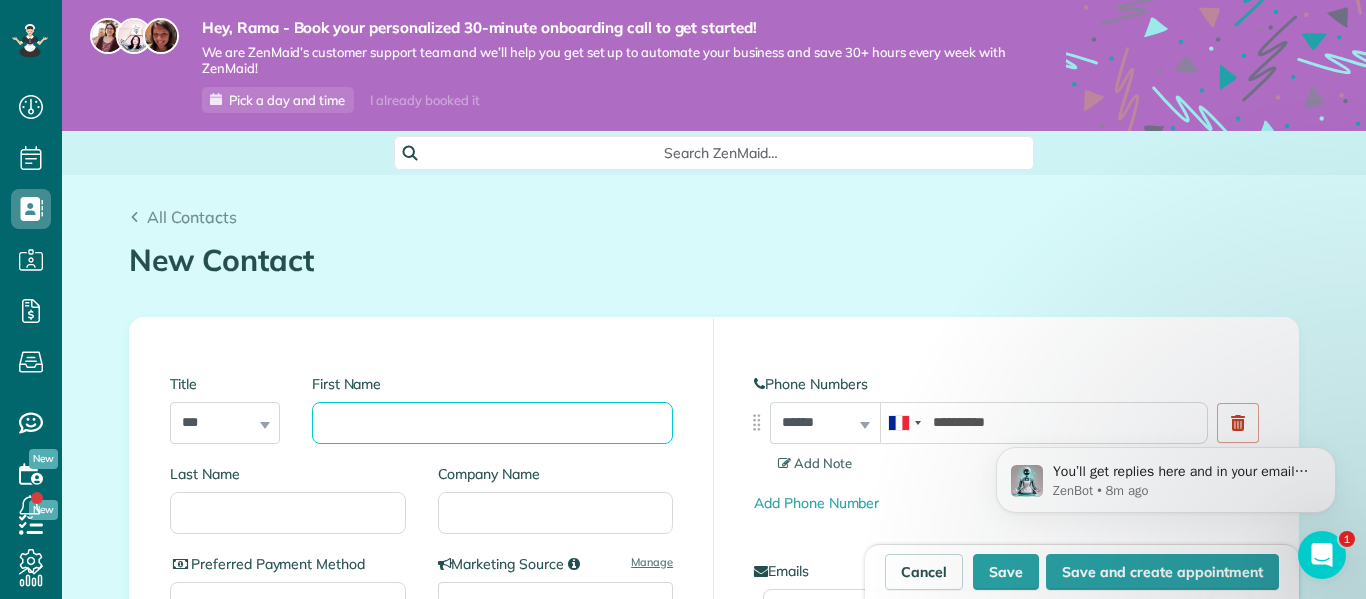 click on "First Name" at bounding box center [492, 423] 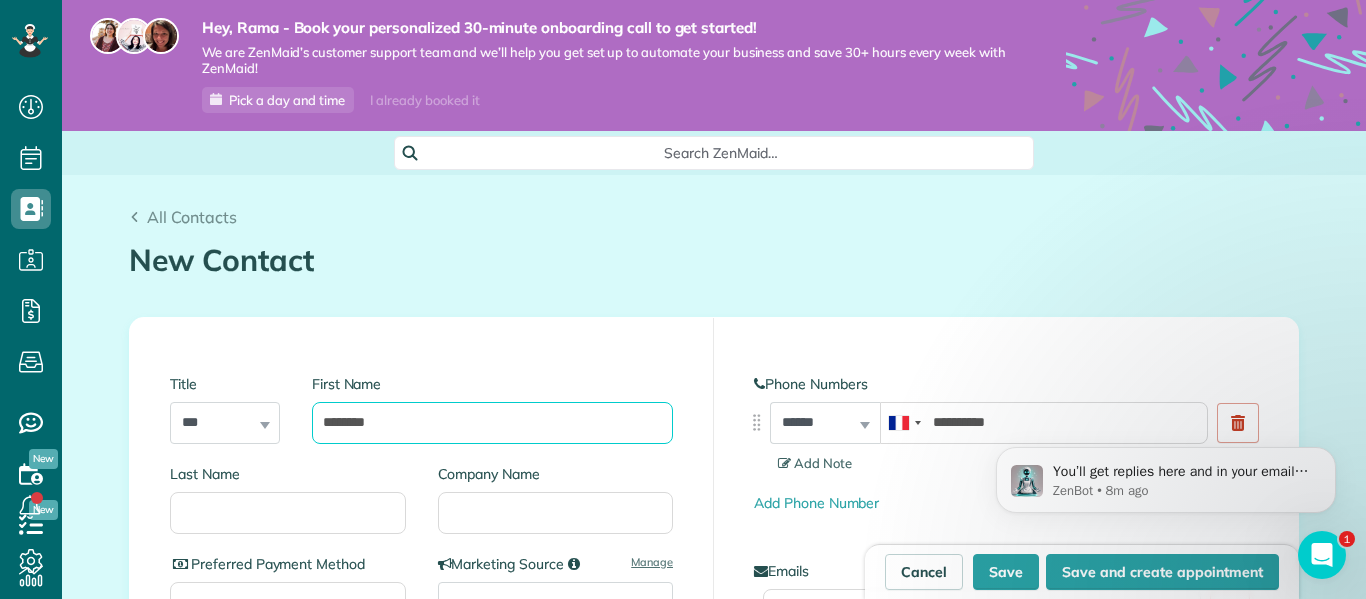 type on "********" 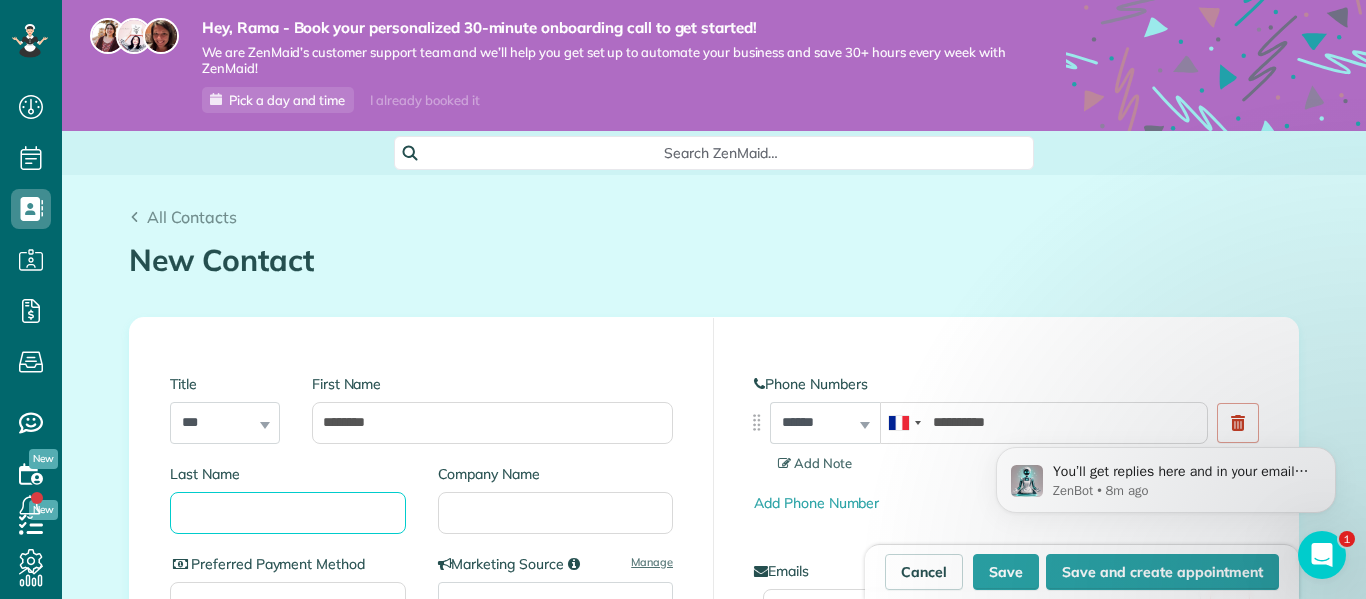 click on "Last Name" at bounding box center (288, 513) 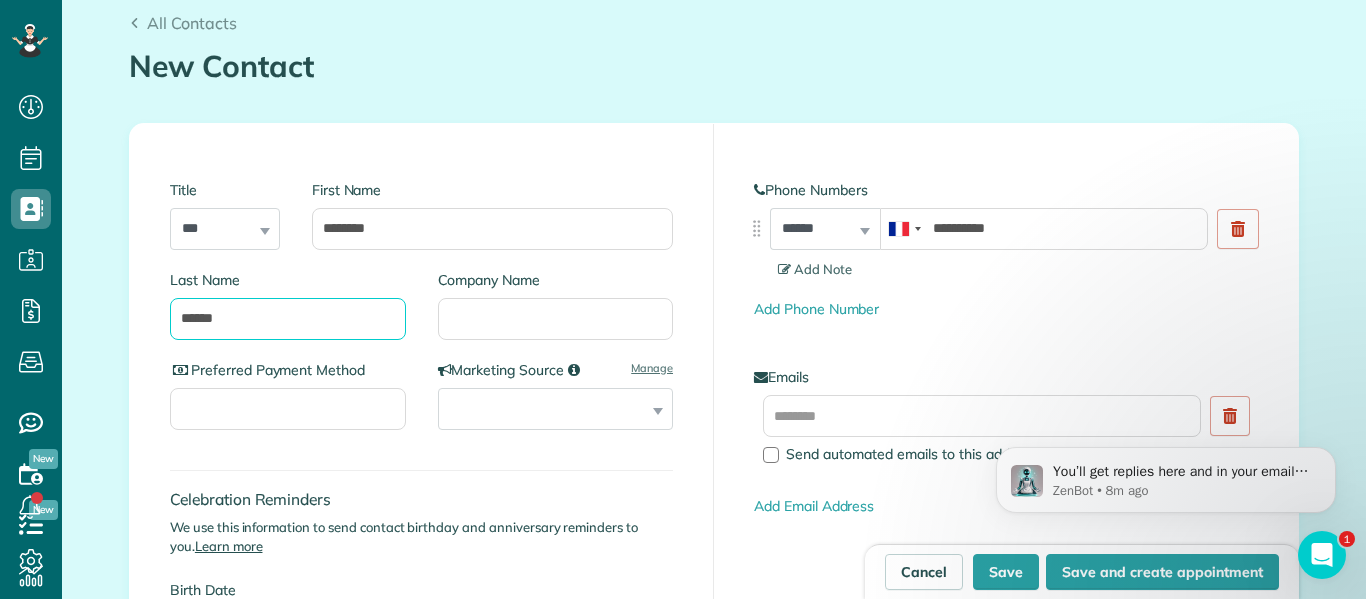 scroll, scrollTop: 204, scrollLeft: 0, axis: vertical 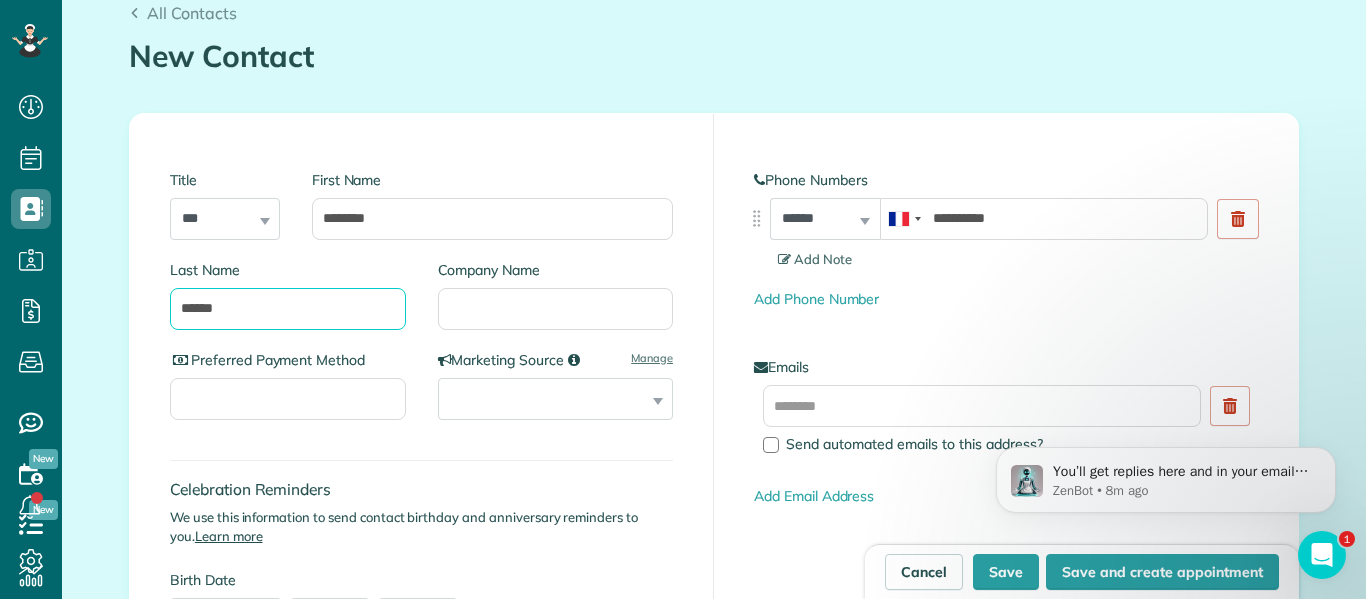 type on "******" 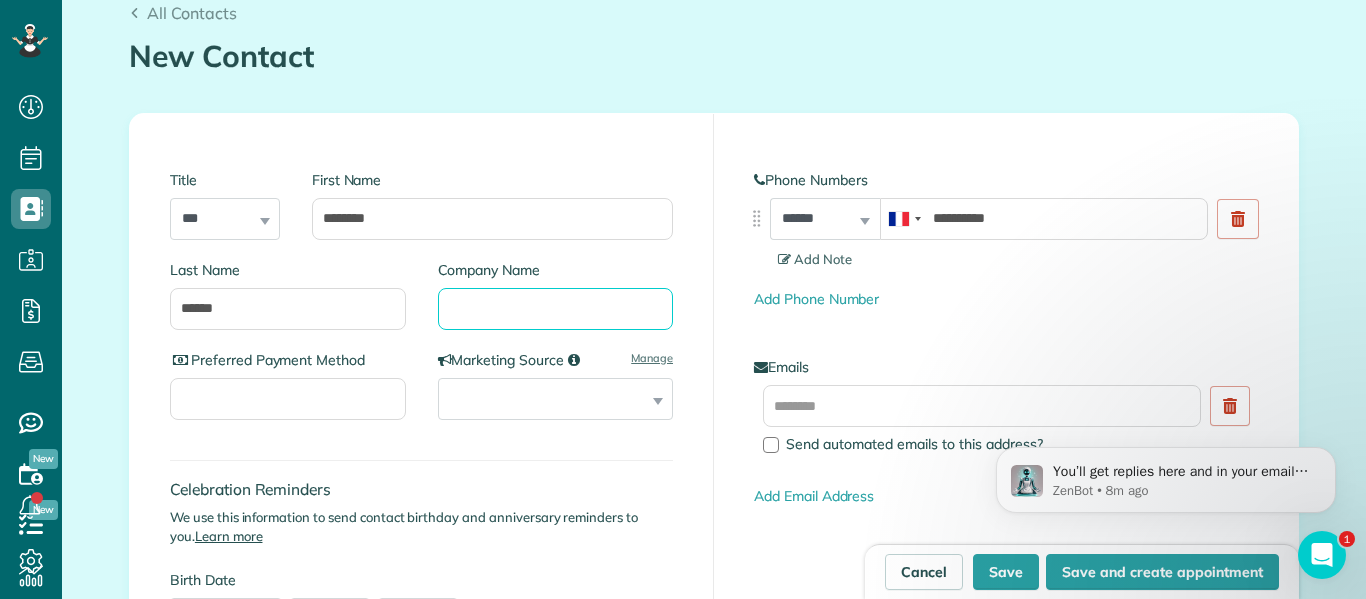click on "Company Name" at bounding box center [556, 309] 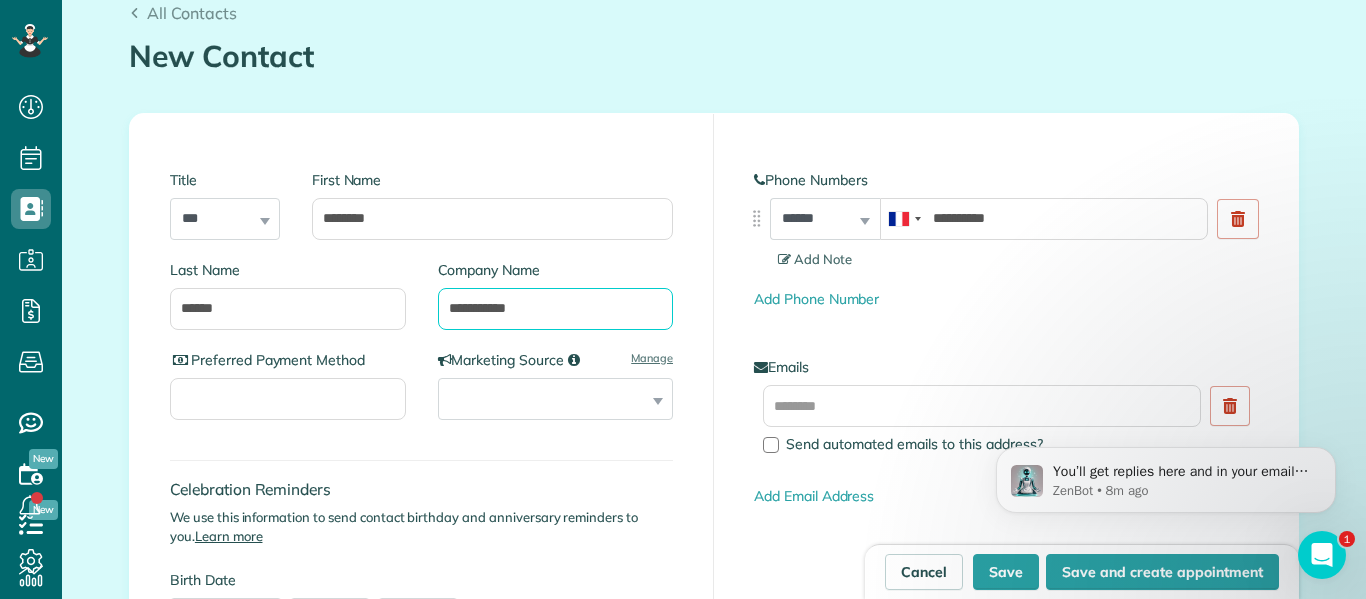 type on "**********" 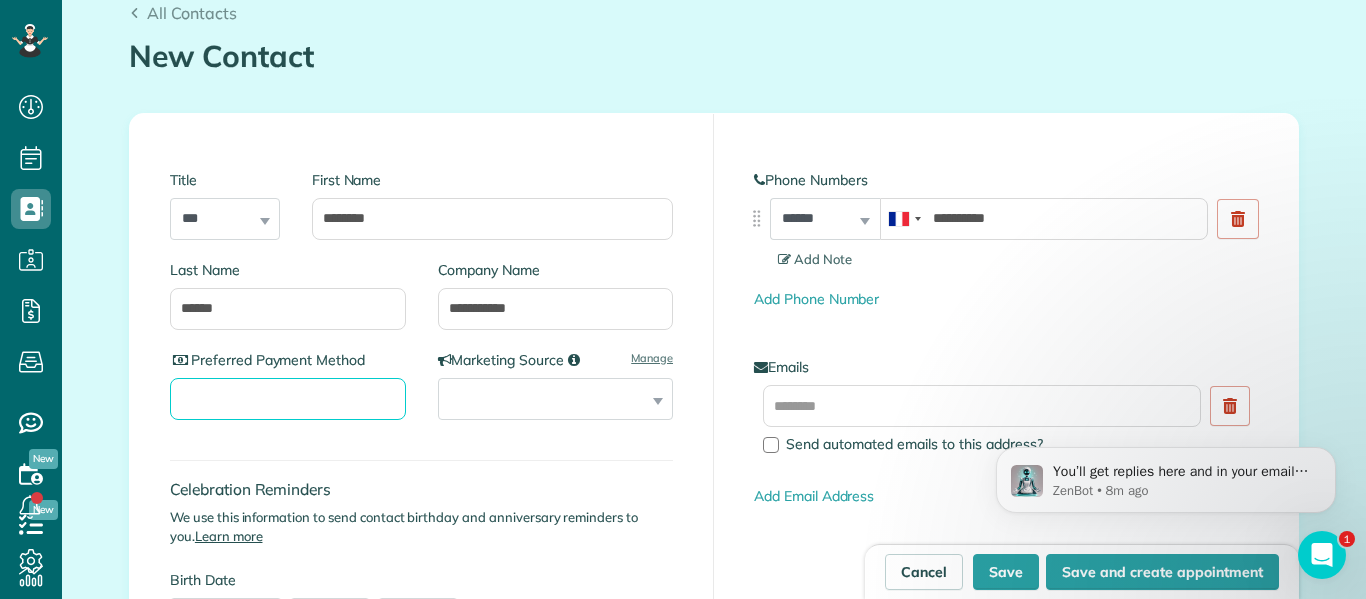 click on "Preferred Payment Method" at bounding box center (288, 399) 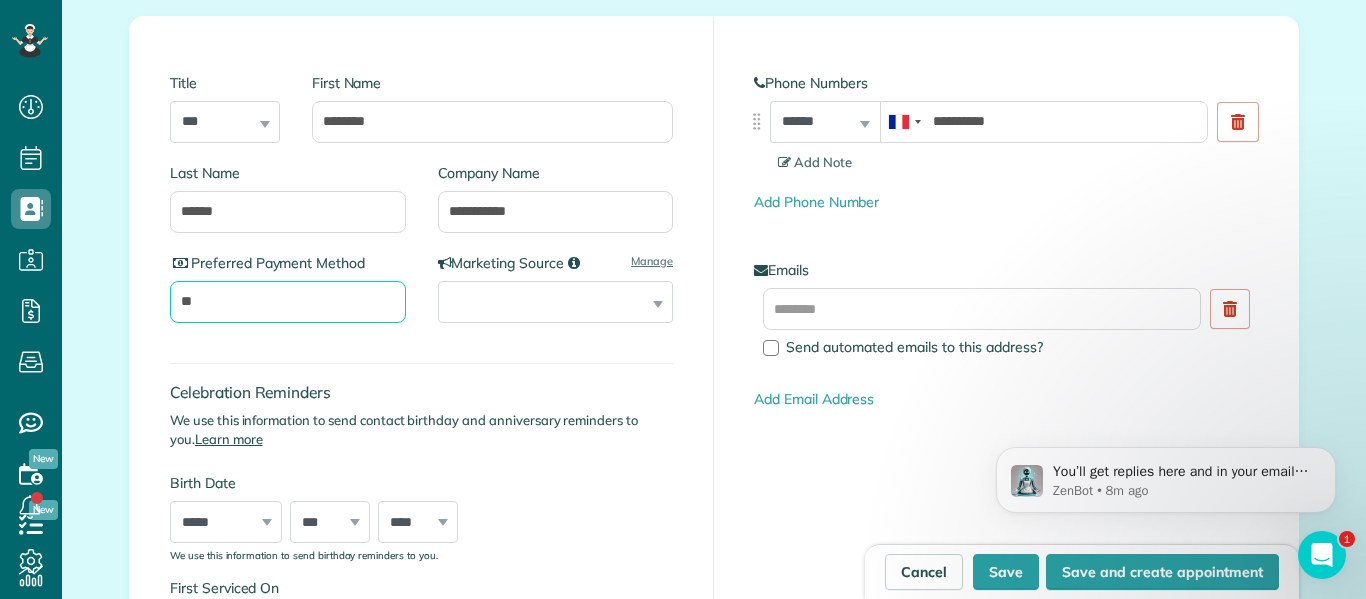 scroll, scrollTop: 300, scrollLeft: 0, axis: vertical 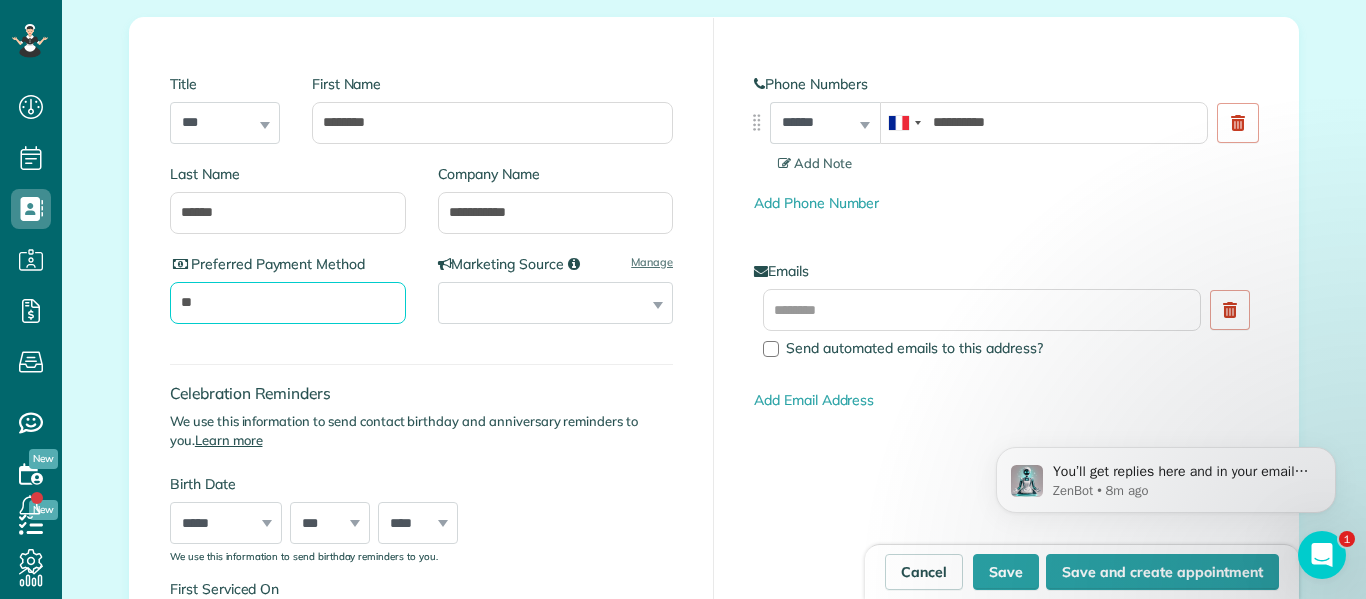 type on "**" 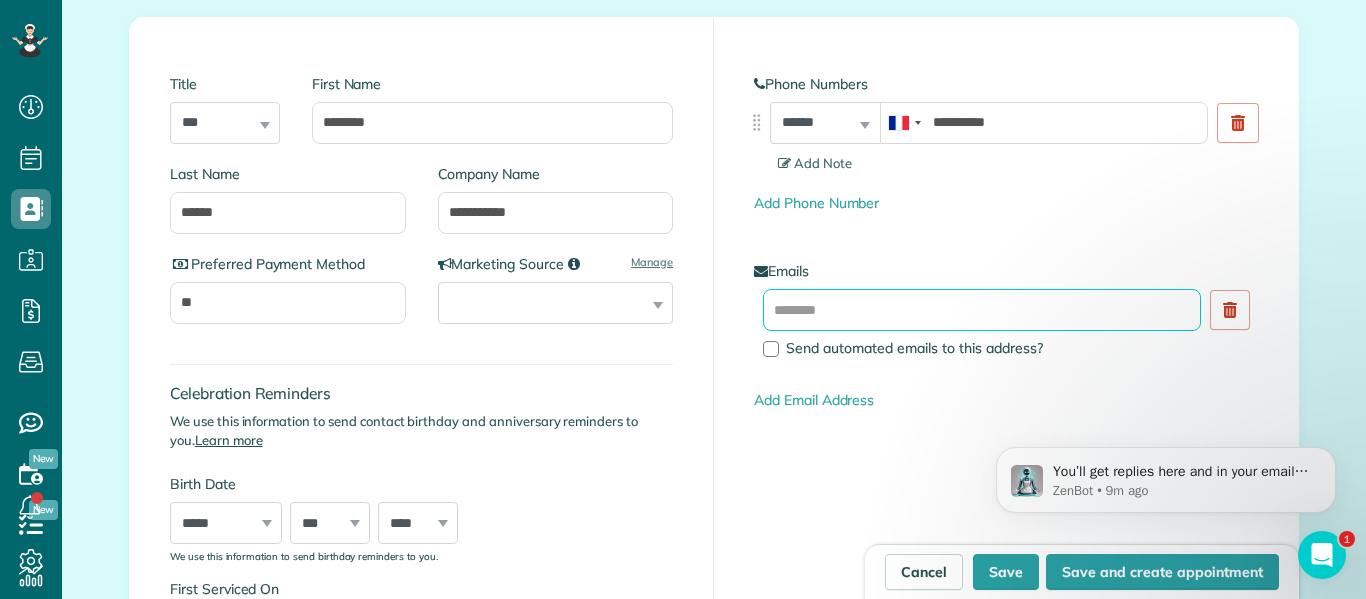 click at bounding box center [982, 310] 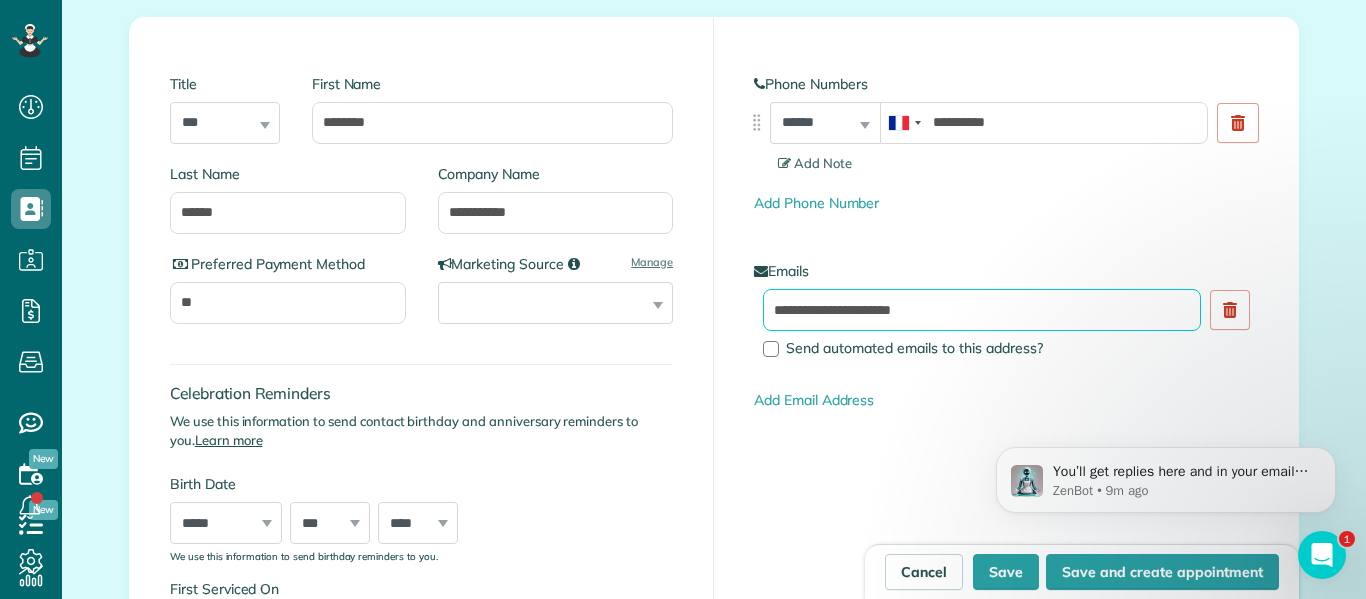 drag, startPoint x: 932, startPoint y: 309, endPoint x: 1000, endPoint y: 309, distance: 68 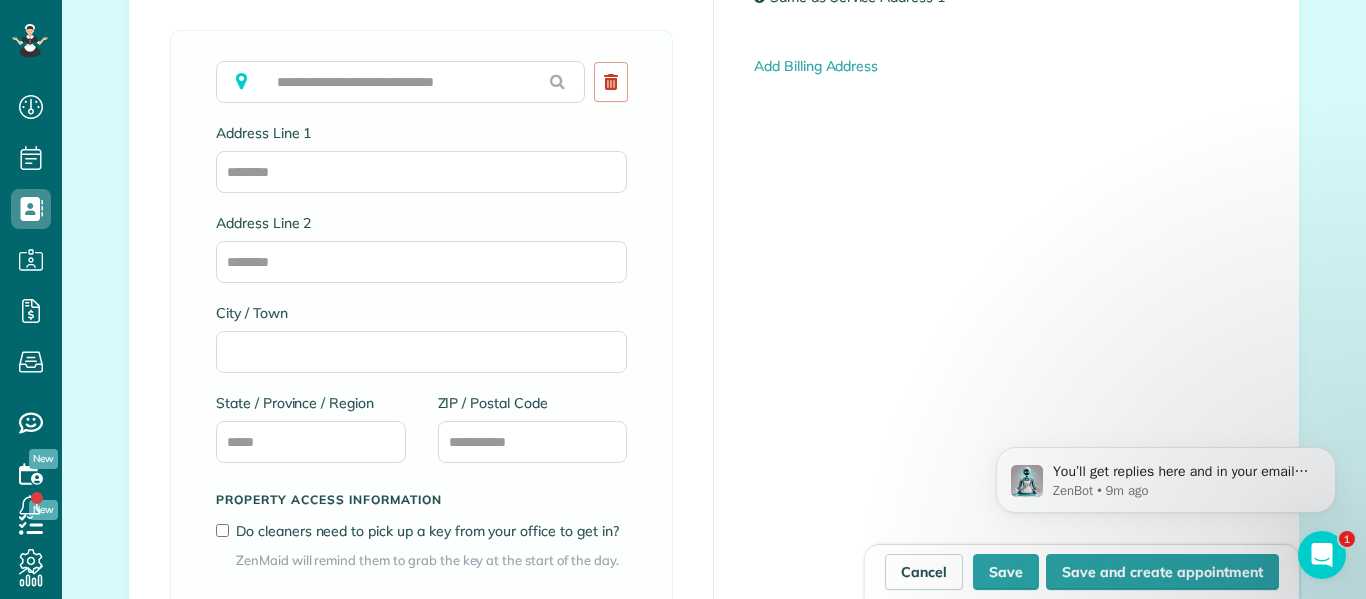 scroll, scrollTop: 1213, scrollLeft: 0, axis: vertical 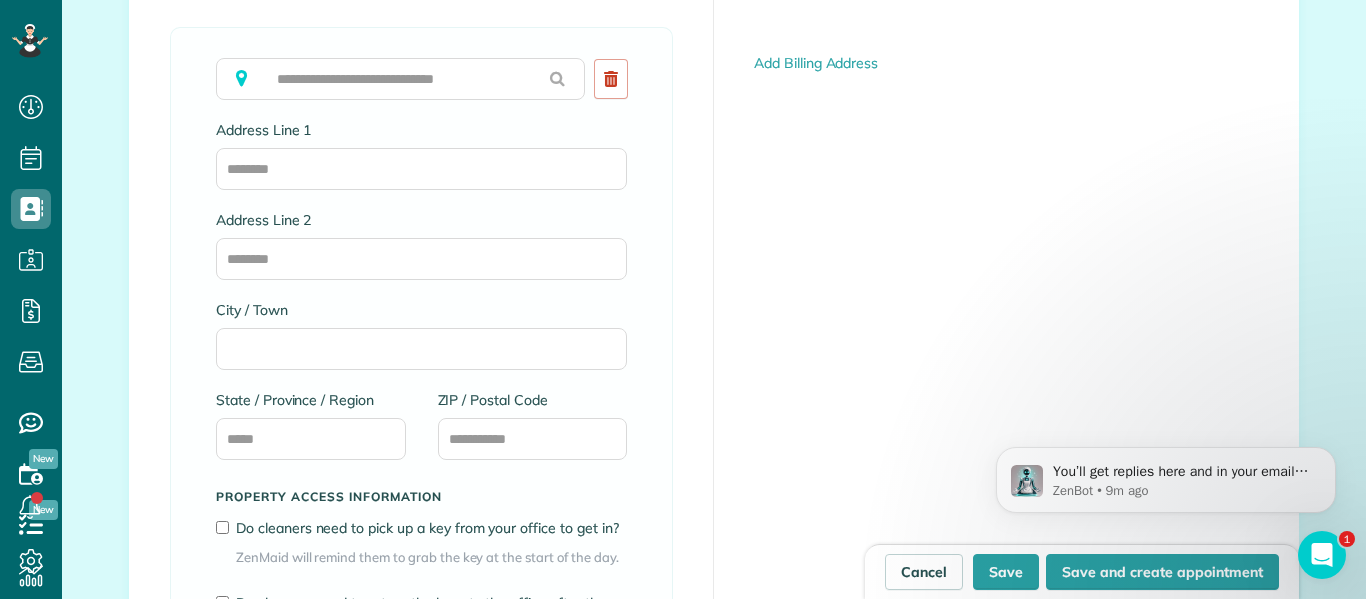 type on "**********" 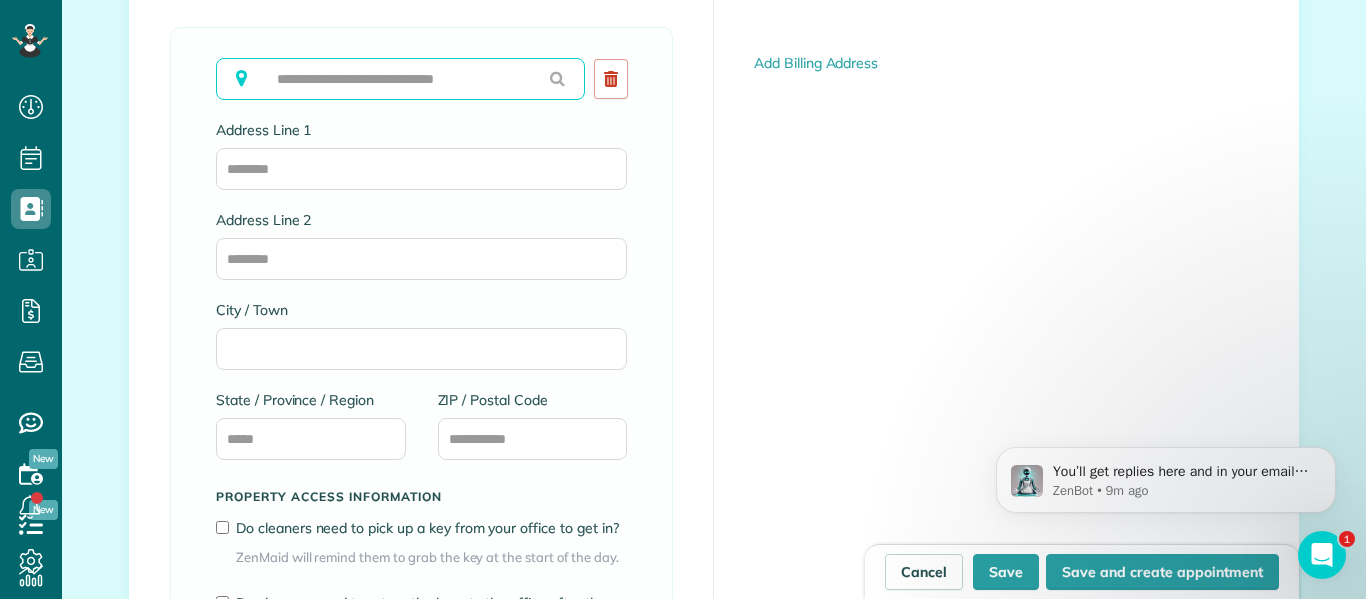 click at bounding box center (400, 79) 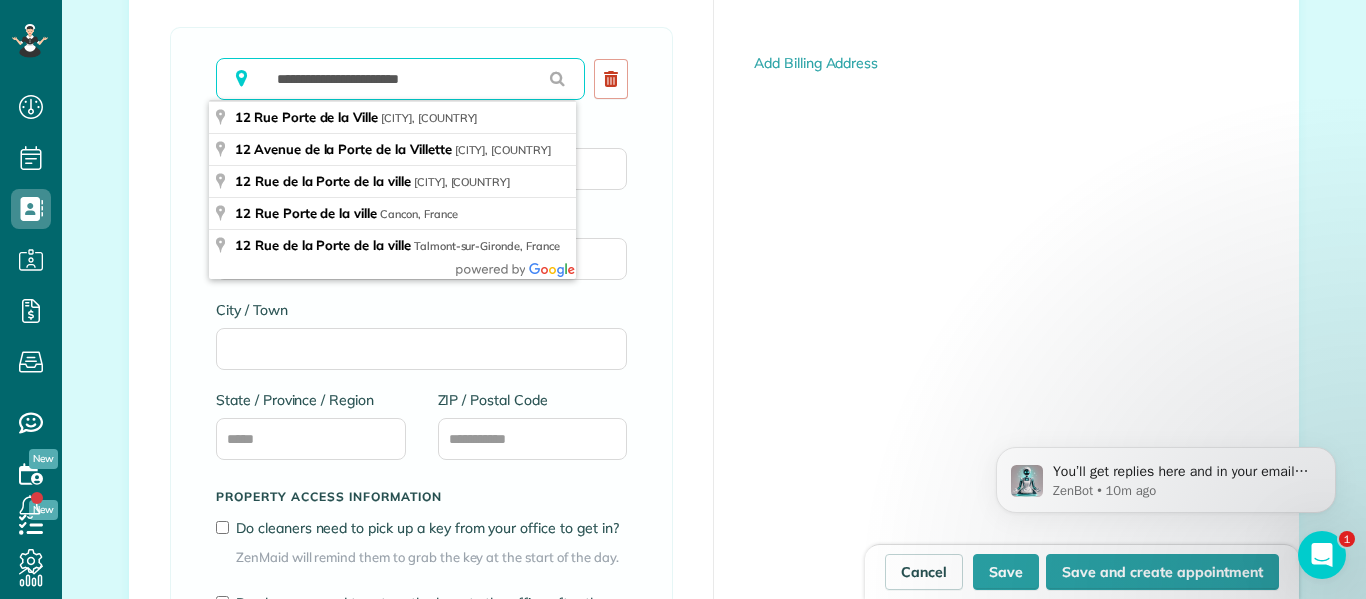 type on "**********" 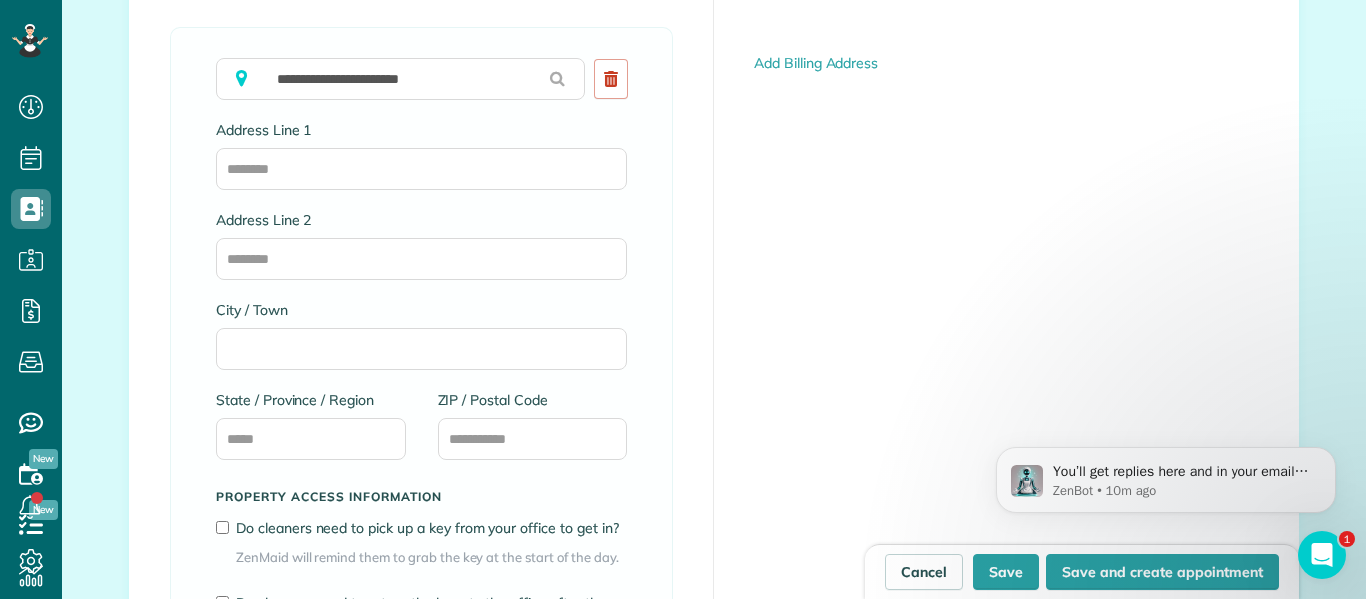 click on "**********" at bounding box center [714, 366] 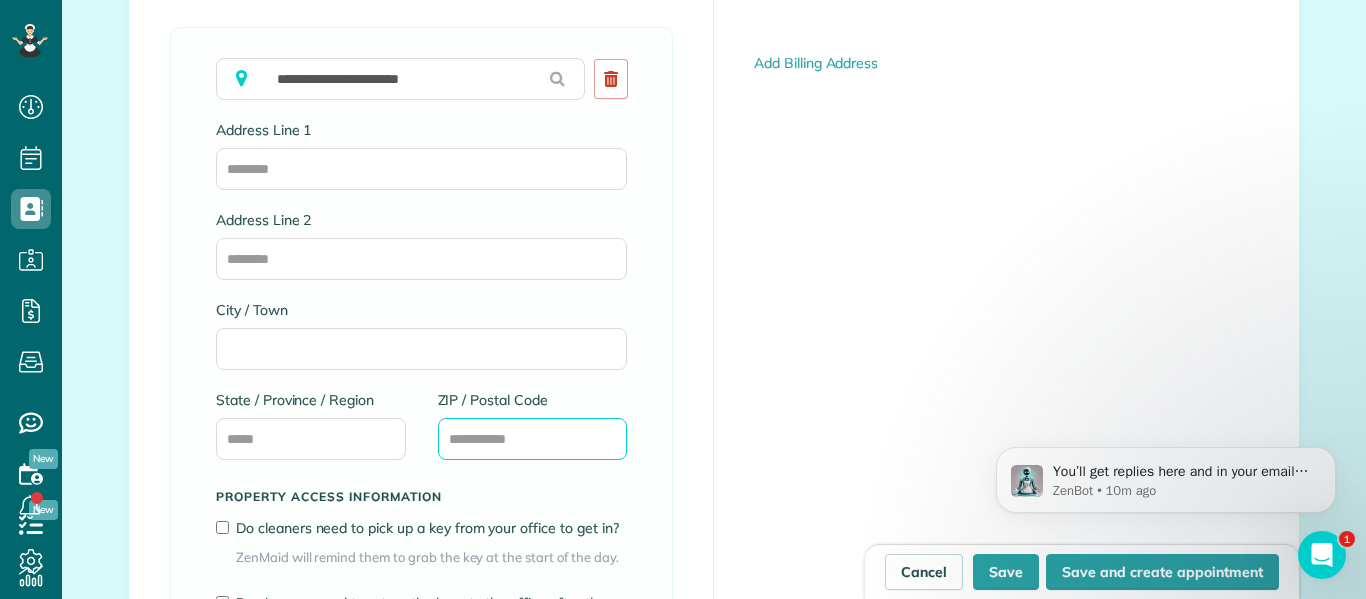 click on "ZIP / Postal Code" at bounding box center (533, 439) 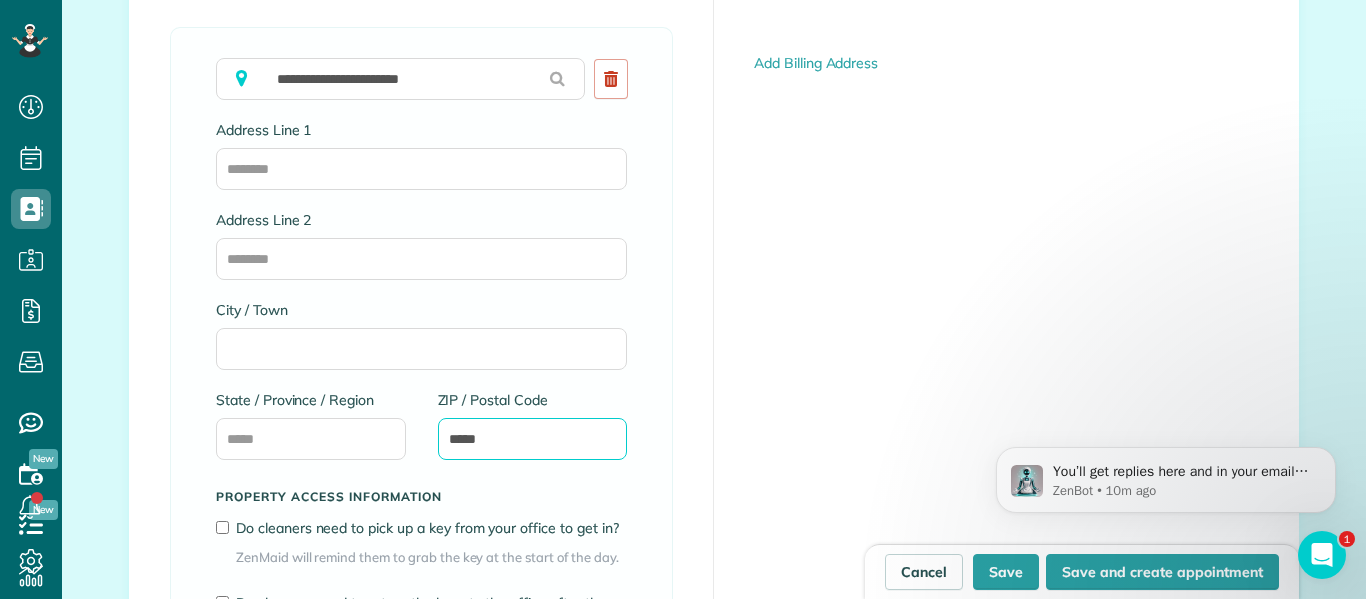 type on "*****" 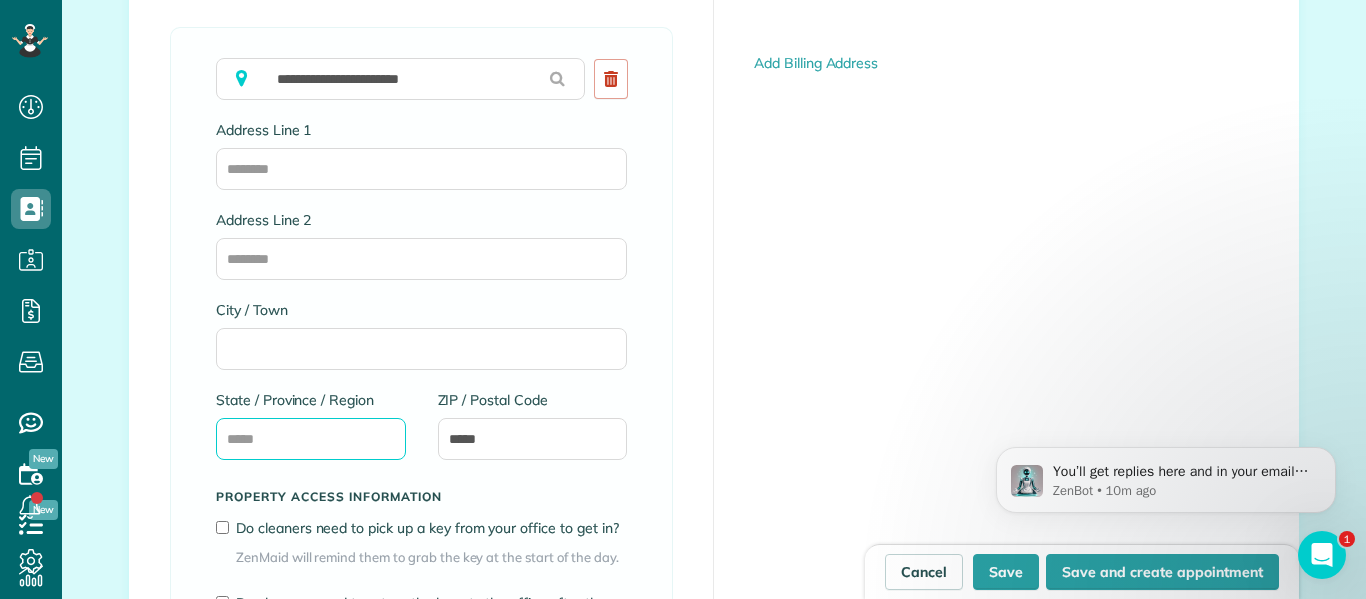 click on "State / Province / Region" at bounding box center (311, 439) 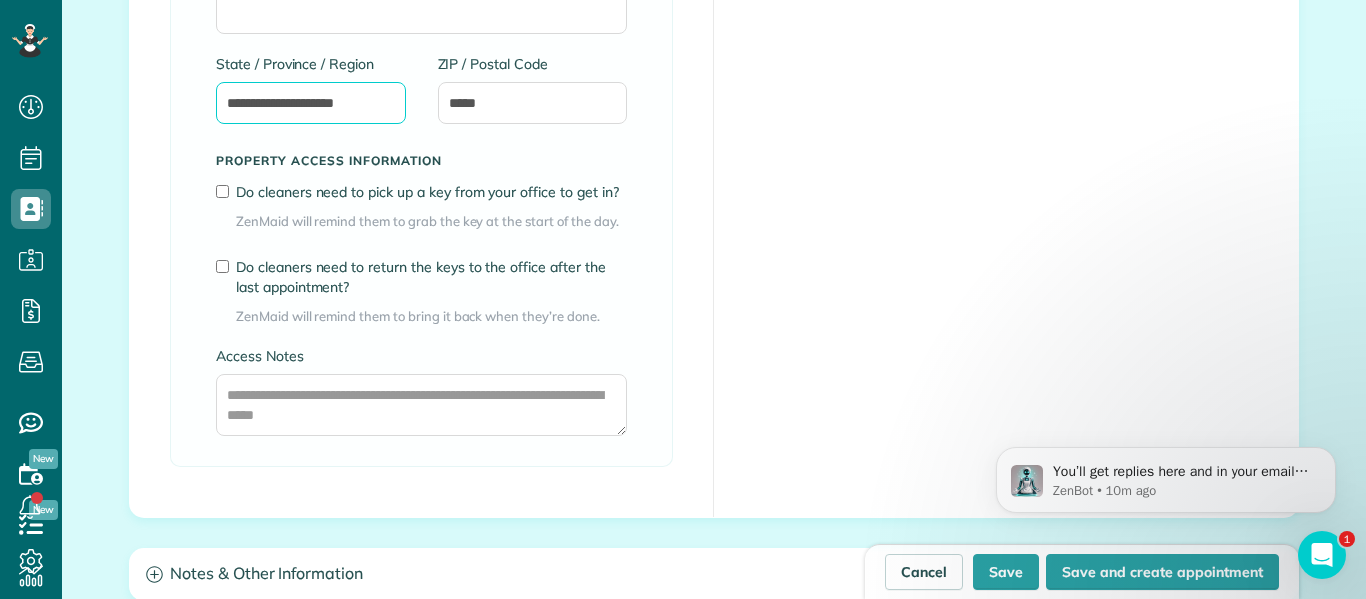 scroll, scrollTop: 1556, scrollLeft: 0, axis: vertical 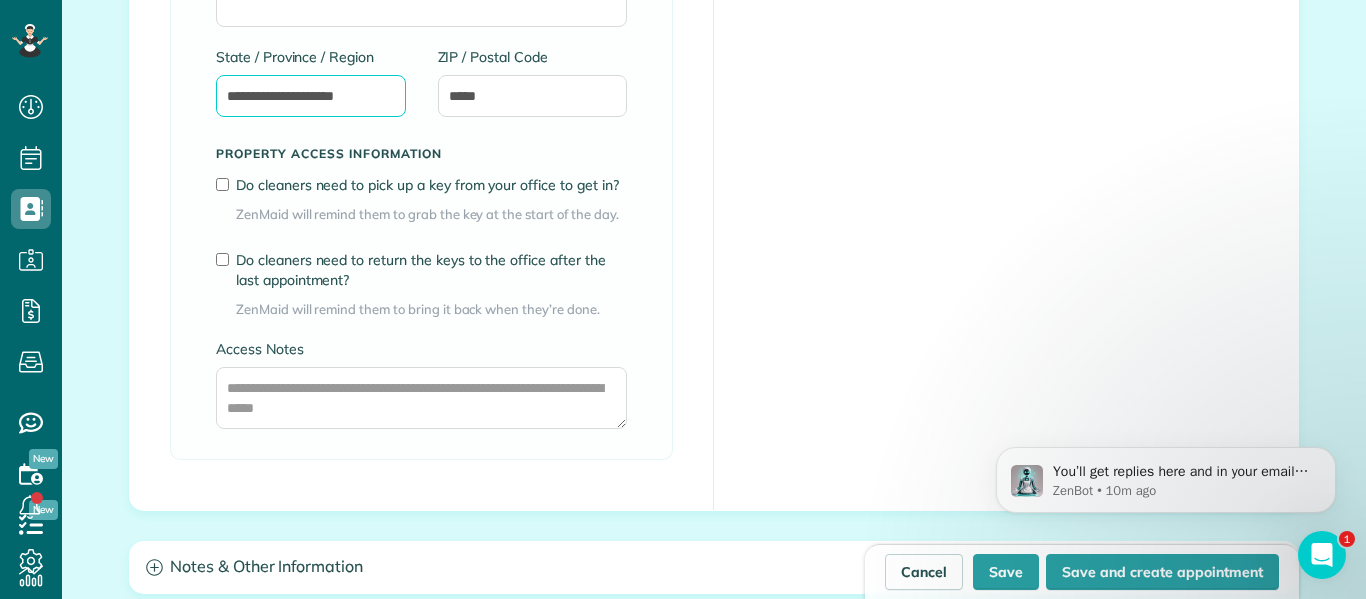 type on "**********" 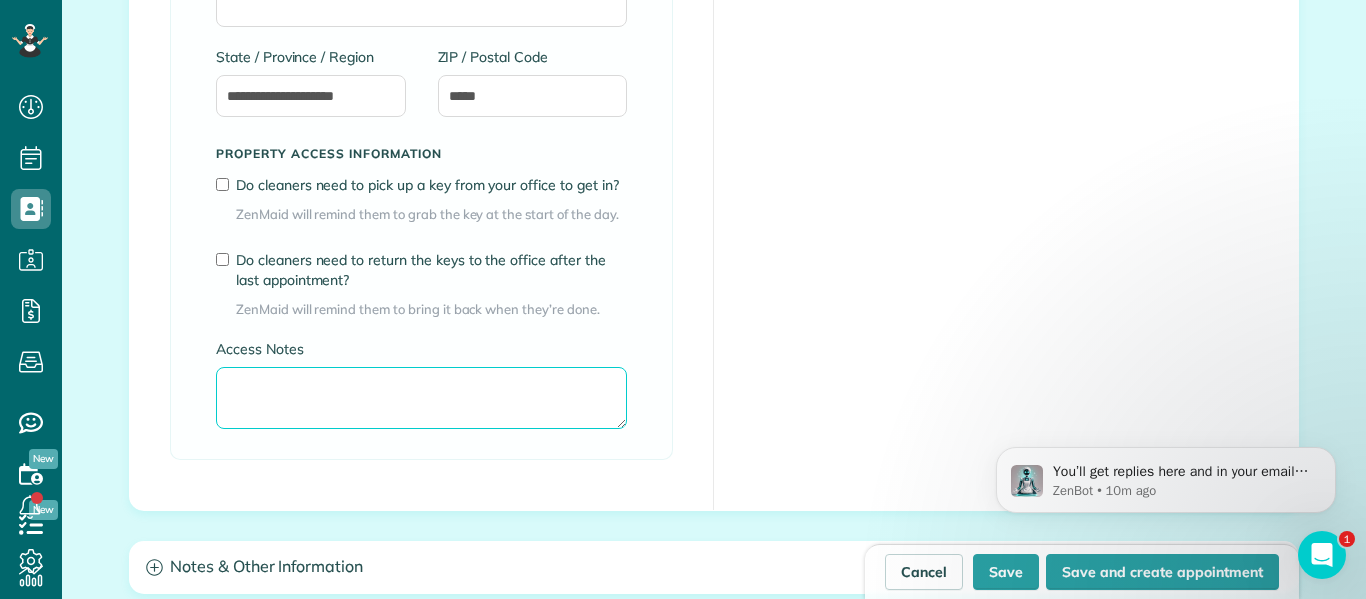 click on "Access Notes" at bounding box center [421, 398] 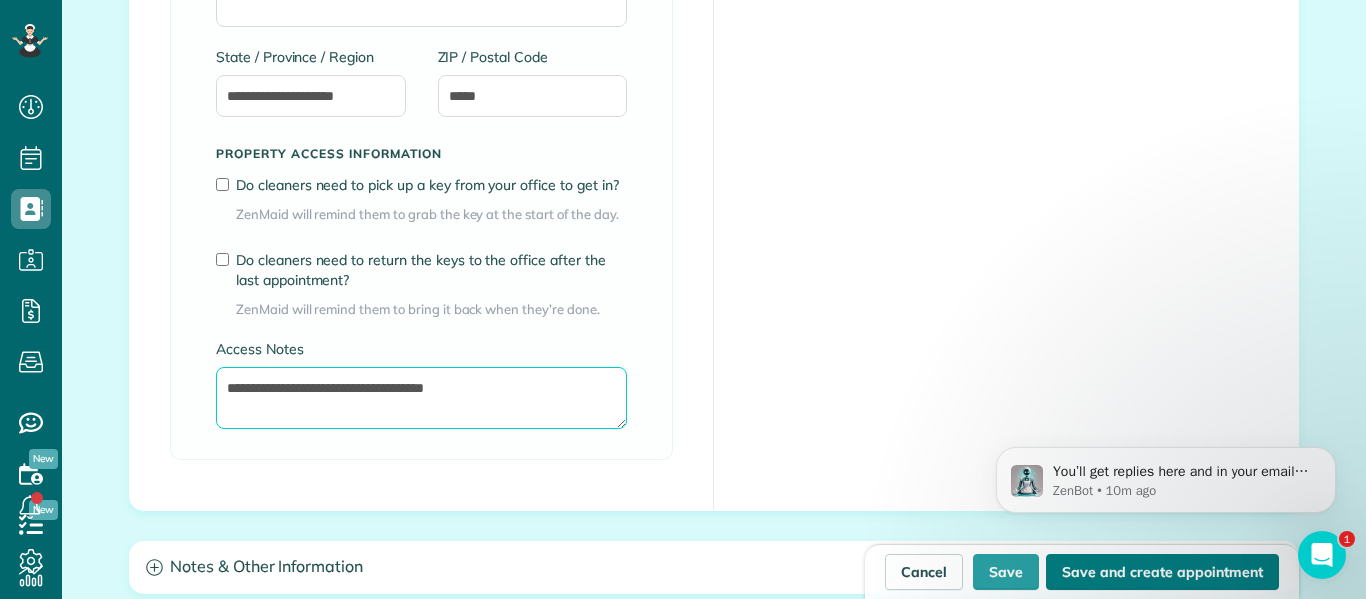 type on "**********" 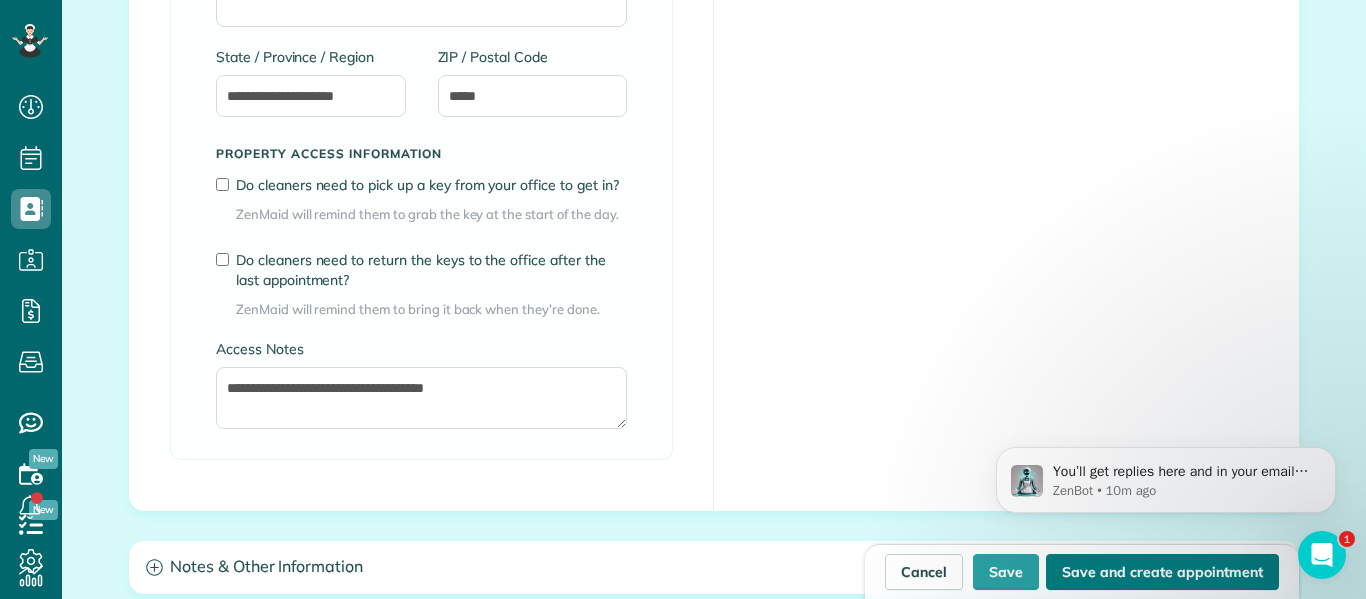 click on "Save and create appointment" at bounding box center (1162, 572) 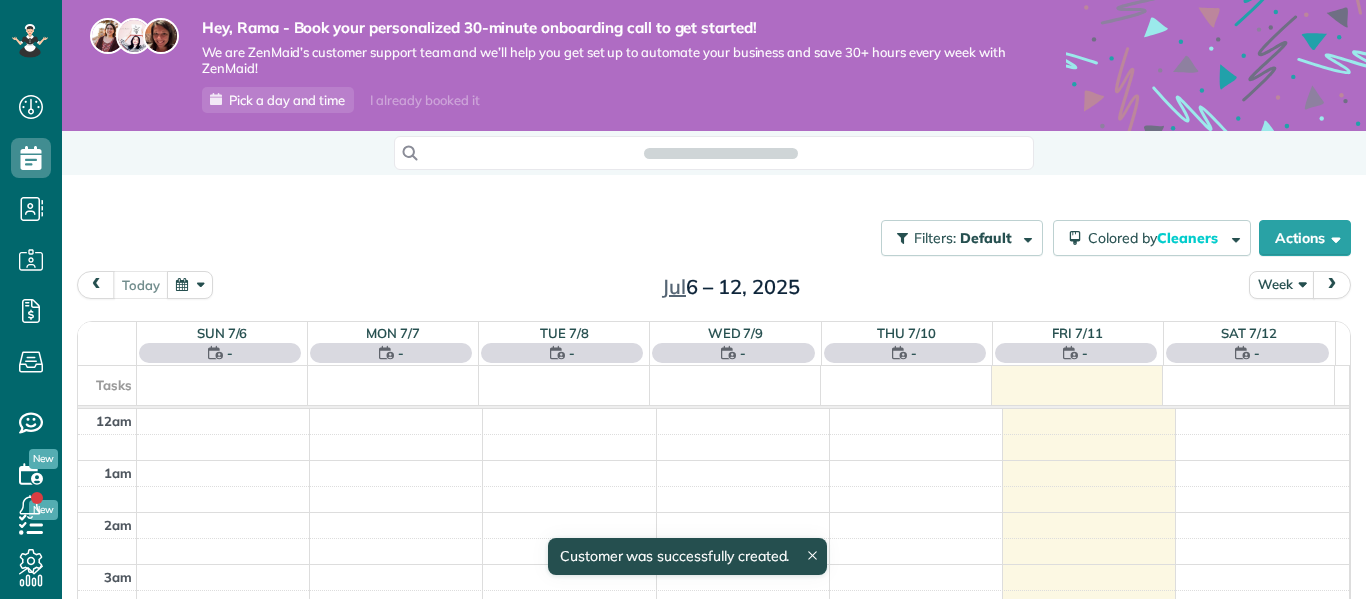 scroll, scrollTop: 0, scrollLeft: 0, axis: both 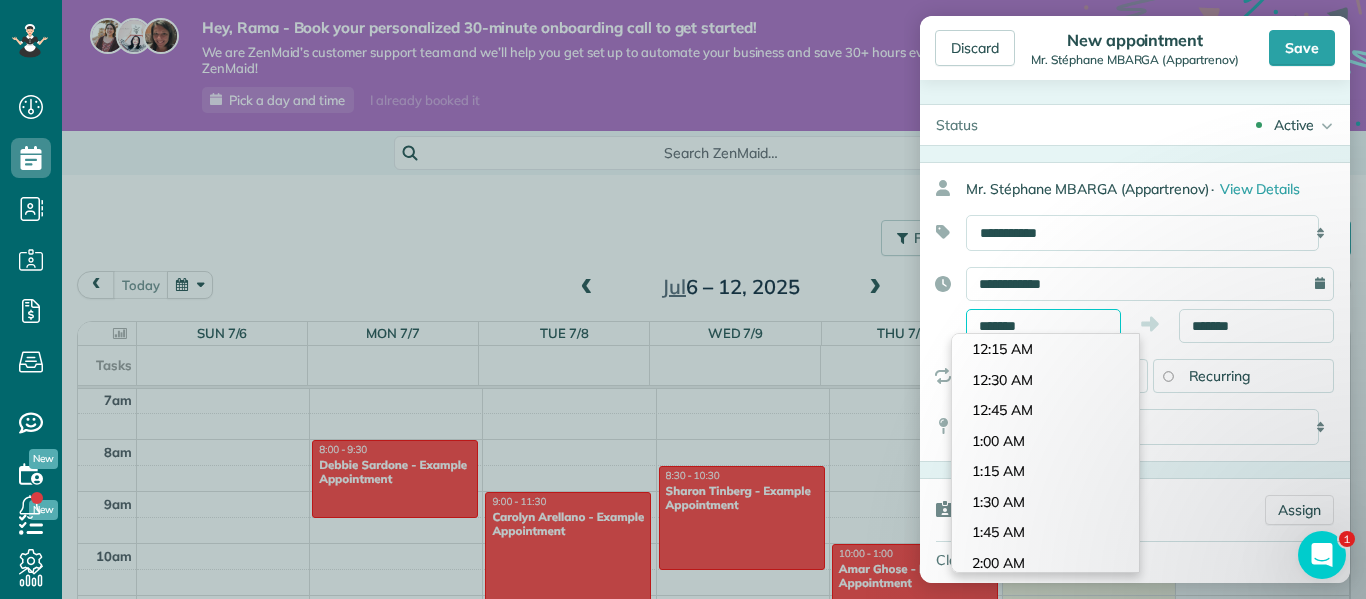 click on "*******" at bounding box center (1043, 326) 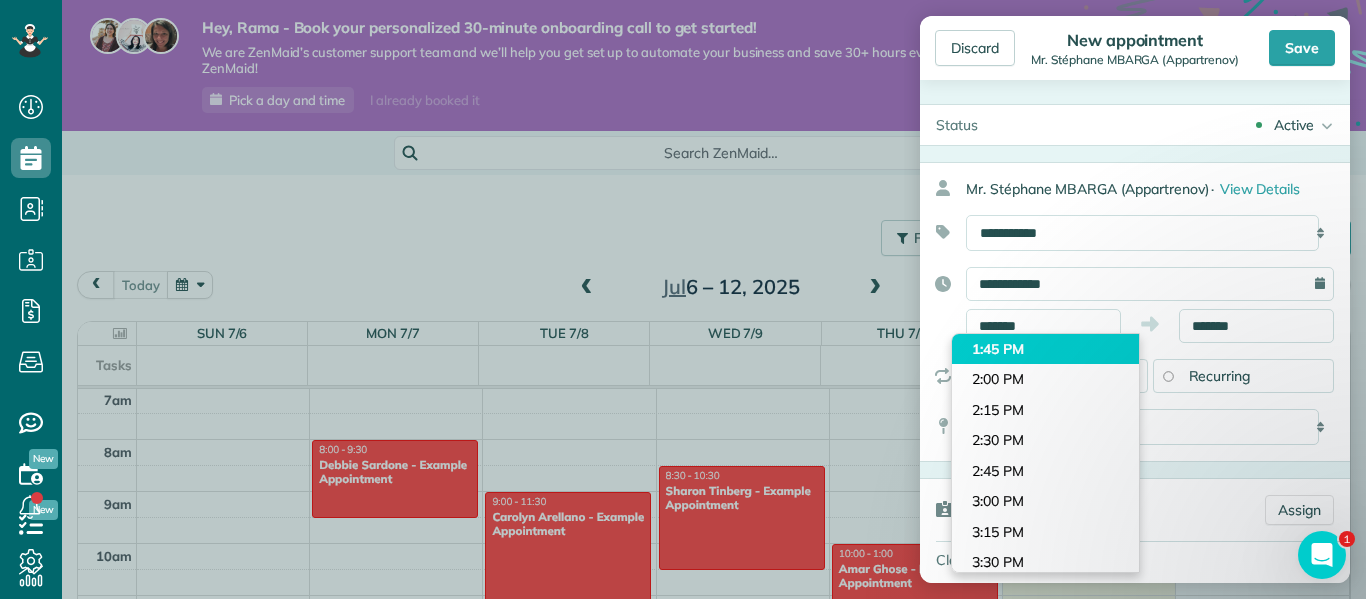 type on "*******" 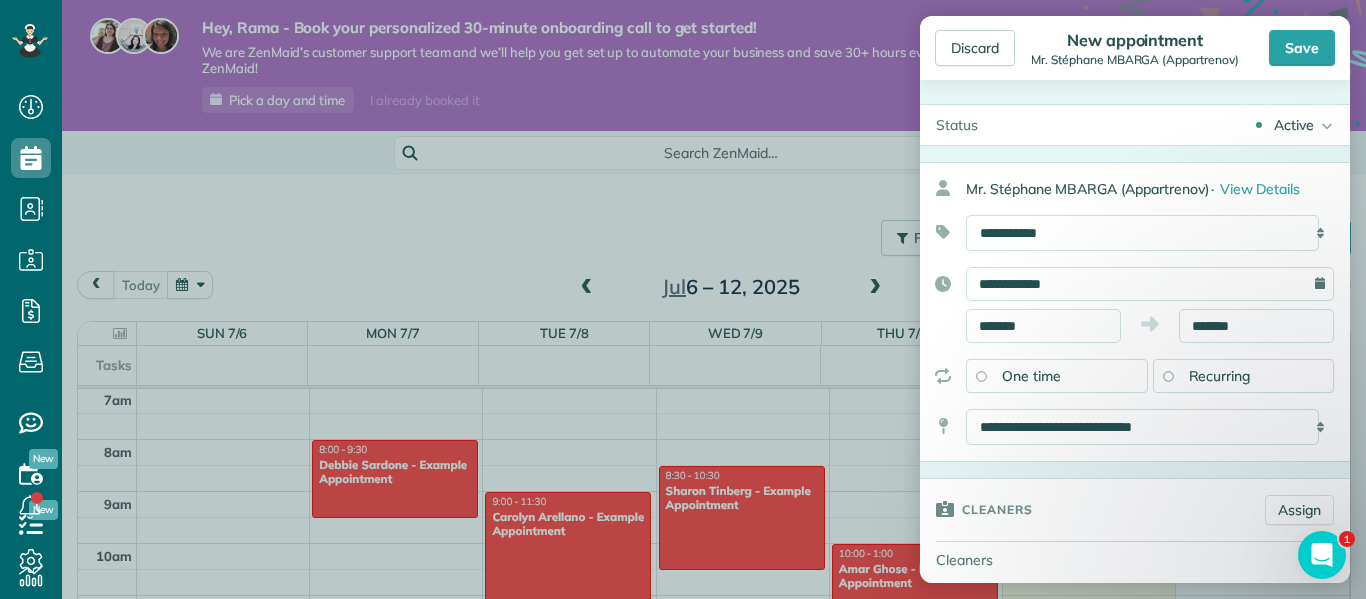 click on "Dashboard
Scheduling
Calendar View
List View
Dispatch View - Weekly scheduling (Beta)" at bounding box center (683, 299) 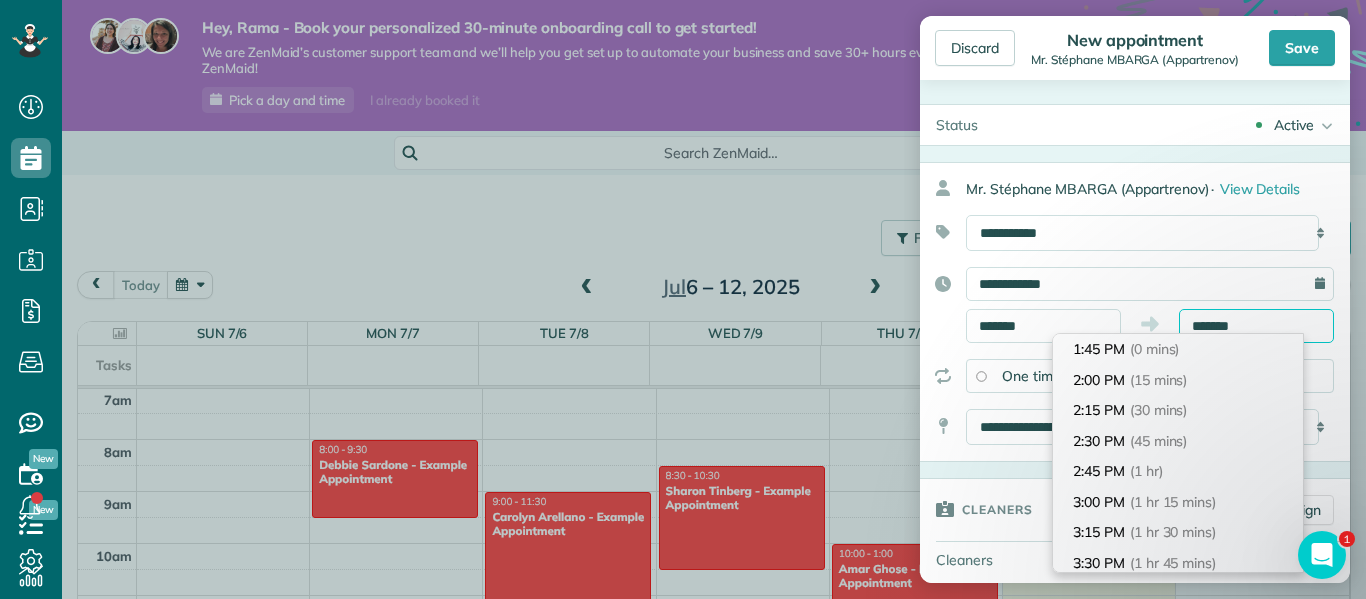 scroll, scrollTop: 244, scrollLeft: 0, axis: vertical 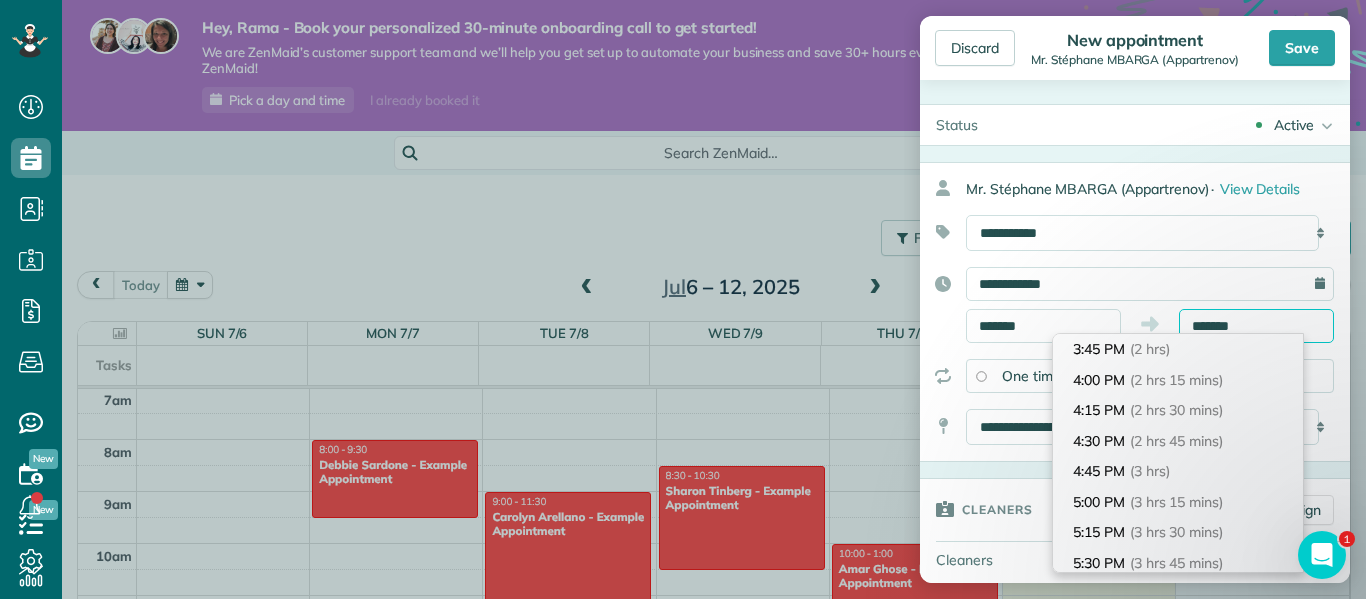 click on "*******" at bounding box center (1256, 326) 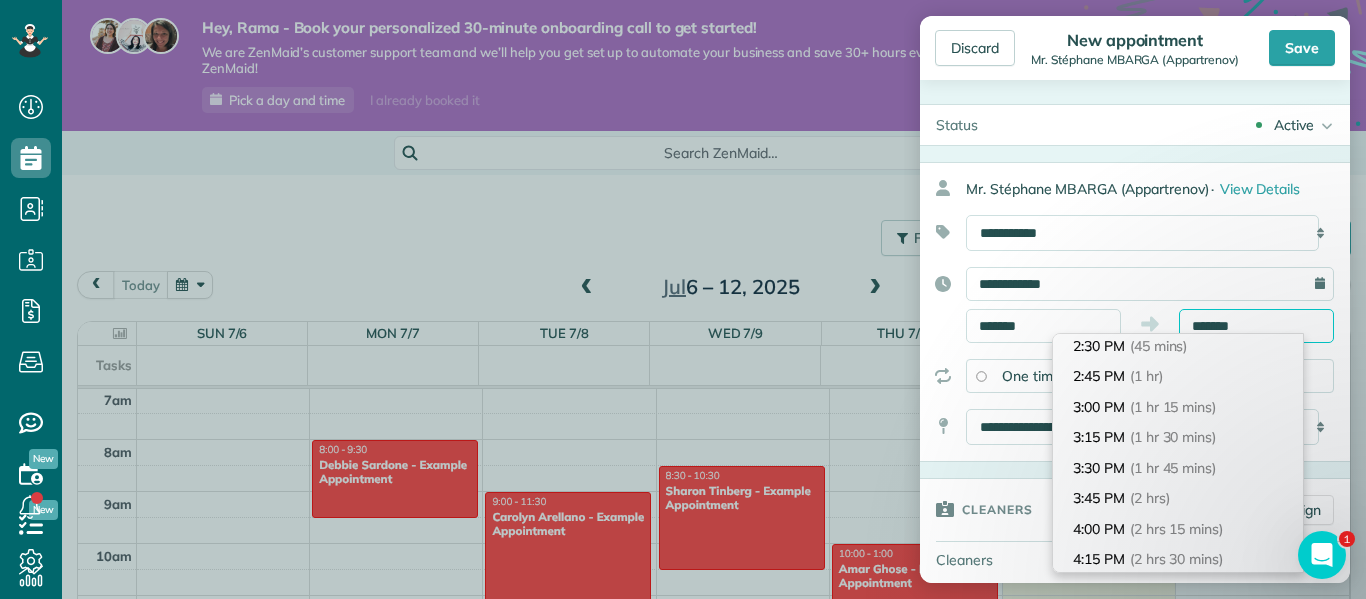 scroll, scrollTop: 0, scrollLeft: 0, axis: both 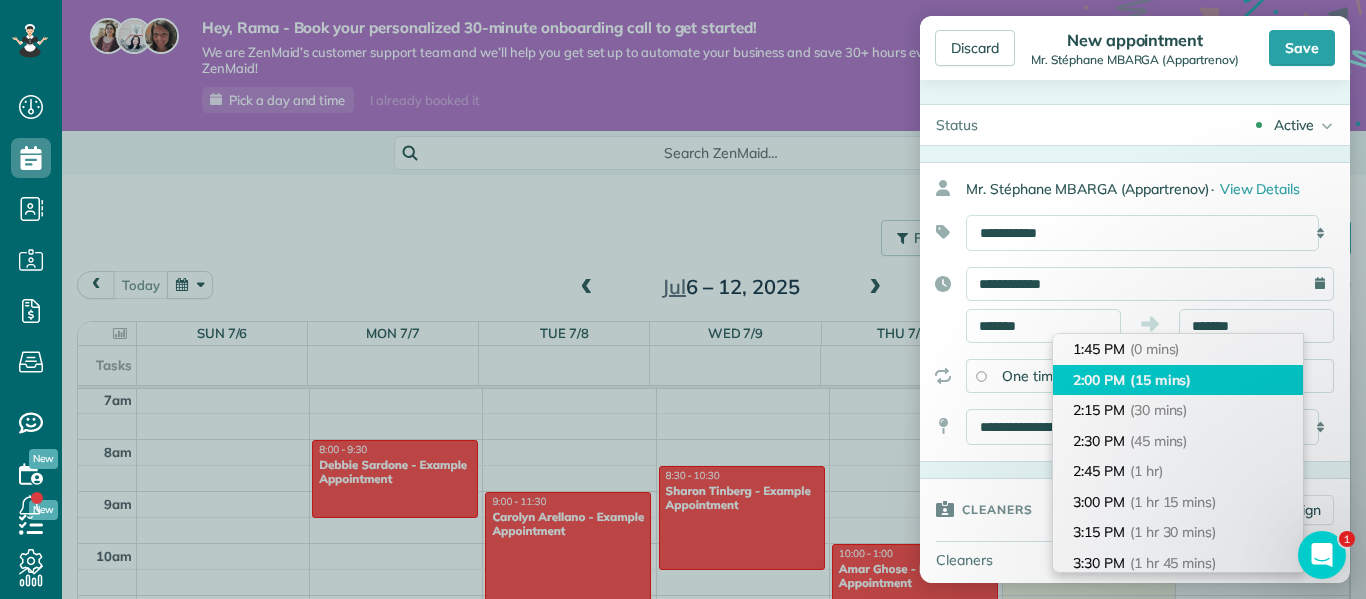 type on "*******" 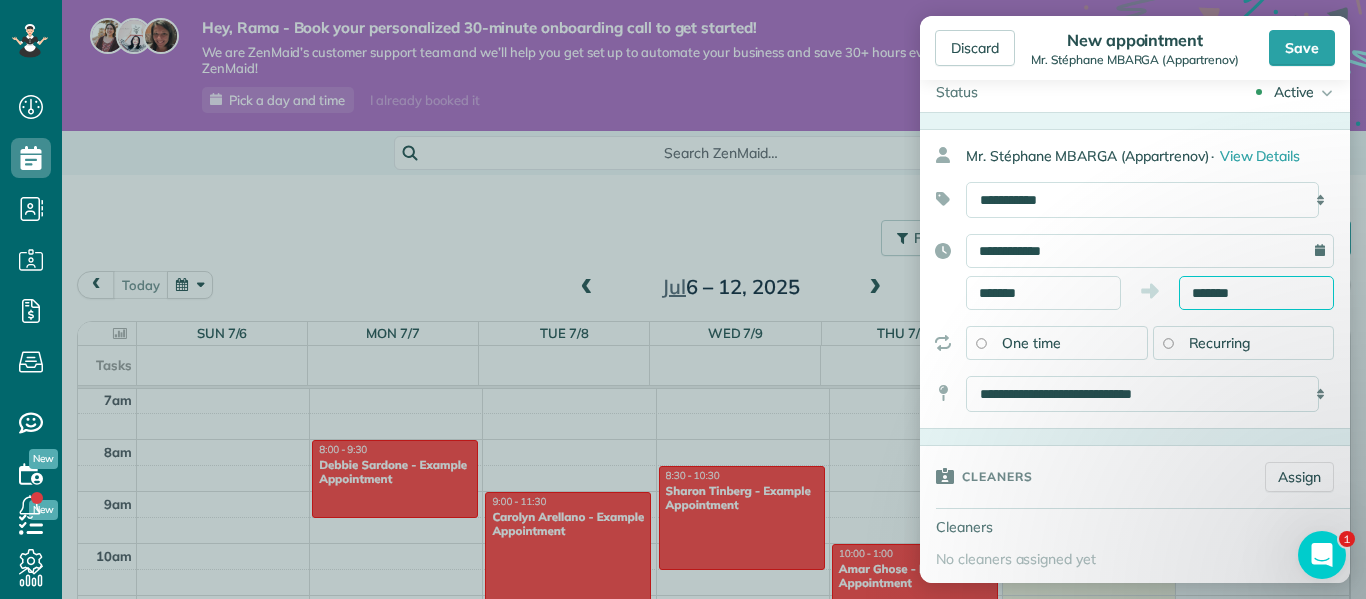 scroll, scrollTop: 32, scrollLeft: 0, axis: vertical 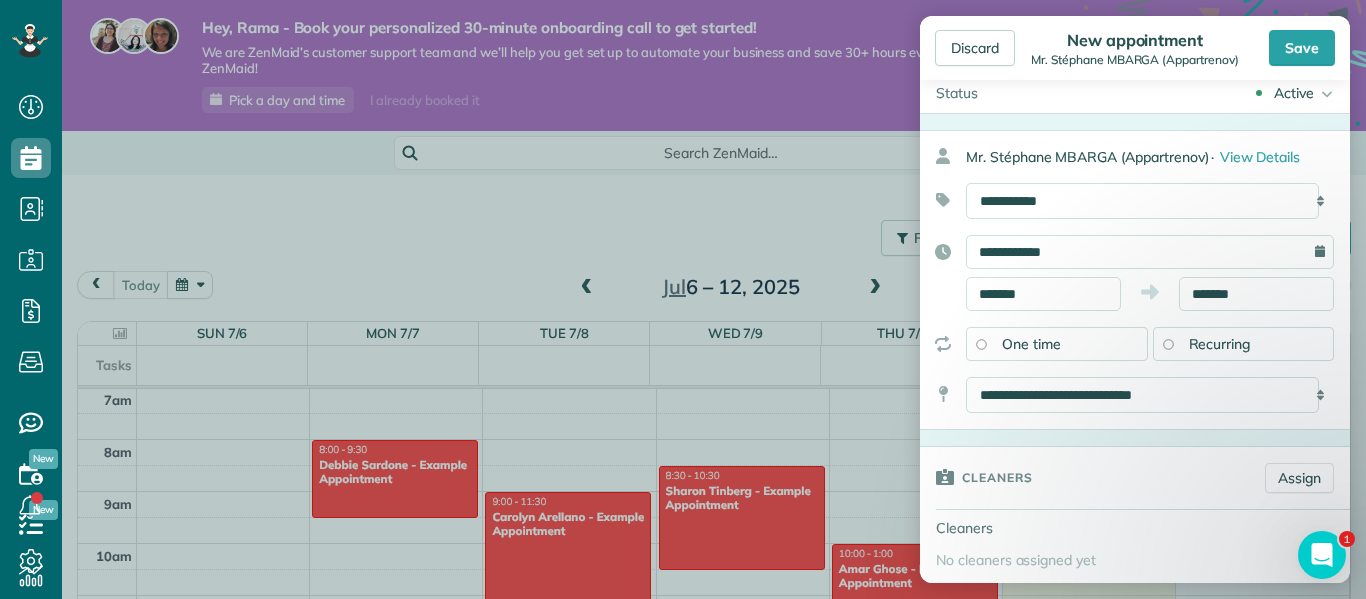 click on "Recurring" at bounding box center (1244, 344) 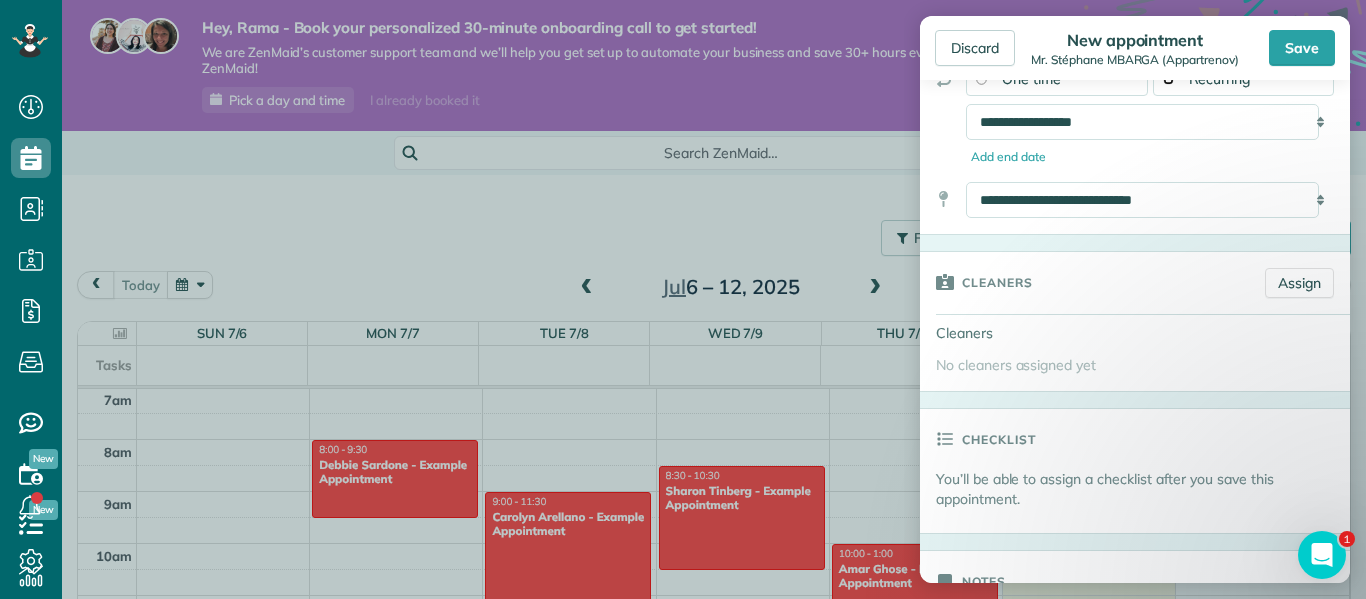 scroll, scrollTop: 300, scrollLeft: 0, axis: vertical 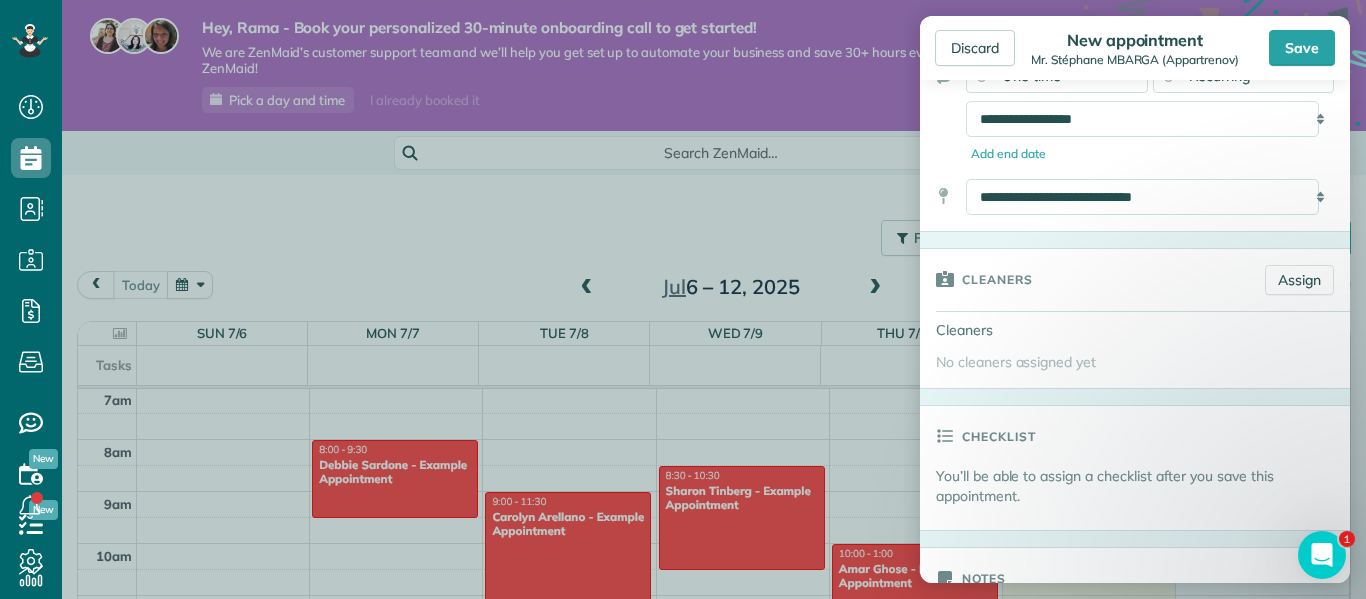 click on "Cleaners" at bounding box center (1135, 330) 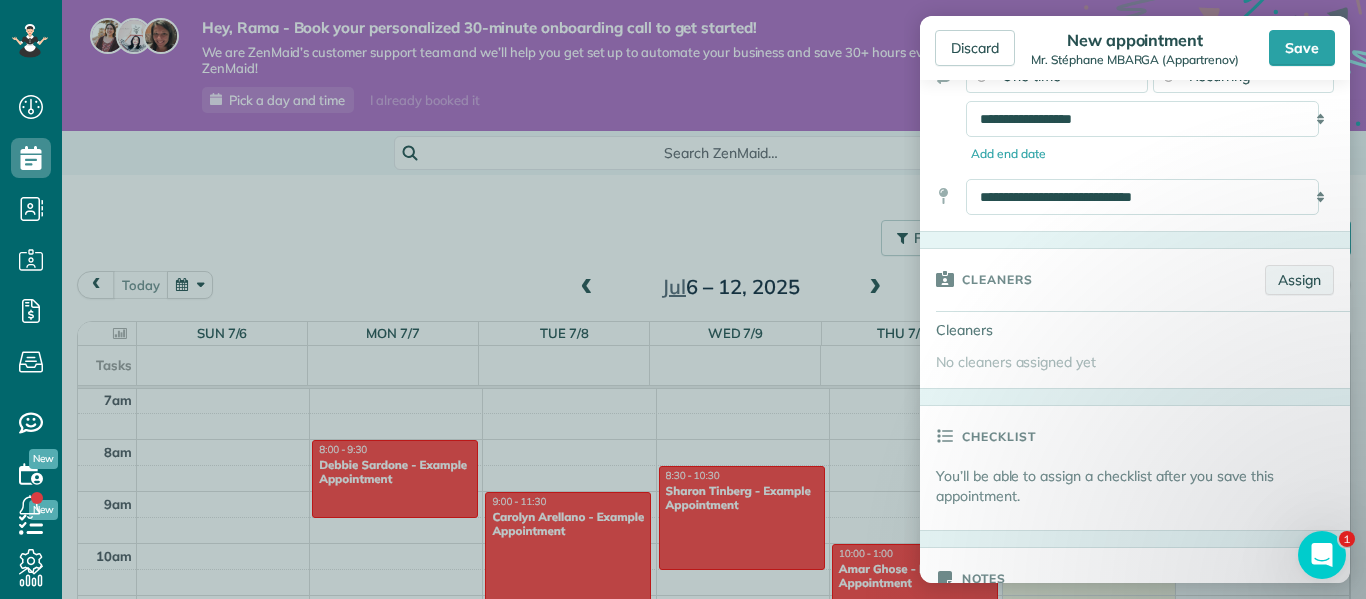 click on "Assign" at bounding box center (1299, 280) 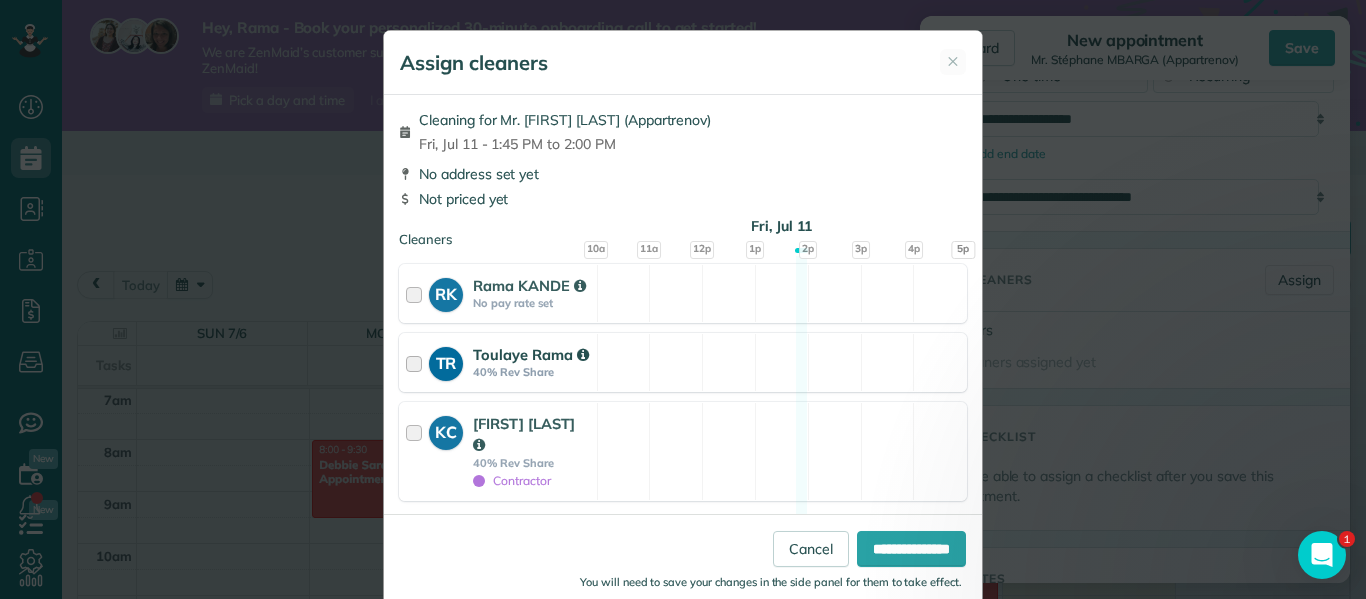 click at bounding box center [417, 362] 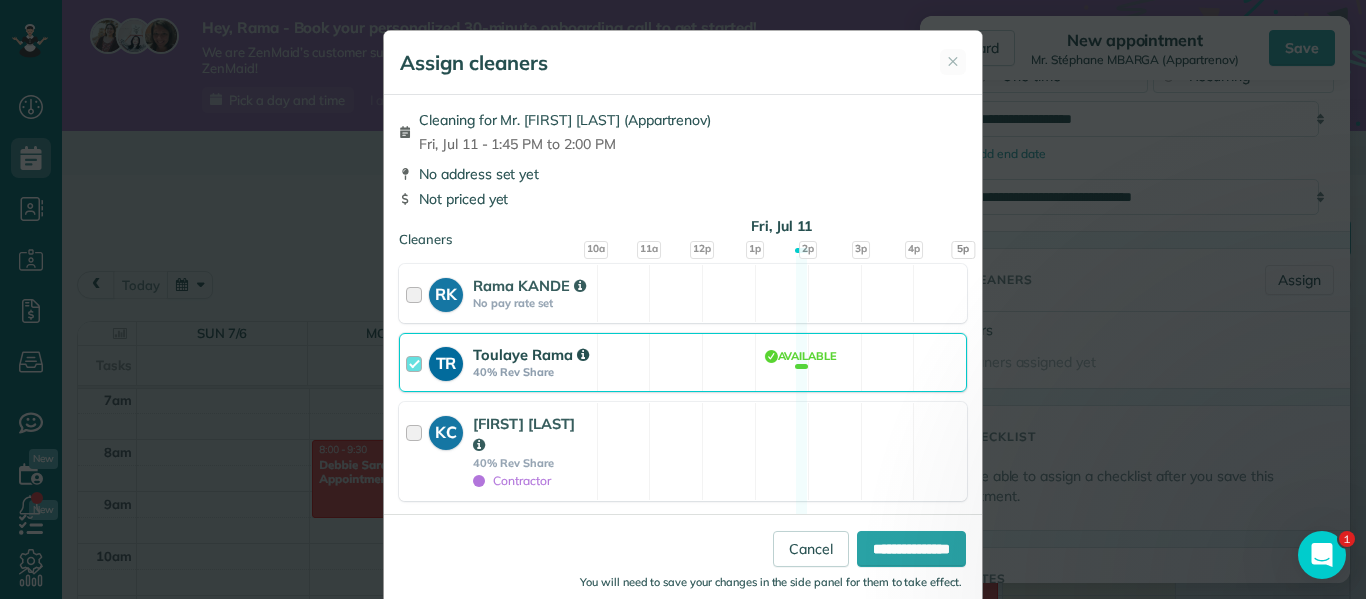 scroll, scrollTop: 2, scrollLeft: 0, axis: vertical 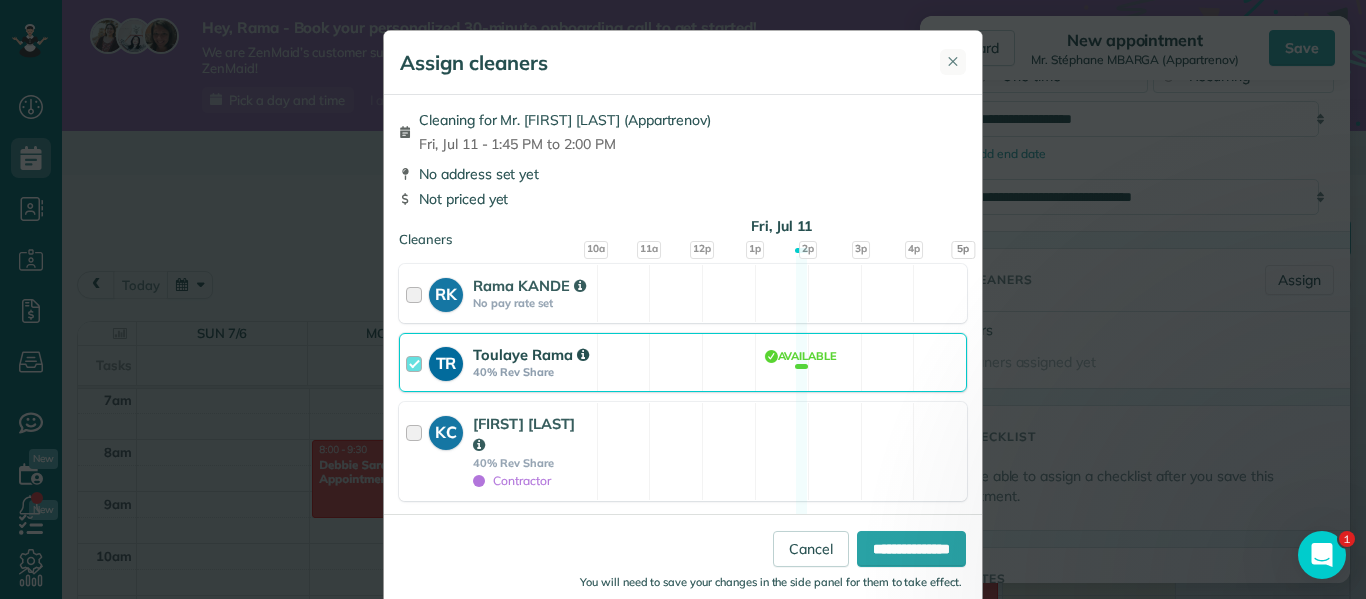 click on "✕" at bounding box center [953, 61] 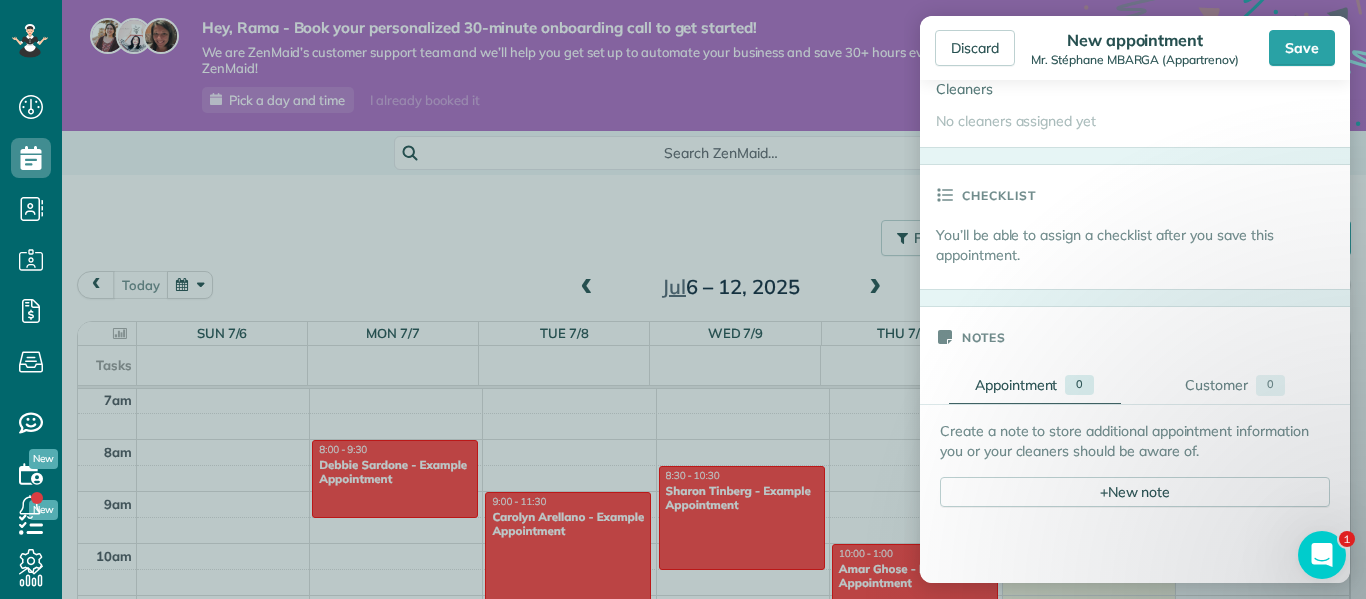 scroll, scrollTop: 421, scrollLeft: 0, axis: vertical 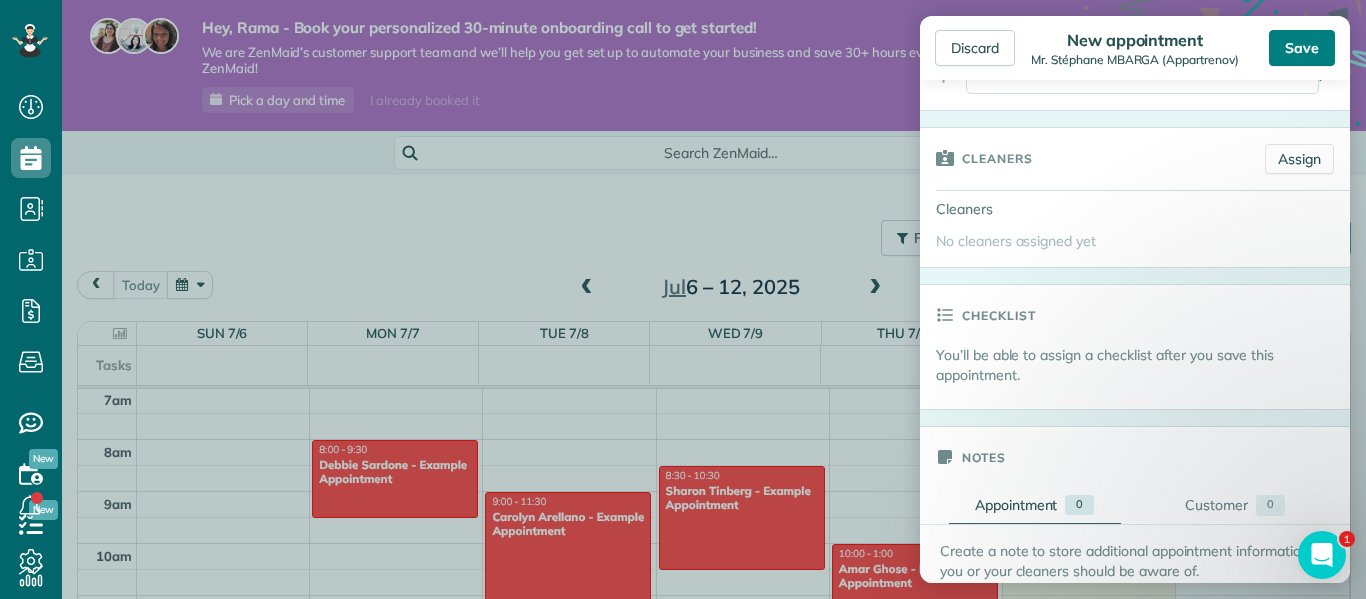 click on "Save" at bounding box center (1302, 48) 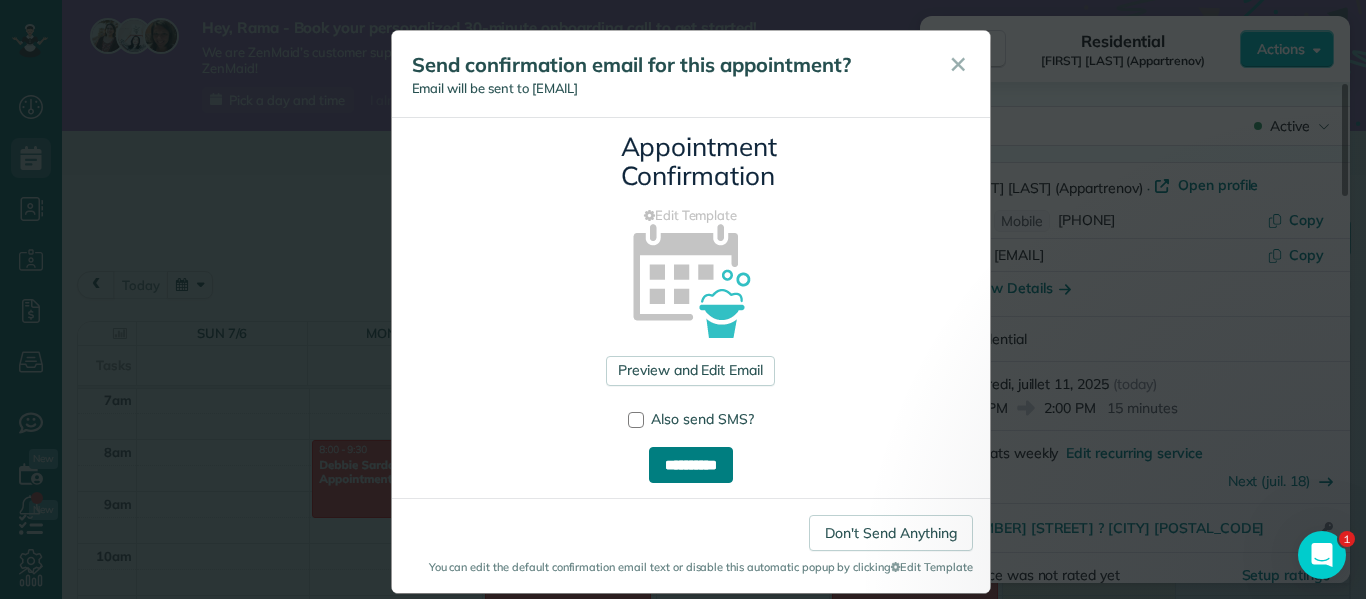 click on "**********" at bounding box center [691, 465] 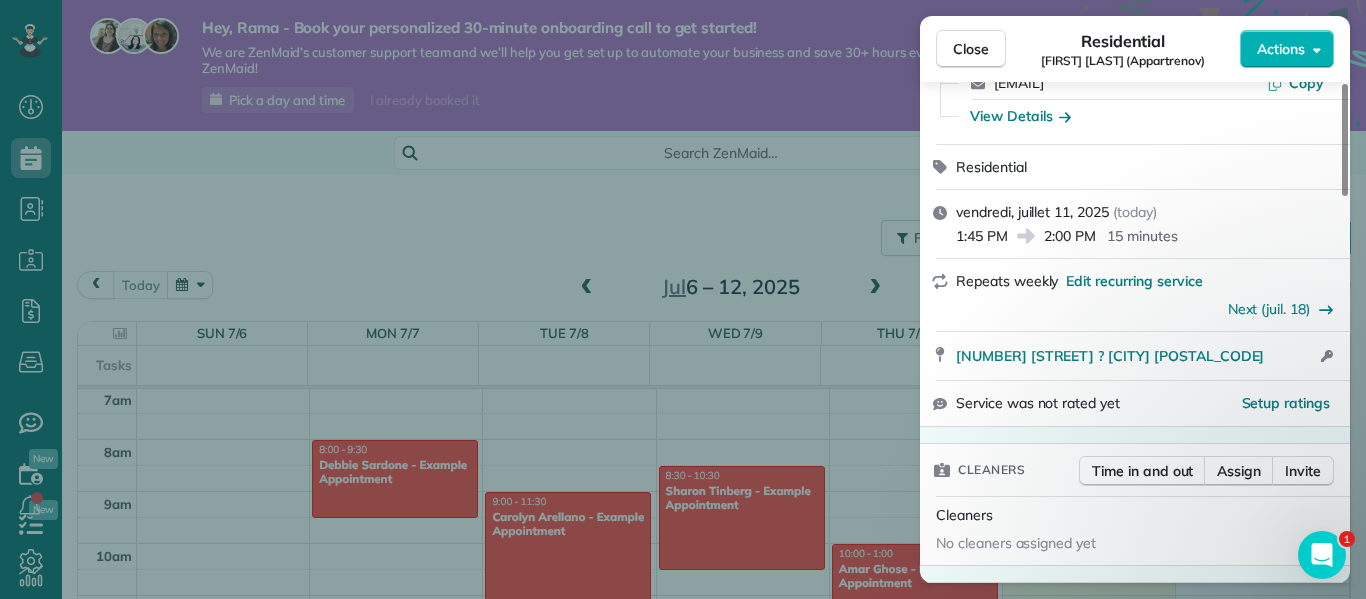 scroll, scrollTop: 171, scrollLeft: 0, axis: vertical 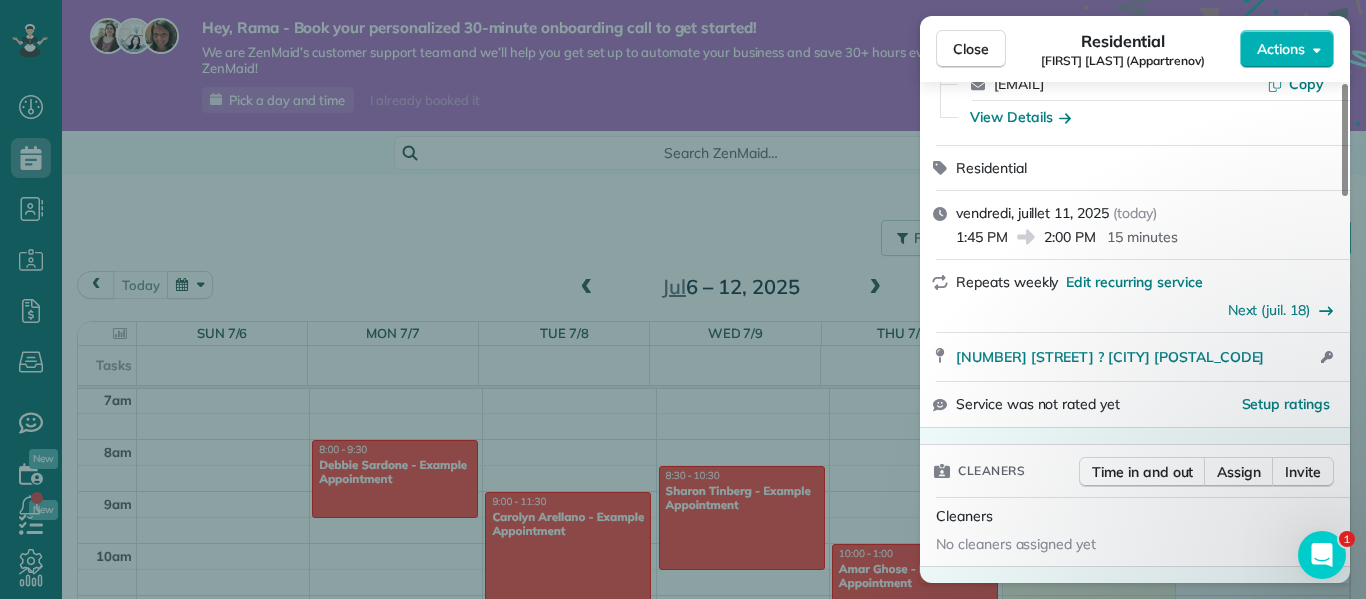drag, startPoint x: 1138, startPoint y: 316, endPoint x: 1151, endPoint y: 340, distance: 27.294687 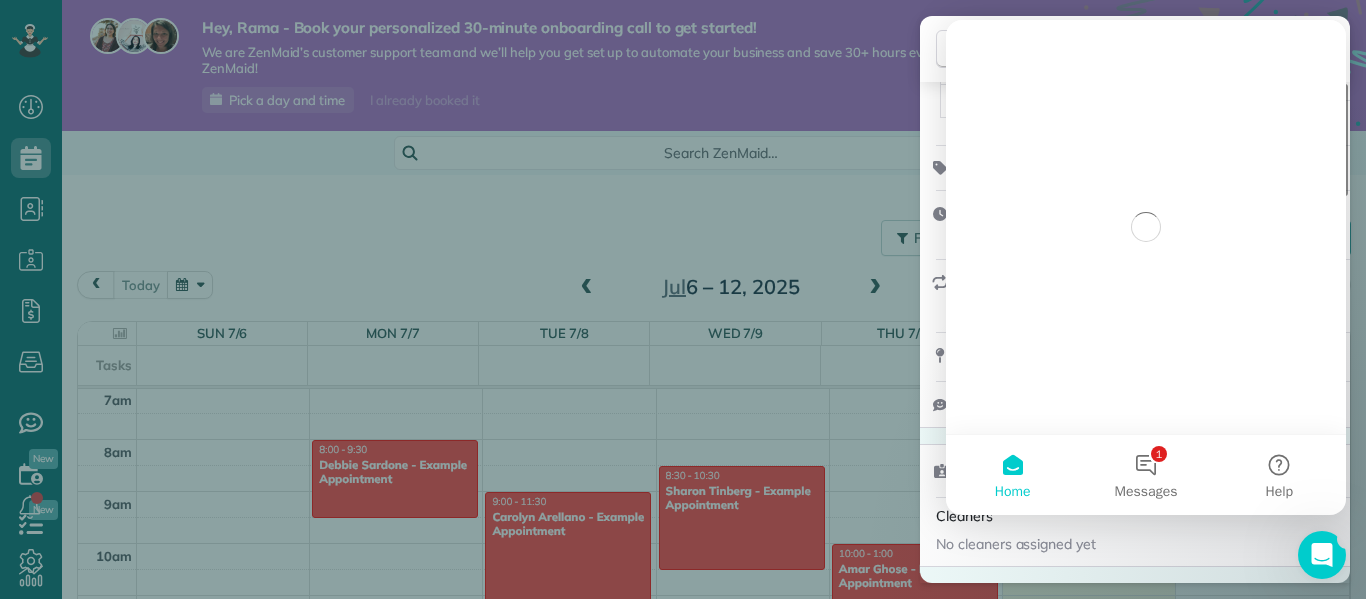 scroll, scrollTop: 0, scrollLeft: 0, axis: both 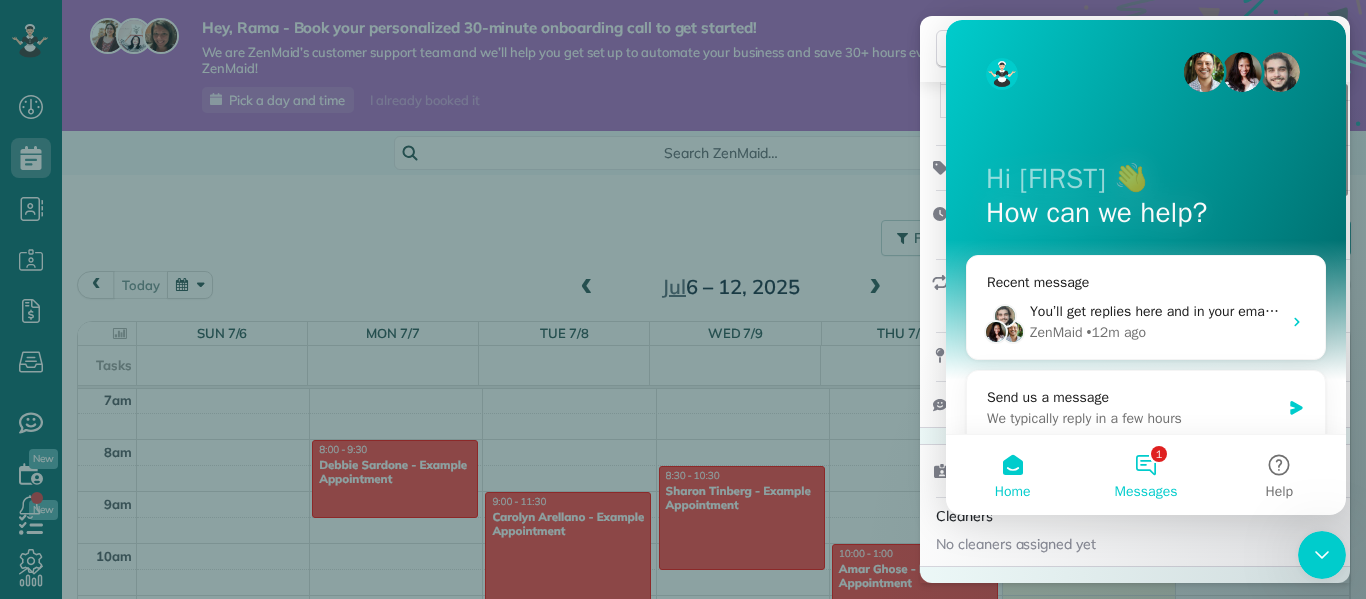 click on "1 Messages" at bounding box center [1145, 475] 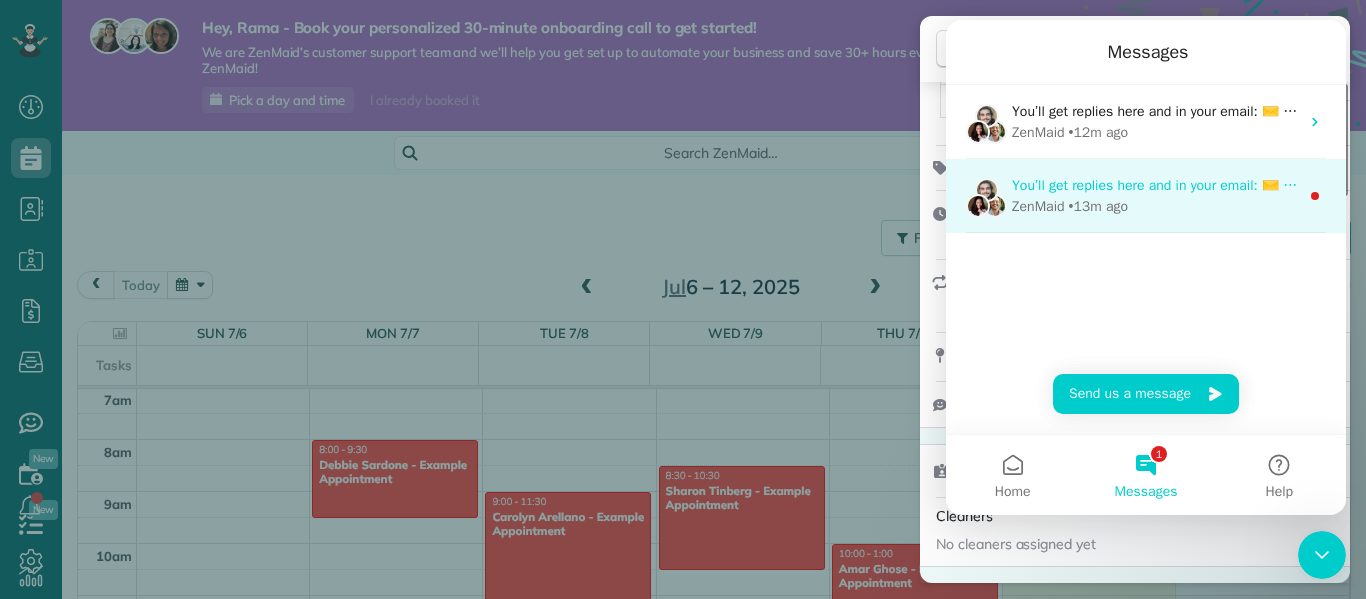 click on "You’ll get replies here and in your email: ✉️ revolthes@gmail.com Our usual reply time 🕒 A few hours" at bounding box center (1282, 185) 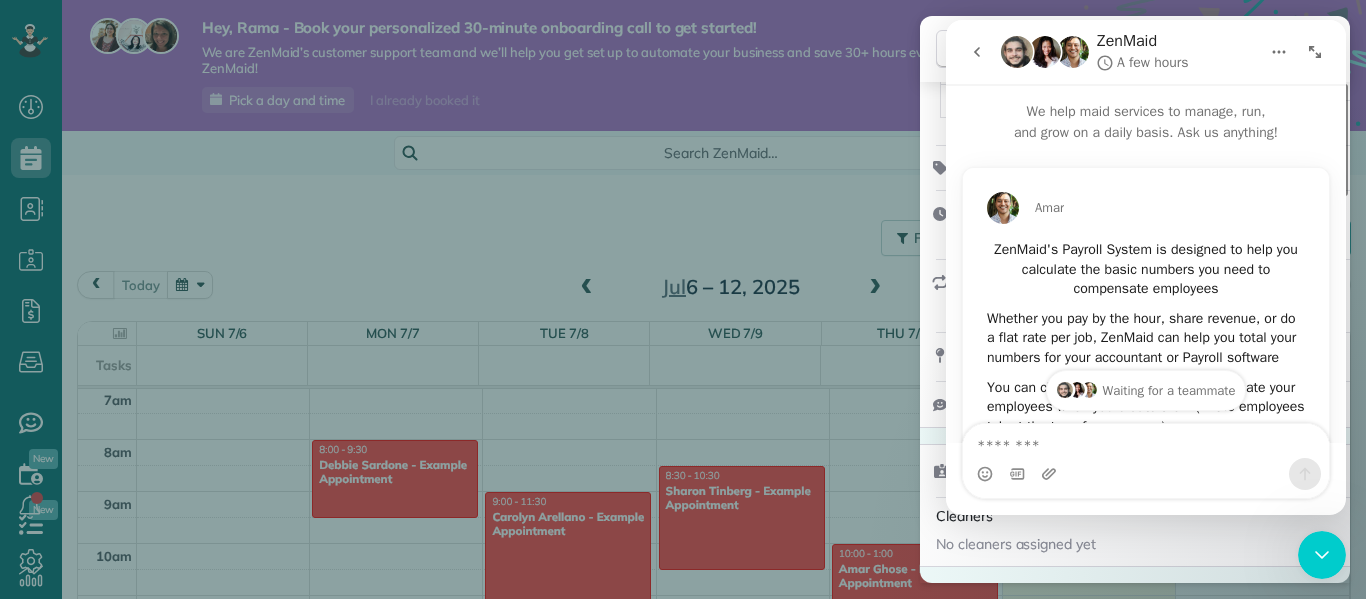 scroll, scrollTop: 0, scrollLeft: 0, axis: both 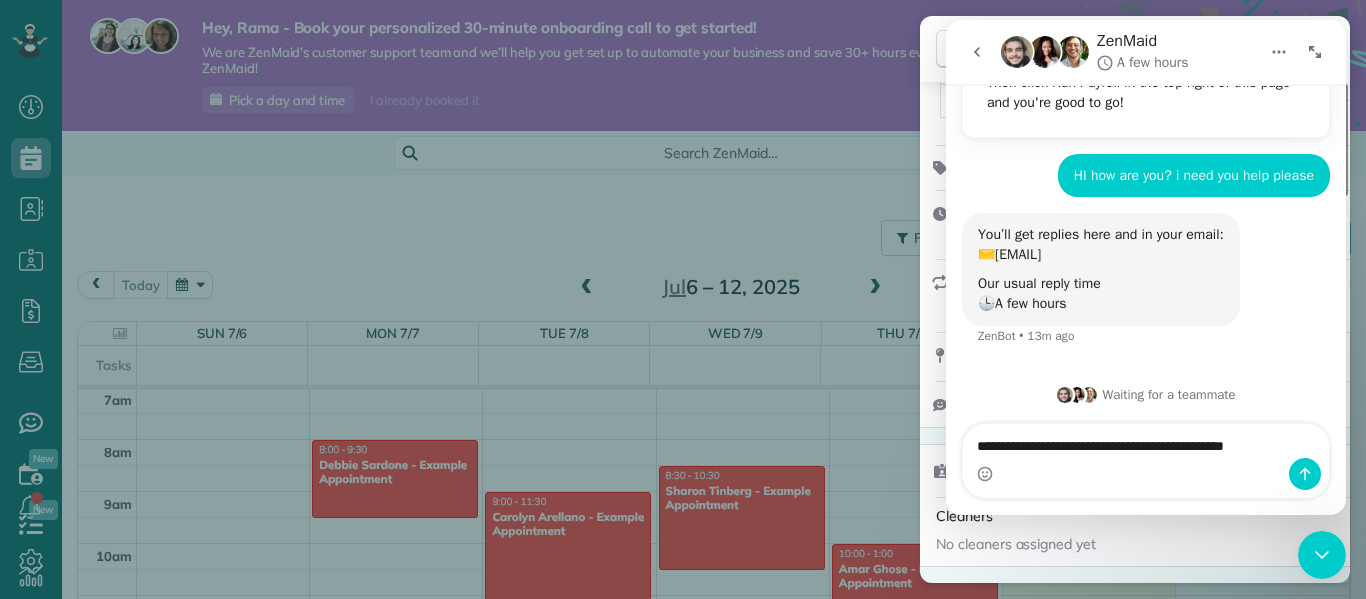 type on "**********" 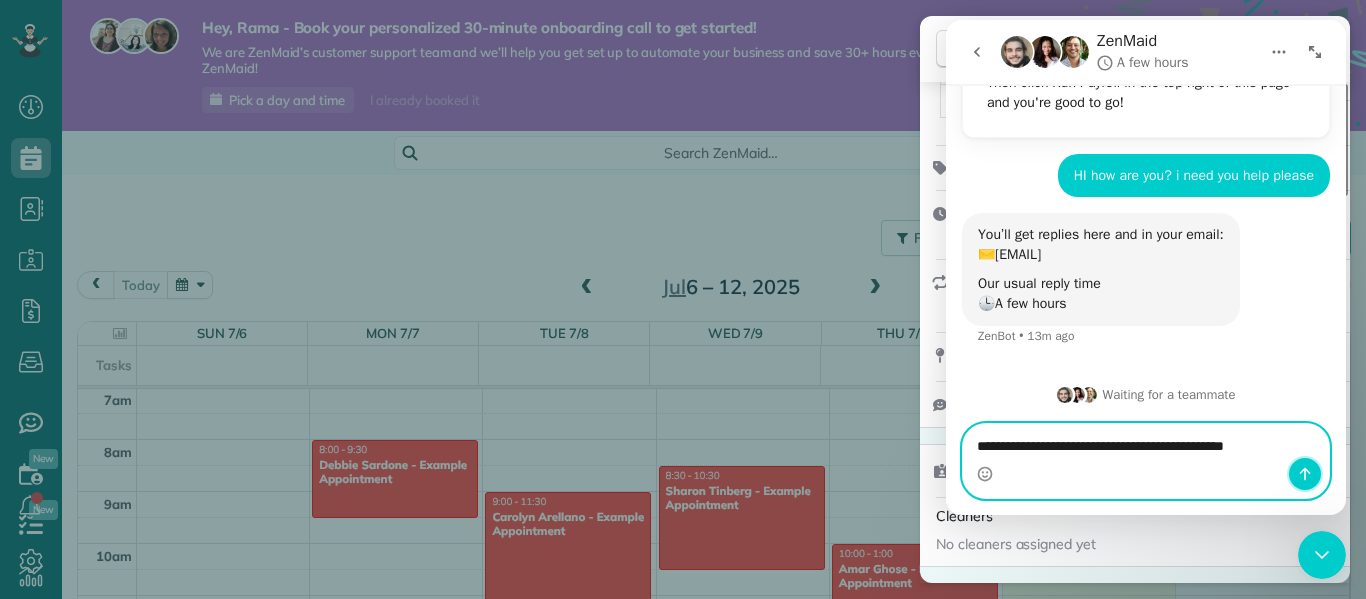 click 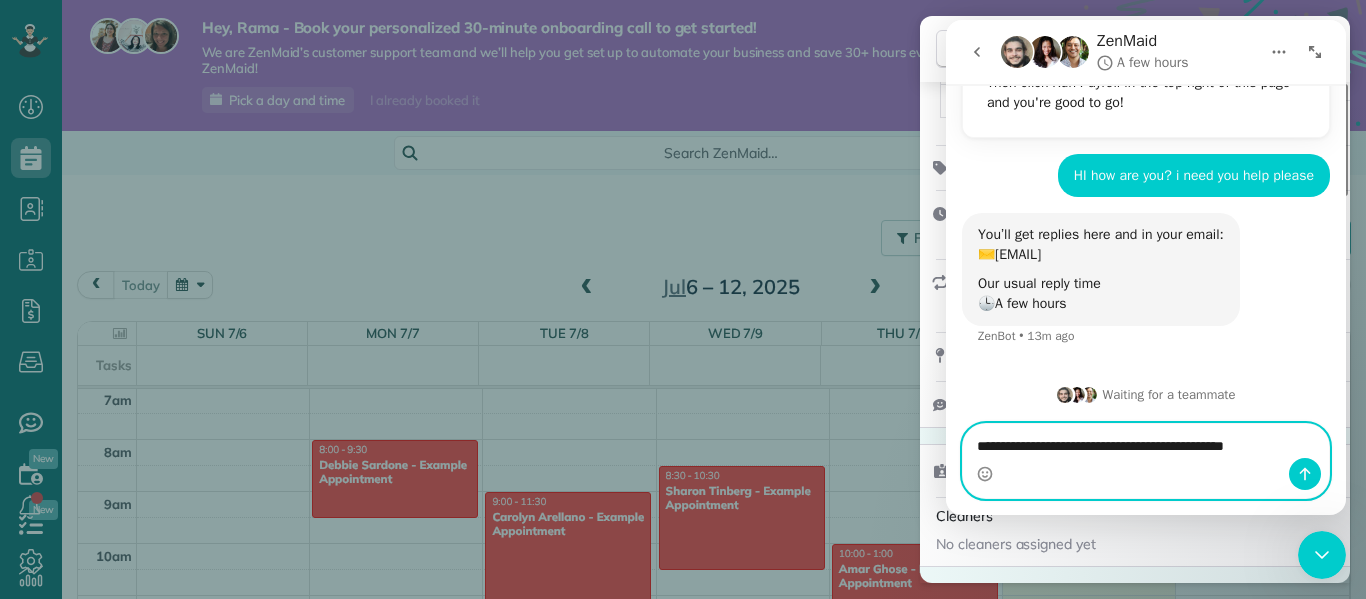 type 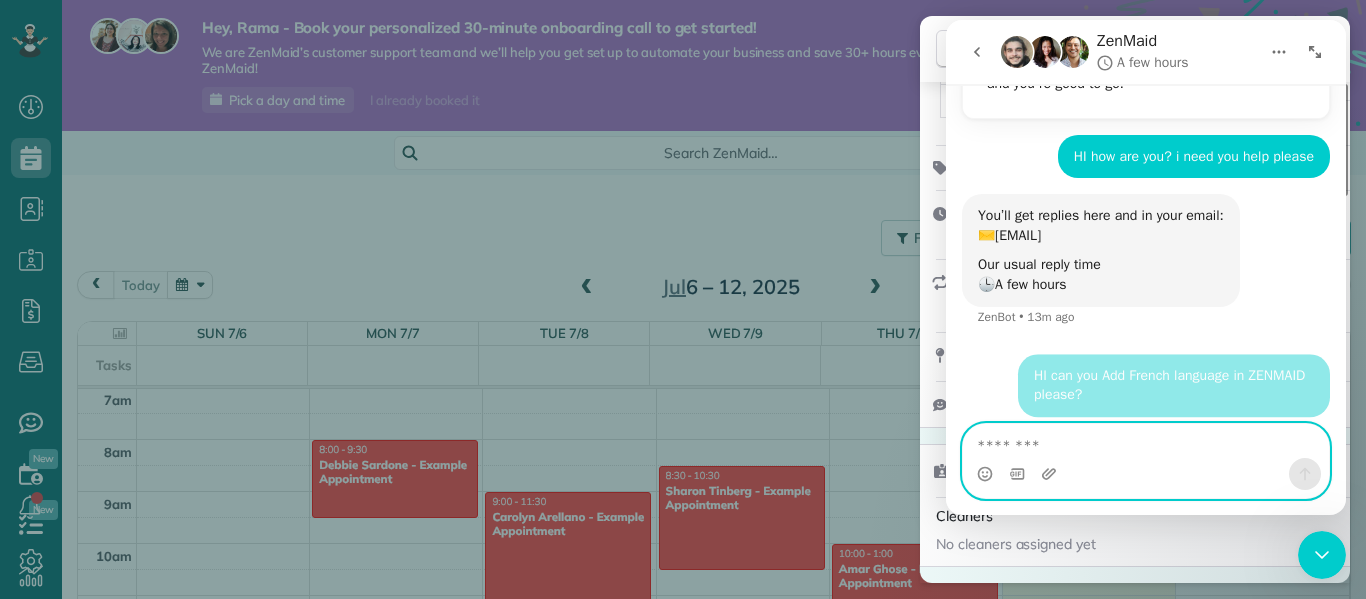 scroll, scrollTop: 471, scrollLeft: 0, axis: vertical 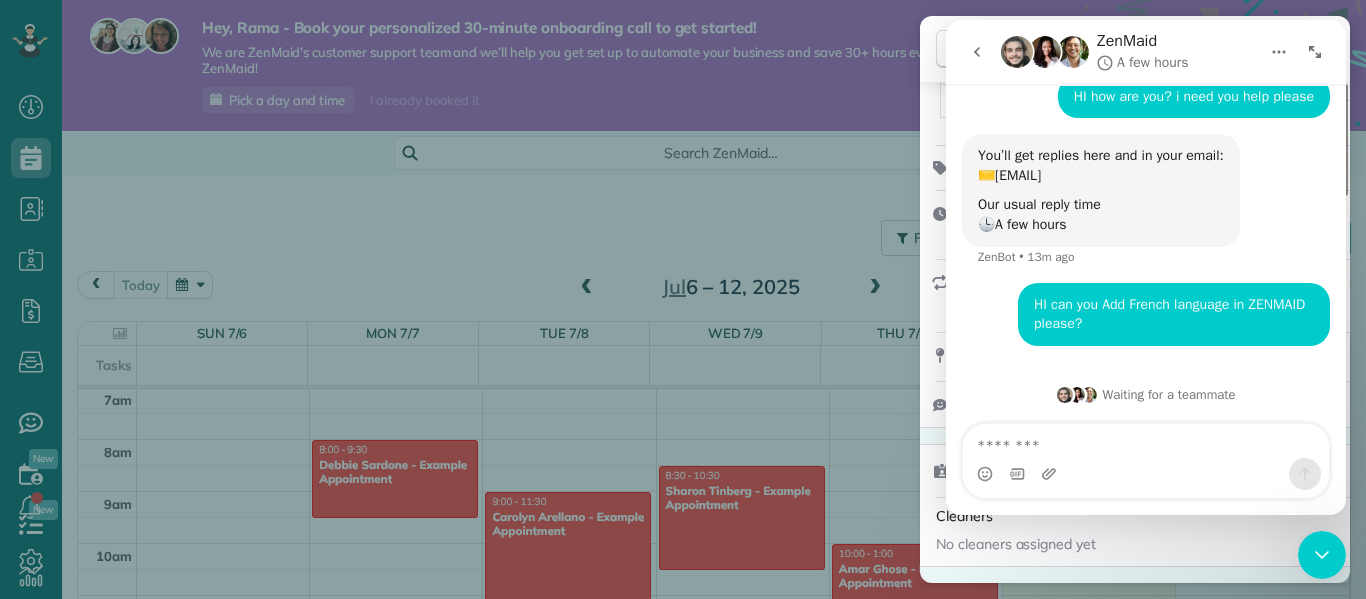 click on "Close Residential Stéphane MBARGA (Appartrenov) Actions Status Active Stéphane MBARGA (Appartrenov) · Open profile Mobile 07 83 95 58 52 Copy upgrowhagency@gmail.com Copy View Details Residential vendredi, juillet 11, 2025 ( today ) 1:45 PM 2:00 PM 15 minutes Repeats weekly Edit recurring service Next (juil. 18) 12 rue porte de la ville ? Le pont de beauvoisin 73330 Open access information Service was not rated yet Setup ratings Cleaners Time in and out Assign Invite Cleaners No cleaners assigned yet Checklist Try Now Keep this appointment up to your standards. Stay on top of every detail, keep your cleaners organised, and your client happy. Assign a checklist Watch a 5 min demo Billing Billing actions Price €0,00 Overcharge €0,00 Discount €0,00 Coupon discount - Primary tax - Secondary tax - Total appointment price €0,00 Tips collected New feature! €0,00 Mark as paid Total including tip €0,00 Get paid online in no-time! Send an invoice and reward your cleaners with tips Reason for Skip - - 0 0" at bounding box center [683, 299] 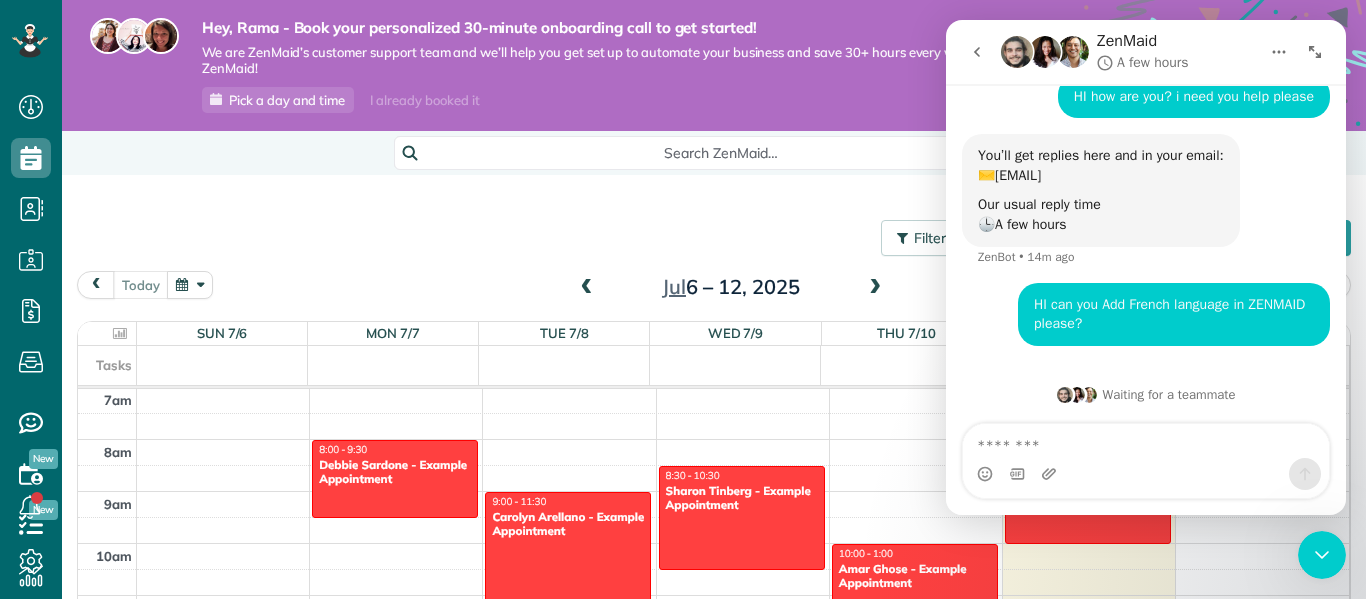 click 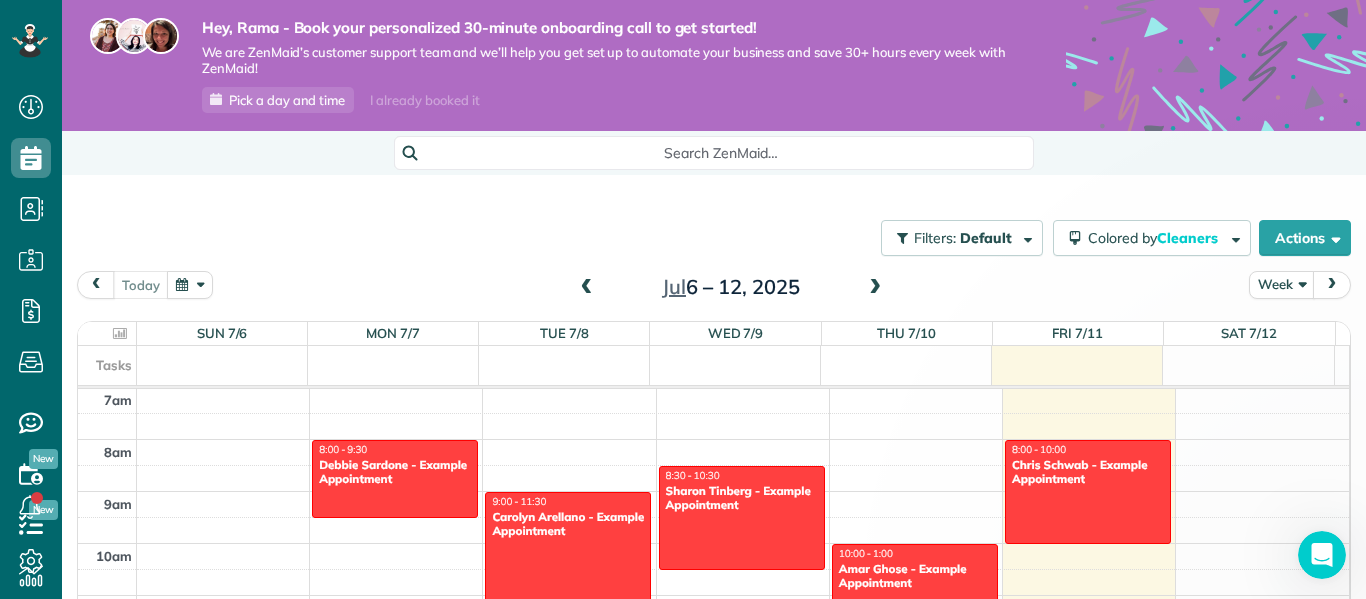 scroll, scrollTop: 0, scrollLeft: 0, axis: both 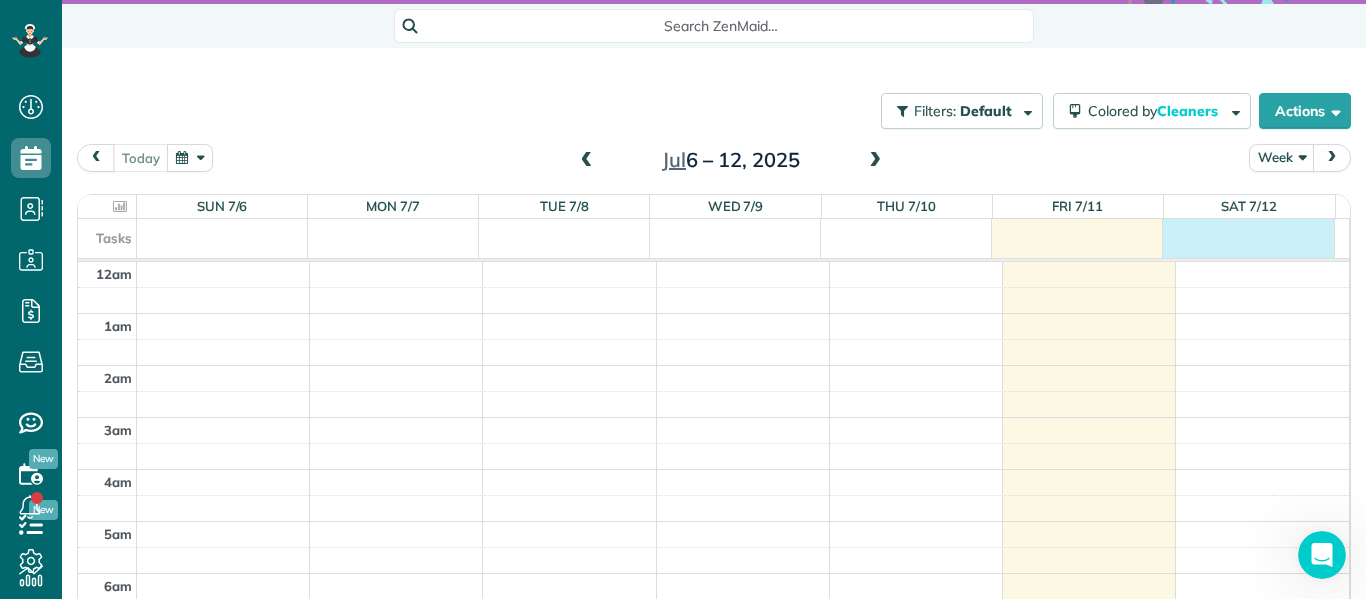 click on "Tasks" at bounding box center [706, 238] 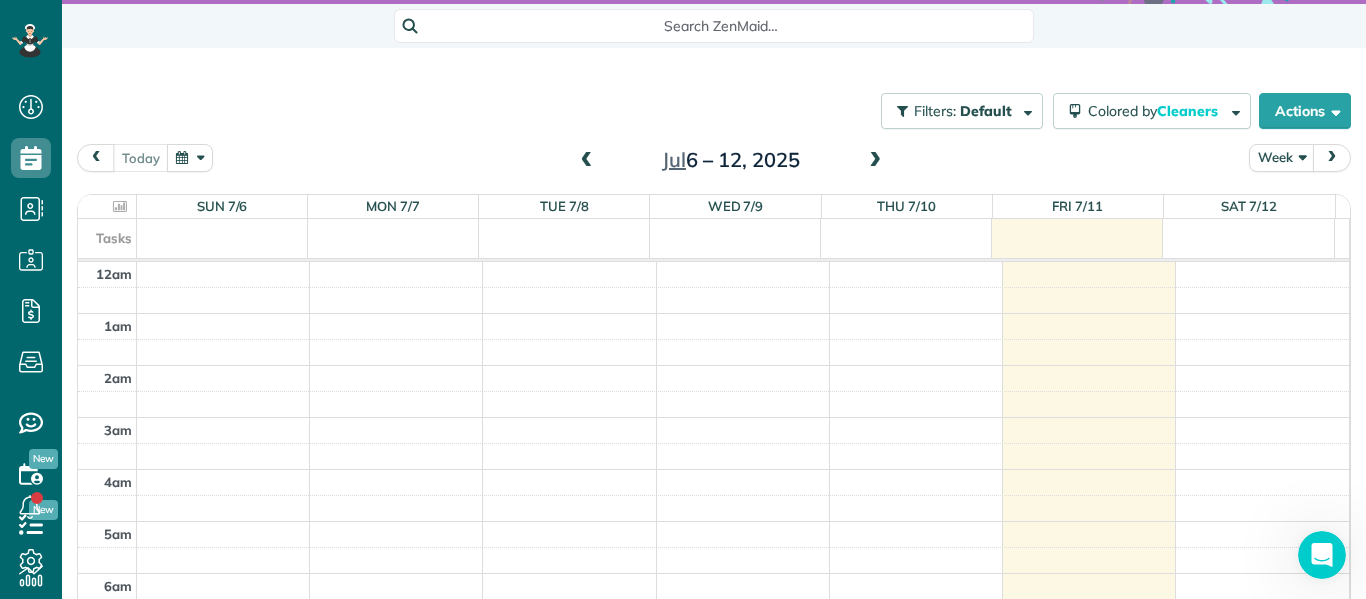 click on "**********" at bounding box center (683, 299) 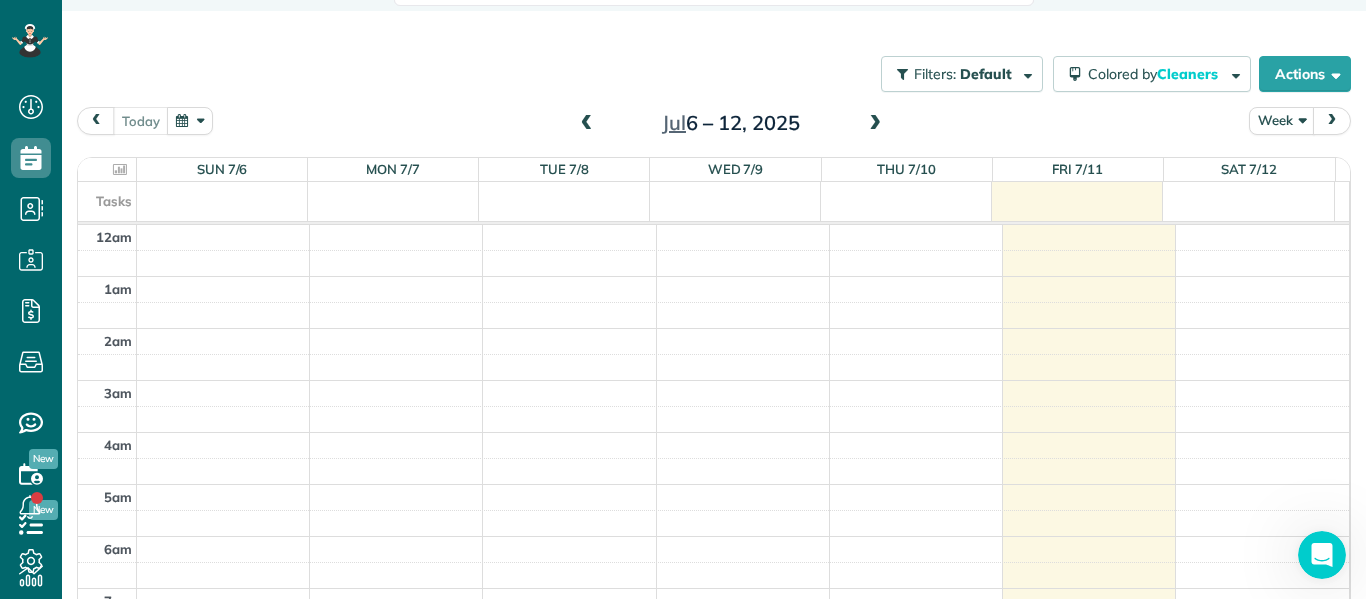 scroll, scrollTop: 165, scrollLeft: 0, axis: vertical 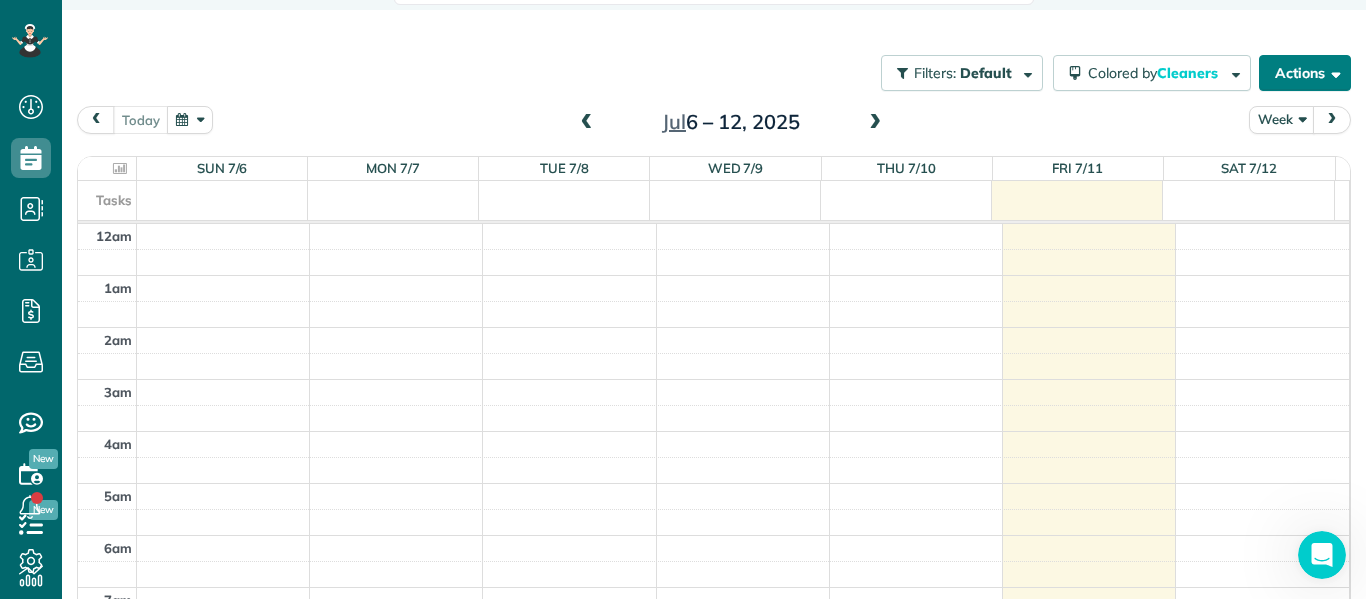 click on "Actions" at bounding box center (1305, 73) 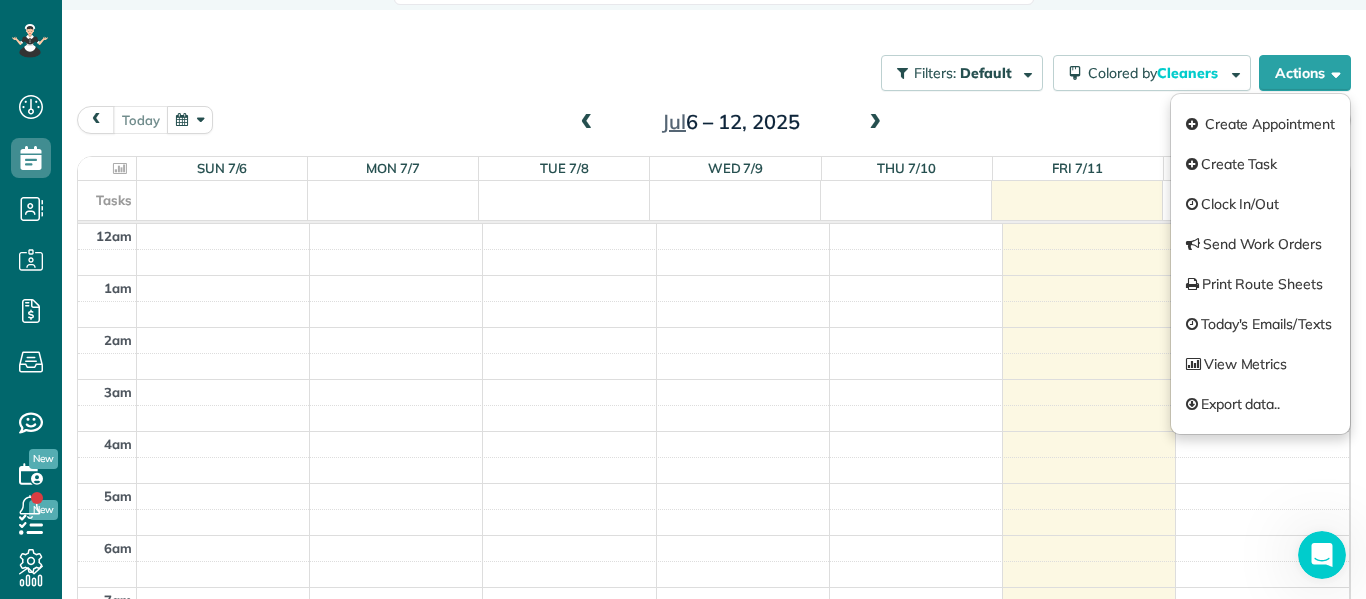 click on "Filters:   Default
Colored by  Cleaners
Color by Cleaner
Color by Team
Color by Status
Color by Recurrence
Color by Paid/Unpaid
Filters  Default
Schedule Changes
Actions
Create Appointment
Create Task
Clock In/Out
Send Work Orders
Print Route Sheets
Today's Emails/Texts
View Metrics" at bounding box center [714, 73] 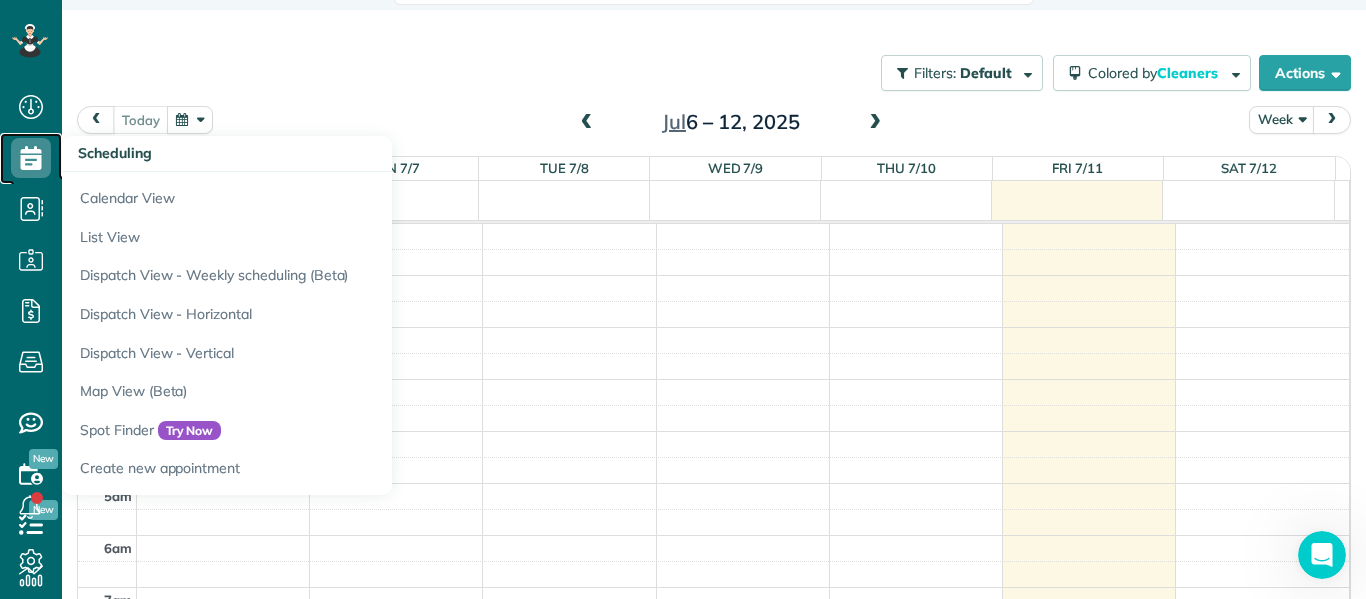 click 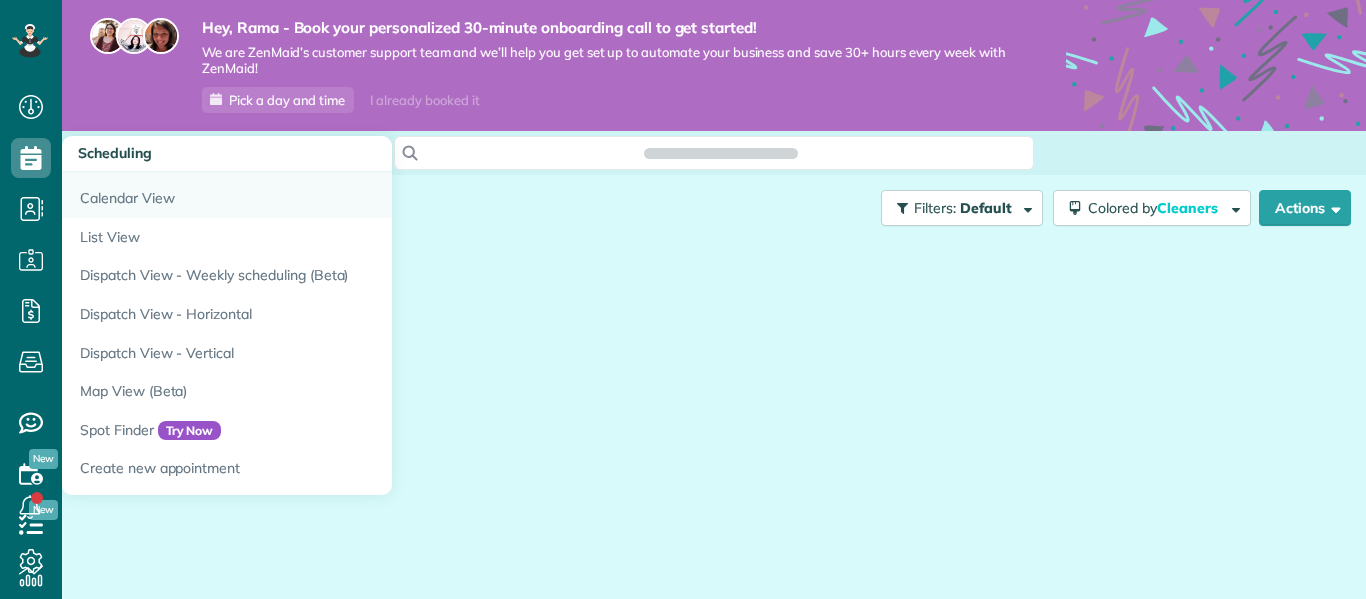 scroll, scrollTop: 0, scrollLeft: 0, axis: both 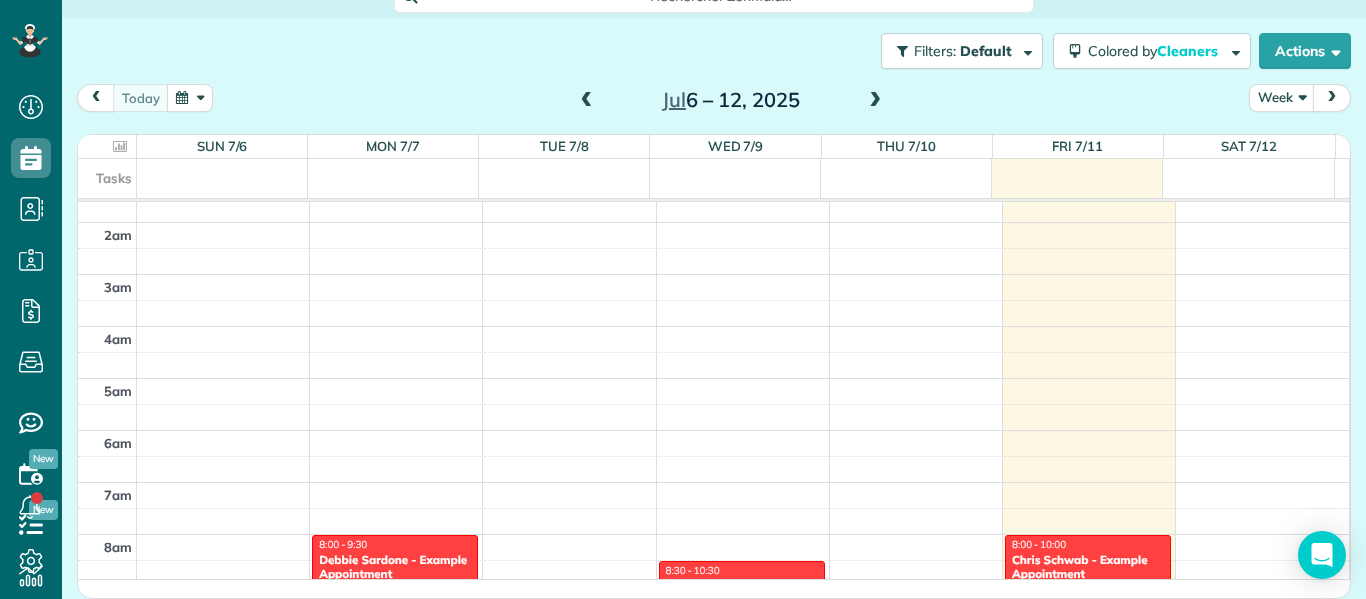click at bounding box center [1332, 97] 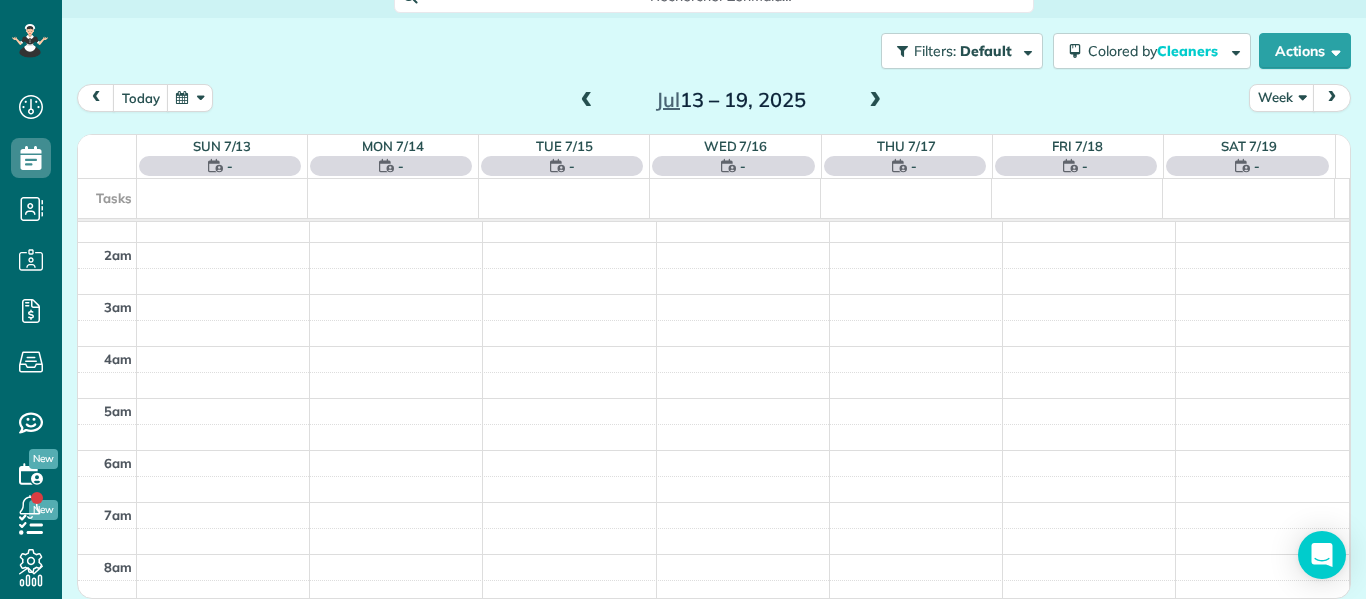 scroll, scrollTop: 365, scrollLeft: 0, axis: vertical 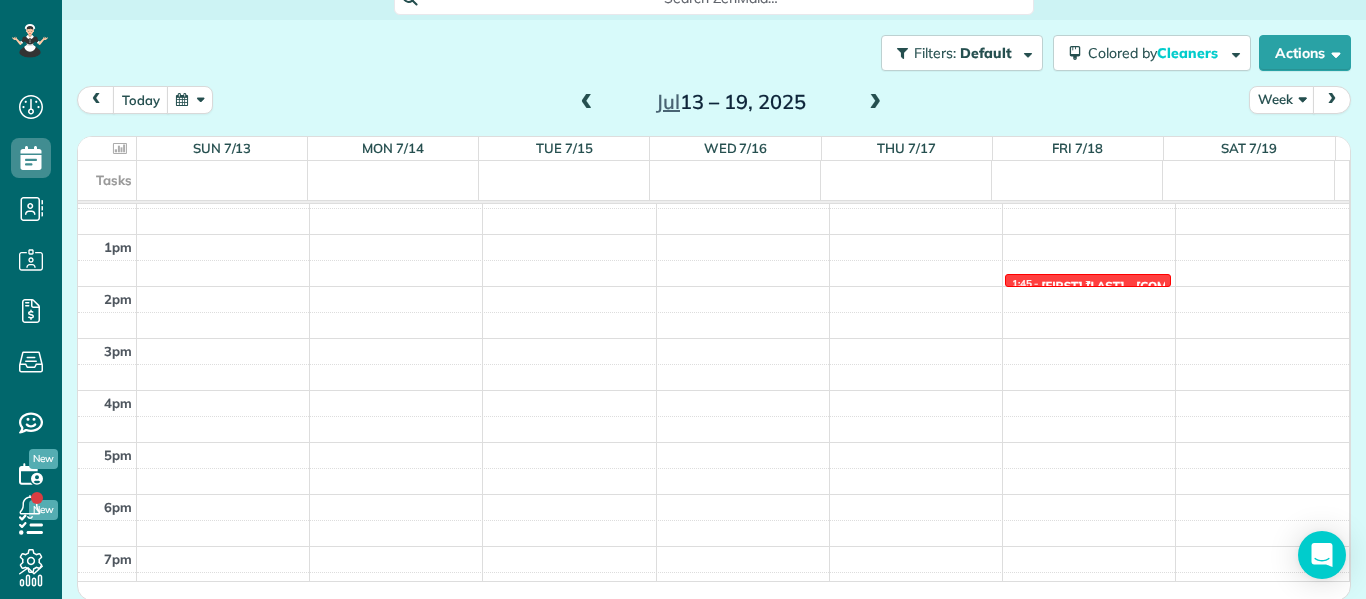 click at bounding box center [1088, 282] 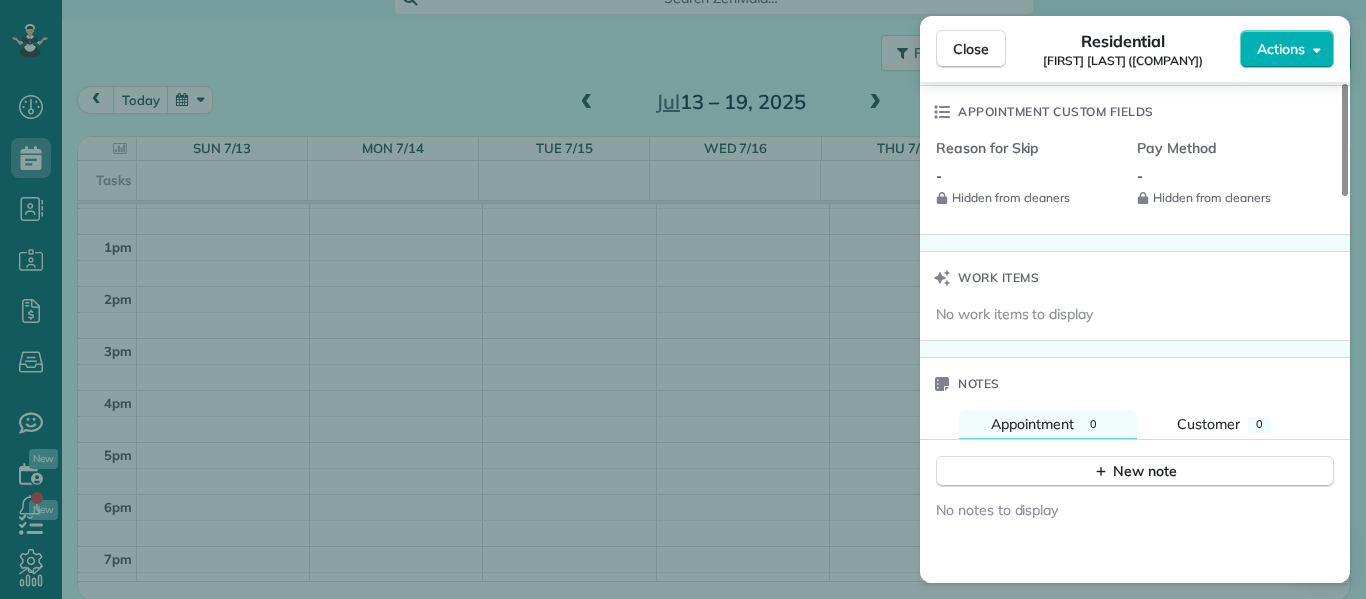 scroll, scrollTop: 1717, scrollLeft: 0, axis: vertical 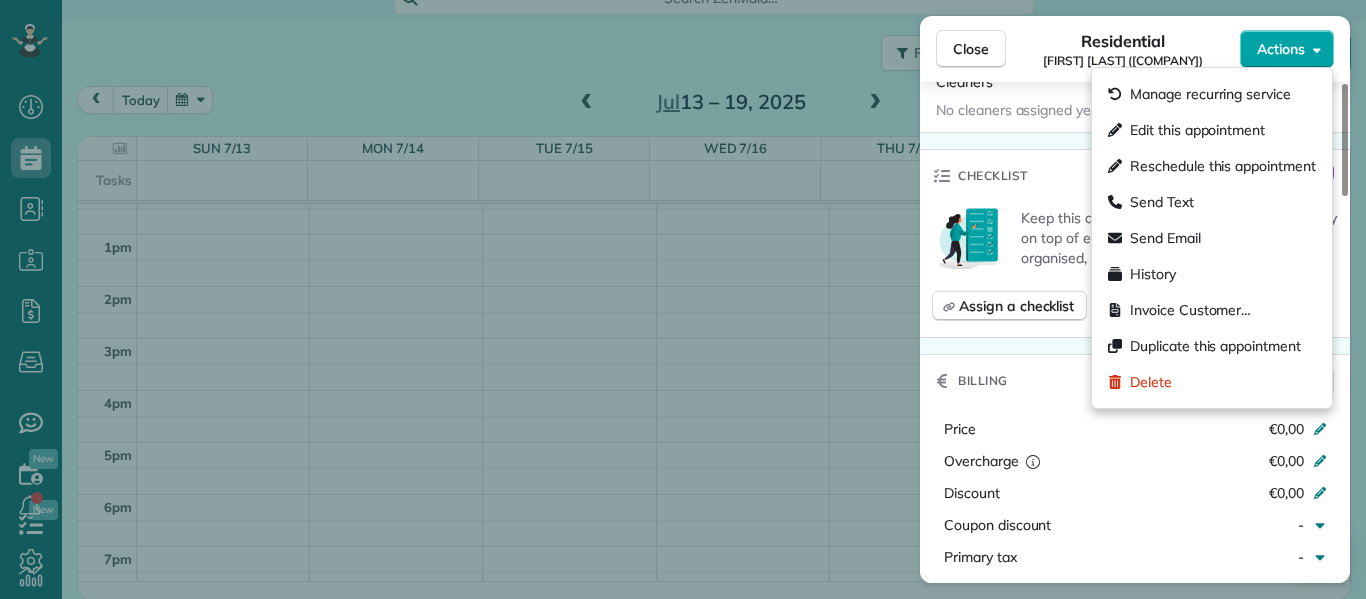 click on "Actions" at bounding box center (1281, 49) 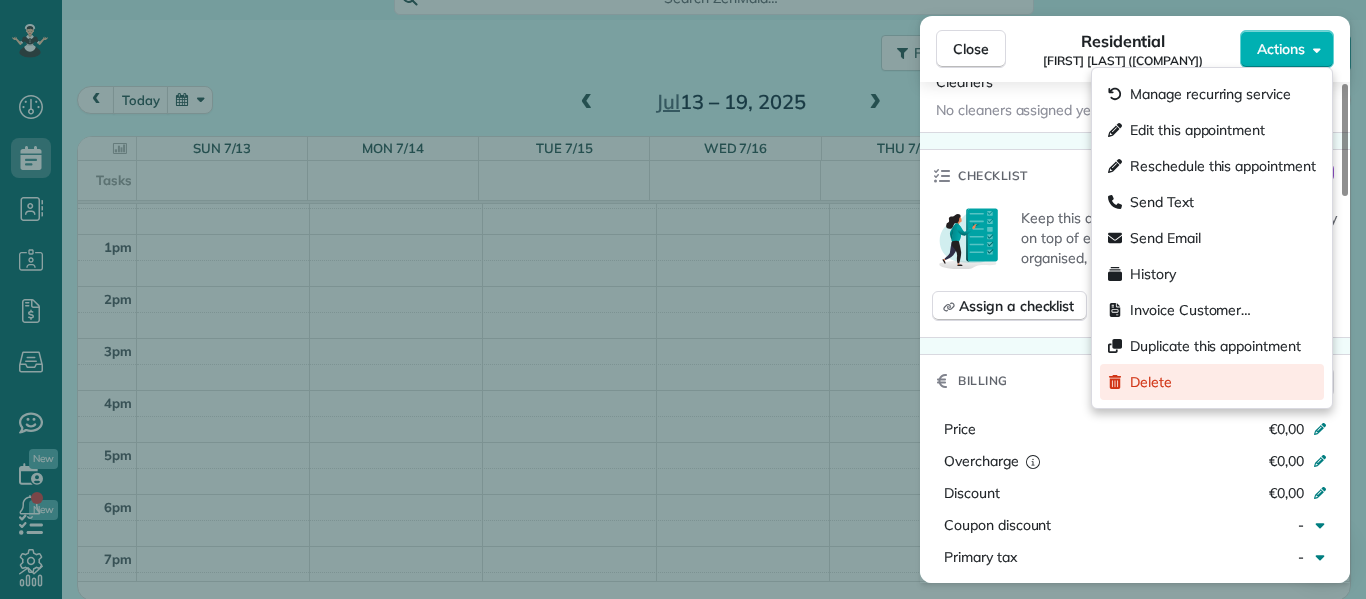 click on "Delete" at bounding box center (1151, 382) 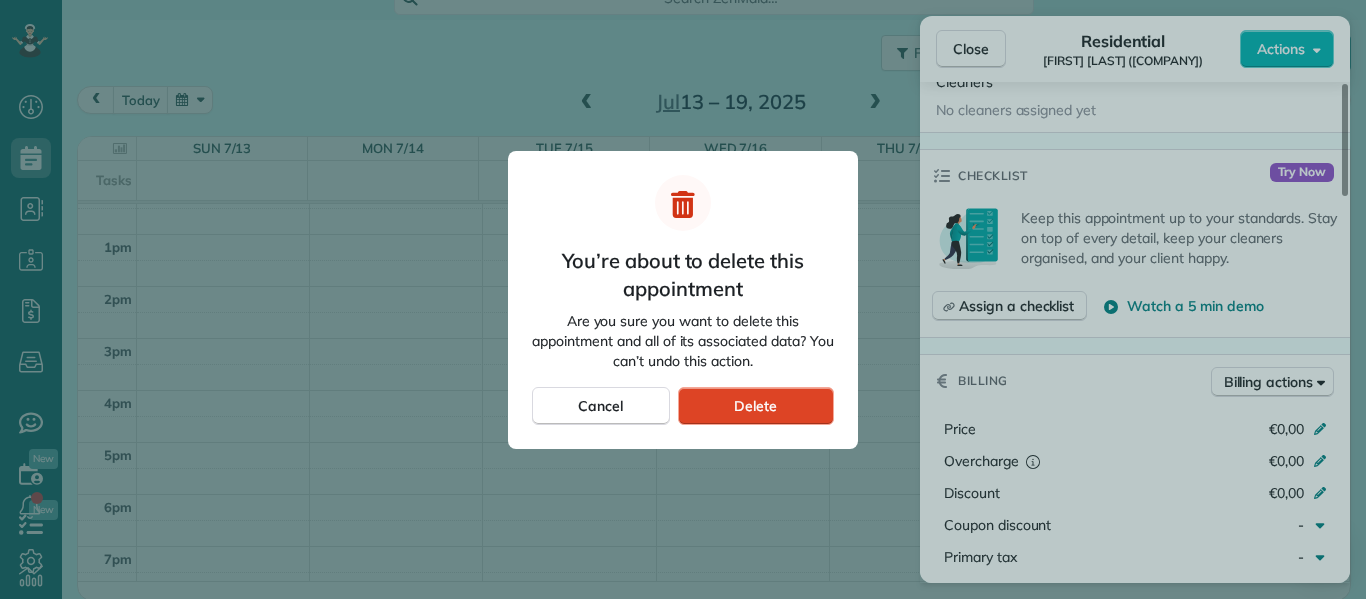 click on "Delete" at bounding box center (755, 406) 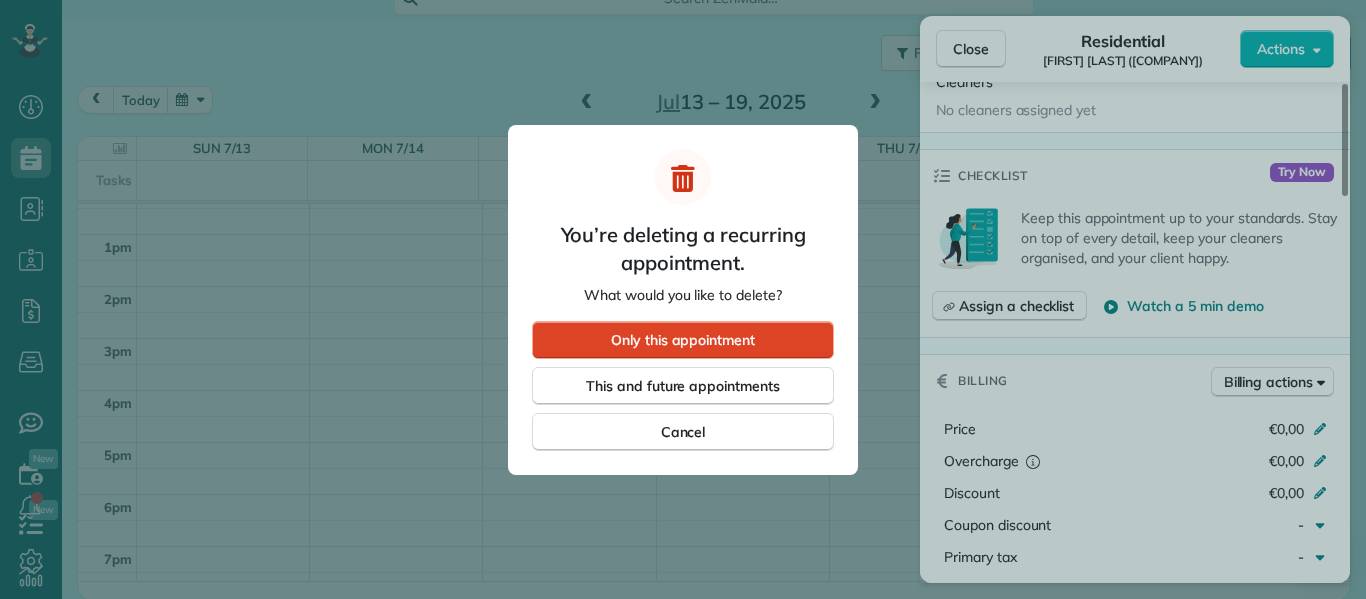 click on "Only this appointment" at bounding box center [683, 340] 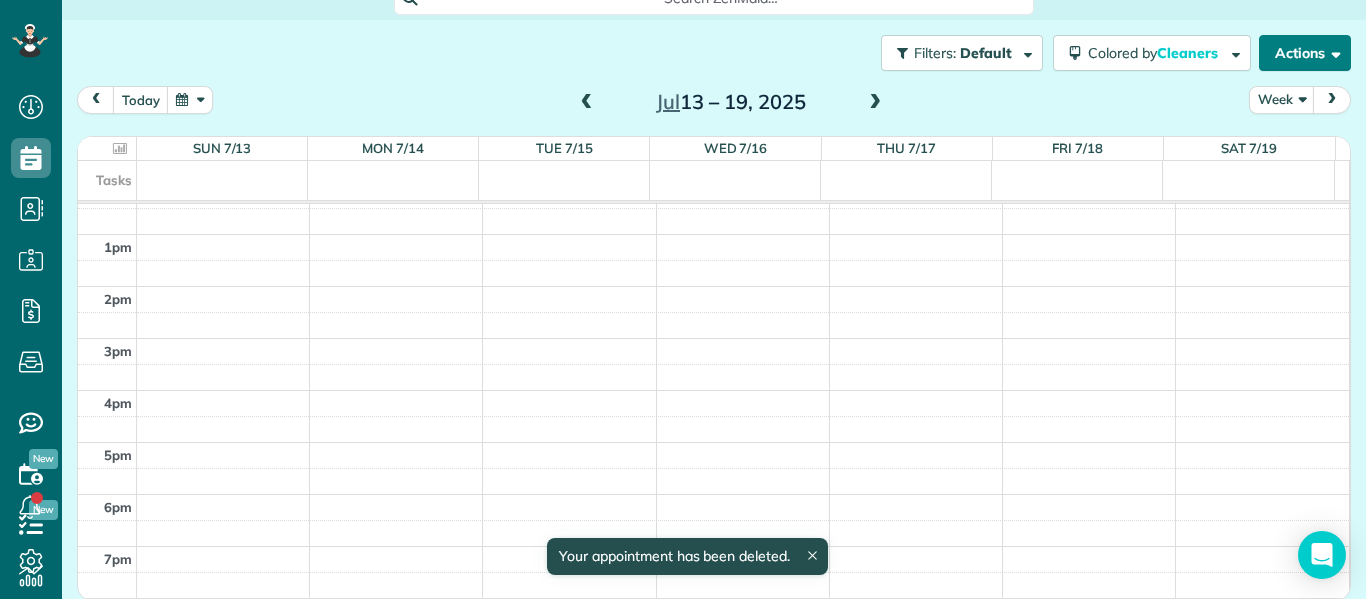 click on "Actions" at bounding box center [1305, 53] 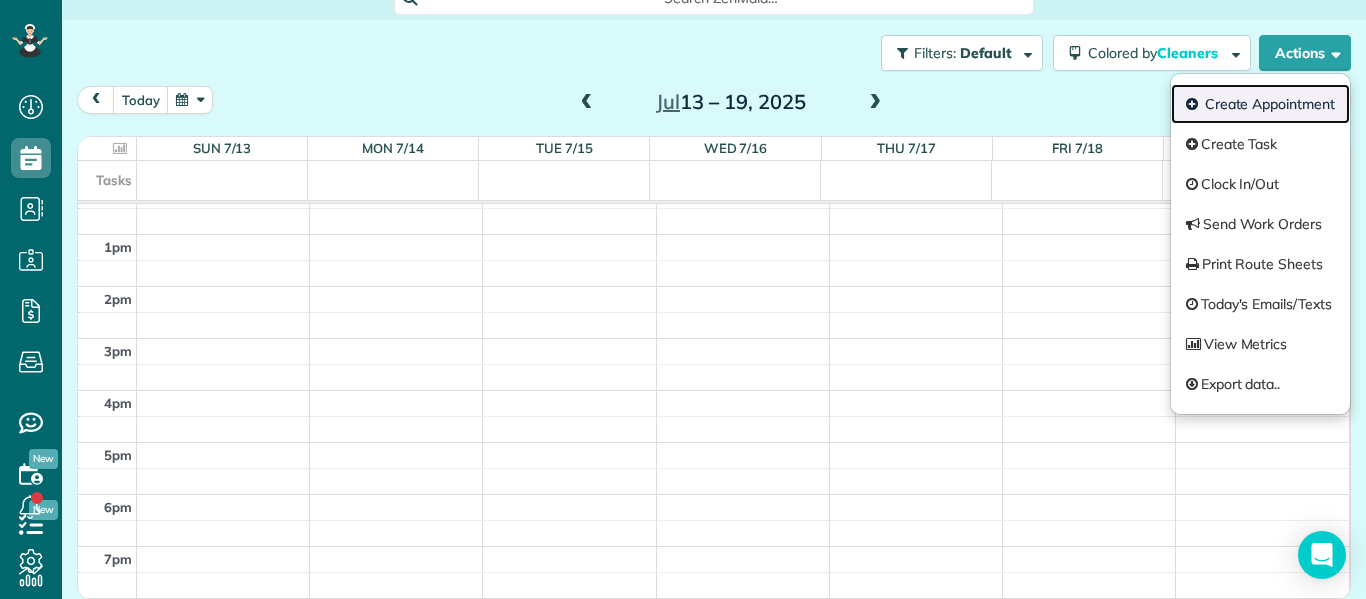 click on "Create Appointment" at bounding box center [1260, 104] 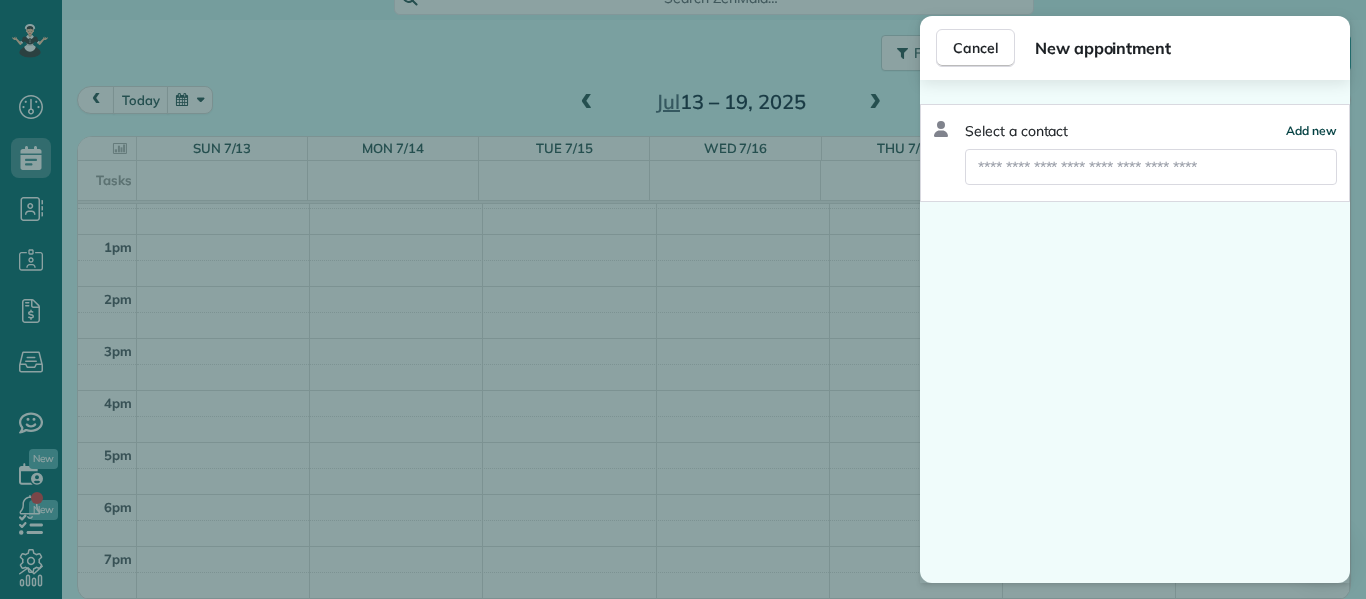 click on "Add new" at bounding box center [1311, 130] 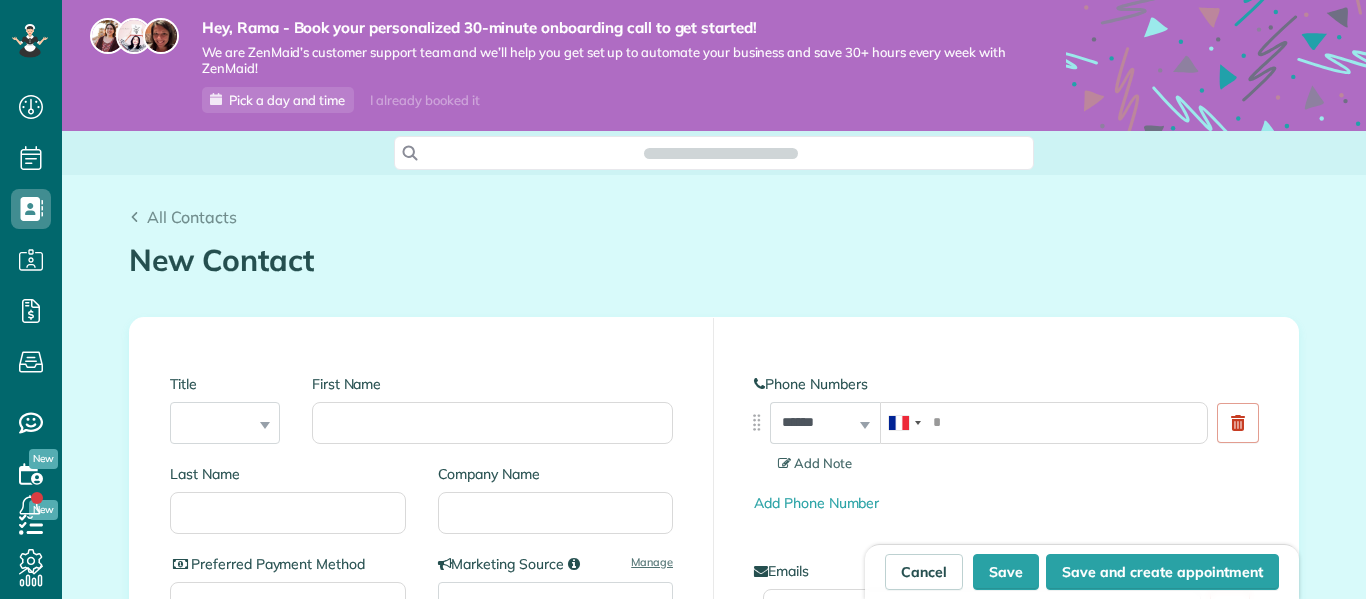 scroll, scrollTop: 0, scrollLeft: 0, axis: both 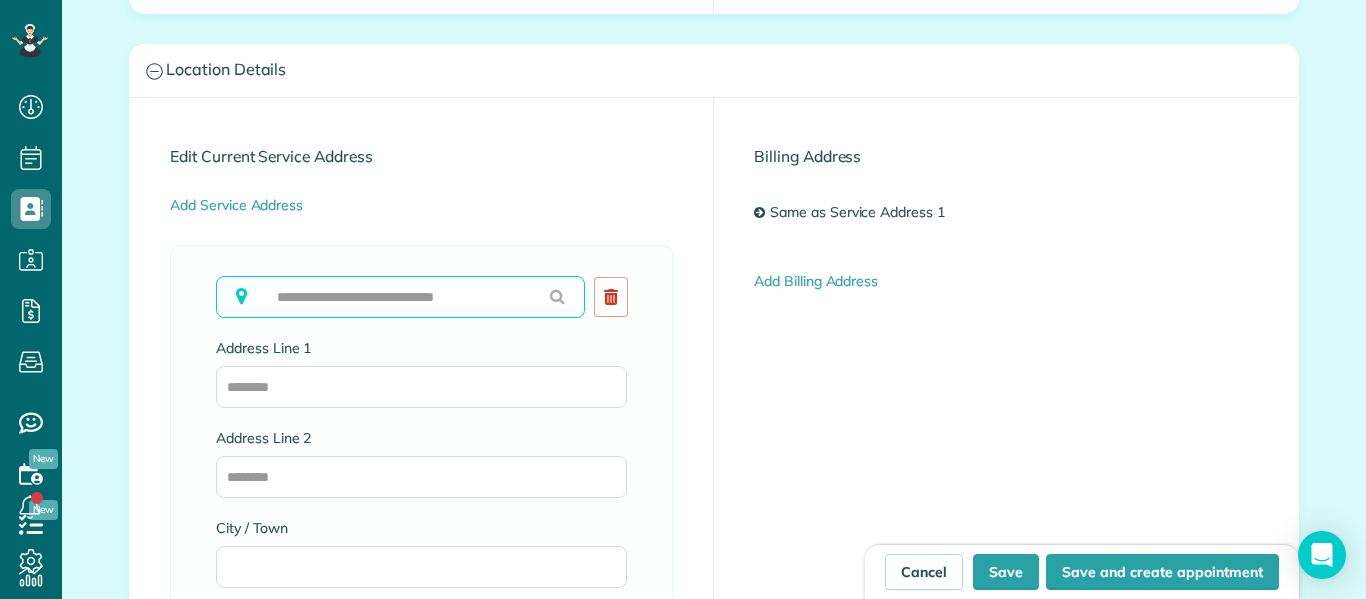 click at bounding box center (400, 297) 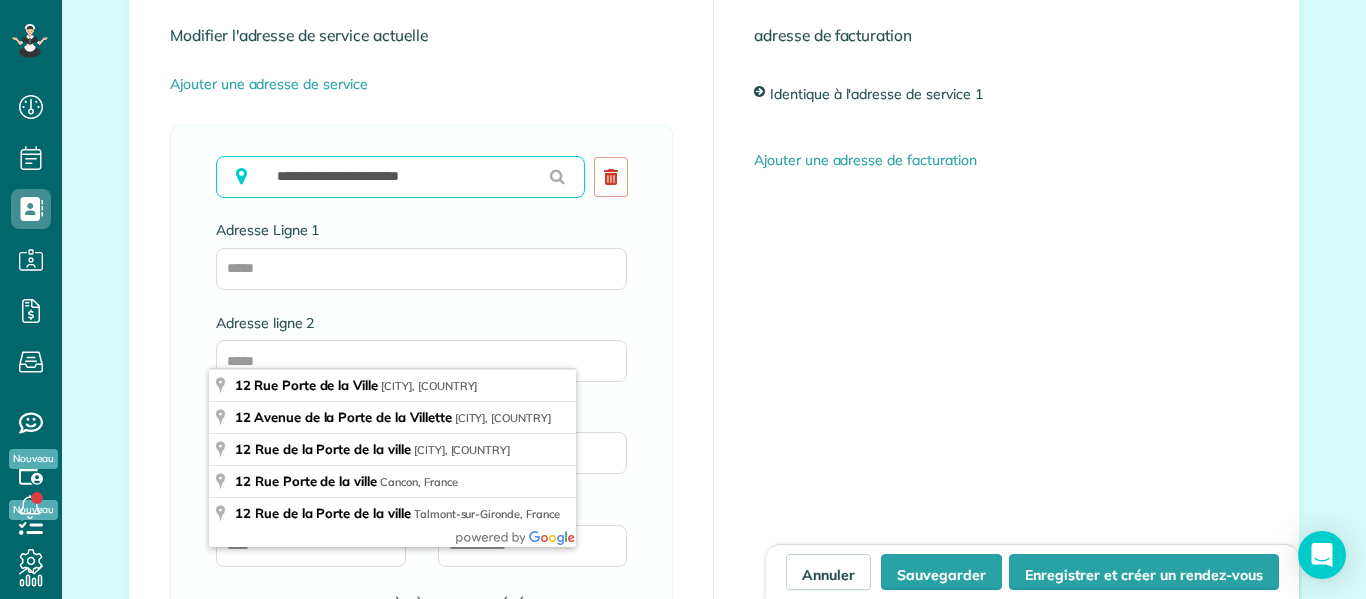 scroll, scrollTop: 1164, scrollLeft: 0, axis: vertical 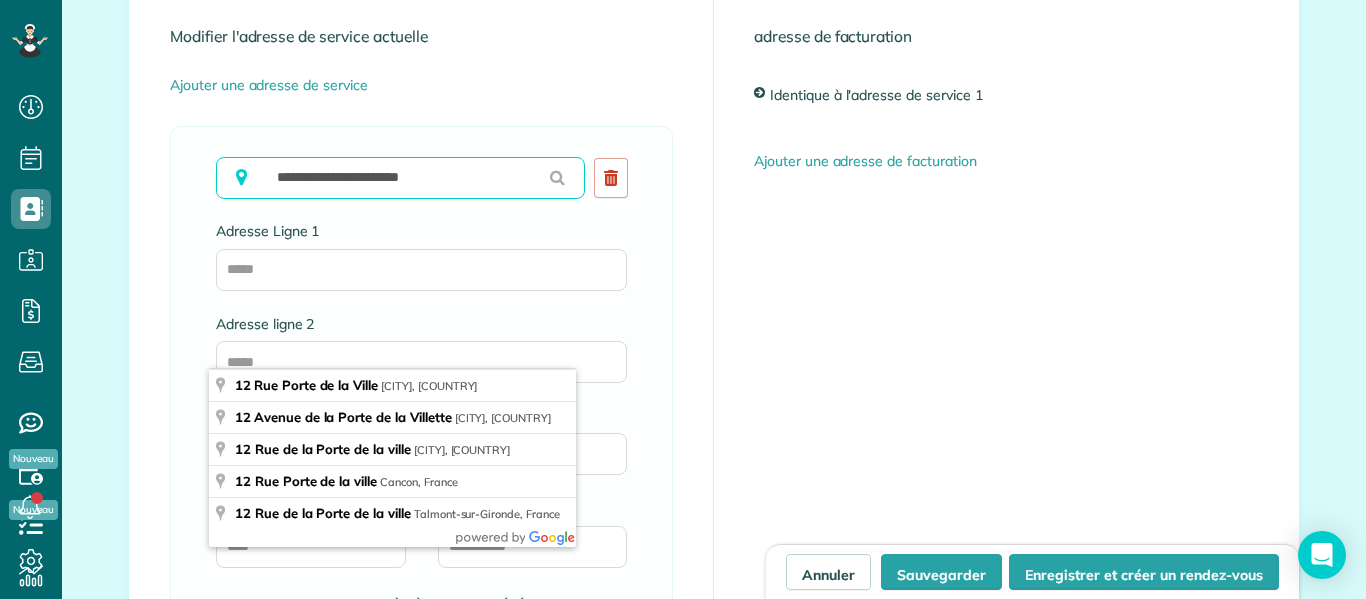 click on "**********" at bounding box center (400, 178) 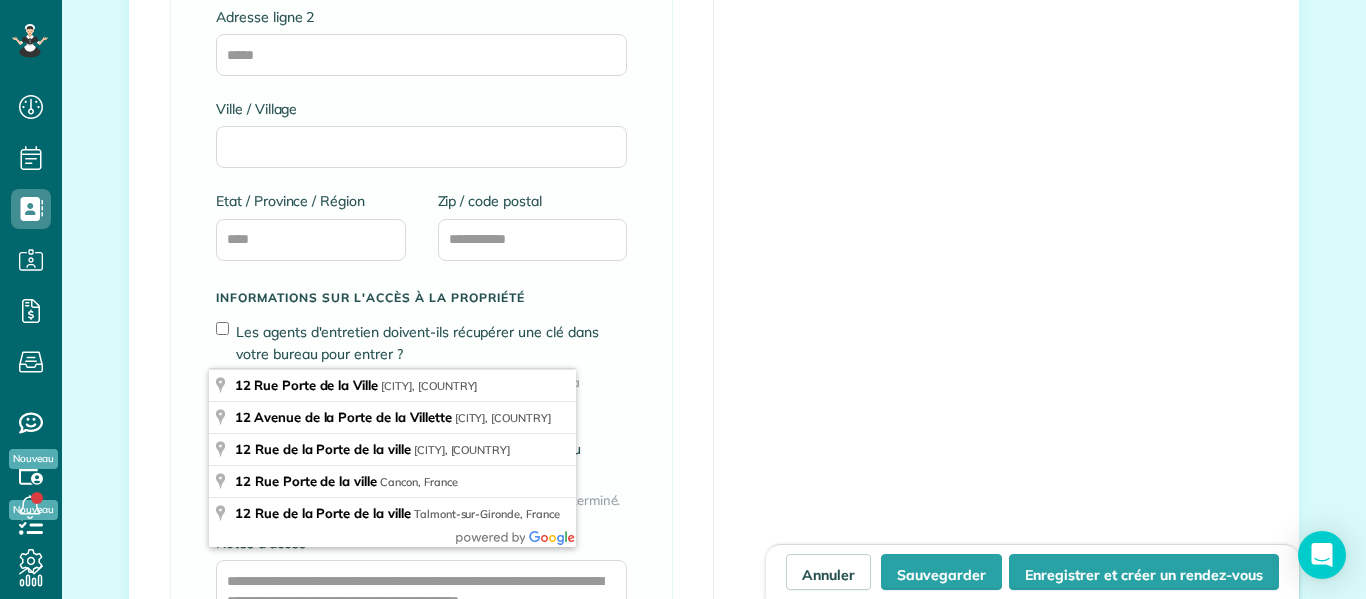 scroll, scrollTop: 1476, scrollLeft: 0, axis: vertical 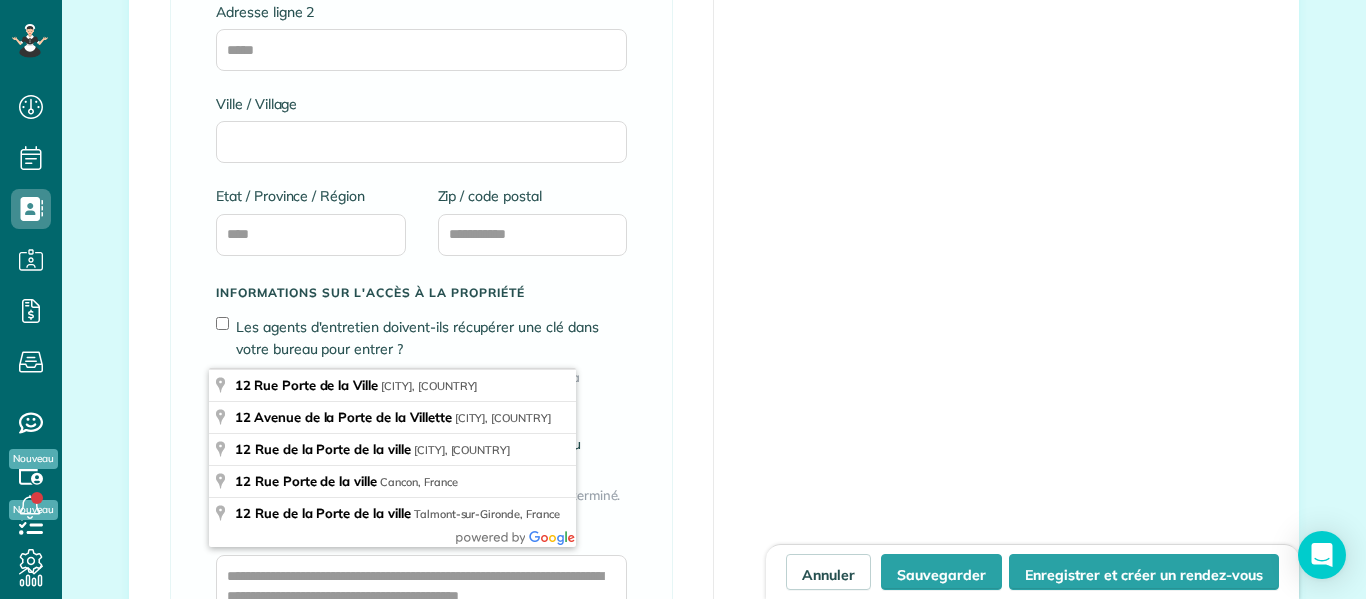 type on "**********" 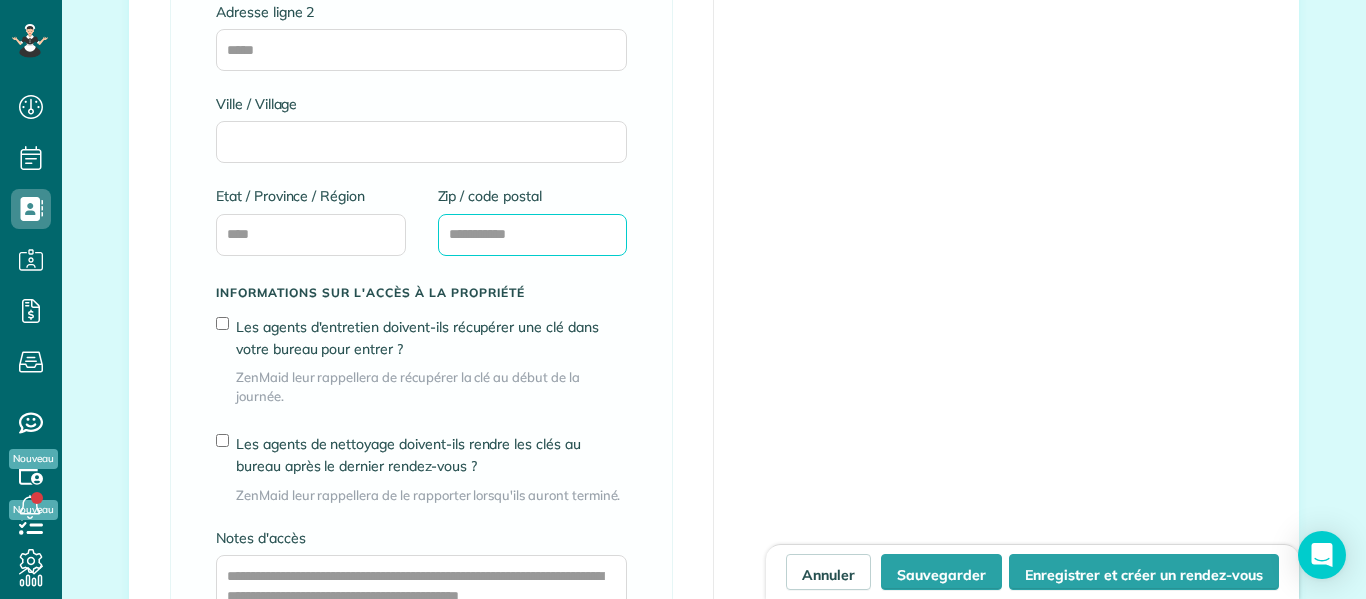 click on "Zip / code postal" at bounding box center (533, 235) 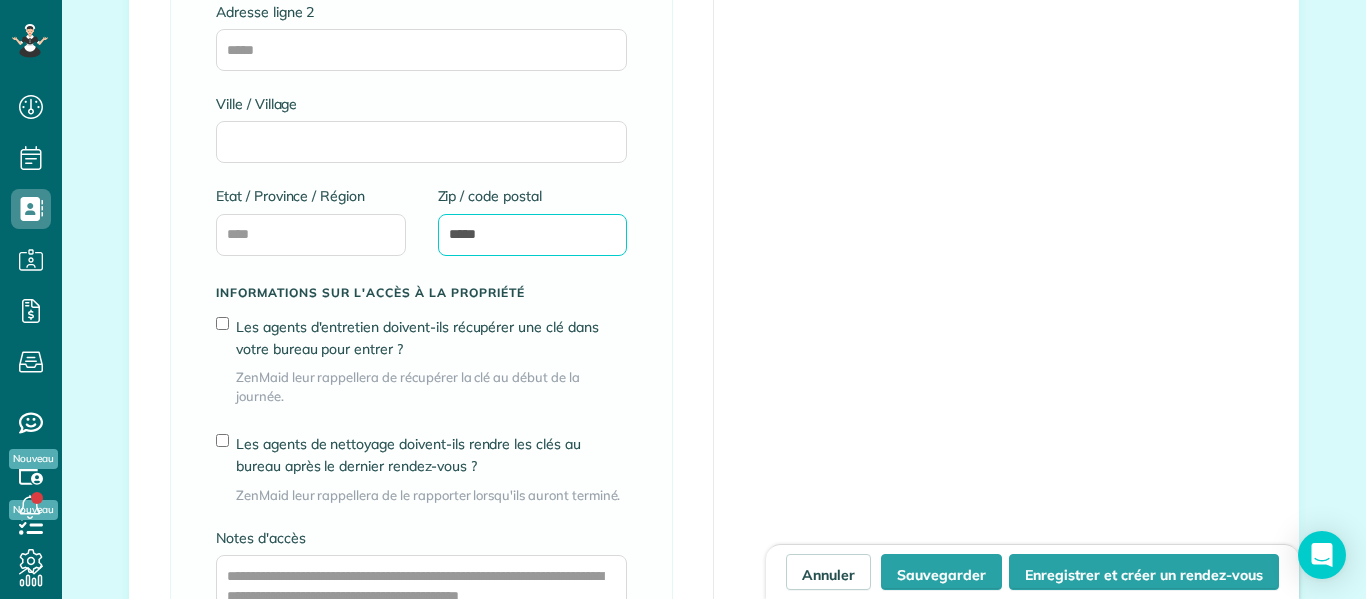 type on "*****" 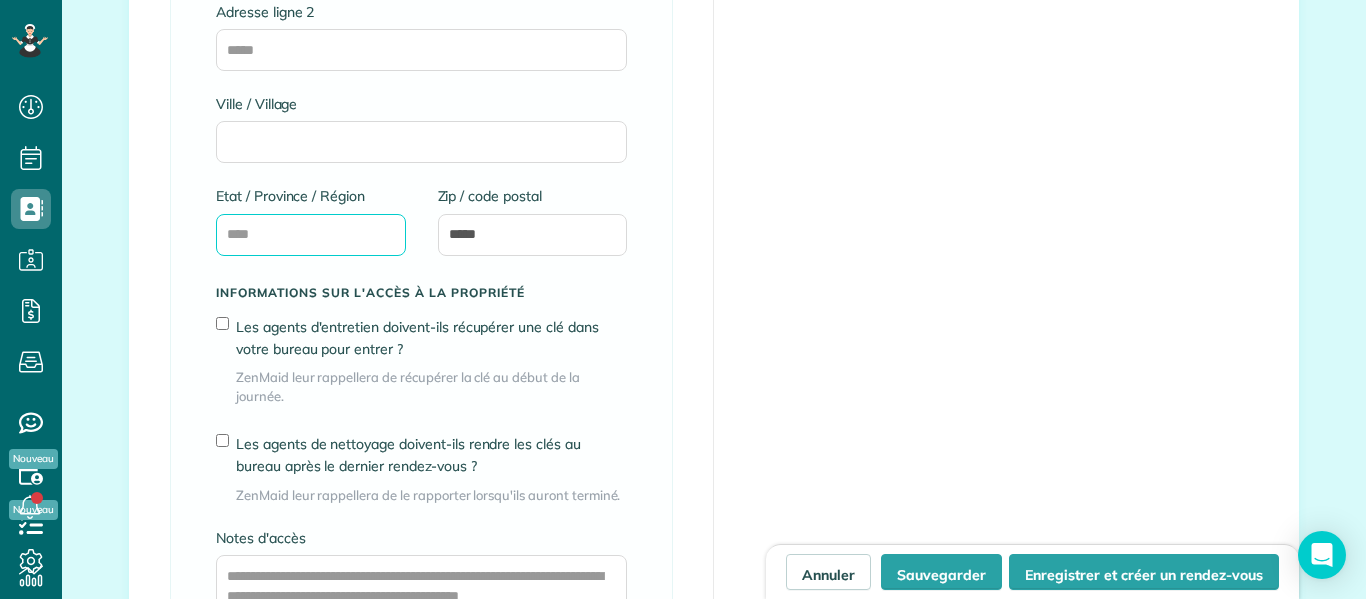 click on "Etat / Province / Région" at bounding box center (311, 235) 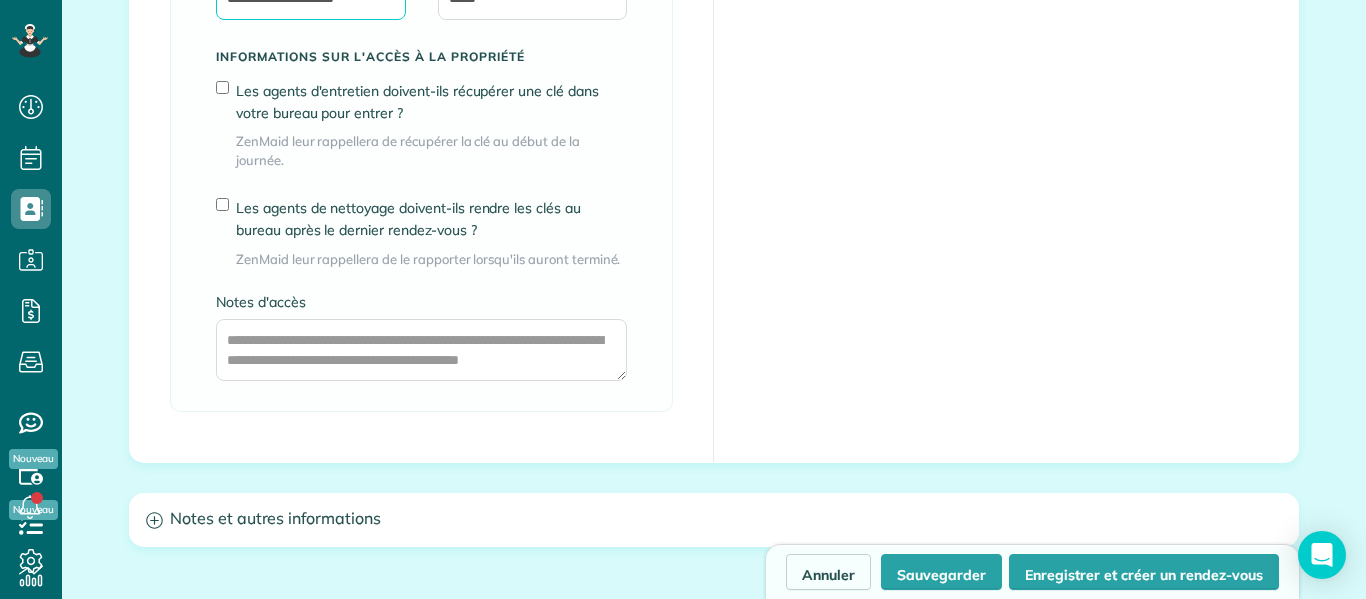 scroll, scrollTop: 1716, scrollLeft: 0, axis: vertical 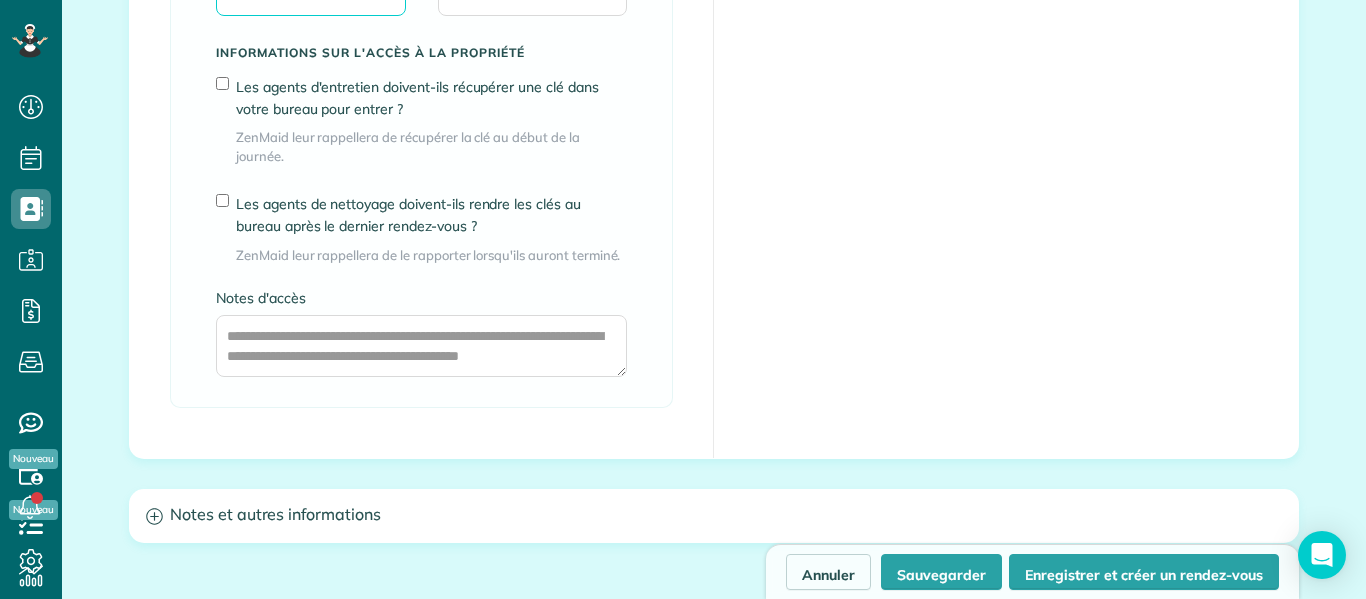 type on "**********" 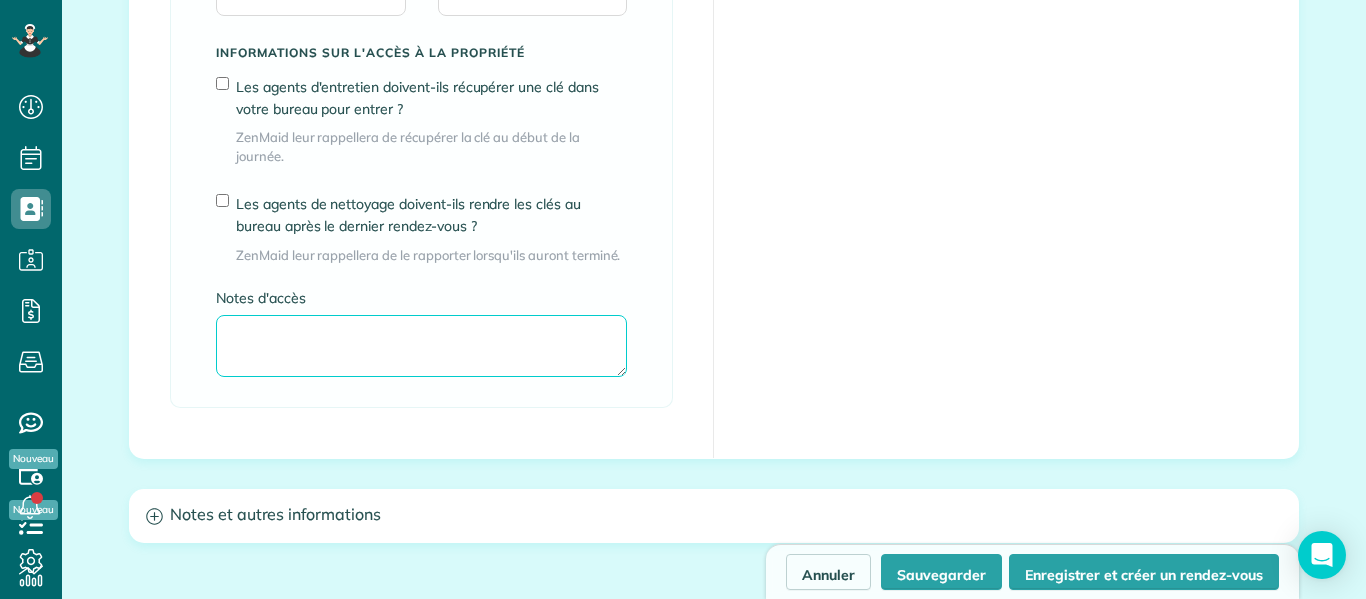 click on "Notes d'accès" at bounding box center (421, 346) 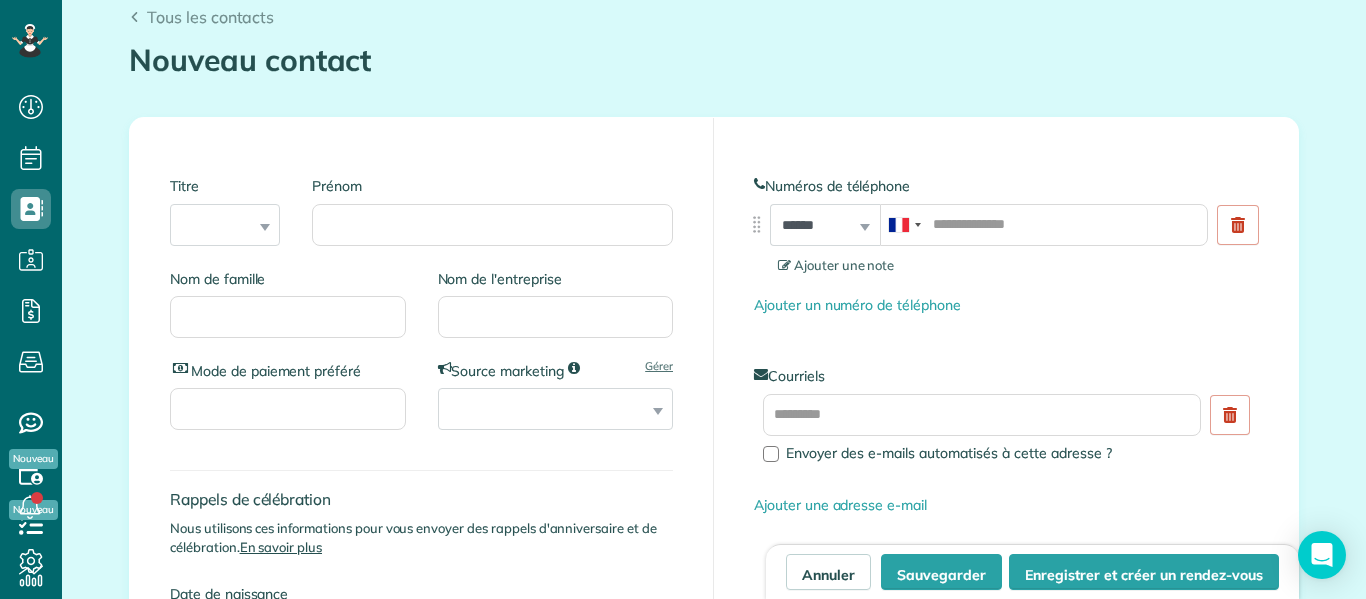 scroll, scrollTop: 195, scrollLeft: 0, axis: vertical 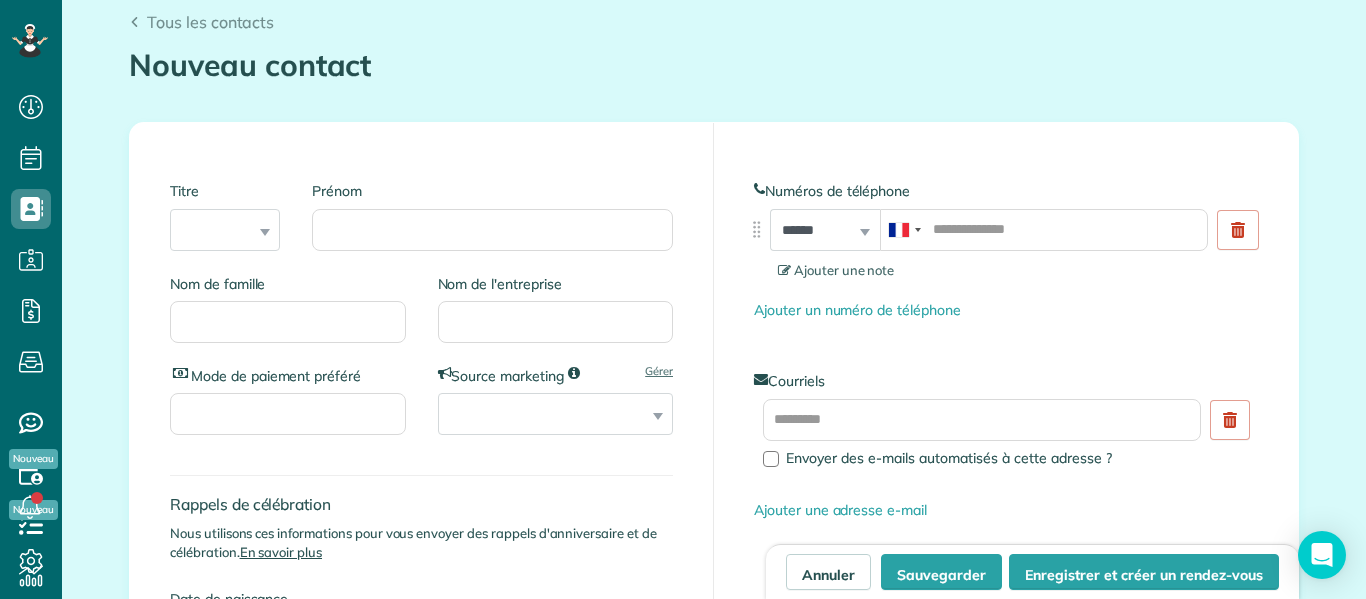 type on "**********" 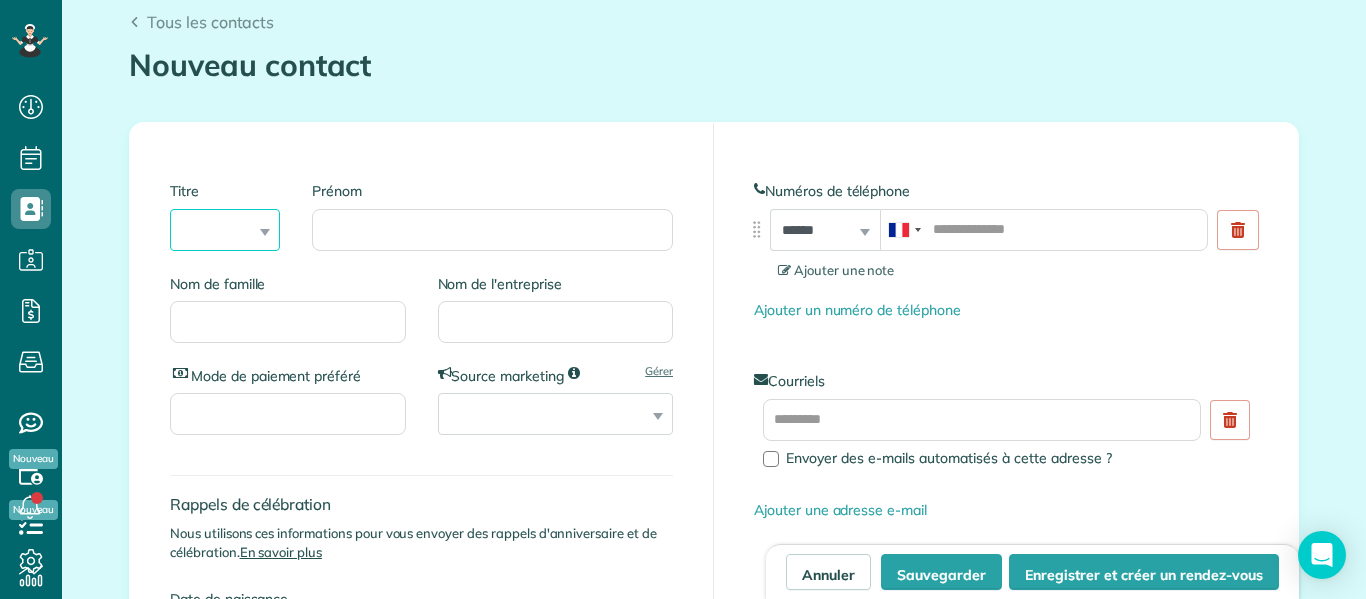 click on "**
****
***
***" at bounding box center [225, 230] 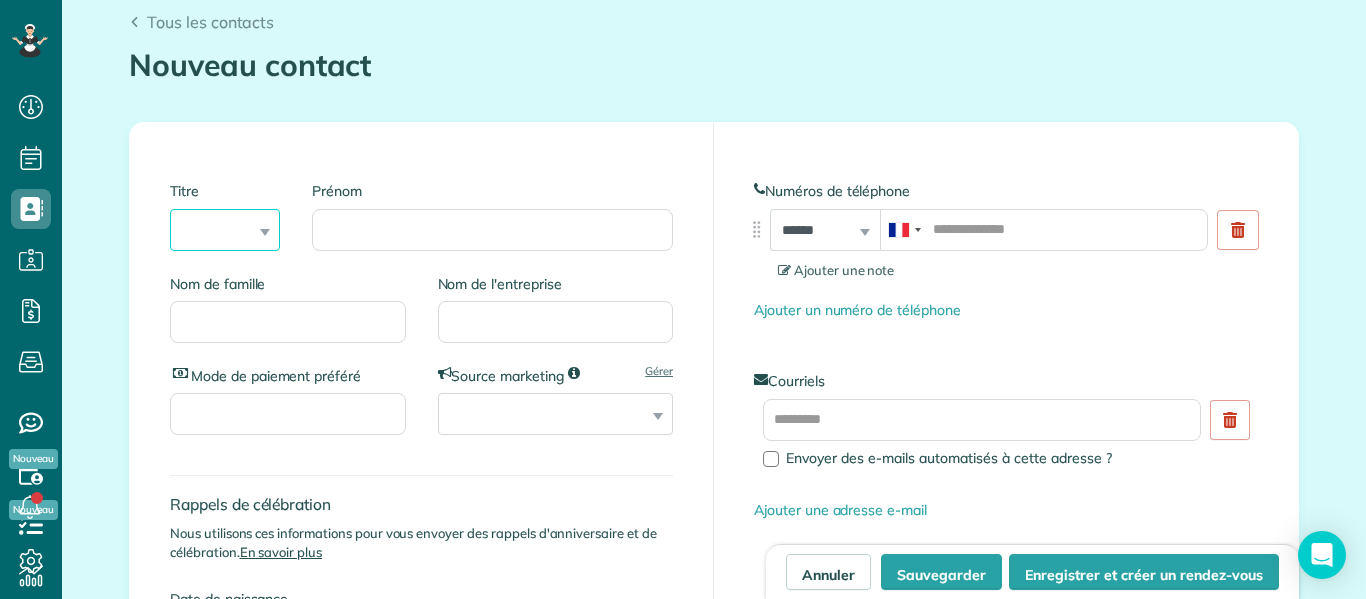 select on "***" 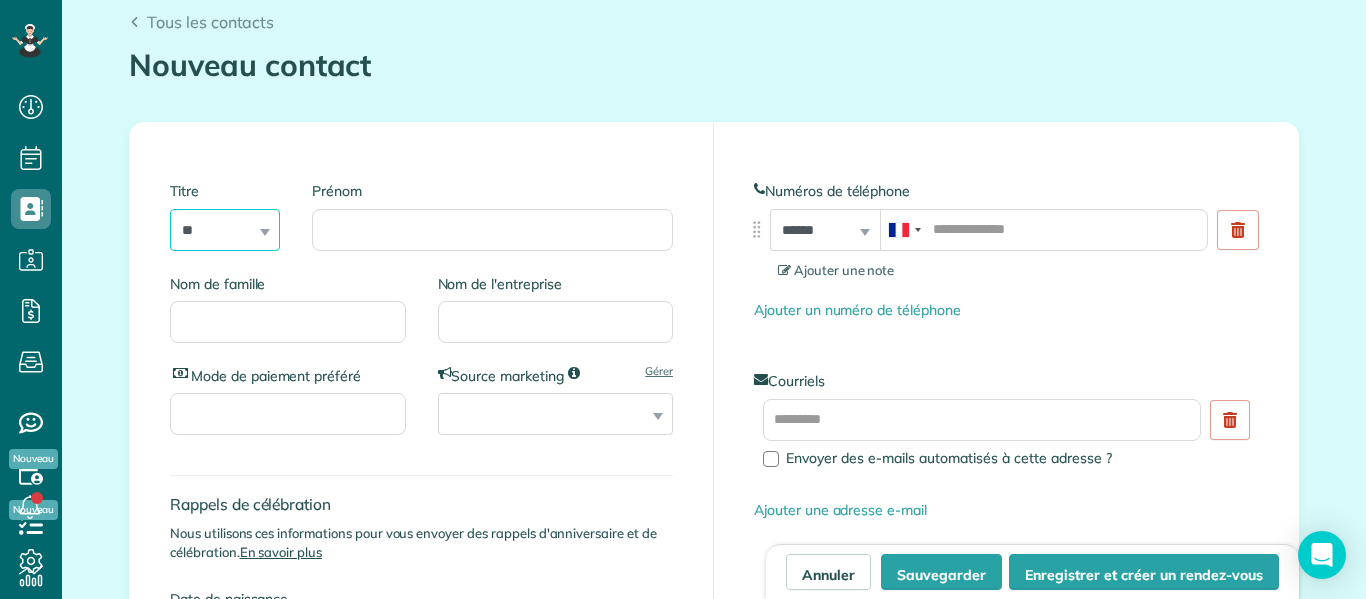 click on "**
****
***
***" at bounding box center (225, 230) 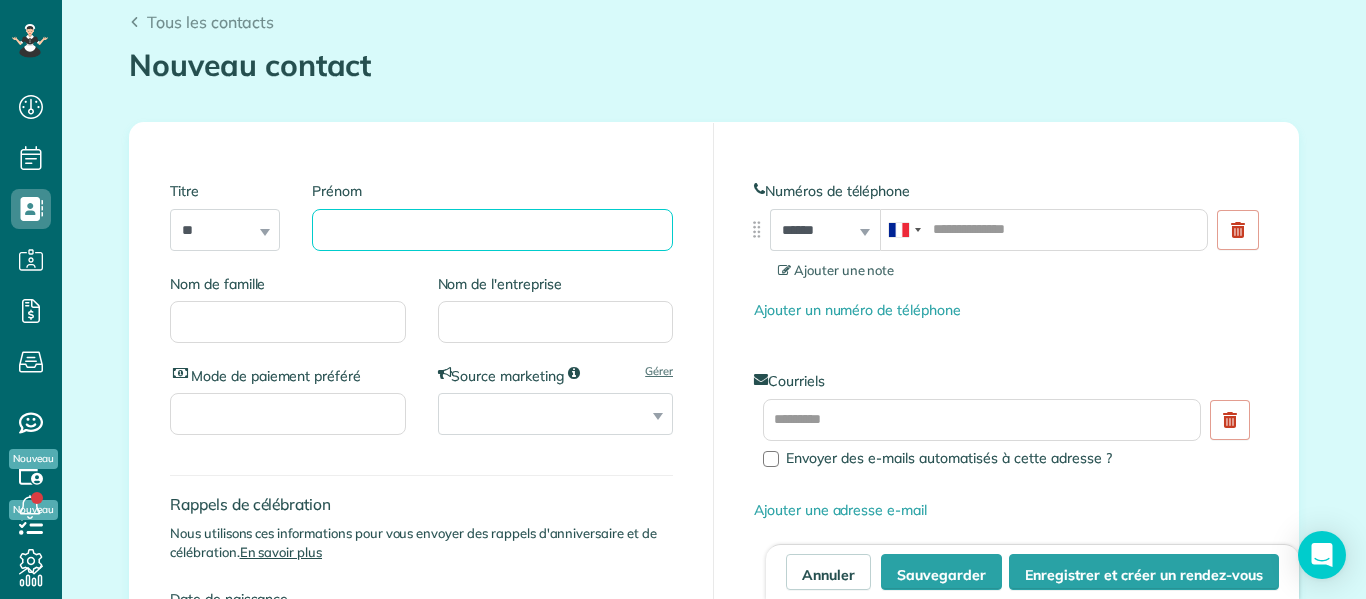 click on "Prénom" at bounding box center [492, 230] 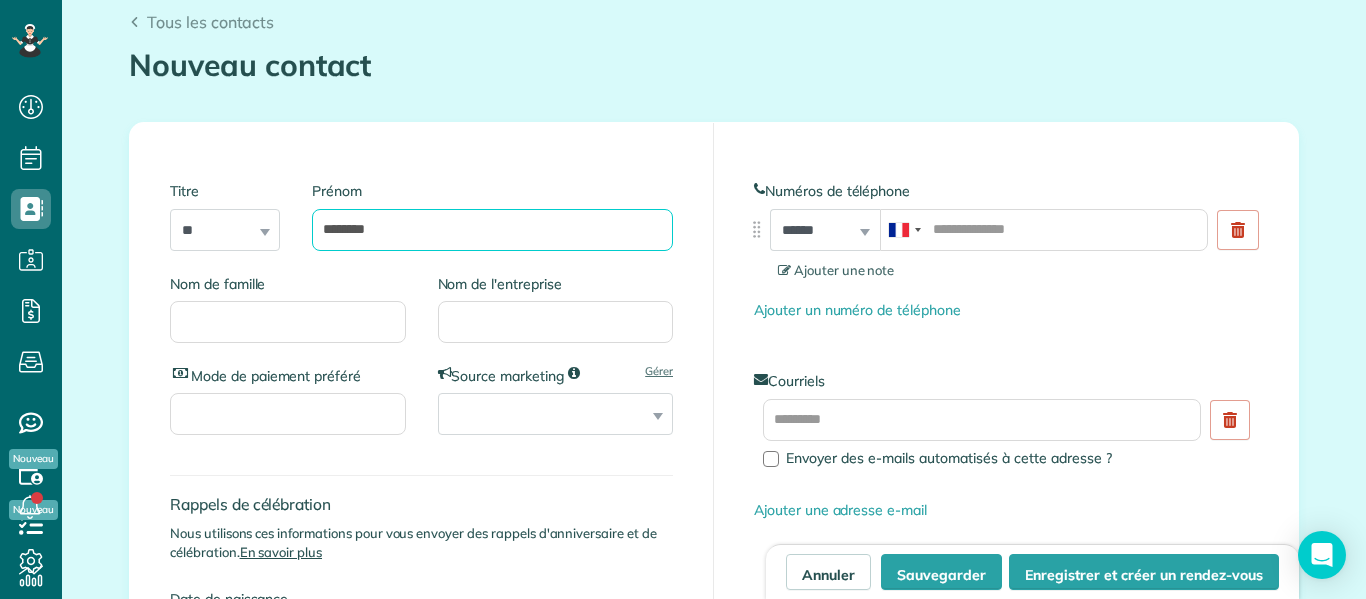 type on "********" 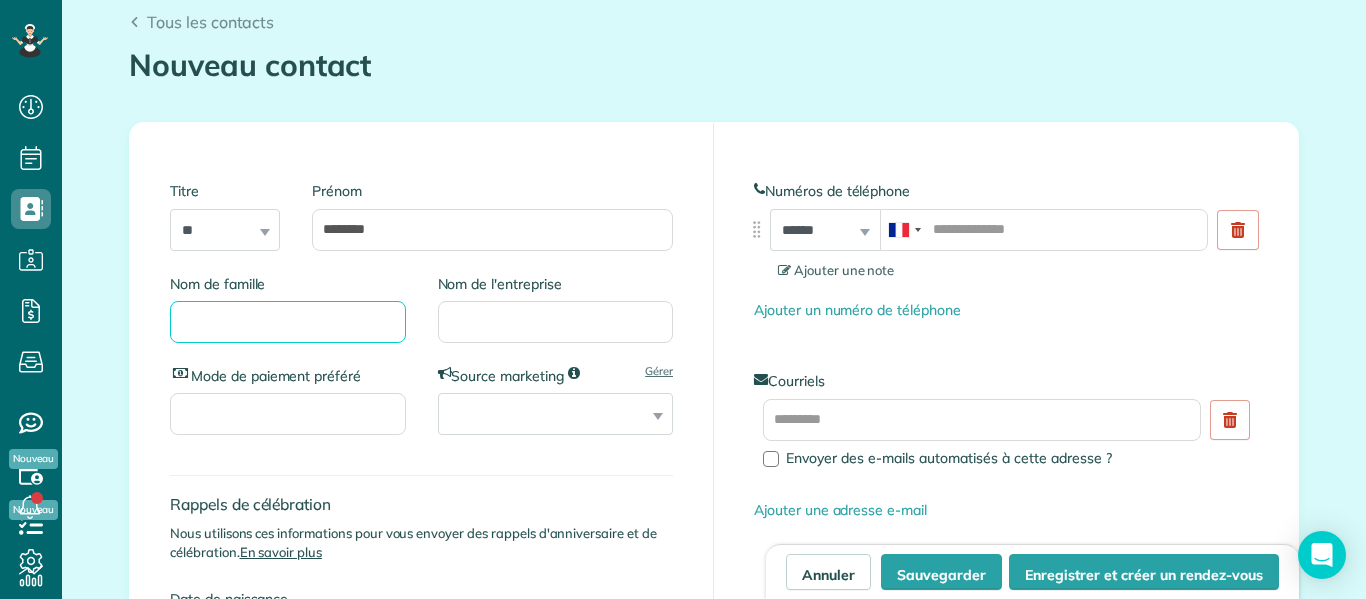click on "Nom de famille" at bounding box center [288, 322] 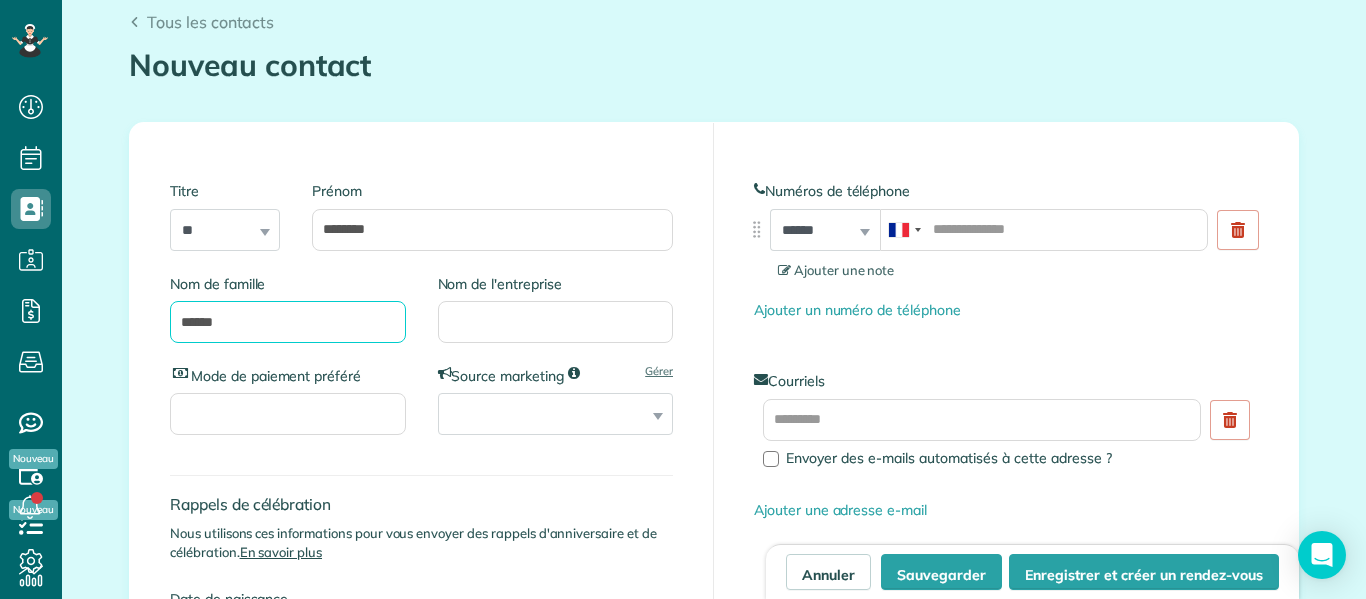 type on "******" 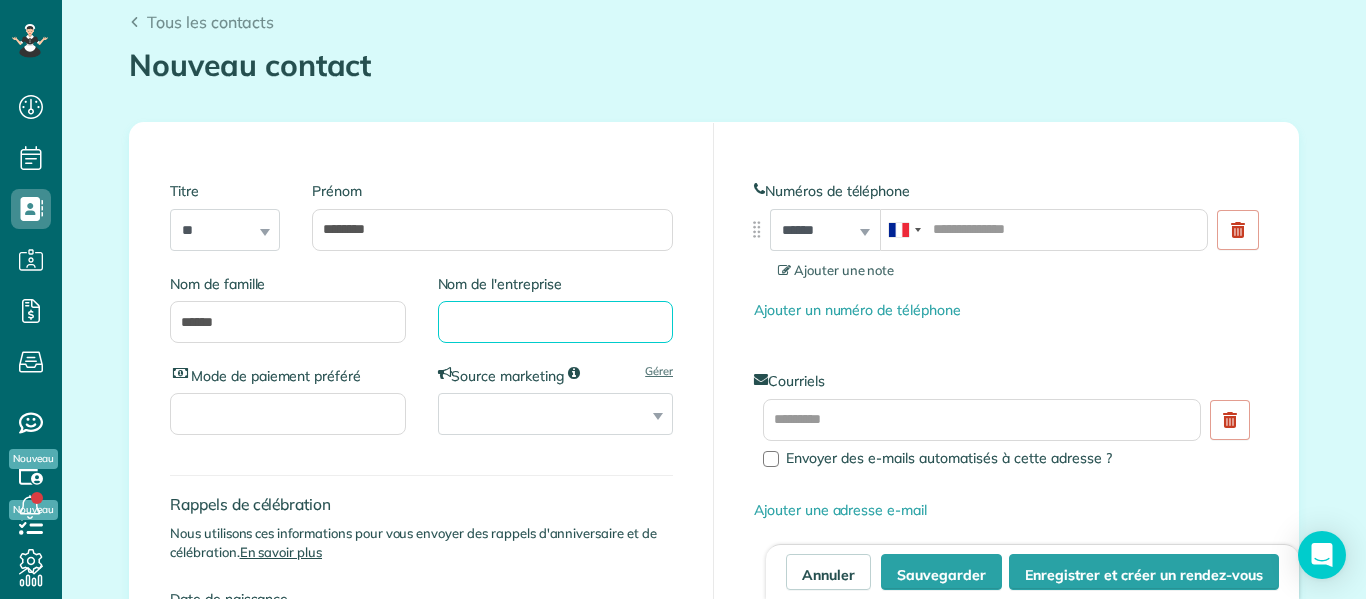 click on "Nom de l'entreprise" at bounding box center (556, 322) 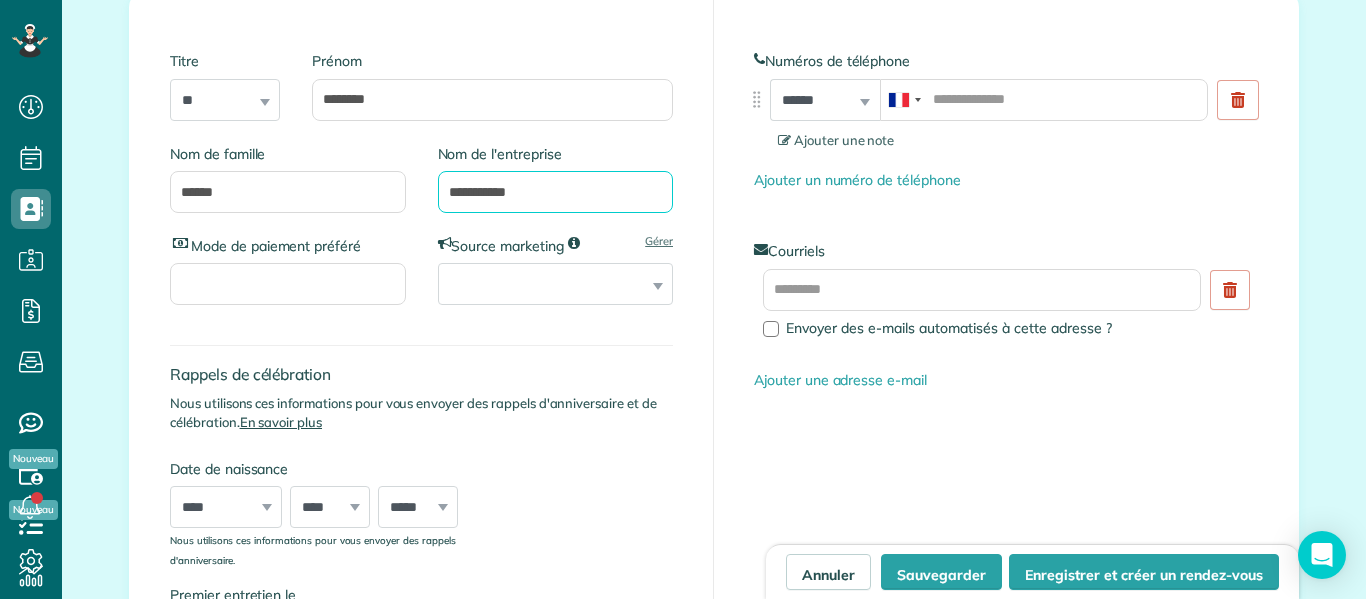 scroll, scrollTop: 329, scrollLeft: 0, axis: vertical 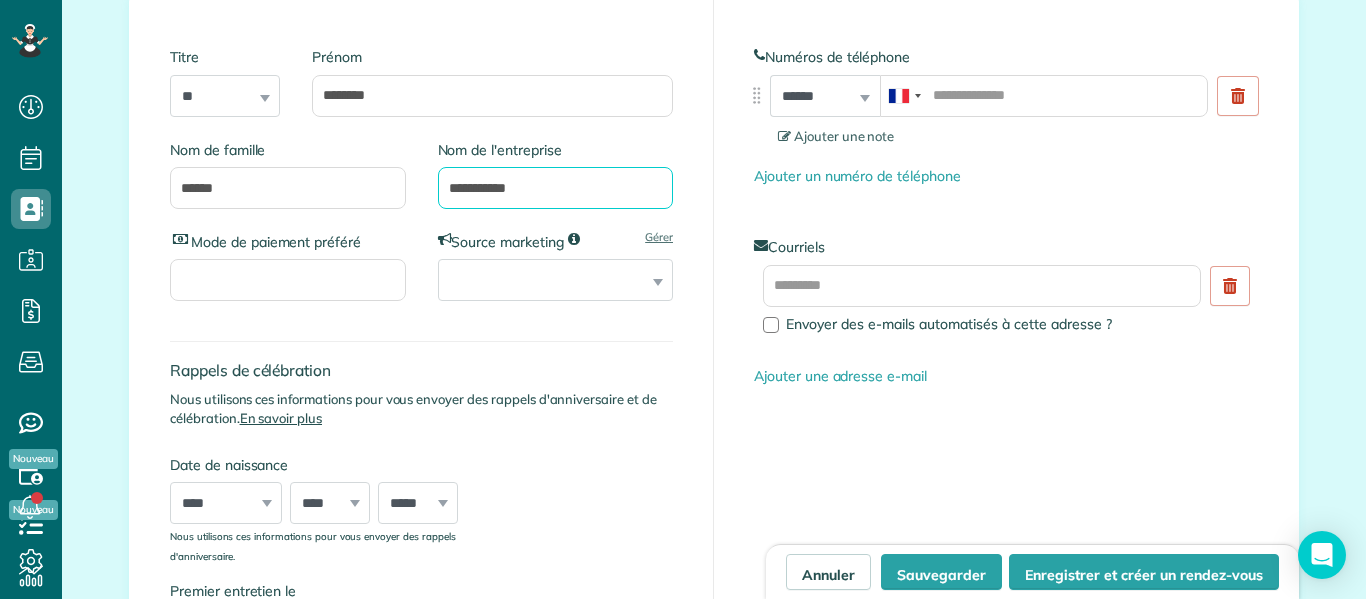 type on "**********" 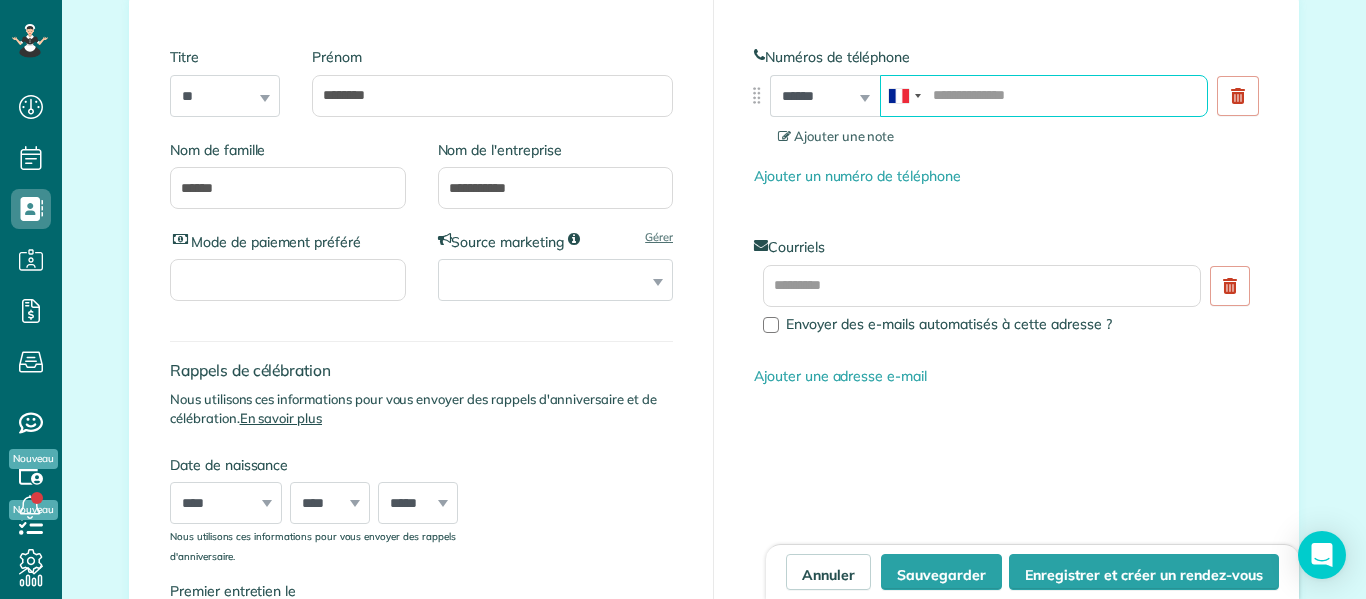 click at bounding box center (1044, 96) 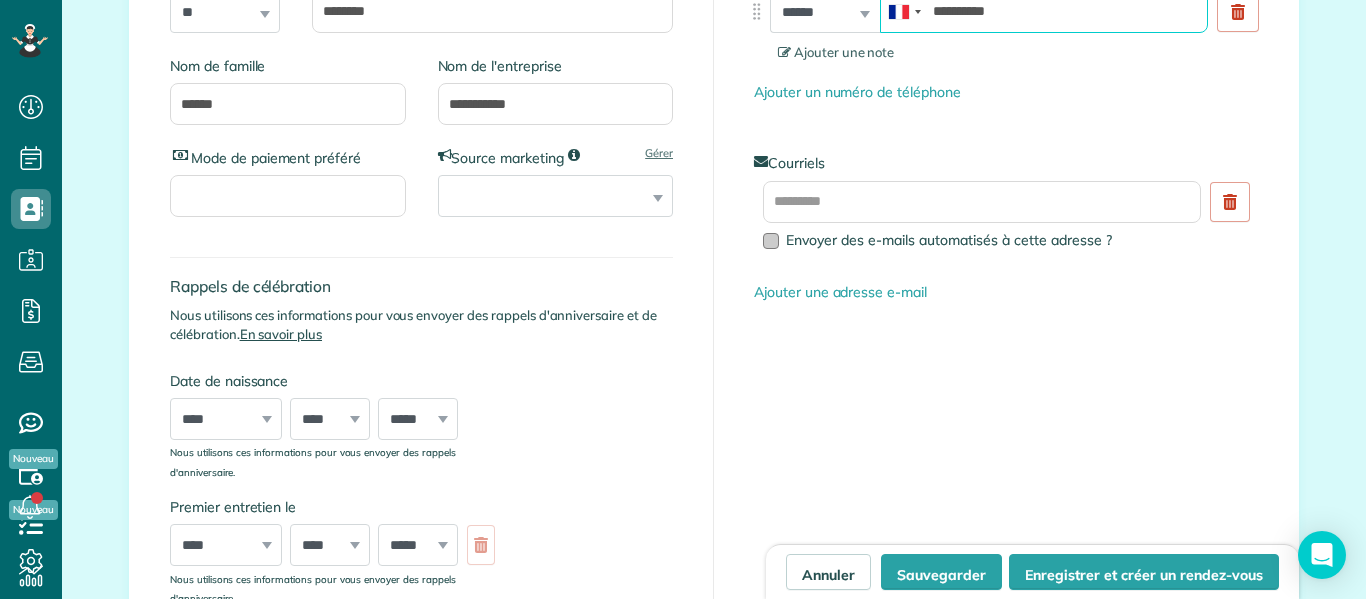 scroll, scrollTop: 414, scrollLeft: 0, axis: vertical 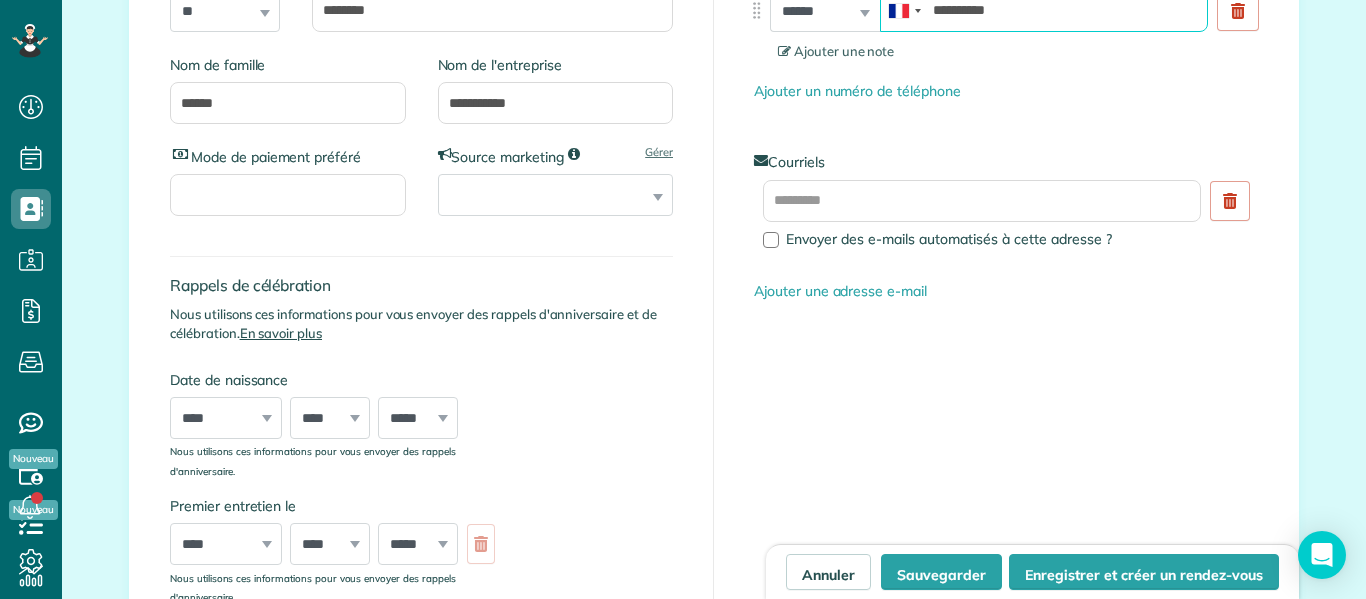 type on "**********" 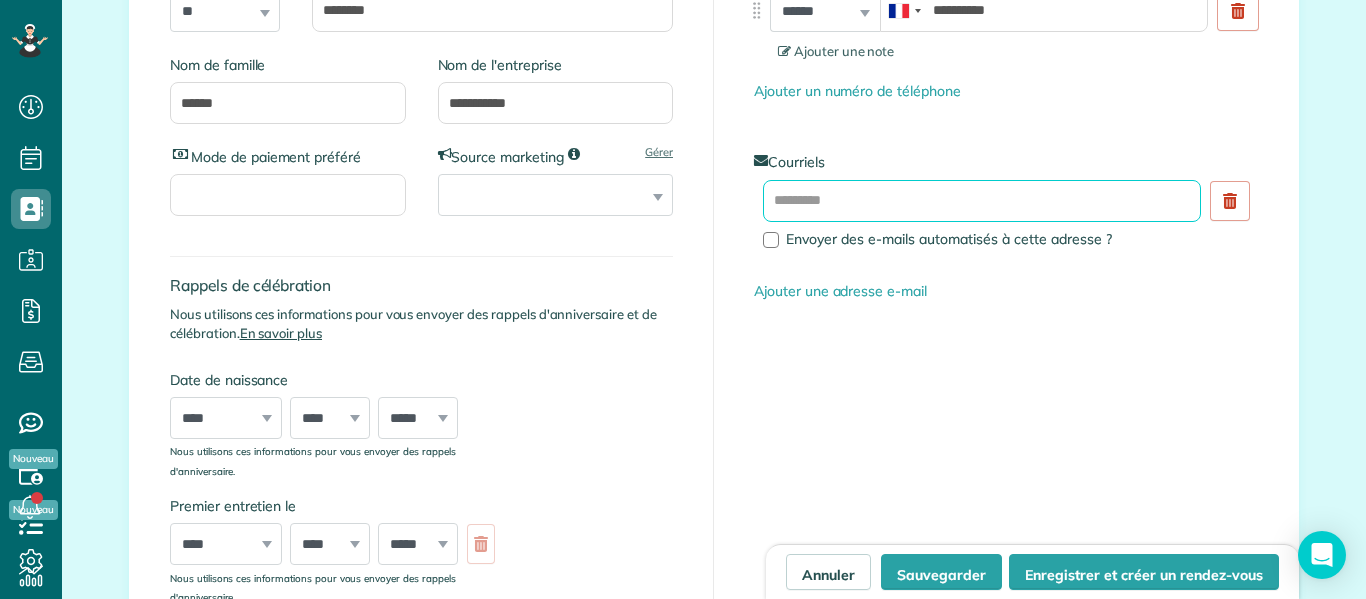 click at bounding box center [982, 201] 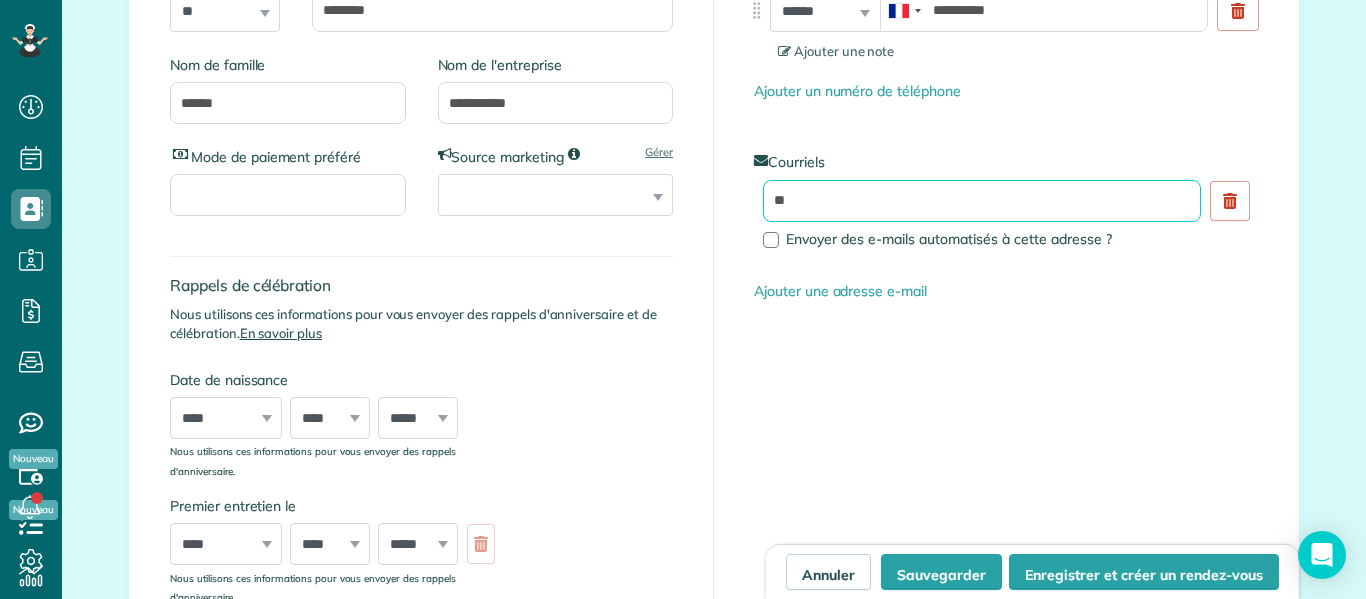 click on "**" at bounding box center [982, 201] 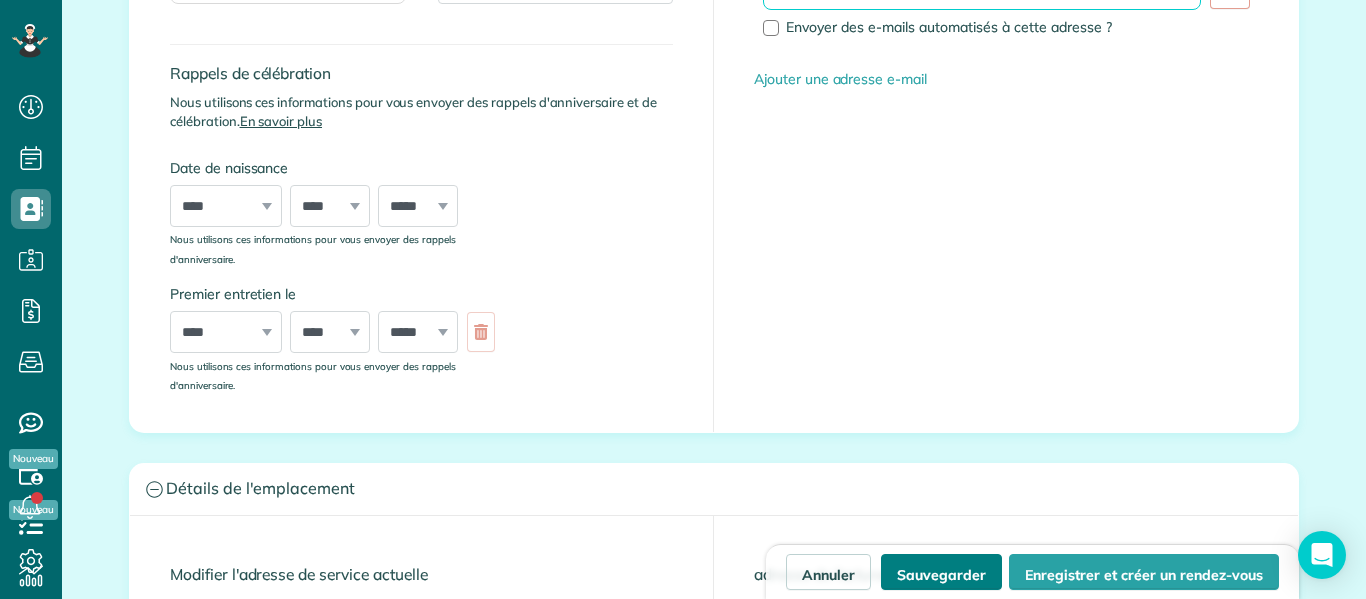 scroll, scrollTop: 625, scrollLeft: 0, axis: vertical 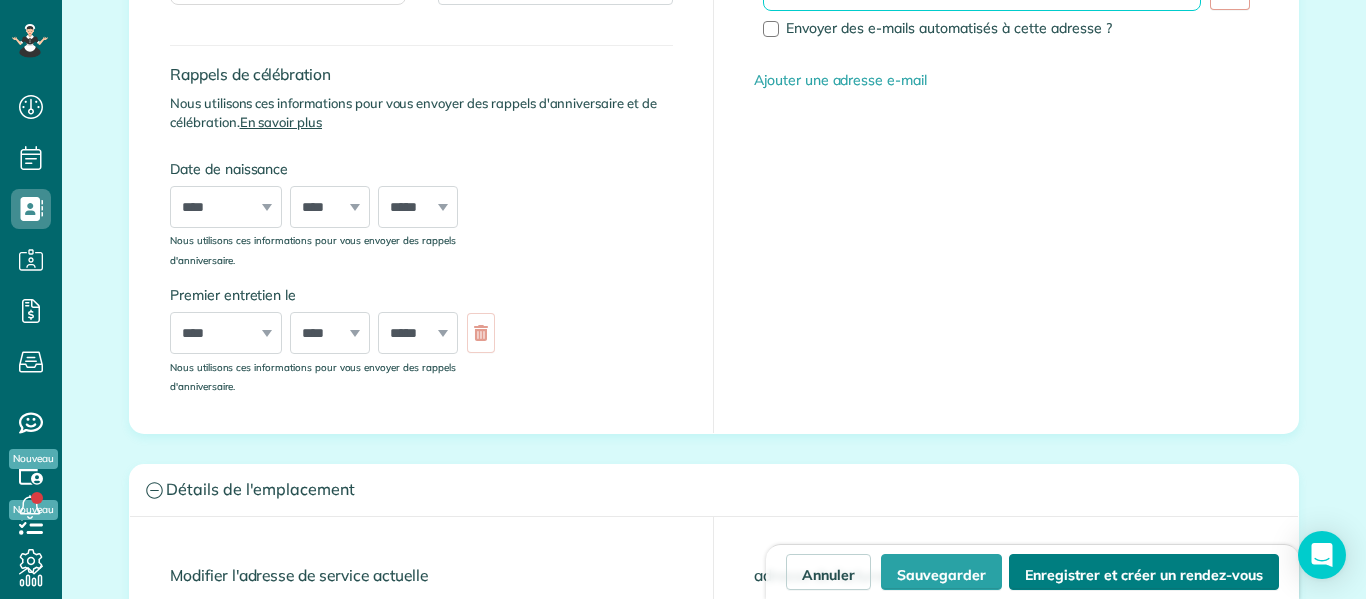 type on "**********" 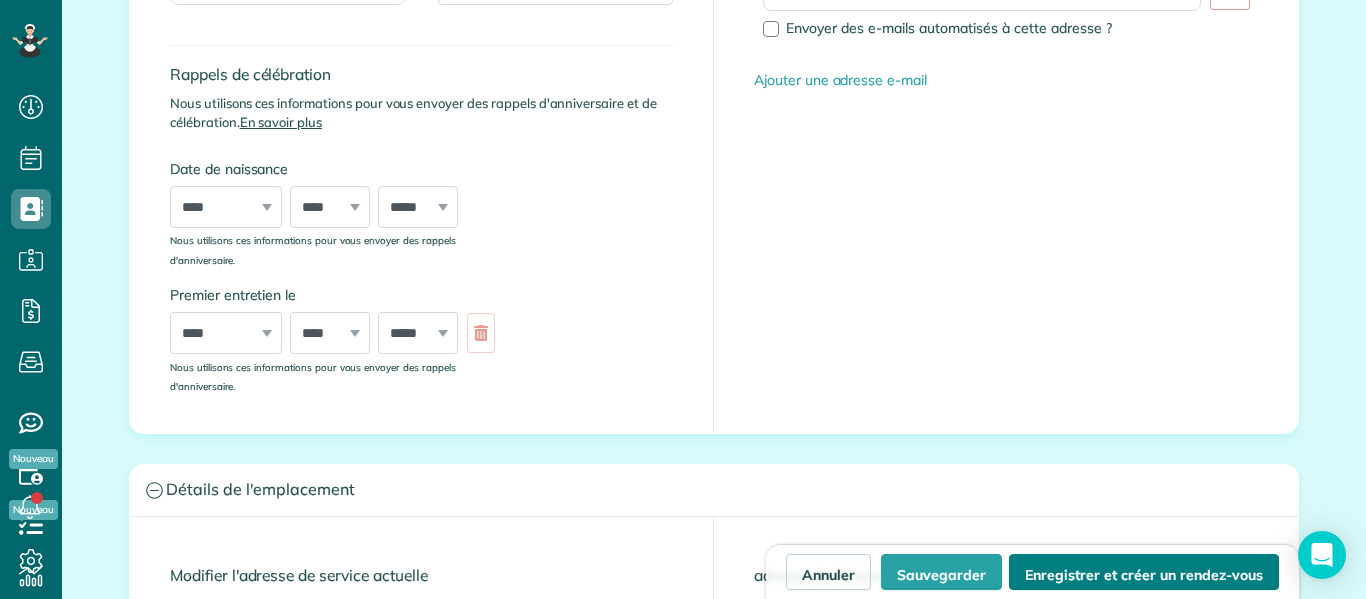 click on "Enregistrer et créer un rendez-vous" at bounding box center [1144, 574] 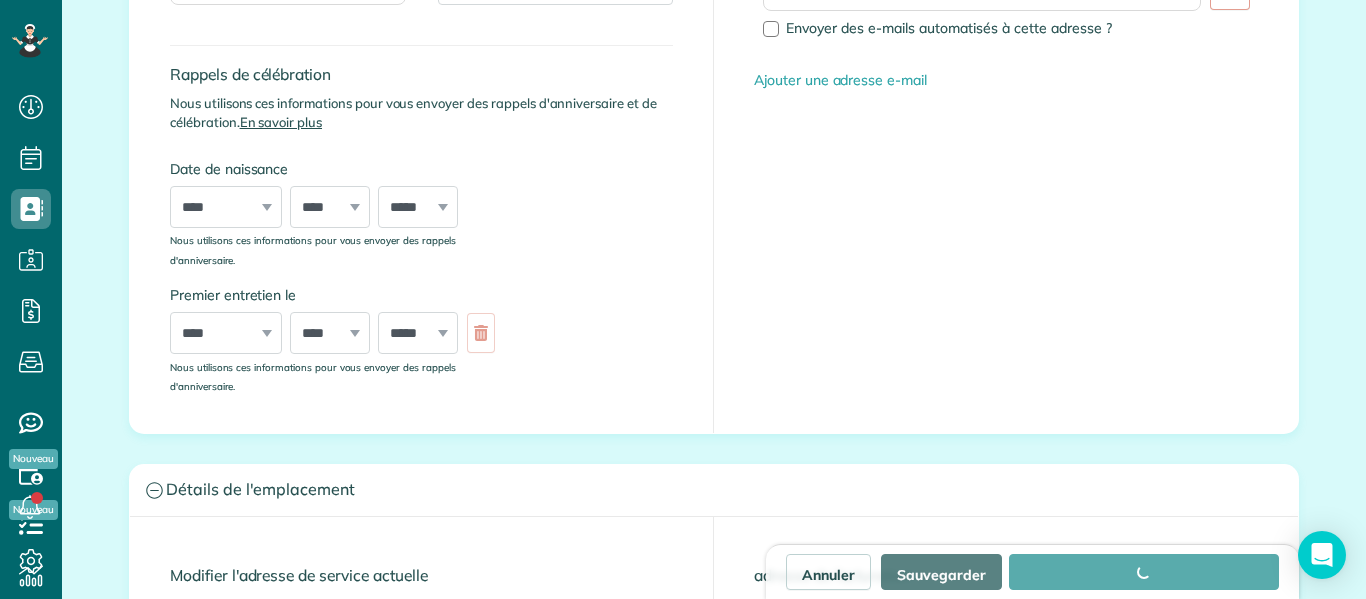 type on "**********" 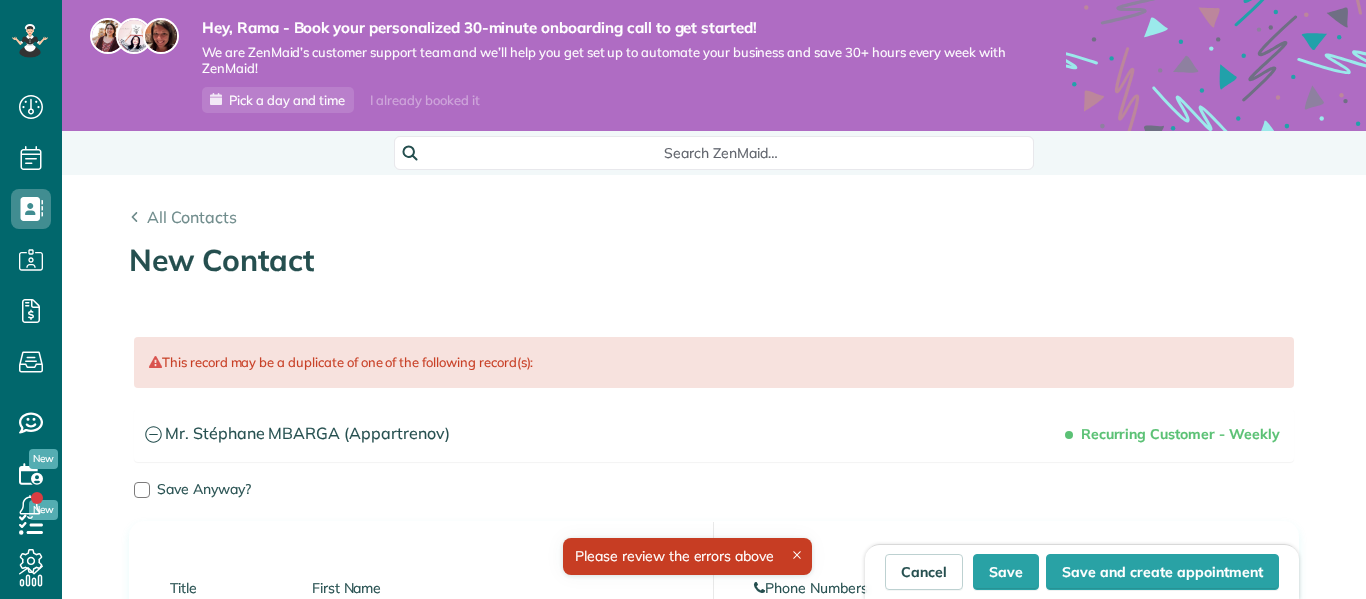 scroll, scrollTop: 0, scrollLeft: 0, axis: both 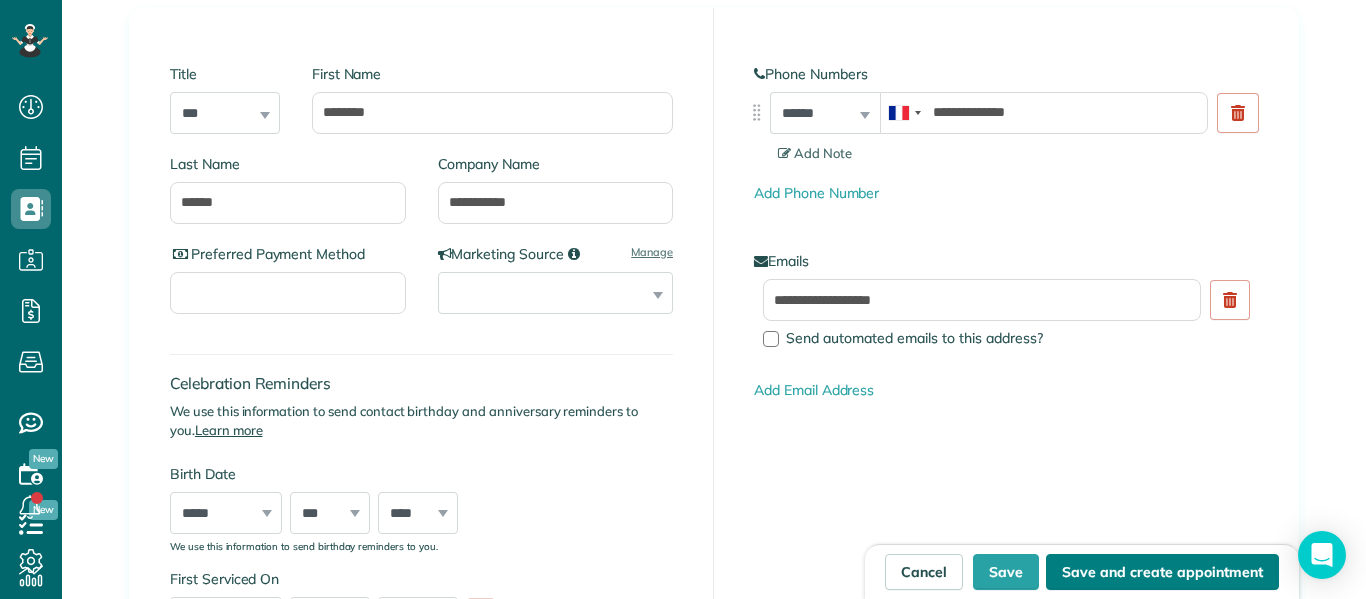 click on "Save and create appointment" at bounding box center (1162, 572) 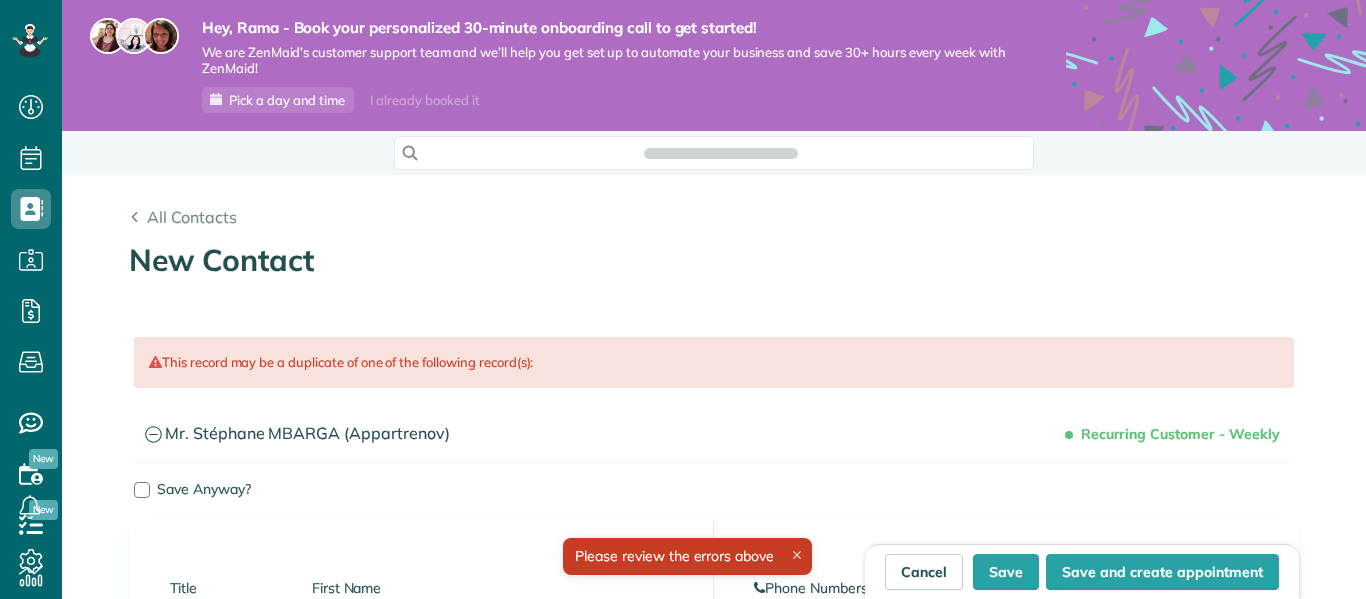 scroll, scrollTop: 0, scrollLeft: 0, axis: both 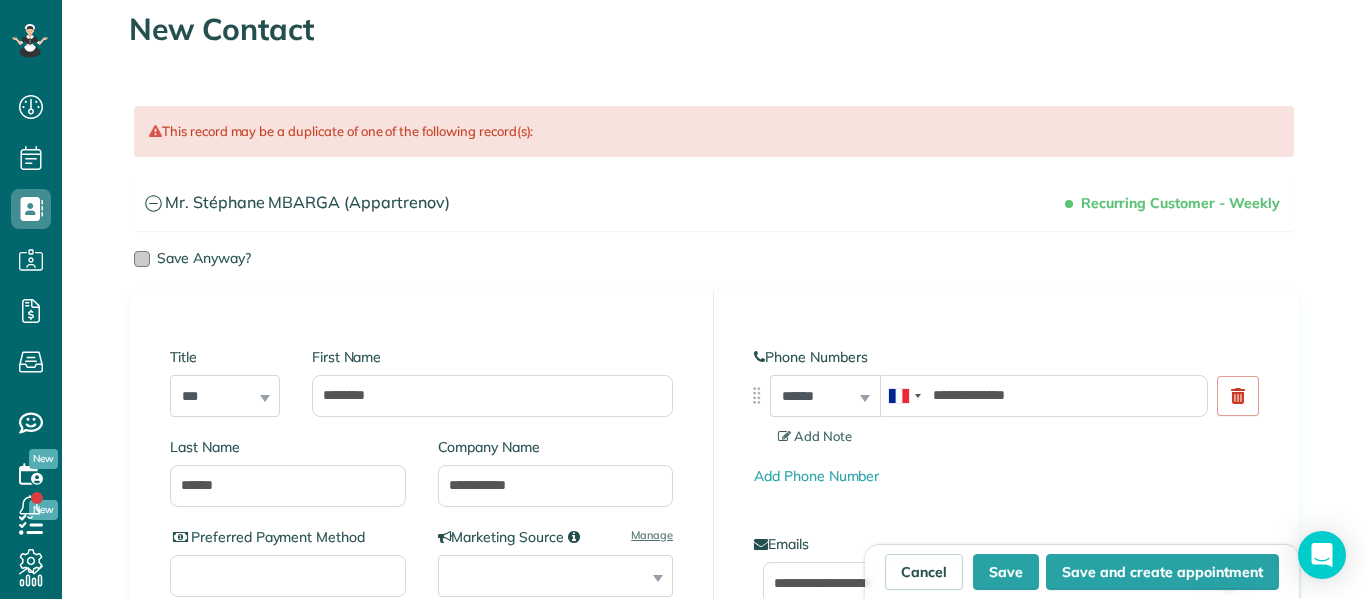 click at bounding box center (142, 259) 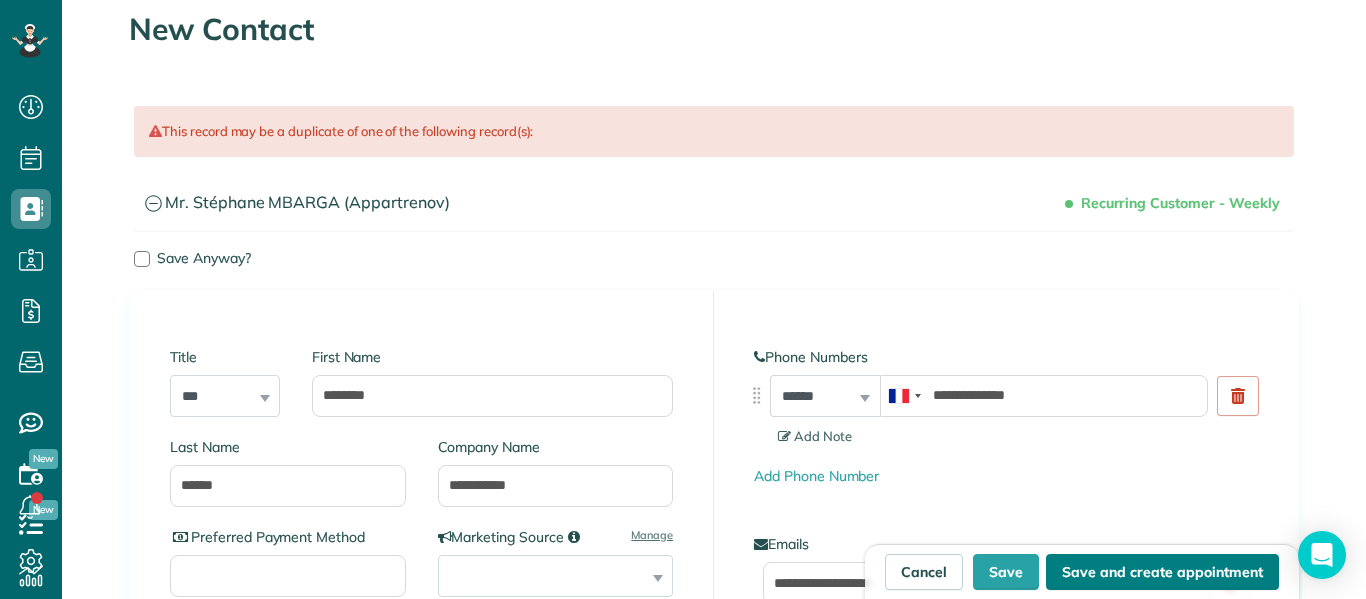 click on "Save and create appointment" at bounding box center (1162, 572) 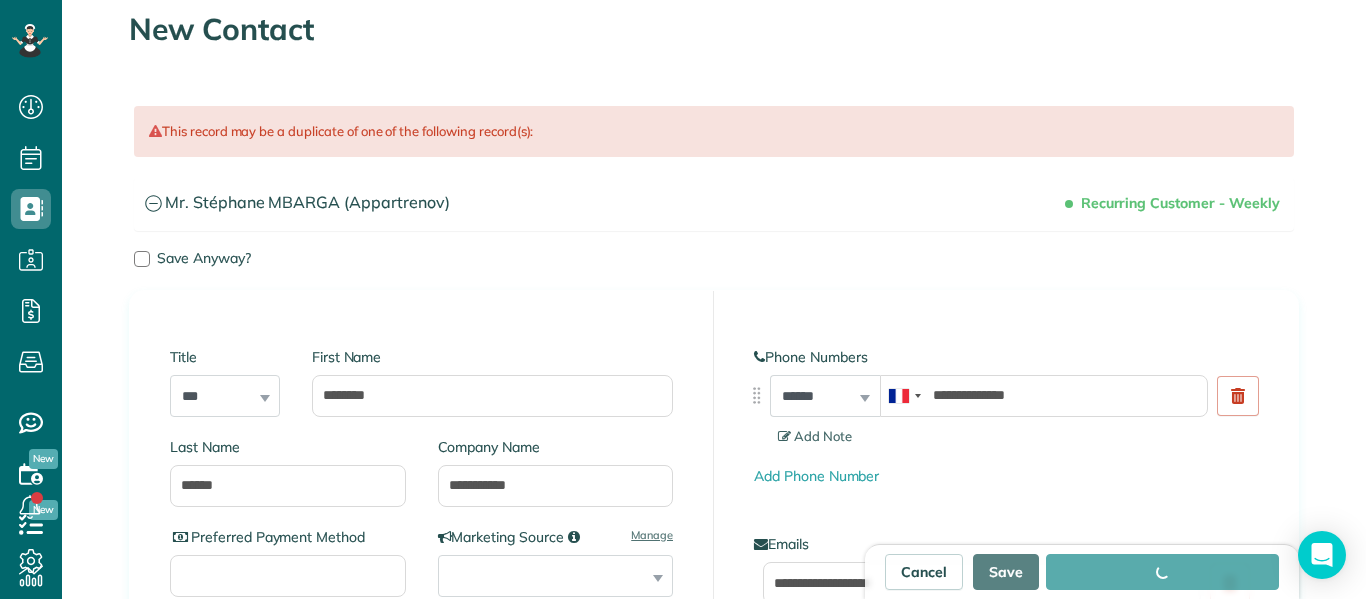 type on "**********" 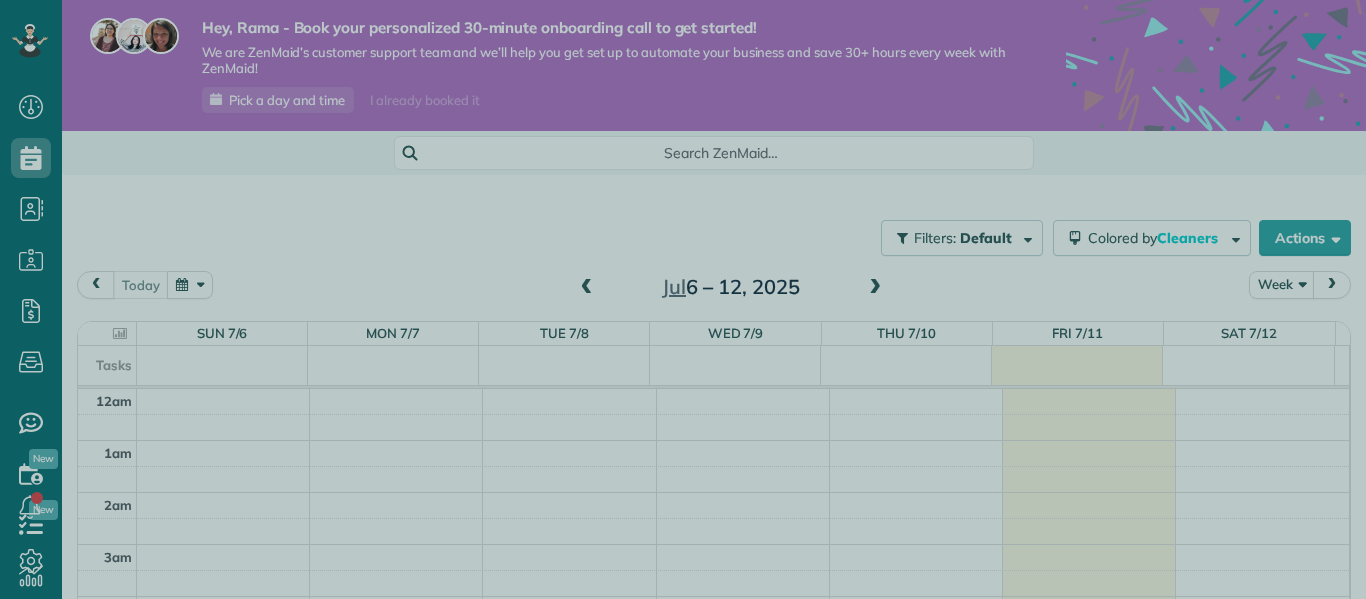scroll, scrollTop: 0, scrollLeft: 0, axis: both 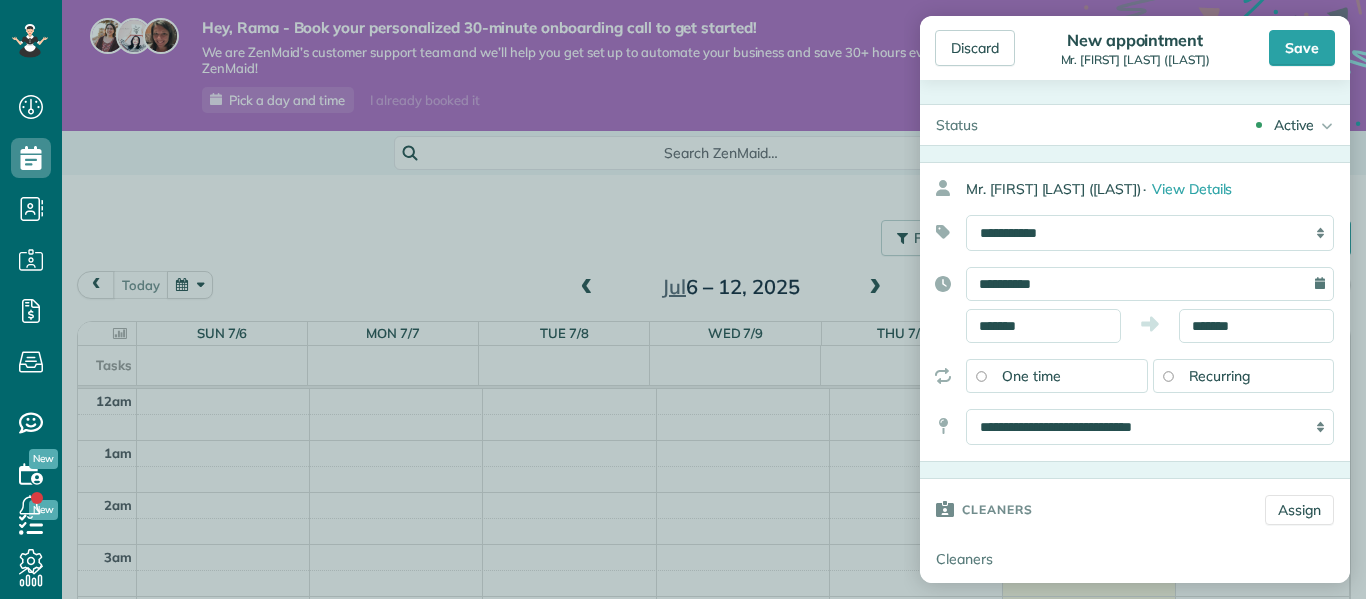 type on "**********" 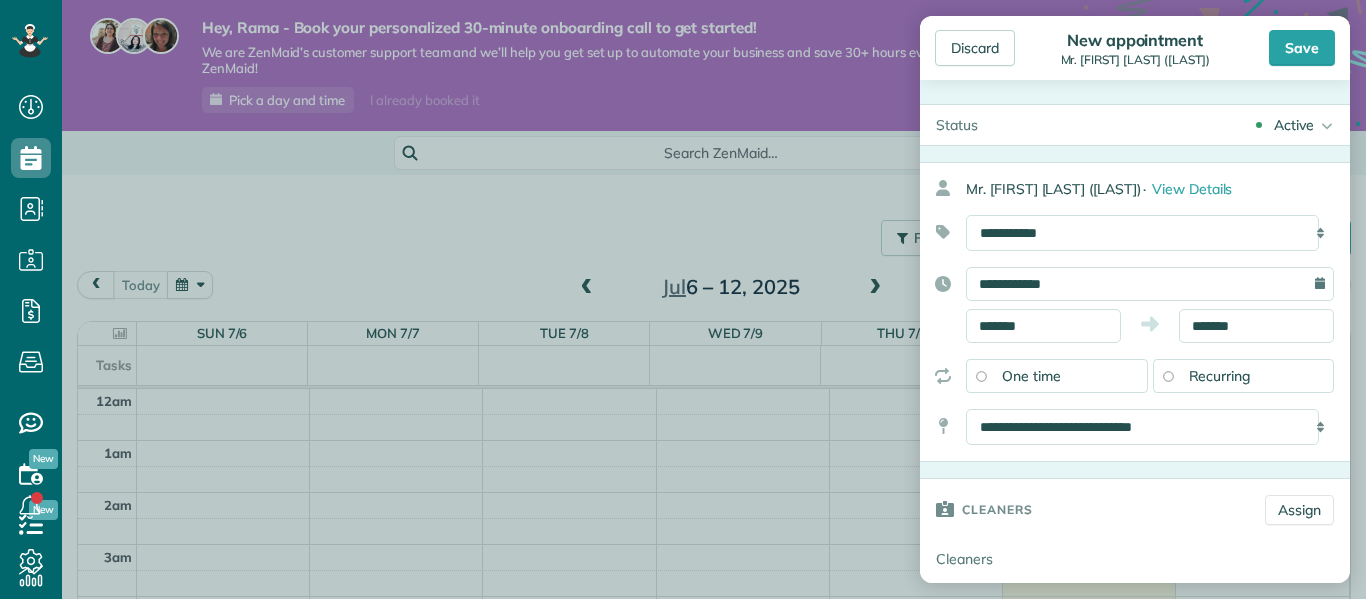 scroll, scrollTop: 599, scrollLeft: 62, axis: both 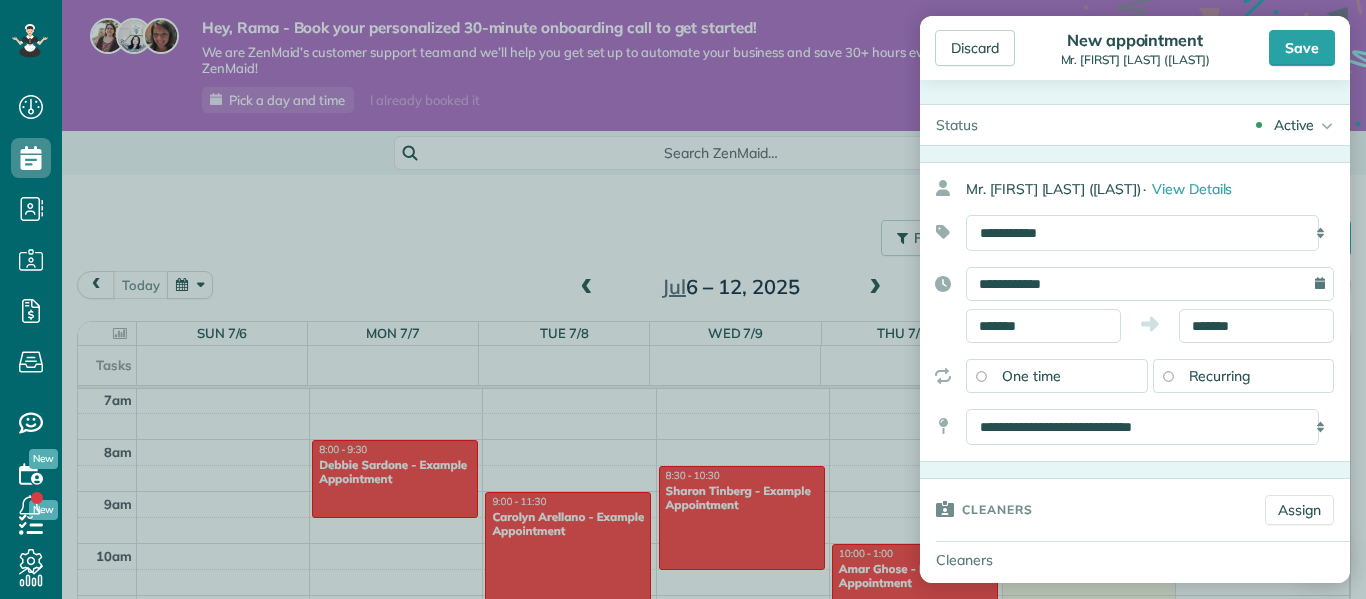 click on "**********" at bounding box center [1135, 305] 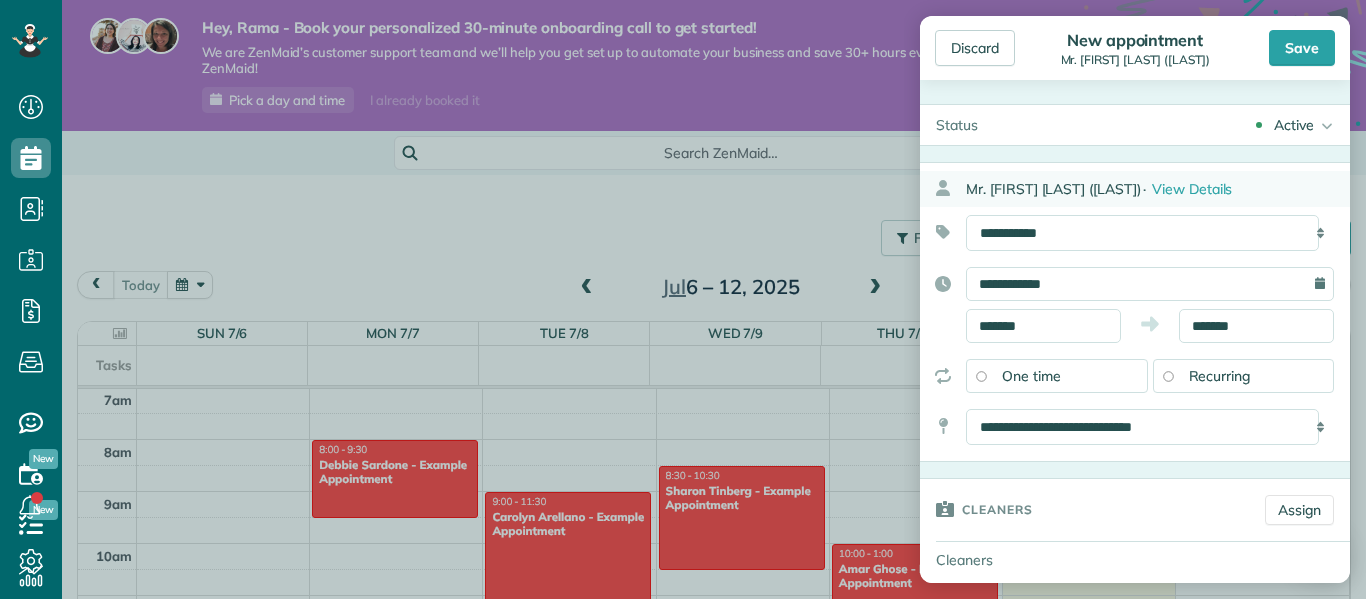 click on "Active
Active
Estimate
Stand-By
Cancelled
Cancelled (with fee)" at bounding box center [1172, 125] 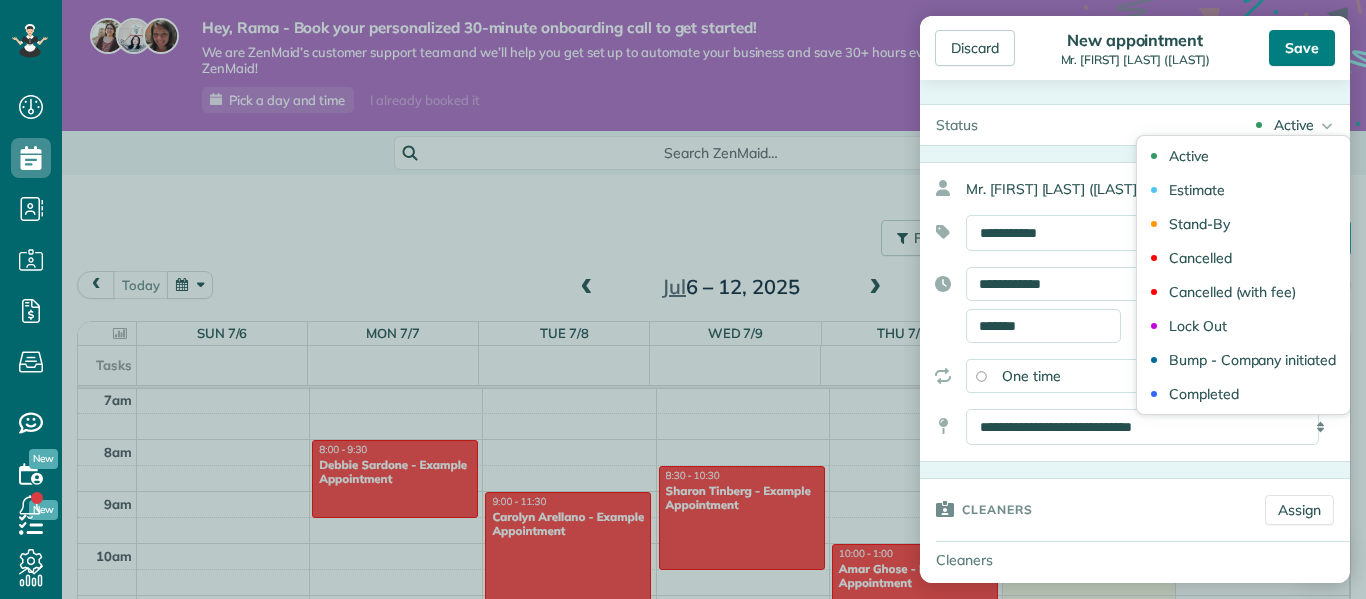 scroll, scrollTop: 231, scrollLeft: 0, axis: vertical 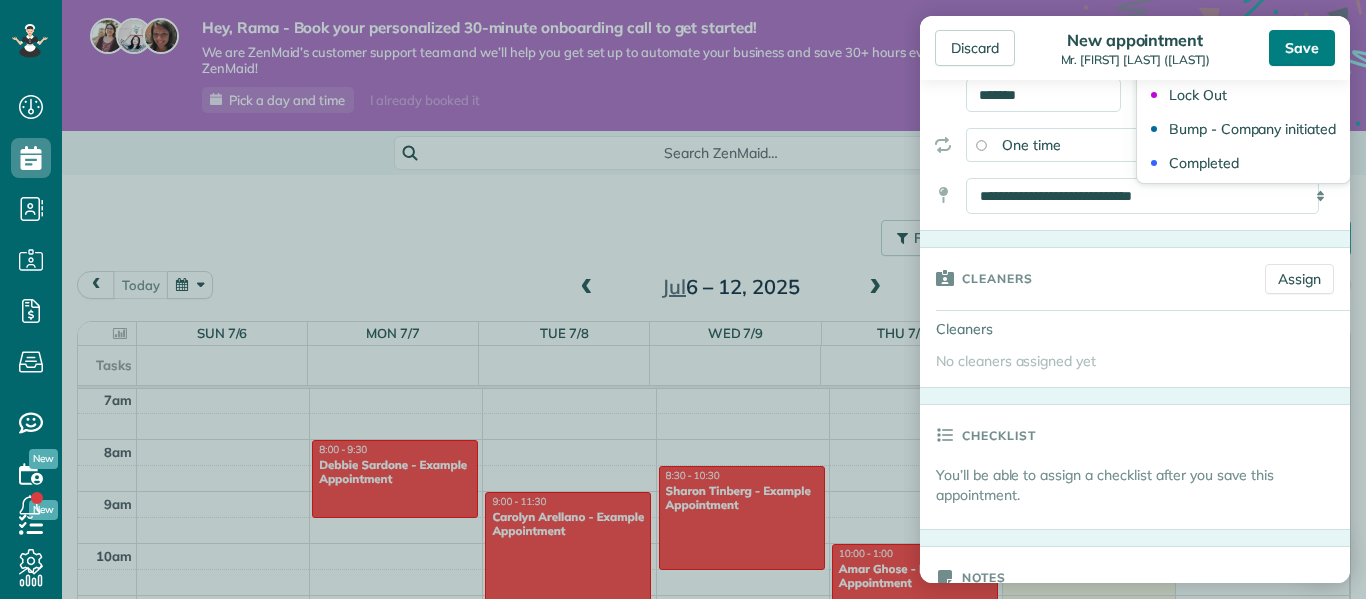 click on "Save" at bounding box center [1302, 48] 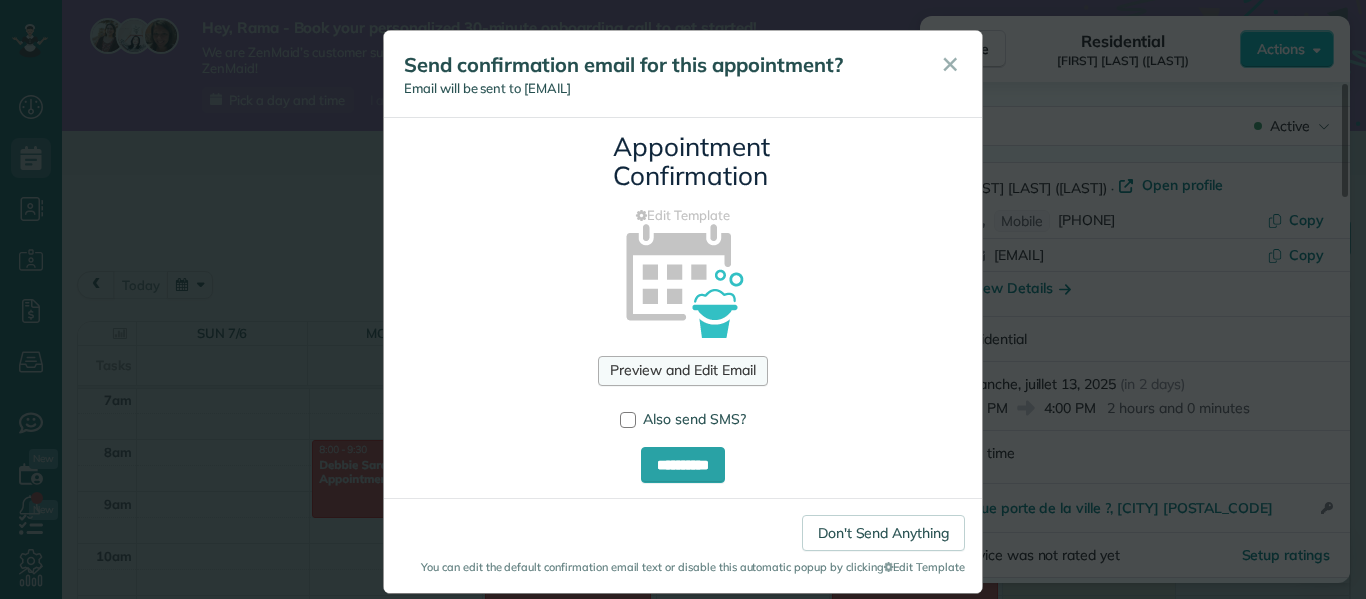 click on "Preview and Edit Email" at bounding box center [682, 371] 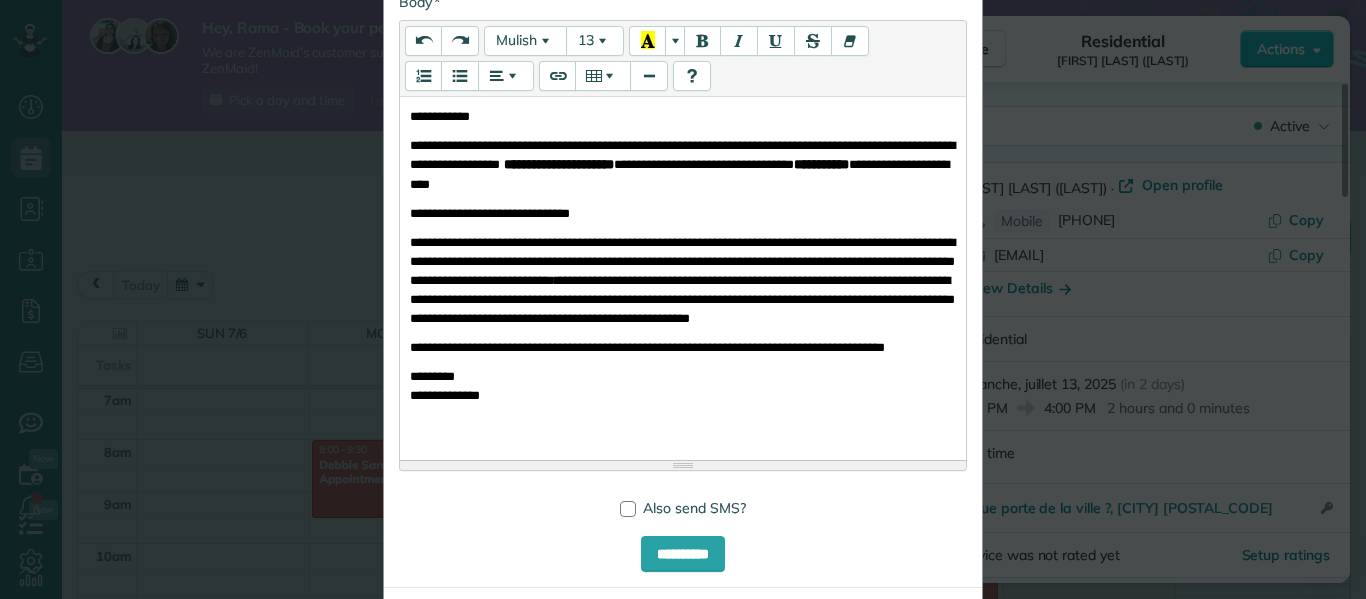 scroll, scrollTop: 423, scrollLeft: 0, axis: vertical 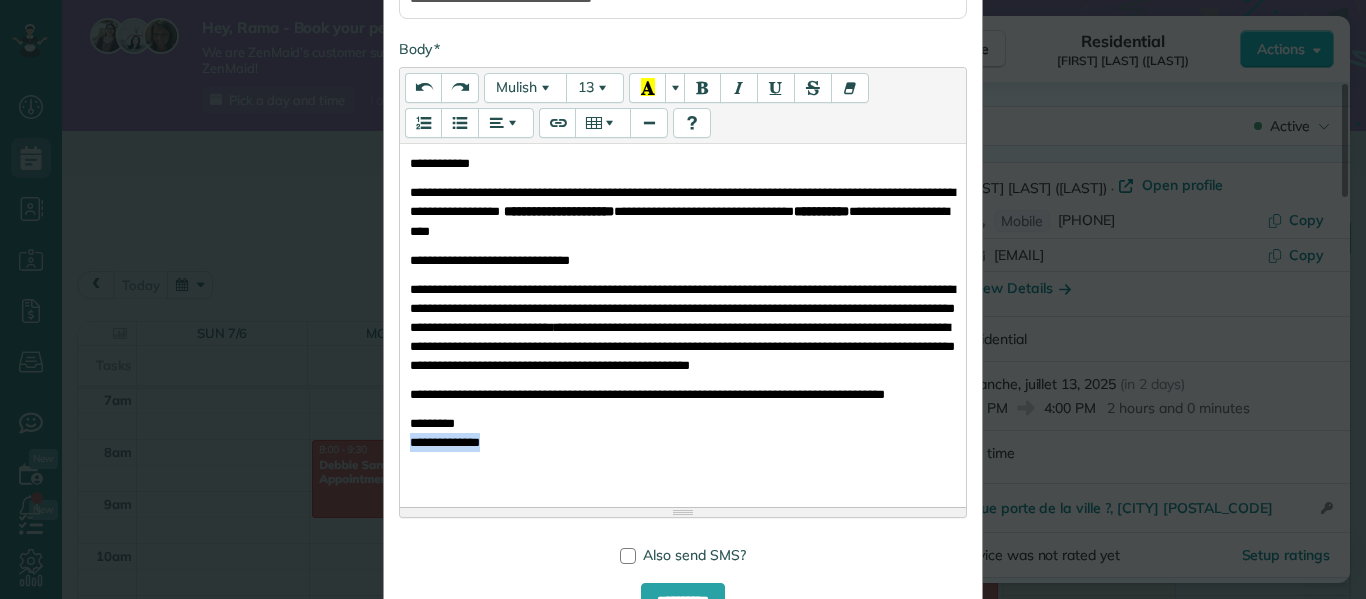 drag, startPoint x: 504, startPoint y: 482, endPoint x: 444, endPoint y: 398, distance: 103.227905 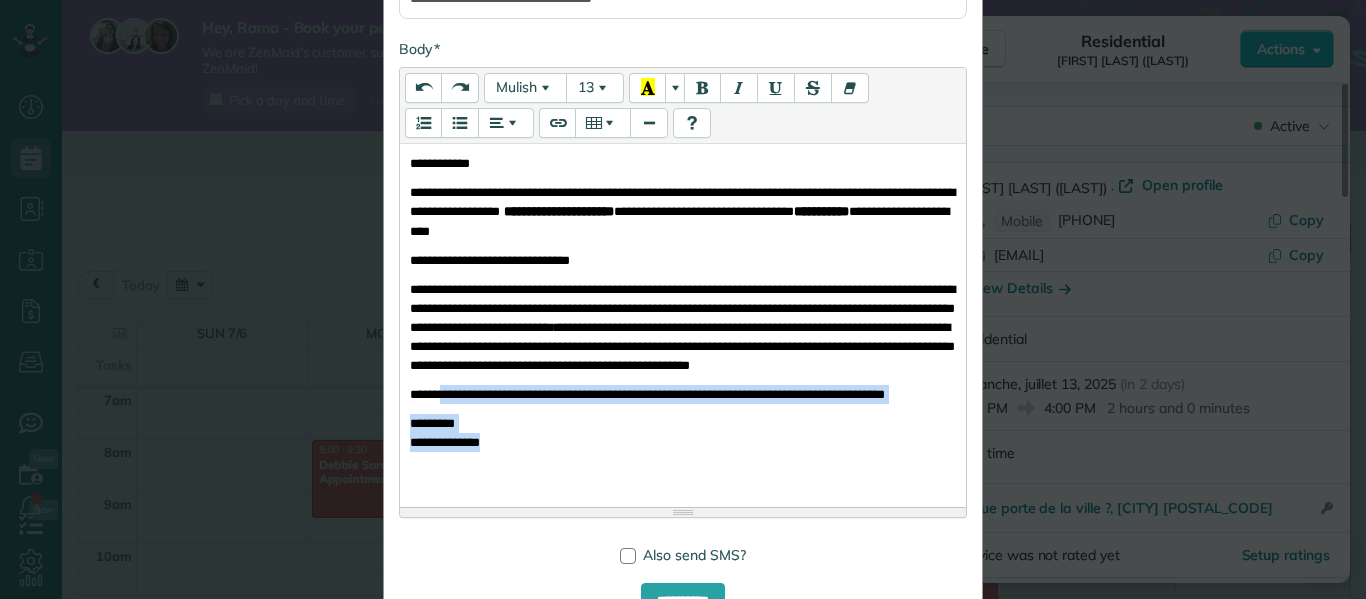 click on "**********" at bounding box center [683, 322] 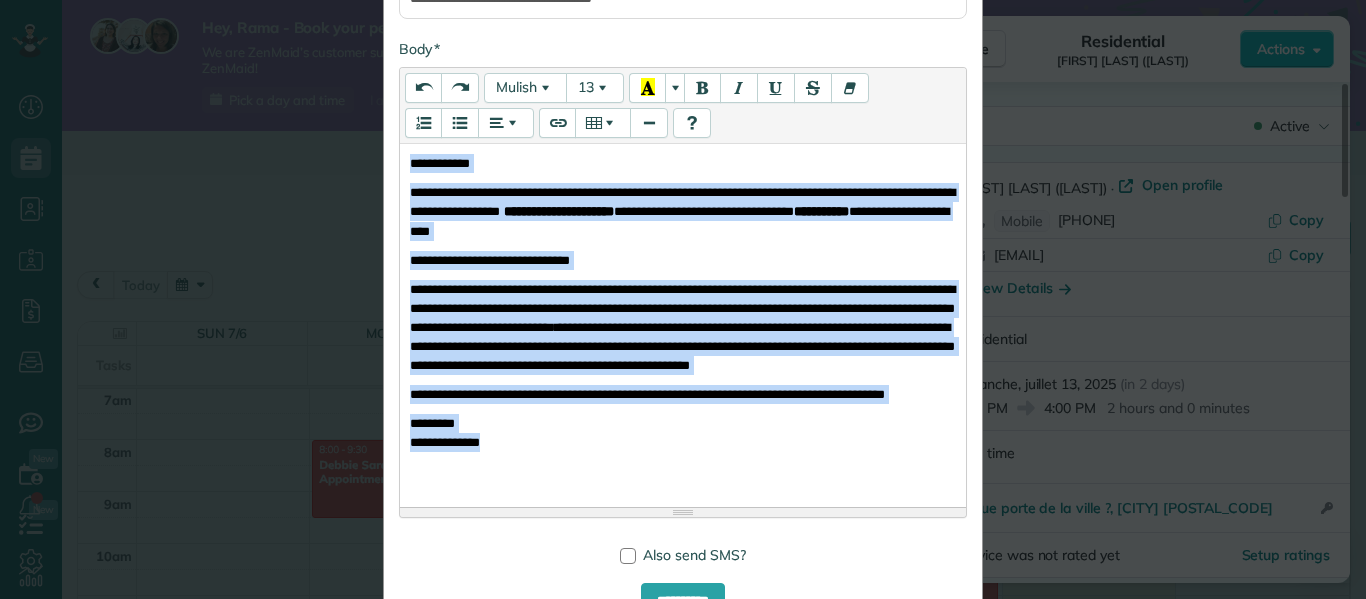 drag, startPoint x: 503, startPoint y: 478, endPoint x: 395, endPoint y: 164, distance: 332.0542 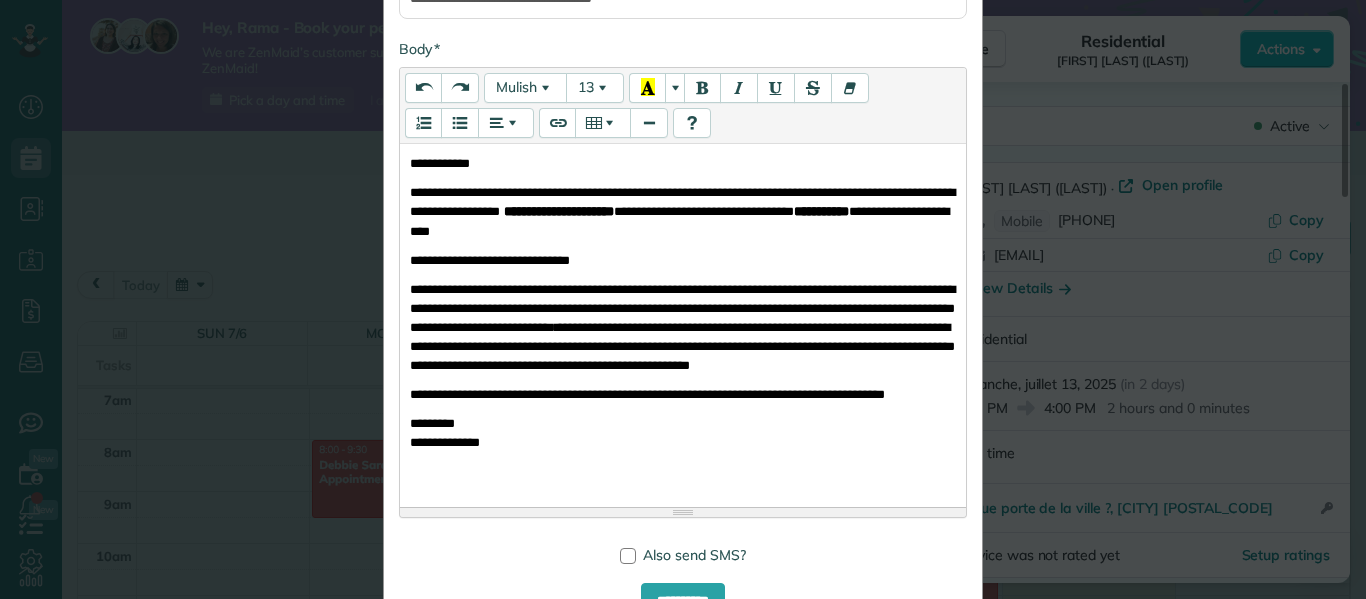 scroll, scrollTop: 277, scrollLeft: 0, axis: vertical 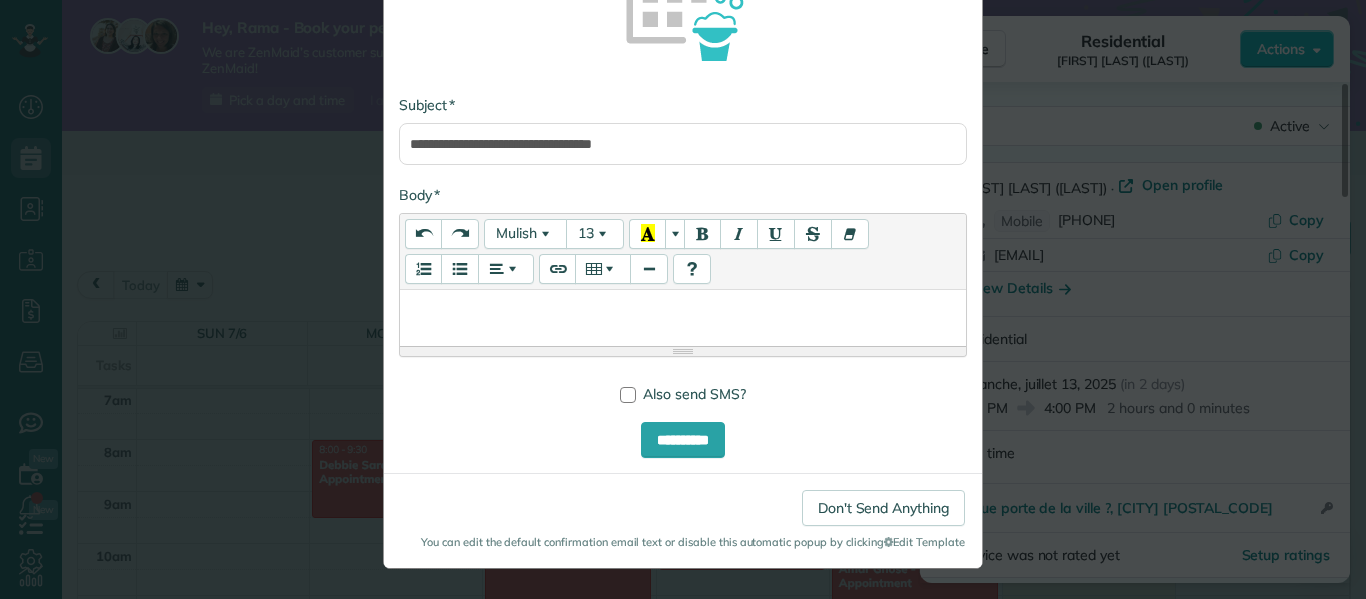 click at bounding box center (683, 309) 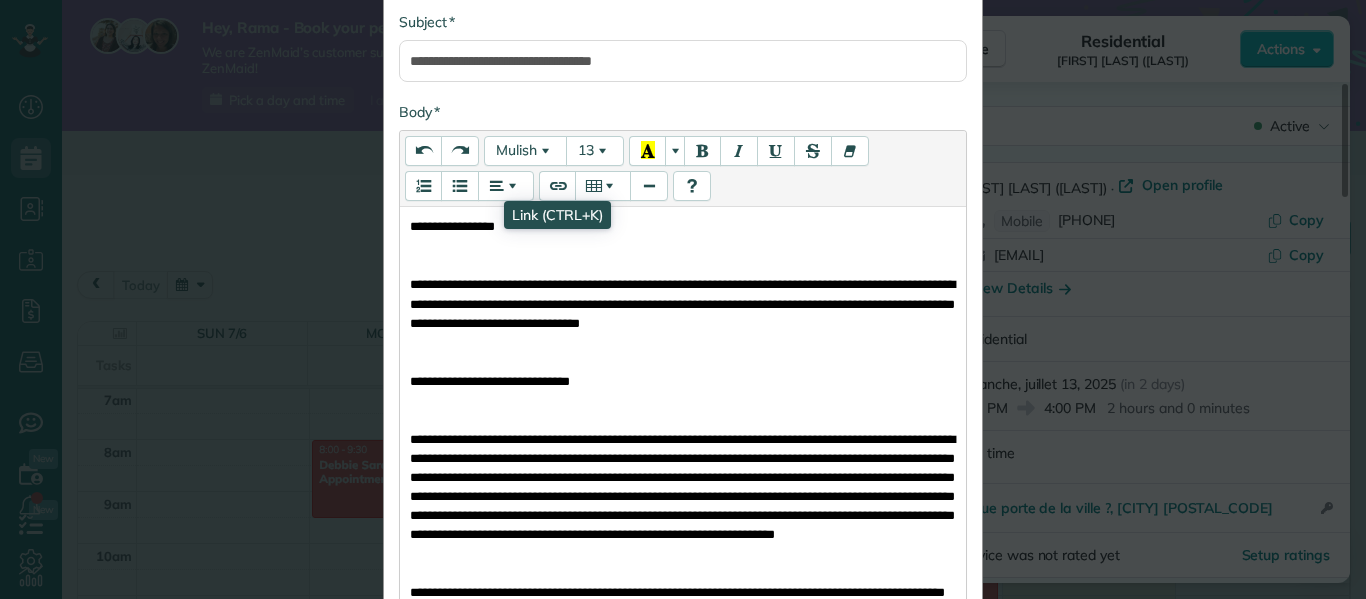 scroll, scrollTop: 276, scrollLeft: 0, axis: vertical 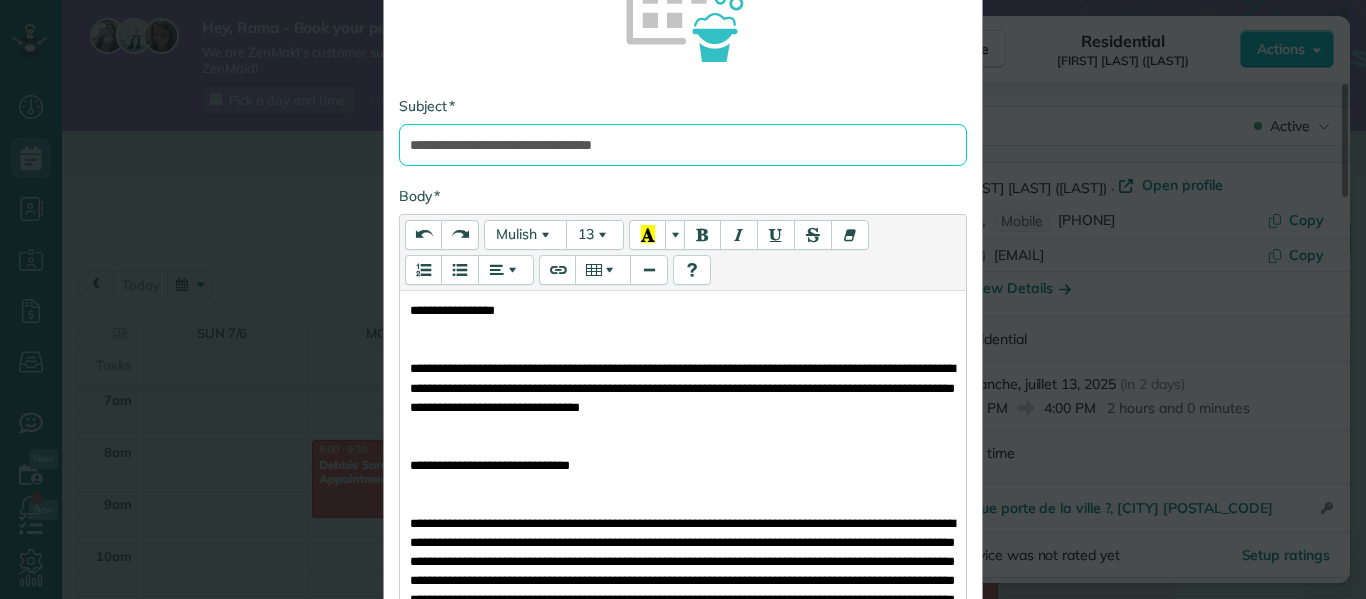 click on "**********" at bounding box center (683, 145) 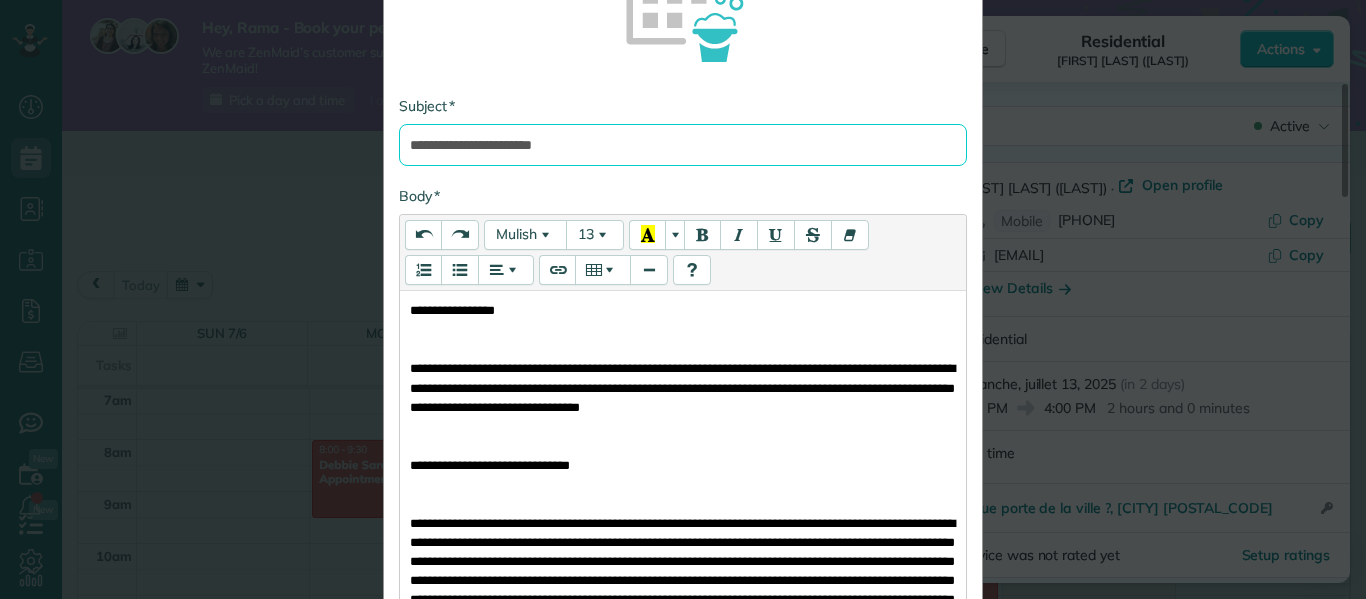 click on "**********" at bounding box center (683, 145) 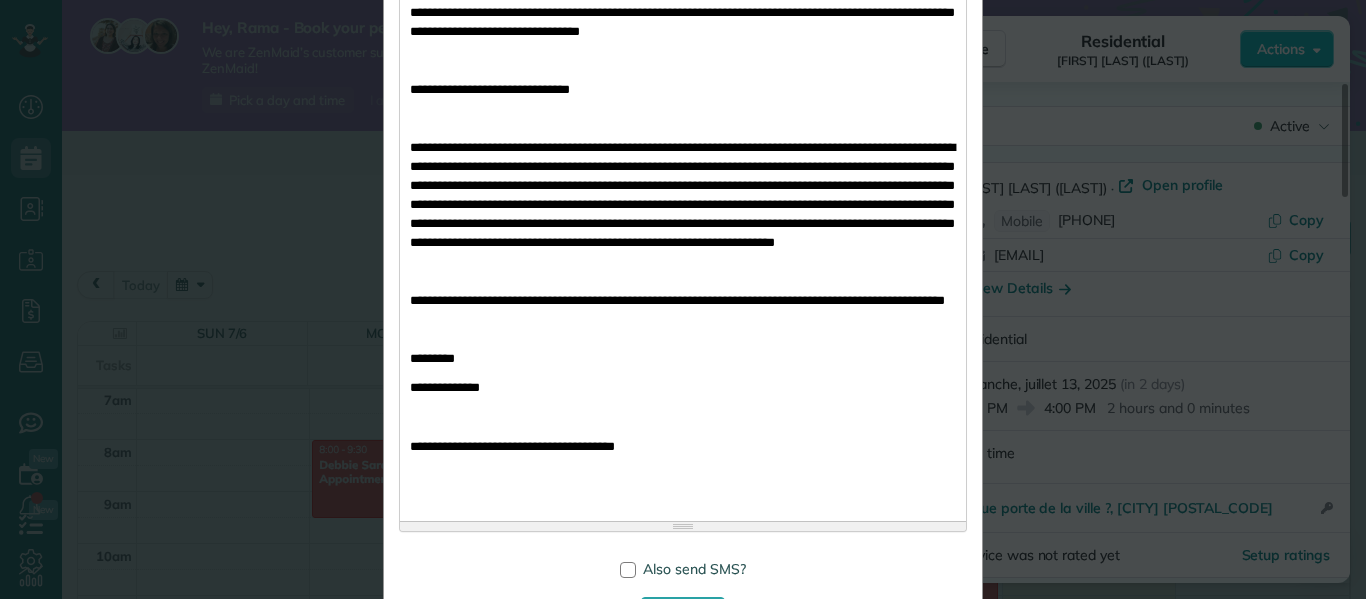 scroll, scrollTop: 826, scrollLeft: 0, axis: vertical 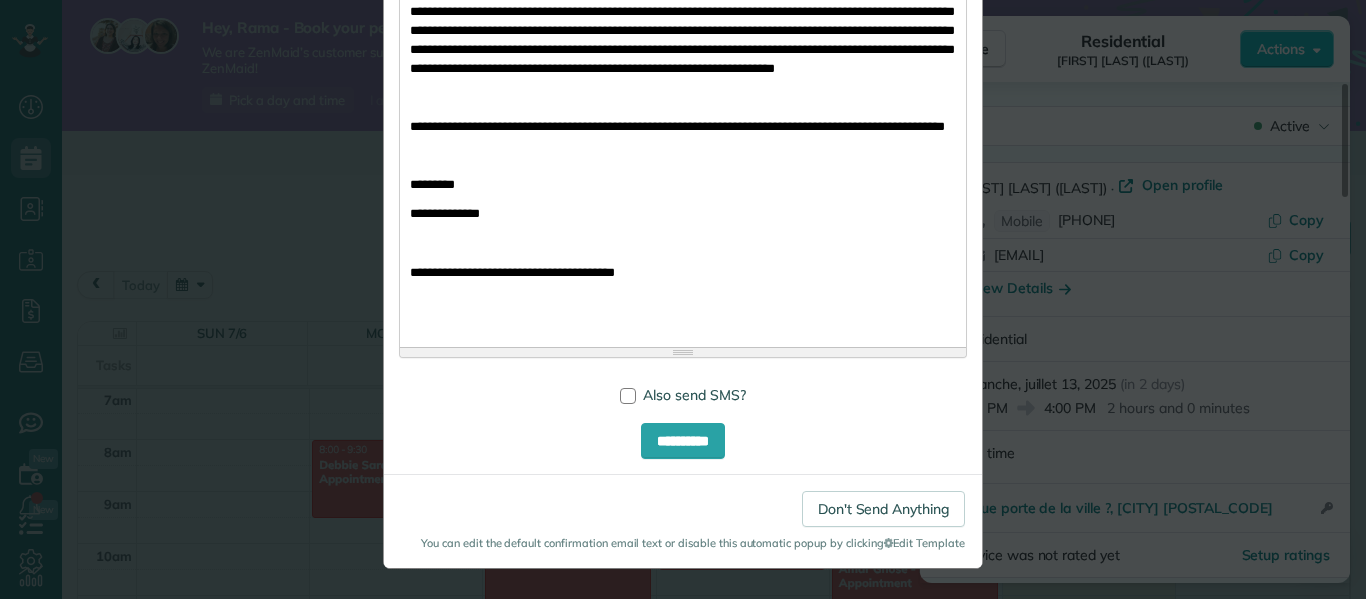 type on "**********" 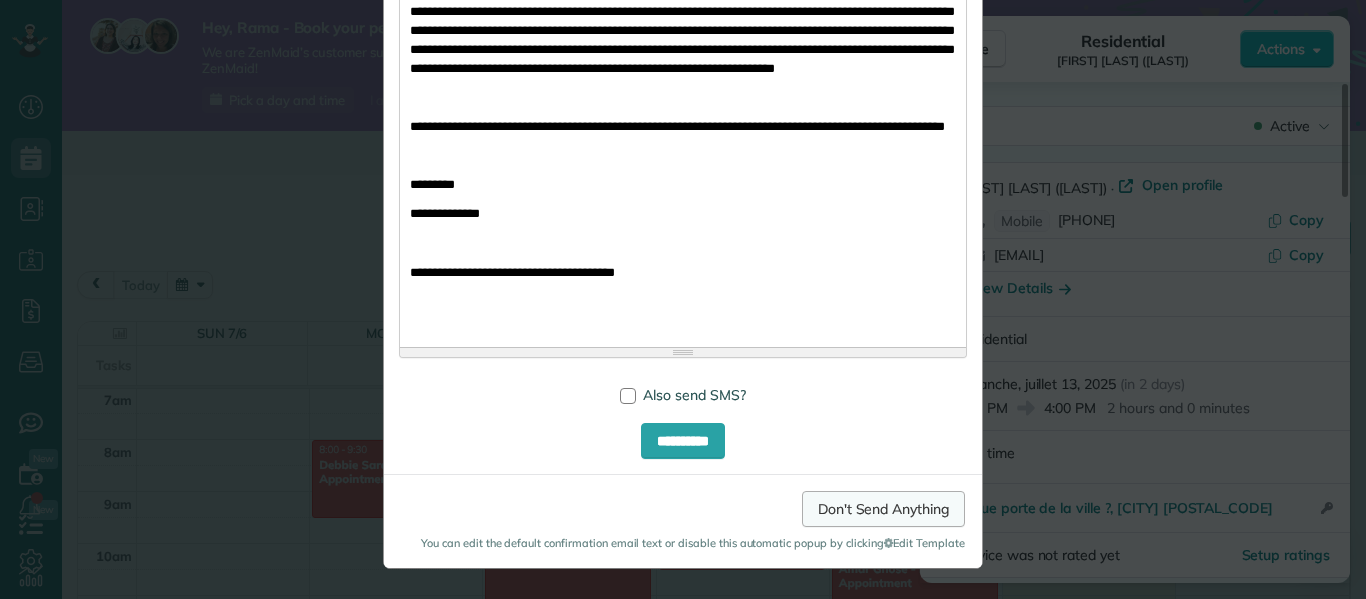 click on "Don't Send Anything" at bounding box center [883, 509] 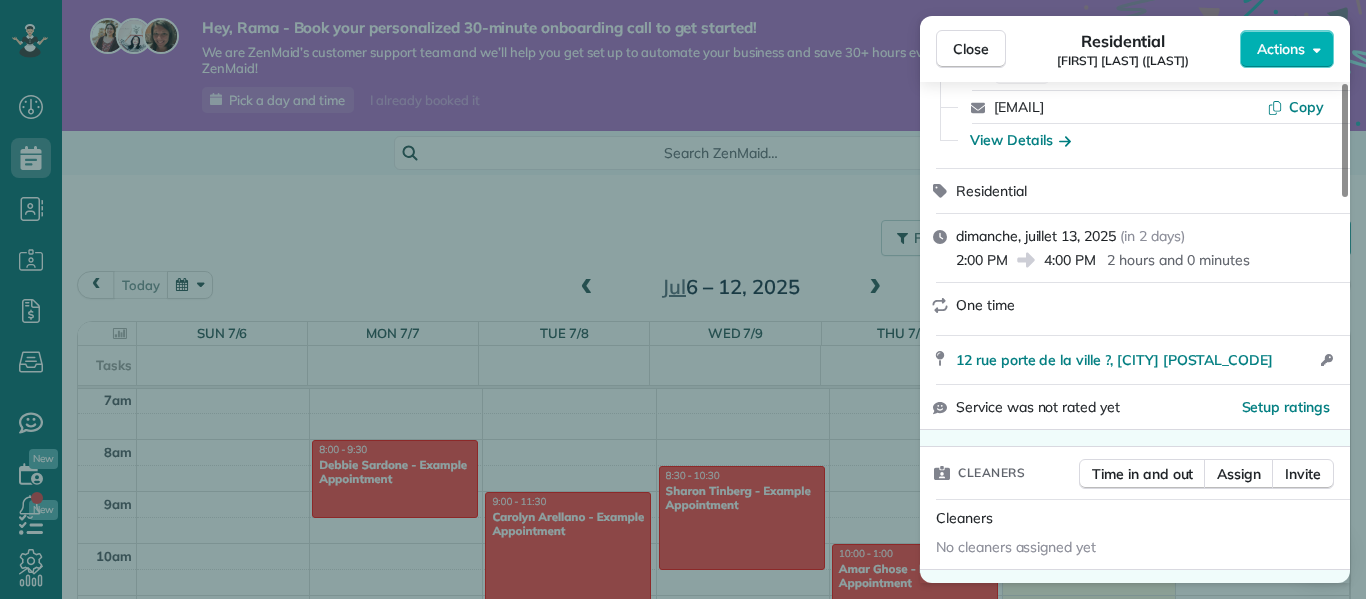 scroll, scrollTop: 0, scrollLeft: 0, axis: both 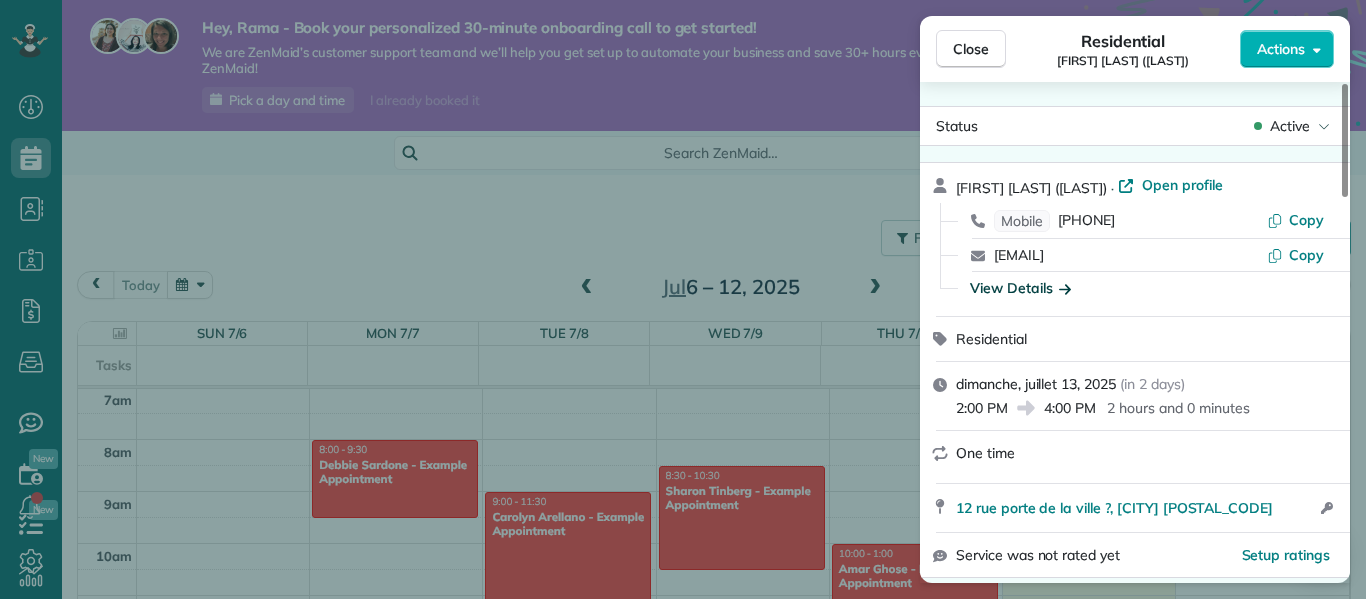 click on "View Details" at bounding box center (1020, 288) 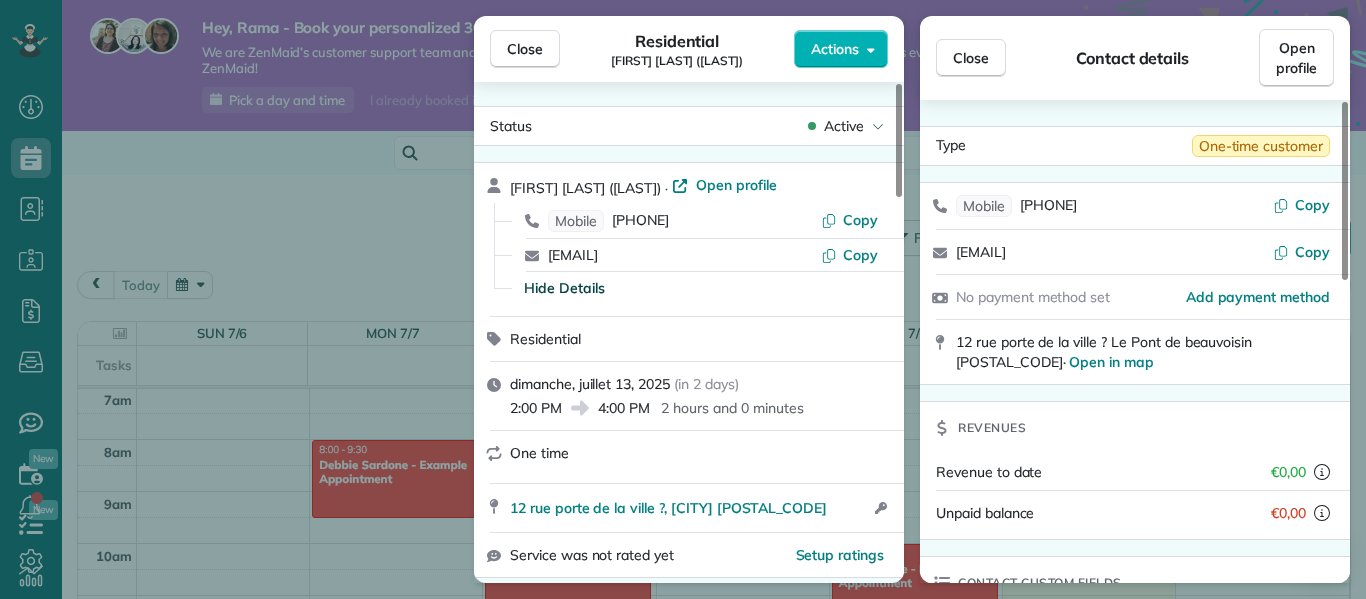 click on "Close Residential Stéphane MBARGA (MBARGAPPART) Actions Status Active Stéphane MBARGA (MBARGAPPART) · Open profile Mobile 07 83 95 58 52 Copy revolthes@gmail.com Copy Hide Details Residential dimanche, juillet 13, 2025 ( in 2 days ) 2:00 PM 4:00 PM 2 hours and 0 minutes One time 12 rue porte de la ville ? Le Pont de beauvoisin 73330 Open access information Service was not rated yet Setup ratings Cleaners Time in and out Assign Invite Cleaners No cleaners assigned yet Checklist Try Now Keep this appointment up to your standards. Stay on top of every detail, keep your cleaners organised, and your client happy. Assign a checklist Watch a 5 min demo Billing Billing actions Price €0,00 Overcharge €0,00 Discount €0,00 Coupon discount - Primary tax - Secondary tax - Total appointment price €0,00 Tips collected New feature! €0,00 Mark as paid Total including tip €0,00 Get paid online in no-time! Send an invoice and reward your cleaners with tips Charge customer credit card Appointment custom fields - -" at bounding box center [683, 299] 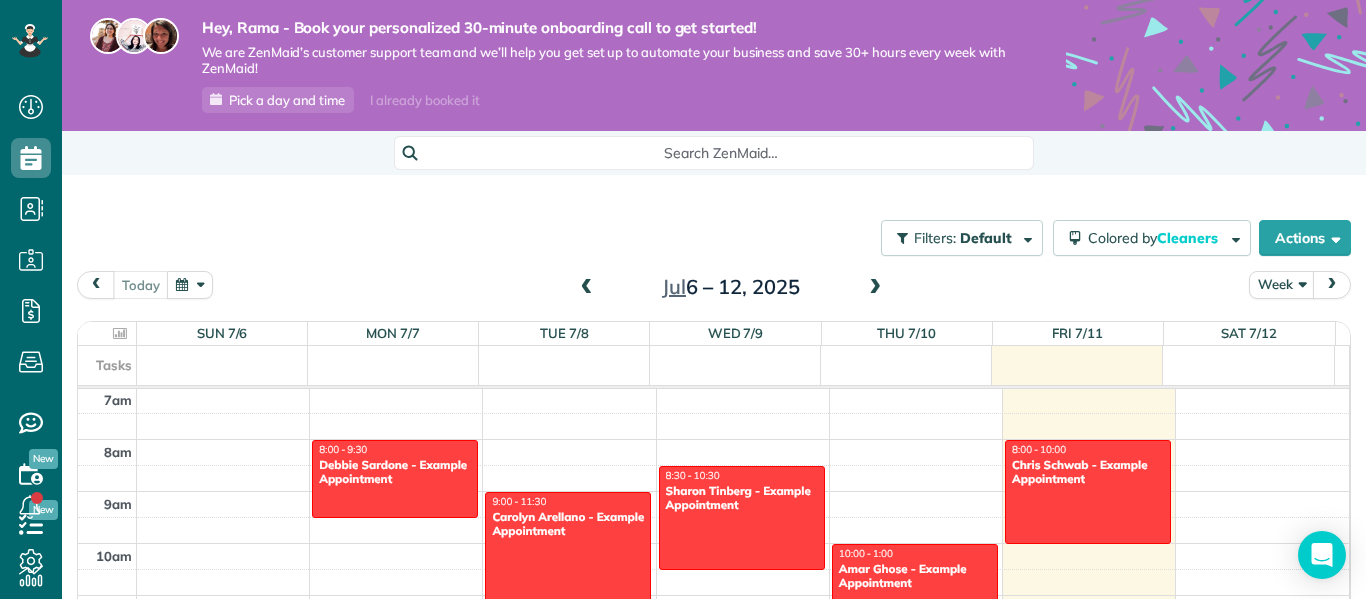 scroll, scrollTop: 187, scrollLeft: 0, axis: vertical 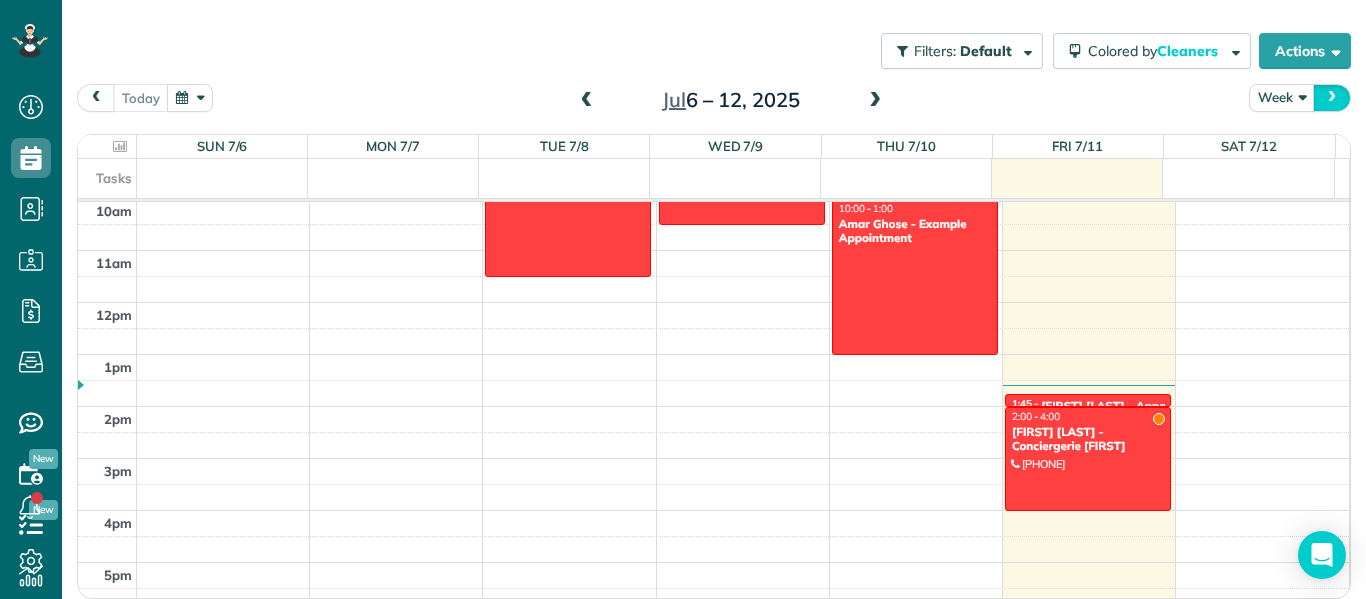 click at bounding box center [1332, 97] 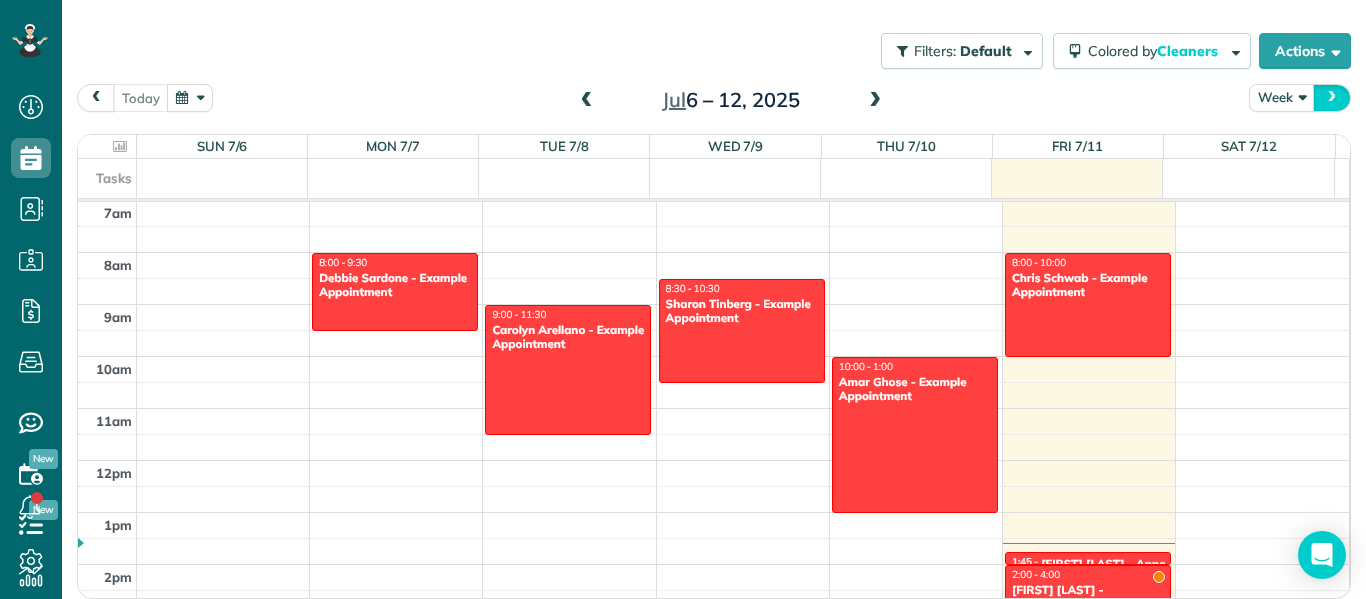 scroll, scrollTop: 185, scrollLeft: 0, axis: vertical 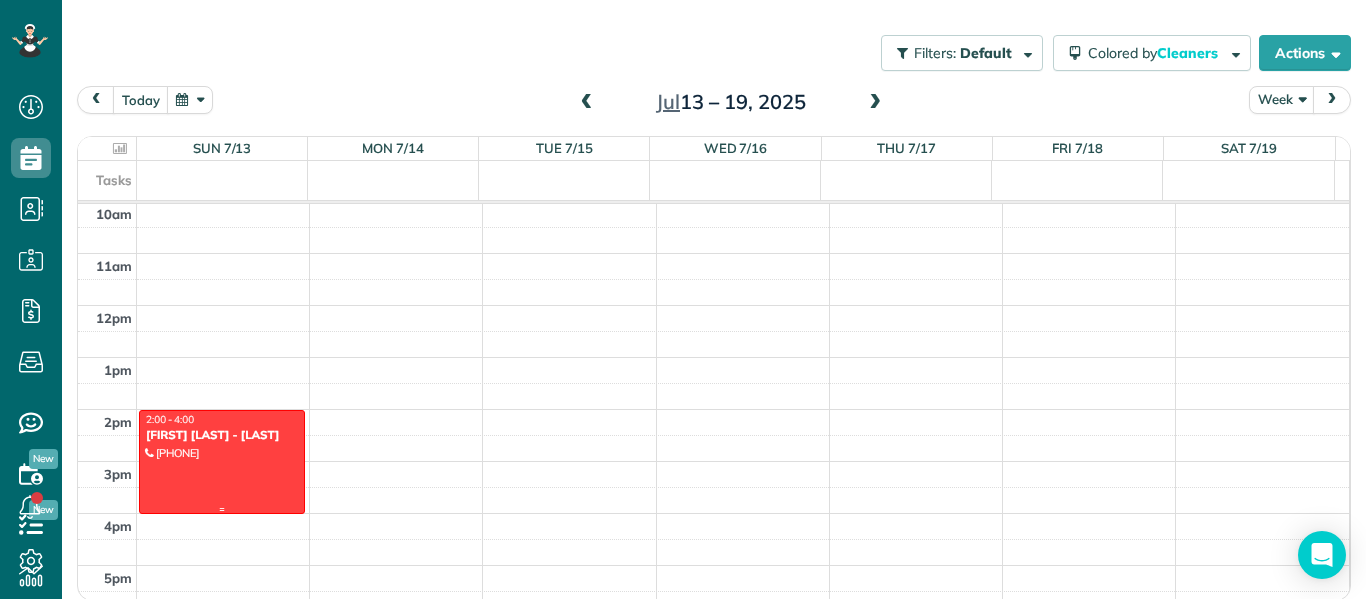 click on "Stéphane MBARGA - MBARGAPPART" at bounding box center [222, 435] 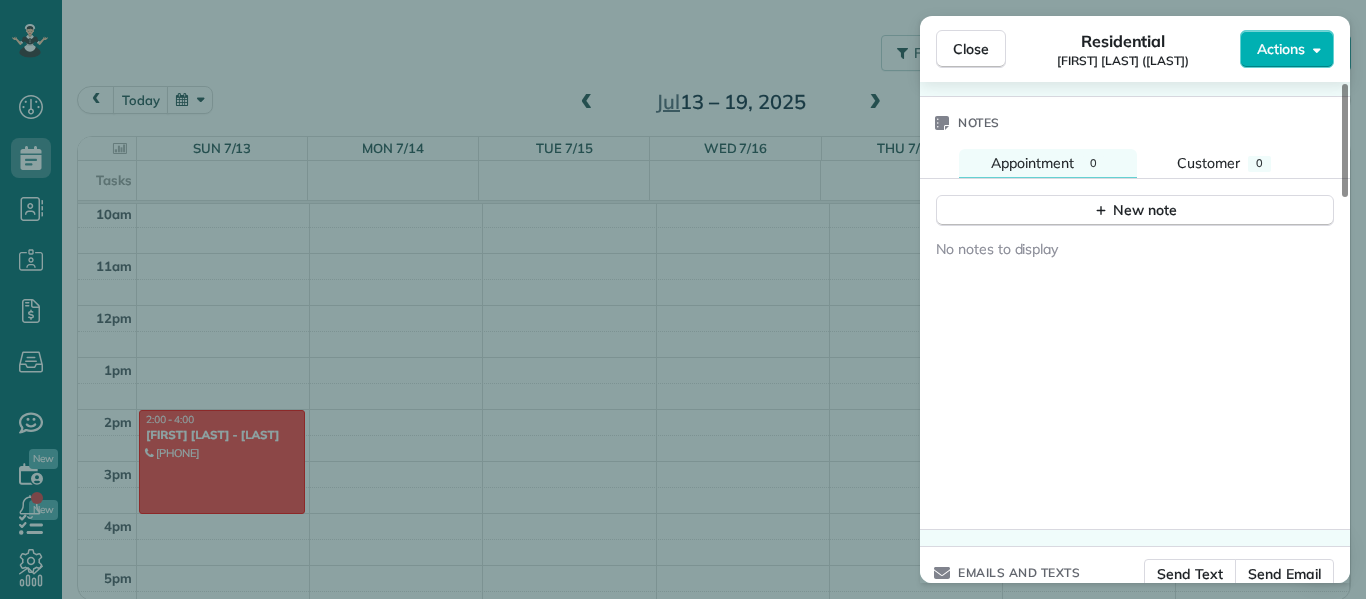 scroll, scrollTop: 1694, scrollLeft: 0, axis: vertical 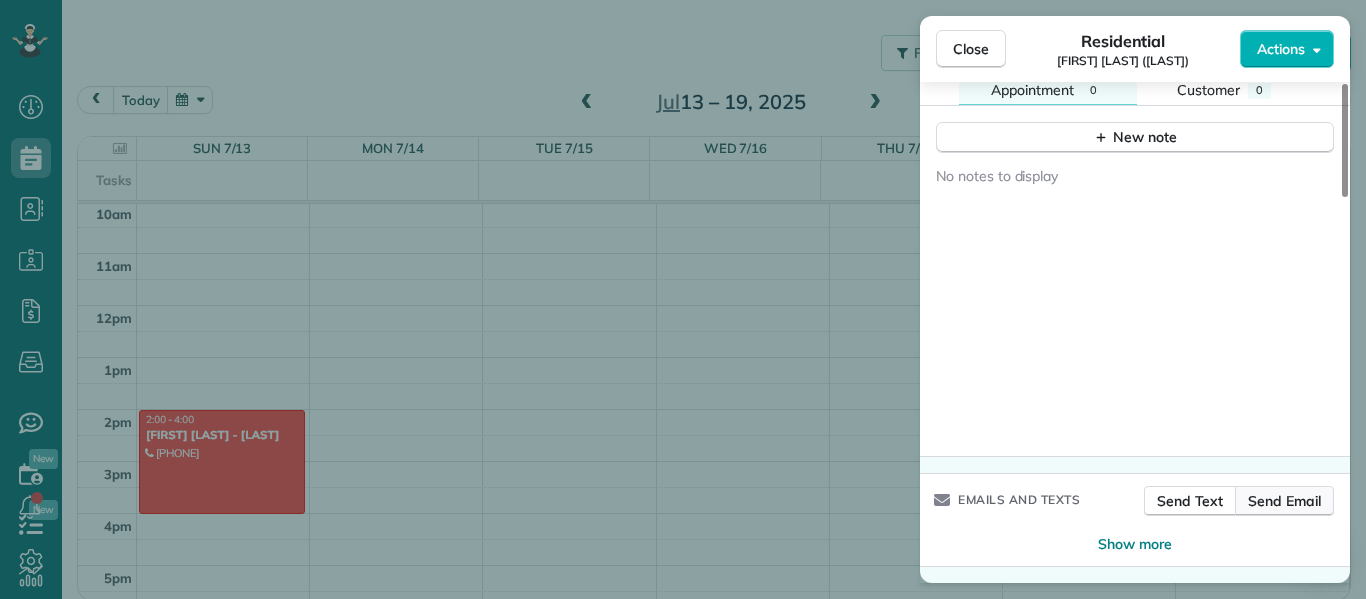 click on "Send Email" at bounding box center (1284, 501) 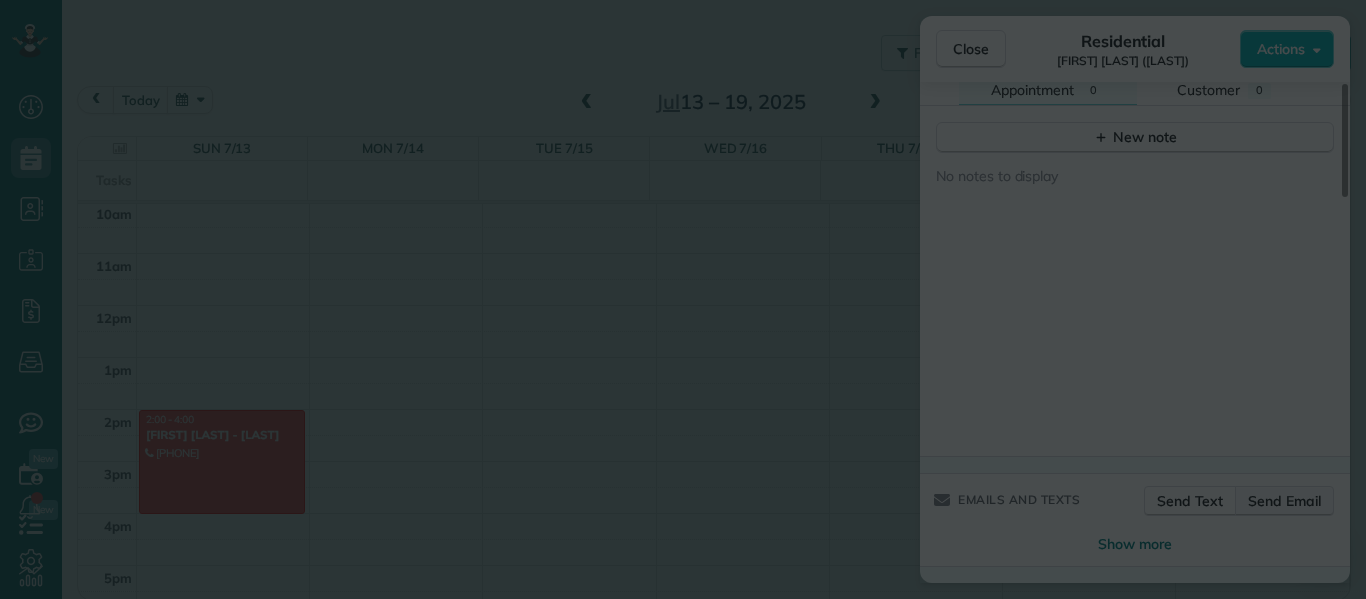 scroll, scrollTop: 0, scrollLeft: 0, axis: both 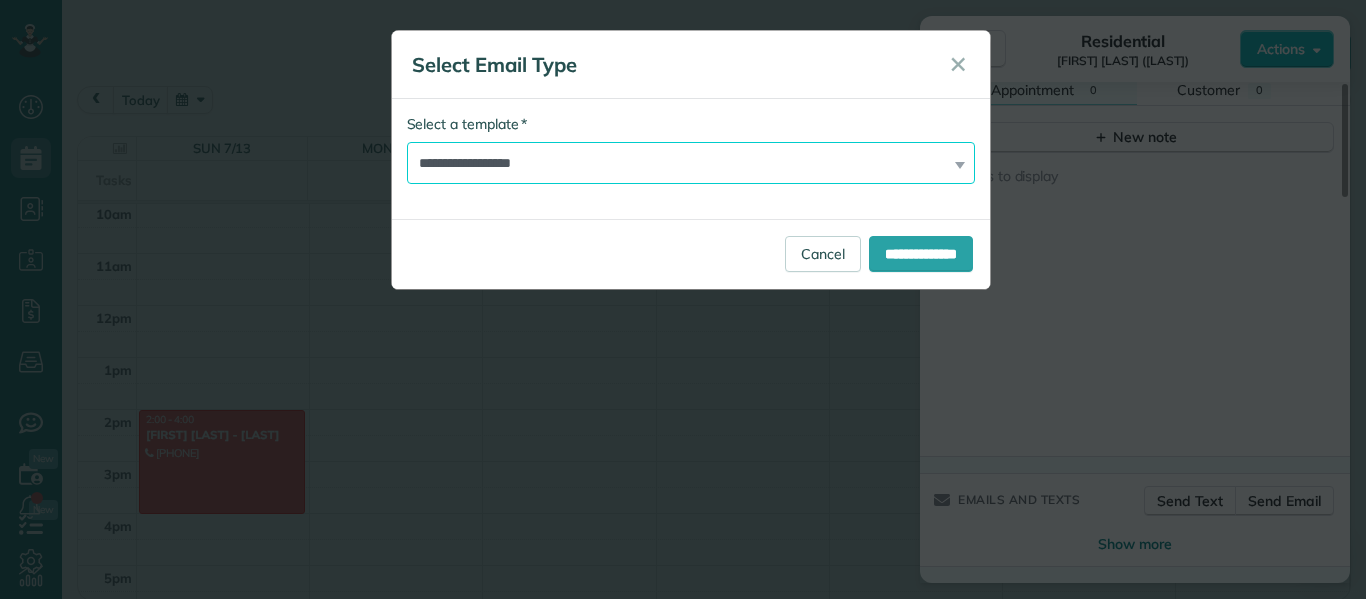 click on "**********" at bounding box center [691, 163] 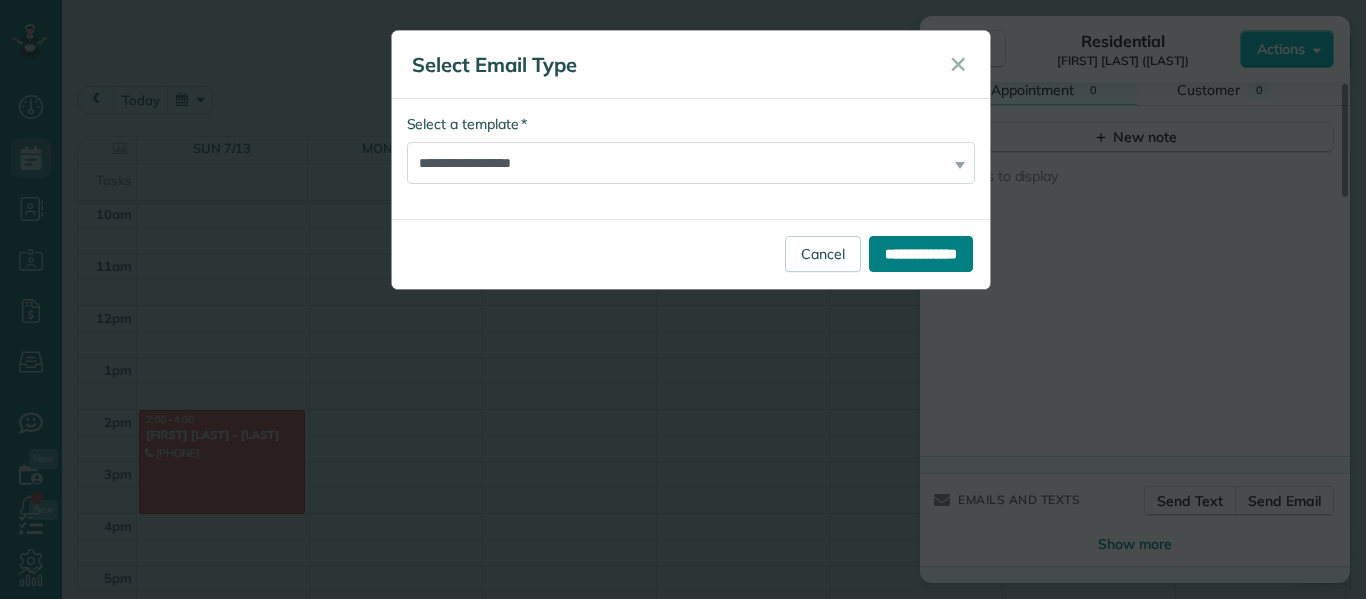 click on "**********" at bounding box center [921, 254] 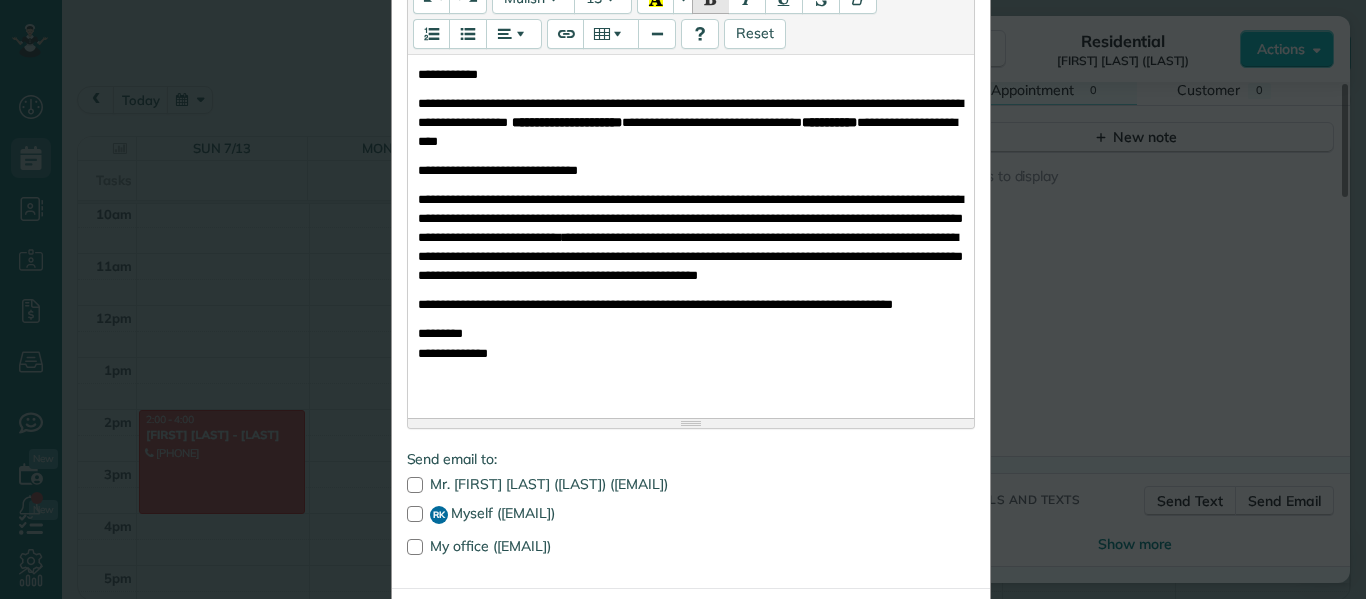 scroll, scrollTop: 347, scrollLeft: 0, axis: vertical 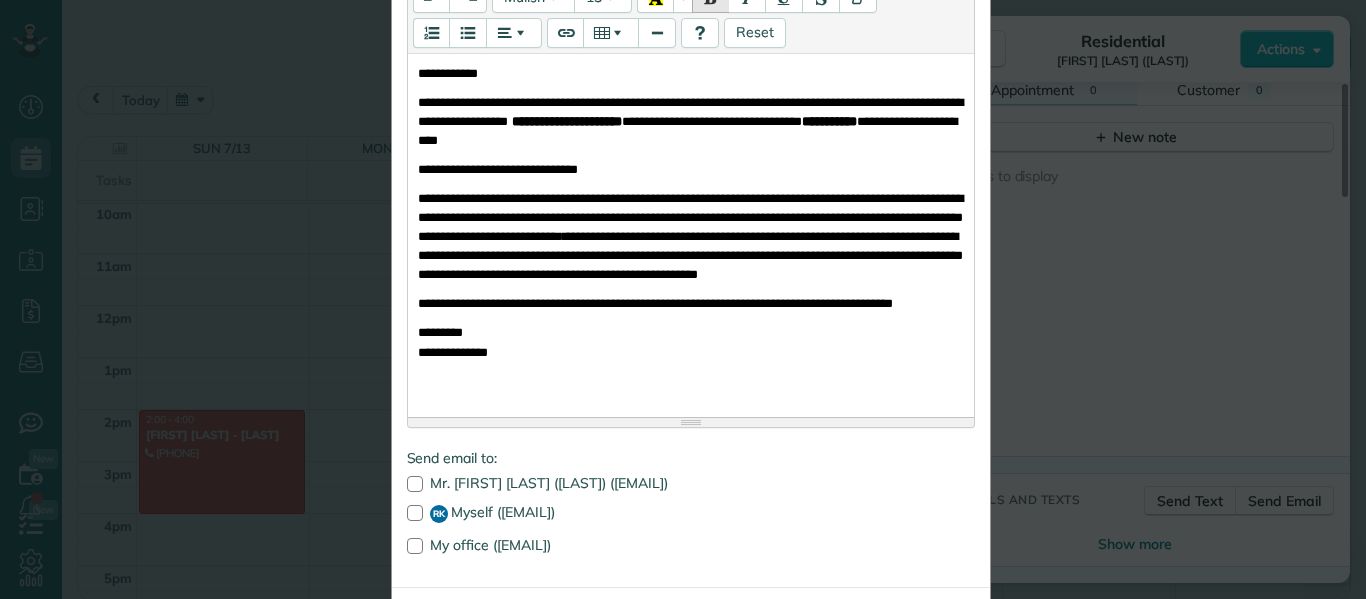 drag, startPoint x: 519, startPoint y: 392, endPoint x: 388, endPoint y: 28, distance: 386.85526 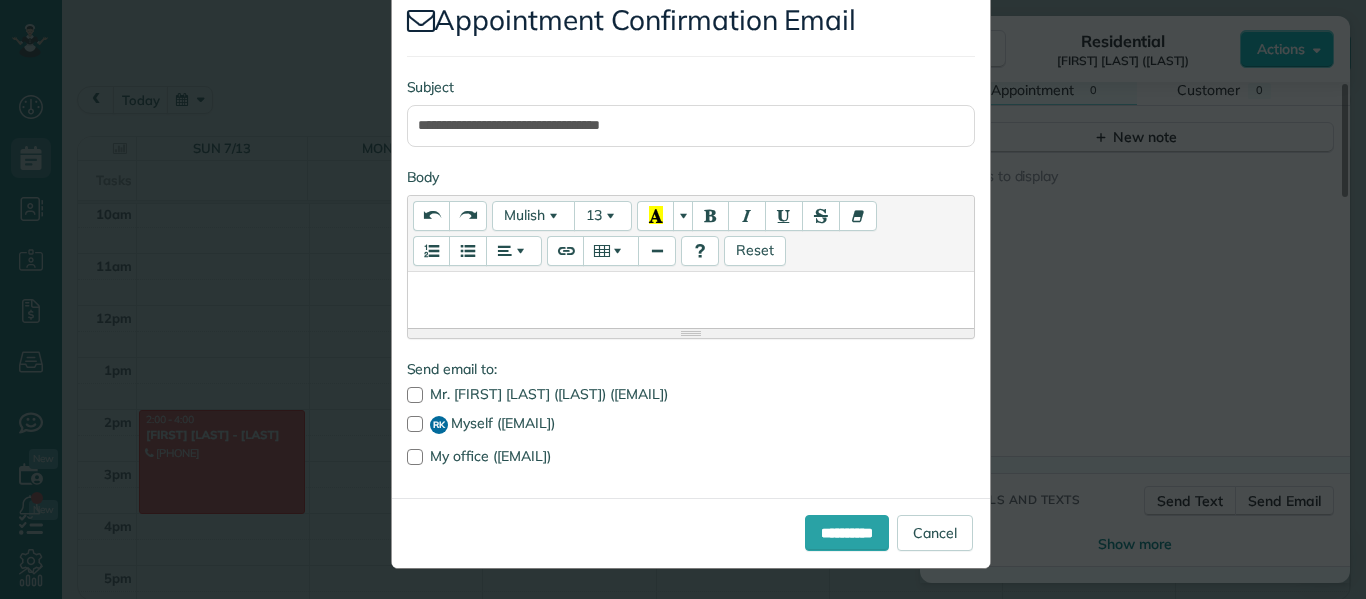 scroll, scrollTop: 129, scrollLeft: 0, axis: vertical 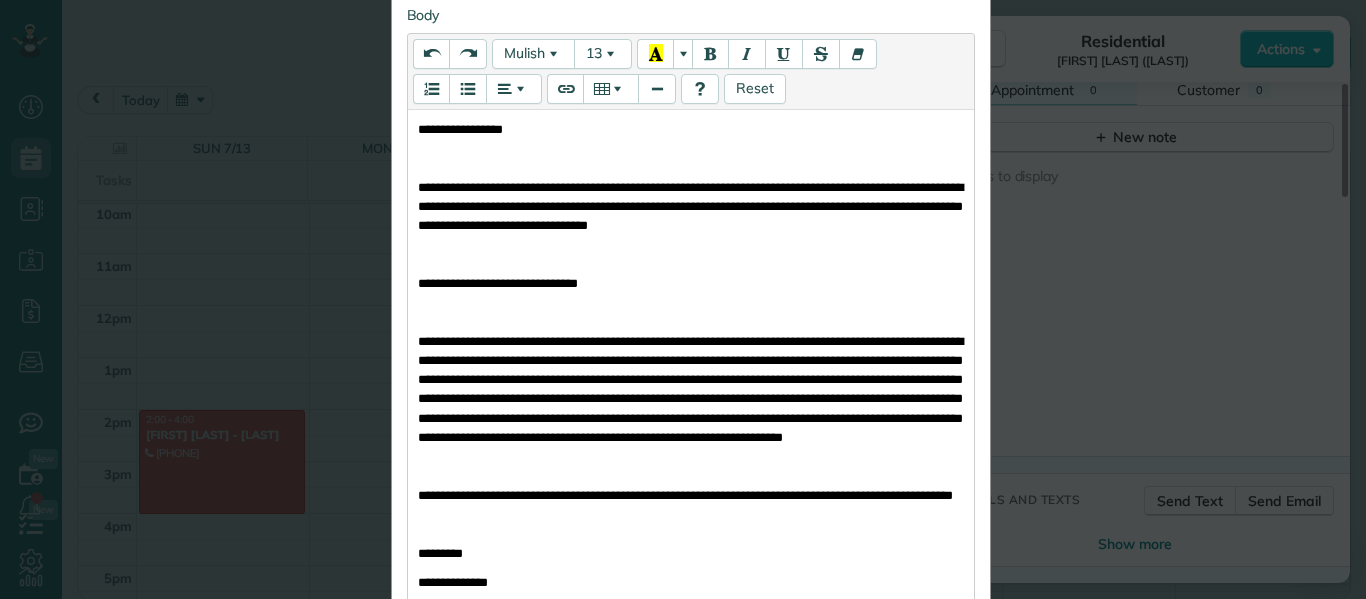 click on "**********" at bounding box center [690, 206] 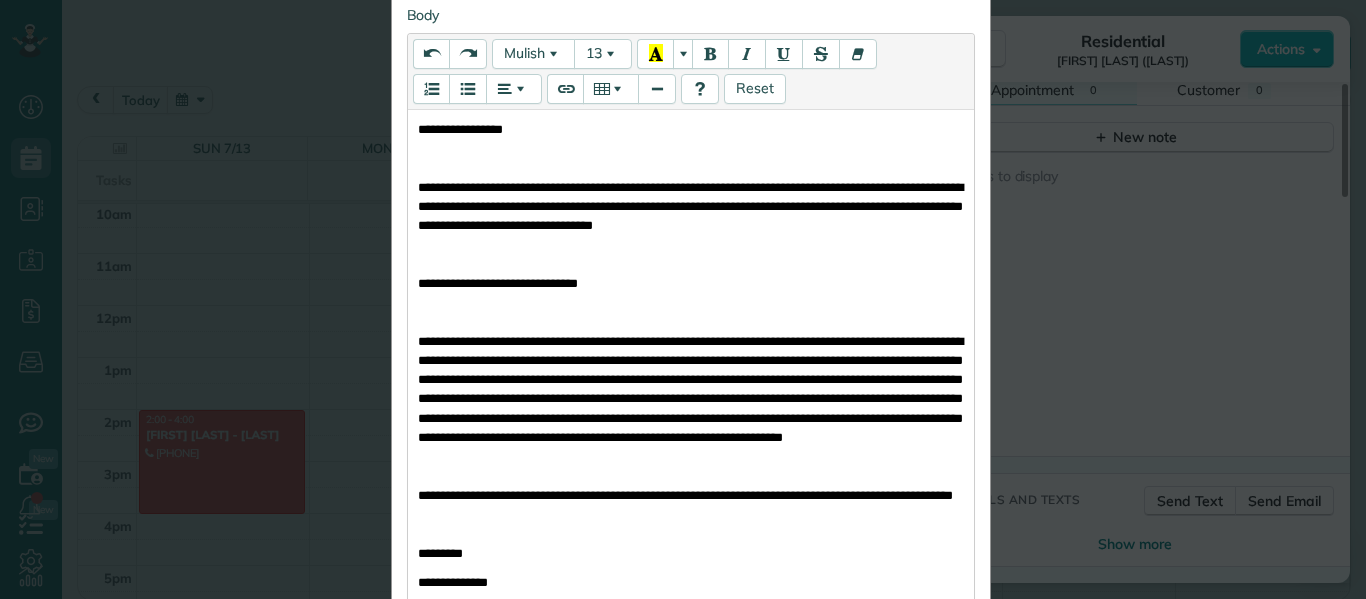 click on "**********" at bounding box center [690, 206] 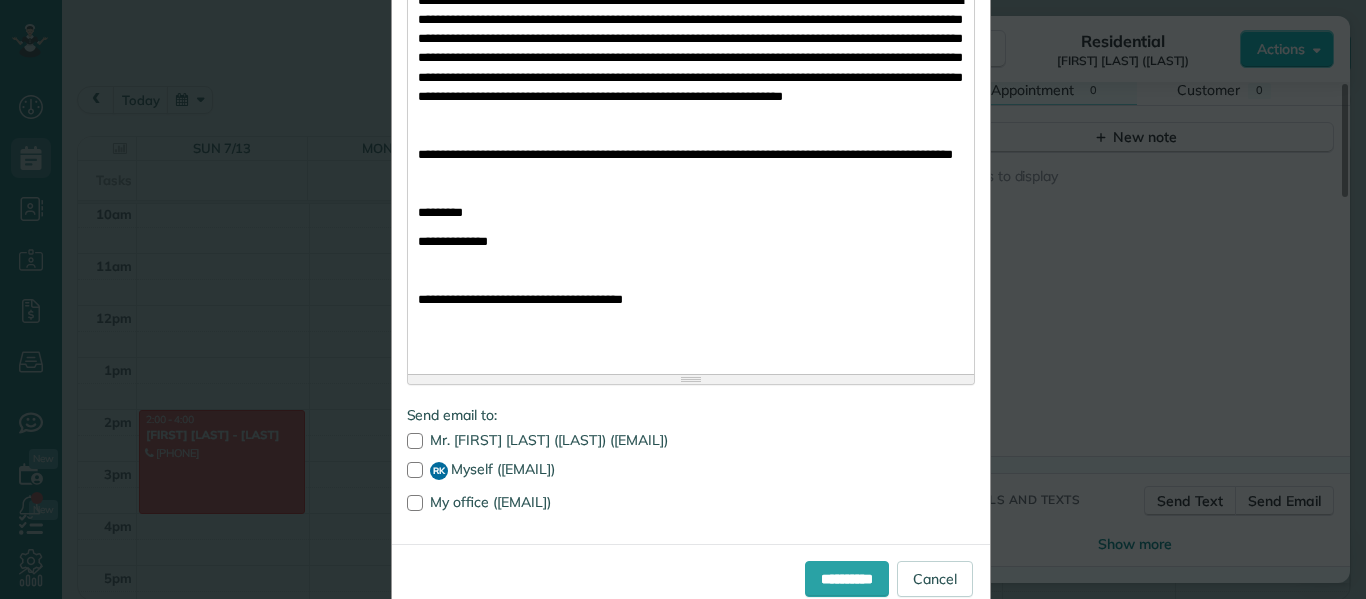 scroll, scrollTop: 678, scrollLeft: 0, axis: vertical 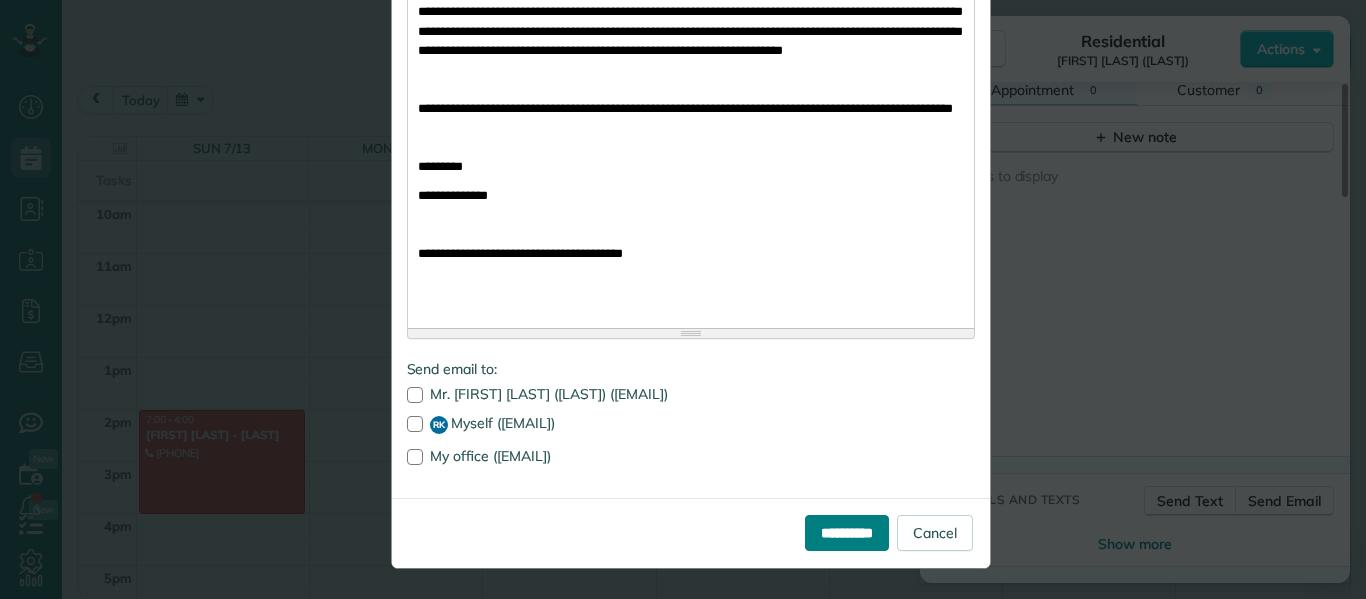 click on "**********" at bounding box center [847, 533] 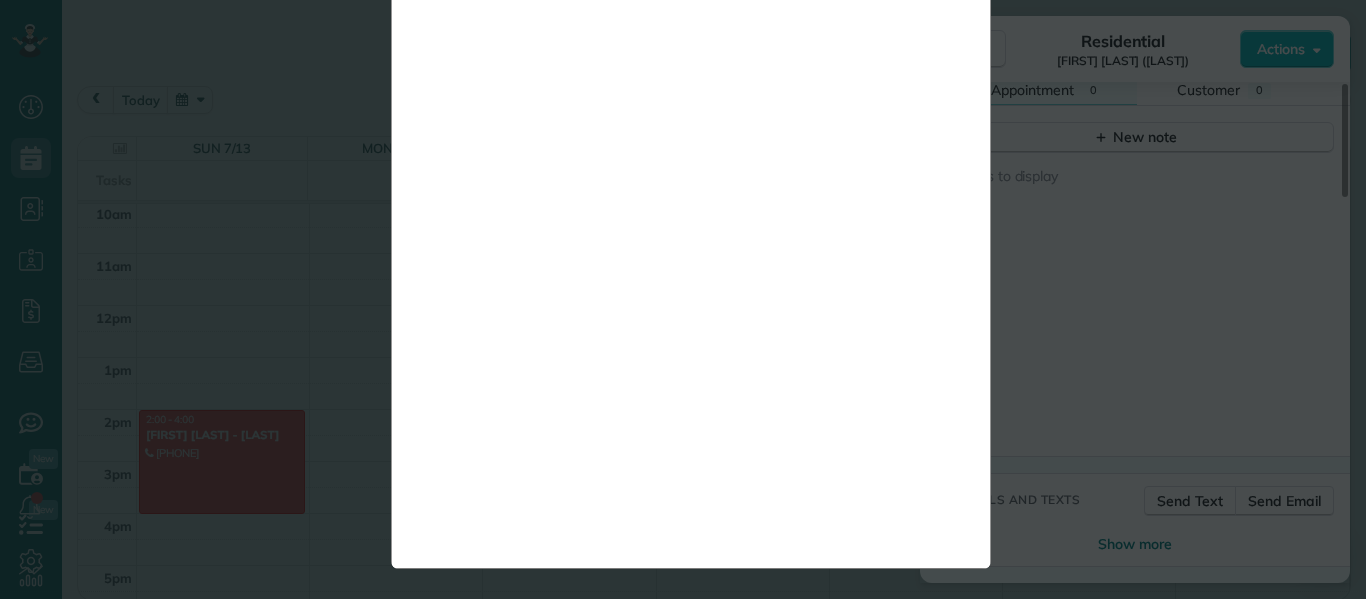 scroll, scrollTop: 0, scrollLeft: 0, axis: both 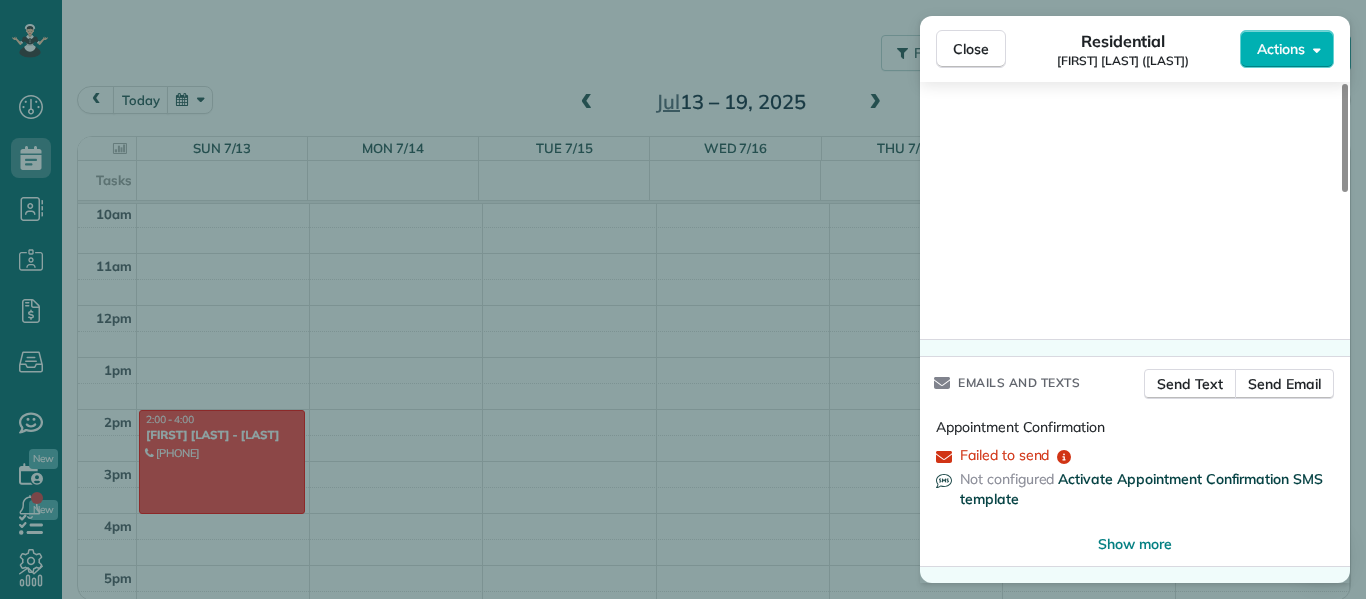click on "Activate Appointment Confirmation SMS template" at bounding box center (1141, 489) 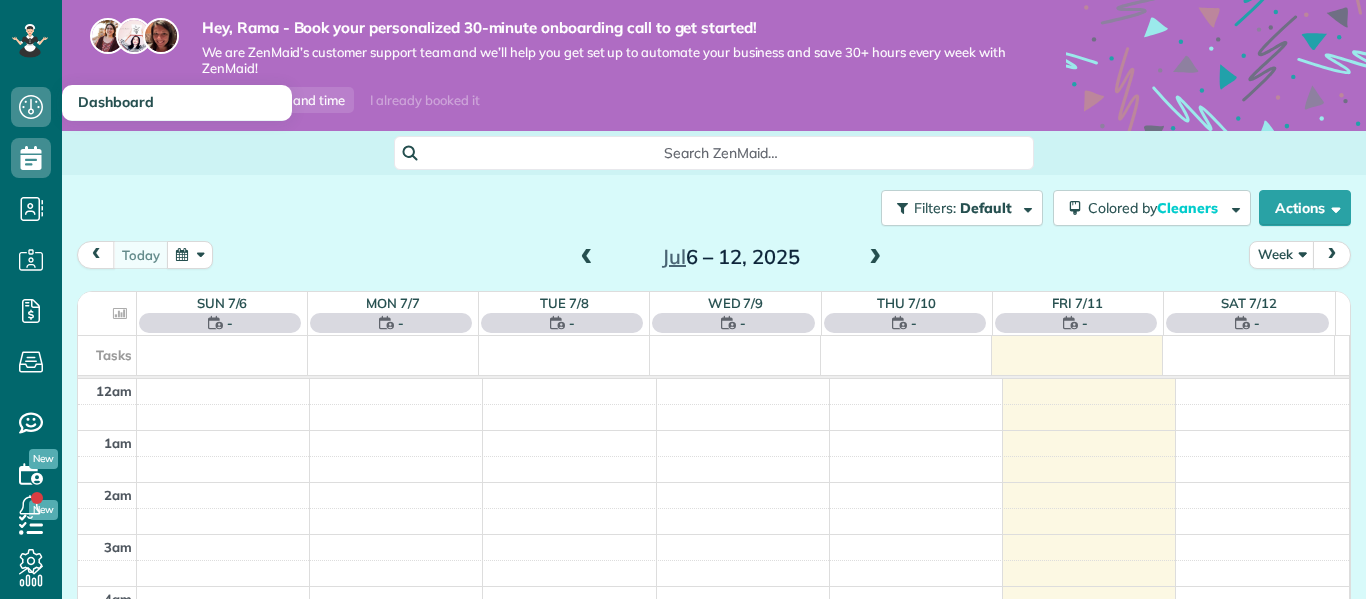 scroll, scrollTop: 0, scrollLeft: 0, axis: both 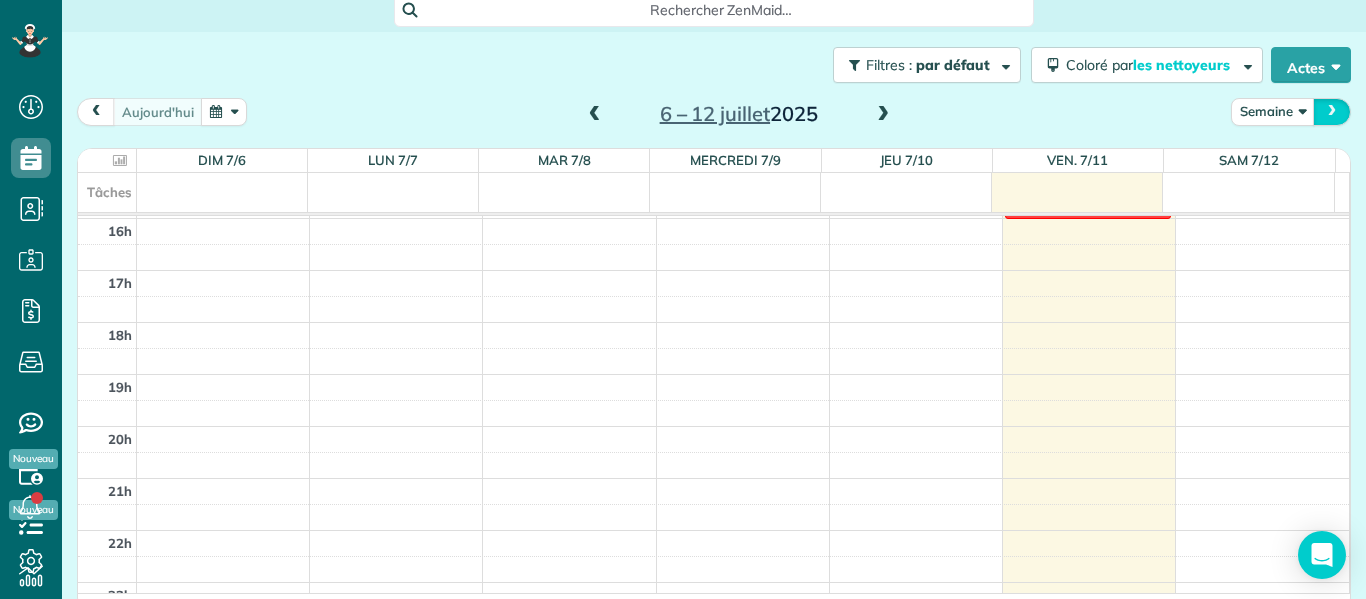 click at bounding box center [1332, 111] 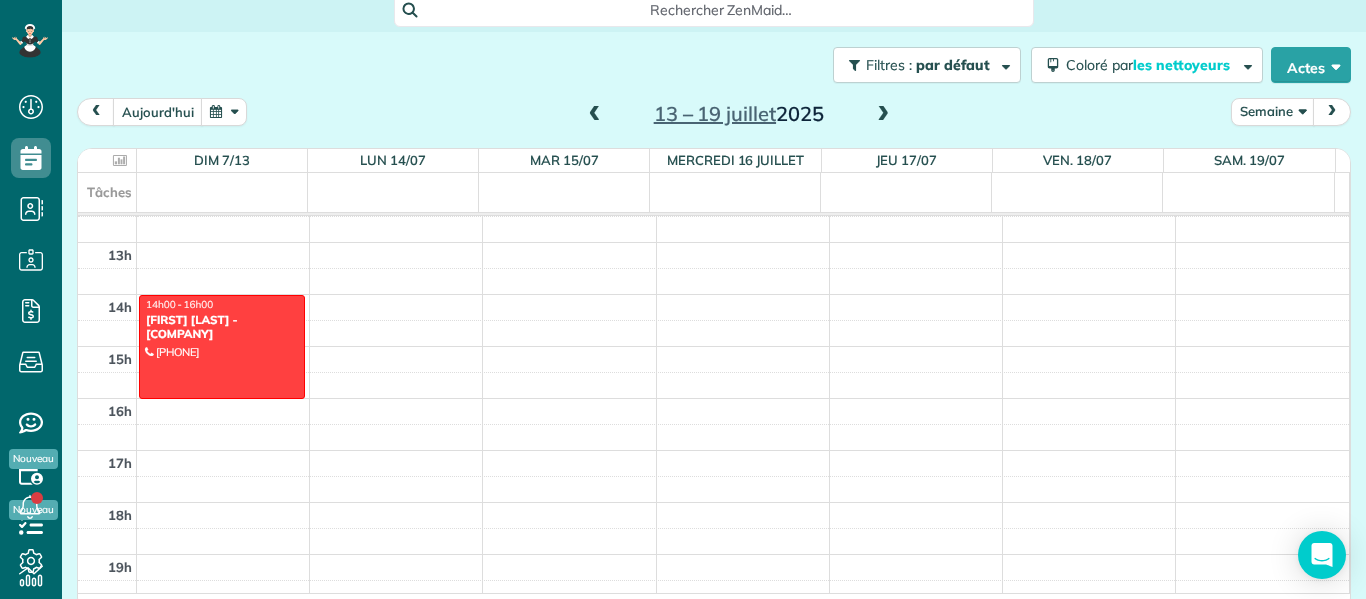 scroll, scrollTop: 653, scrollLeft: 0, axis: vertical 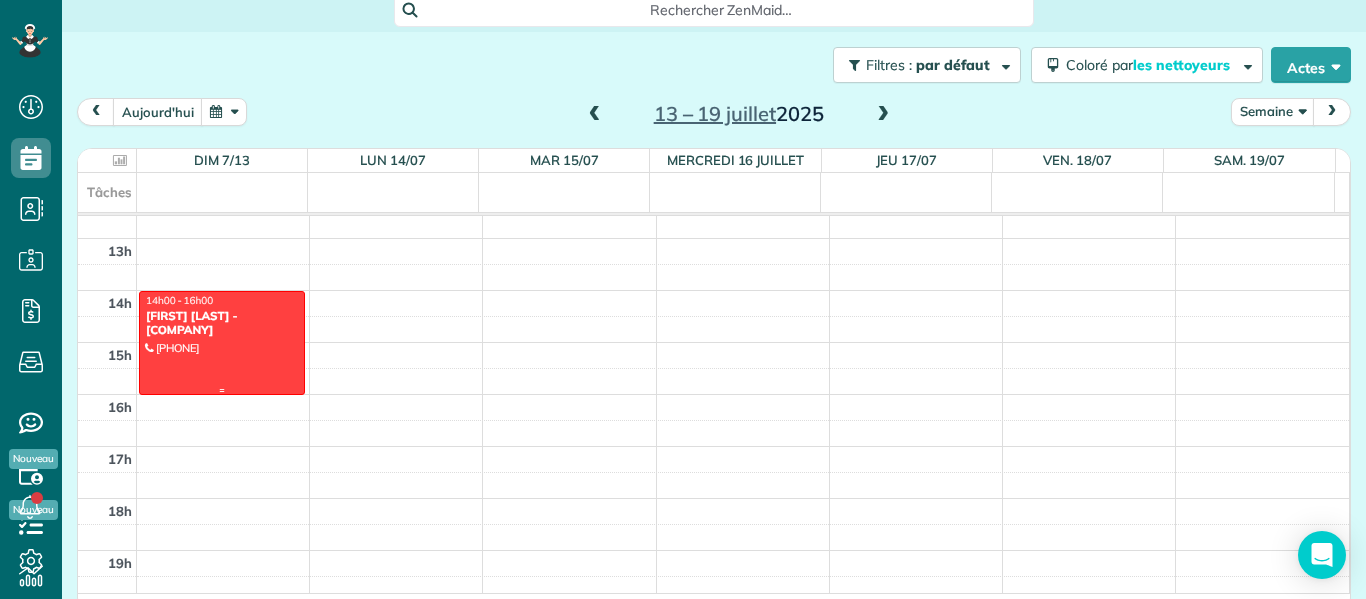 click at bounding box center (222, 390) 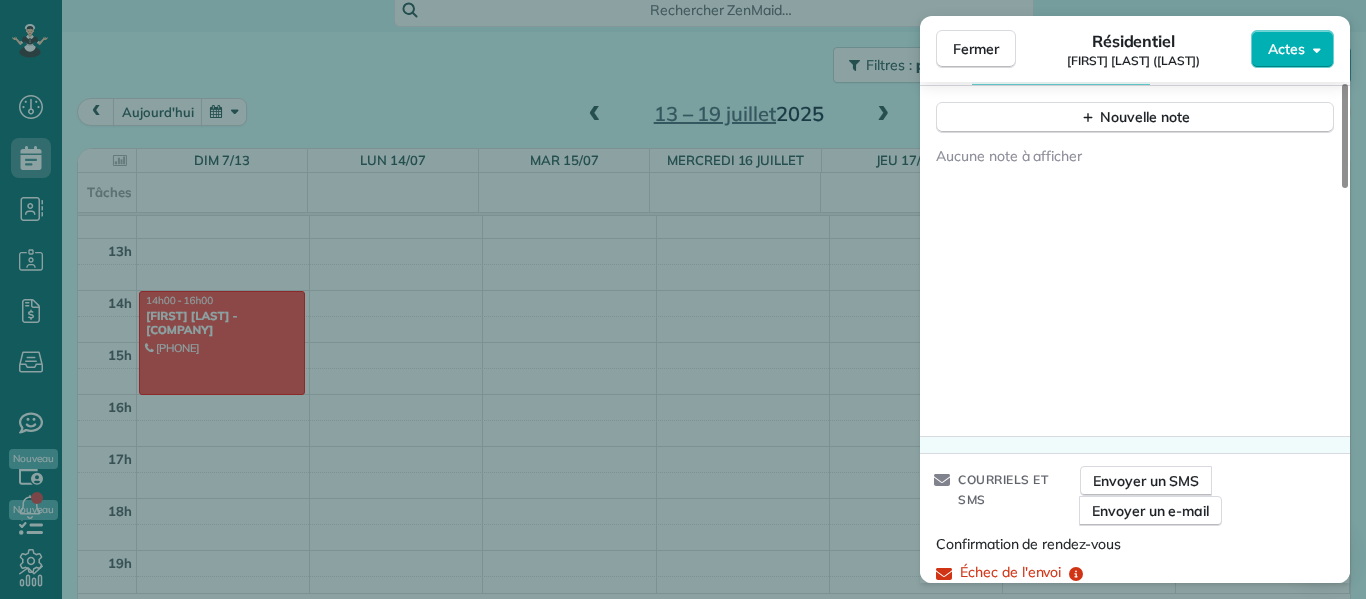 scroll, scrollTop: 1868, scrollLeft: 0, axis: vertical 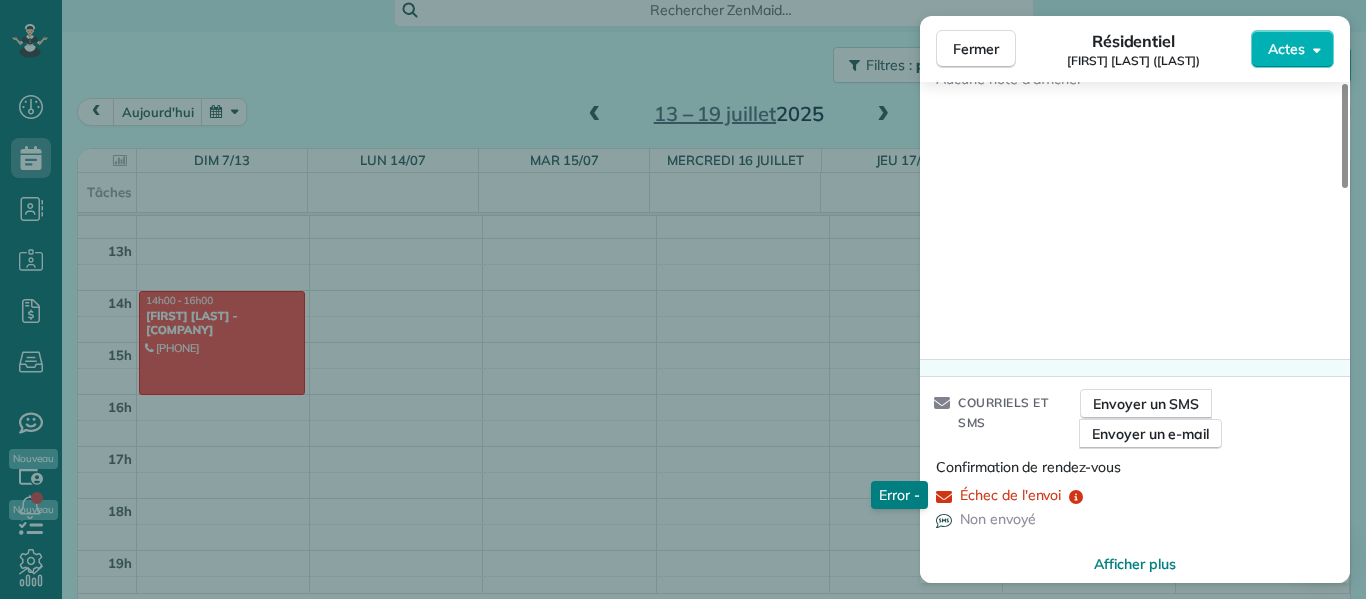 click 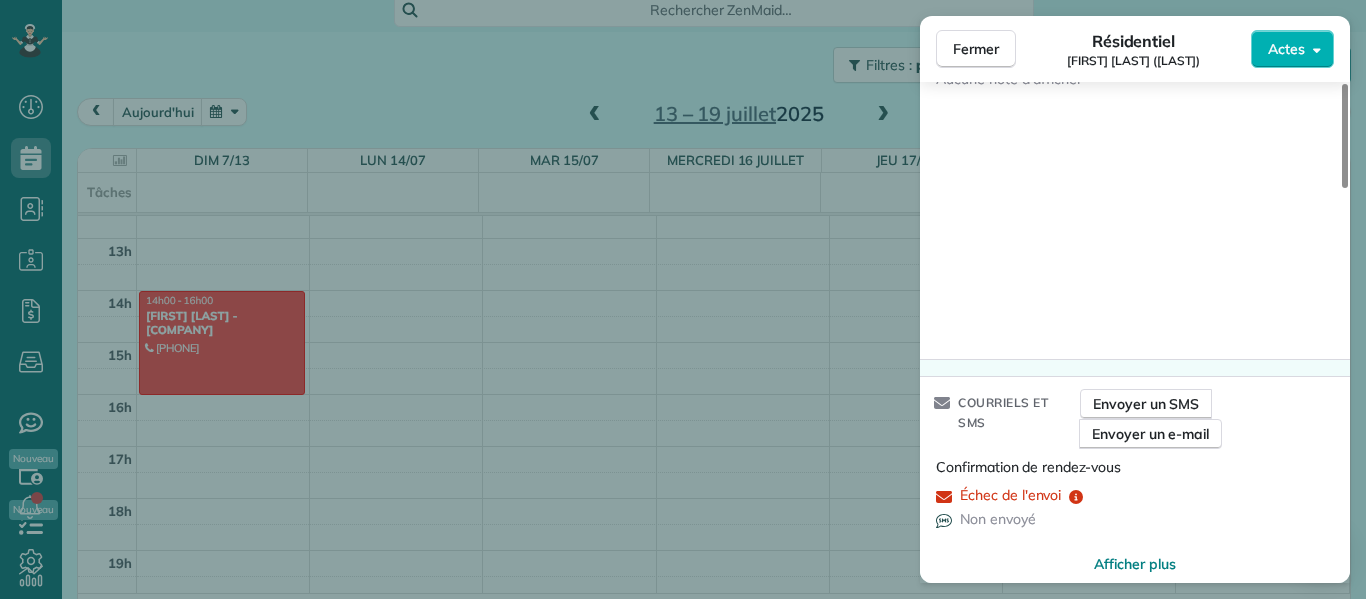 click on "Échec de l'envoi" at bounding box center [1010, 495] 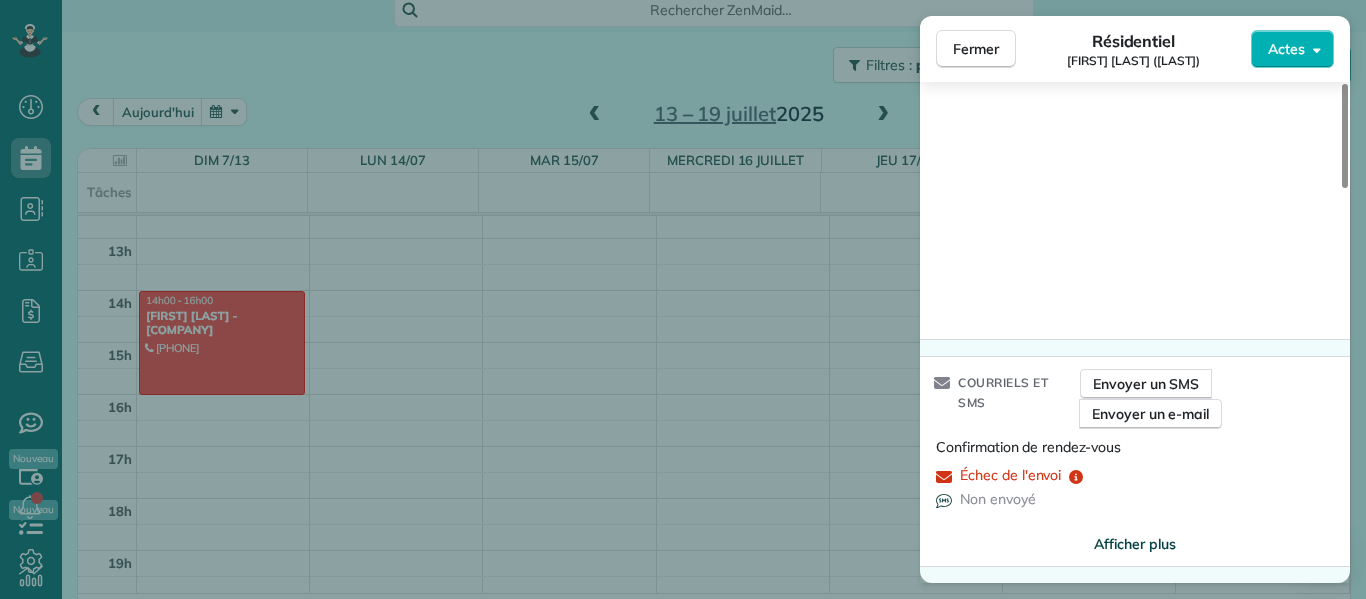 drag, startPoint x: 1029, startPoint y: 523, endPoint x: 1132, endPoint y: 545, distance: 105.32331 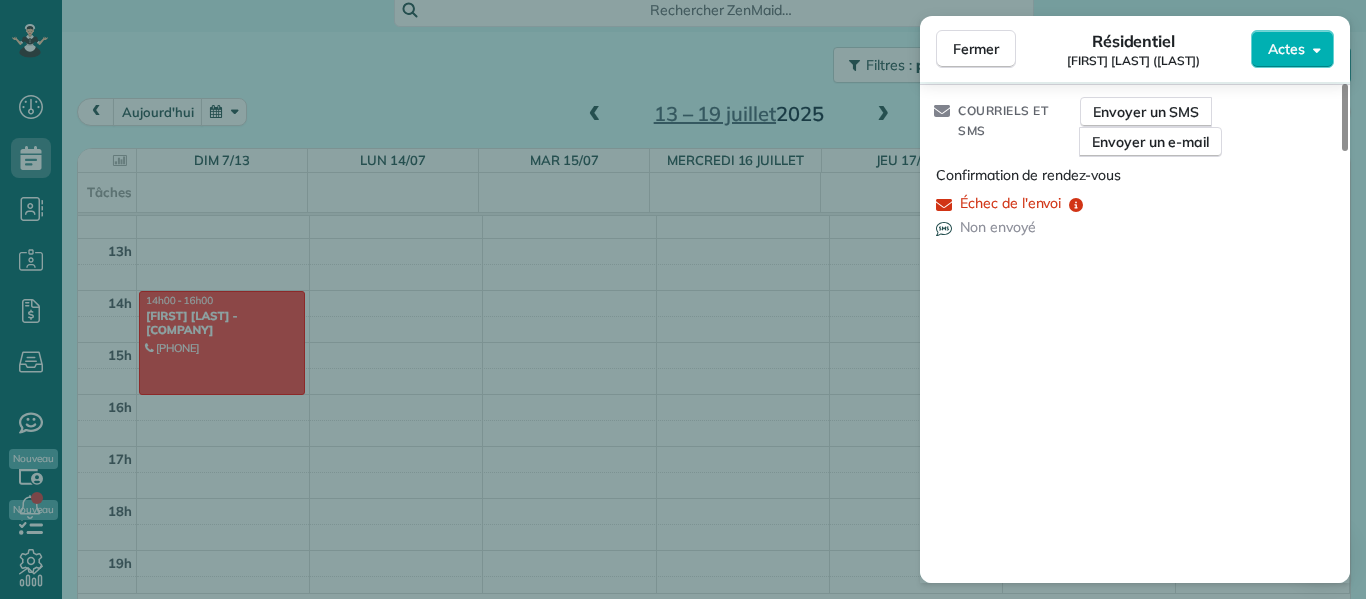 scroll, scrollTop: 2313, scrollLeft: 0, axis: vertical 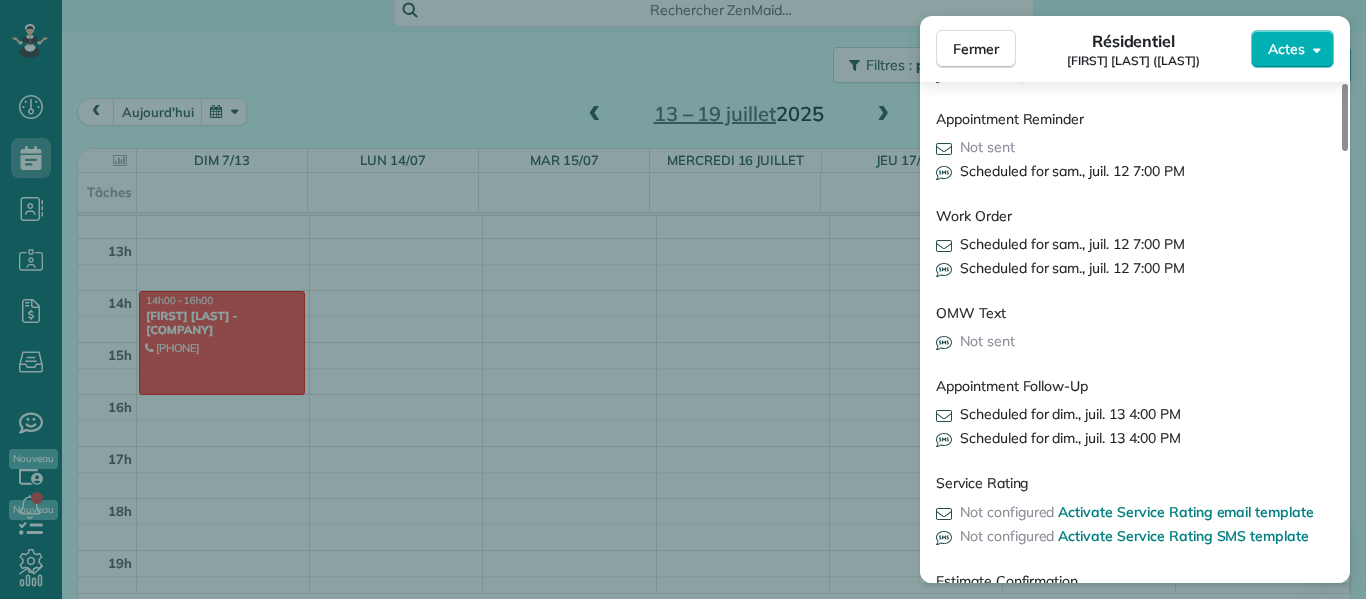 click on "OMW Text" at bounding box center [1135, 313] 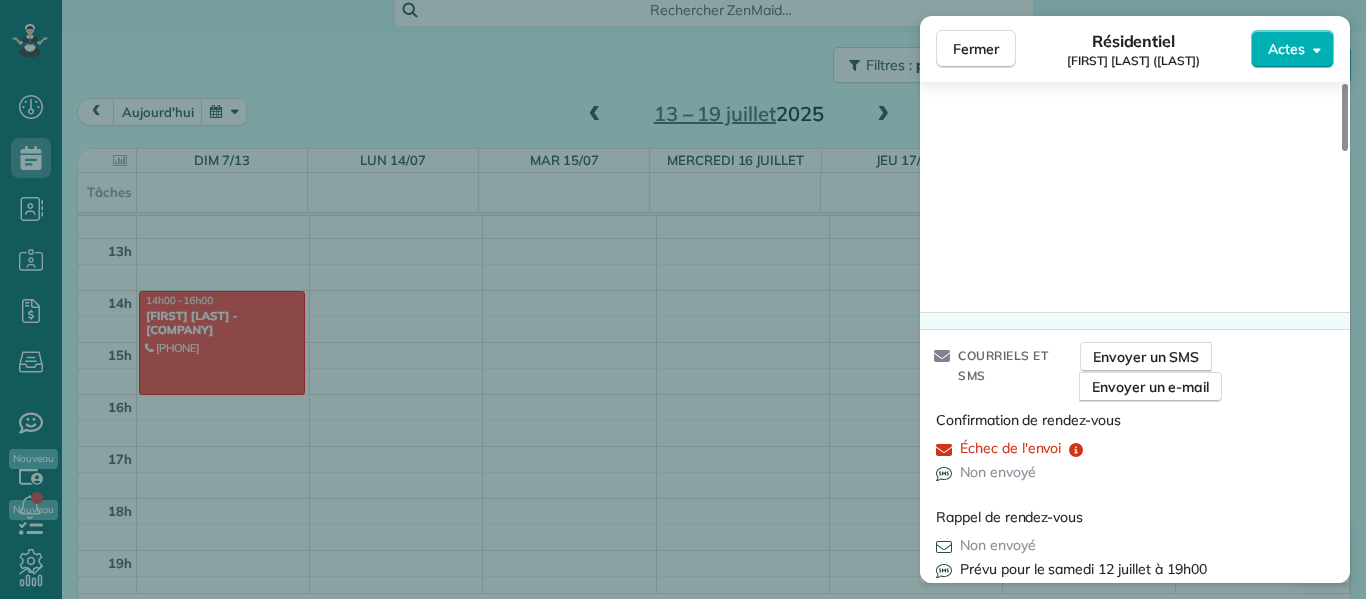 scroll, scrollTop: 1914, scrollLeft: 0, axis: vertical 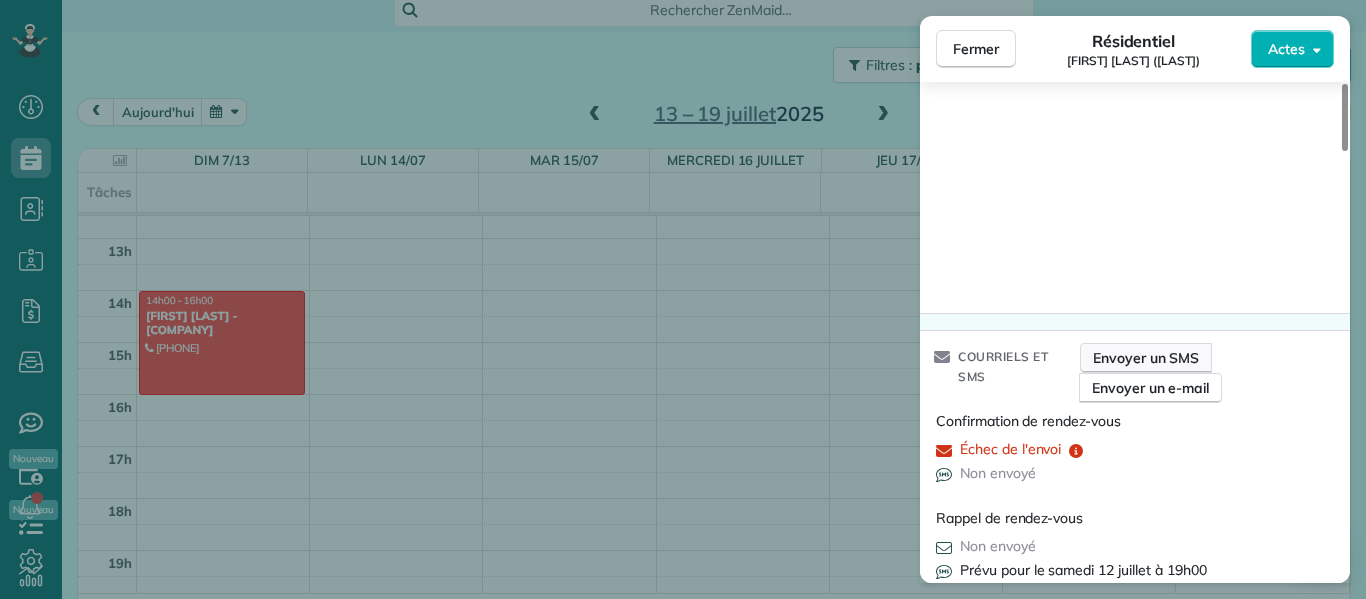 click on "Envoyer un SMS" at bounding box center [1146, 358] 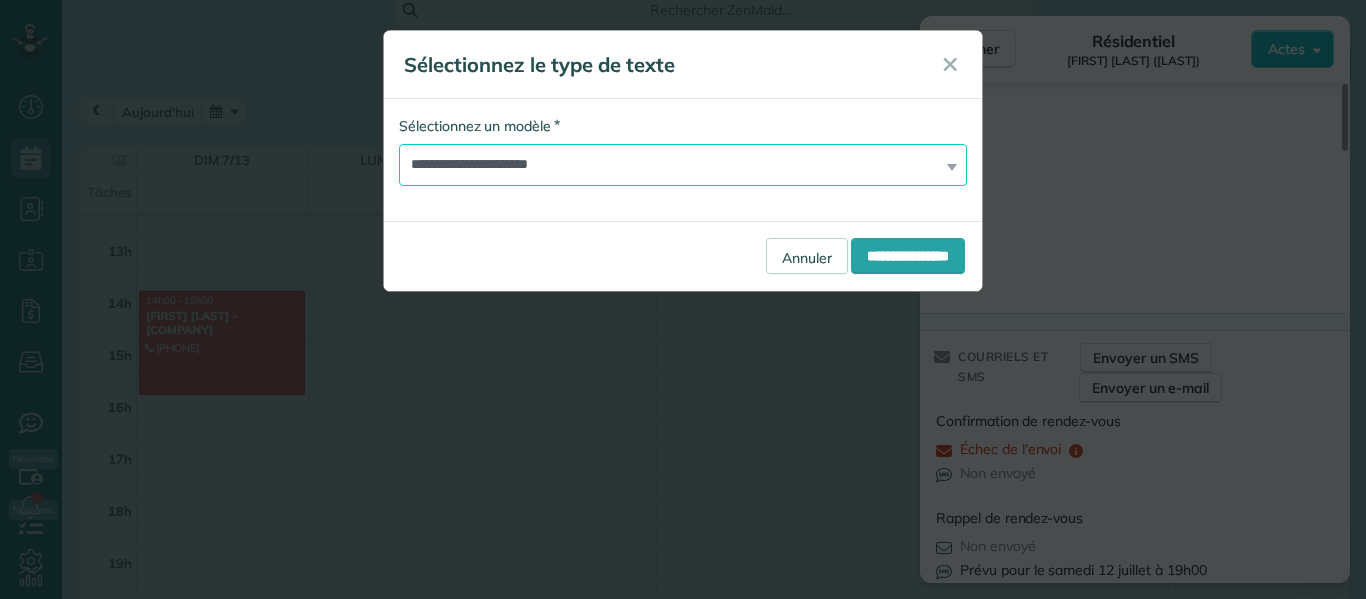 click on "**********" at bounding box center [683, 165] 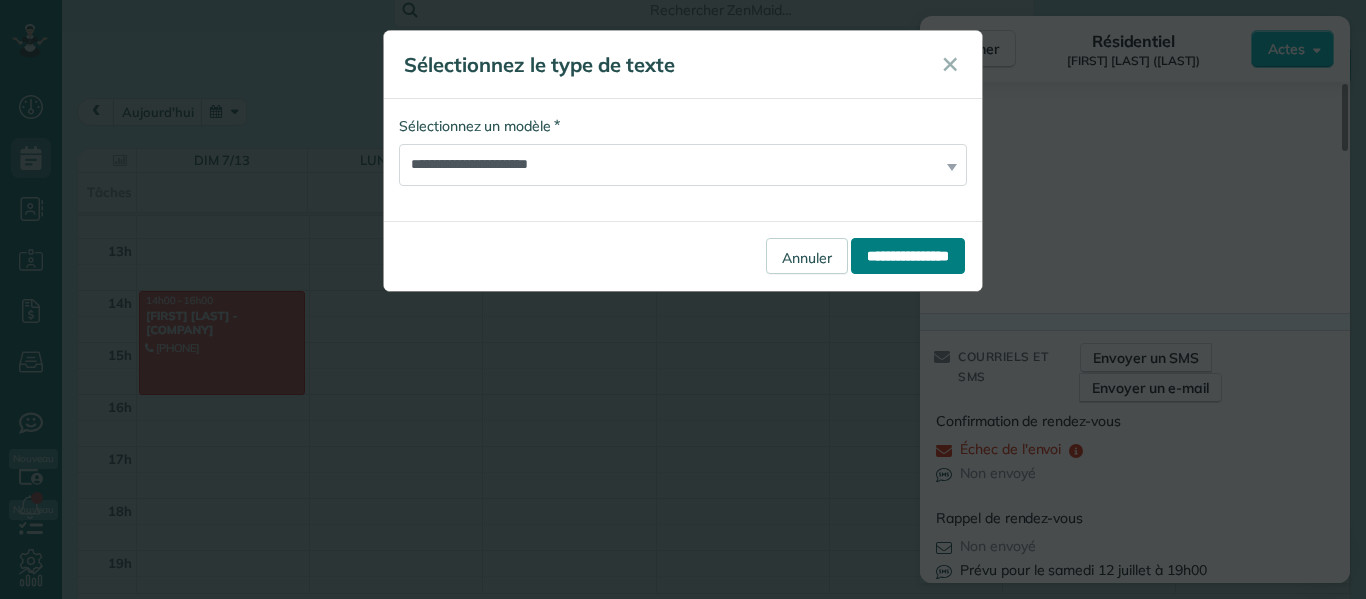 click on "**********" at bounding box center [908, 256] 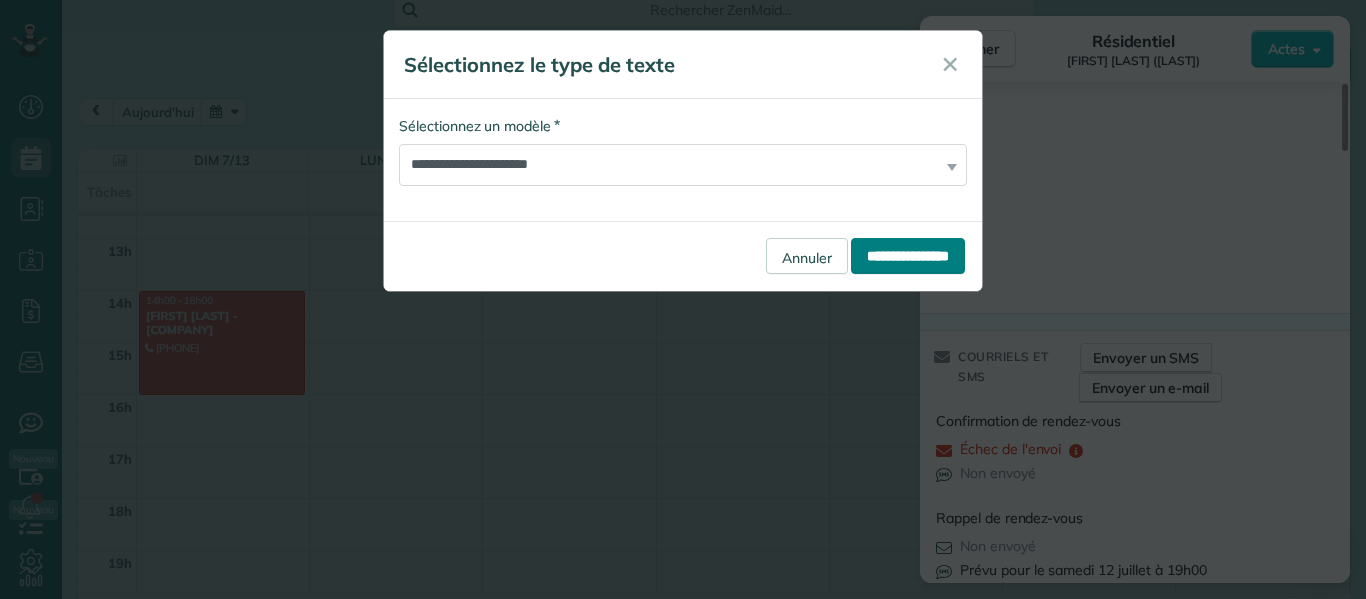 type on "**********" 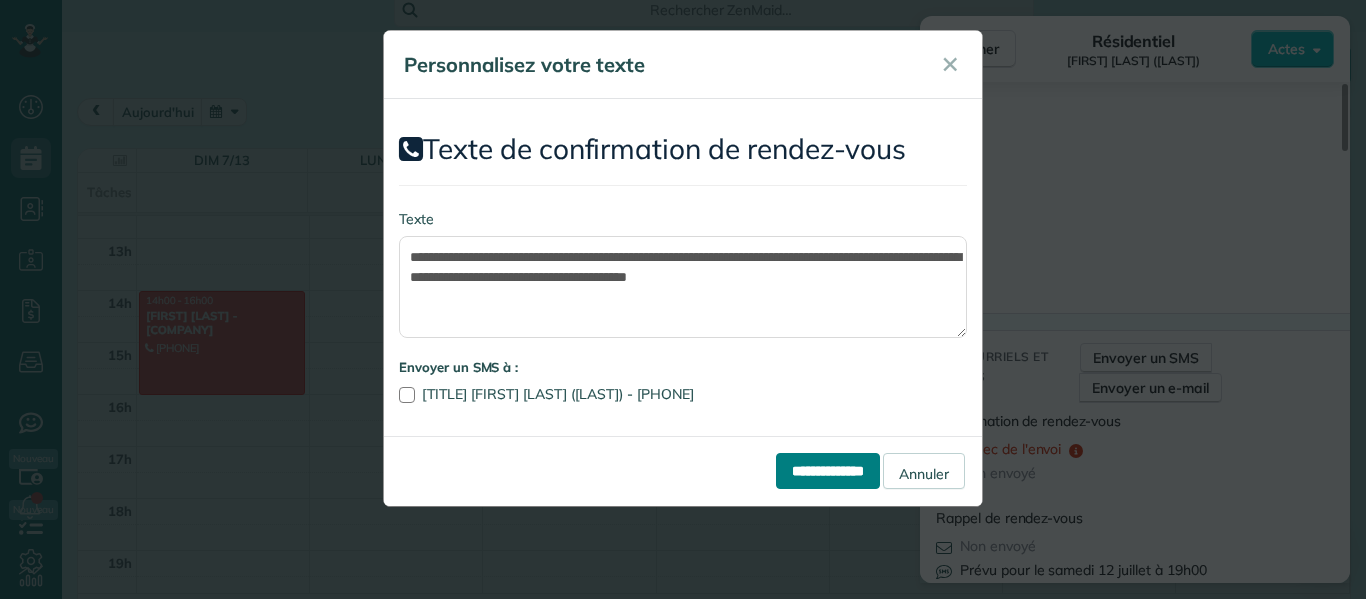 click on "**********" at bounding box center (828, 471) 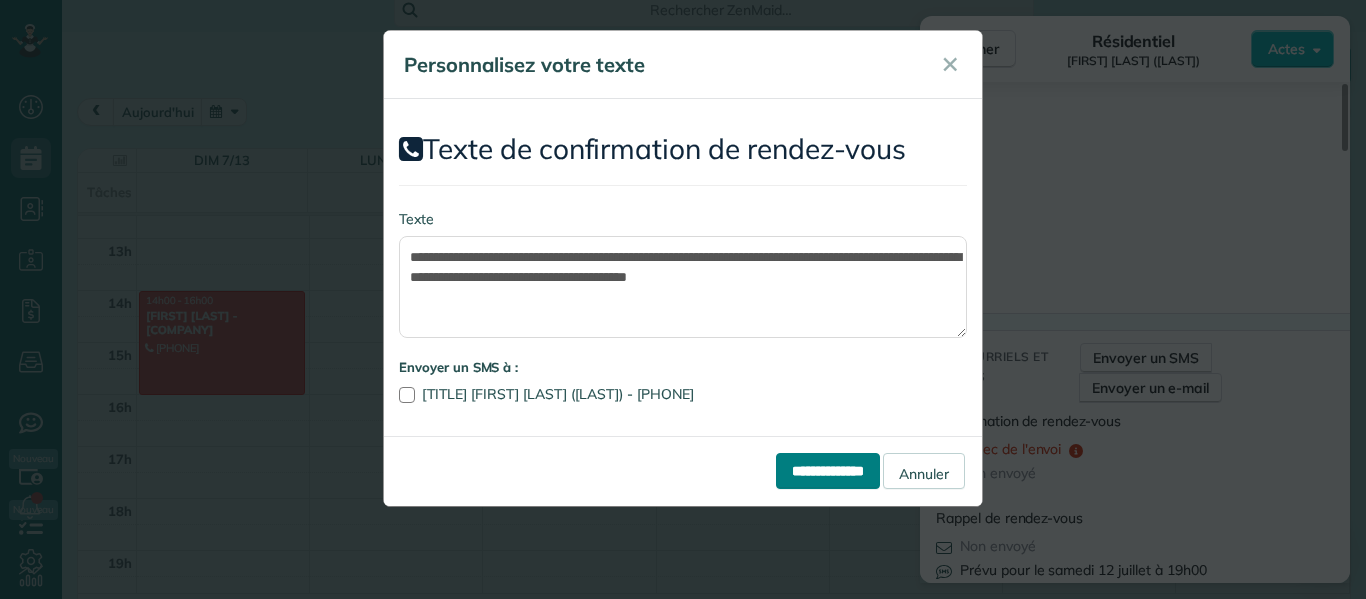 type on "*********" 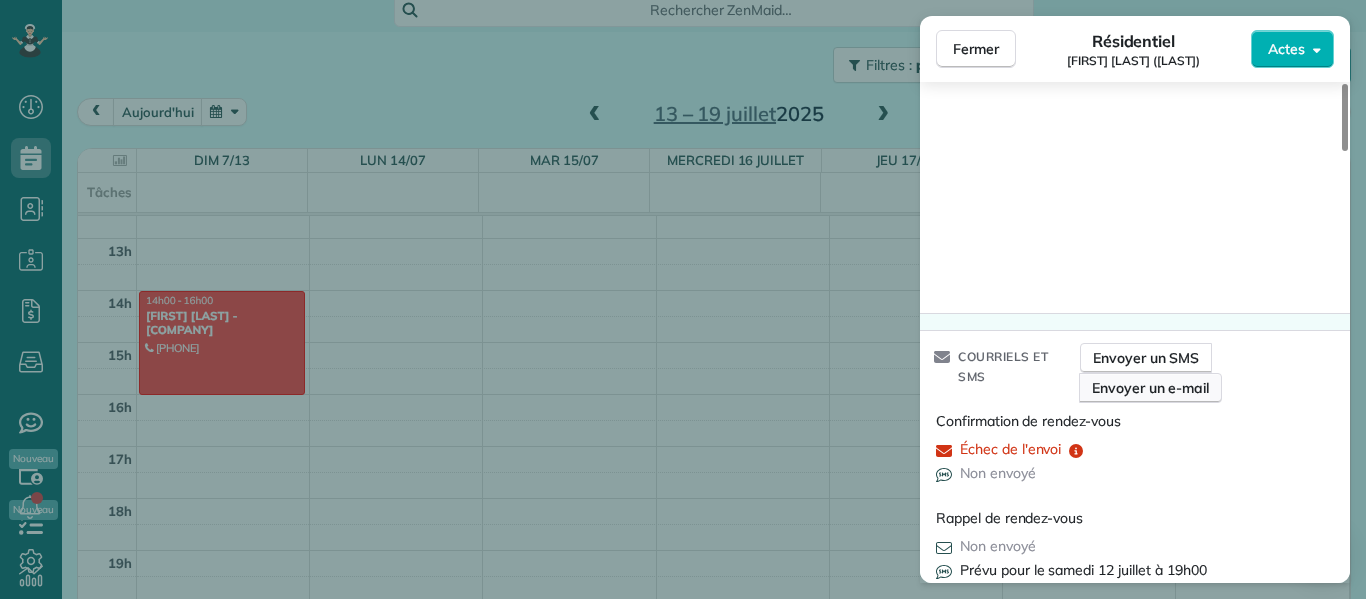 click on "Envoyer un e-mail" at bounding box center (1150, 388) 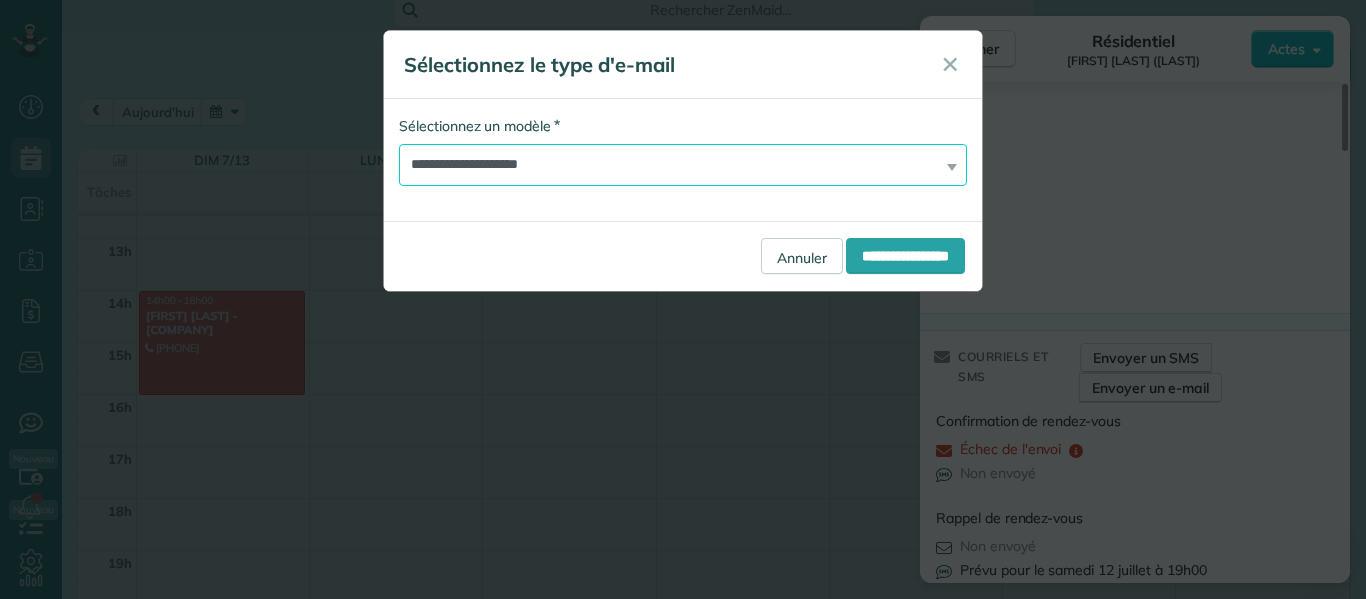 click on "**********" at bounding box center [683, 165] 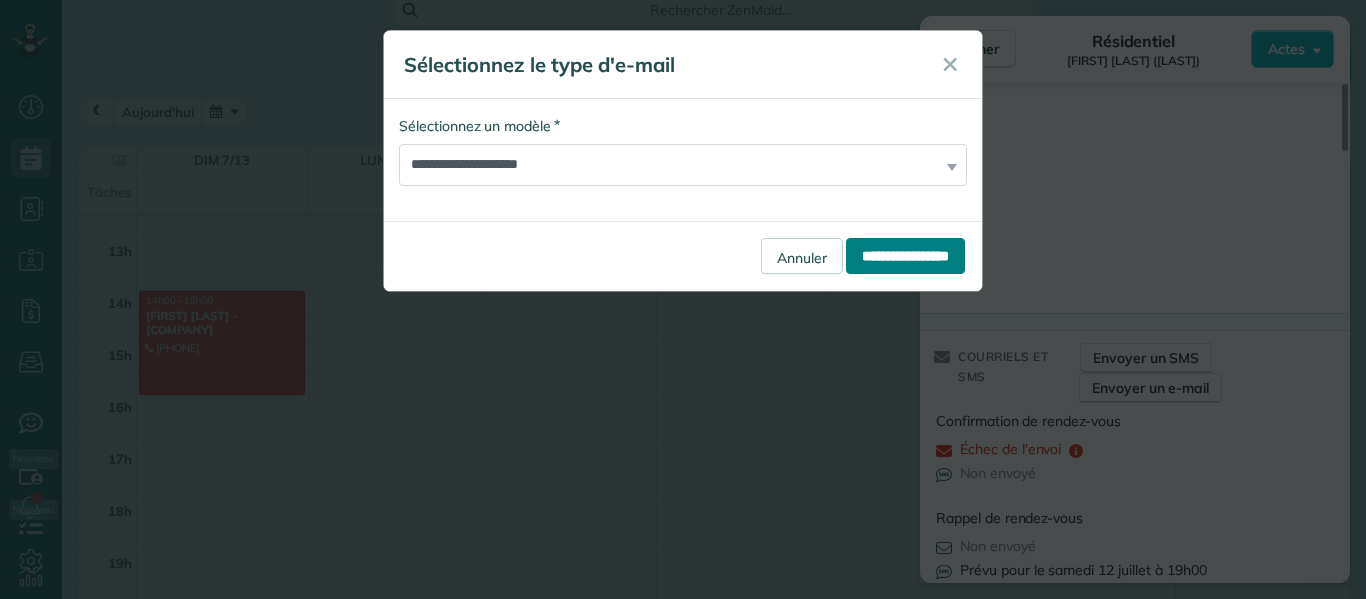 click on "**********" at bounding box center (905, 256) 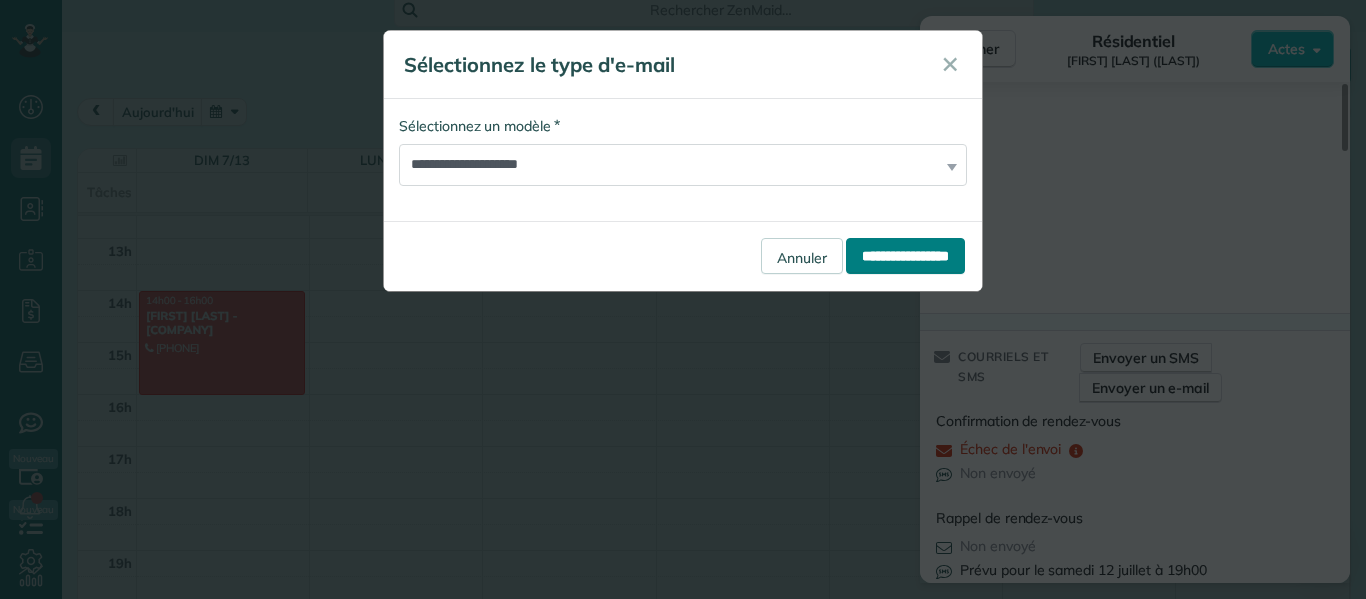type on "**********" 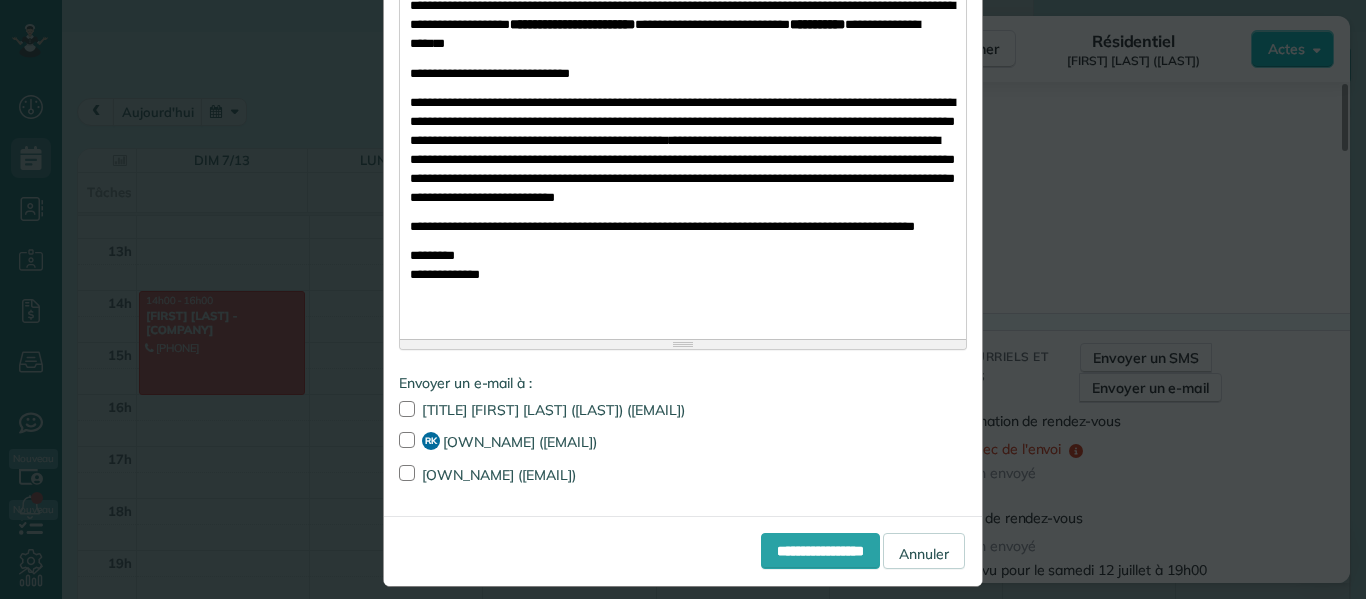 scroll, scrollTop: 449, scrollLeft: 0, axis: vertical 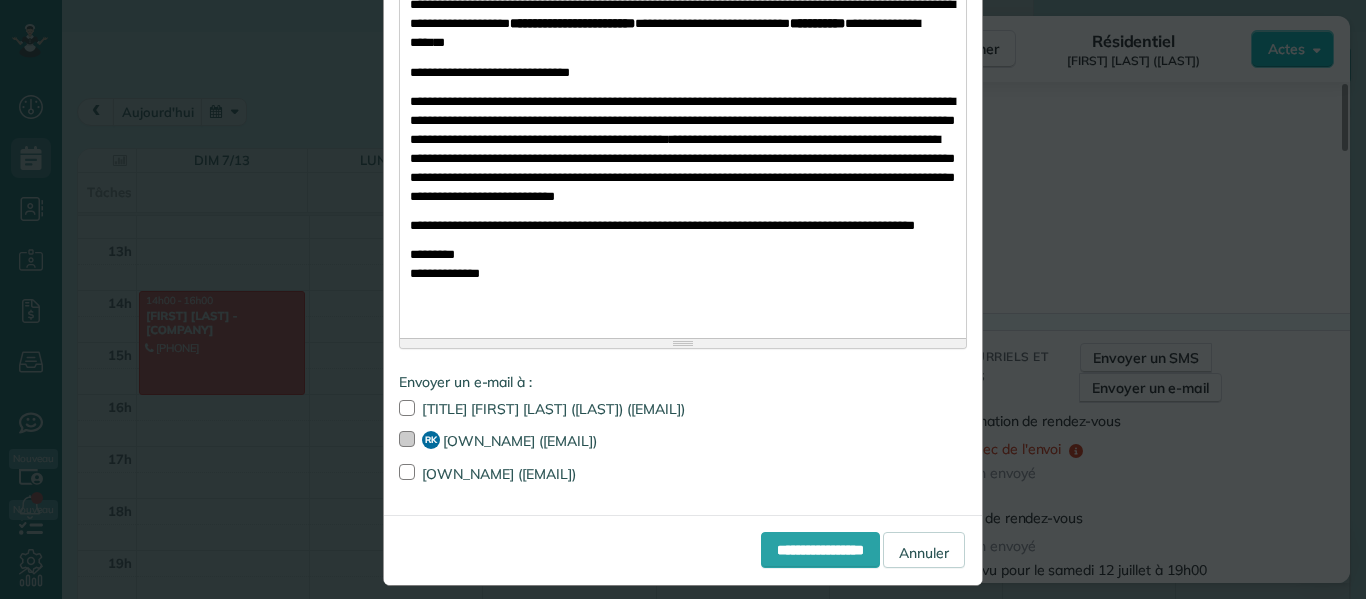 click at bounding box center [407, 439] 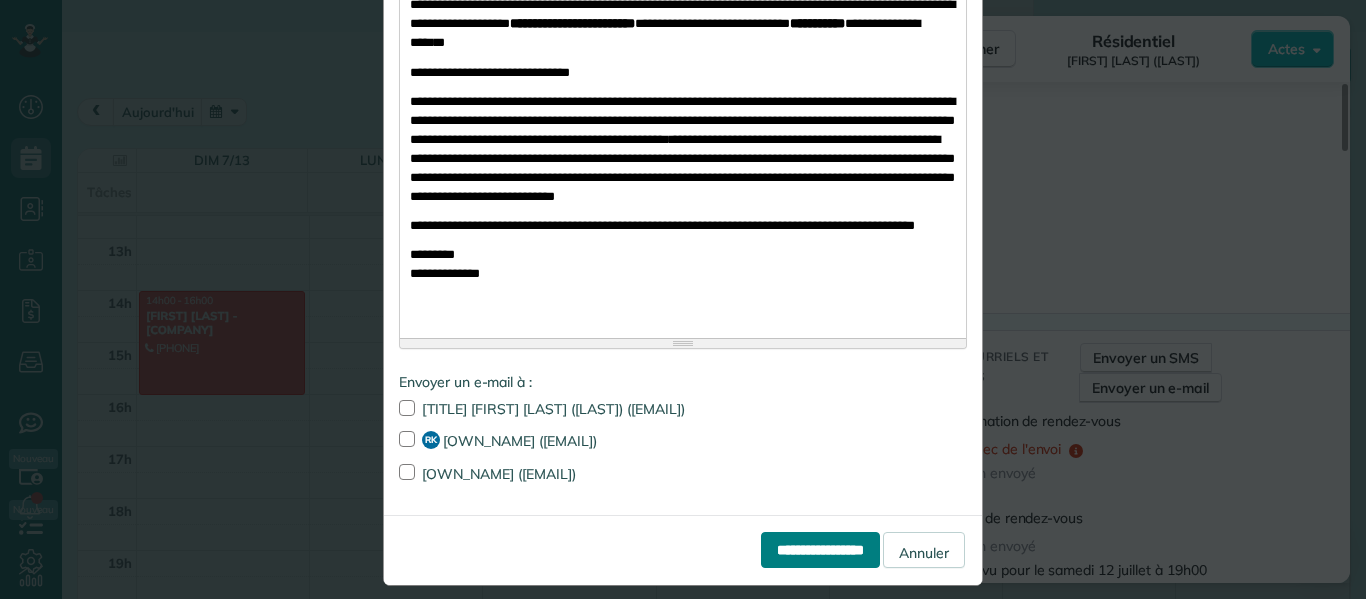 click on "**********" at bounding box center (820, 550) 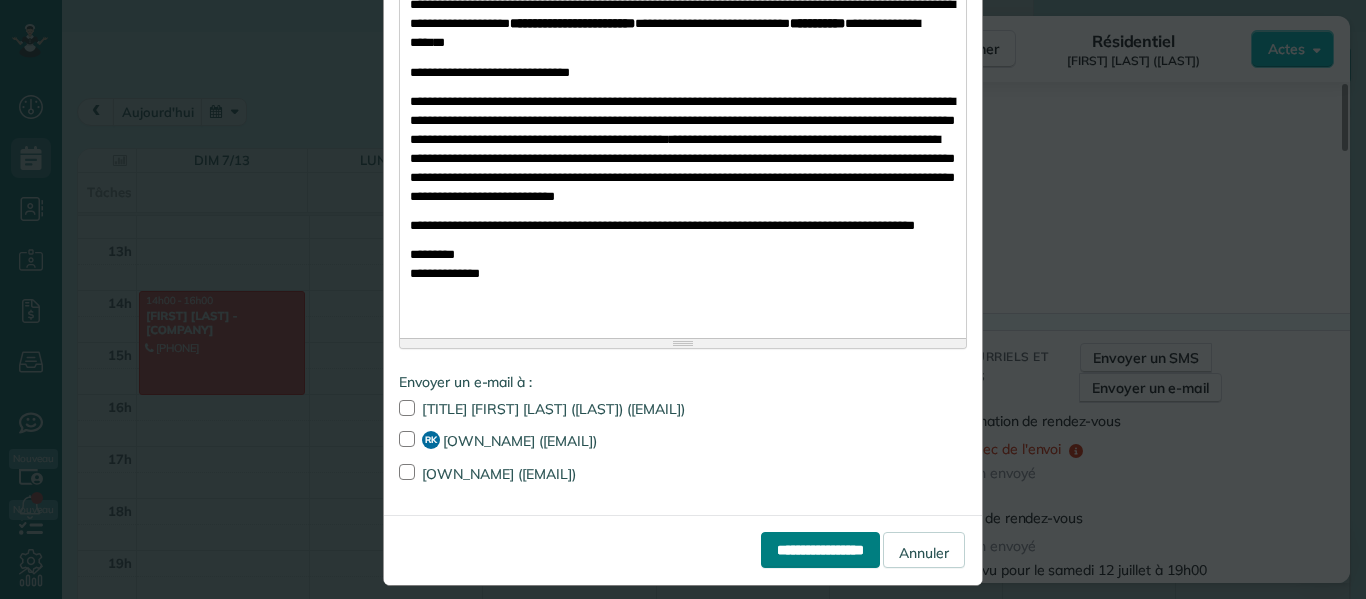 type on "**********" 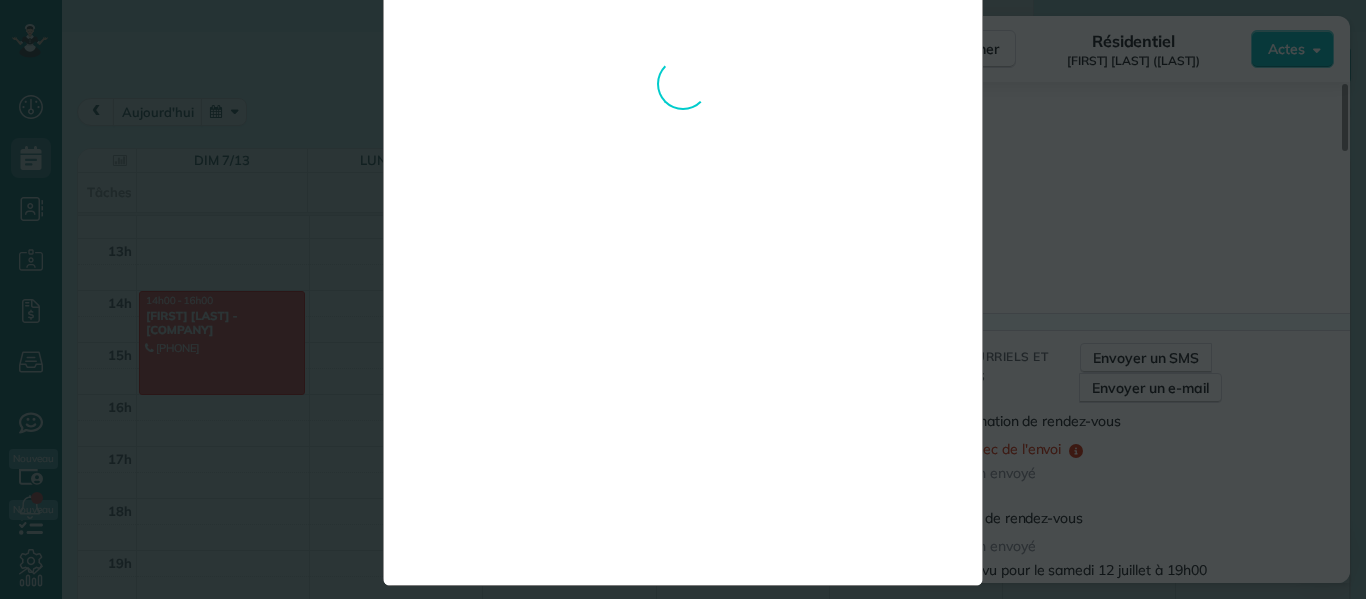 scroll, scrollTop: 0, scrollLeft: 0, axis: both 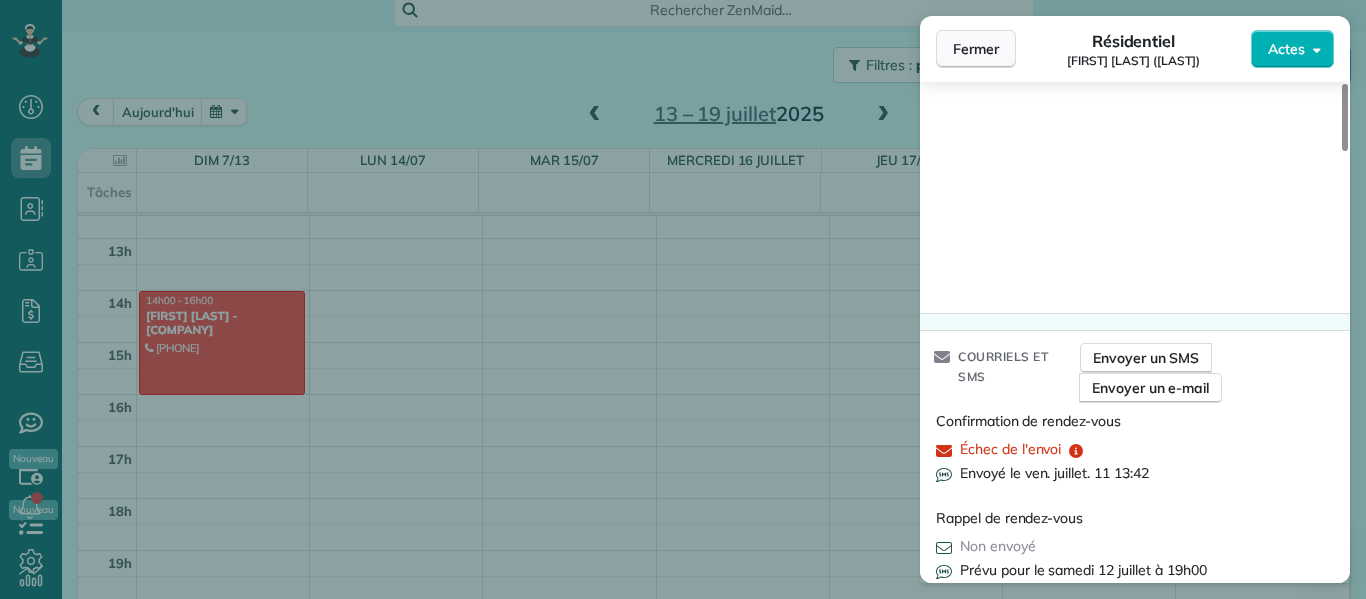 click on "Fermer" at bounding box center [976, 49] 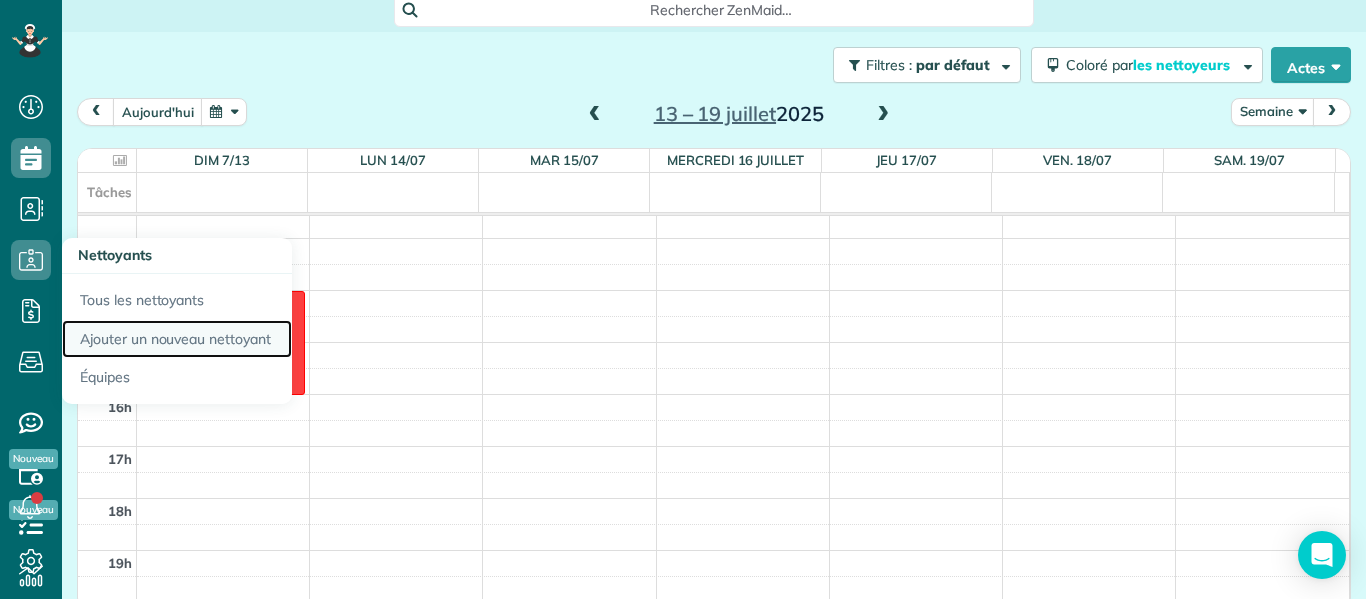 click on "Ajouter un nouveau nettoyant" at bounding box center (175, 339) 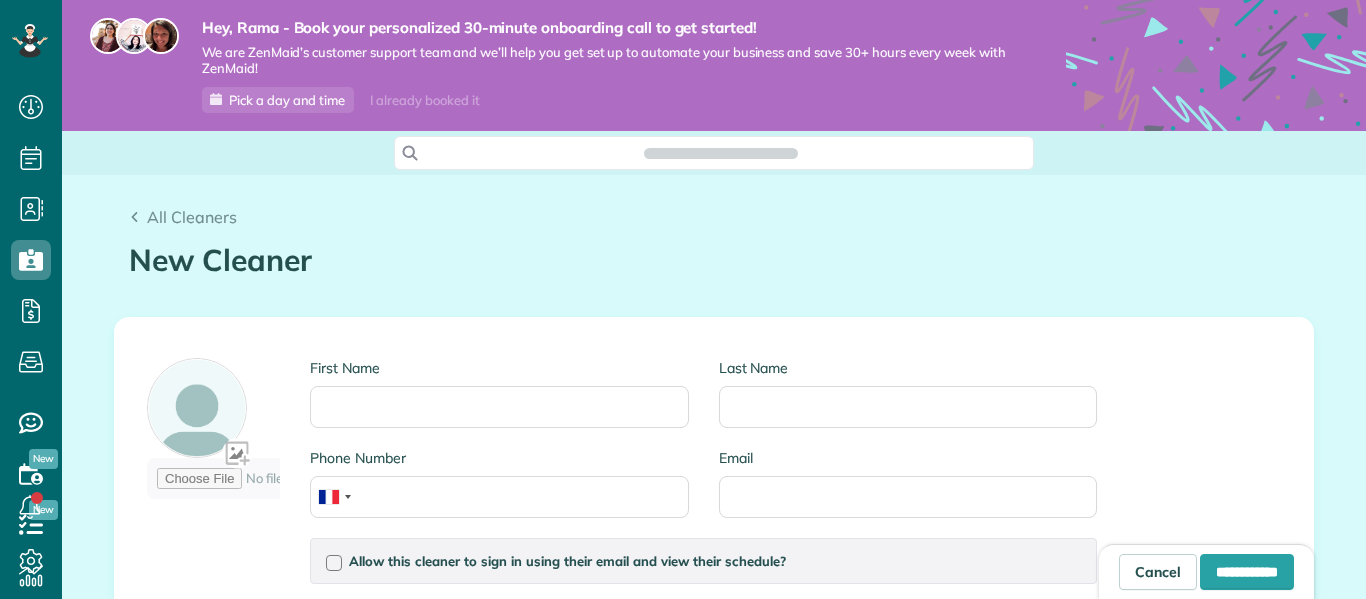 scroll, scrollTop: 0, scrollLeft: 0, axis: both 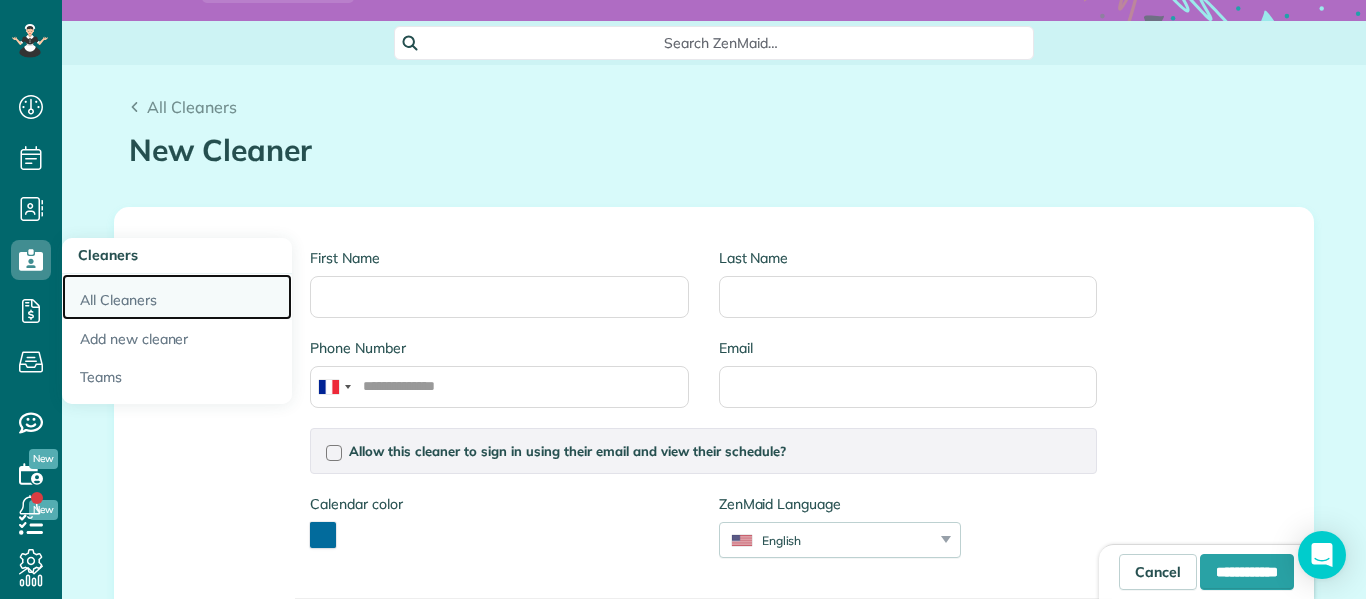 click on "All Cleaners" at bounding box center (177, 297) 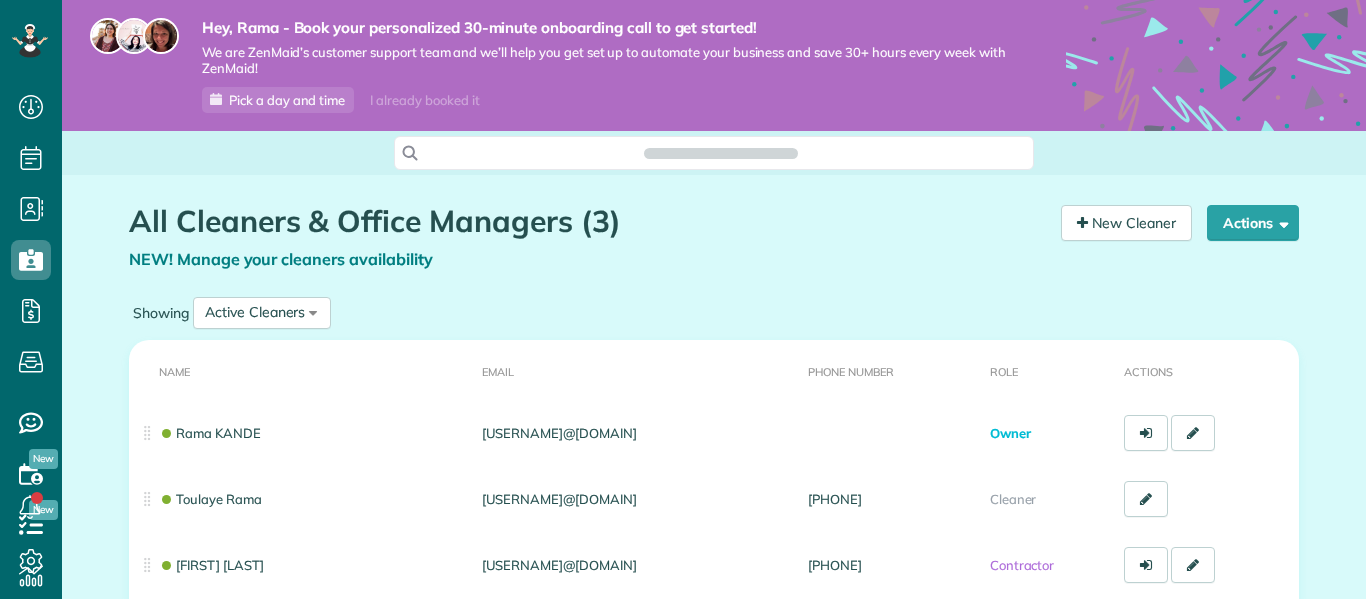 scroll, scrollTop: 0, scrollLeft: 0, axis: both 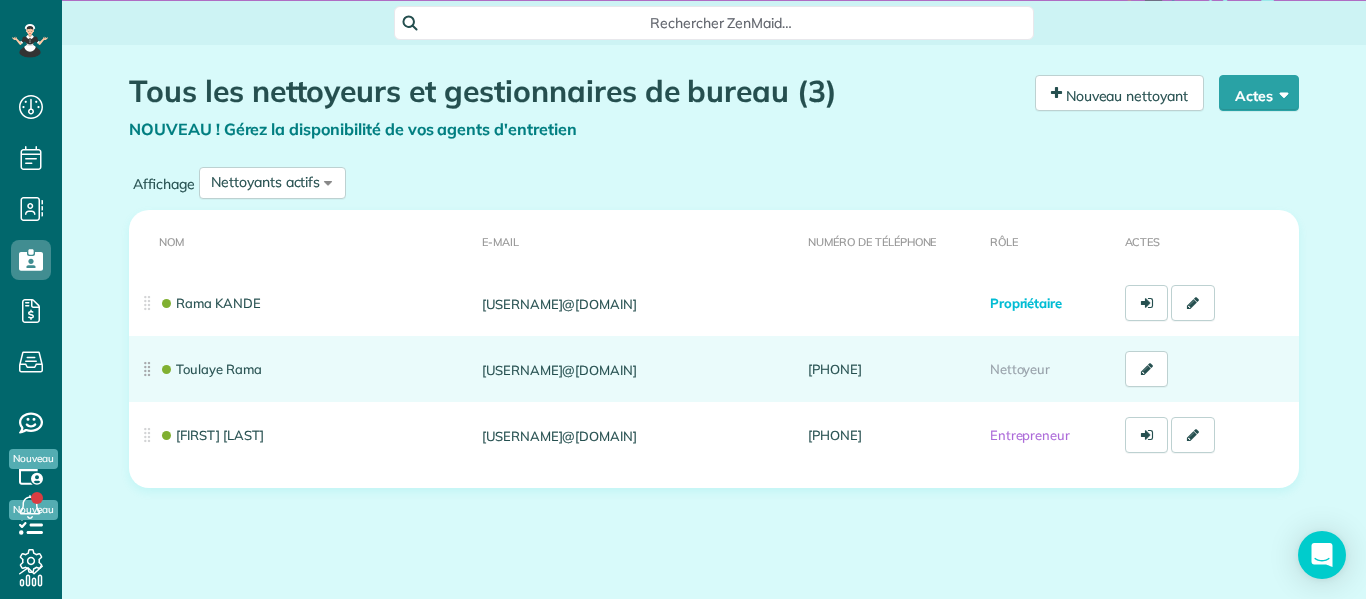 click on "Toulaye Rama" at bounding box center [301, 369] 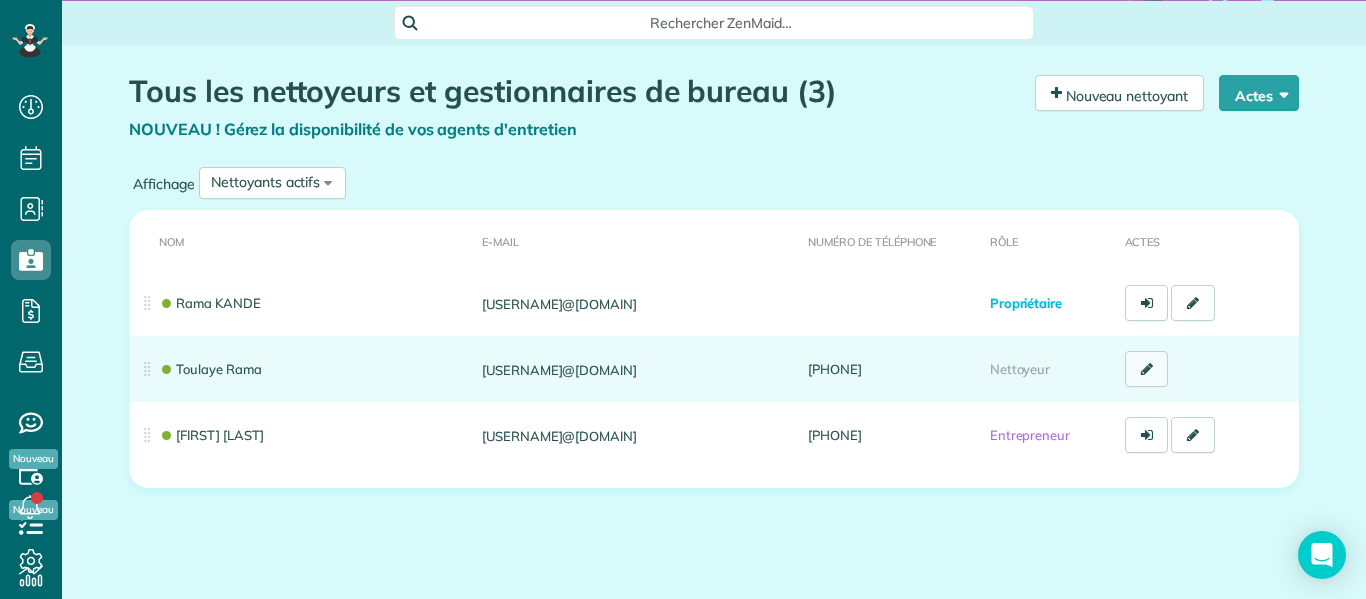 click at bounding box center [1147, 369] 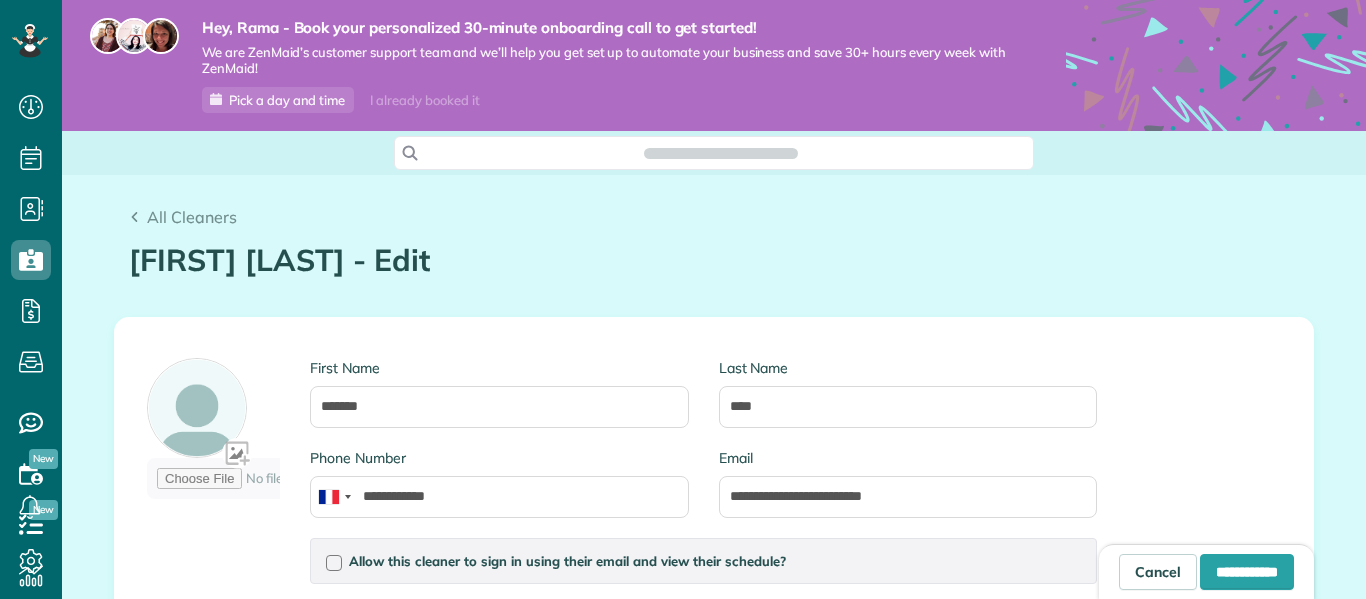 scroll, scrollTop: 0, scrollLeft: 0, axis: both 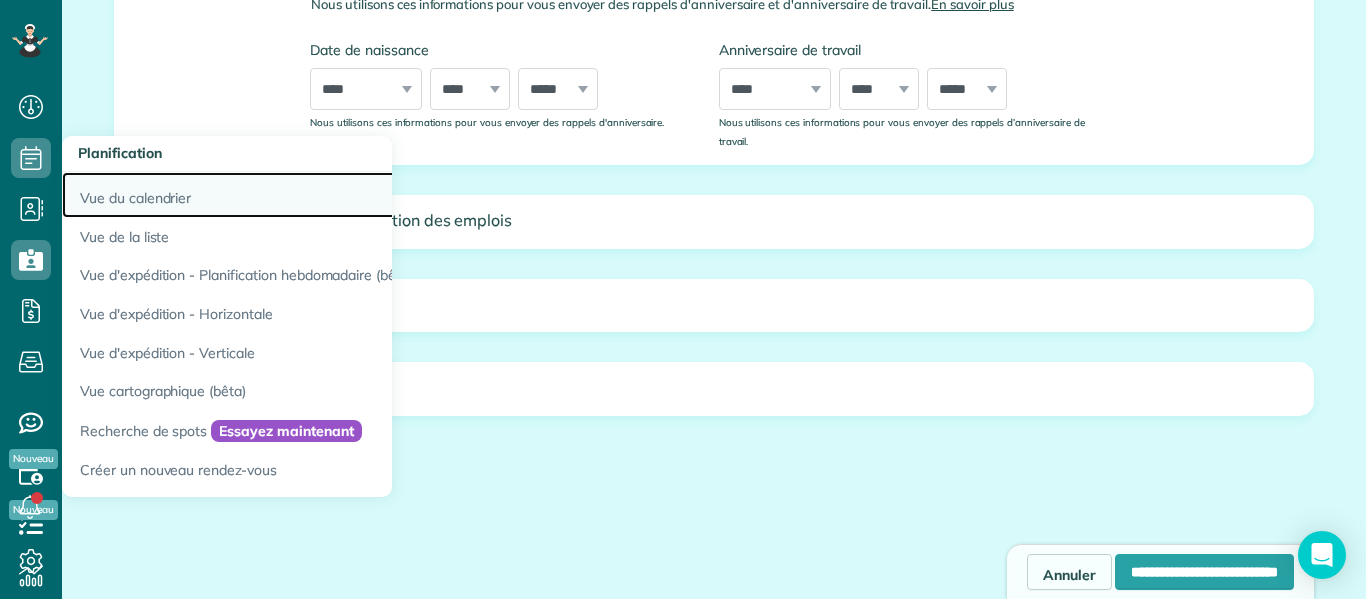 click on "Vue du calendrier" at bounding box center [135, 198] 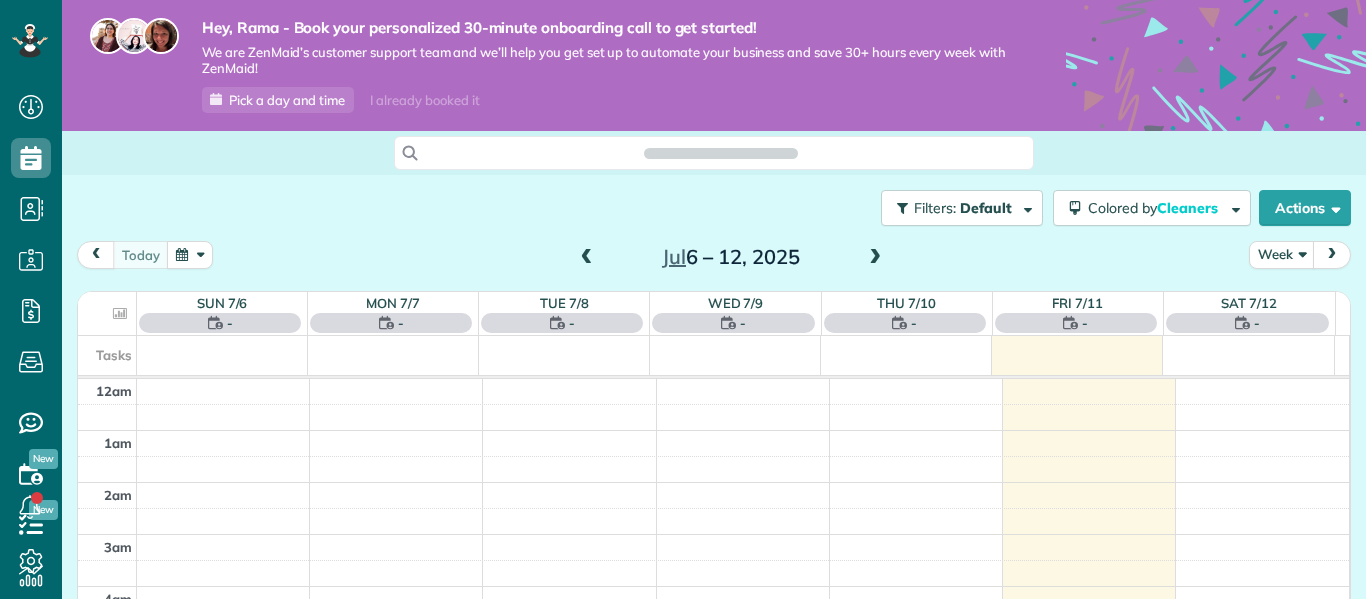 scroll, scrollTop: 0, scrollLeft: 0, axis: both 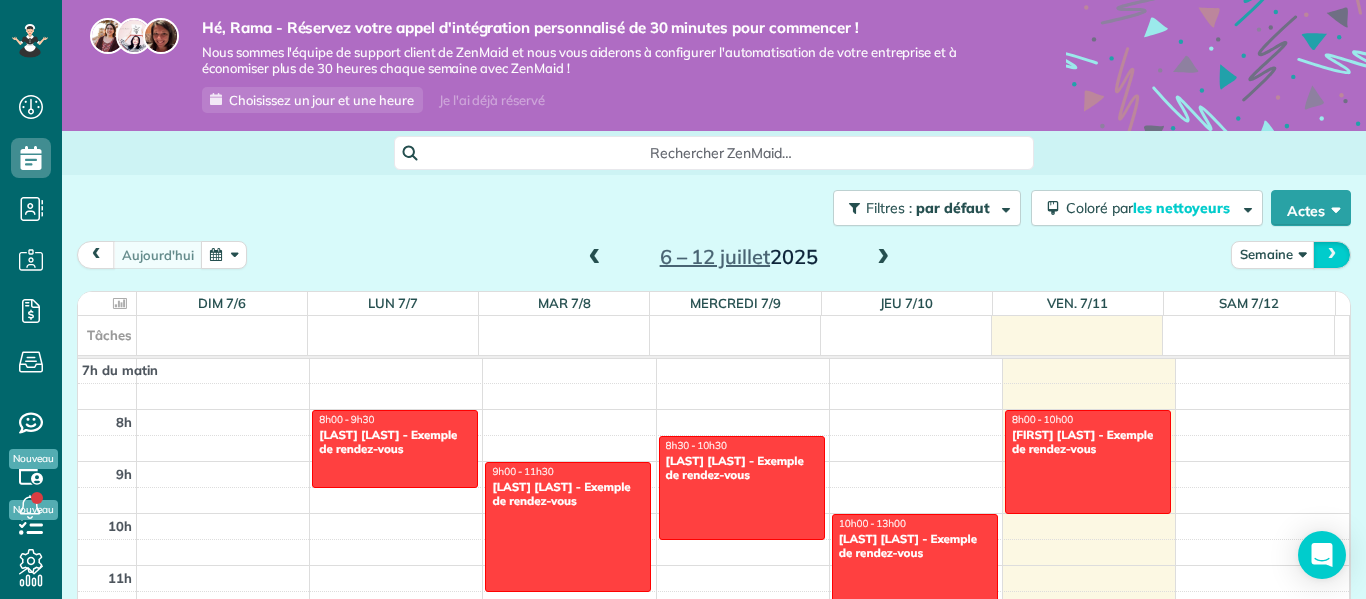 click at bounding box center [1332, 254] 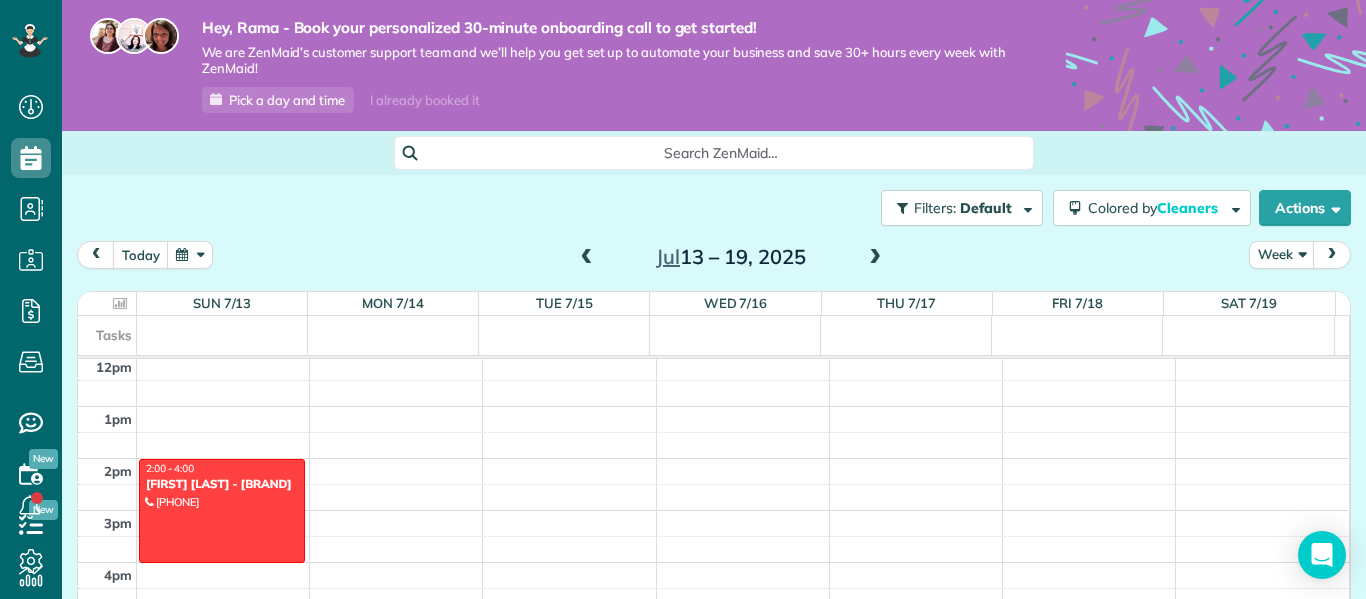 scroll, scrollTop: 629, scrollLeft: 0, axis: vertical 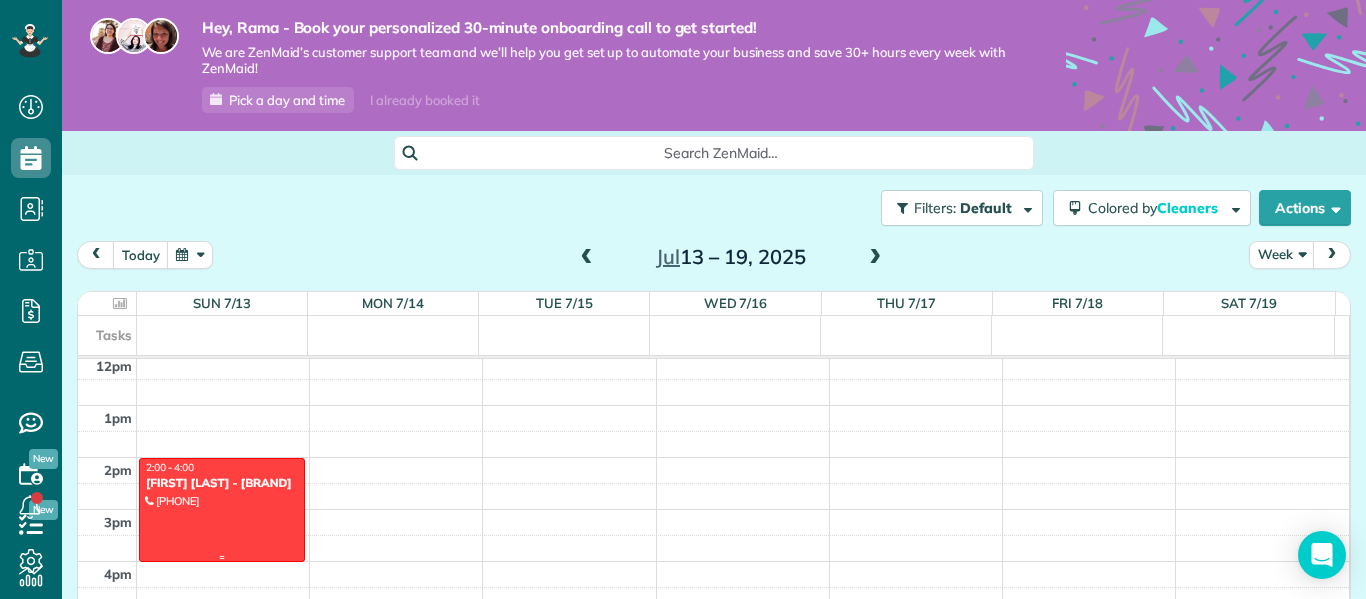 click at bounding box center [222, 510] 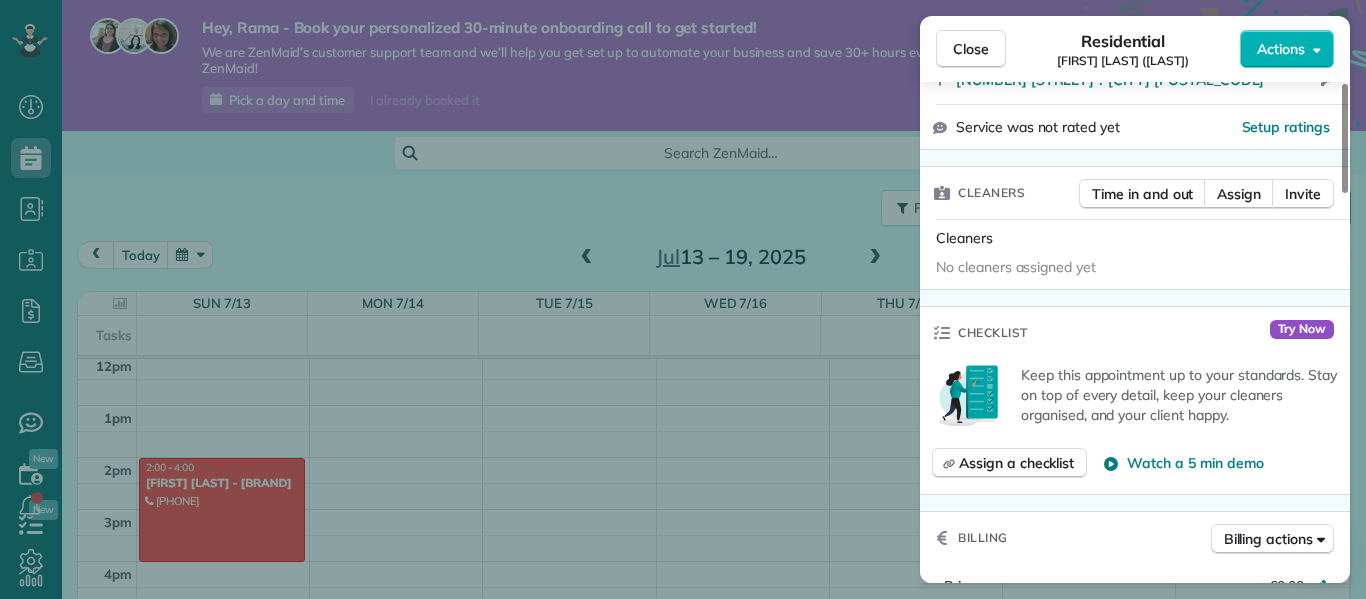 scroll, scrollTop: 430, scrollLeft: 0, axis: vertical 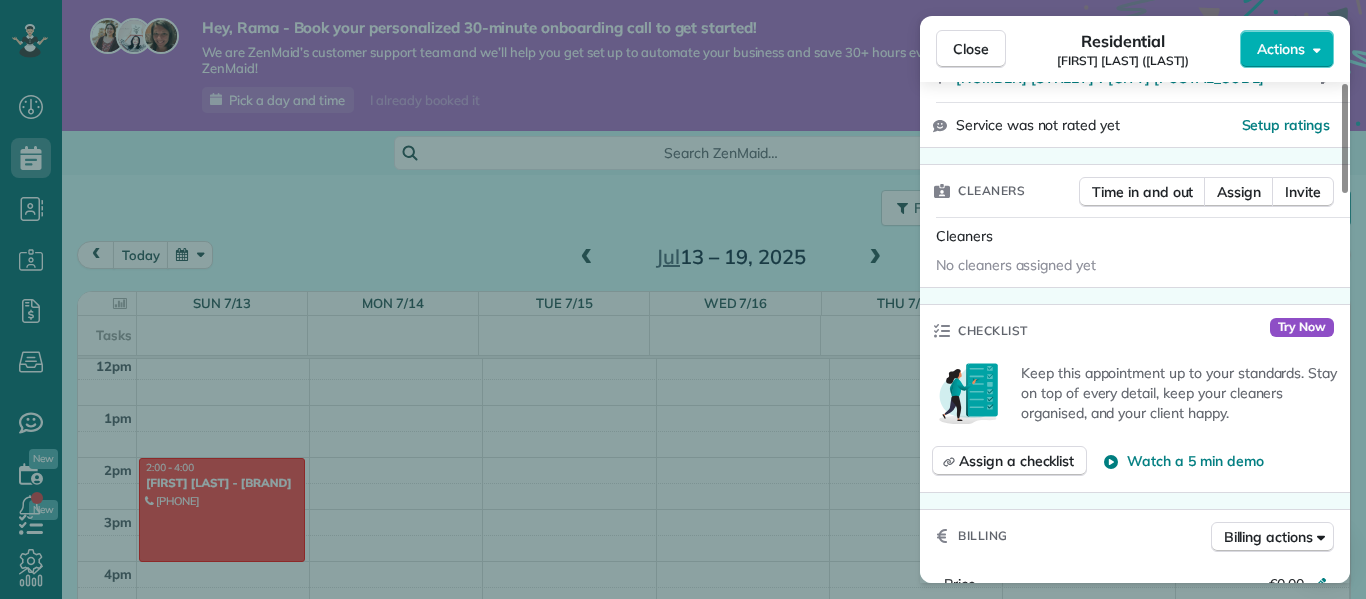 click on "No cleaners assigned yet" at bounding box center (1016, 265) 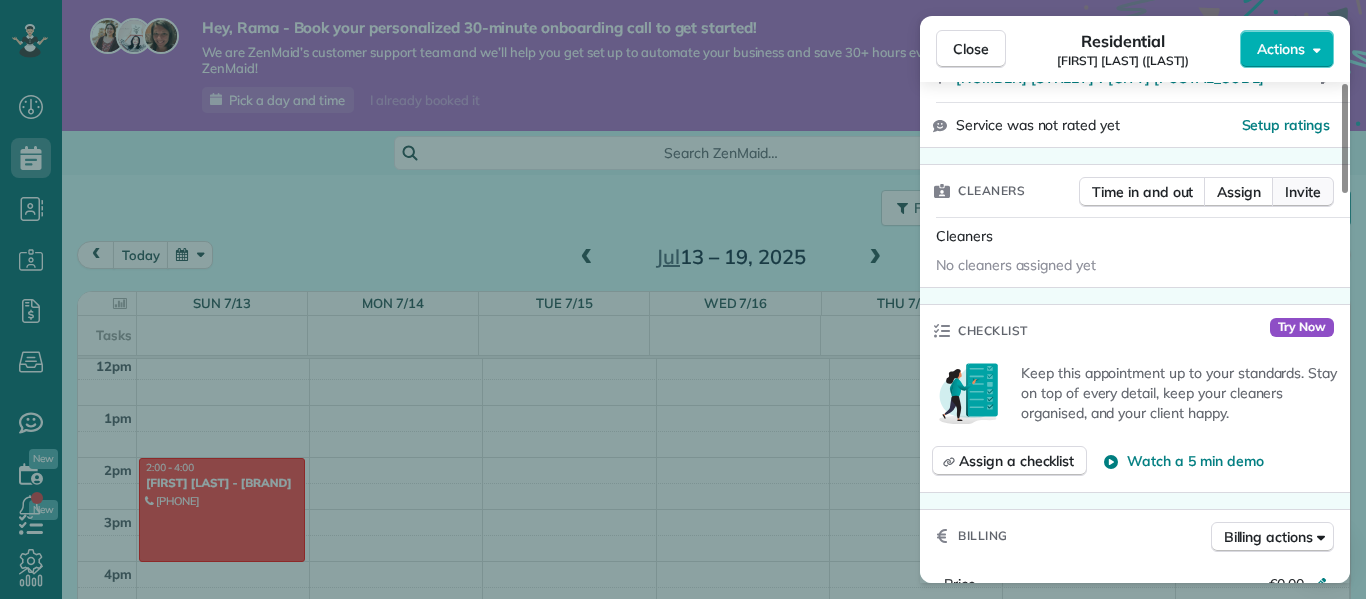 click on "Invite" at bounding box center (1303, 192) 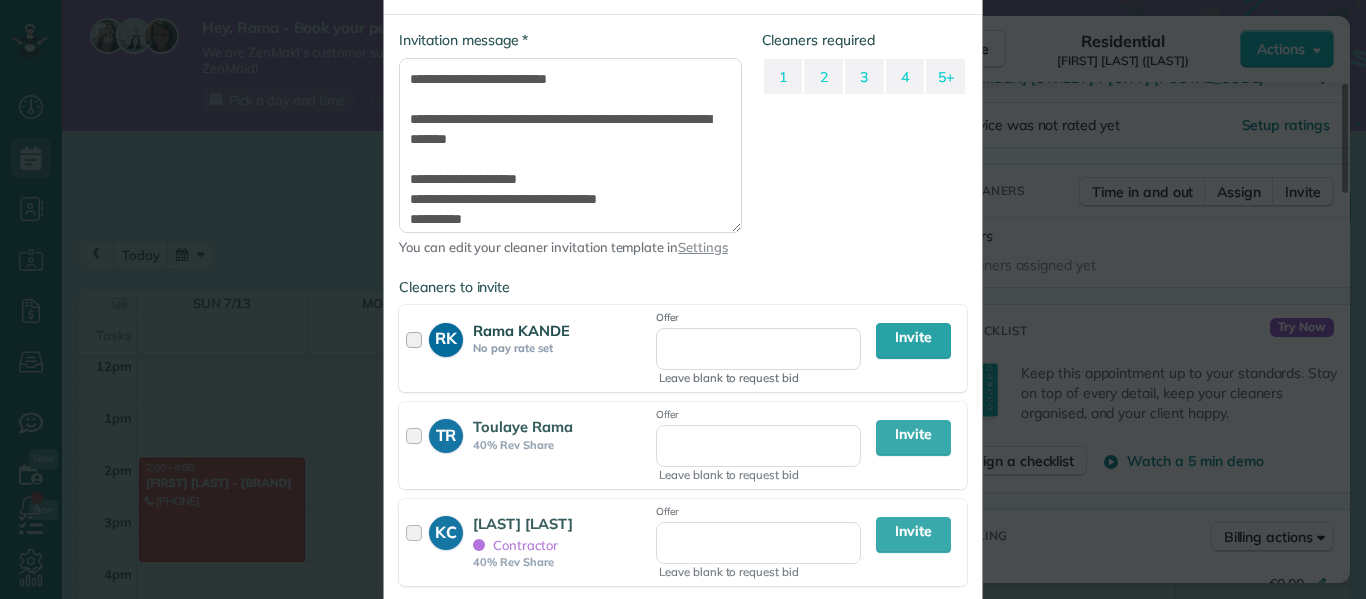 scroll, scrollTop: 97, scrollLeft: 0, axis: vertical 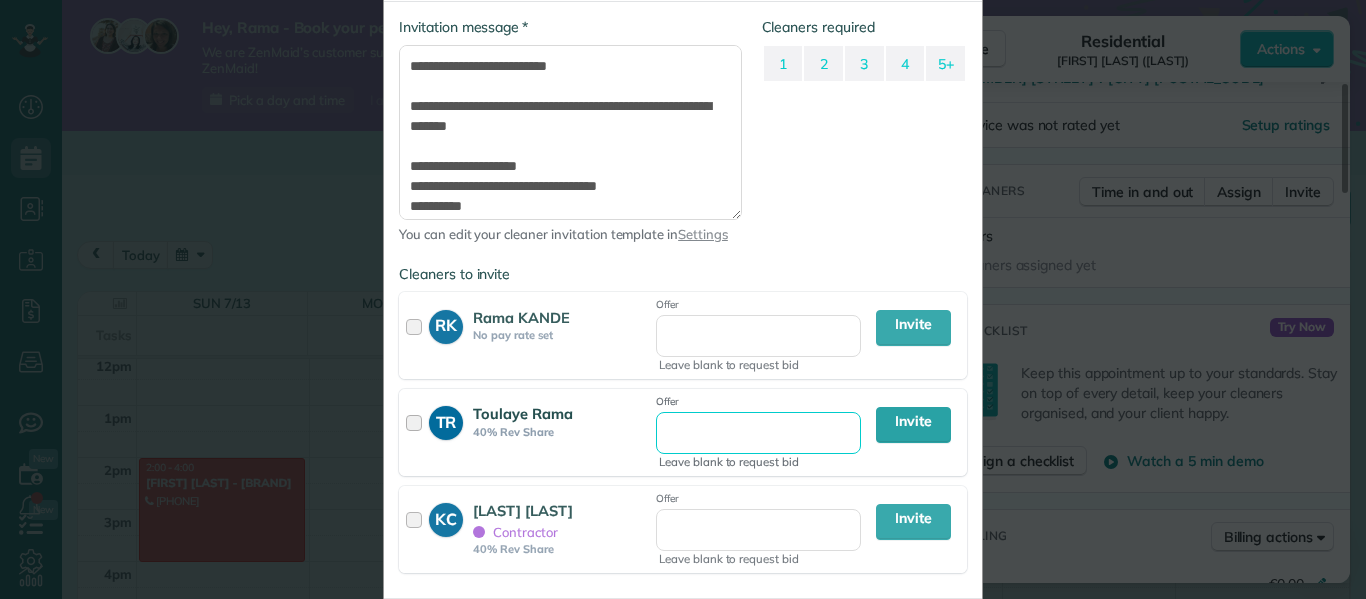 click on "Offer" at bounding box center (758, 433) 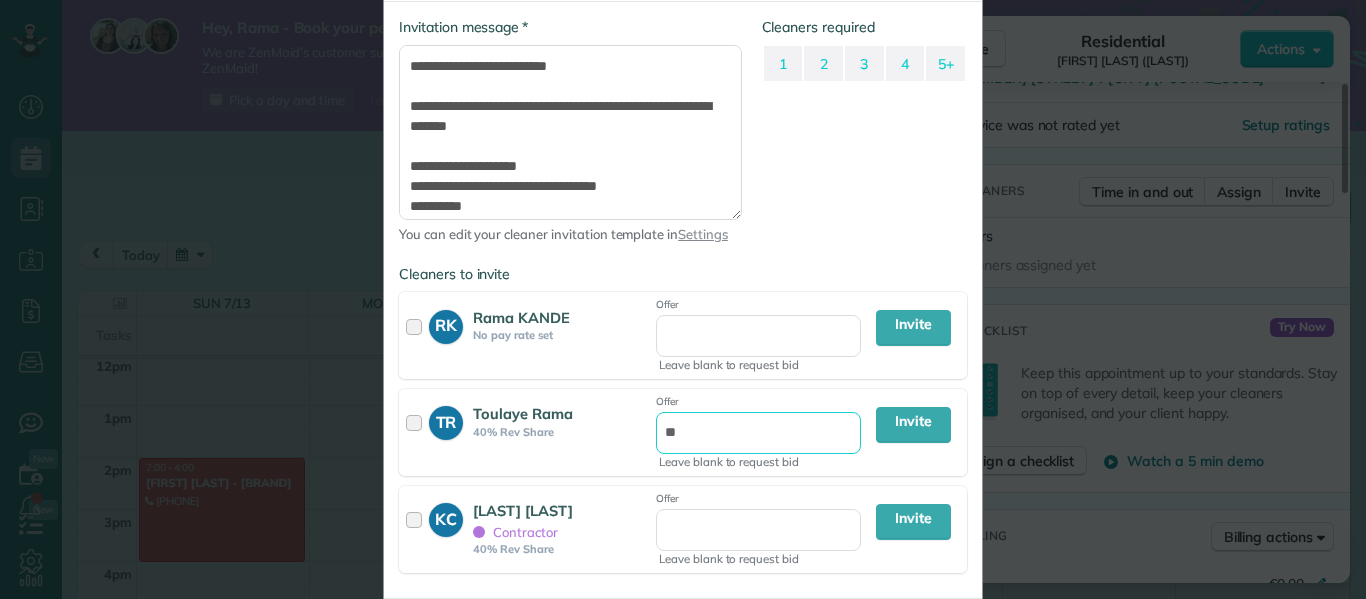 type on "**" 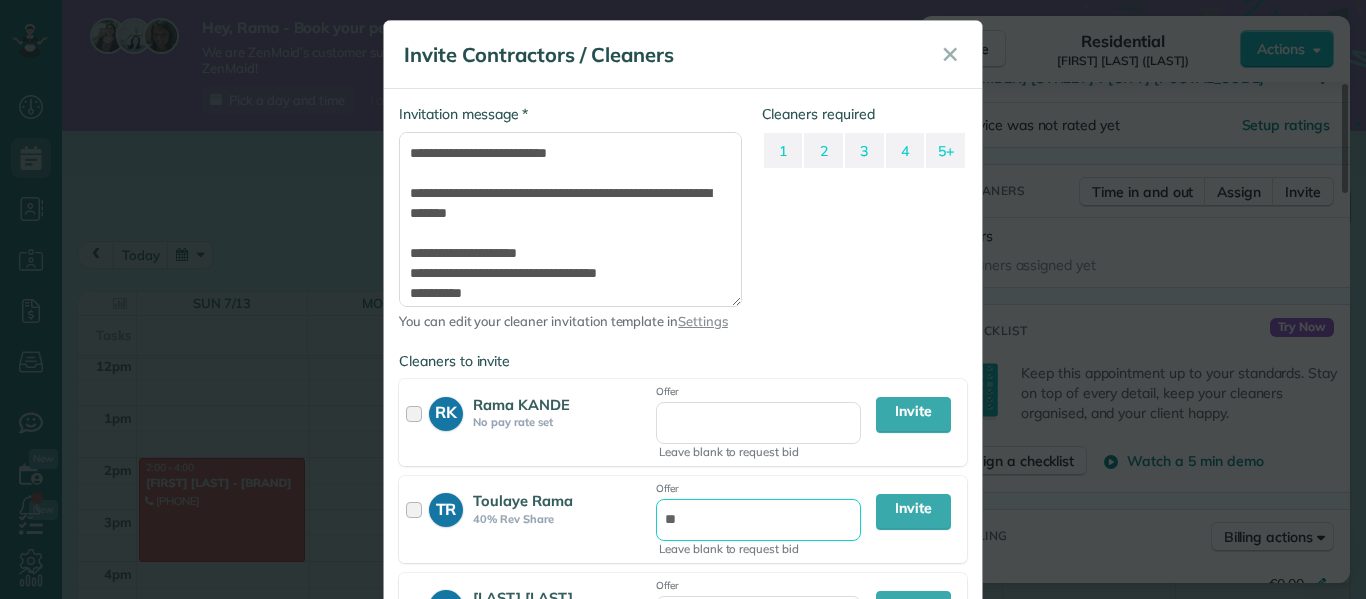 scroll, scrollTop: 9, scrollLeft: 0, axis: vertical 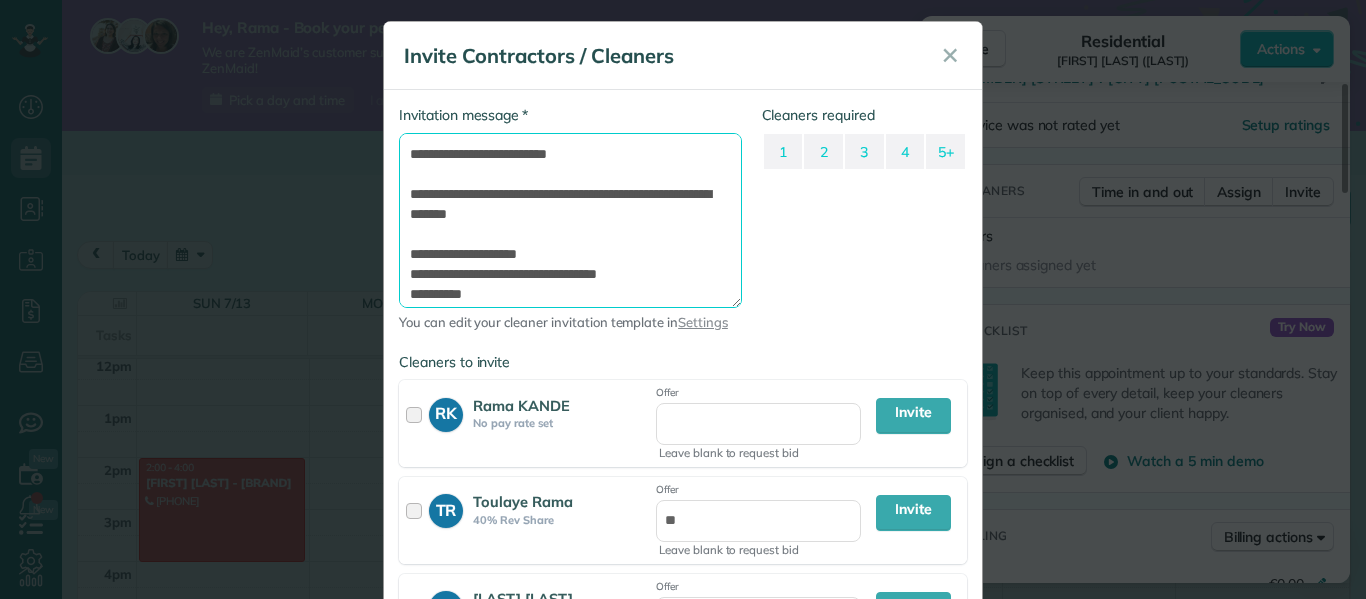 click on "**********" at bounding box center [570, 220] 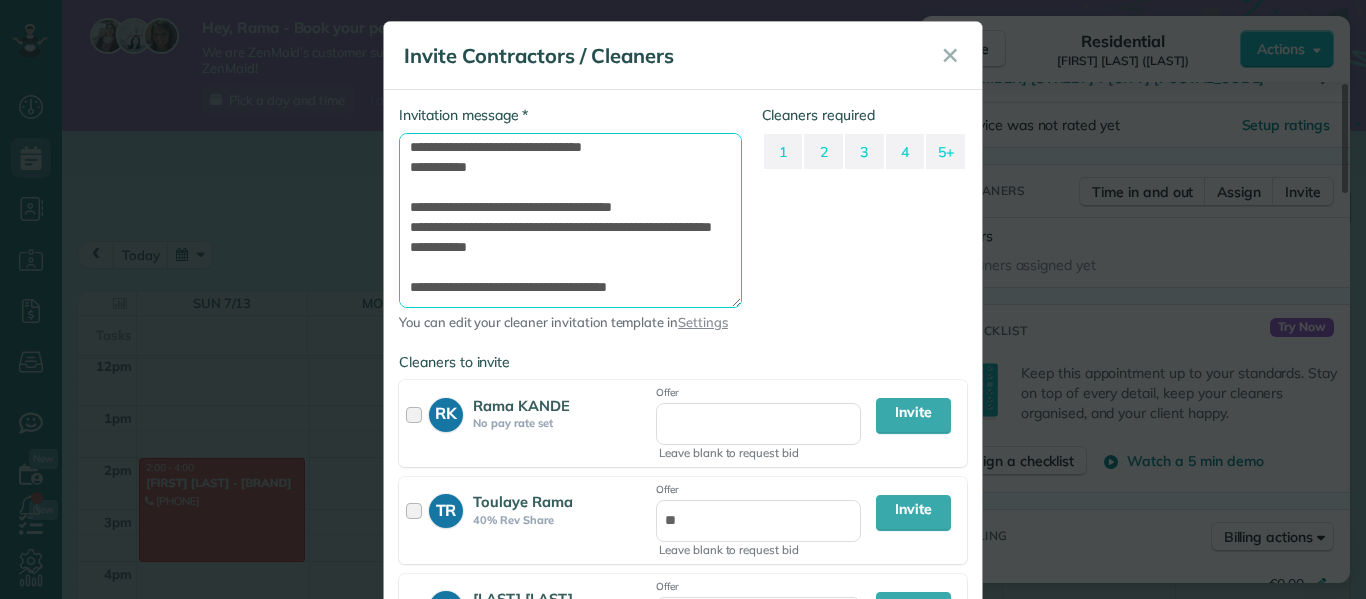 drag, startPoint x: 403, startPoint y: 151, endPoint x: 644, endPoint y: 316, distance: 292.0719 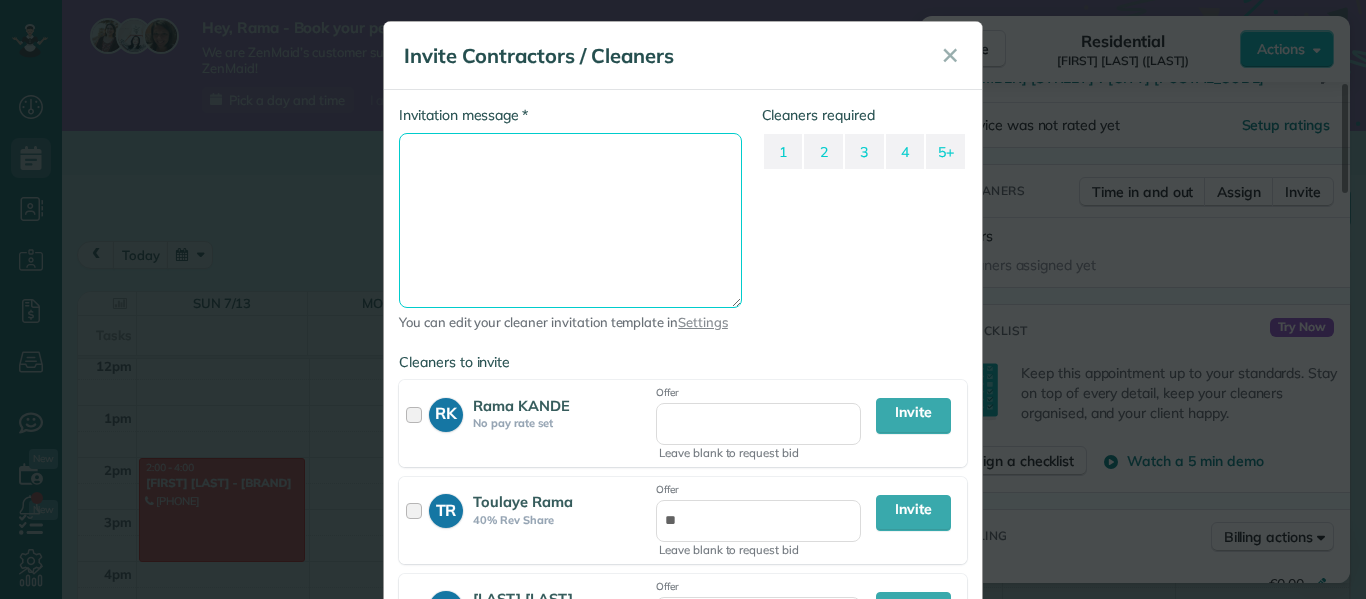 scroll, scrollTop: 0, scrollLeft: 0, axis: both 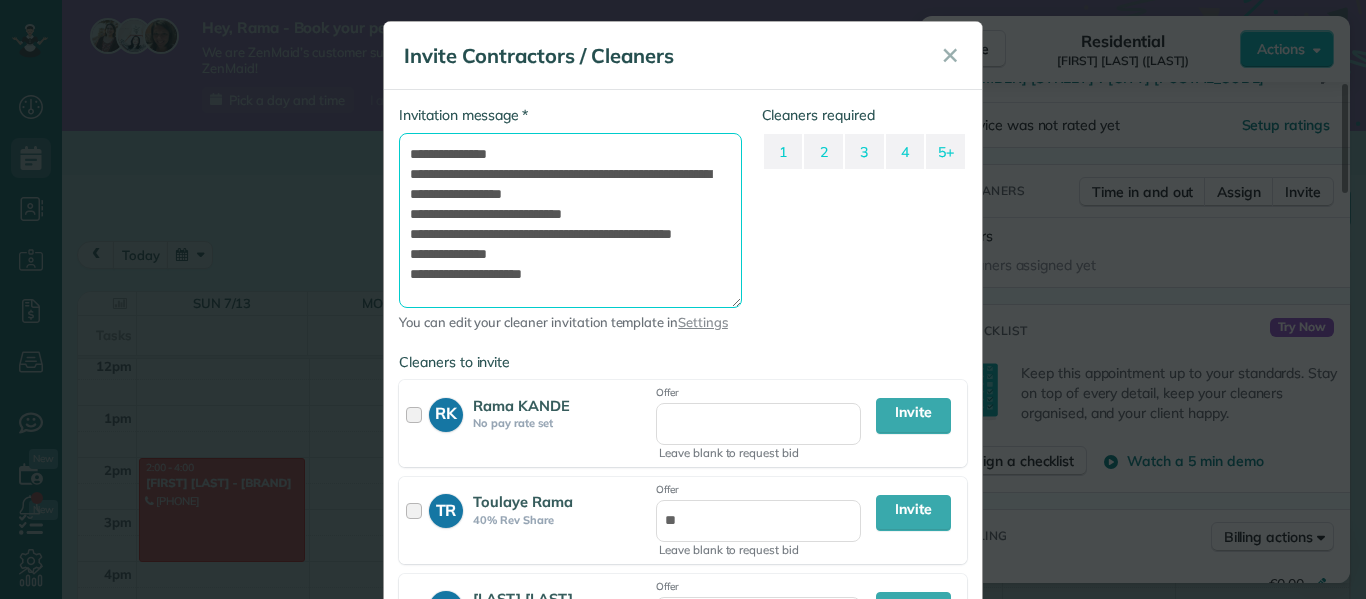click on "**********" at bounding box center [570, 220] 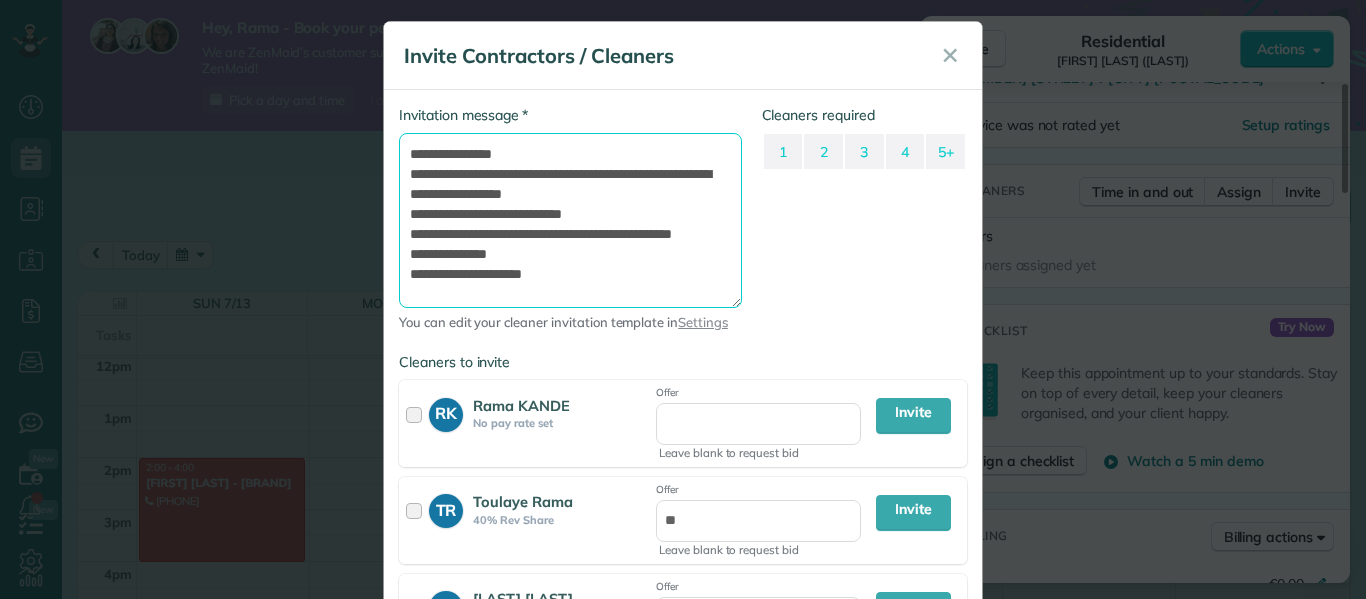 click on "**********" at bounding box center [570, 220] 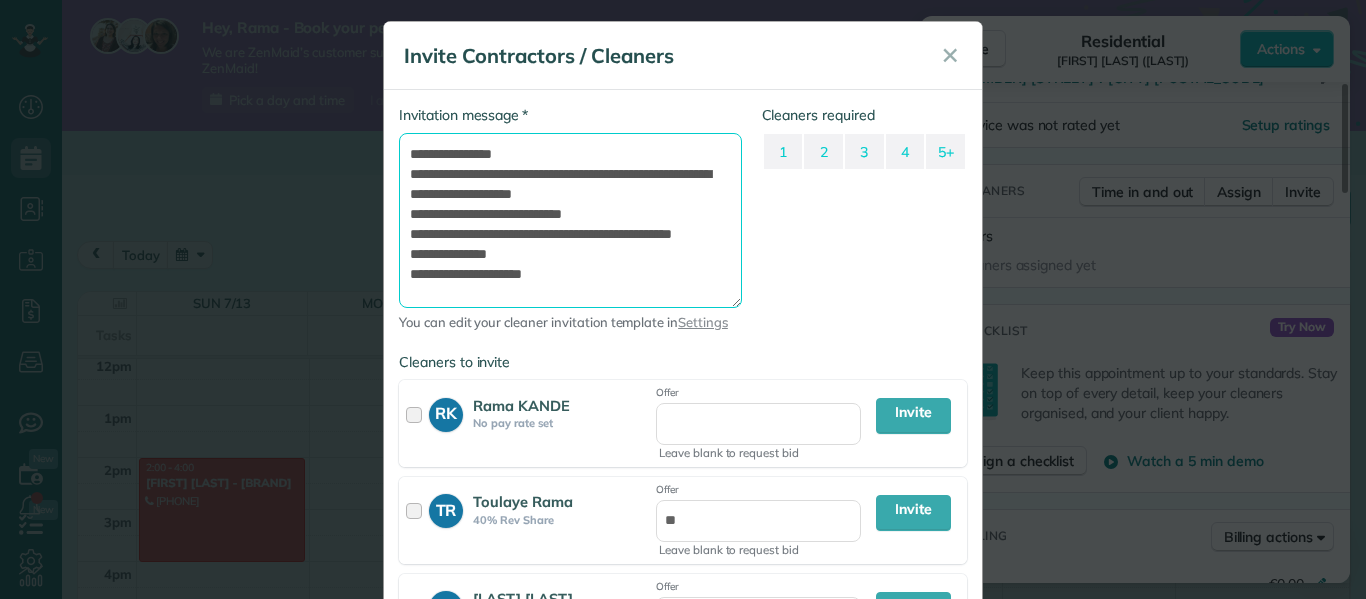 click on "**********" at bounding box center [570, 220] 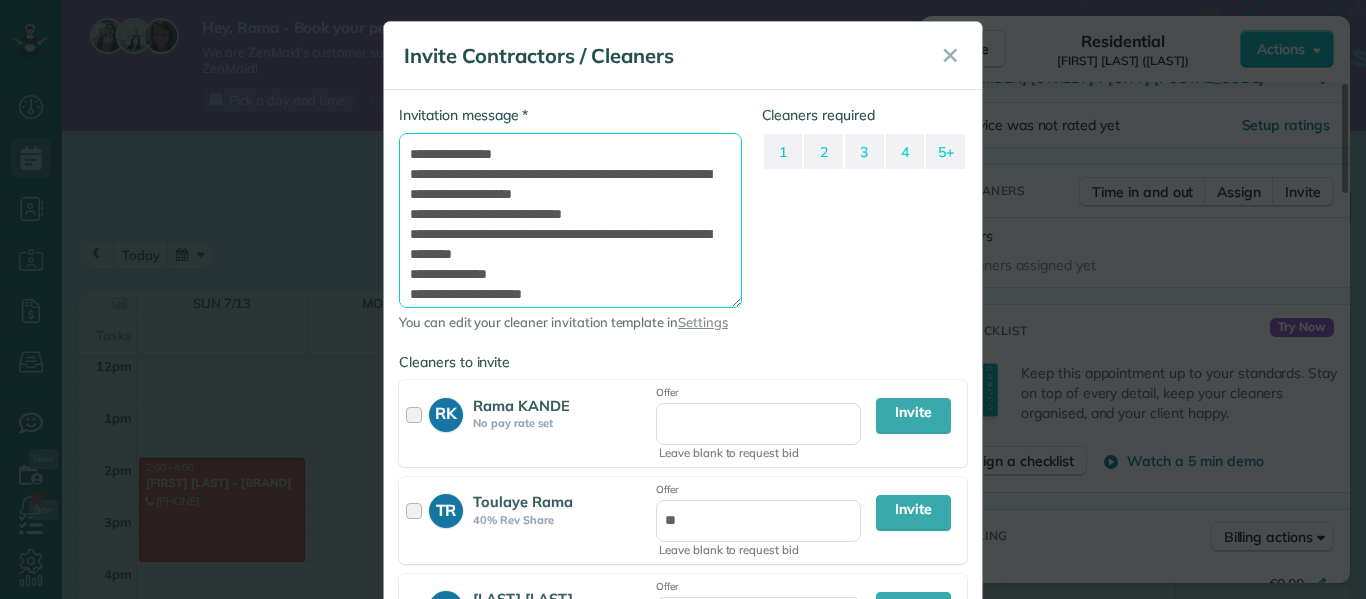 click on "**********" at bounding box center [570, 220] 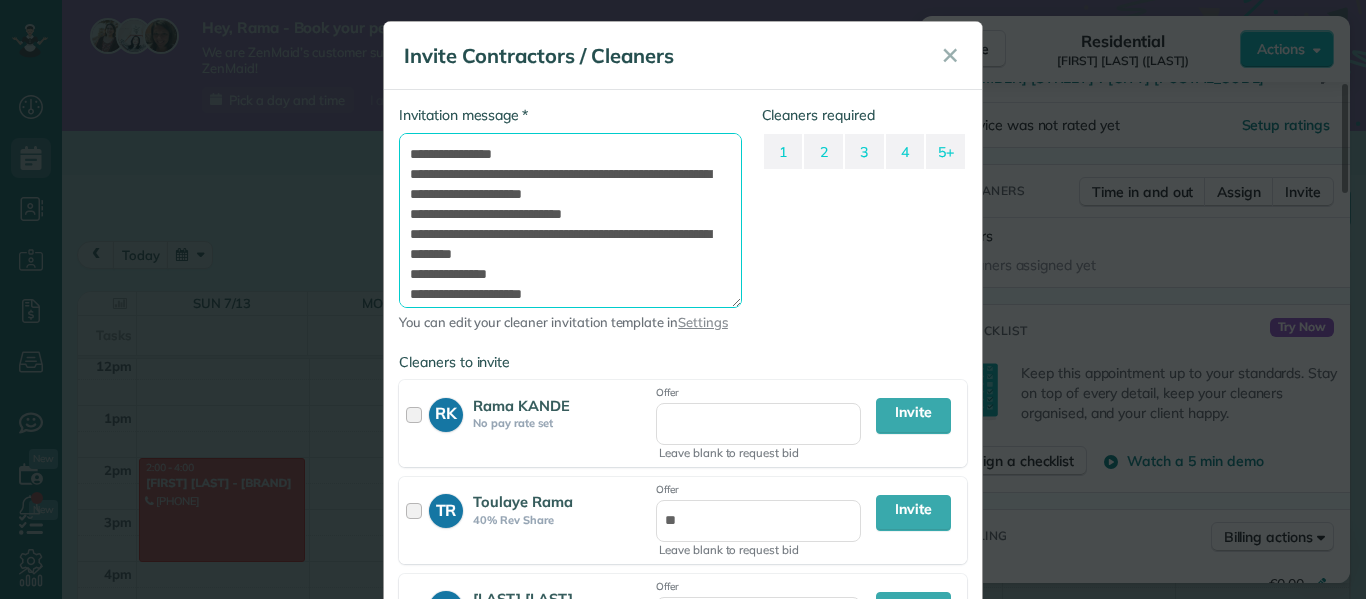 scroll, scrollTop: 7, scrollLeft: 0, axis: vertical 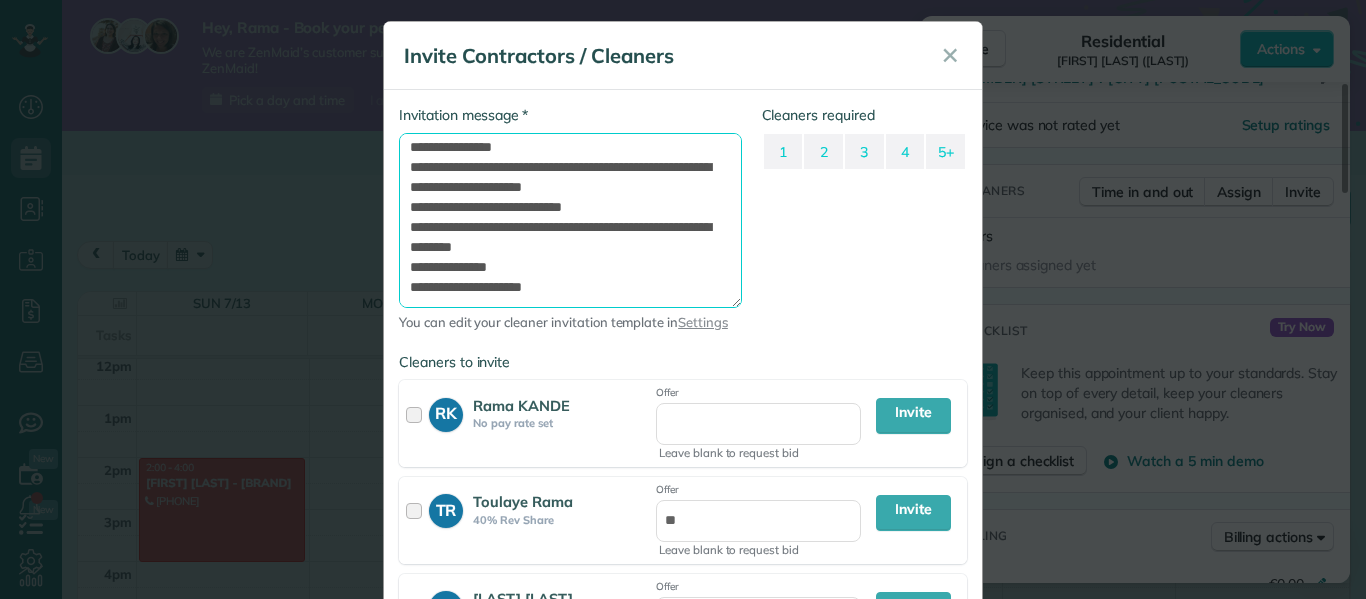 click on "**********" at bounding box center [570, 220] 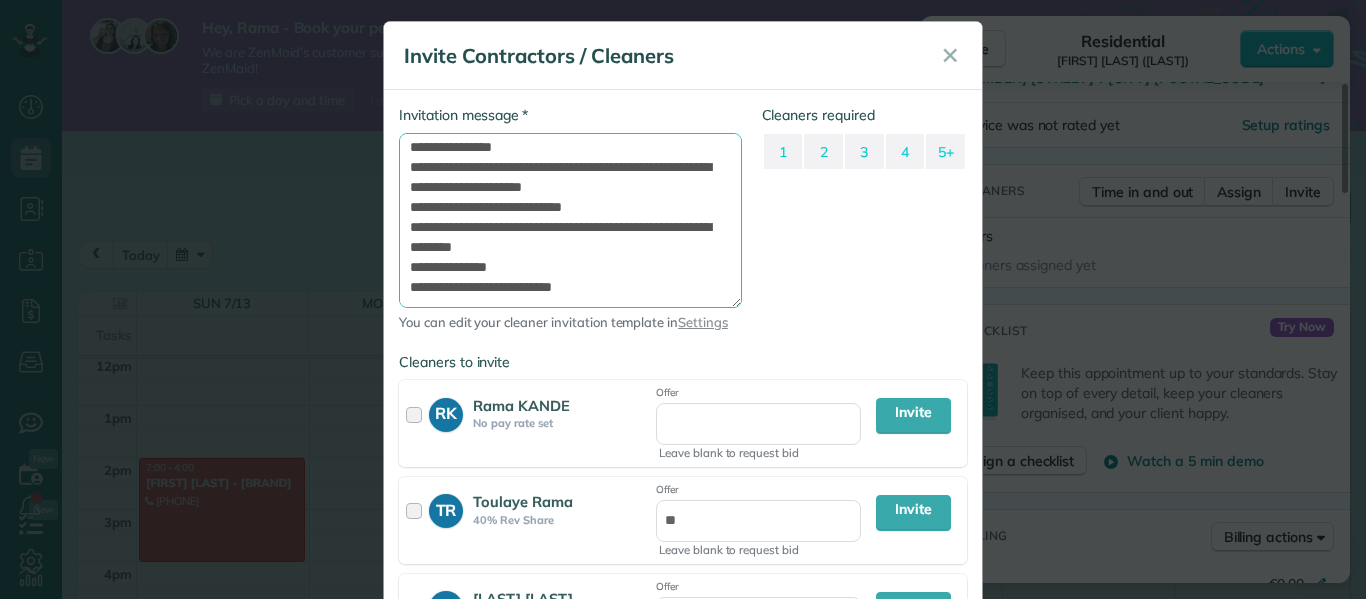 click on "**********" at bounding box center [570, 220] 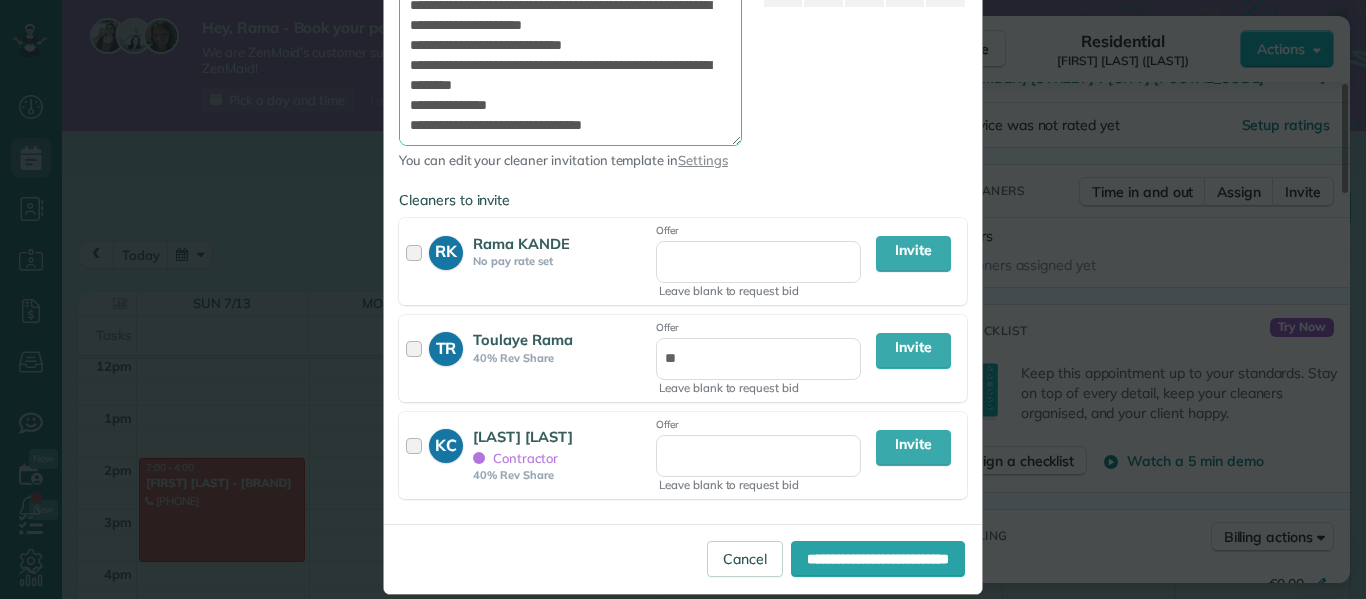 scroll, scrollTop: 176, scrollLeft: 0, axis: vertical 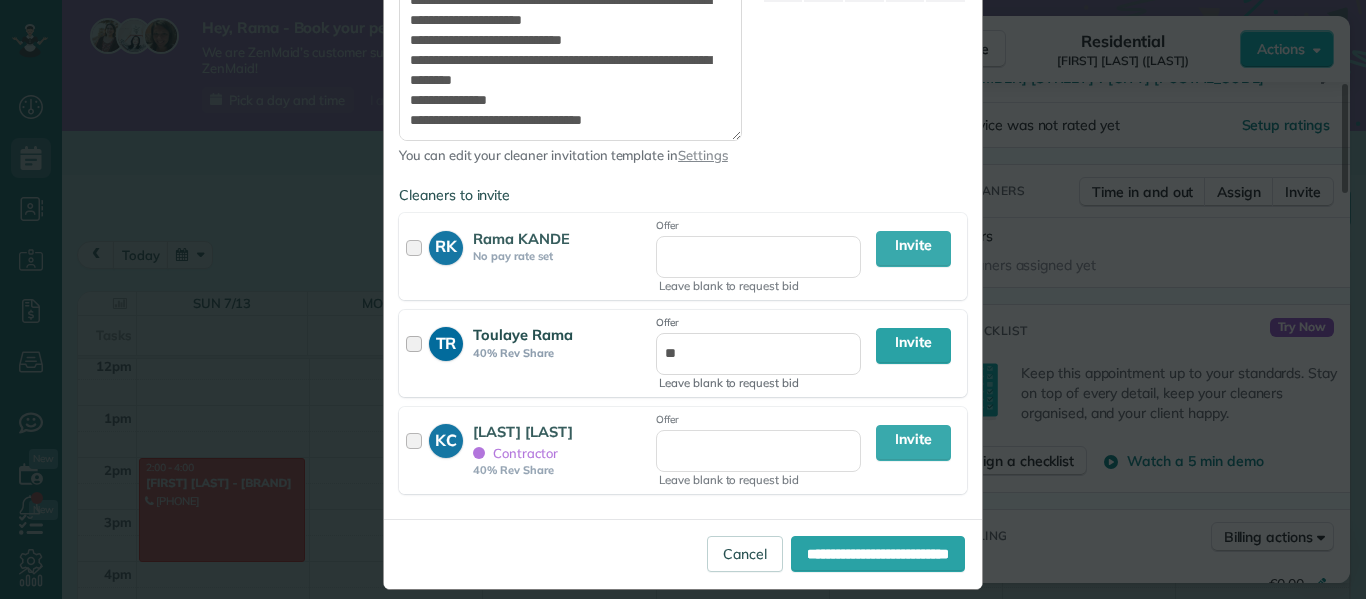 click at bounding box center (417, 353) 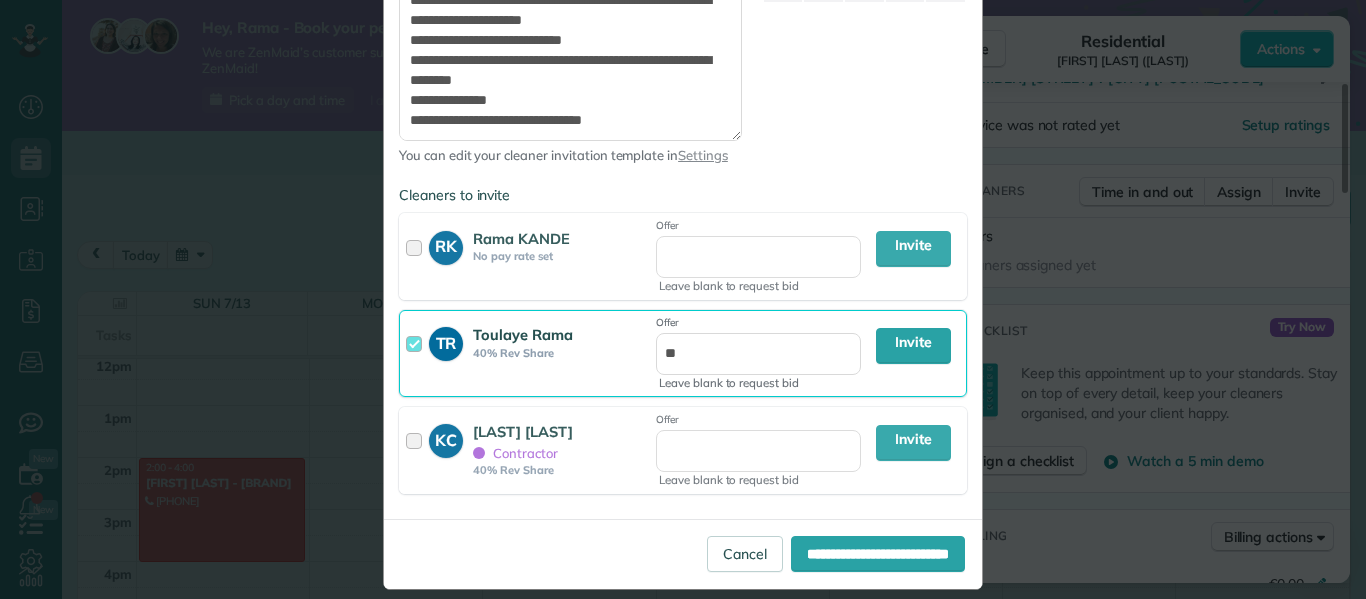 scroll, scrollTop: 0, scrollLeft: 0, axis: both 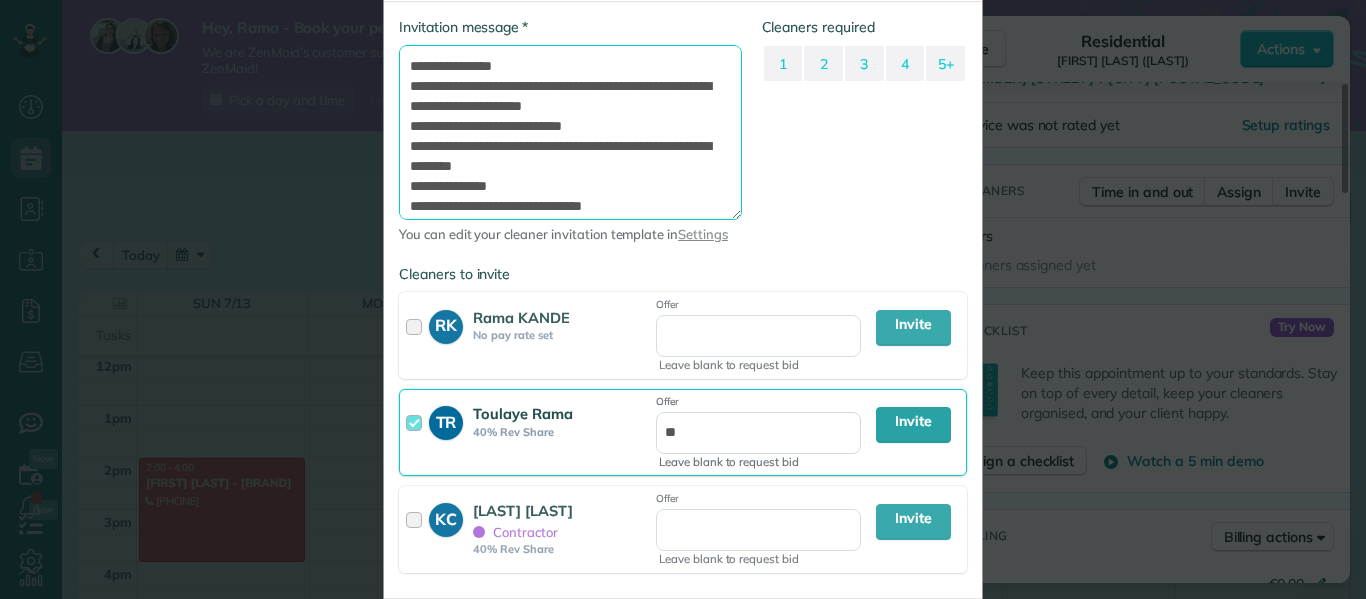 click on "**********" at bounding box center (570, 132) 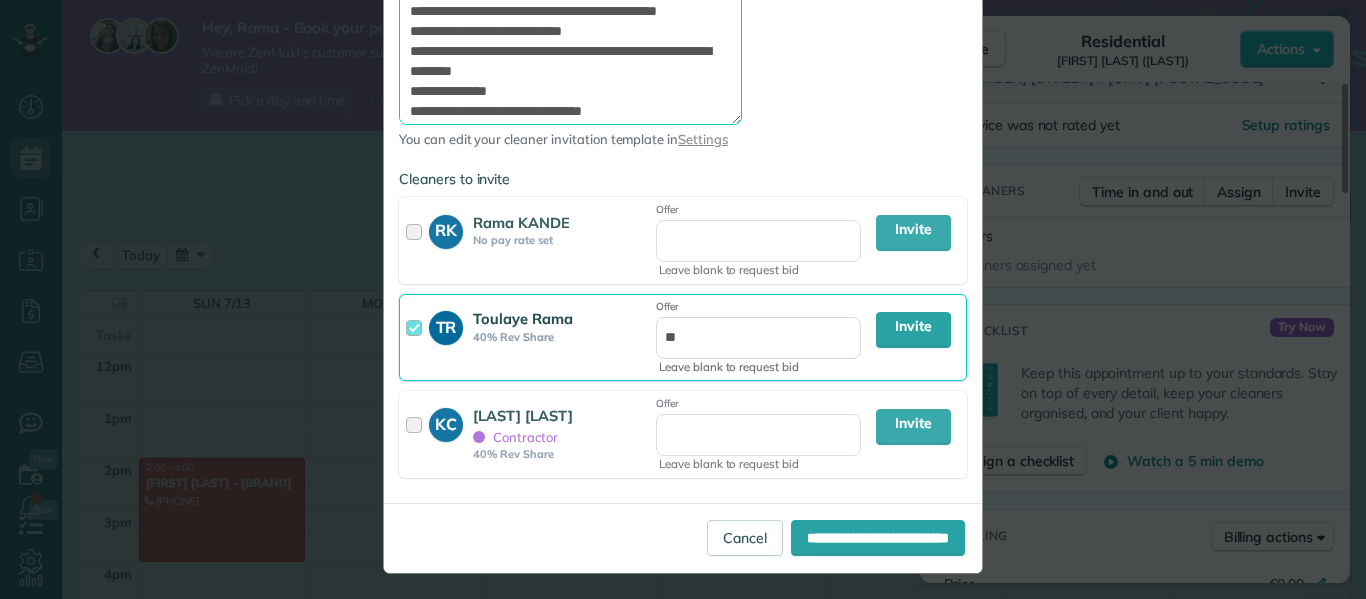 scroll, scrollTop: 197, scrollLeft: 0, axis: vertical 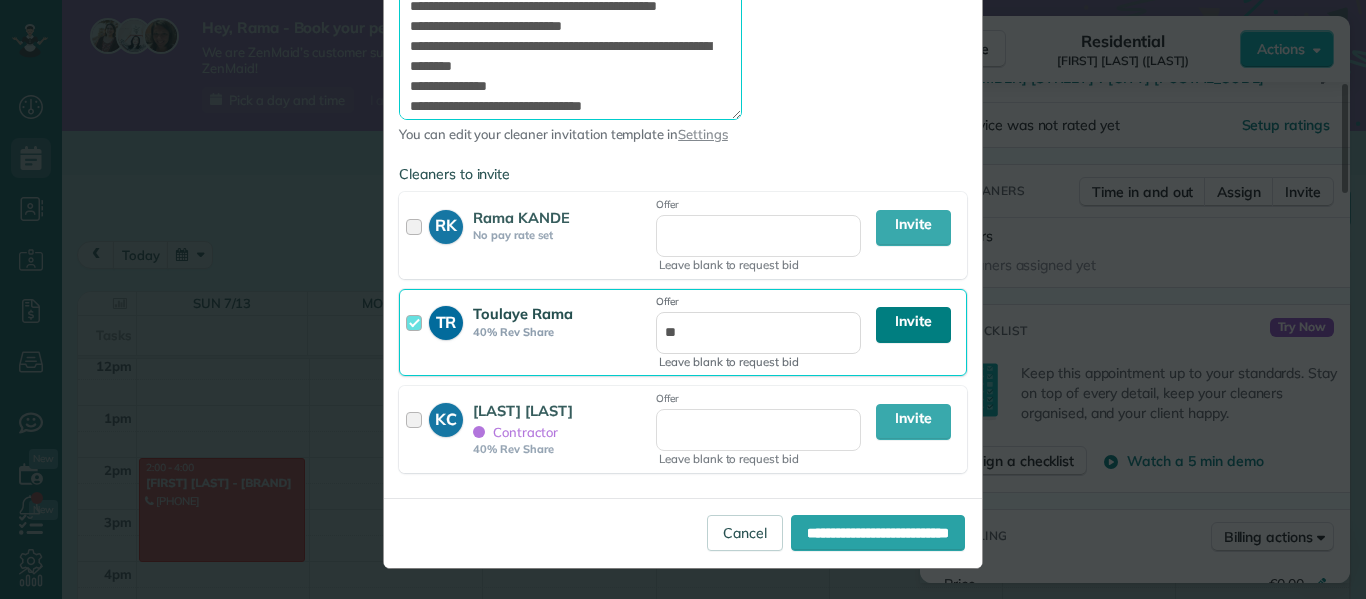type on "**********" 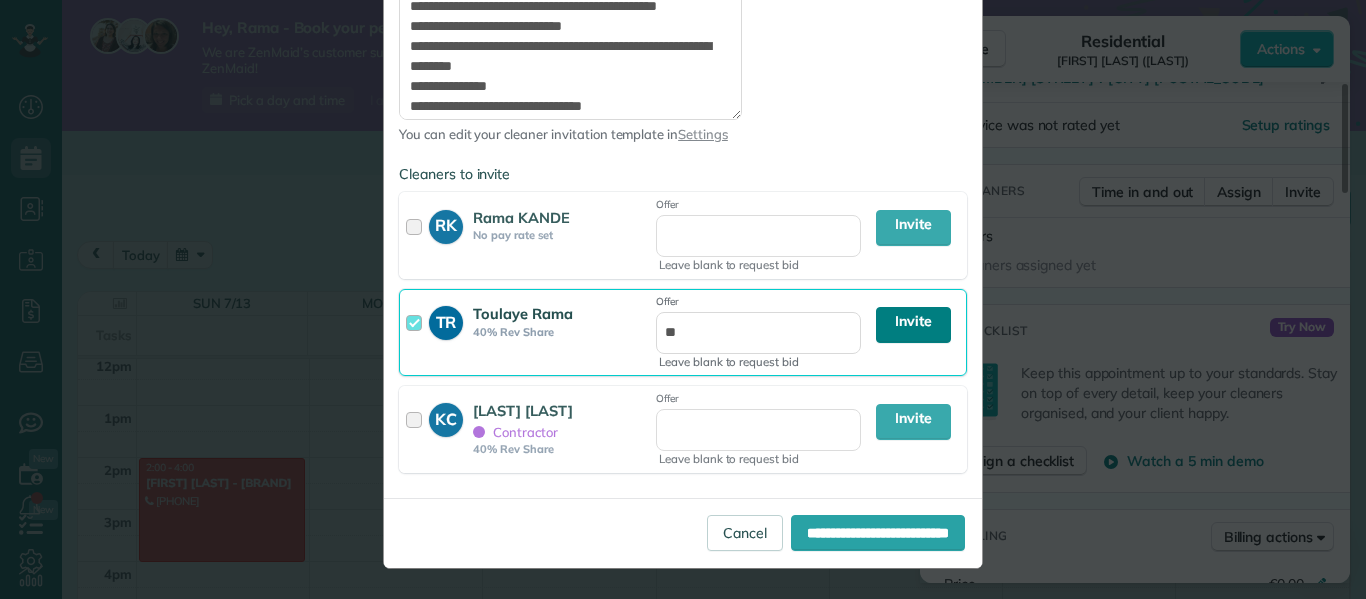 click on "Invite" at bounding box center [913, 325] 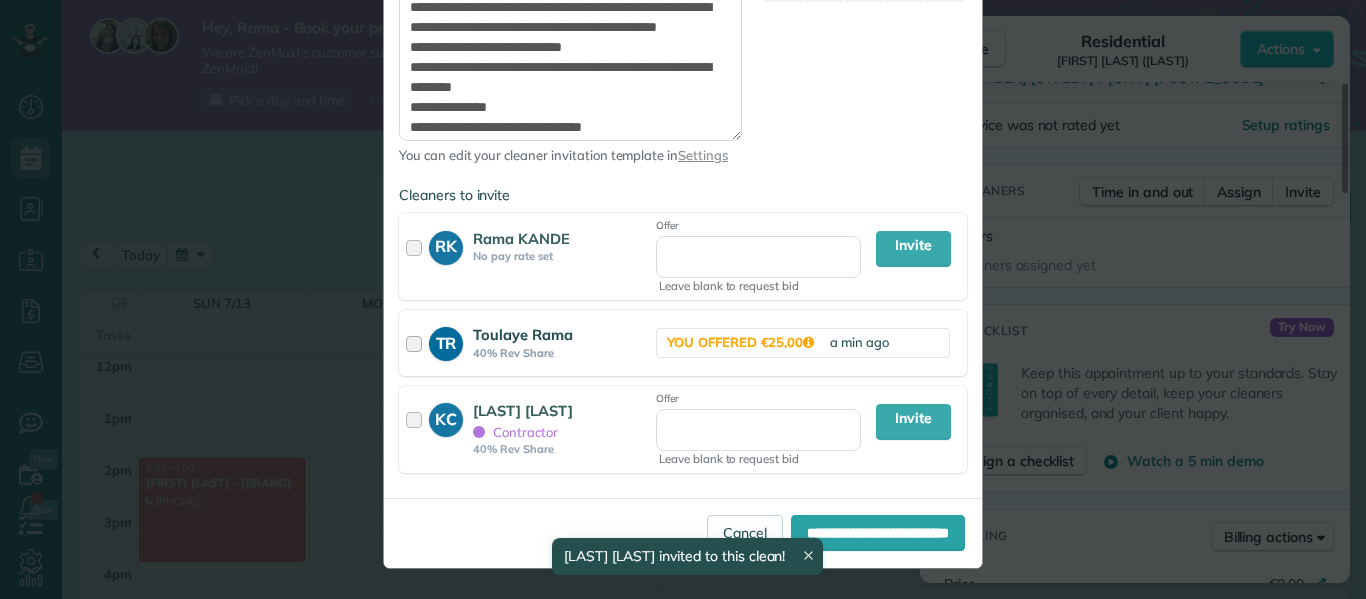 scroll, scrollTop: 176, scrollLeft: 0, axis: vertical 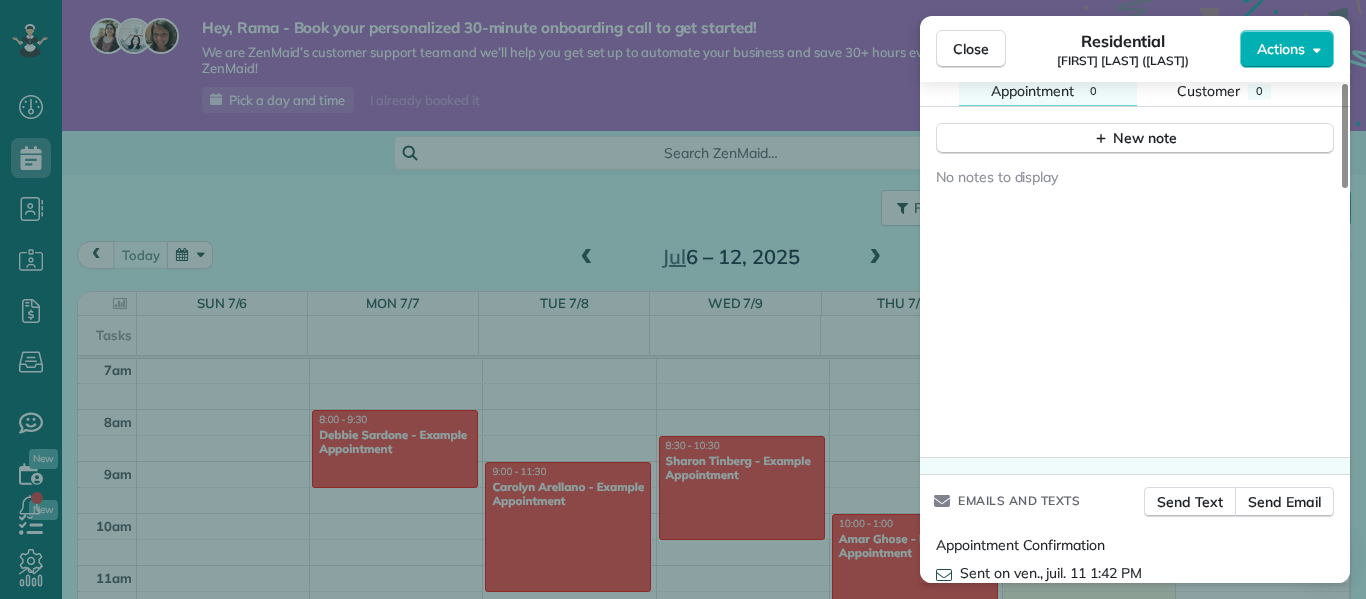 click on "Close Residential Stéphane MBARGA (MBARGAPPART) Actions Status Active Stéphane MBARGA (MBARGAPPART) · Open profile Mobile 07 83 95 58 52 Copy revolthes@gmail.com Copy View Details Residential dimanche, juillet 13, 2025 ( in 2 days ) 2:00 PM 4:00 PM 2 hours and 0 minutes One time 12 rue porte de la ville ? Le Pont de beauvoisin 73330 Open access information Service was not rated yet Setup ratings Cleaners Time in and out Assign Invite 1 Cleaners invited 1 Interested   · (0 more needed) 0 Pending   · 0 Declined Cleaners No cleaners assigned yet Checklist Try Now Keep this appointment up to your standards. Stay on top of every detail, keep your cleaners organised, and your client happy. Assign a checklist Watch a 5 min demo Billing Billing actions Price €0,00 Overcharge €0,00 Discount €0,00 Coupon discount - Primary tax - Secondary tax - Total appointment price €0,00 Tips collected New feature! €0,00 Mark as paid Total including tip €0,00 Get paid online in no-time! Charge customer credit card -" at bounding box center (683, 299) 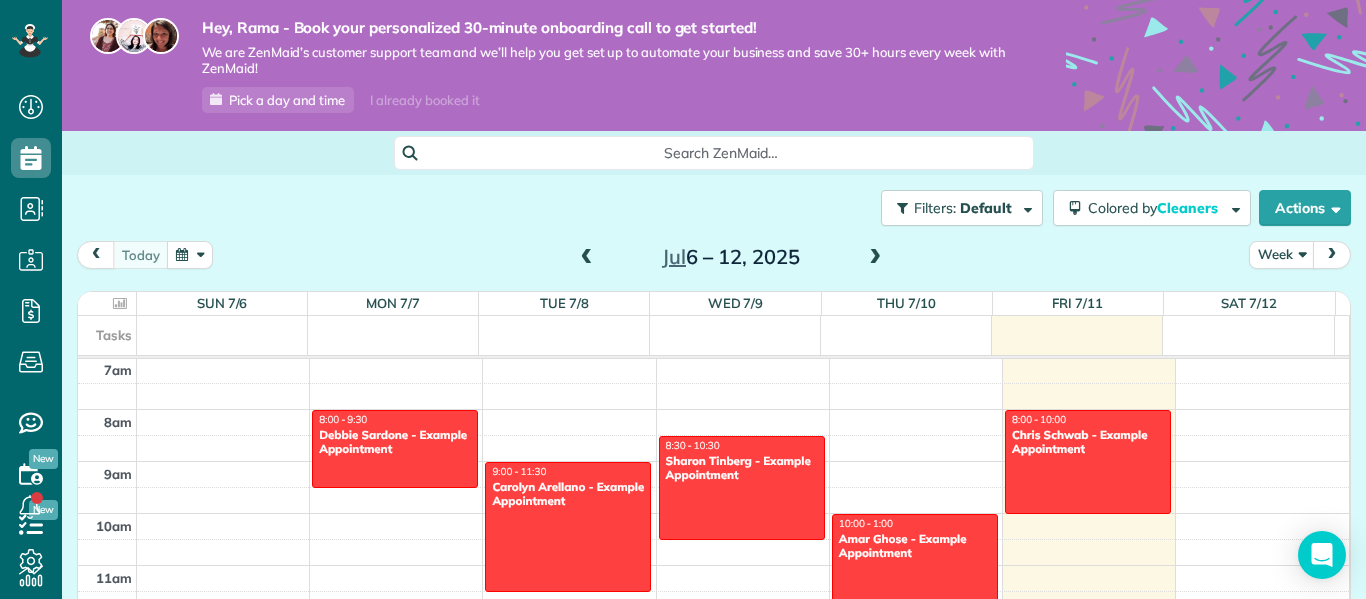 scroll, scrollTop: 157, scrollLeft: 0, axis: vertical 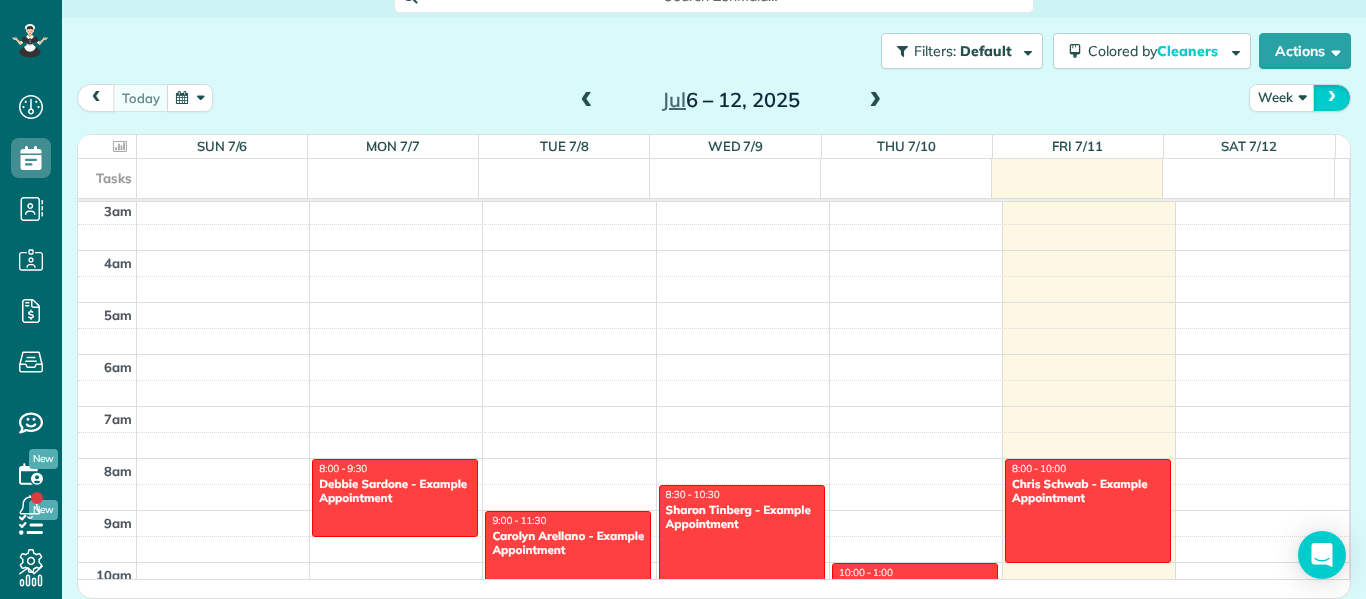 click at bounding box center (1332, 97) 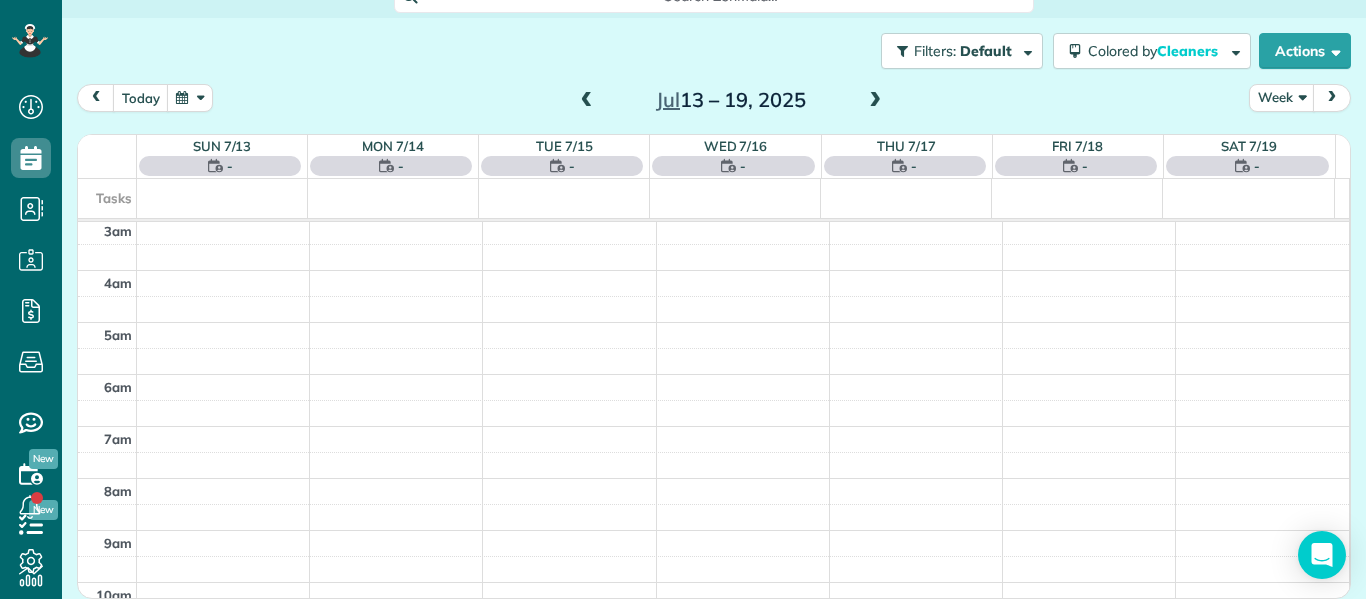 scroll, scrollTop: 365, scrollLeft: 0, axis: vertical 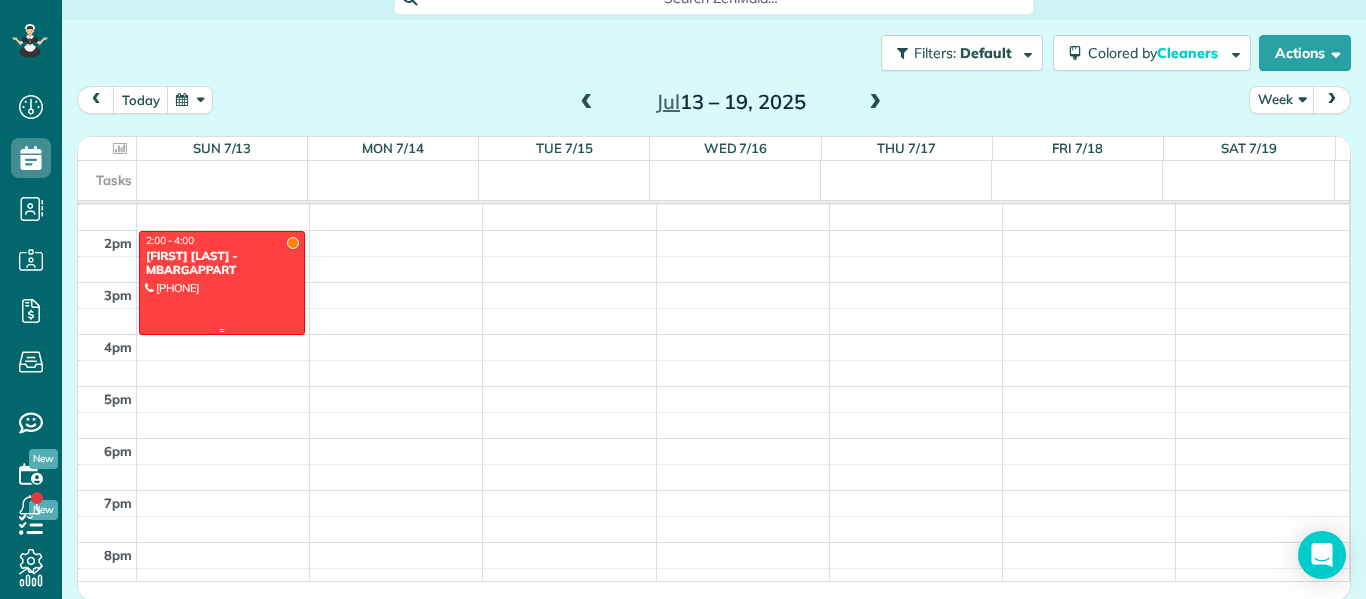 click at bounding box center (222, 283) 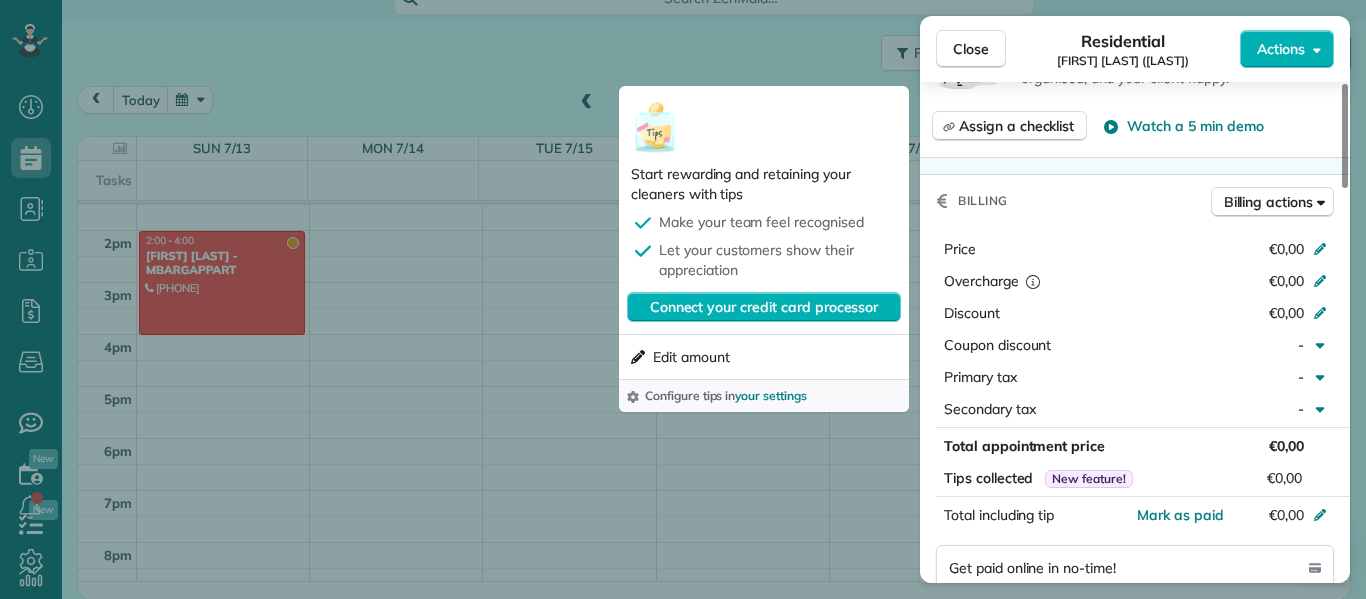 scroll, scrollTop: 1166, scrollLeft: 0, axis: vertical 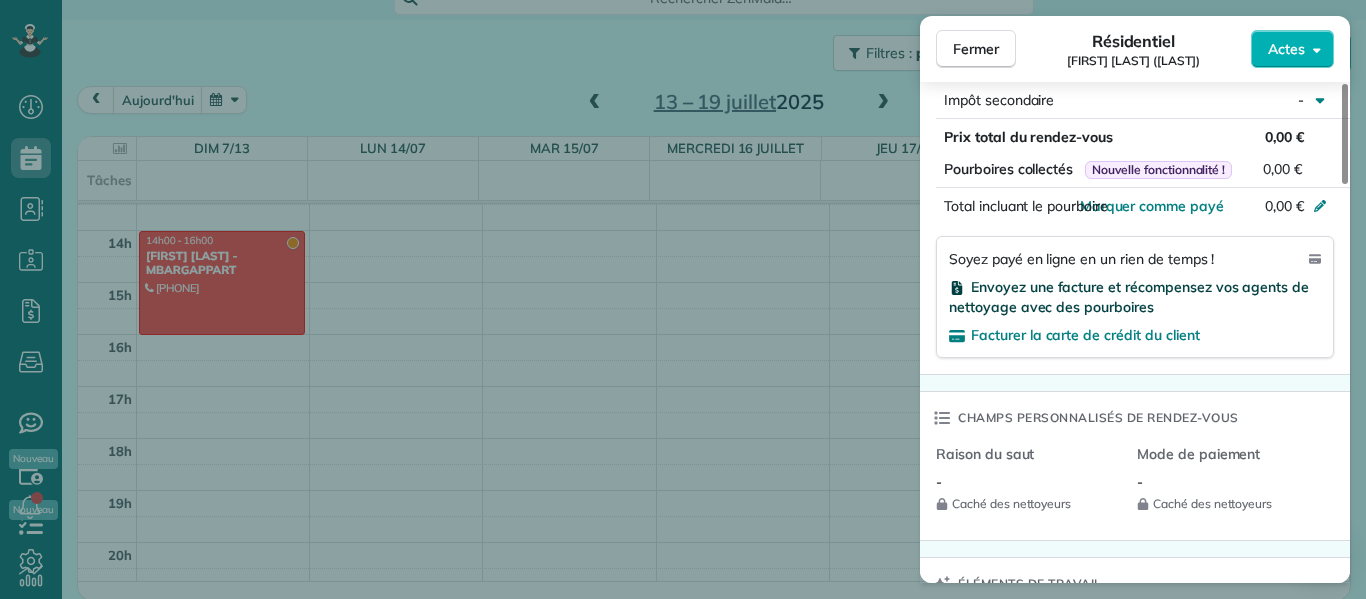 click on "Envoyez une facture et récompensez vos agents de nettoyage avec des pourboires" at bounding box center (1129, 297) 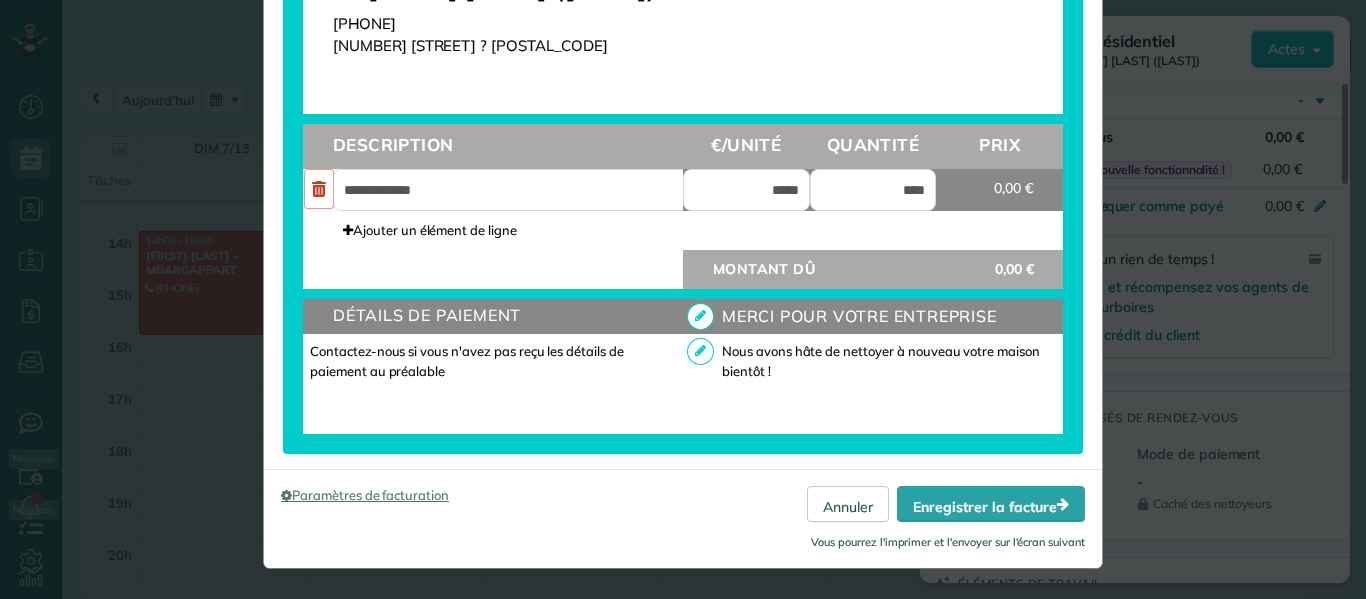 scroll, scrollTop: 0, scrollLeft: 0, axis: both 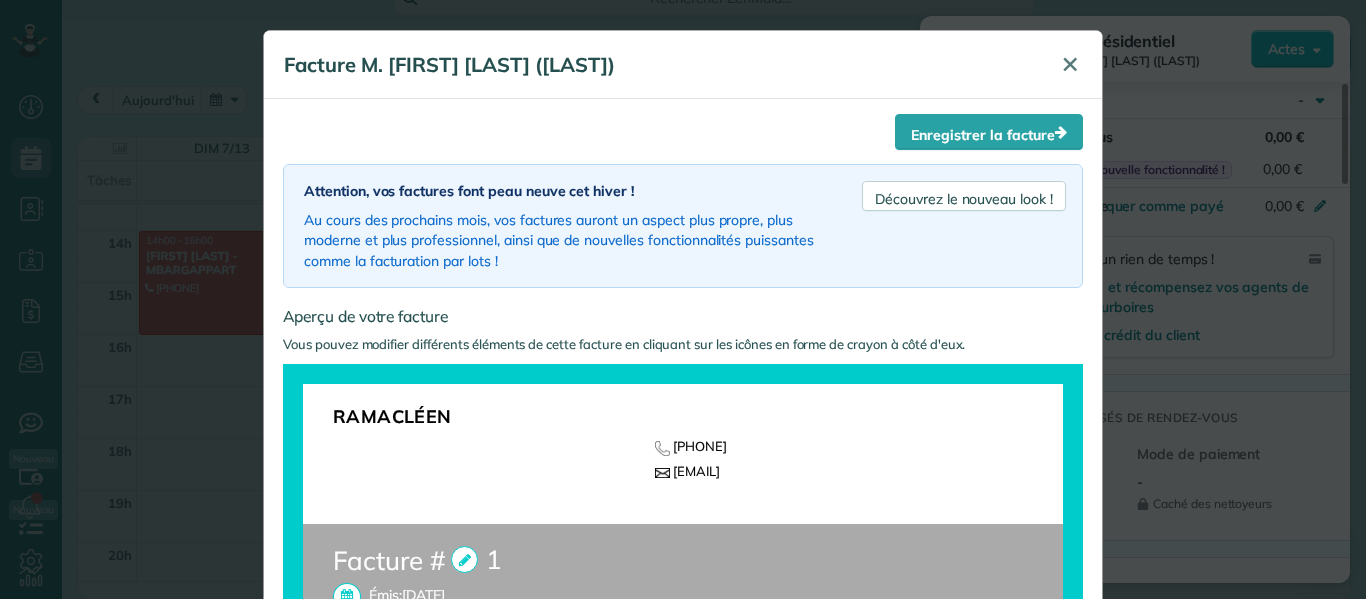 click on "✕" at bounding box center [1070, 65] 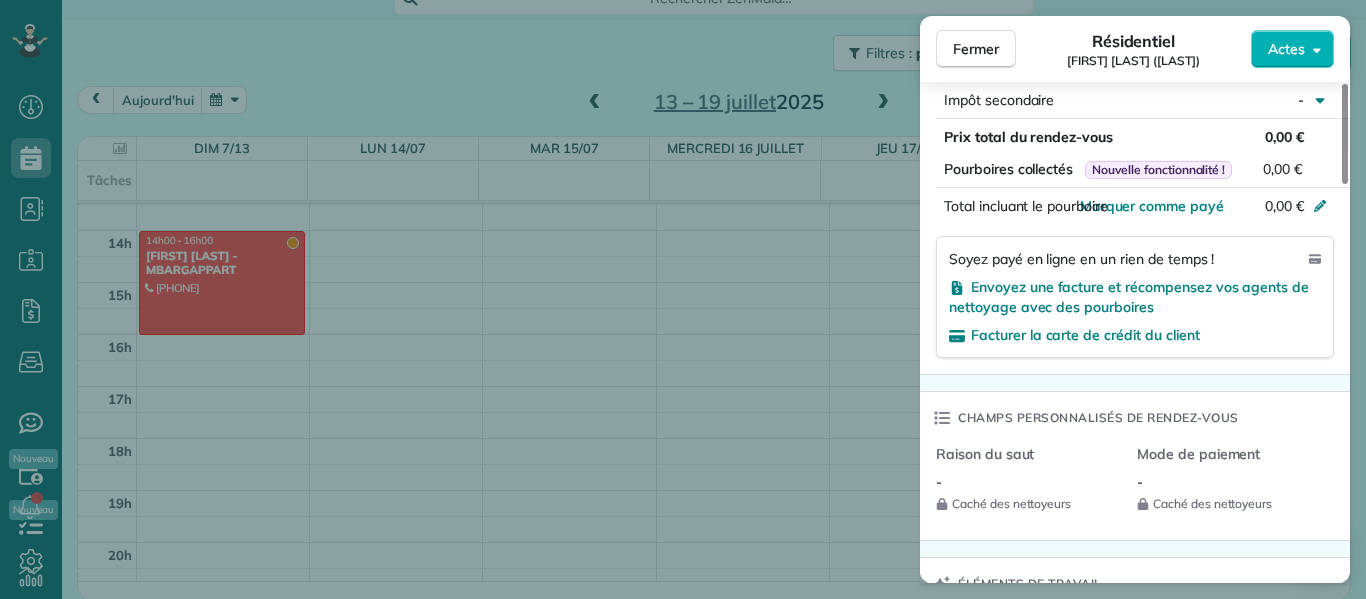 click on "Fermer Résidentiel Stéphane MBARGA (MBARGAPPART) Actes Statut Actif Stéphane MBARGA (MBARGAPPART)  · Ouvrir le profil Mobile 07 83 95 58 52 Copie revolthes@gmail.com Copie Voir les détails Résidentiel dimanche 13 juillet 2025  (  dans 2 jours  ) 14h00 16h00 2 heures et 0 minutes Une fois 12 rue porte de la ville ? Le Pont de beauvoisin 73330 Informations en libre accès Le service n'a pas encore été évalué Notes de configuration Nettoyants Temps d'entrée et de sortie Attribuer Inviter 1 nettoyeur invité 1 intéressé    ·  (0 autre nécessaire) 0 En attente    ·  0 Refusé Nettoyants Aucun agent de nettoyage n'a encore été affecté Liste de contrôle Essayez maintenant Assurez-vous que ce rendez-vous soit à la hauteur de vos attentes. Soyez vigilants, assurez l'organisation de vos agents de nettoyage et la satisfaction de vos clients. Attribuer une liste de contrôle Regardez une démo de 5 minutes Facturation Actions de facturation Prix 0,00 € Surcharge 0,00 € Rabais 0,00 € - - - - - 0" at bounding box center [683, 299] 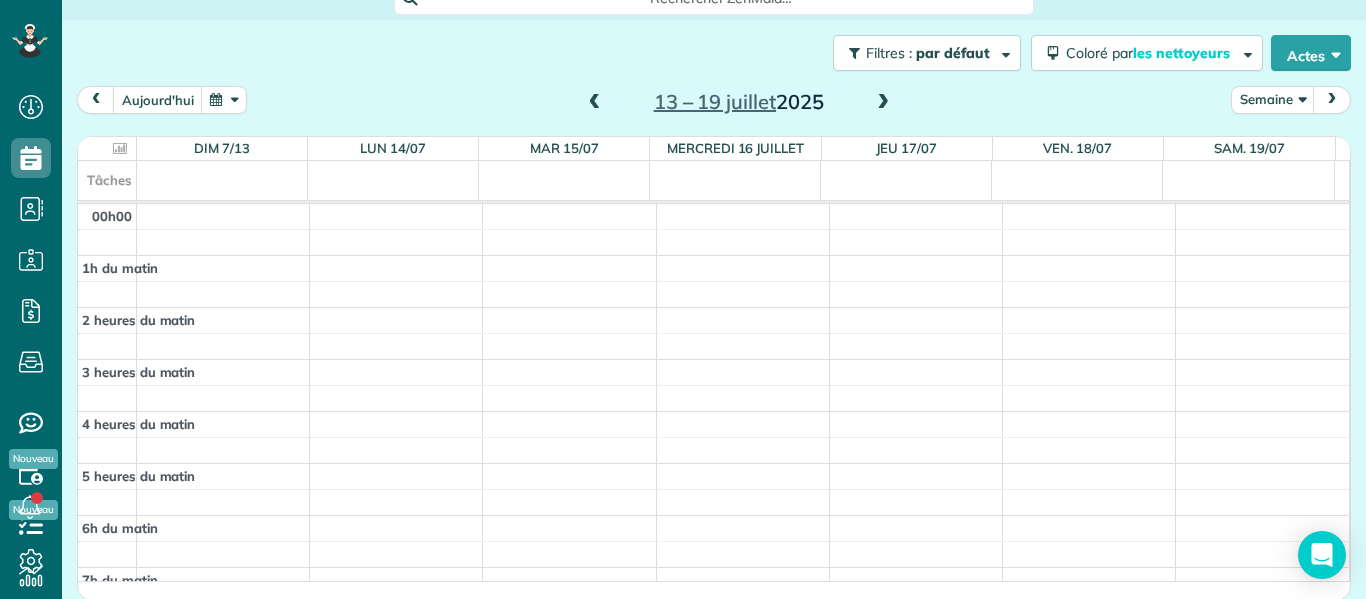 scroll, scrollTop: 0, scrollLeft: 0, axis: both 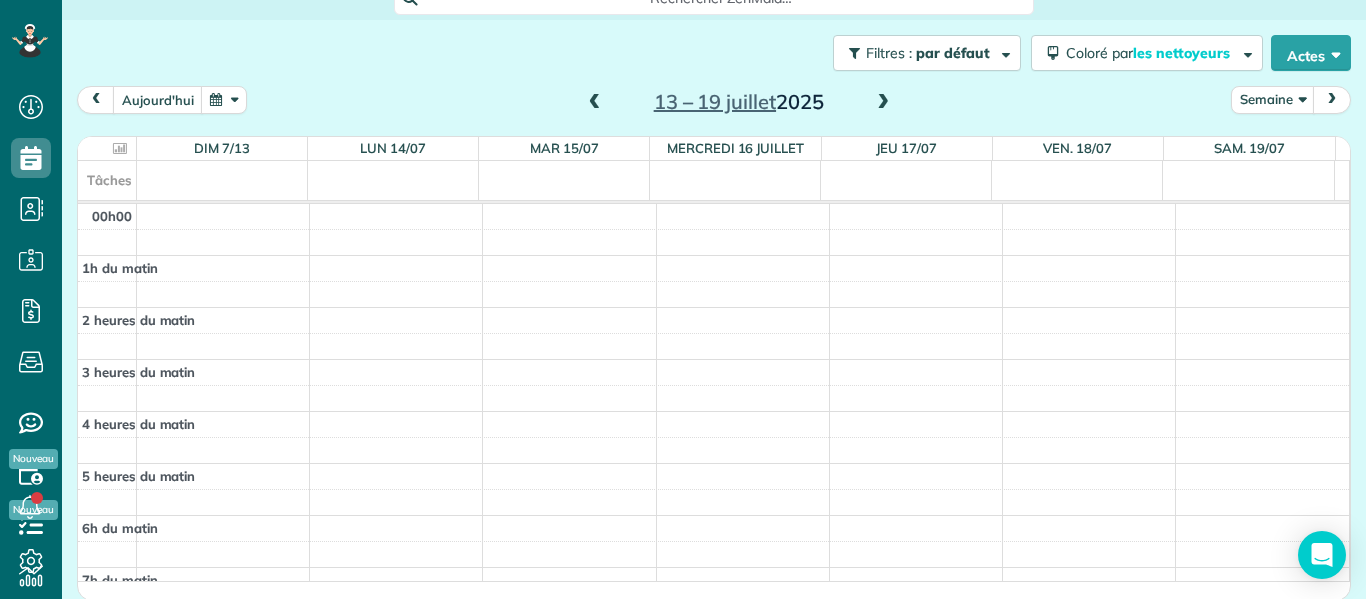 click at bounding box center [595, 103] 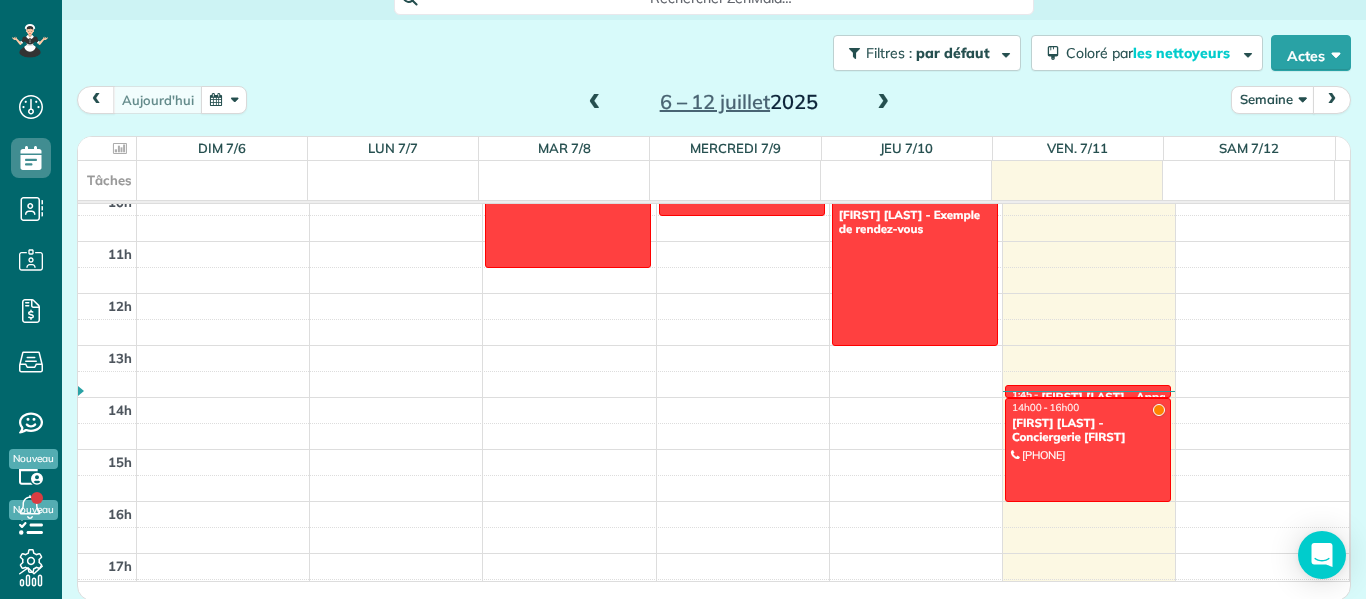 scroll, scrollTop: 576, scrollLeft: 0, axis: vertical 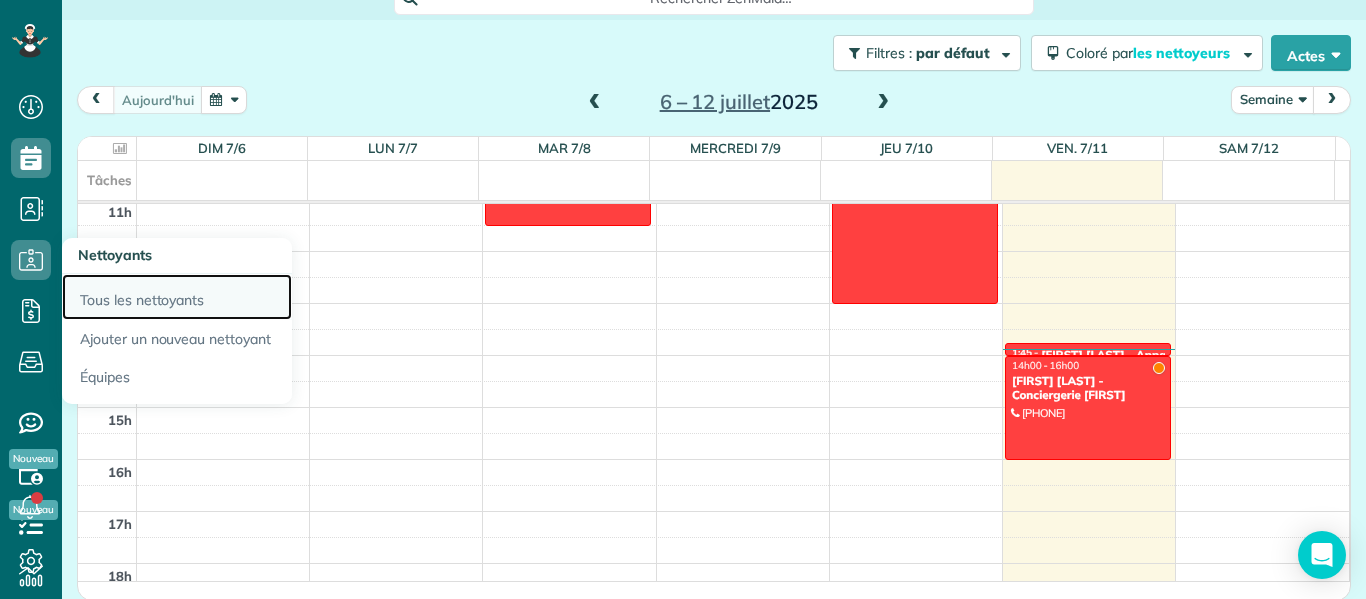 click on "Tous les nettoyants" at bounding box center [142, 300] 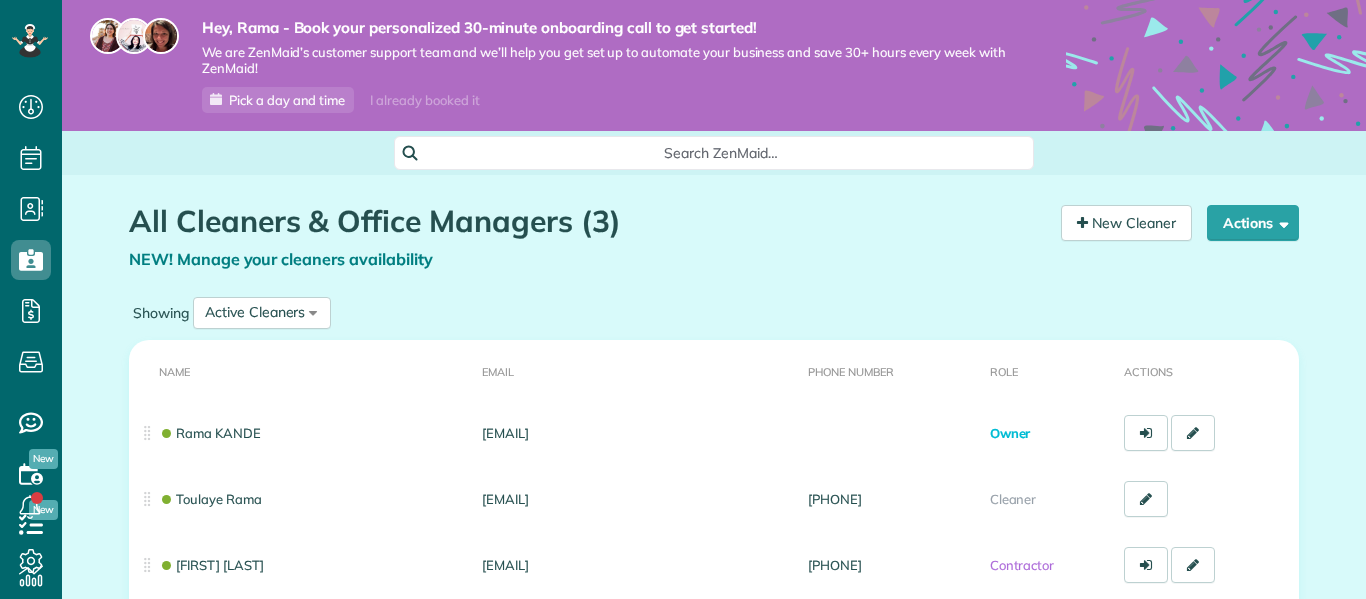 scroll, scrollTop: 0, scrollLeft: 0, axis: both 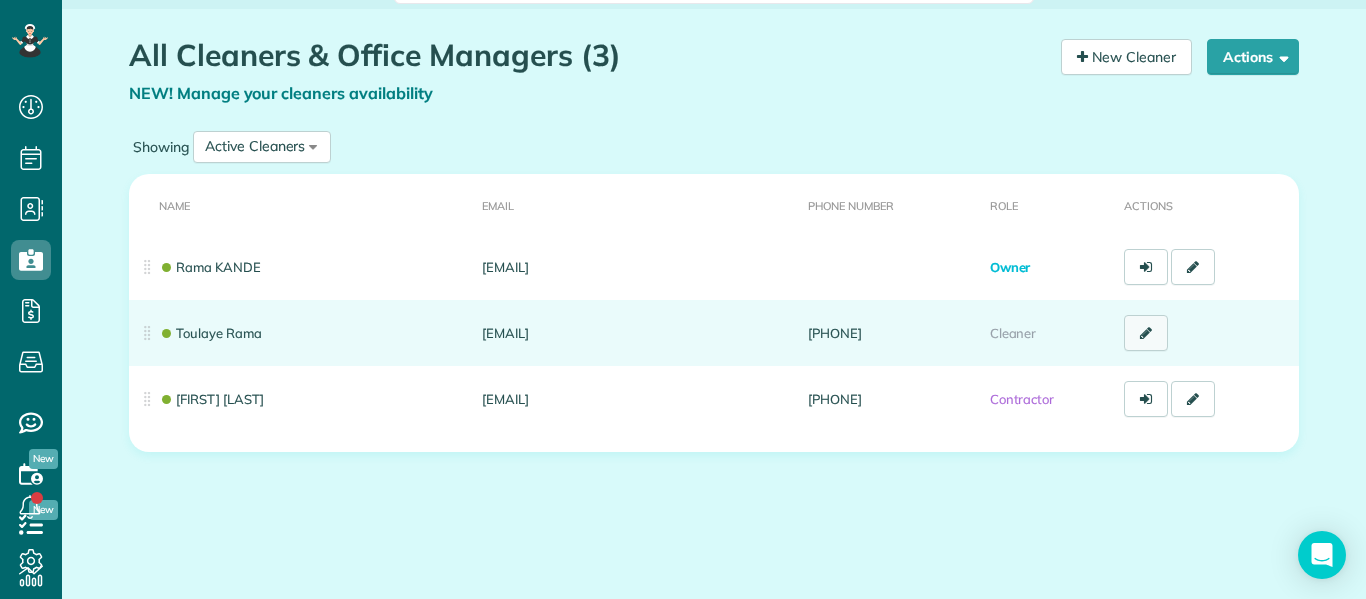 click at bounding box center (1146, 333) 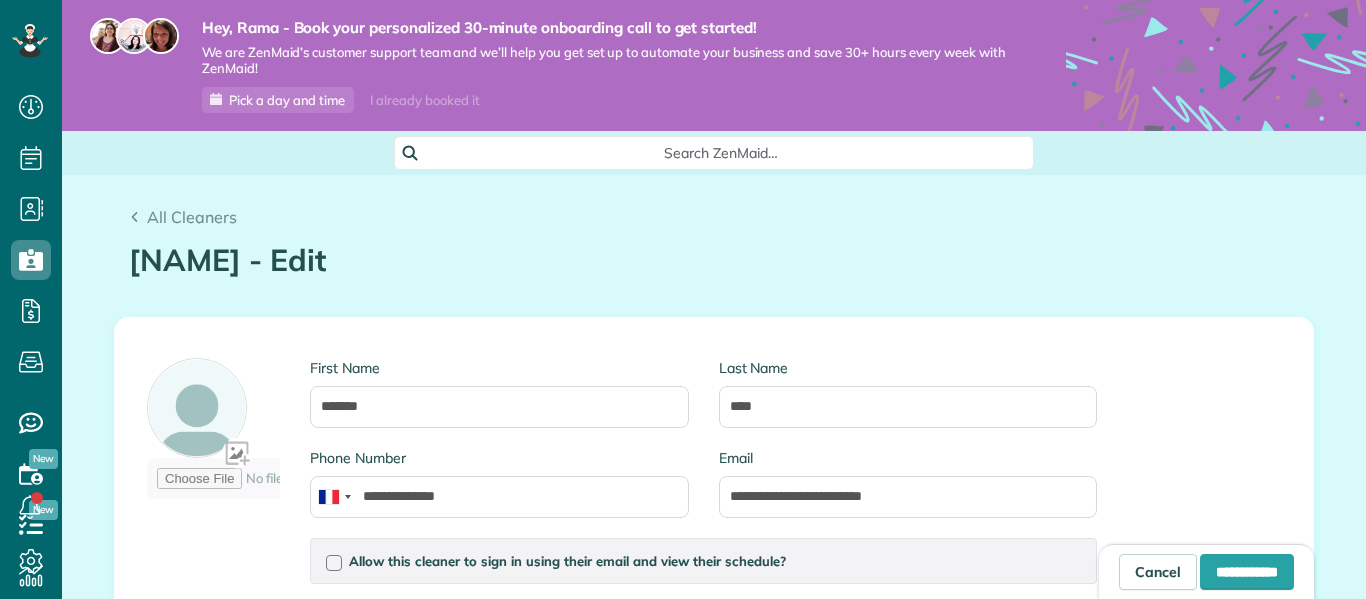 scroll, scrollTop: 0, scrollLeft: 0, axis: both 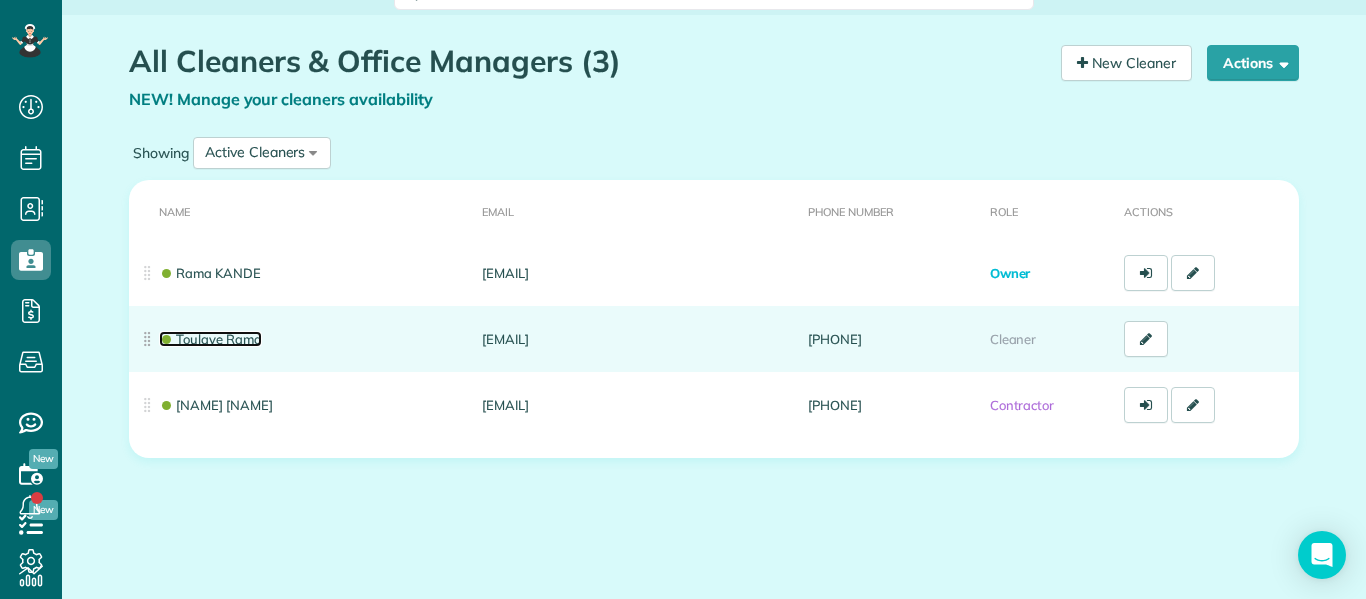 click on "Toulaye Rama" at bounding box center (210, 339) 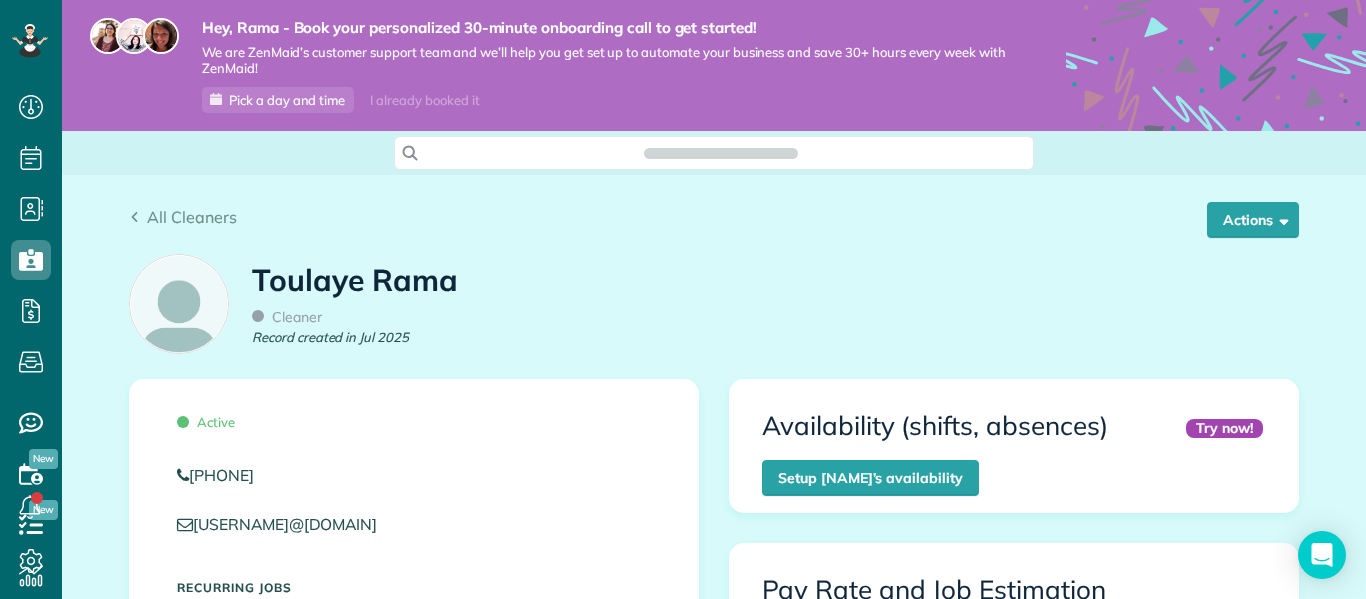 scroll, scrollTop: 0, scrollLeft: 0, axis: both 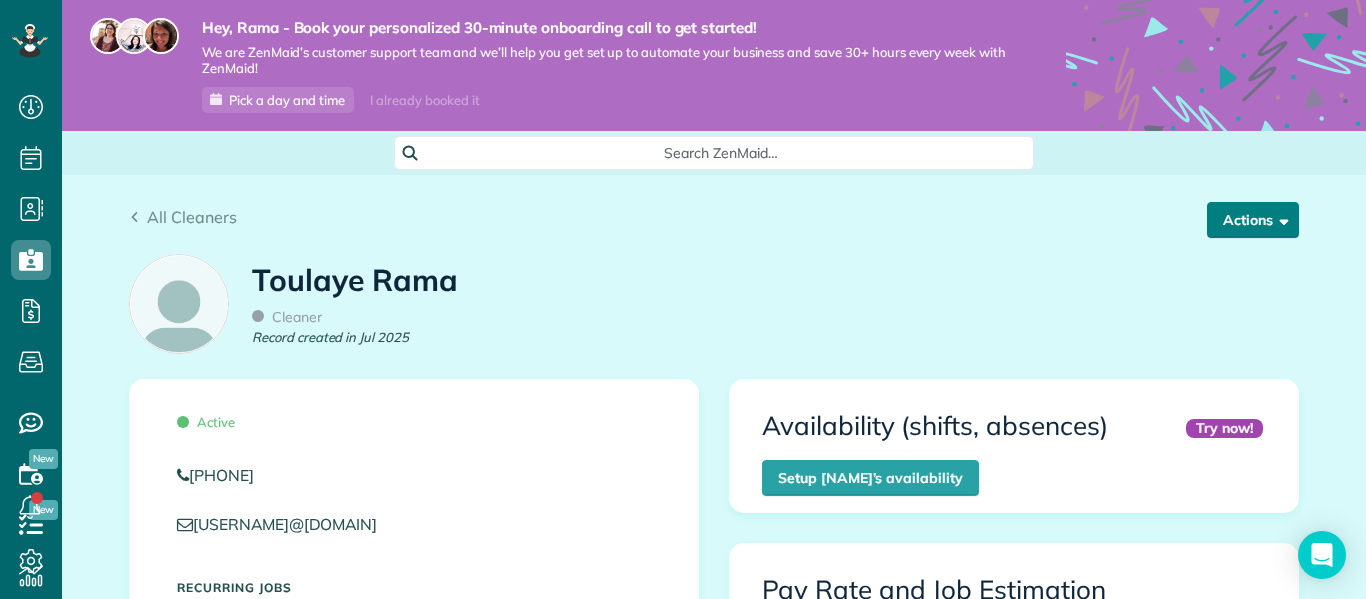 click on "Actions" at bounding box center (1253, 220) 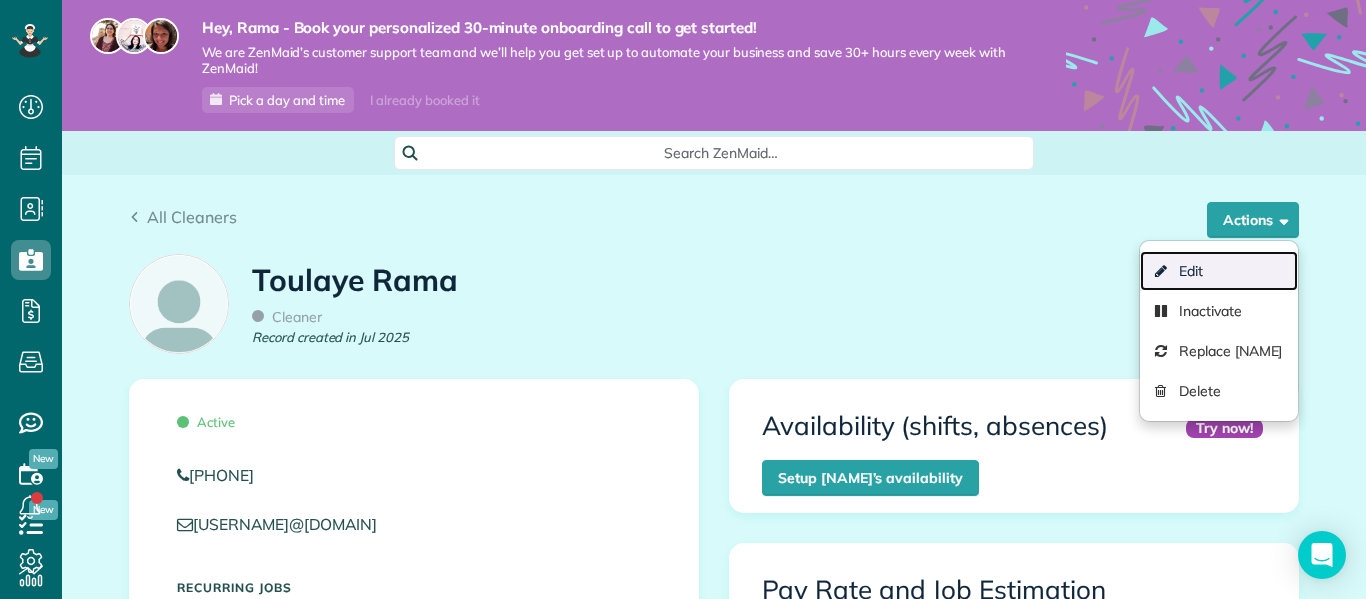 click on "Edit" at bounding box center [1219, 271] 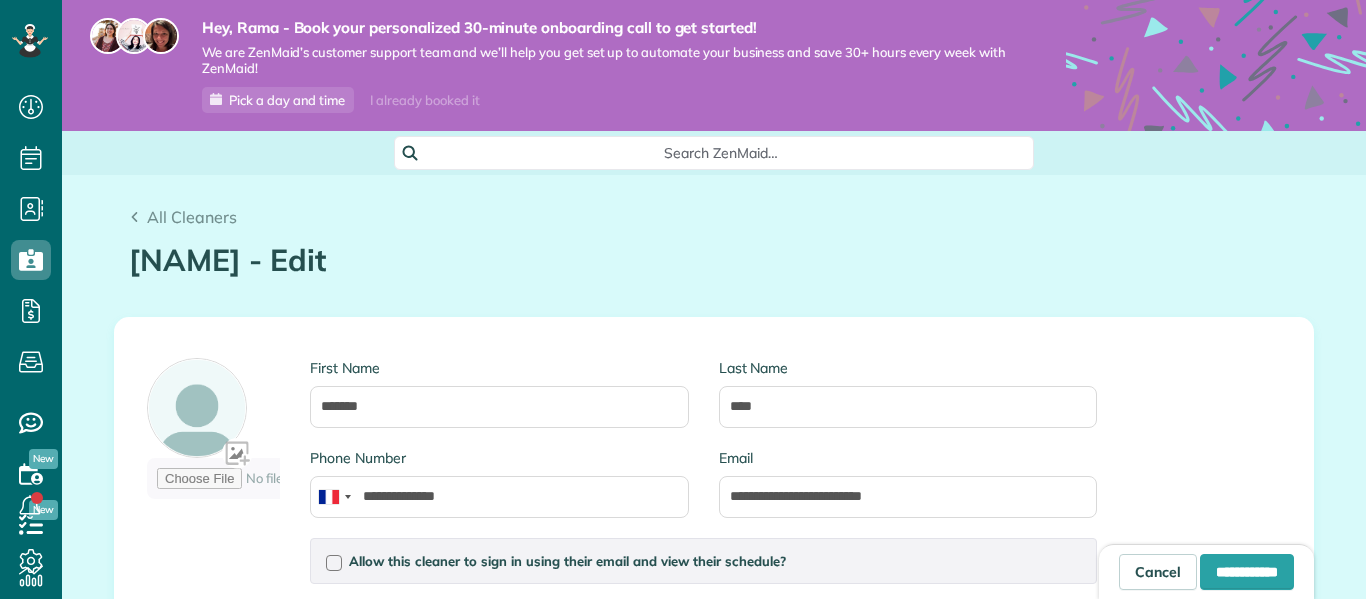 scroll, scrollTop: 0, scrollLeft: 0, axis: both 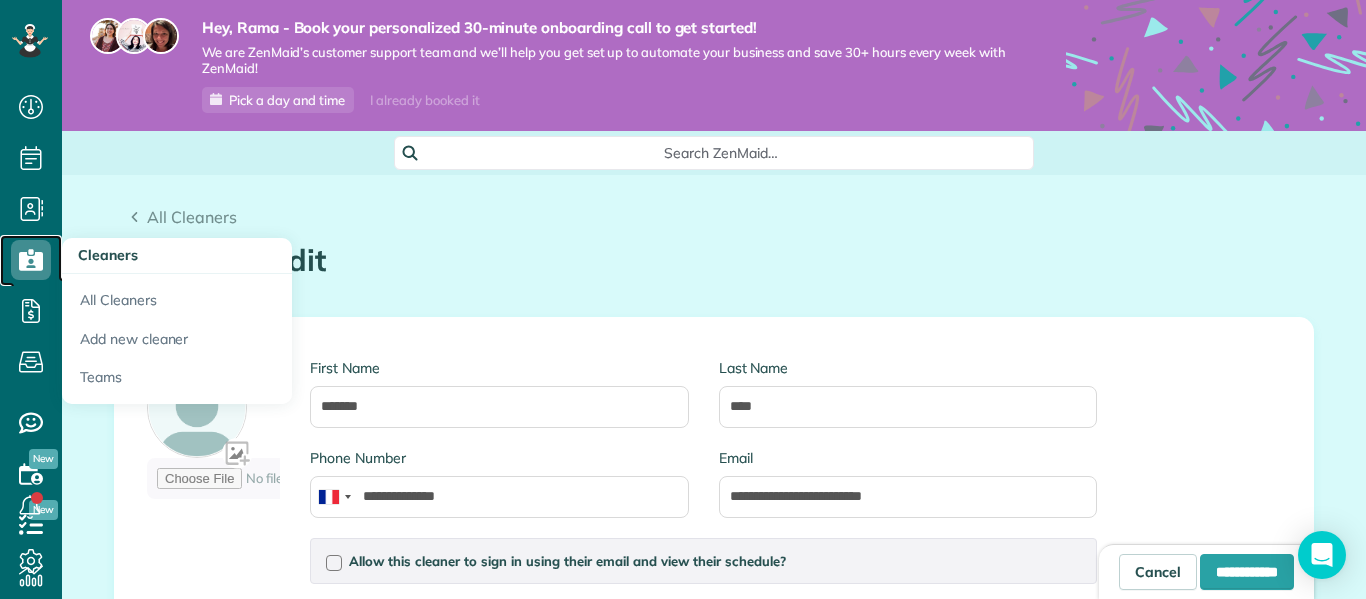 click 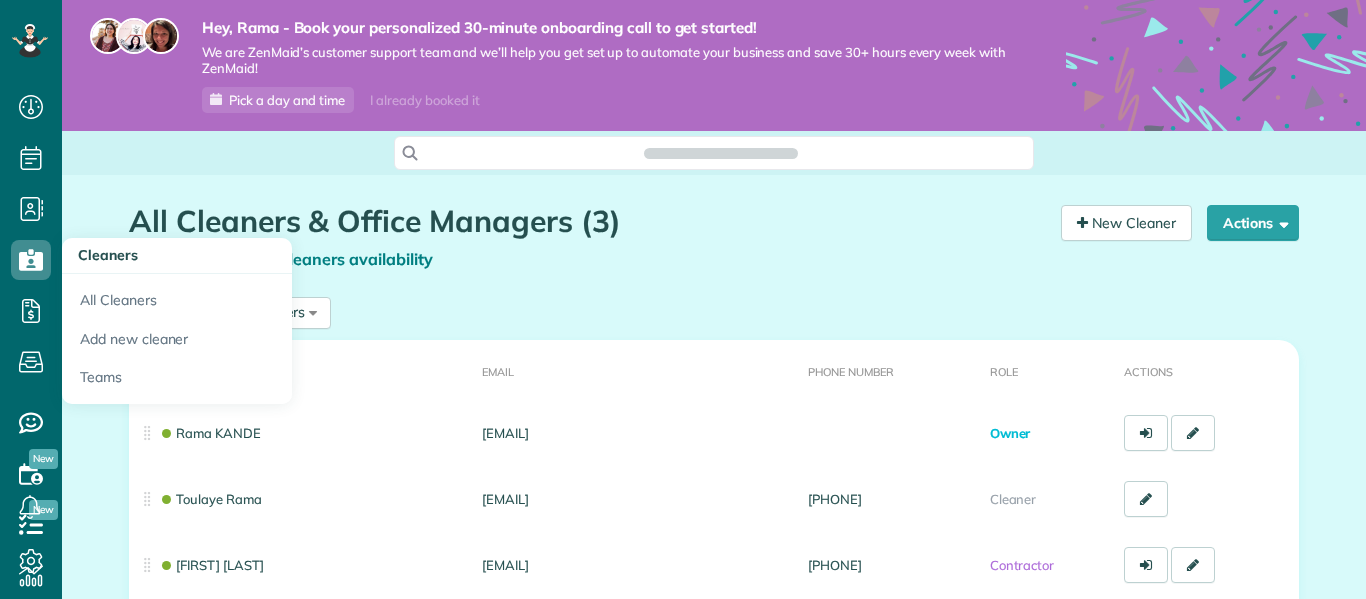 scroll, scrollTop: 0, scrollLeft: 0, axis: both 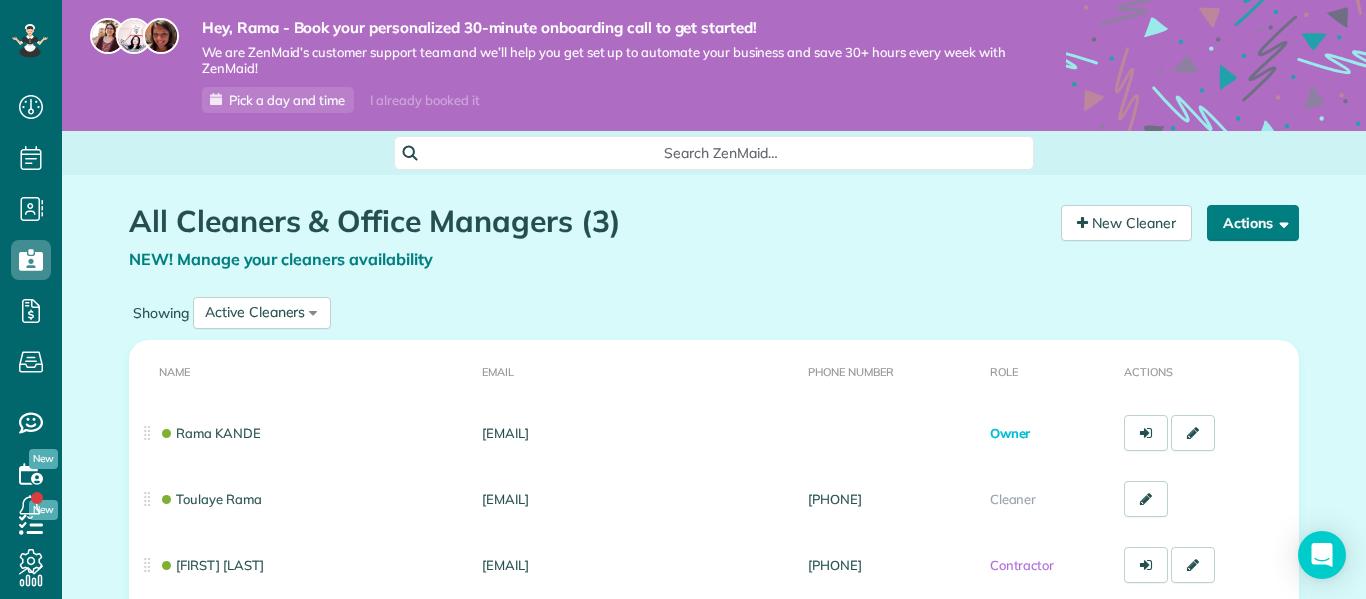 click on "Actions" at bounding box center (1253, 223) 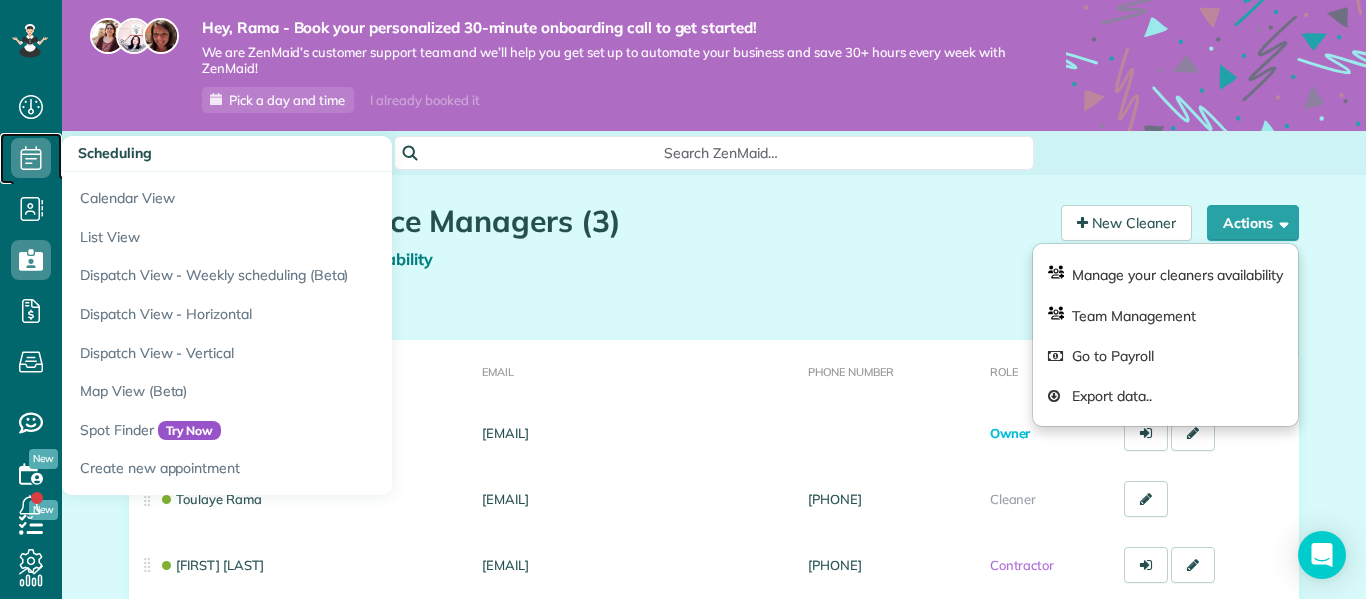 click 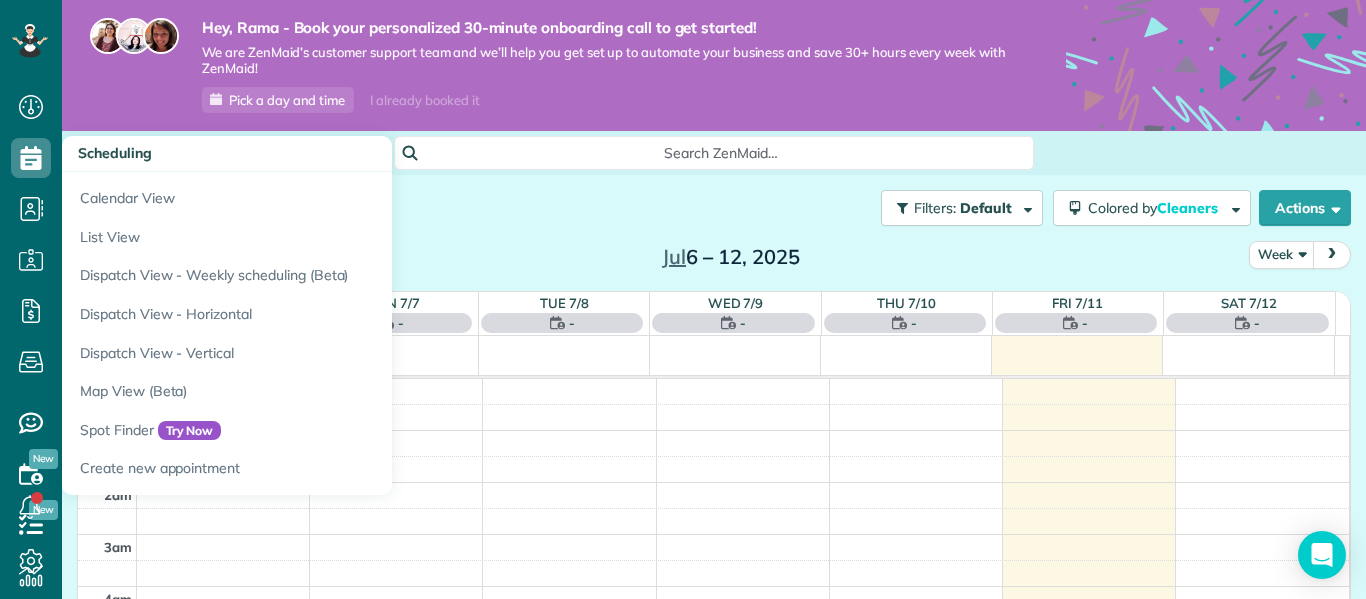 scroll, scrollTop: 0, scrollLeft: 0, axis: both 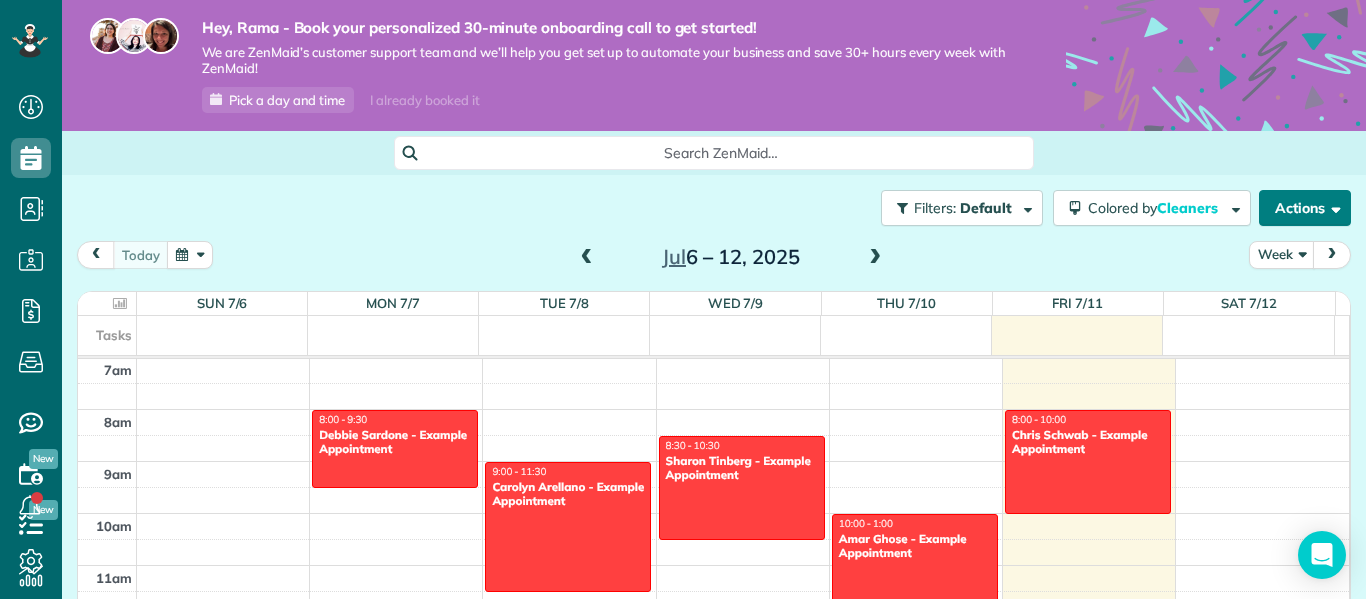 click on "Actions" at bounding box center [1305, 208] 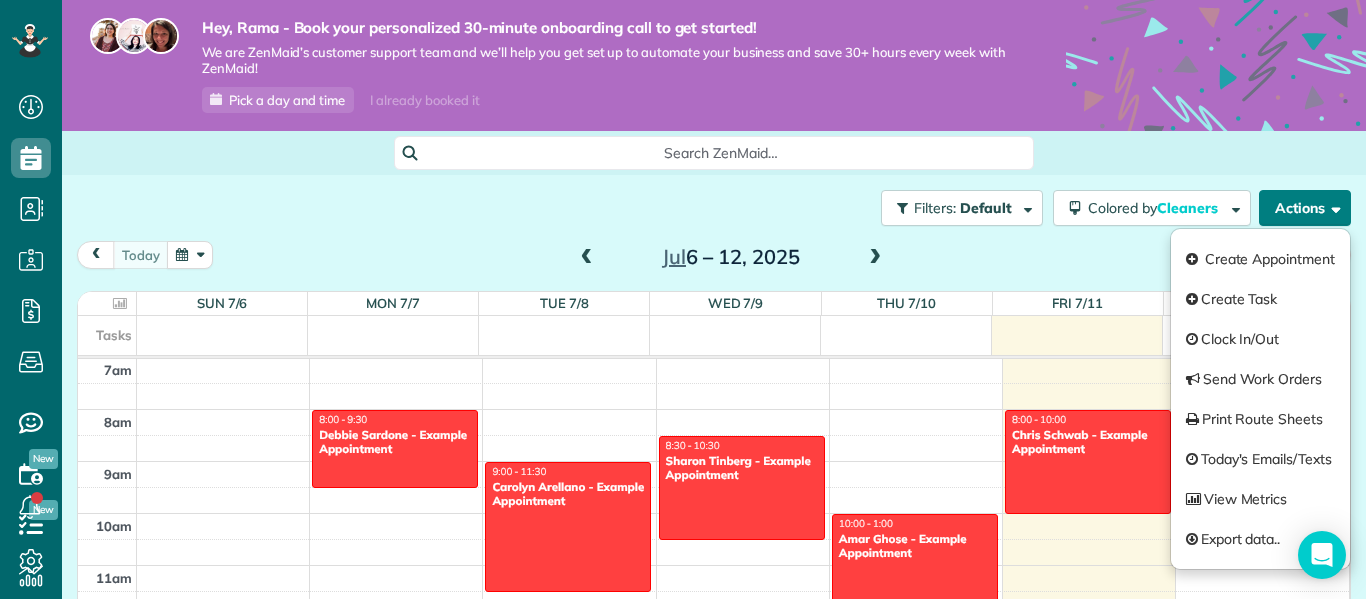 scroll, scrollTop: 157, scrollLeft: 0, axis: vertical 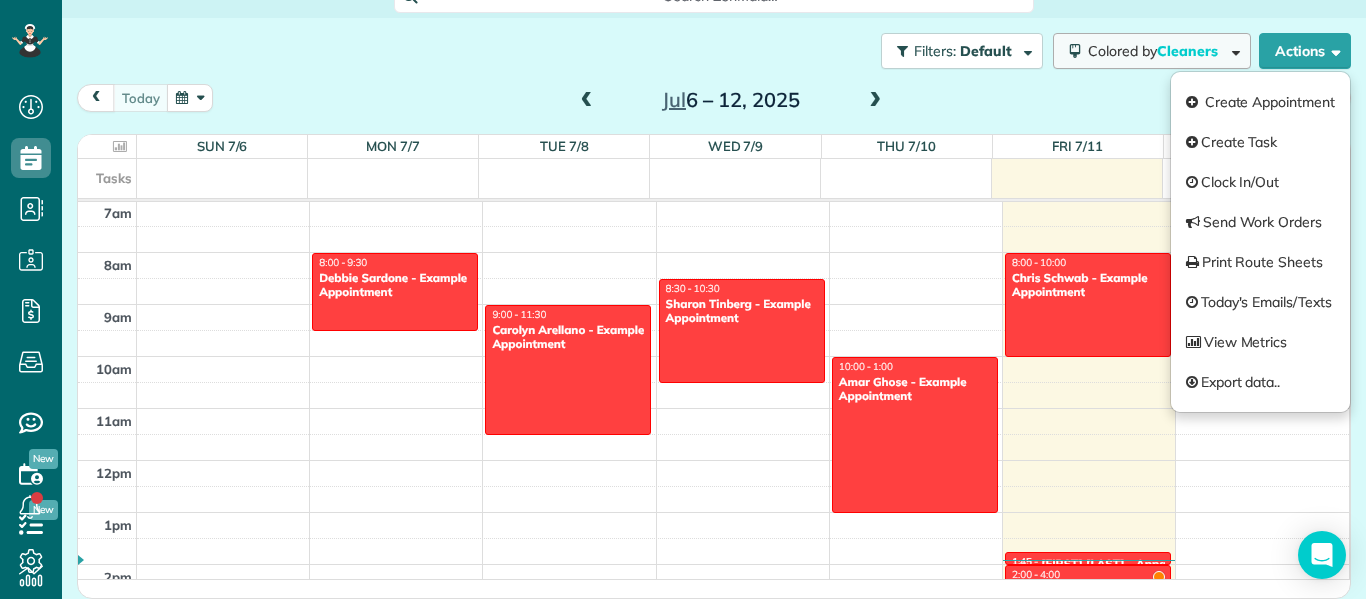 click on "Cleaners" at bounding box center (1189, 51) 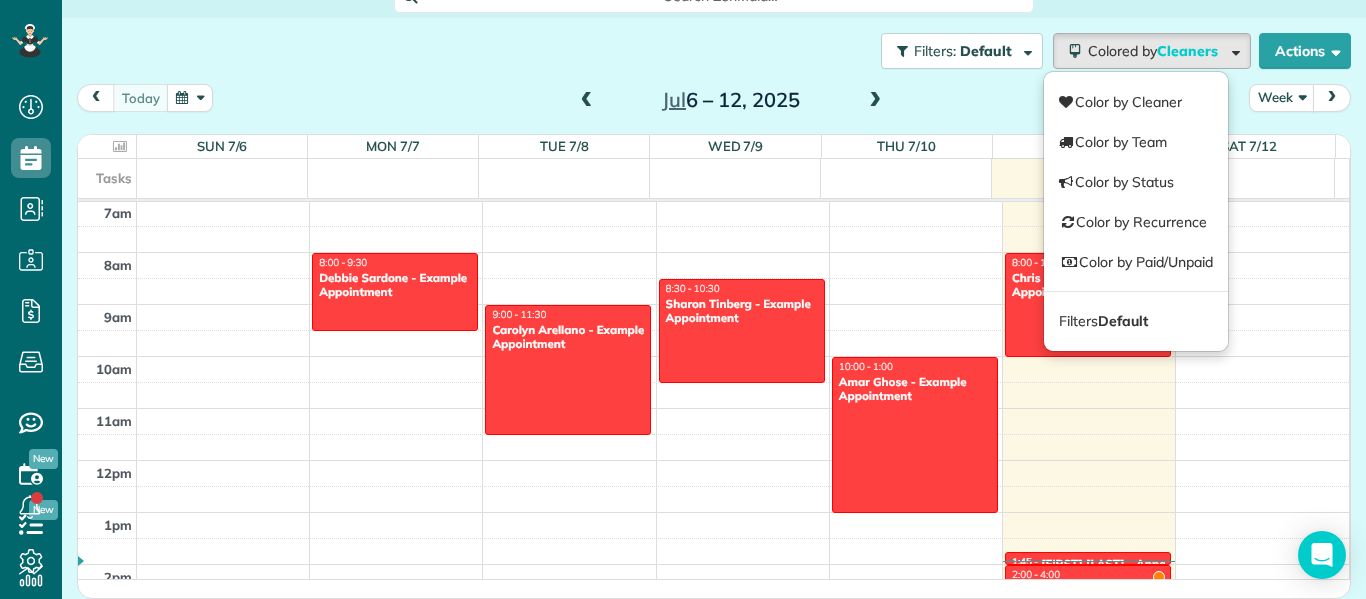 click on "Filters:   Default
Colored by  Cleaners
Color by Cleaner
Color by Team
Color by Status
Color by Recurrence
Color by Paid/Unpaid
Filters  Default
Schedule Changes
Actions
Create Appointment
Create Task
Clock In/Out
Send Work Orders
Print Route Sheets
Today's Emails/Texts
View Metrics" at bounding box center [714, 51] 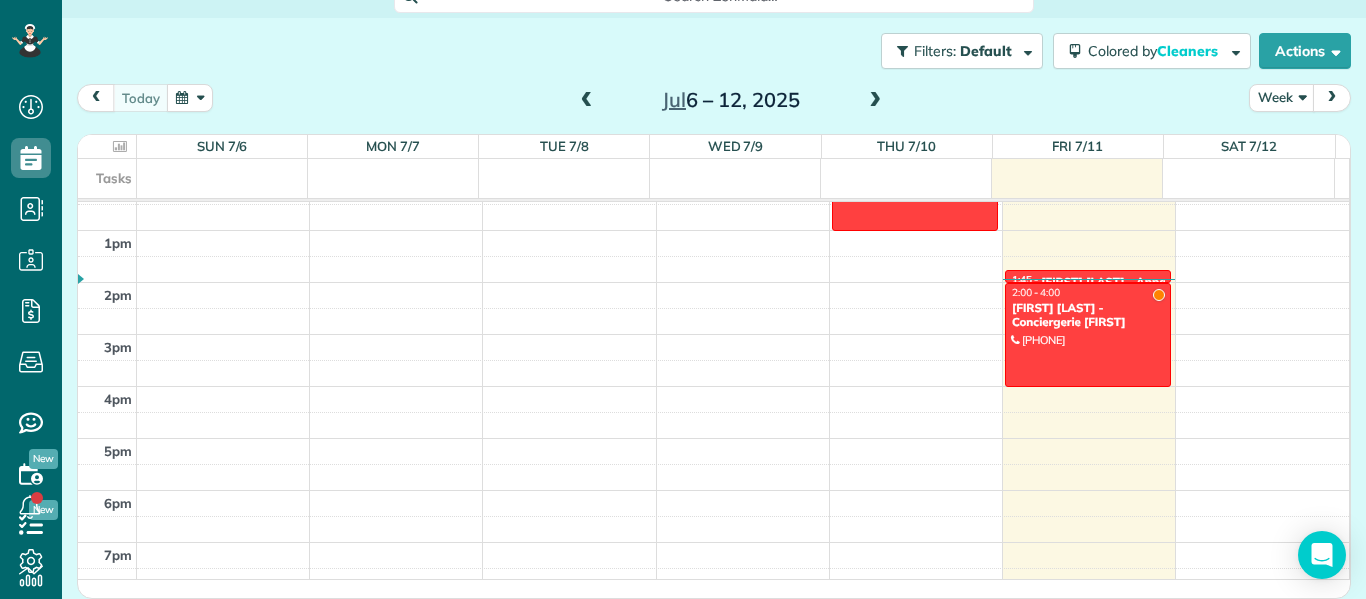scroll, scrollTop: 650, scrollLeft: 0, axis: vertical 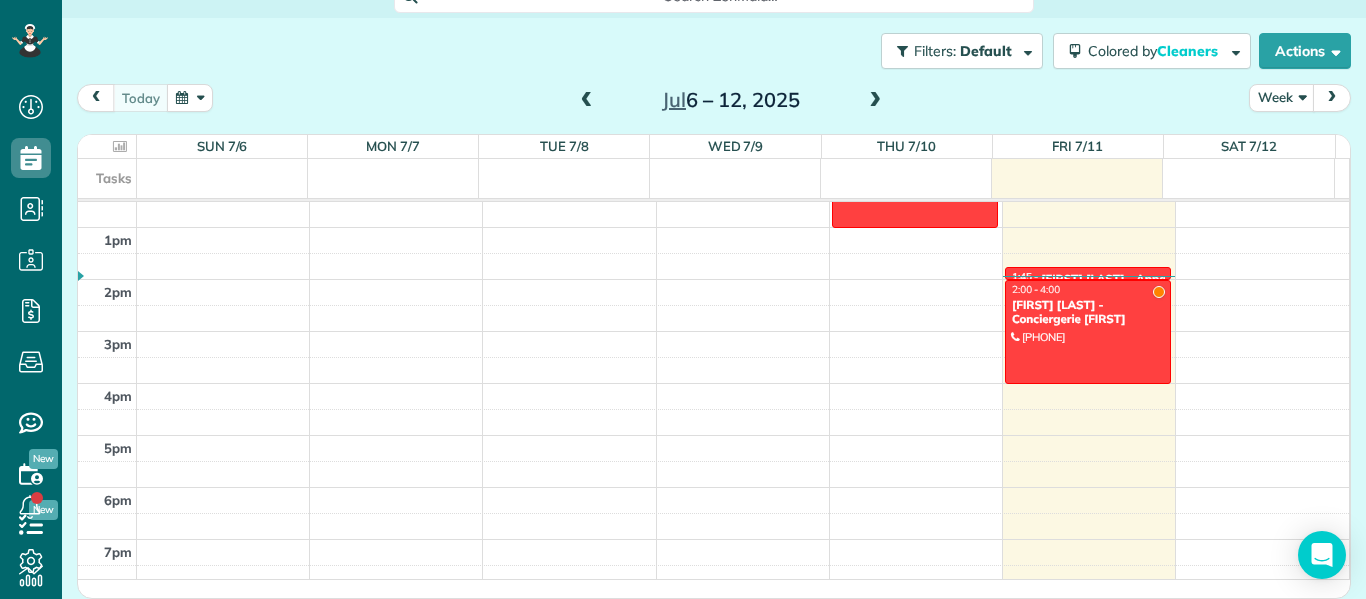 click at bounding box center [1332, 97] 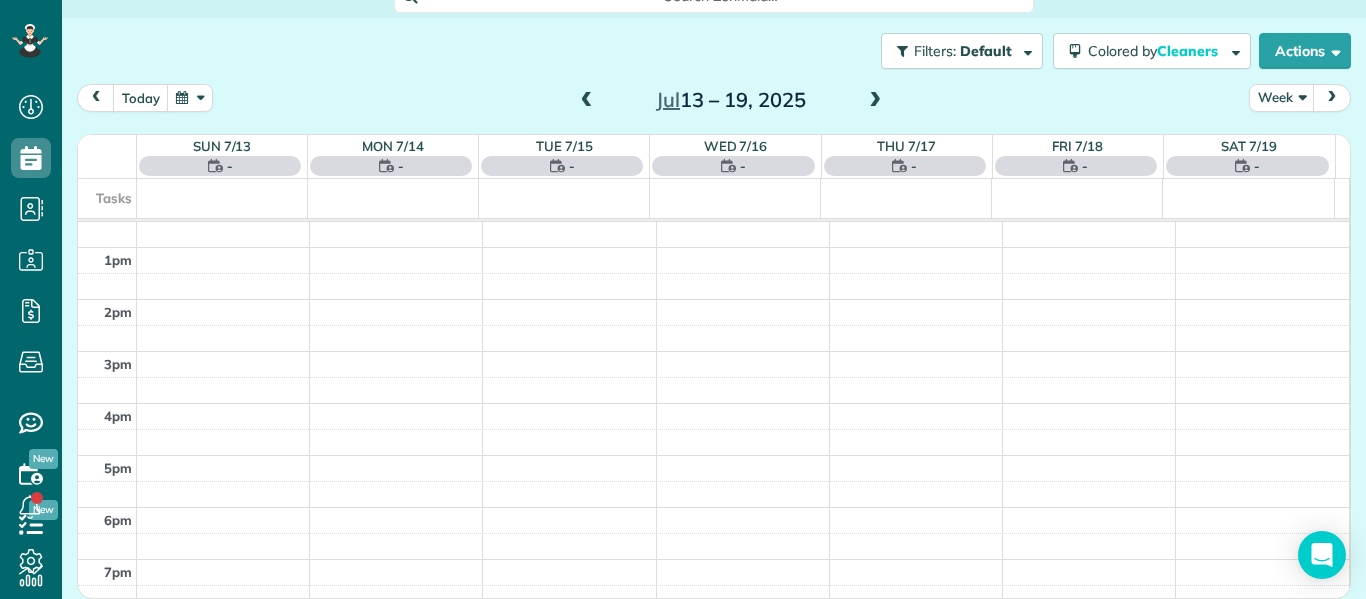 scroll, scrollTop: 365, scrollLeft: 0, axis: vertical 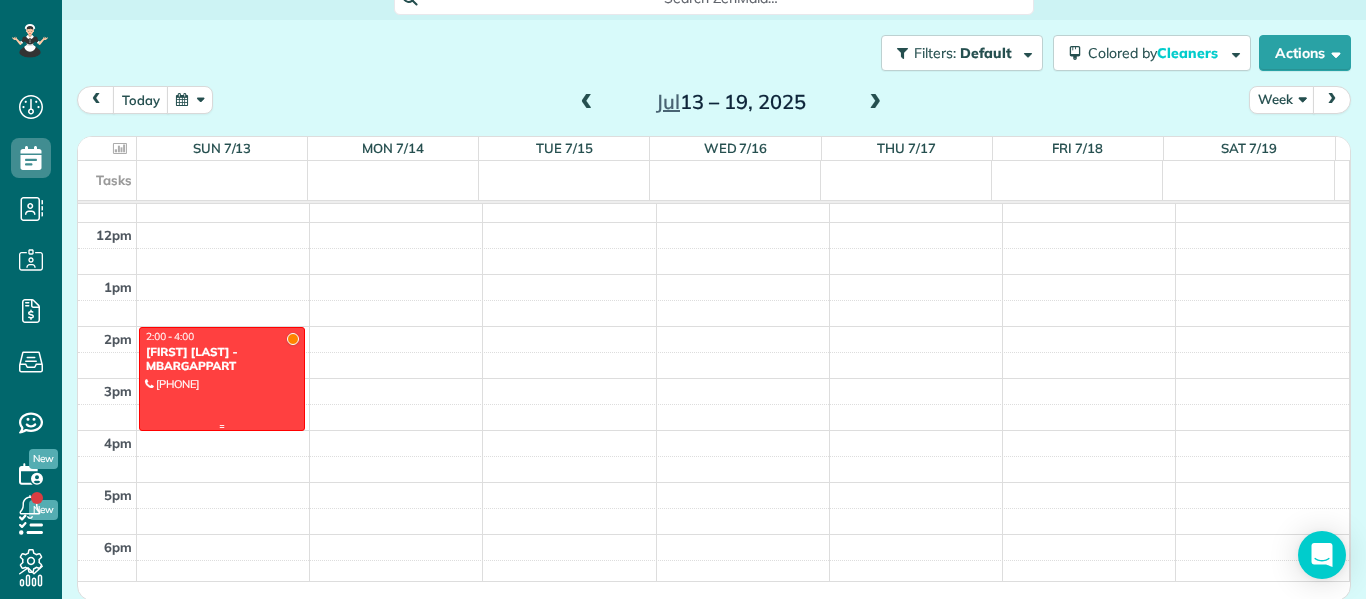click at bounding box center (222, 379) 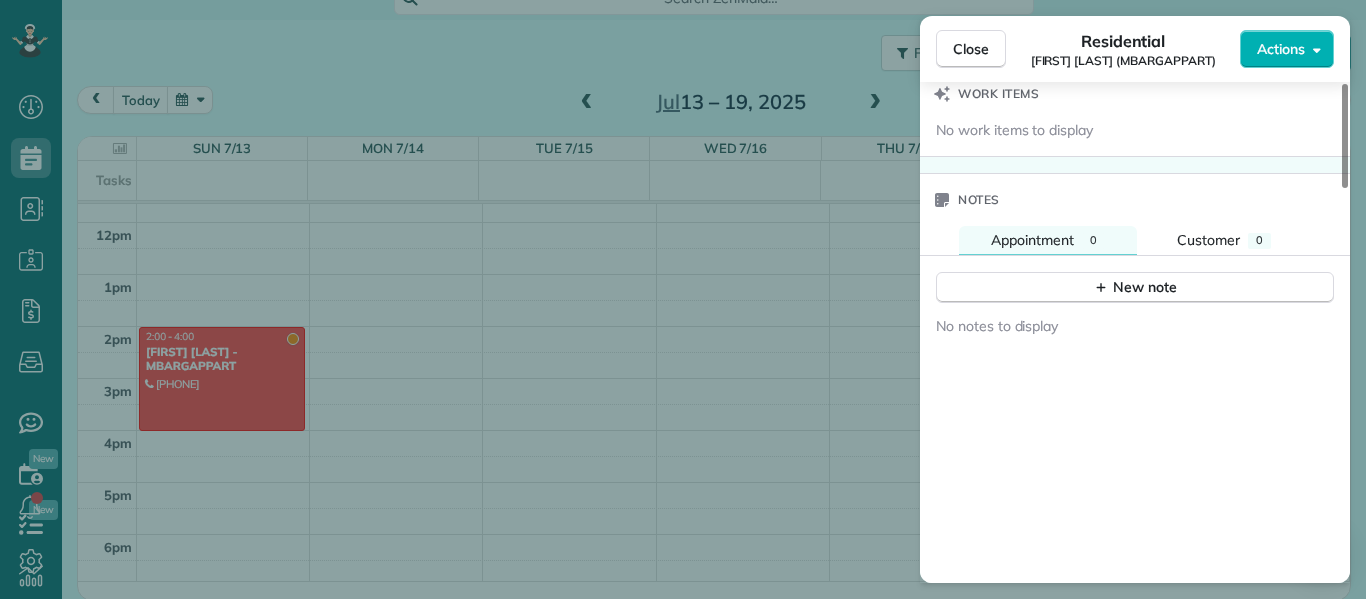 scroll, scrollTop: 1883, scrollLeft: 0, axis: vertical 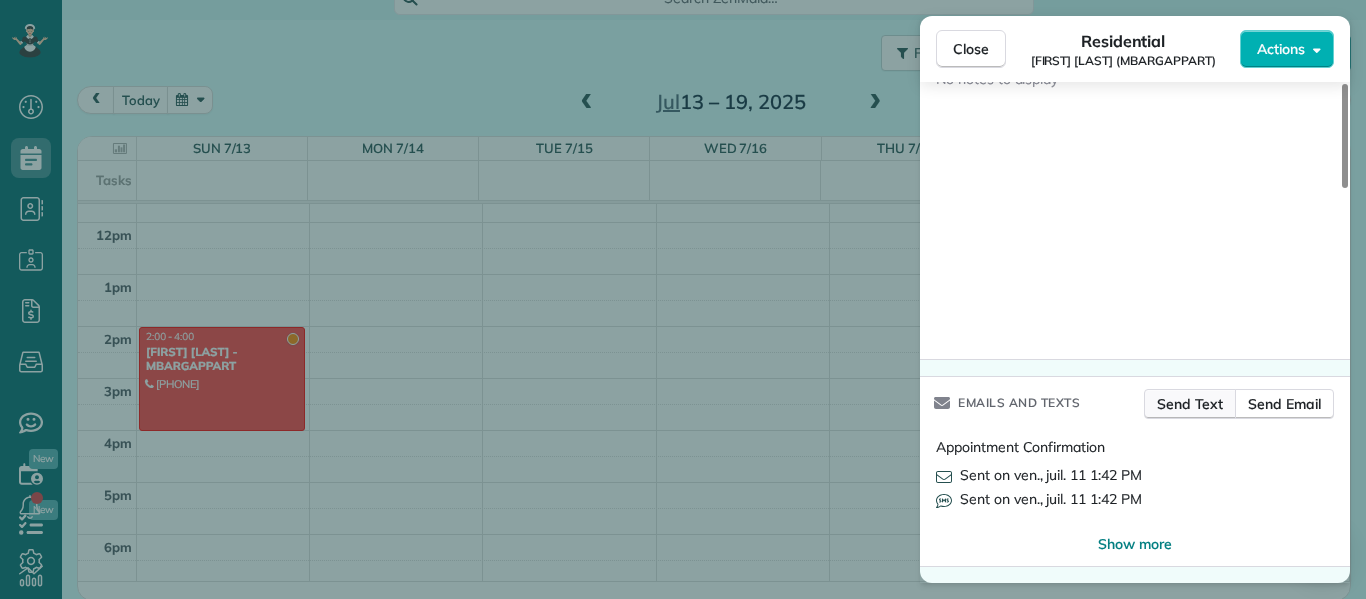 click on "Send Text" at bounding box center [1190, 404] 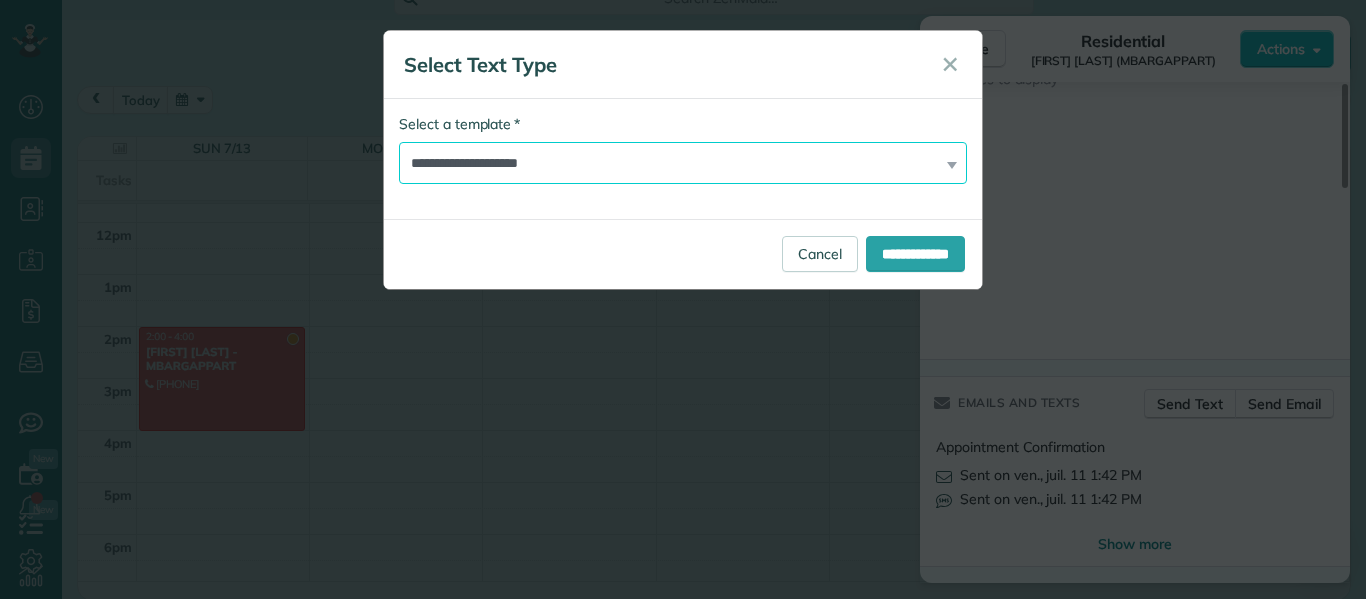 click on "**********" at bounding box center [683, 163] 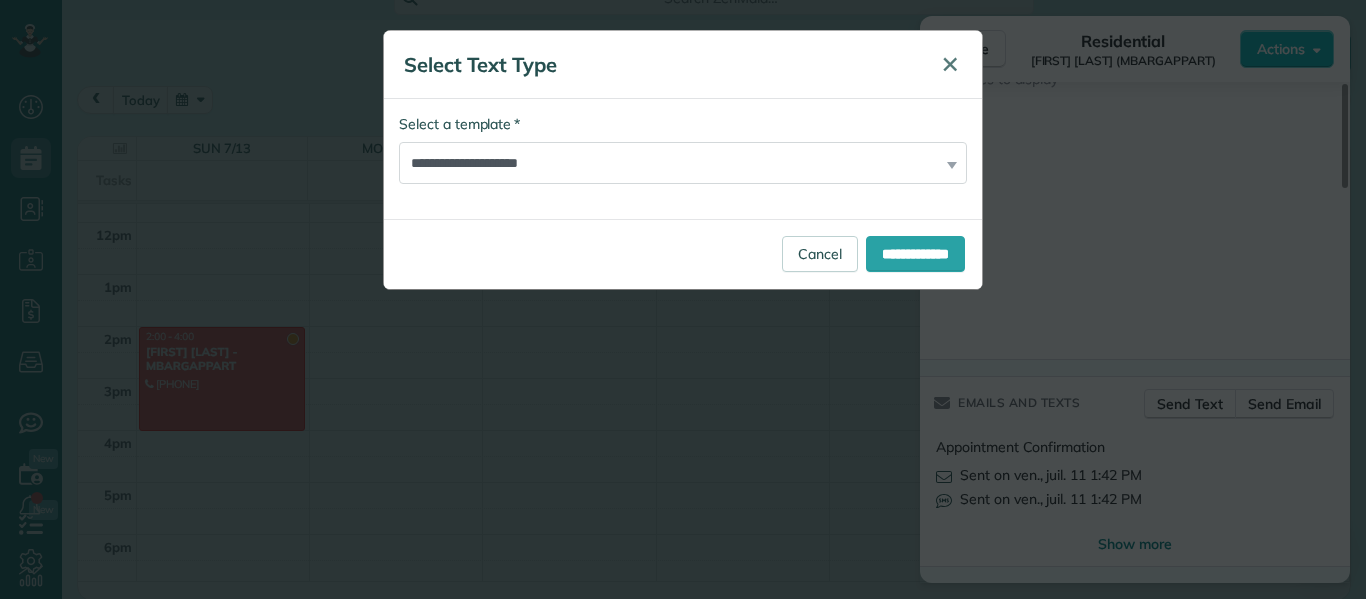 click on "✕" at bounding box center (950, 64) 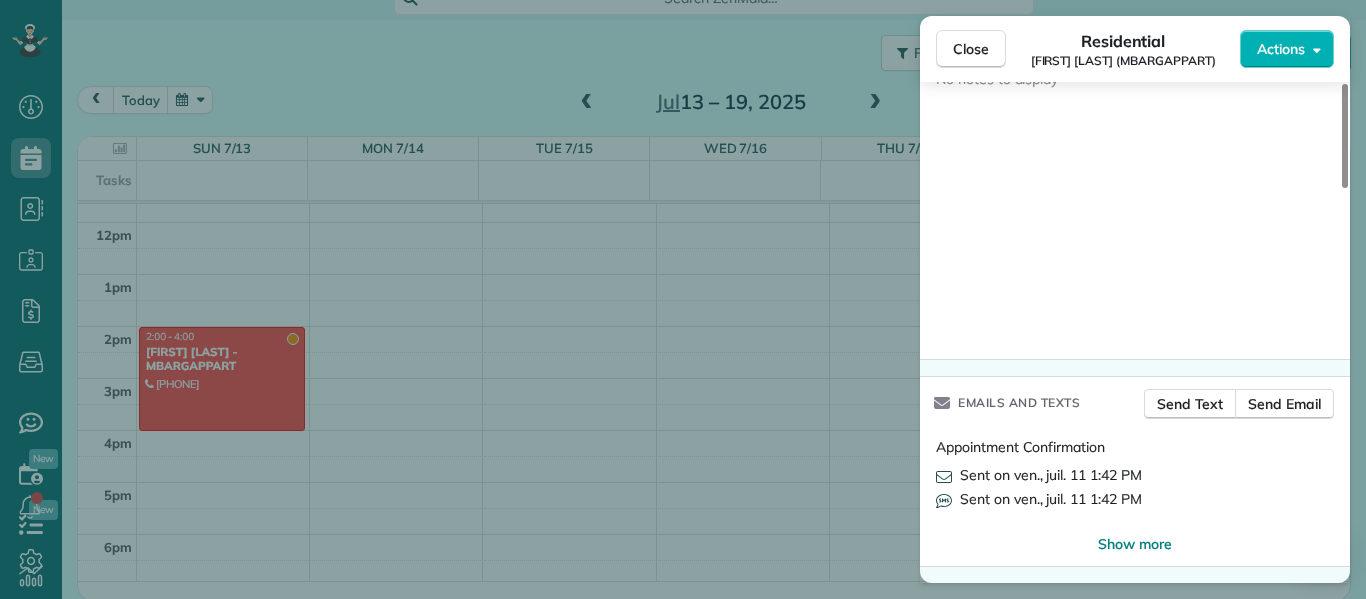click on "Close Residential Stéphane MBARGA (MBARGAPPART) Actions Status Active Stéphane MBARGA (MBARGAPPART) · Open profile Mobile 07 83 95 58 52 Copy revolthes@gmail.com Copy View Details Residential dimanche, juillet 13, 2025 ( in 2 days ) 2:00 PM 4:00 PM 2 hours and 0 minutes One time 12 rue porte de la ville ? Le Pont de beauvoisin 73330 Open access information Service was not rated yet Setup ratings Cleaners Time in and out Assign Invite 1 Cleaners invited 1 Interested   · (0 more needed) 0 Pending   · 0 Declined Cleaners No cleaners assigned yet Checklist Try Now Keep this appointment up to your standards. Stay on top of every detail, keep your cleaners organised, and your client happy. Assign a checklist Watch a 5 min demo Billing Billing actions Price €0,00 Overcharge €0,00 Discount €0,00 Coupon discount - Primary tax - Secondary tax - Total appointment price €0,00 Tips collected New feature! €0,00 Mark as paid Total including tip €0,00 Get paid online in no-time! Charge customer credit card -" at bounding box center (683, 299) 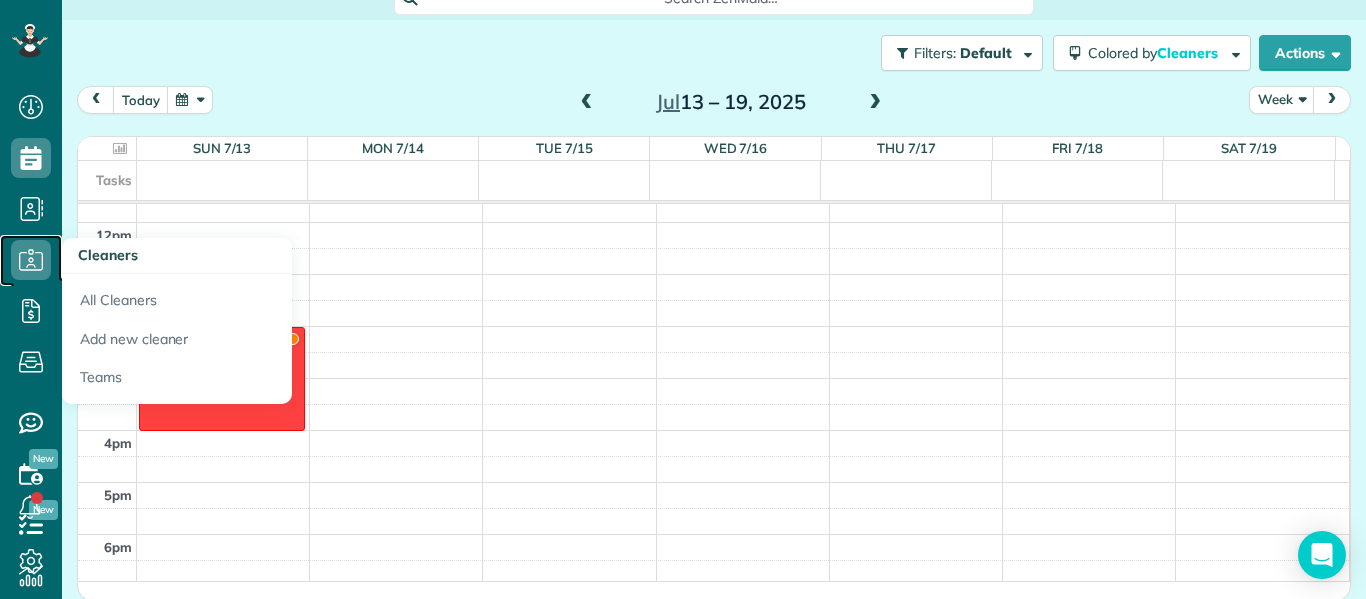 click 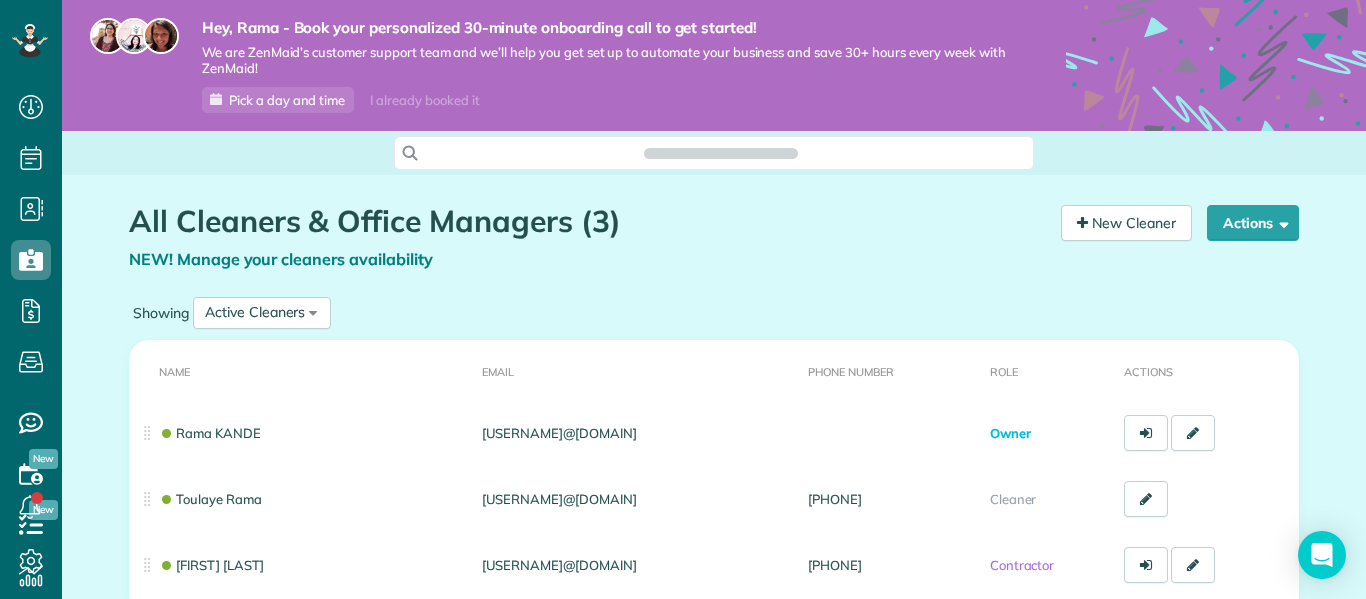 scroll, scrollTop: 0, scrollLeft: 0, axis: both 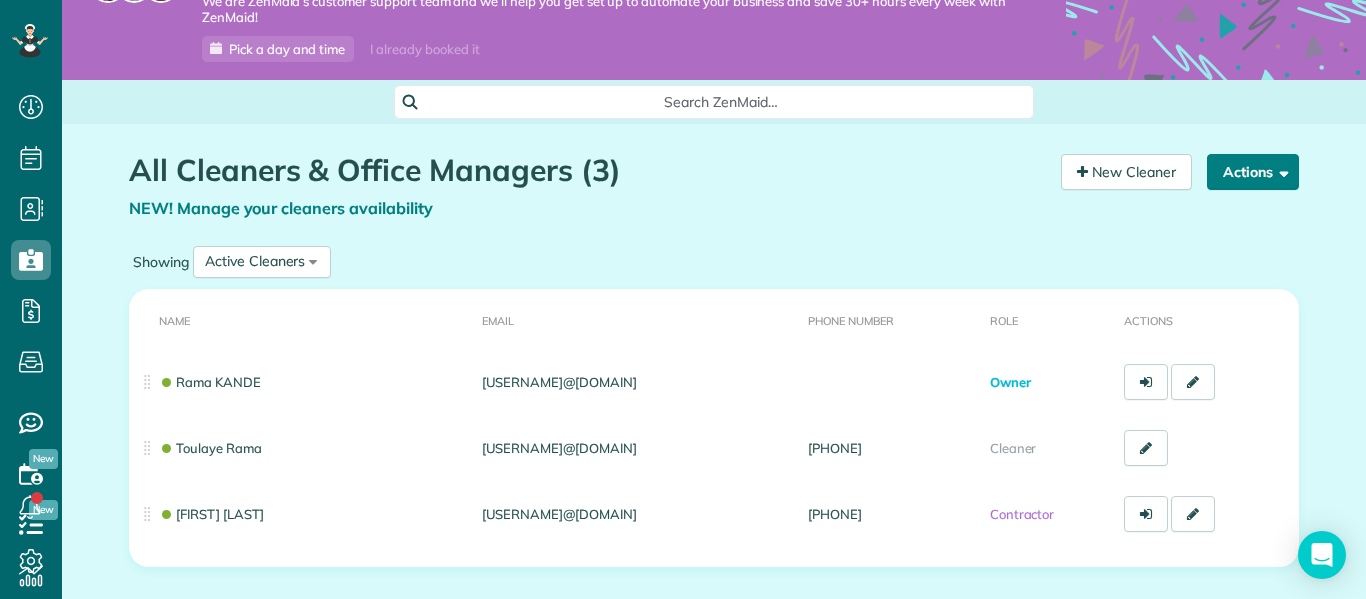 click on "Actions" at bounding box center [1253, 172] 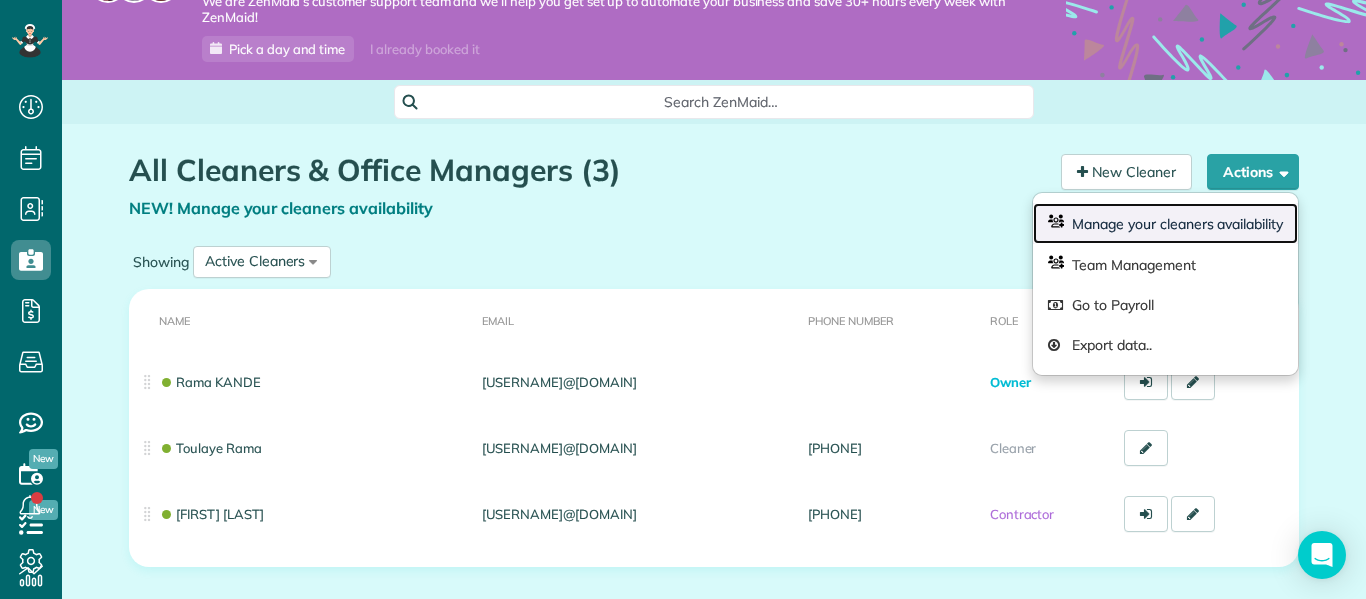 click on "Manage your cleaners availability" at bounding box center [1165, 223] 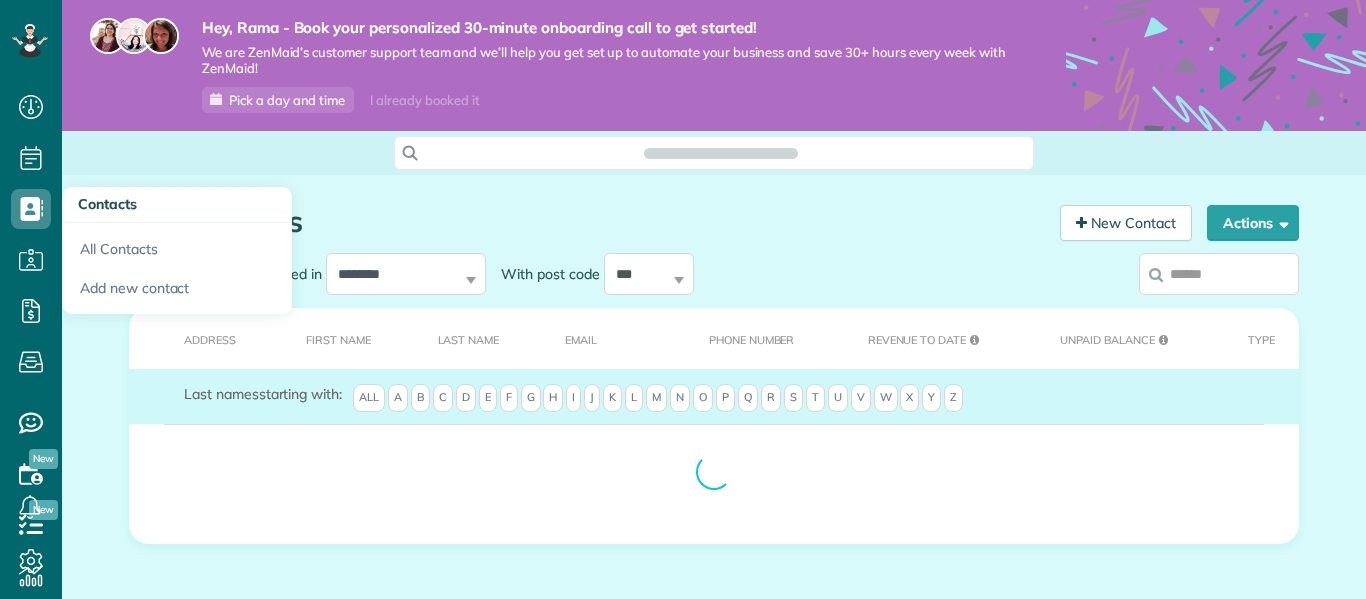 scroll, scrollTop: 0, scrollLeft: 0, axis: both 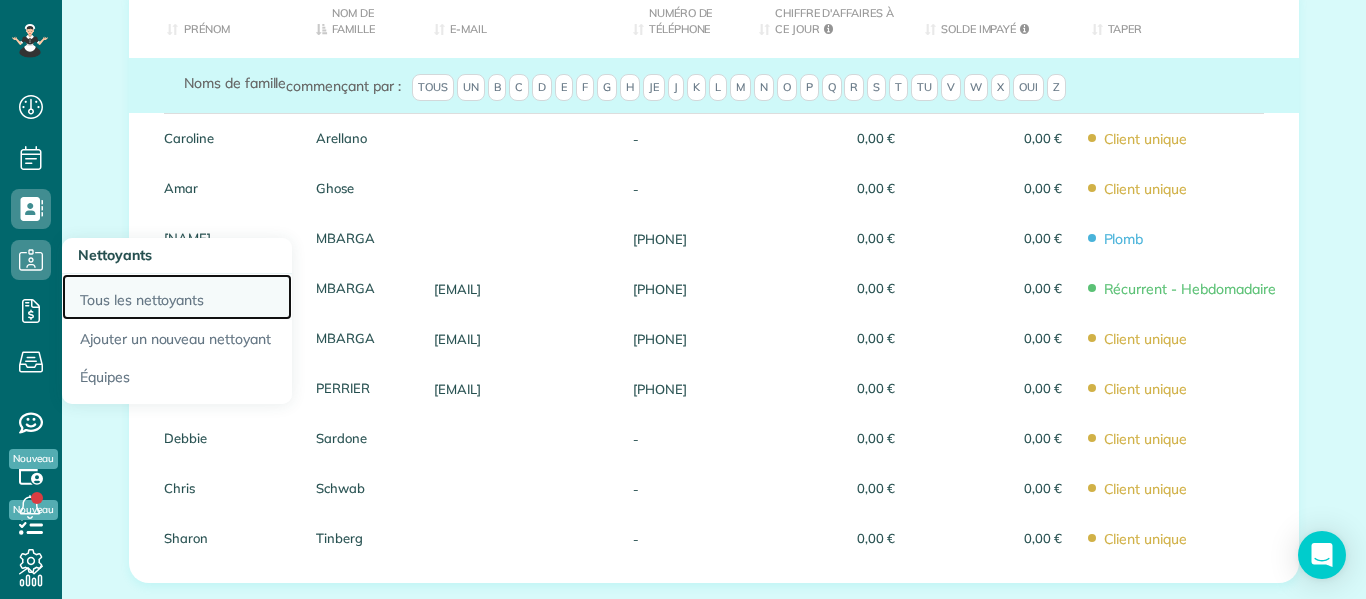 click on "Tous les nettoyants" at bounding box center (142, 300) 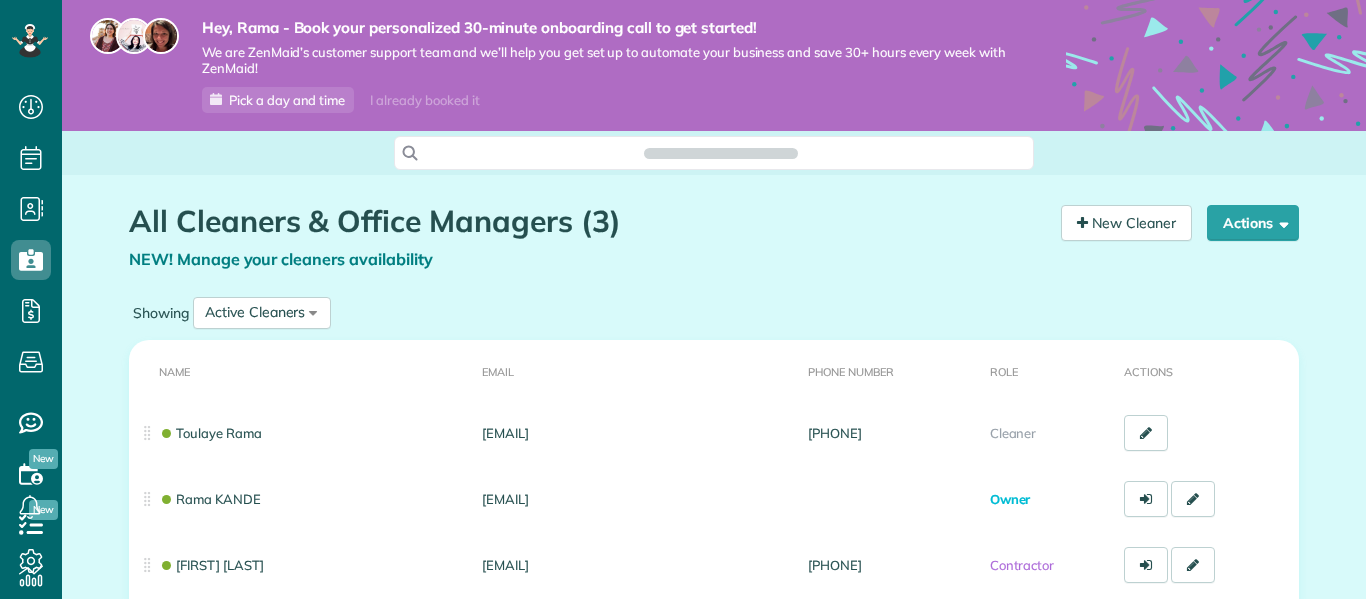 scroll, scrollTop: 0, scrollLeft: 0, axis: both 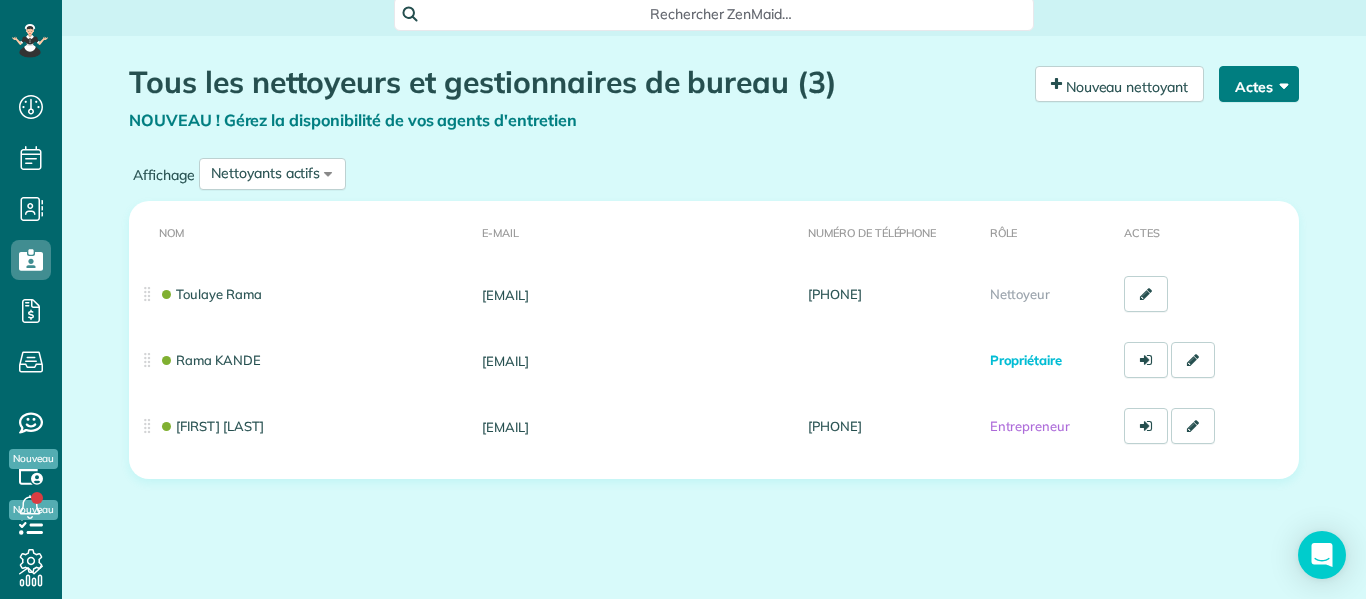 click on "Actes" at bounding box center [1254, 87] 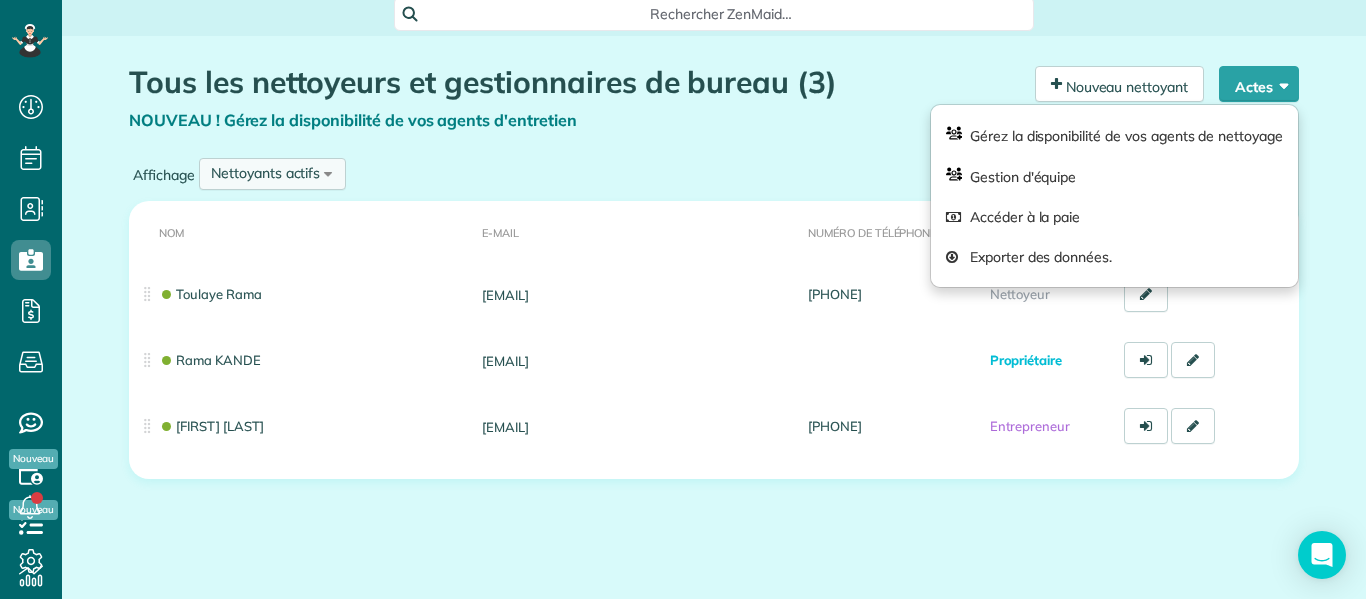 click on "Nettoyants actifs" at bounding box center [265, 173] 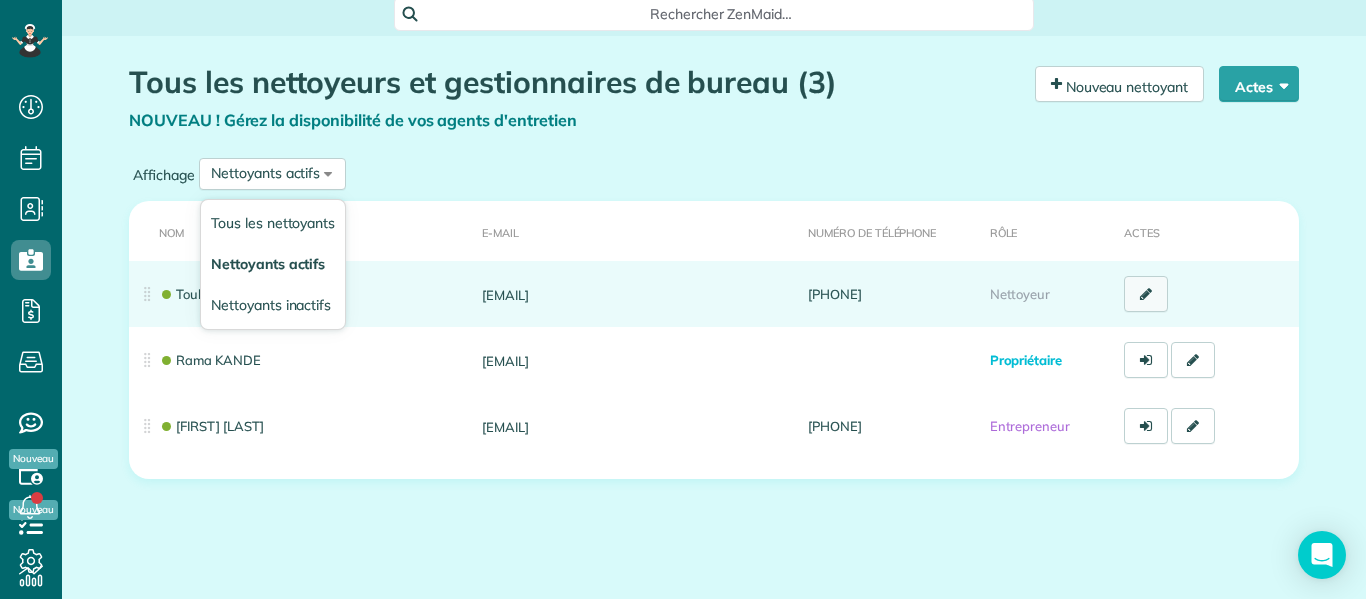 click at bounding box center [1146, 294] 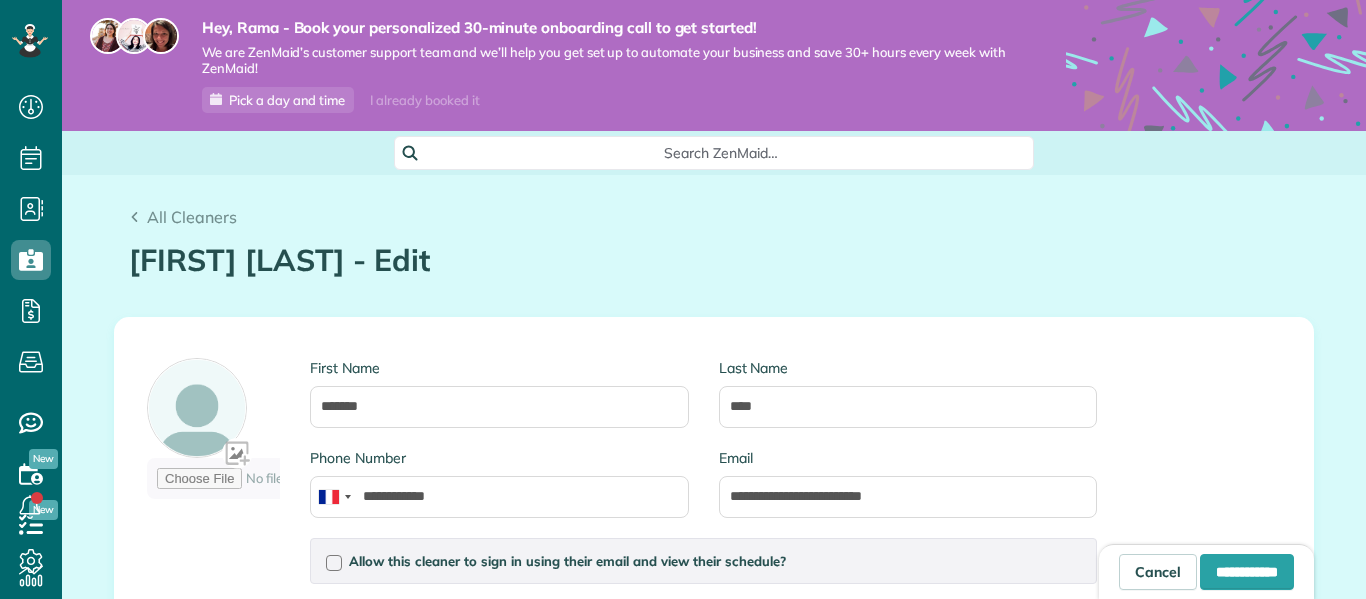type on "**********" 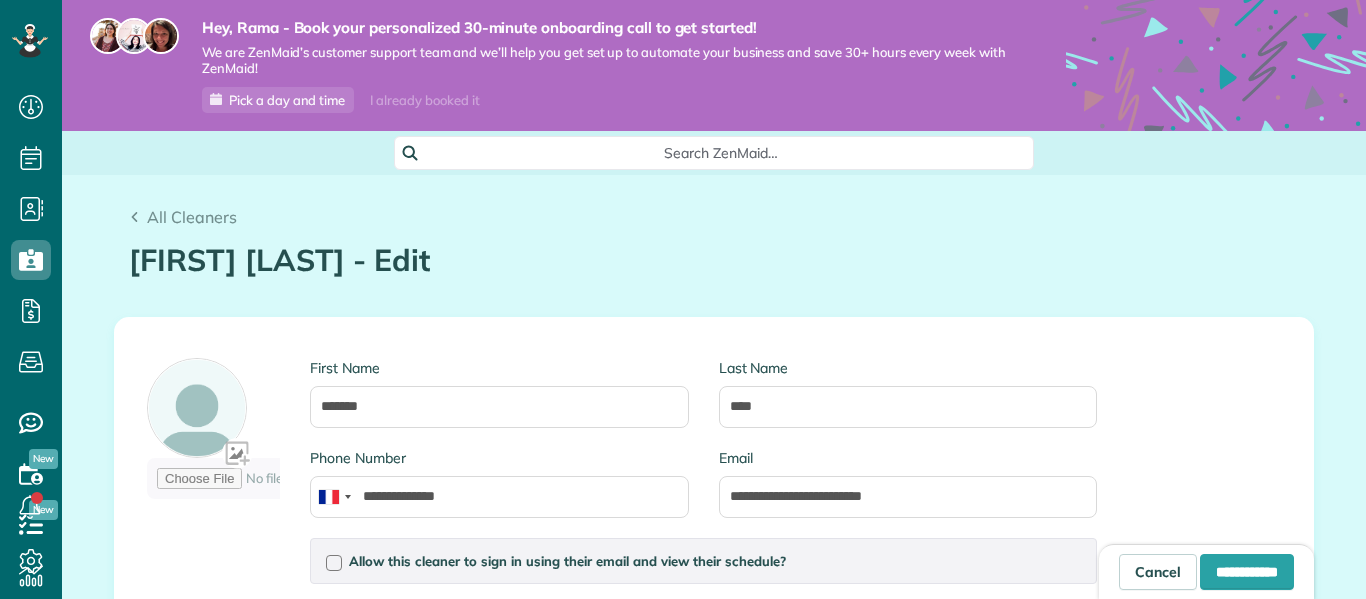 scroll, scrollTop: 0, scrollLeft: 0, axis: both 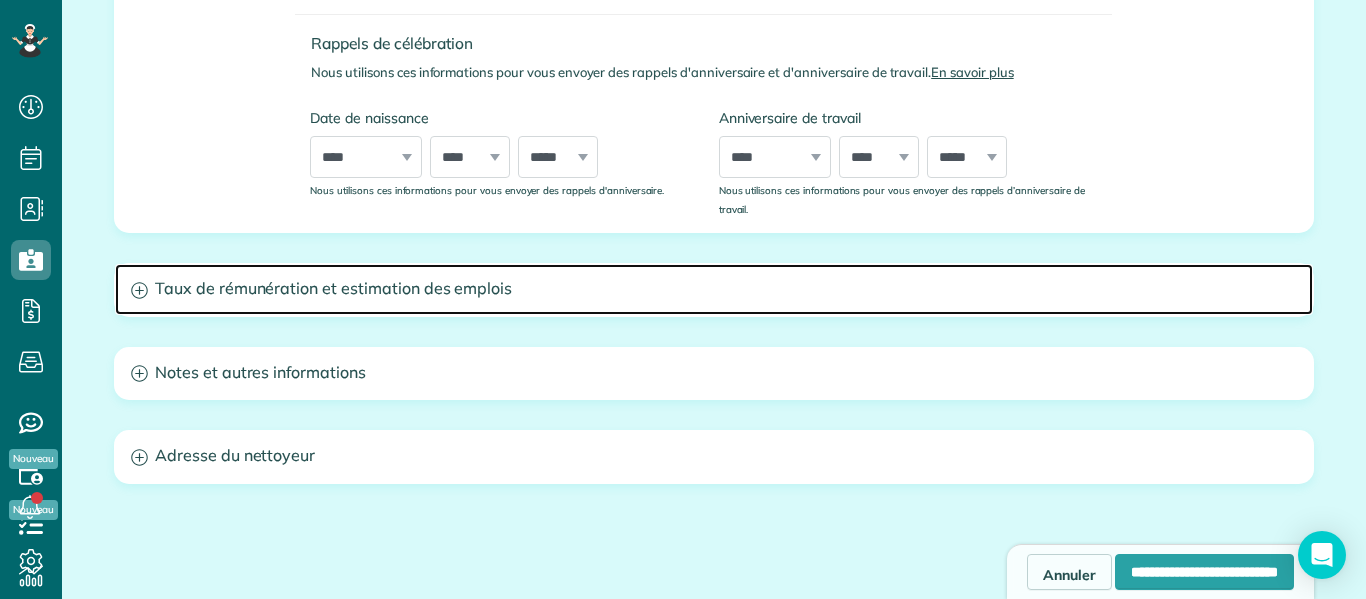 click on "Taux de rémunération et estimation des emplois" at bounding box center (333, 288) 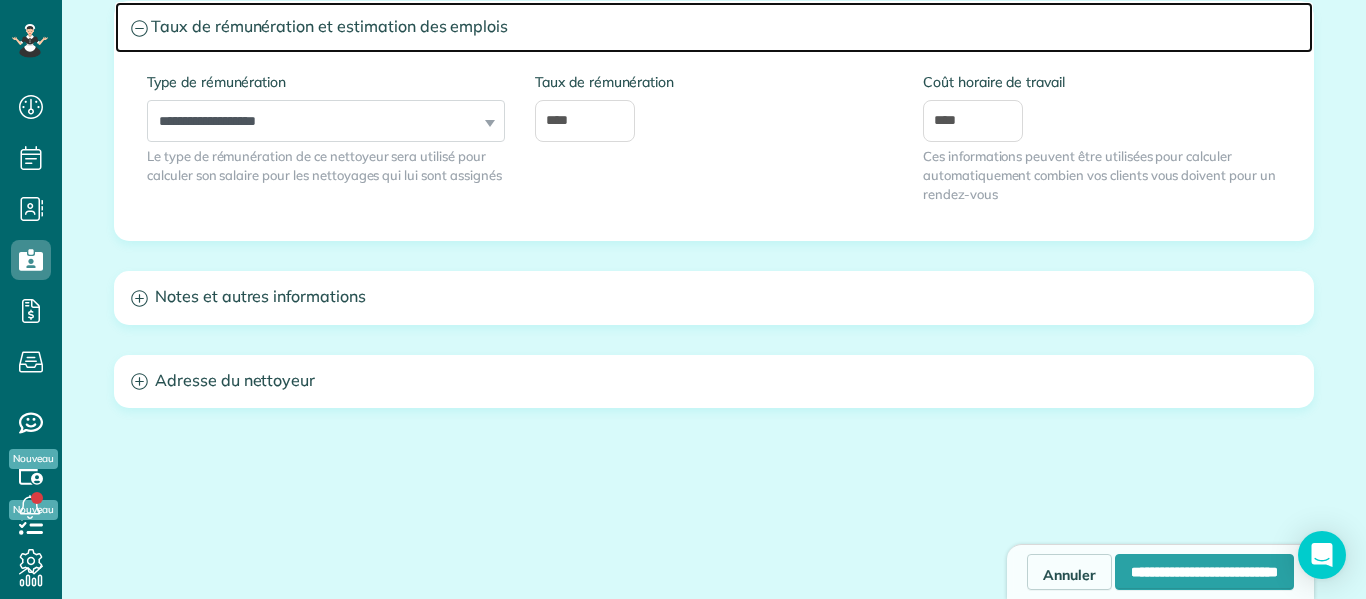 scroll, scrollTop: 965, scrollLeft: 0, axis: vertical 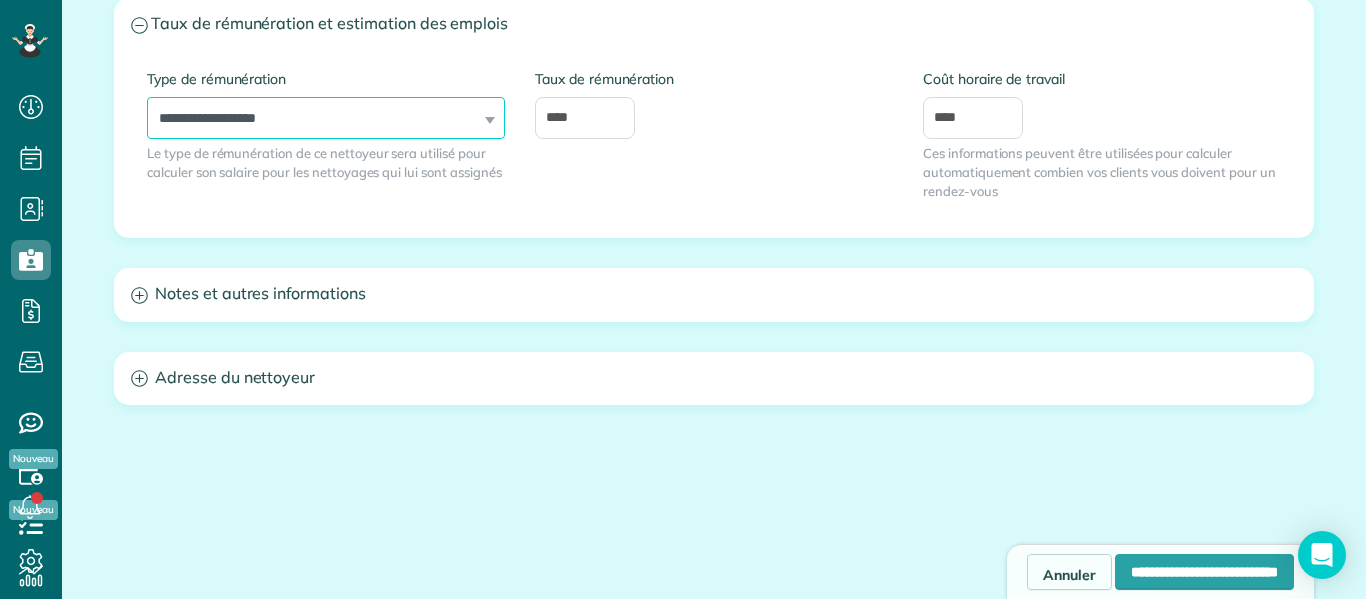 click on "**********" at bounding box center [326, 118] 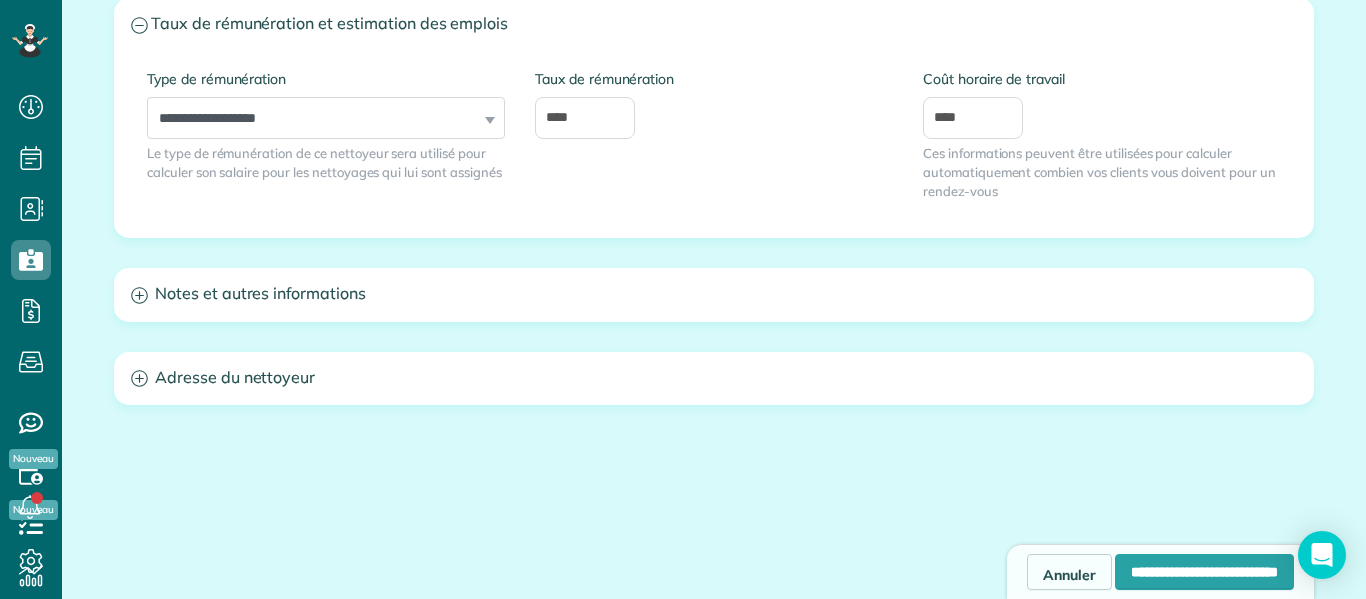 click on "**********" at bounding box center [714, 144] 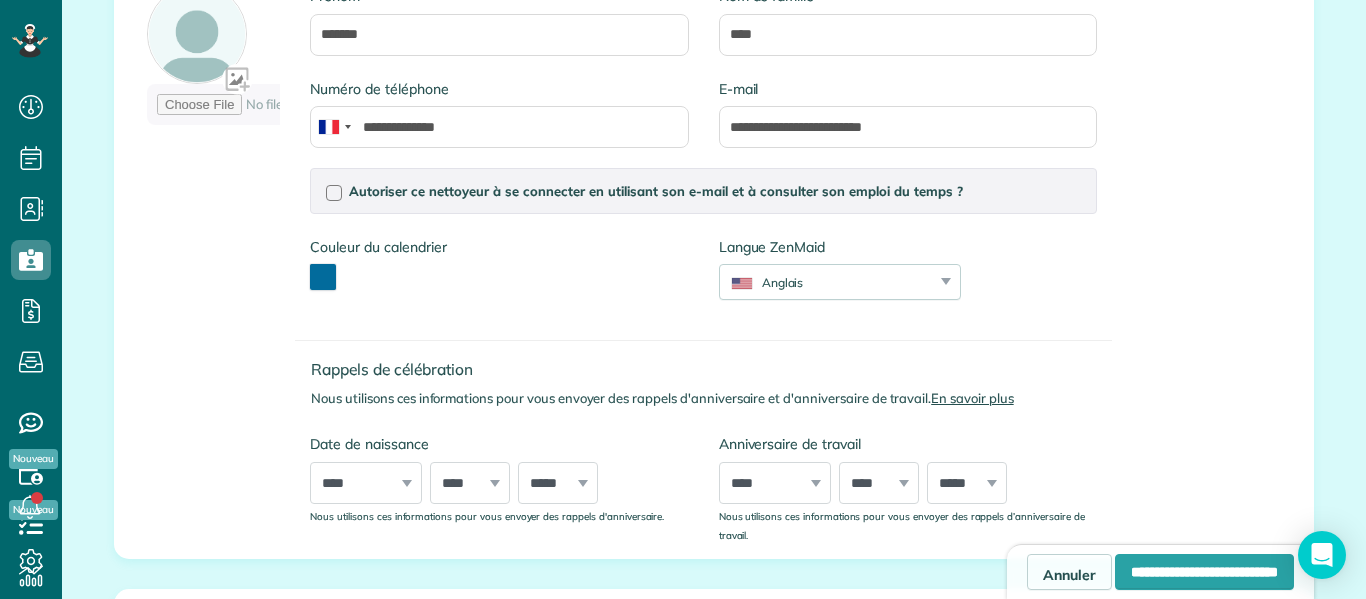 scroll, scrollTop: 373, scrollLeft: 0, axis: vertical 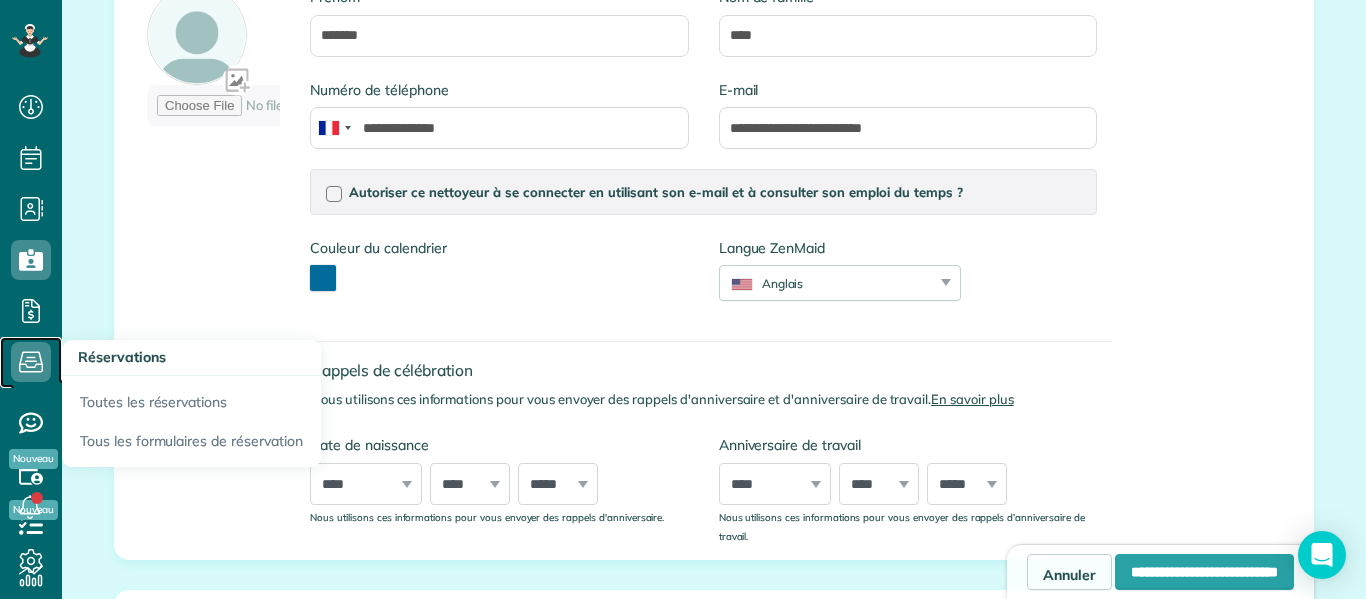 click 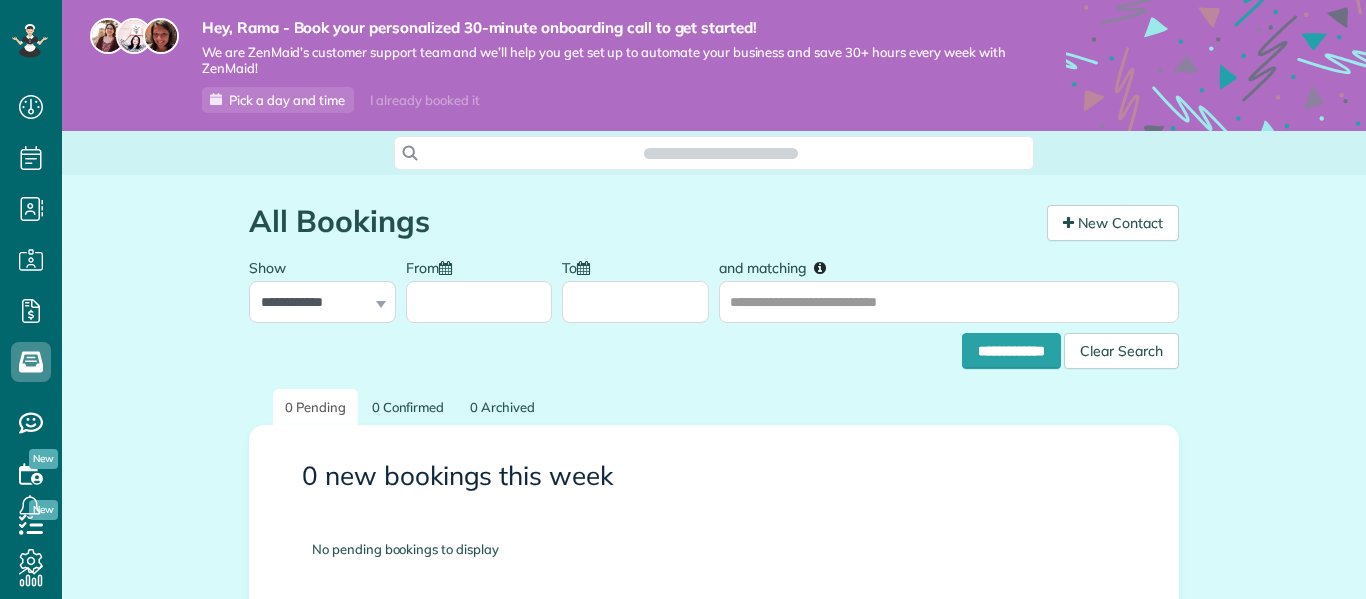 scroll, scrollTop: 0, scrollLeft: 0, axis: both 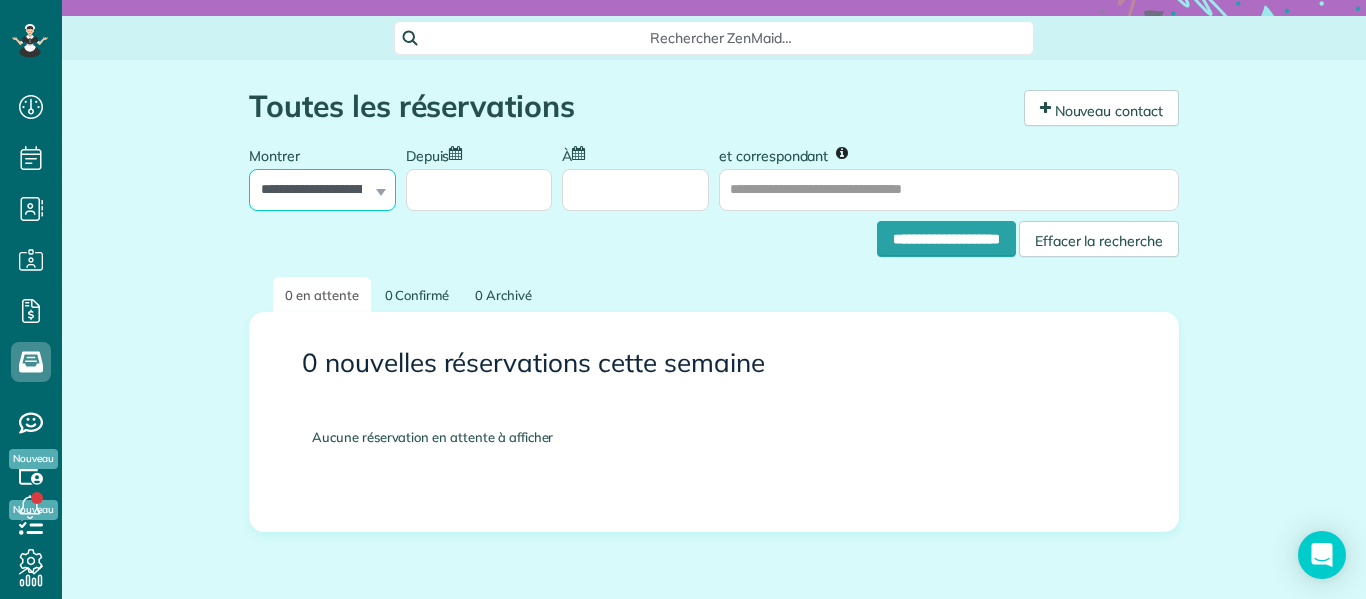click on "**********" at bounding box center [322, 190] 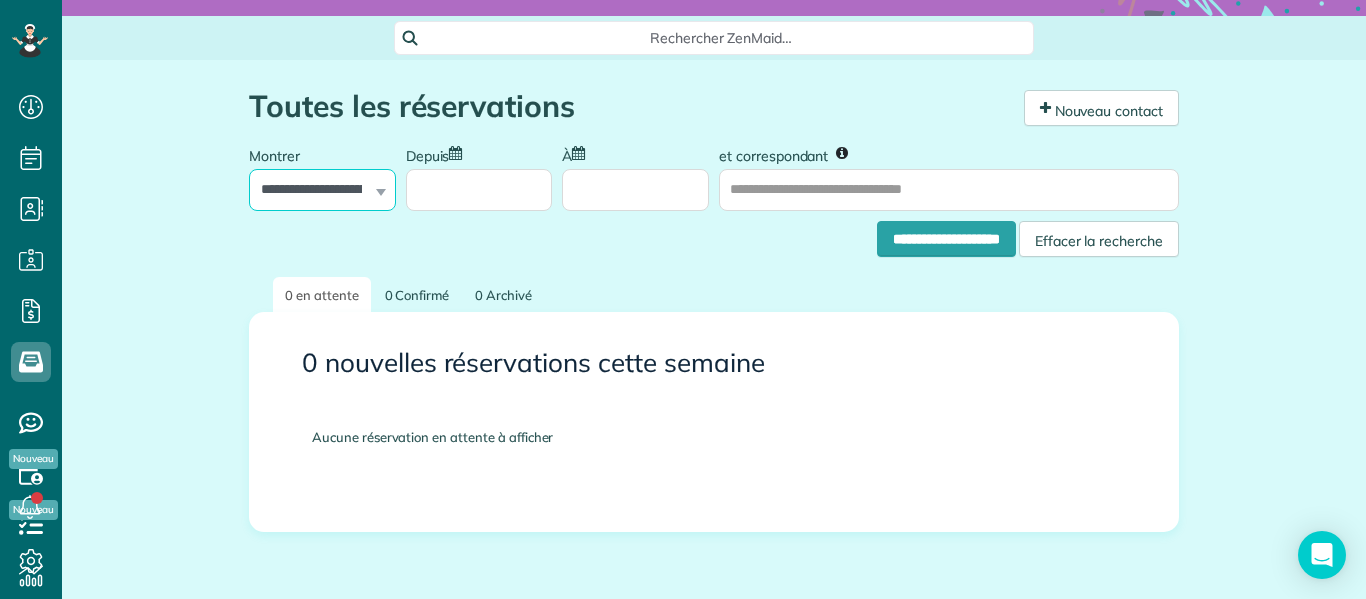 select on "*********" 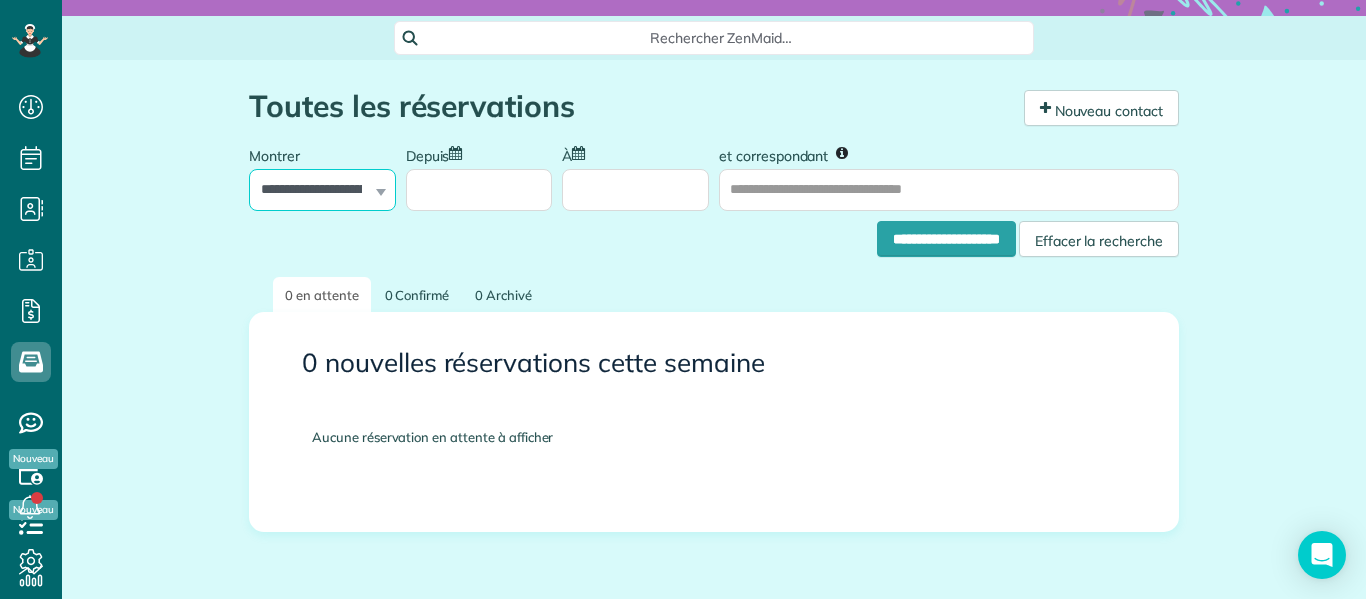 click on "**********" at bounding box center [322, 190] 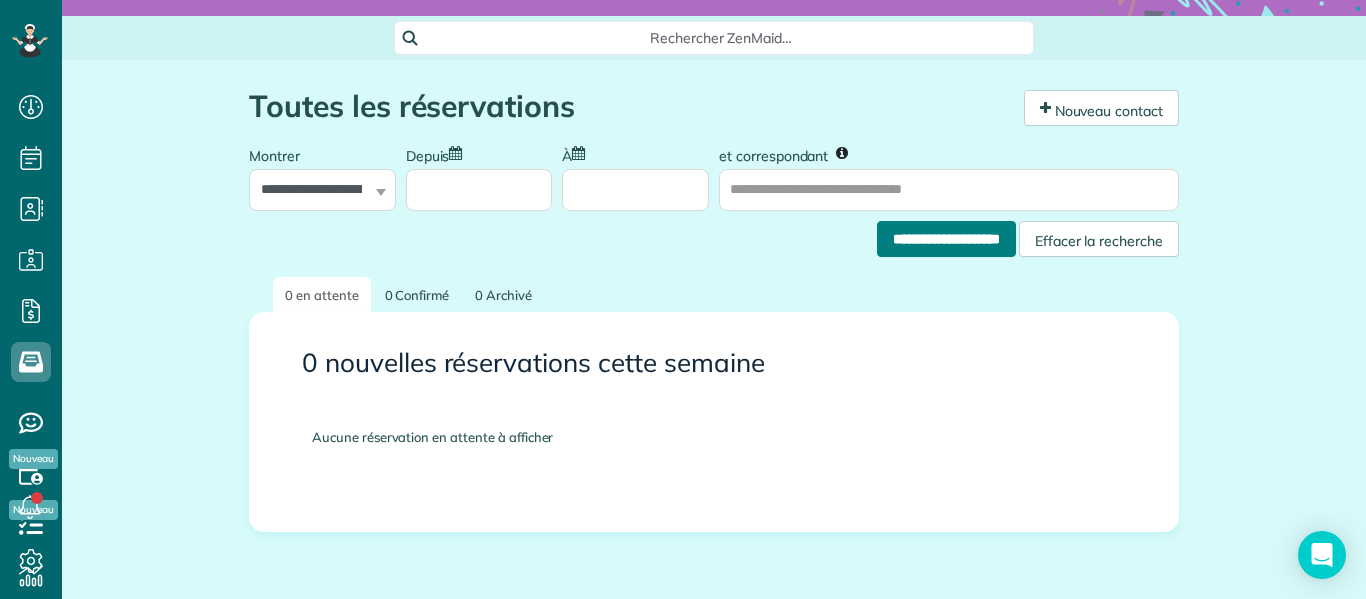 click on "**********" at bounding box center [946, 239] 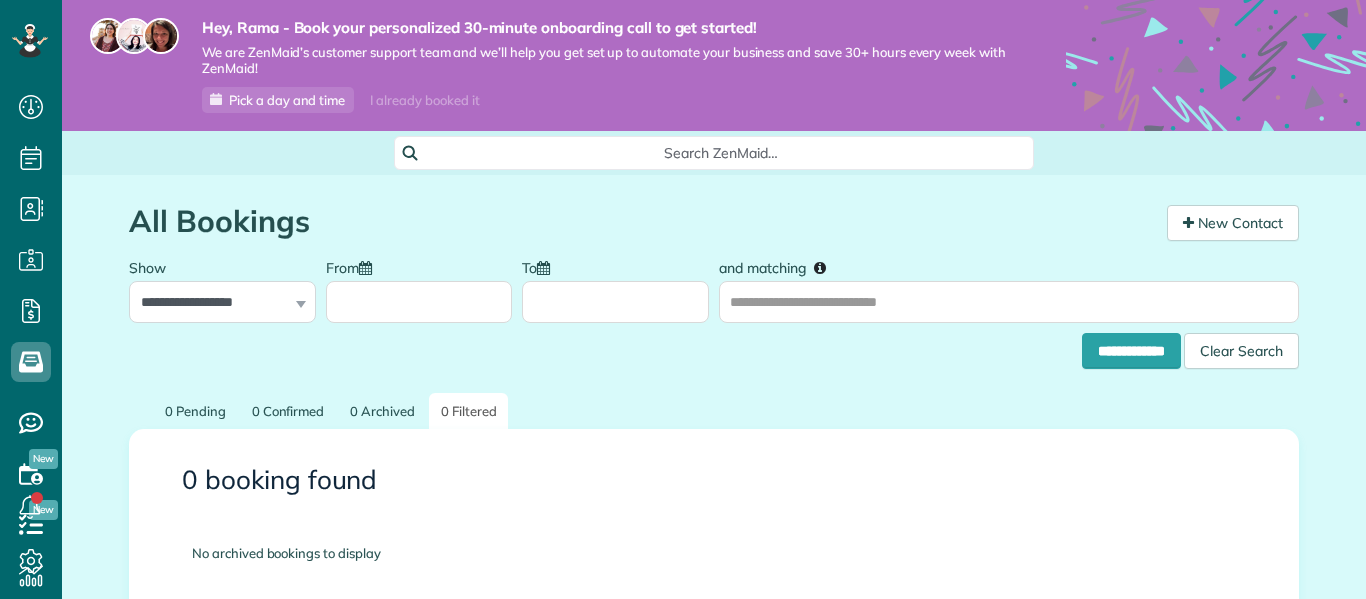 scroll, scrollTop: 0, scrollLeft: 0, axis: both 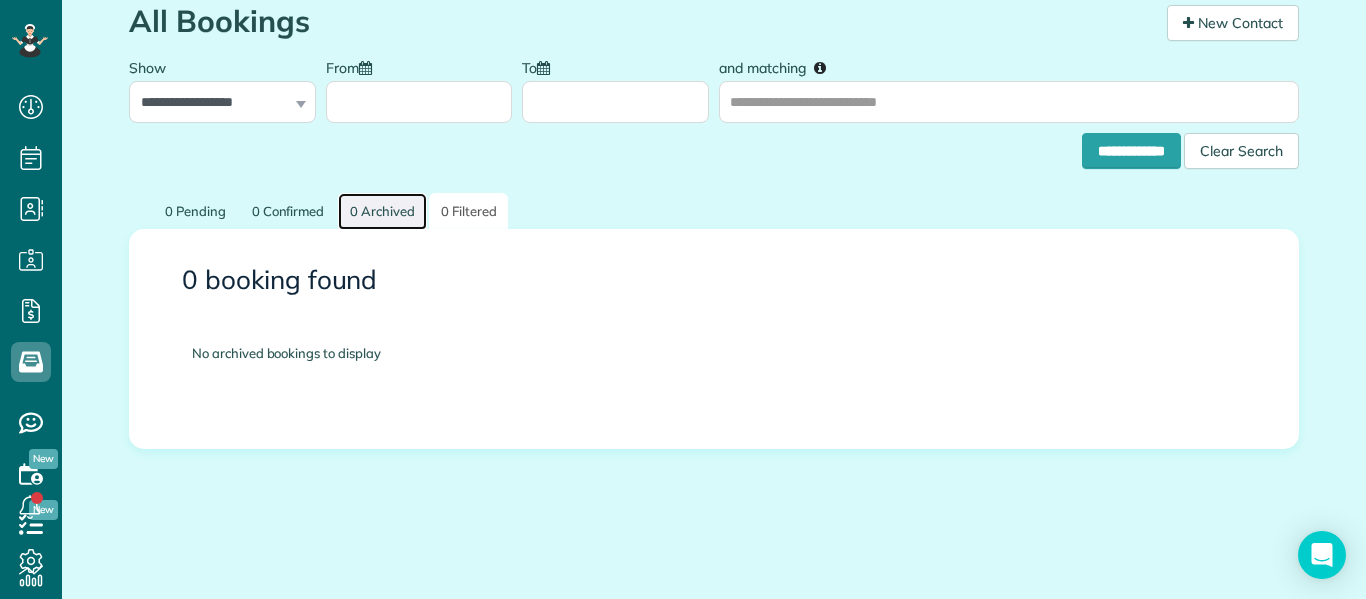click on "0 Archived" at bounding box center (382, 211) 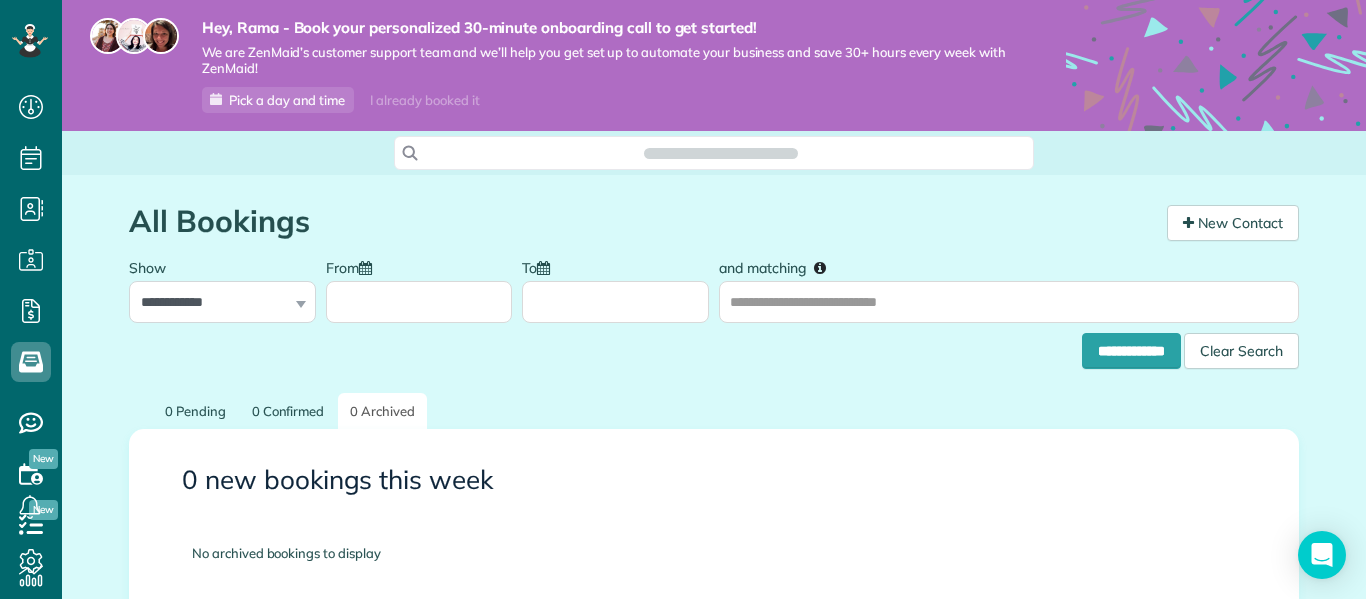 scroll, scrollTop: 0, scrollLeft: 0, axis: both 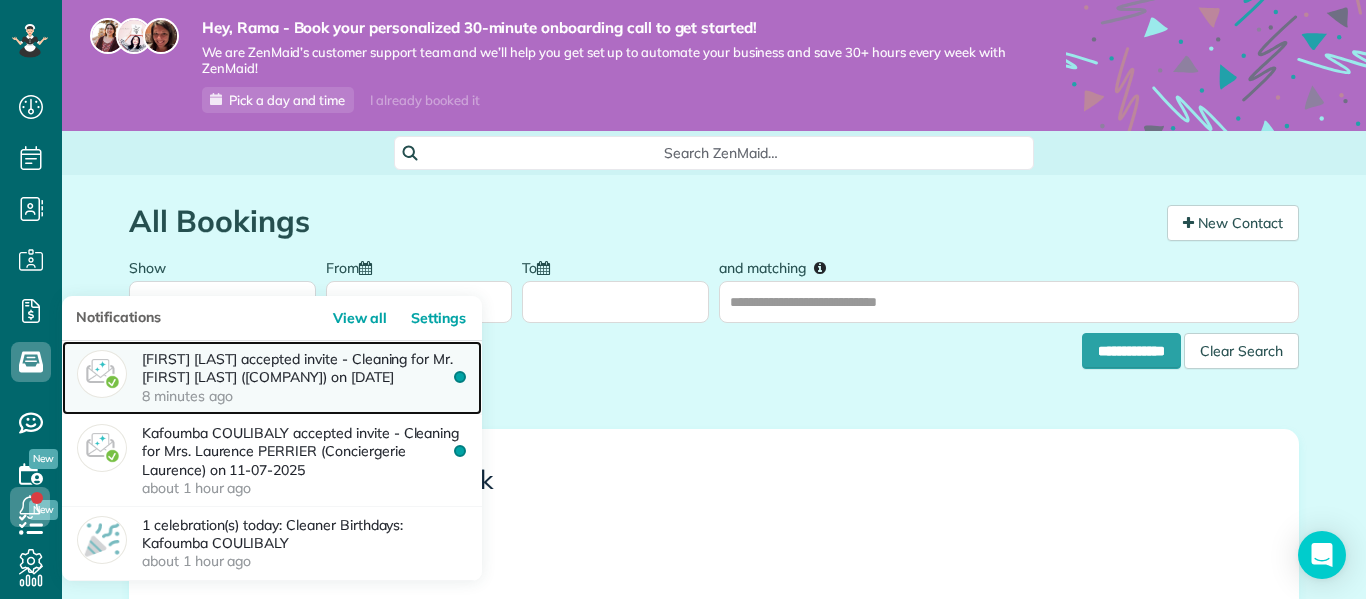 click on "Toulaye Rama accepted invite - Cleaning for Mr. Stéphane MBARGA (MBARGAPPART) on 13-07-2025 8 minutes ago" at bounding box center [304, 377] 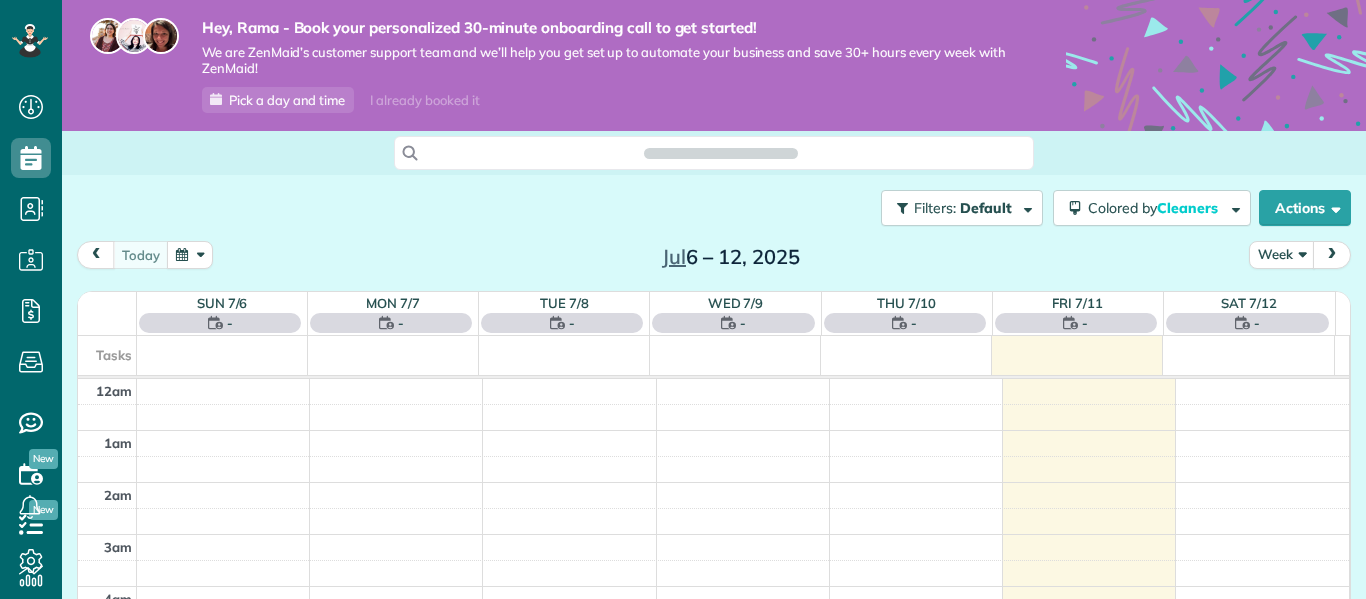 scroll, scrollTop: 0, scrollLeft: 0, axis: both 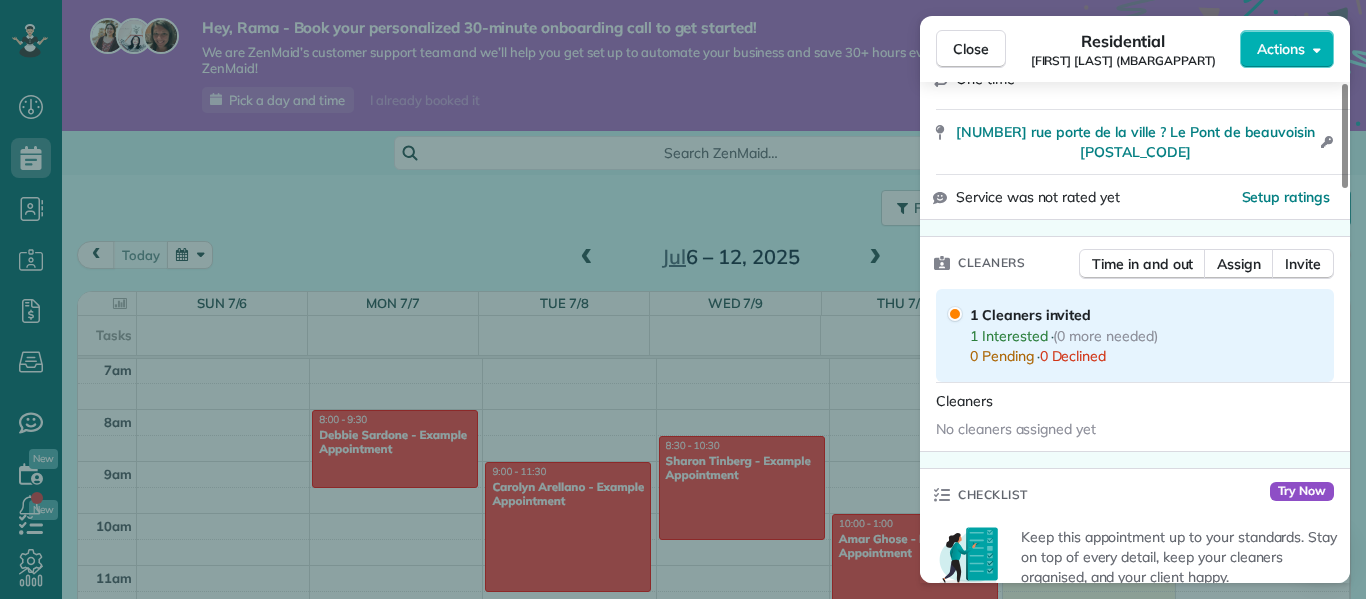 click on "No cleaners assigned yet" at bounding box center (1016, 429) 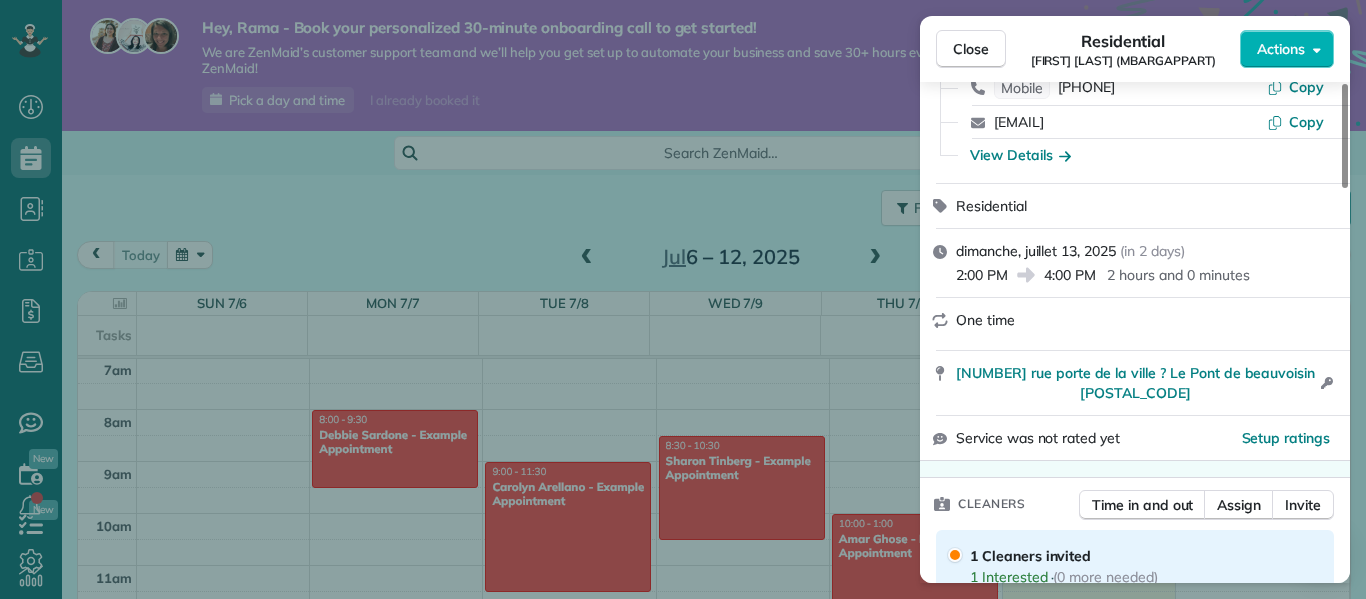 scroll, scrollTop: 0, scrollLeft: 0, axis: both 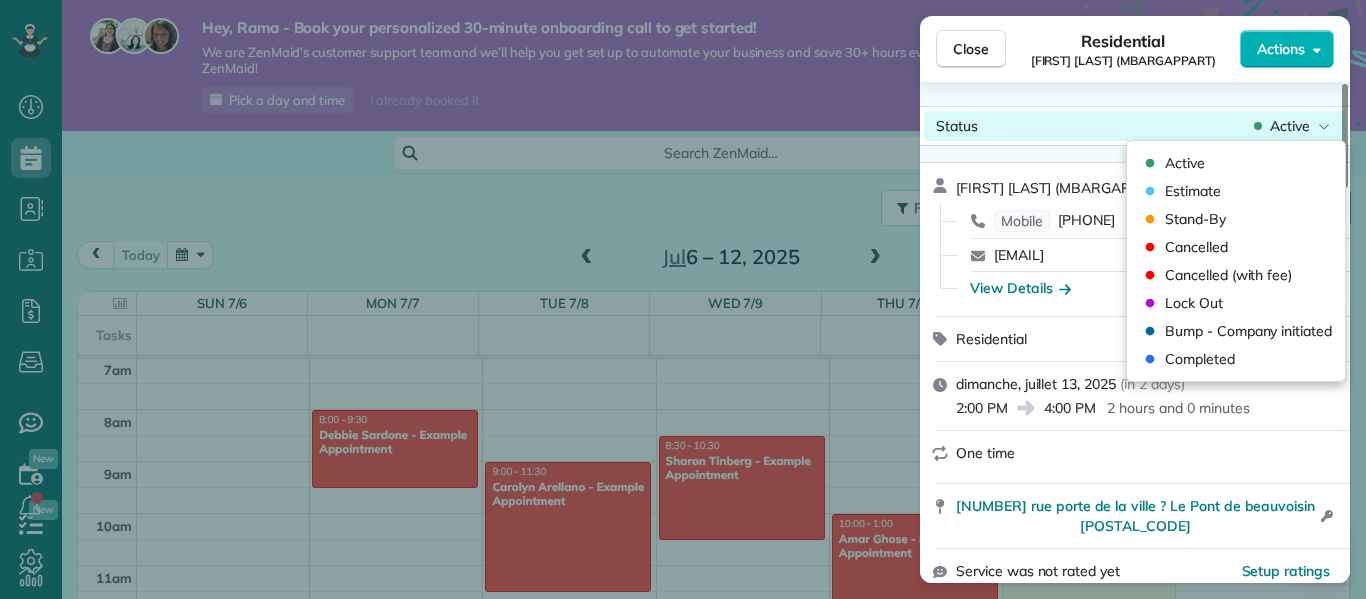 click on "Active" at bounding box center [1290, 126] 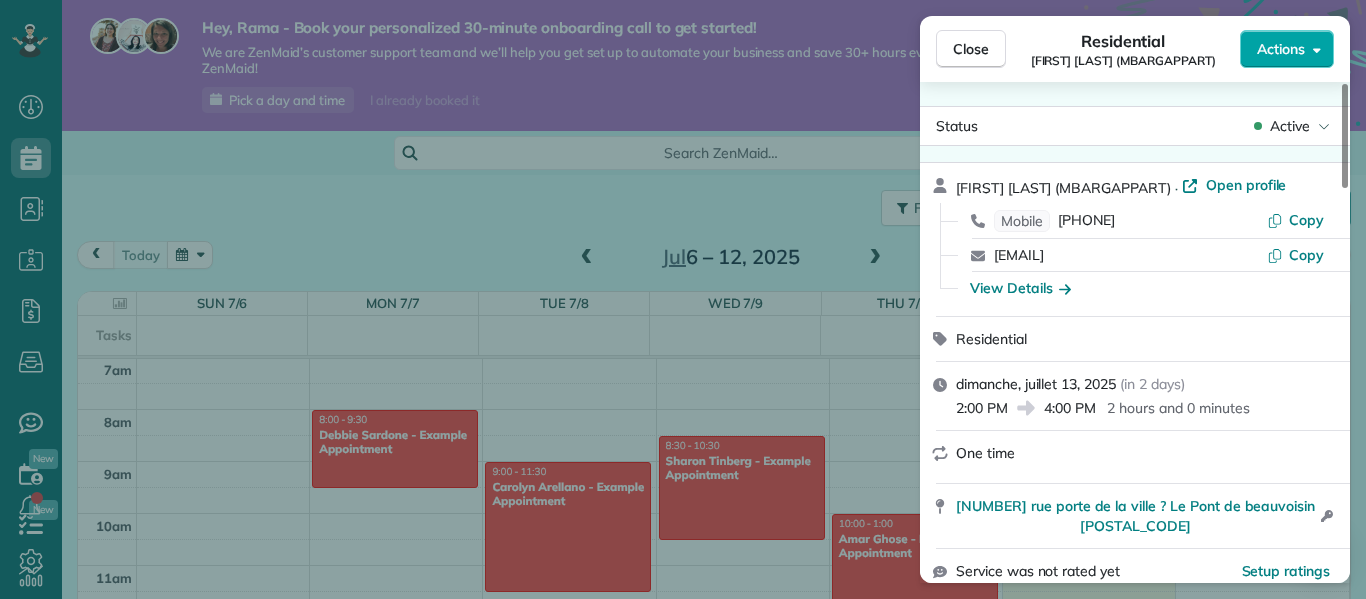 click on "Actions" at bounding box center (1281, 49) 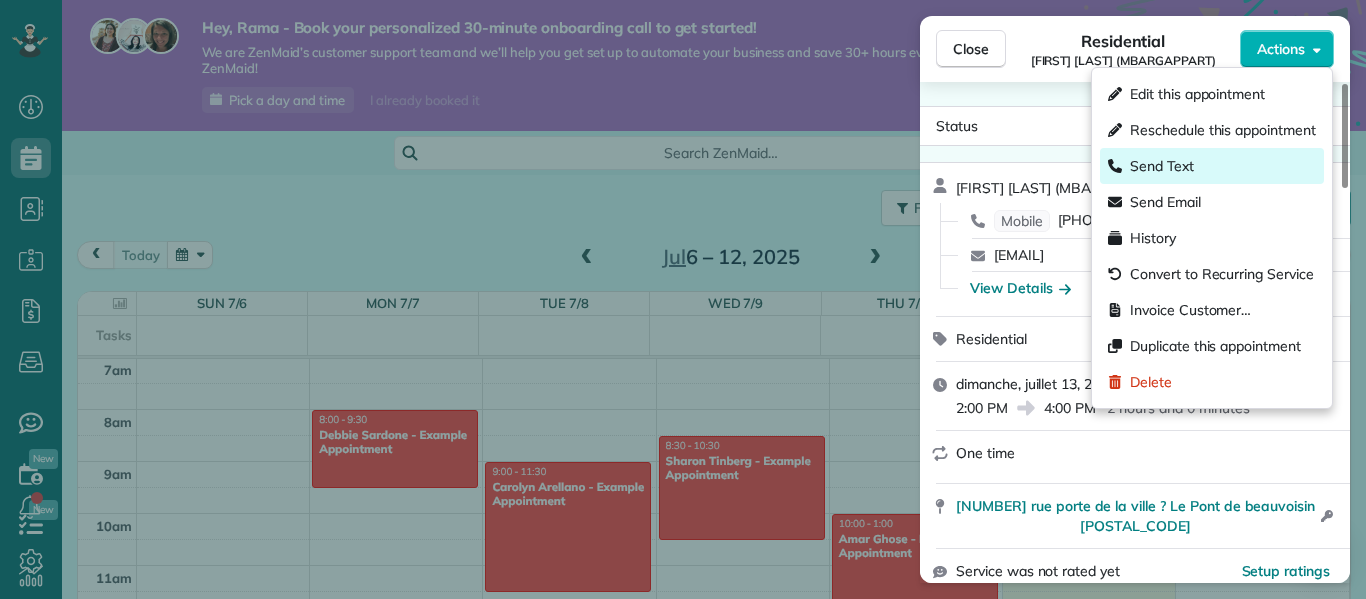 click on "Send Text" at bounding box center [1212, 166] 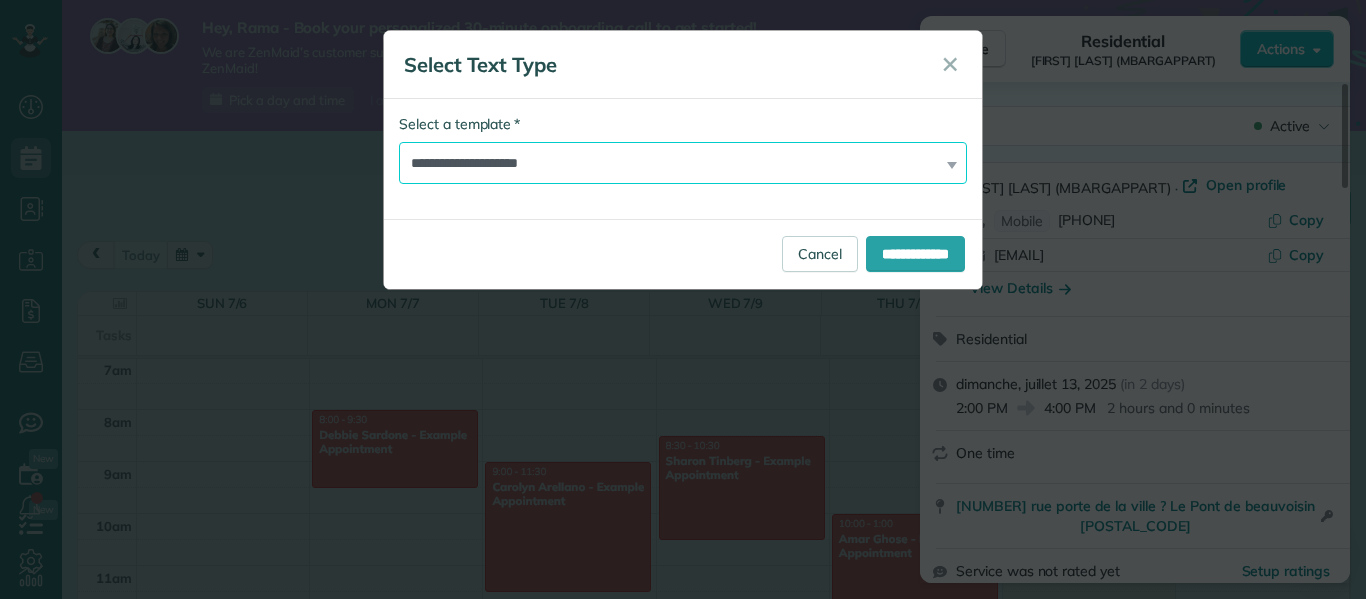 click on "**********" at bounding box center (683, 163) 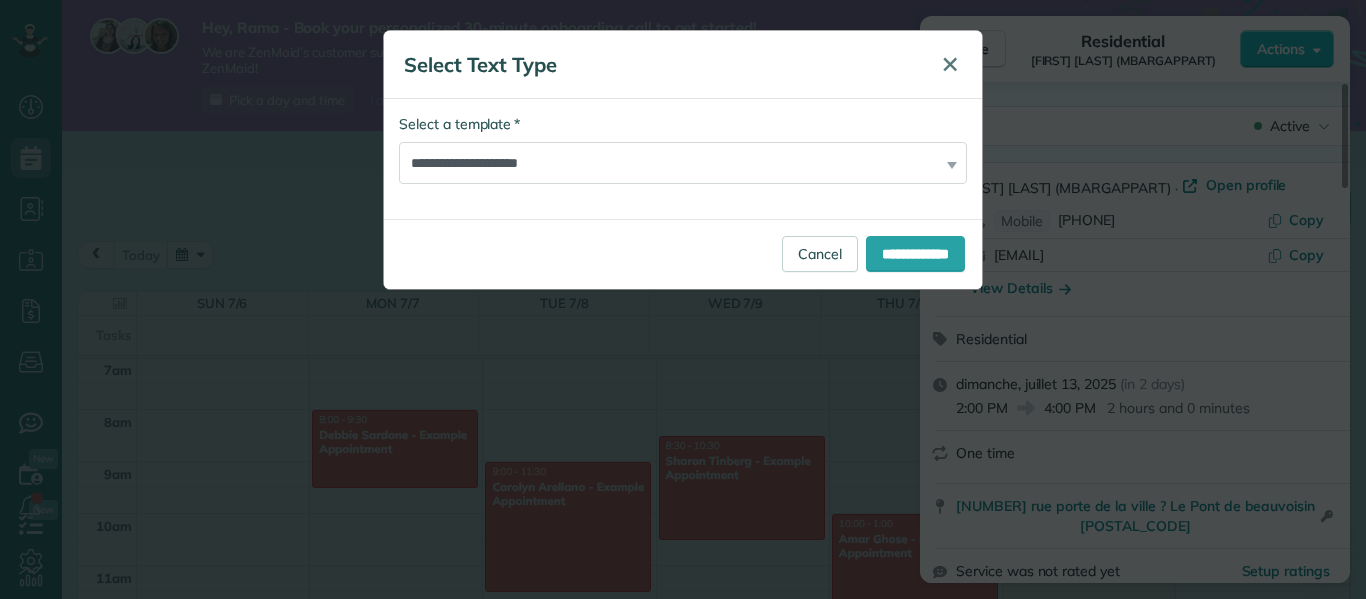 click on "✕" at bounding box center (950, 64) 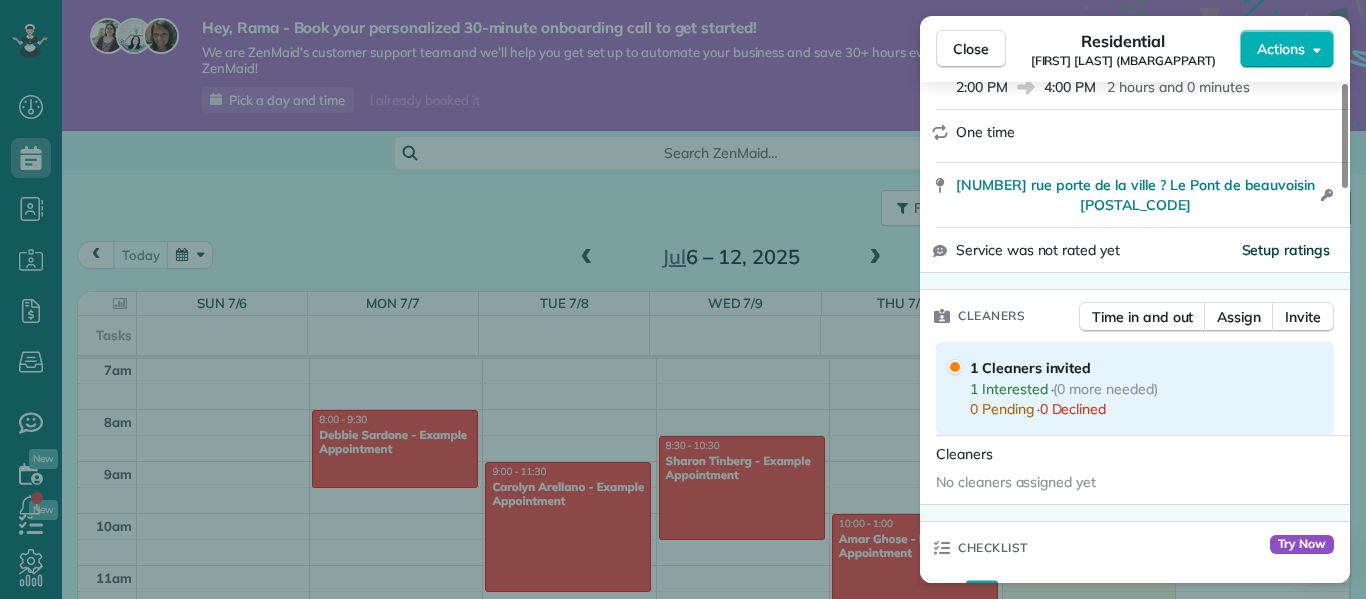 scroll, scrollTop: 329, scrollLeft: 0, axis: vertical 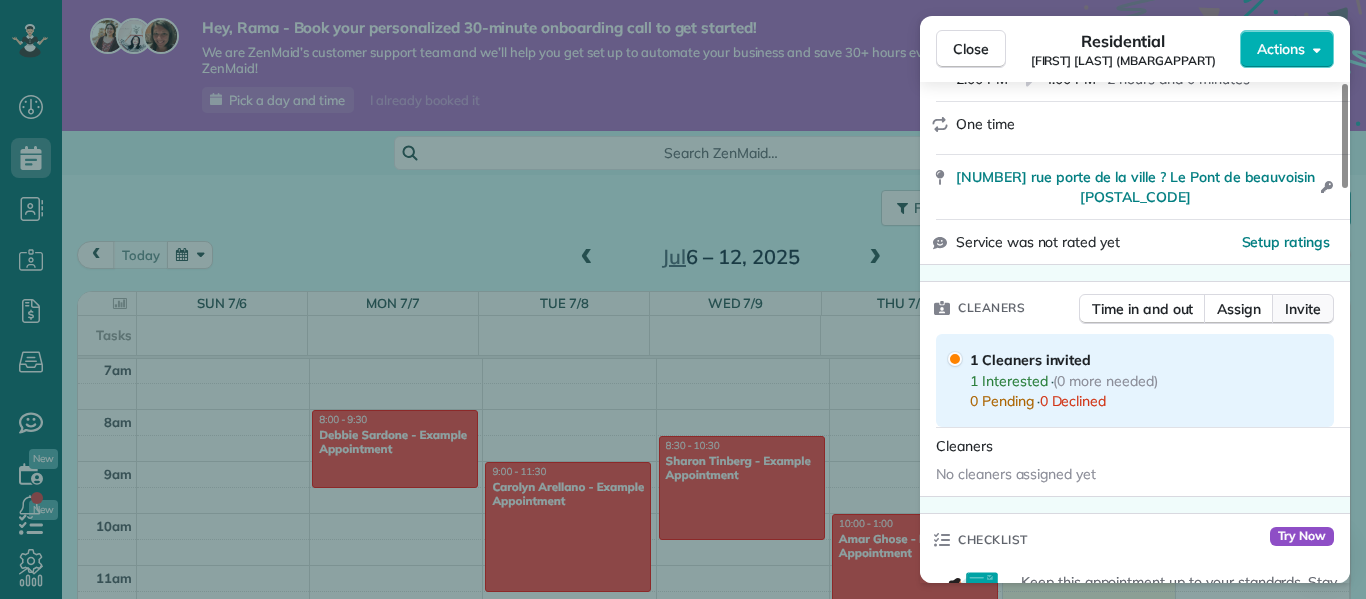 click on "Invite" at bounding box center [1303, 309] 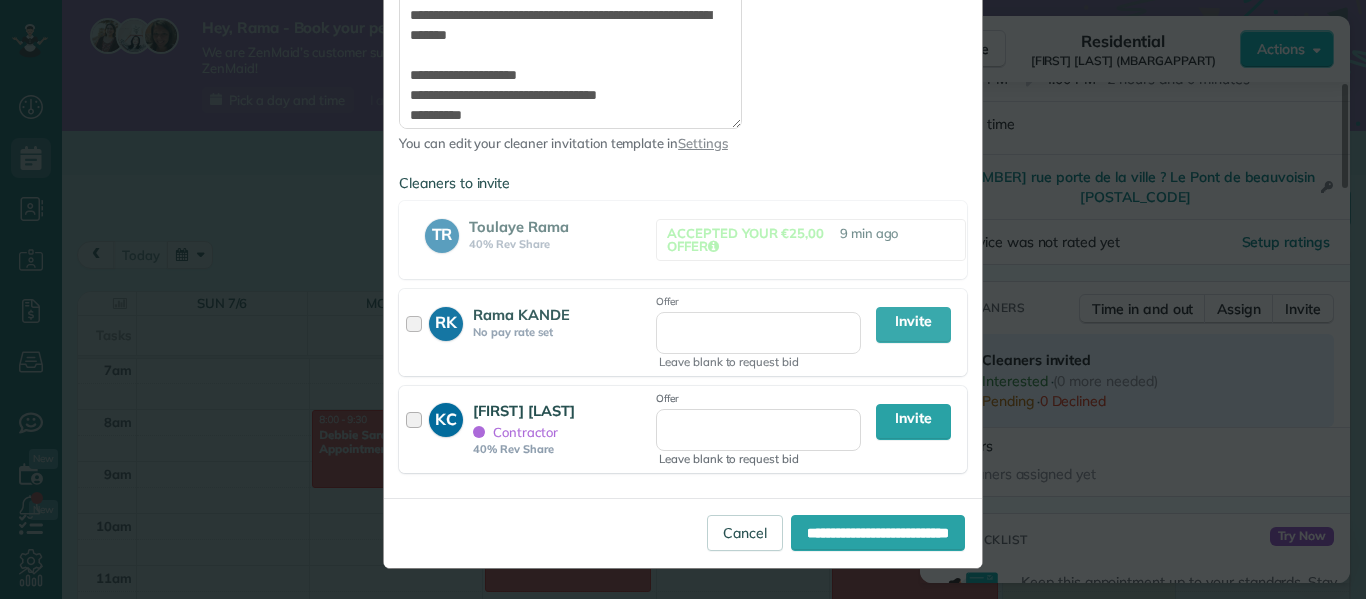 scroll, scrollTop: 0, scrollLeft: 0, axis: both 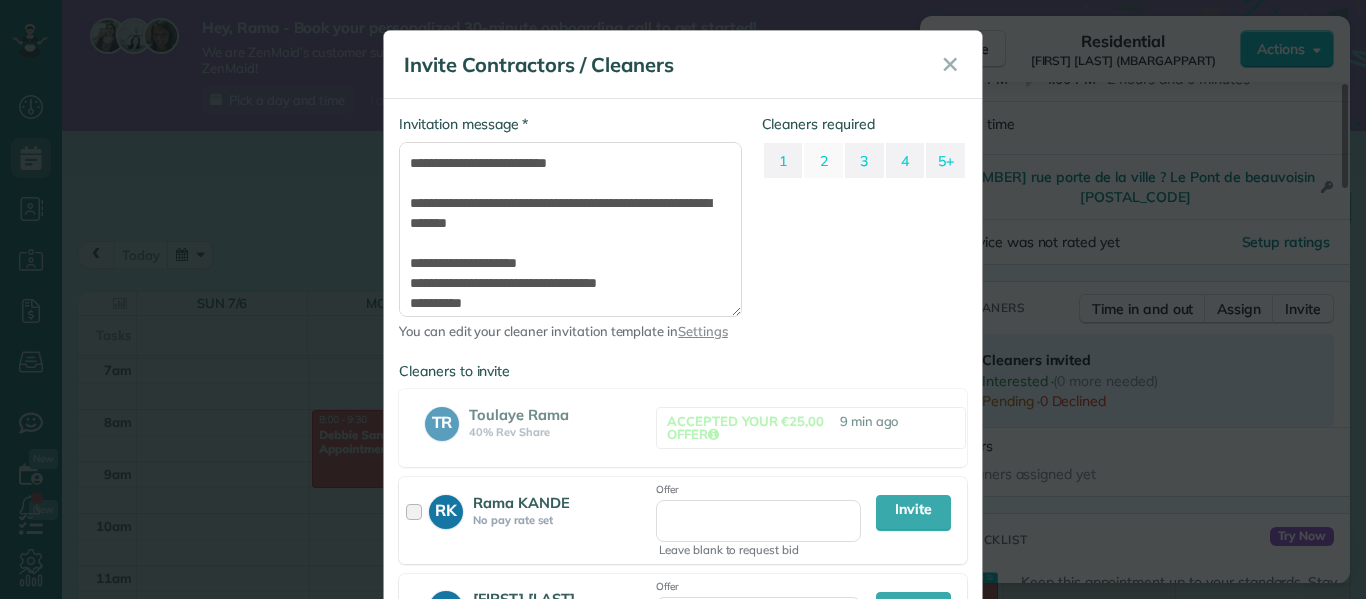 click on "2" at bounding box center [823, 160] 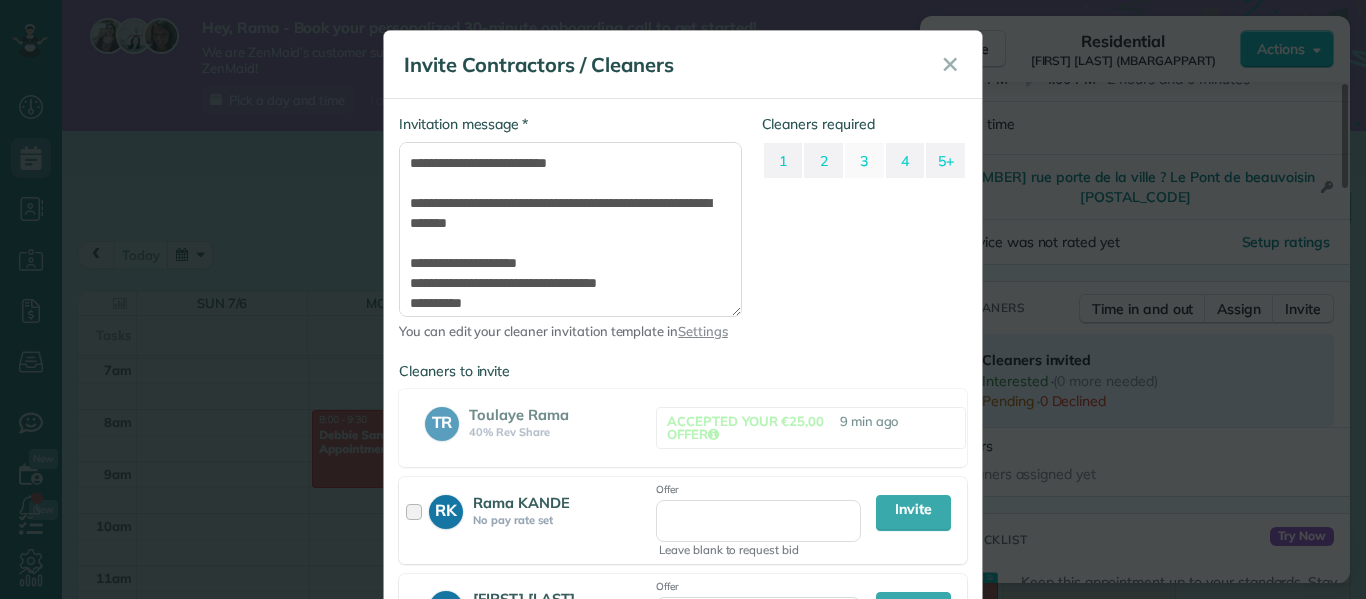 click on "3" at bounding box center (864, 160) 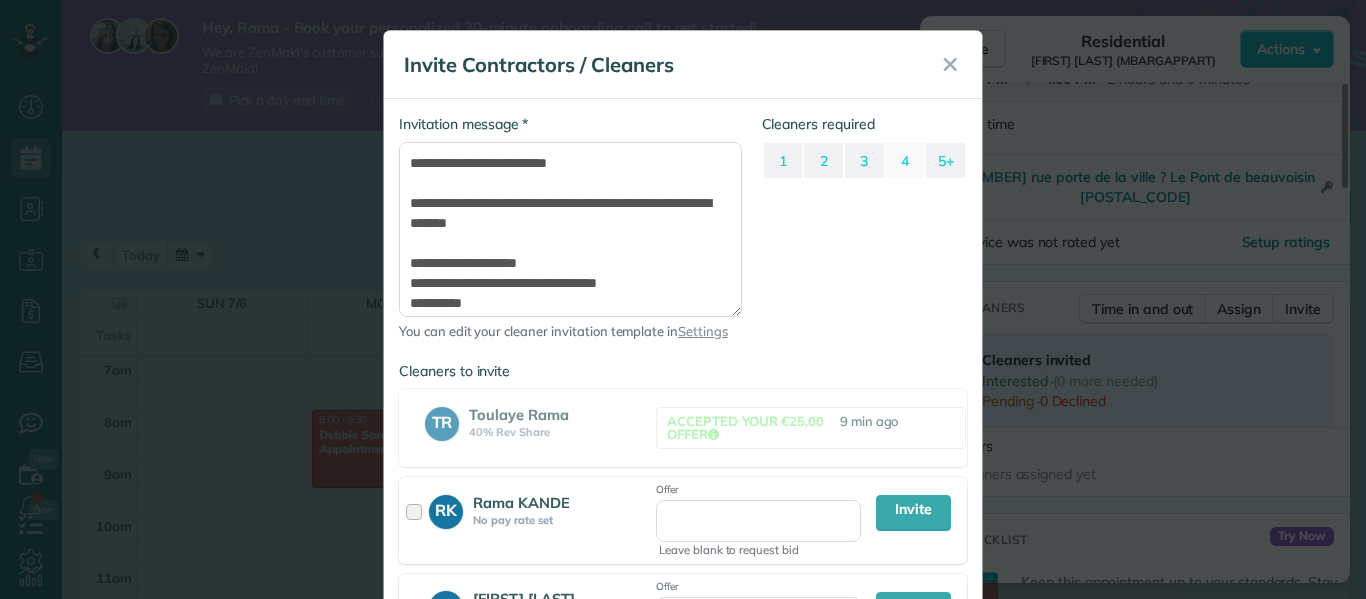 click on "4" at bounding box center [905, 160] 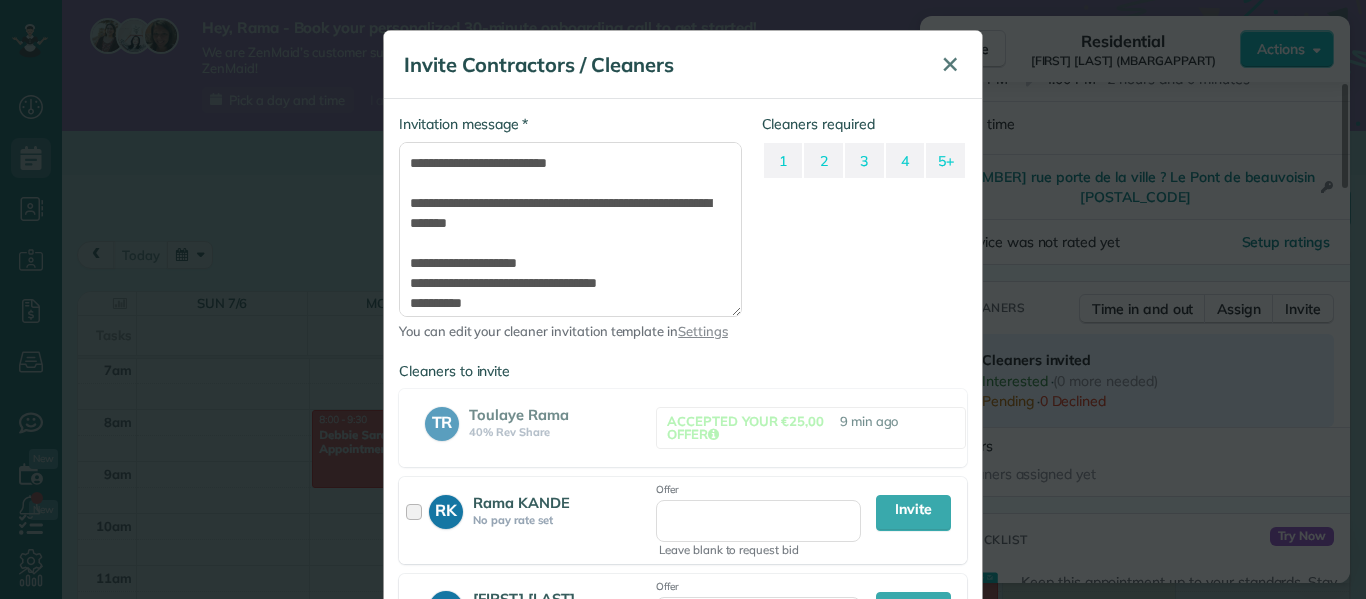 click on "✕" at bounding box center (950, 64) 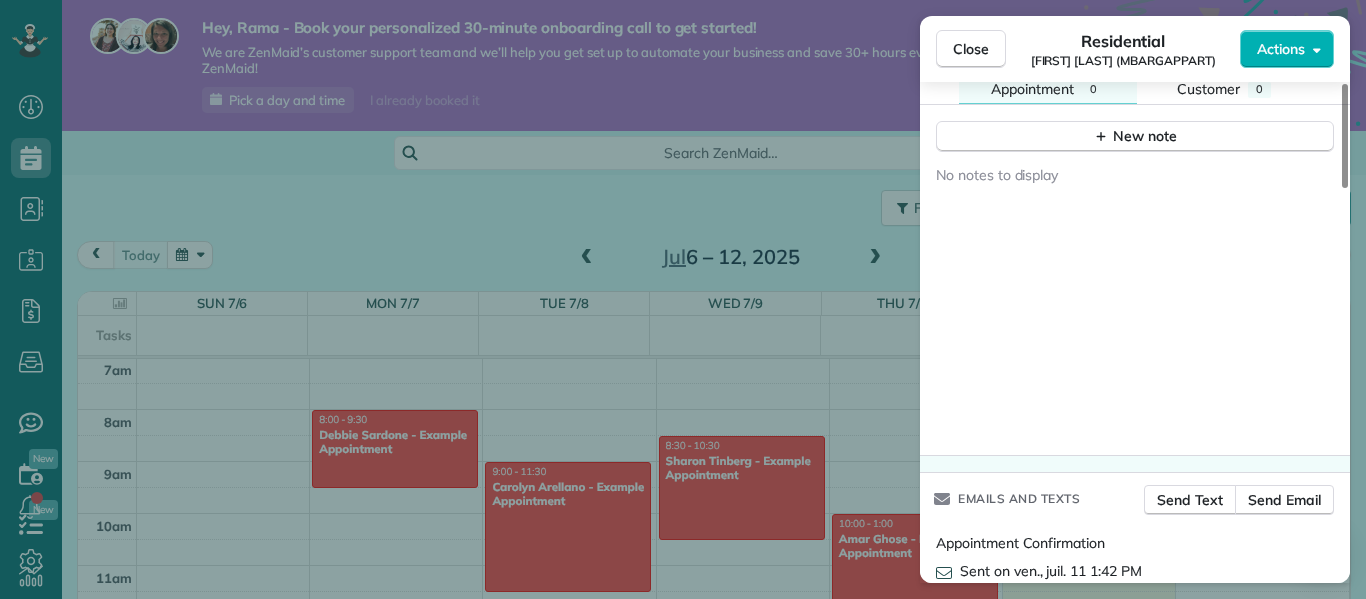 scroll, scrollTop: 1883, scrollLeft: 0, axis: vertical 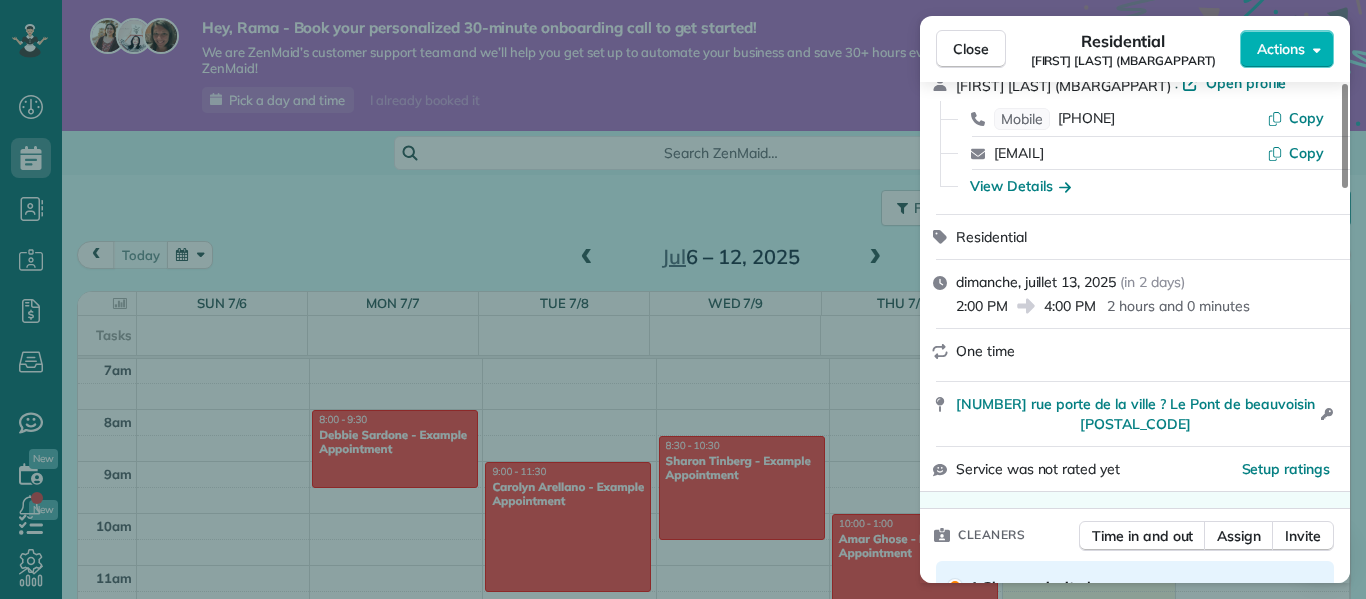 click on "Close Residential Stéphane MBARGA (MBARGAPPART) Actions Status Active Stéphane MBARGA (MBARGAPPART) · Open profile Mobile 07 83 95 58 52 Copy revolthes@gmail.com Copy View Details Residential dimanche, juillet 13, 2025 ( in 2 days ) 2:00 PM 4:00 PM 2 hours and 0 minutes One time 12 rue porte de la ville ? Le Pont de beauvoisin 73330 Open access information Service was not rated yet Setup ratings Cleaners Time in and out Assign Invite 1 Cleaners invited 1 Interested   · (0 more needed) 0 Pending   · 0 Declined Cleaners No cleaners assigned yet Checklist Try Now Keep this appointment up to your standards. Stay on top of every detail, keep your cleaners organised, and your client happy. Assign a checklist Watch a 5 min demo Billing Billing actions Price €0,00 Overcharge €0,00 Discount €0,00 Coupon discount - Primary tax - Secondary tax - Total appointment price €0,00 Tips collected New feature! €0,00 Mark as paid Total including tip €0,00 Get paid online in no-time! Charge customer credit card -" at bounding box center (683, 299) 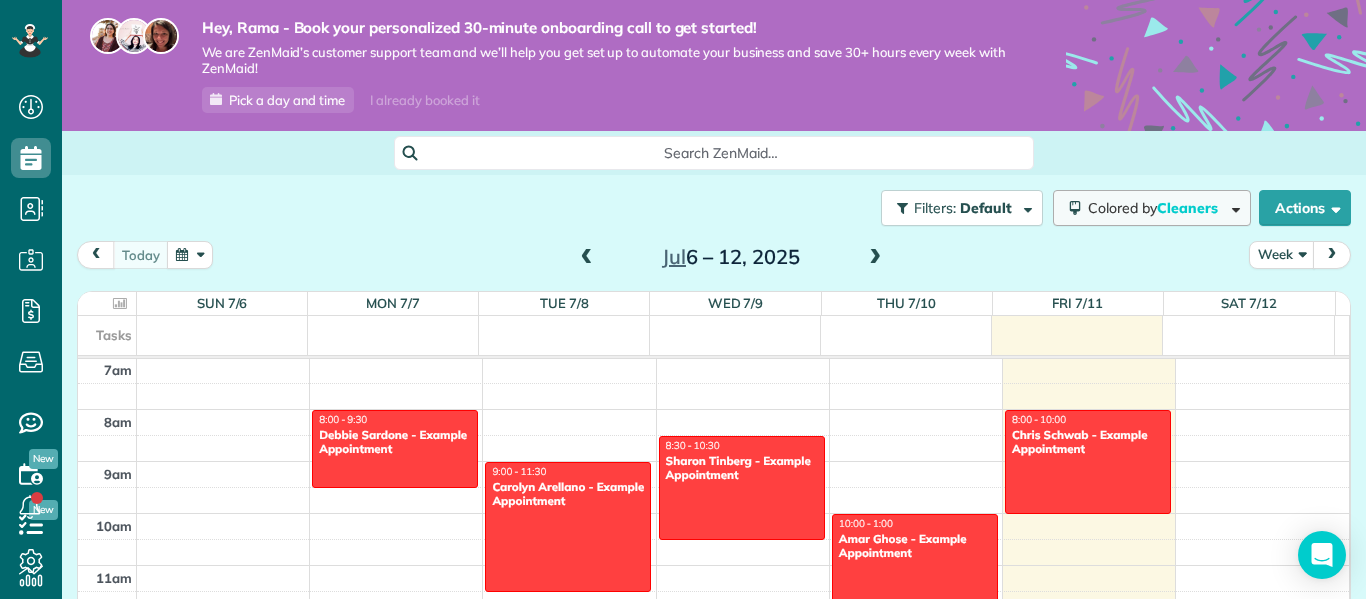 click on "Colored by  Cleaners" at bounding box center (1152, 208) 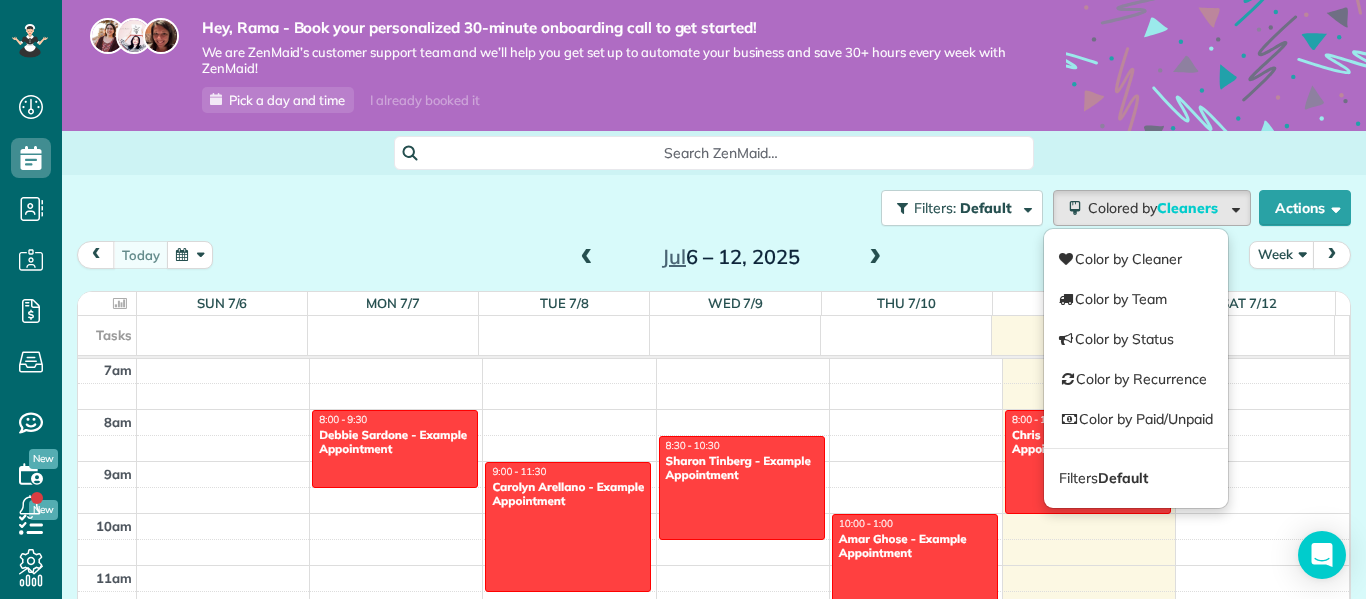 click on "Filters:   Default
Colored by  Cleaners
Color by Cleaner
Color by Team
Color by Status
Color by Recurrence
Color by Paid/Unpaid
Filters  Default
Schedule Changes
Actions
Create Appointment
Create Task
Clock In/Out
Send Work Orders
Print Route Sheets
Today's Emails/Texts
View Metrics" at bounding box center [714, 208] 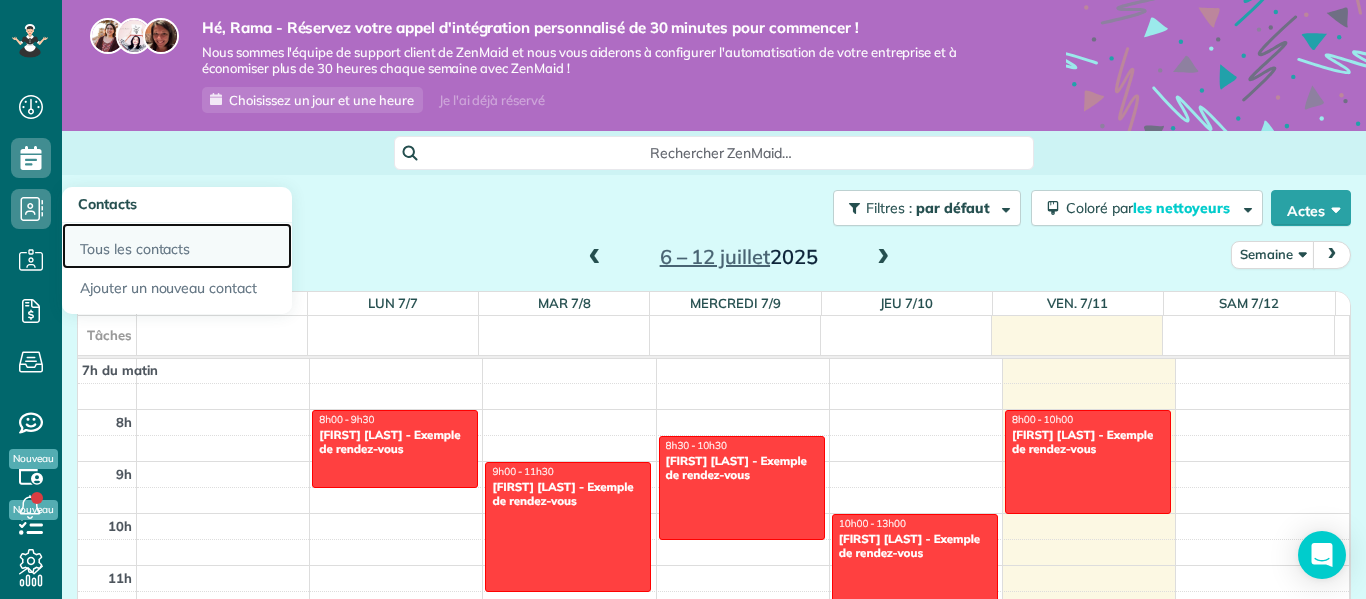 click on "Tous les contacts" at bounding box center (135, 249) 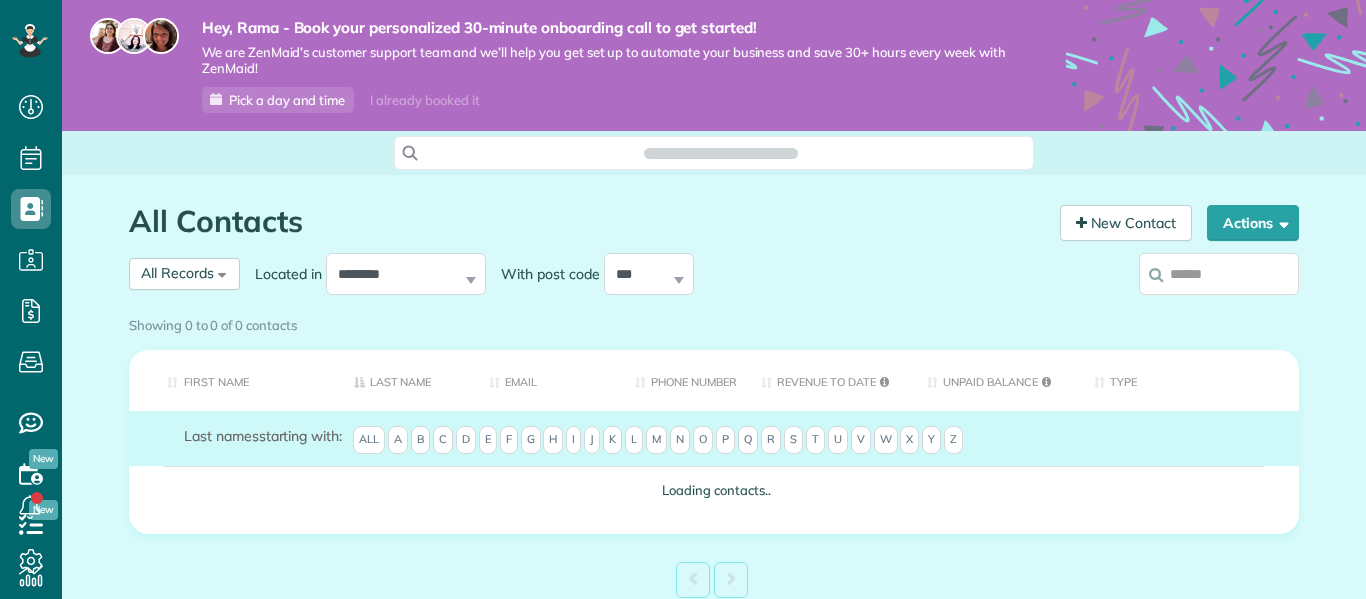 scroll, scrollTop: 0, scrollLeft: 0, axis: both 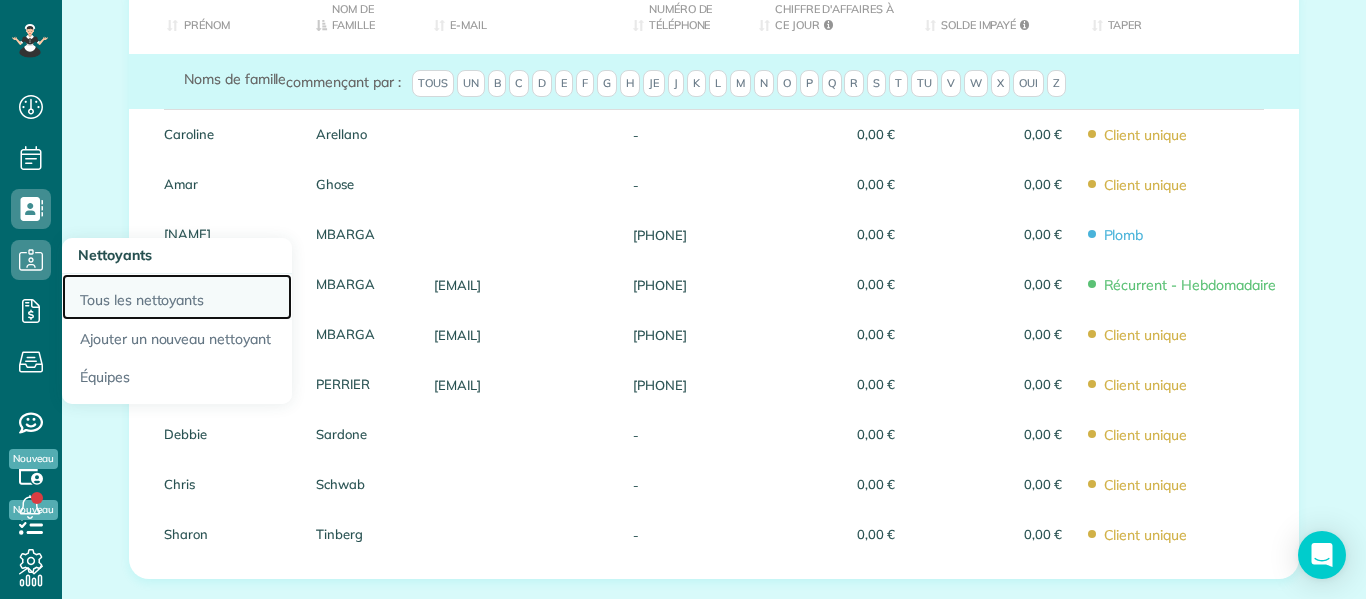 click on "Tous les nettoyants" at bounding box center (142, 300) 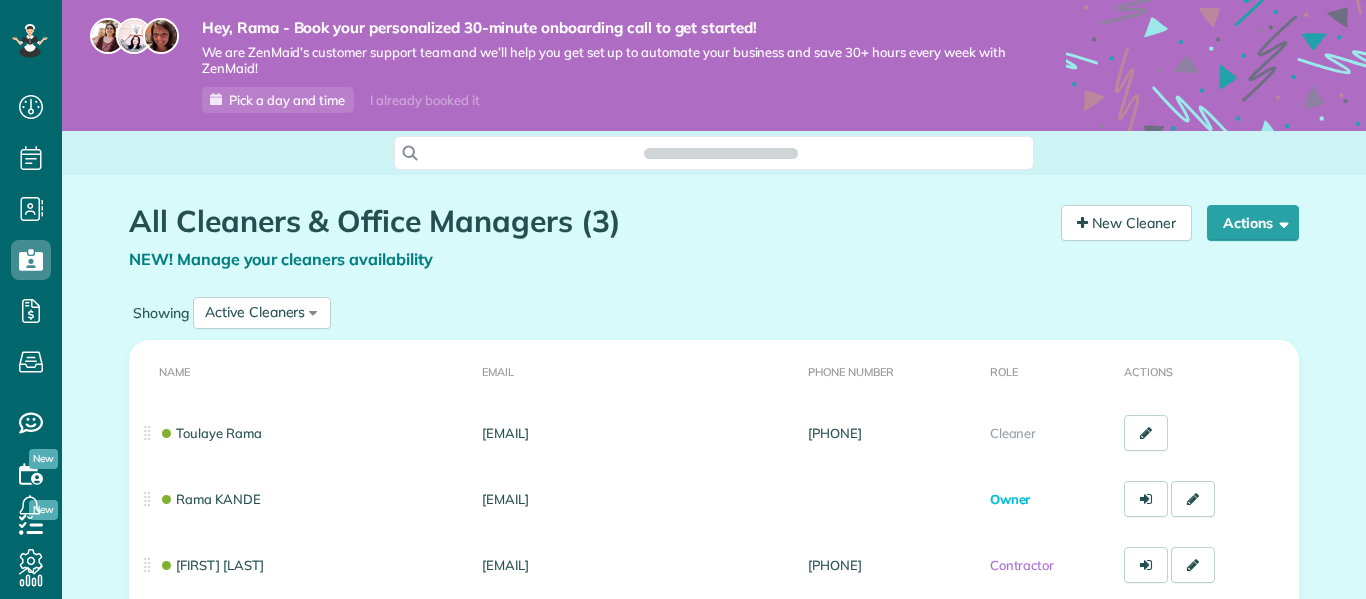 scroll, scrollTop: 0, scrollLeft: 0, axis: both 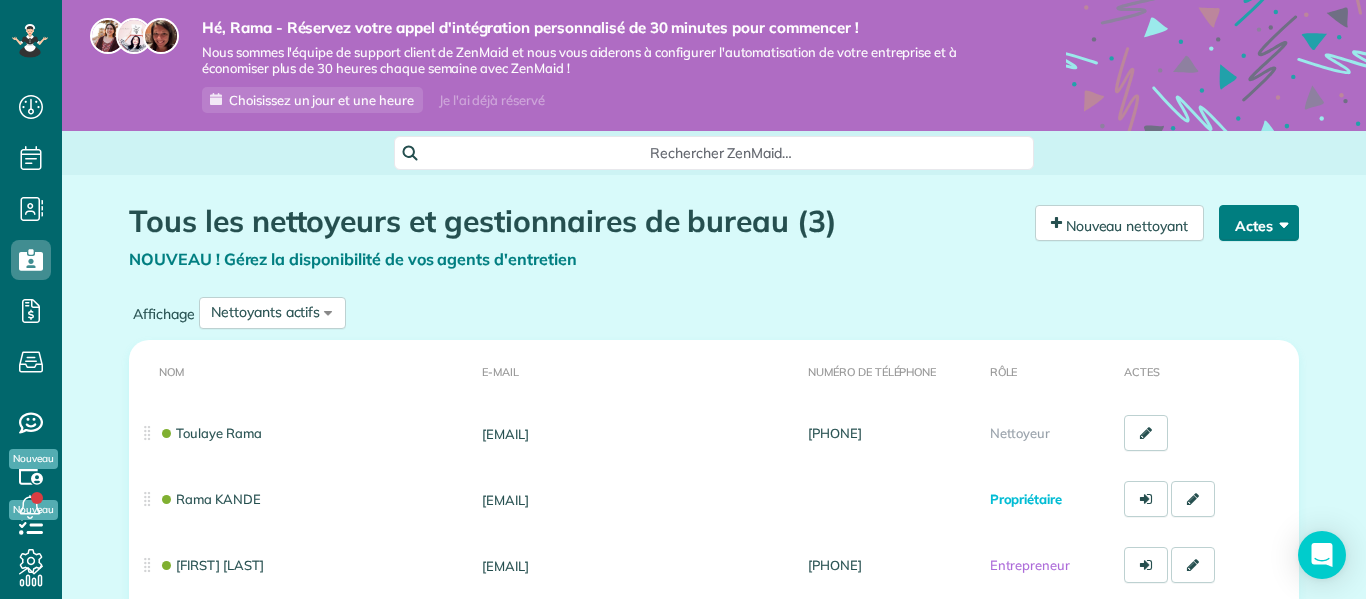 click on "Actes" at bounding box center [1259, 223] 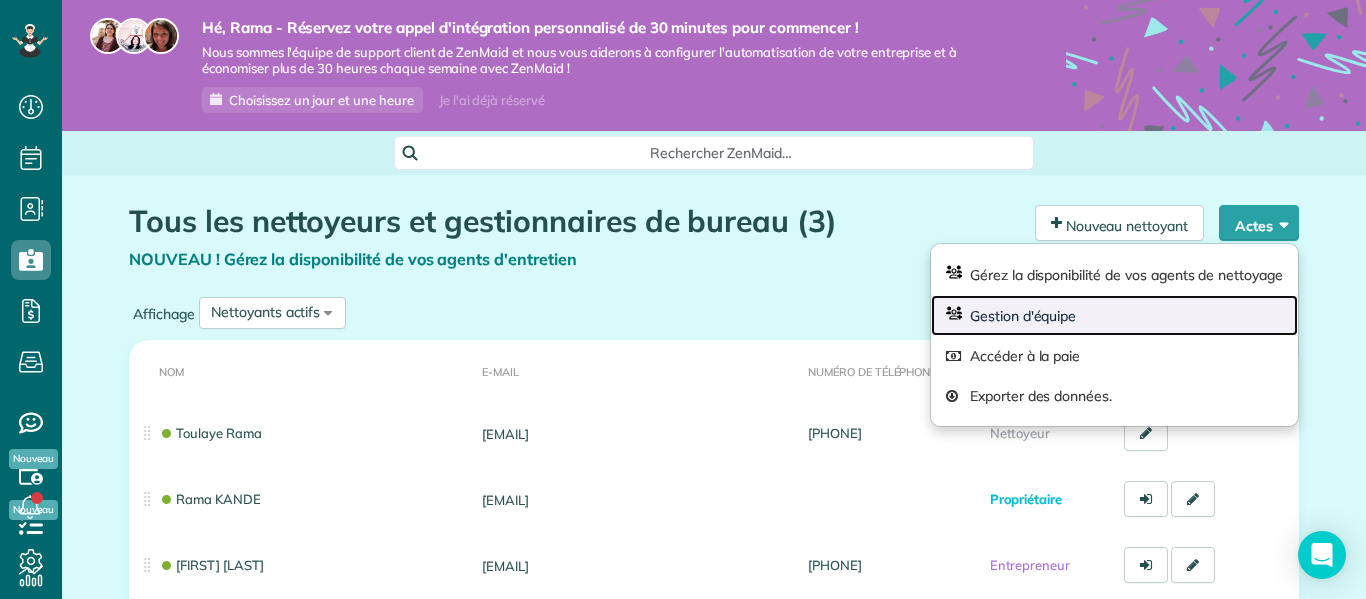 click on "Gestion d'équipe" at bounding box center (1114, 315) 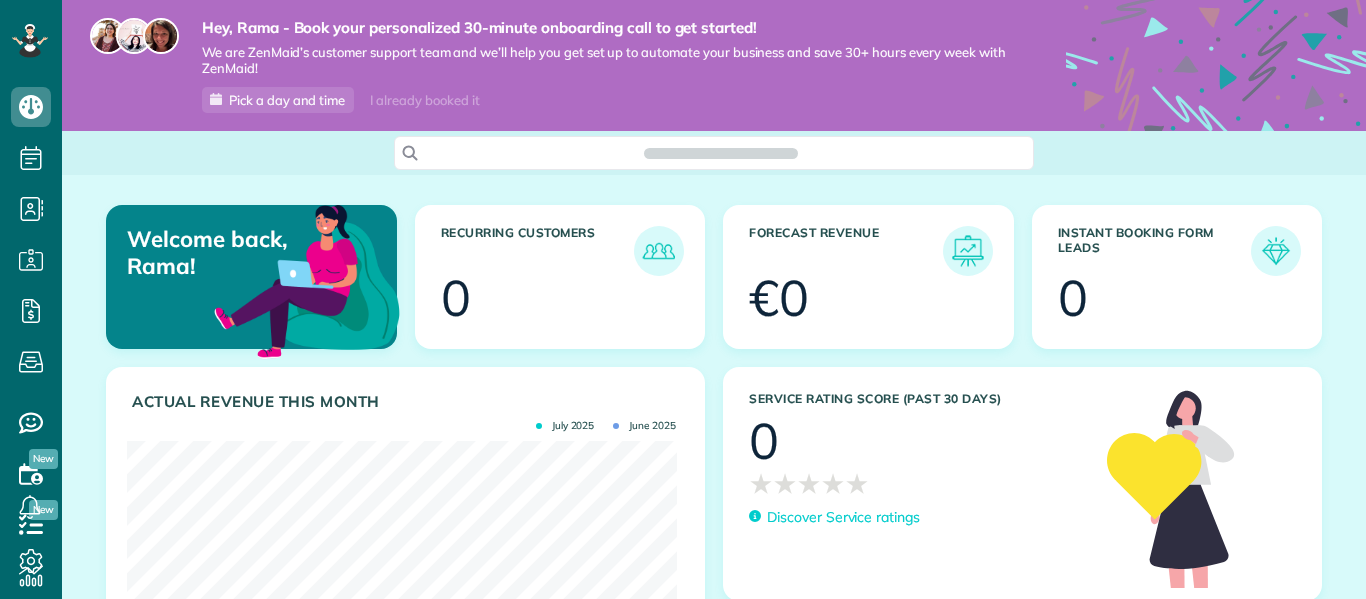 scroll, scrollTop: 0, scrollLeft: 0, axis: both 